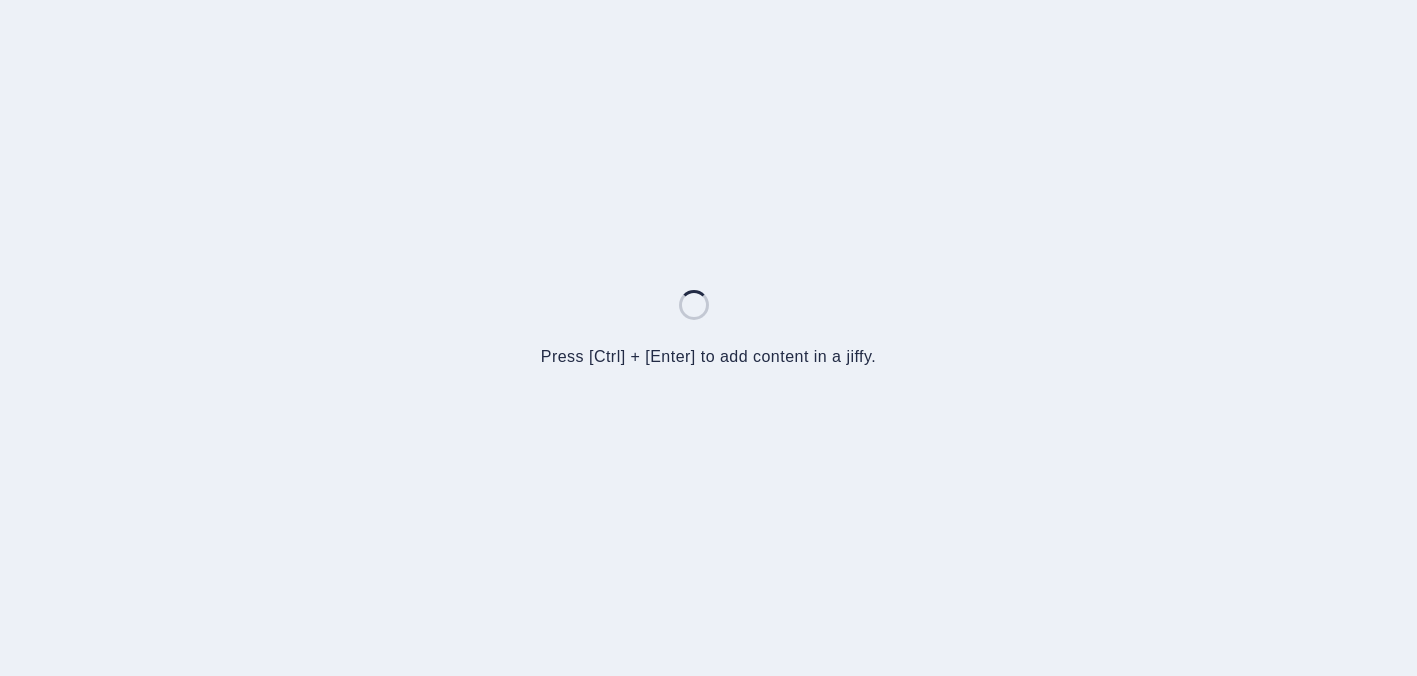 scroll, scrollTop: 0, scrollLeft: 0, axis: both 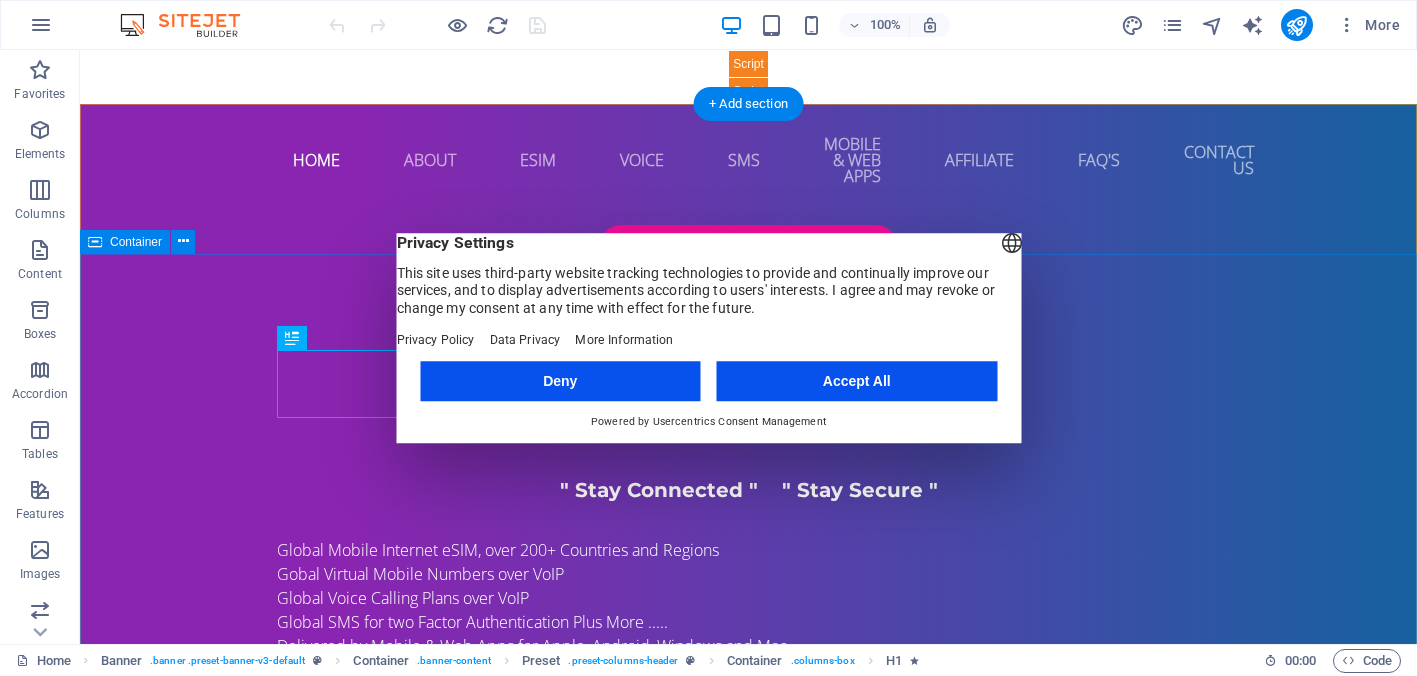 click on "Secure-eSIM " Stay Connected "    " Stay Secure " Global Mobile Internet eSIM, over 200+ Countries and Regions Gobal Virtual Mobile Numbers over VoIP Global Voice Calling Plans over VoIP Global SMS for two Factor Authentication Plus More ..... Delivered by Mobile & Web Apps for Apple, Android, Windows and Mac  Custom Plans to suit your Requirements, Talk to Us ? Affiliate Program, Share to Earn Additional Monthly Income   Sign up for  A Free Account Login to your account" at bounding box center (748, 1038) 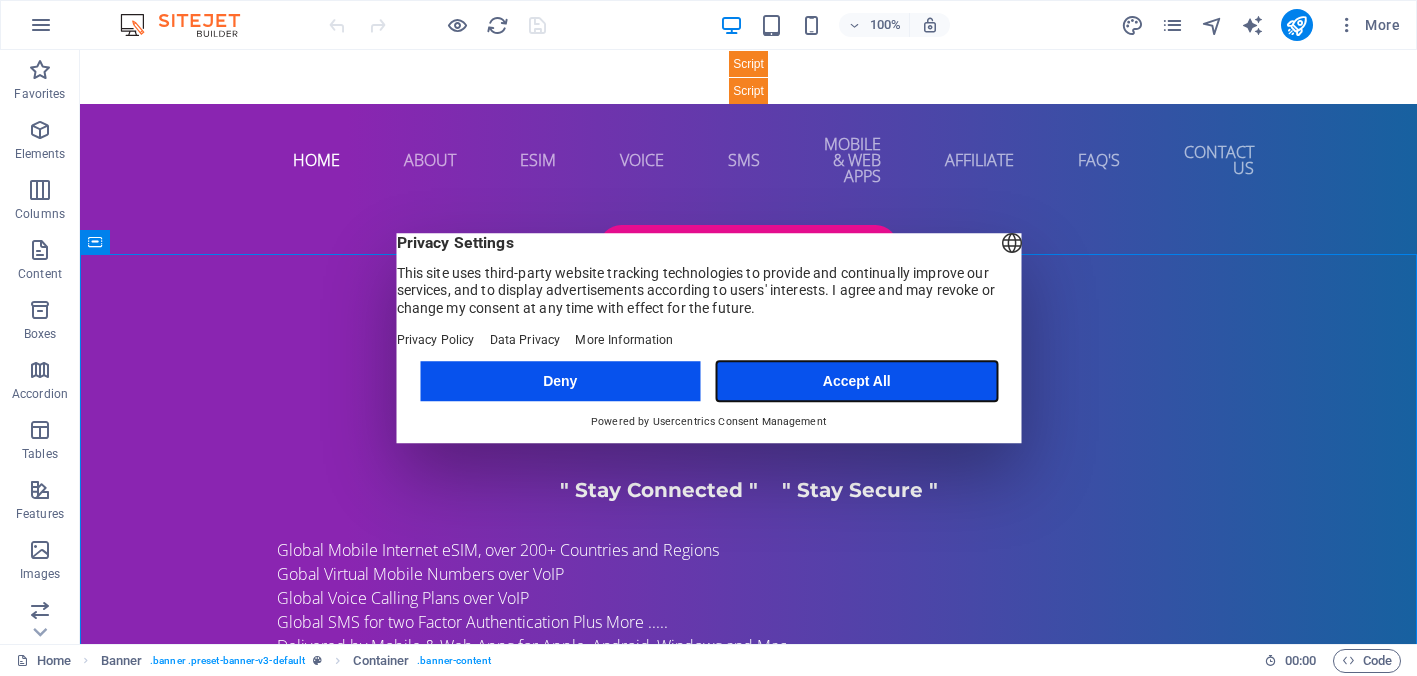 click on "Accept All" at bounding box center [857, 381] 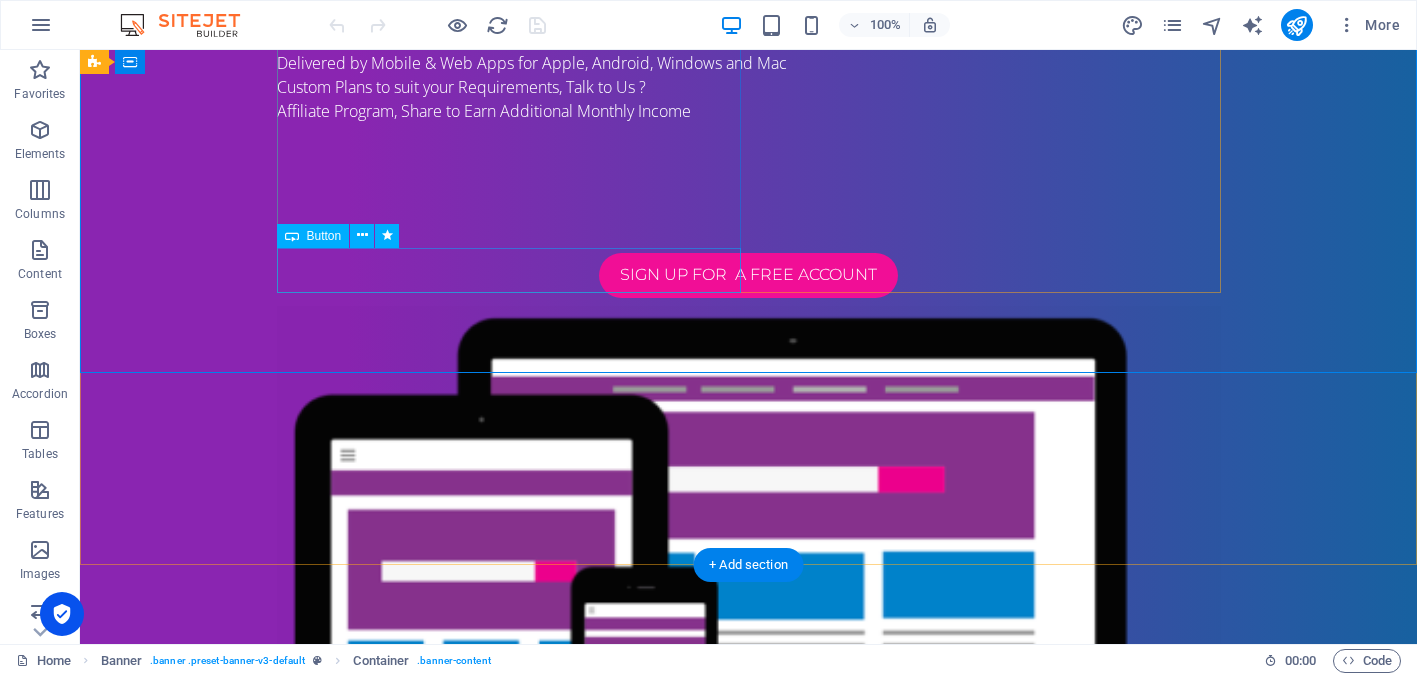 scroll, scrollTop: 586, scrollLeft: 0, axis: vertical 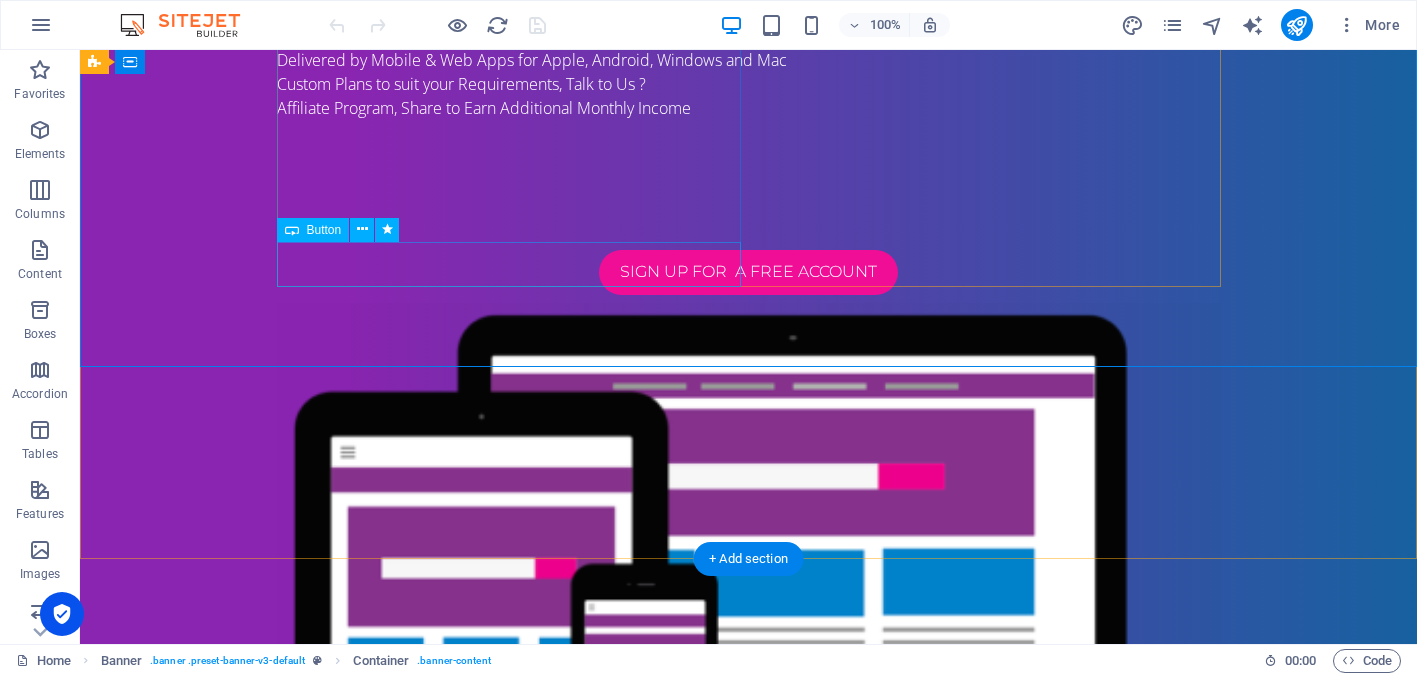 click on "Sign up for  A Free Account" at bounding box center (749, 272) 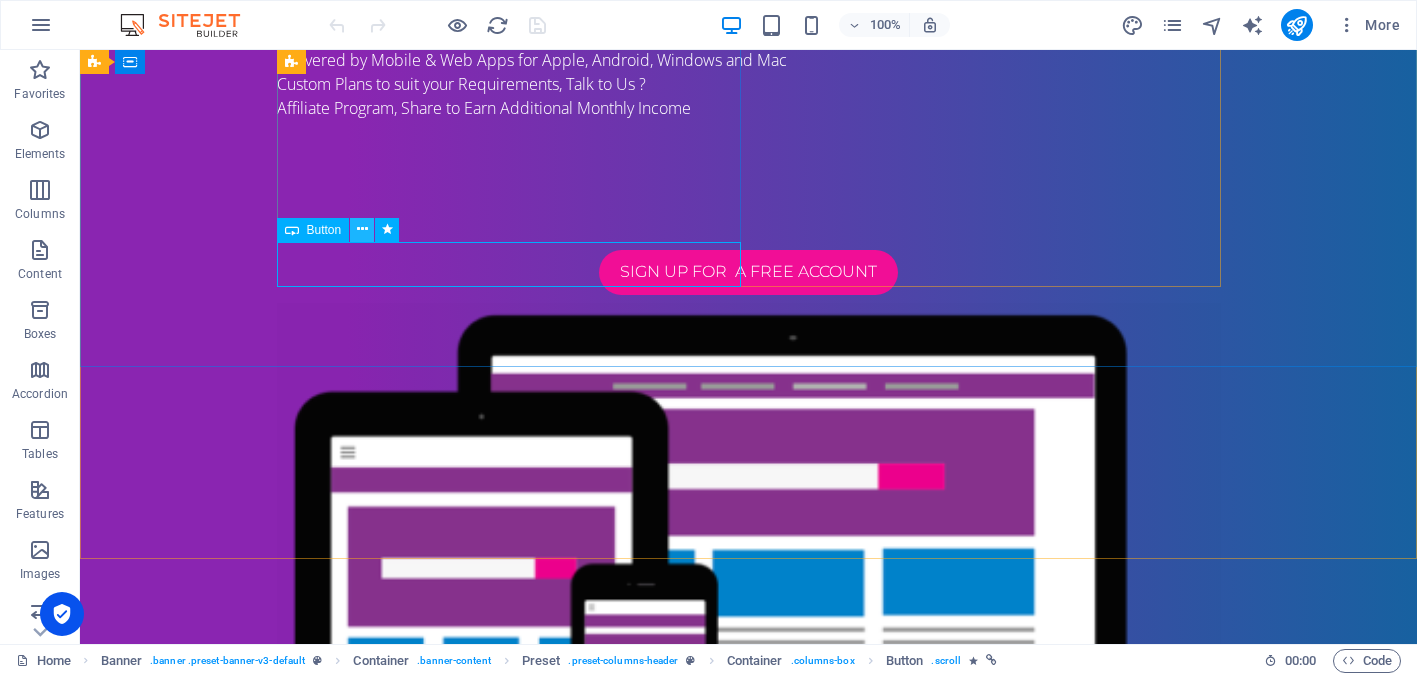 click at bounding box center [362, 229] 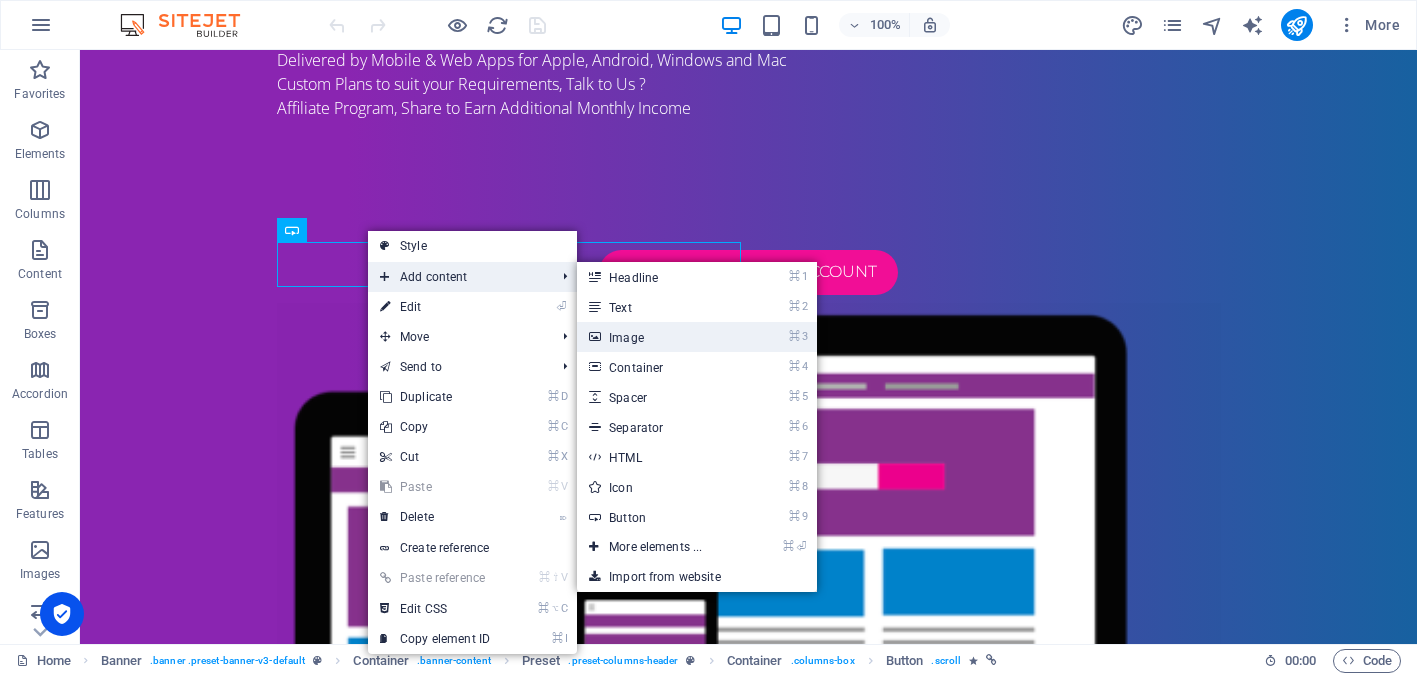 click on "⌘ 3  Image" at bounding box center [659, 337] 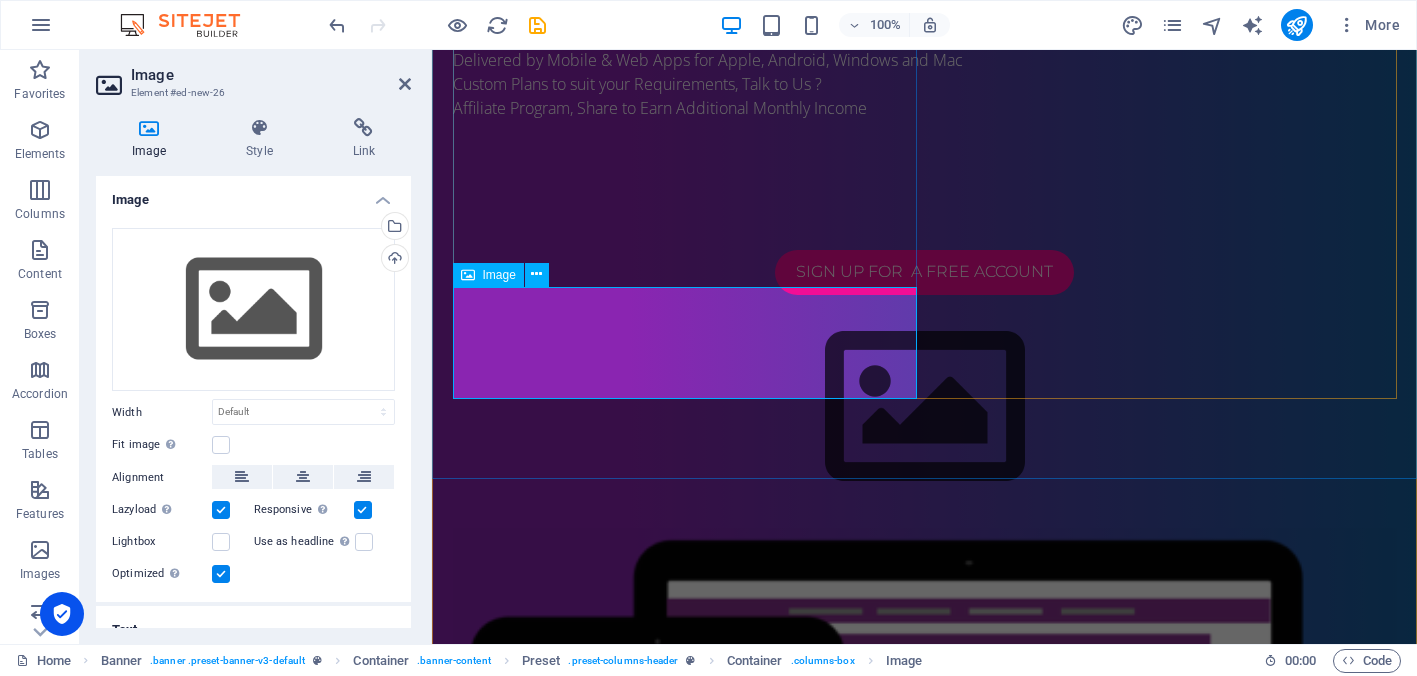 click at bounding box center [925, 407] 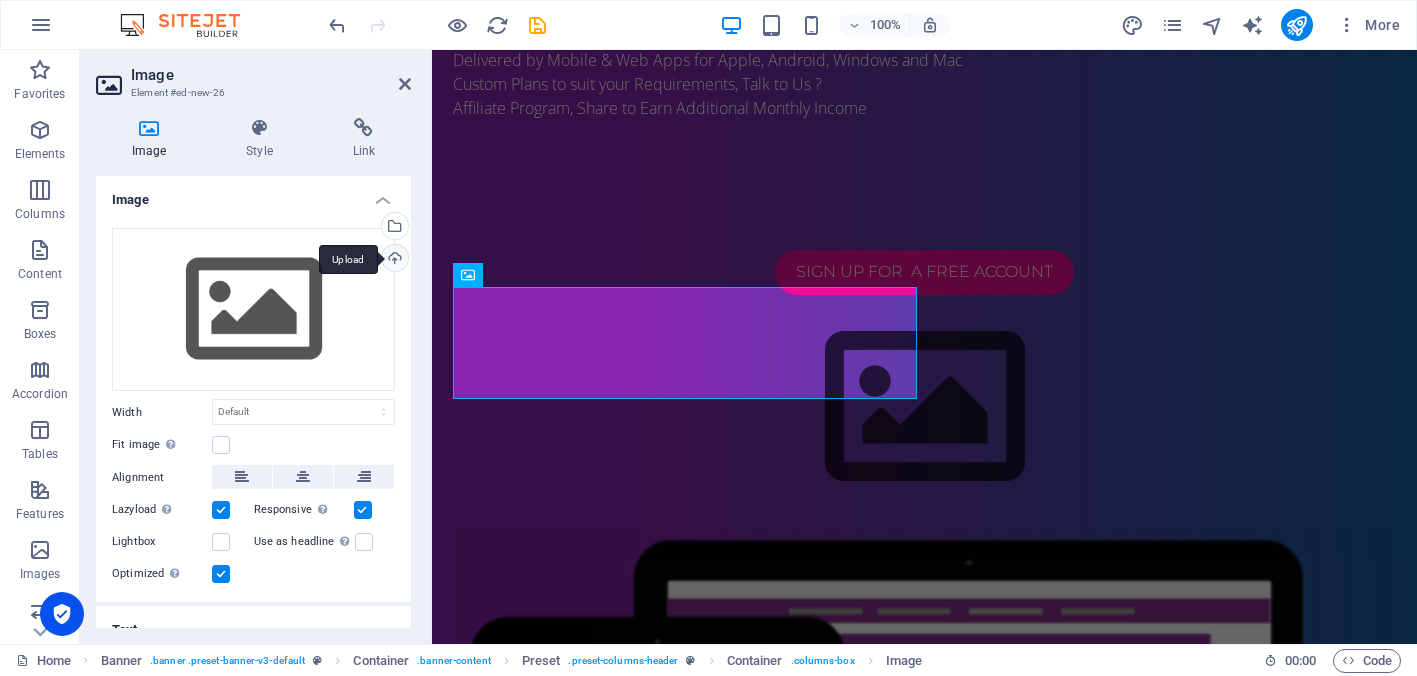 click on "Upload" at bounding box center [393, 260] 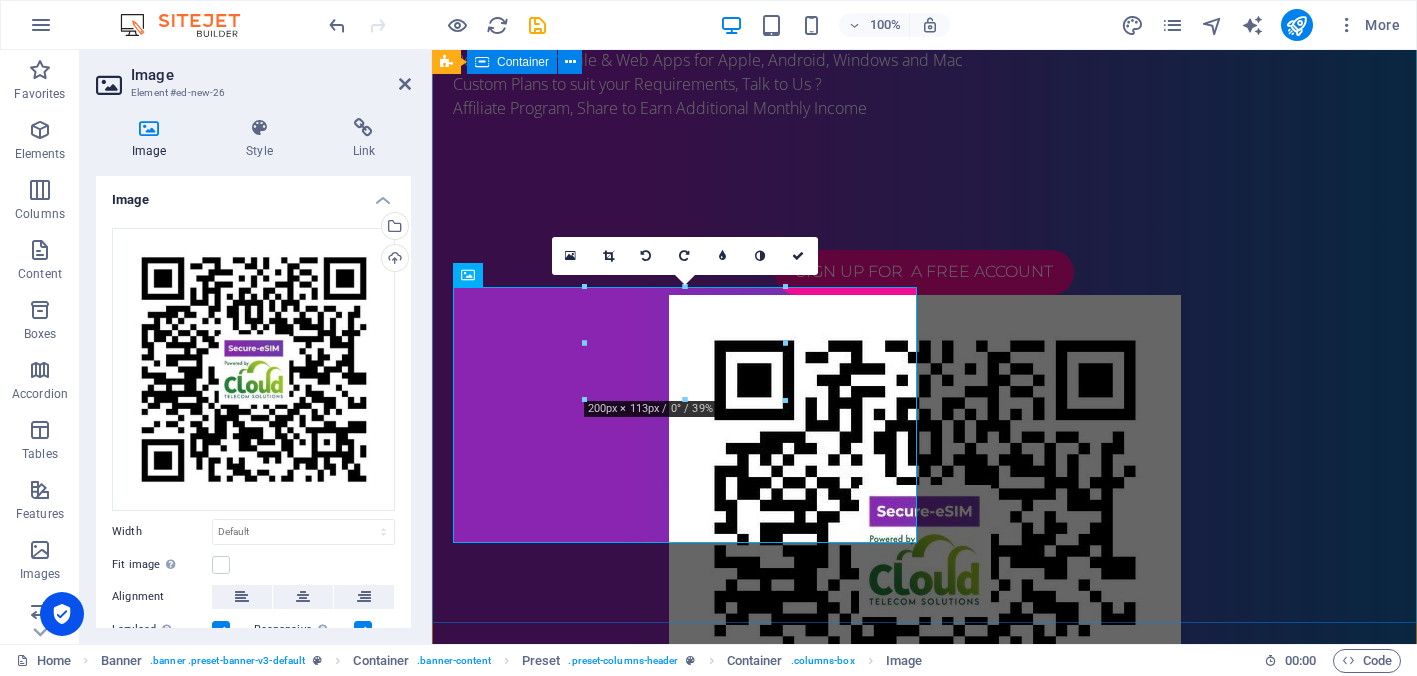 click on "Secure-eSIM " Stay Connected "    " Stay Secure " Global Mobile Internet eSIM, over 200+ Countries and Regions Gobal Virtual Mobile Numbers over VoIP Global Voice Calling Plans over VoIP Global SMS for two Factor Authentication Plus More ..... Delivered by Mobile & Web Apps for Apple, Android, Windows and Mac  Custom Plans to suit your Requirements, Talk to Us ? Affiliate Program, Share to Earn Additional Monthly Income   Sign up for  A Free Account Login to your account" at bounding box center (924, 708) 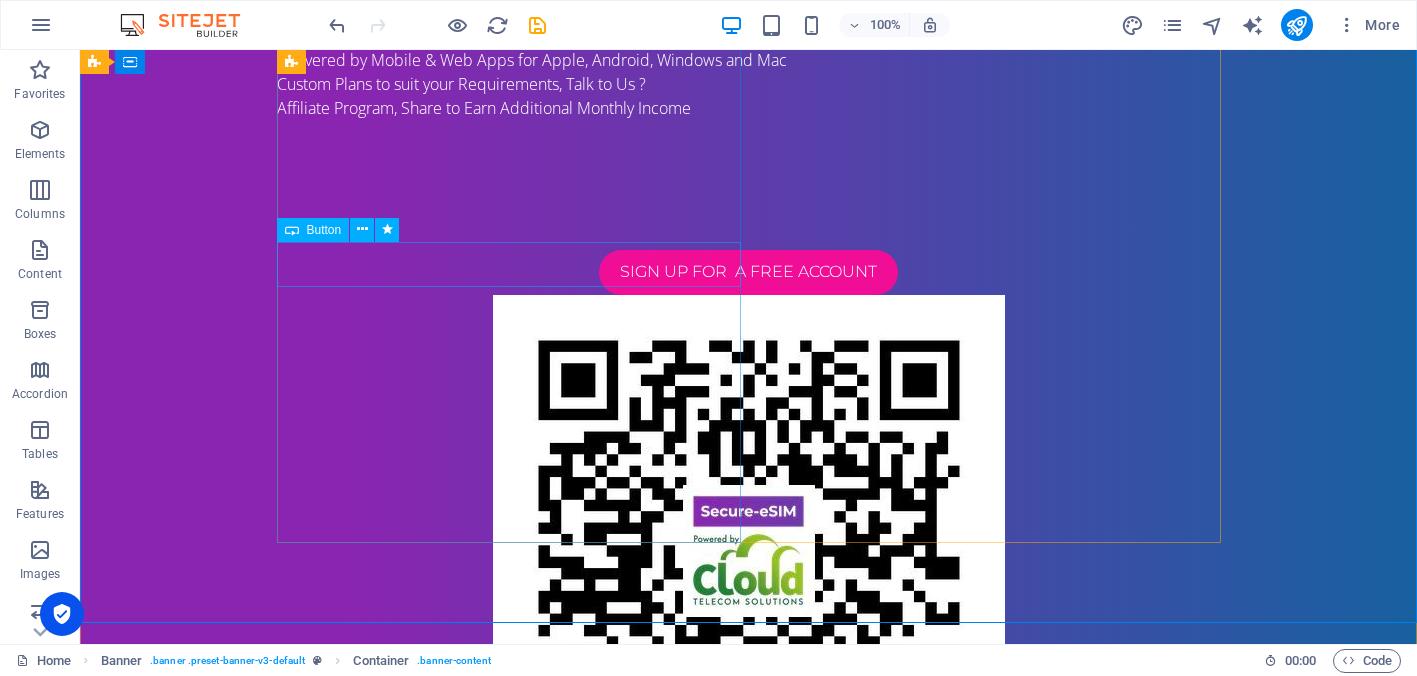 click on "Sign up for  A Free Account" at bounding box center [749, 272] 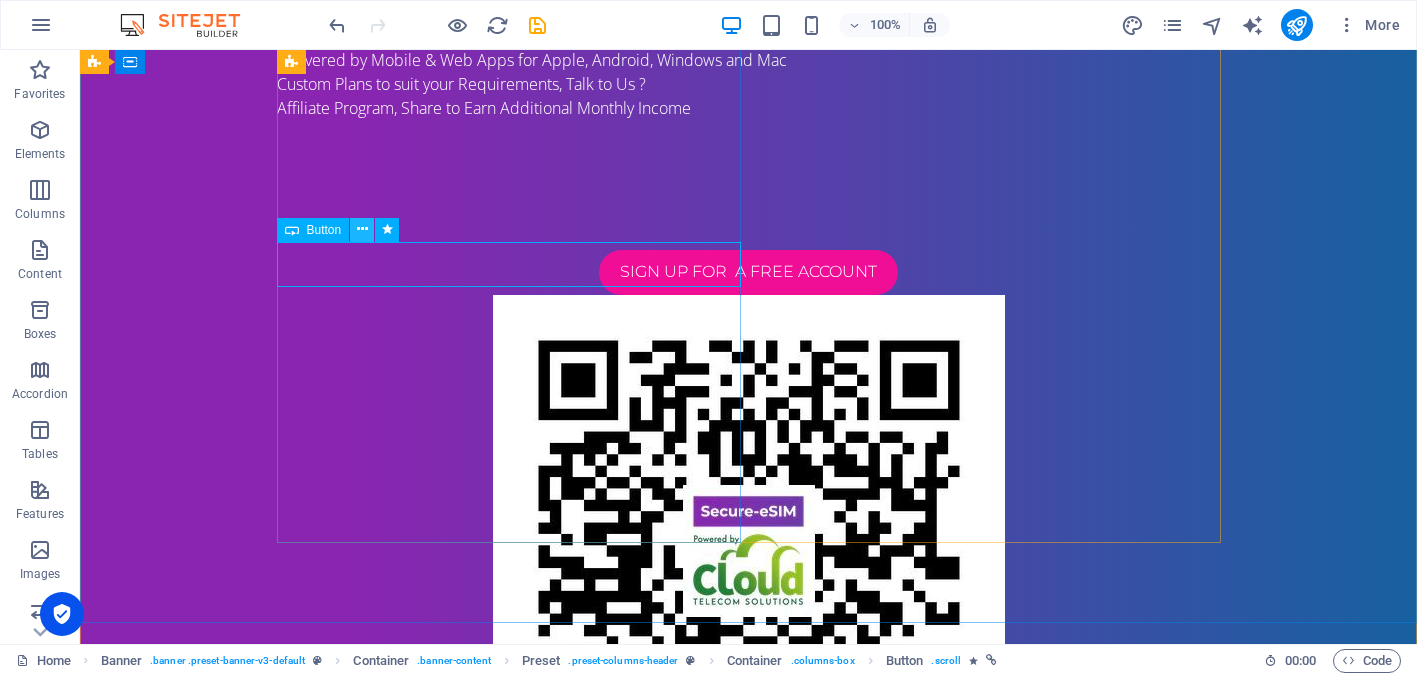 click at bounding box center [362, 229] 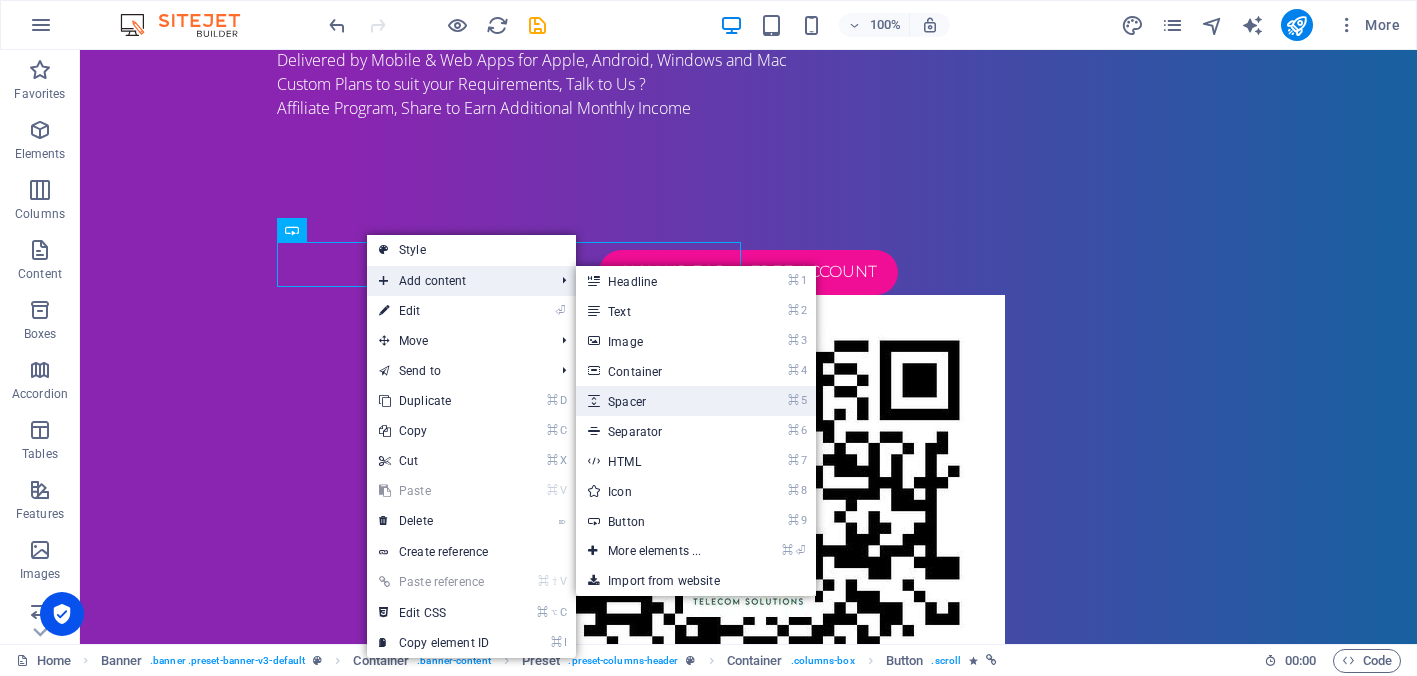 click on "⌘ 5  Spacer" at bounding box center [658, 401] 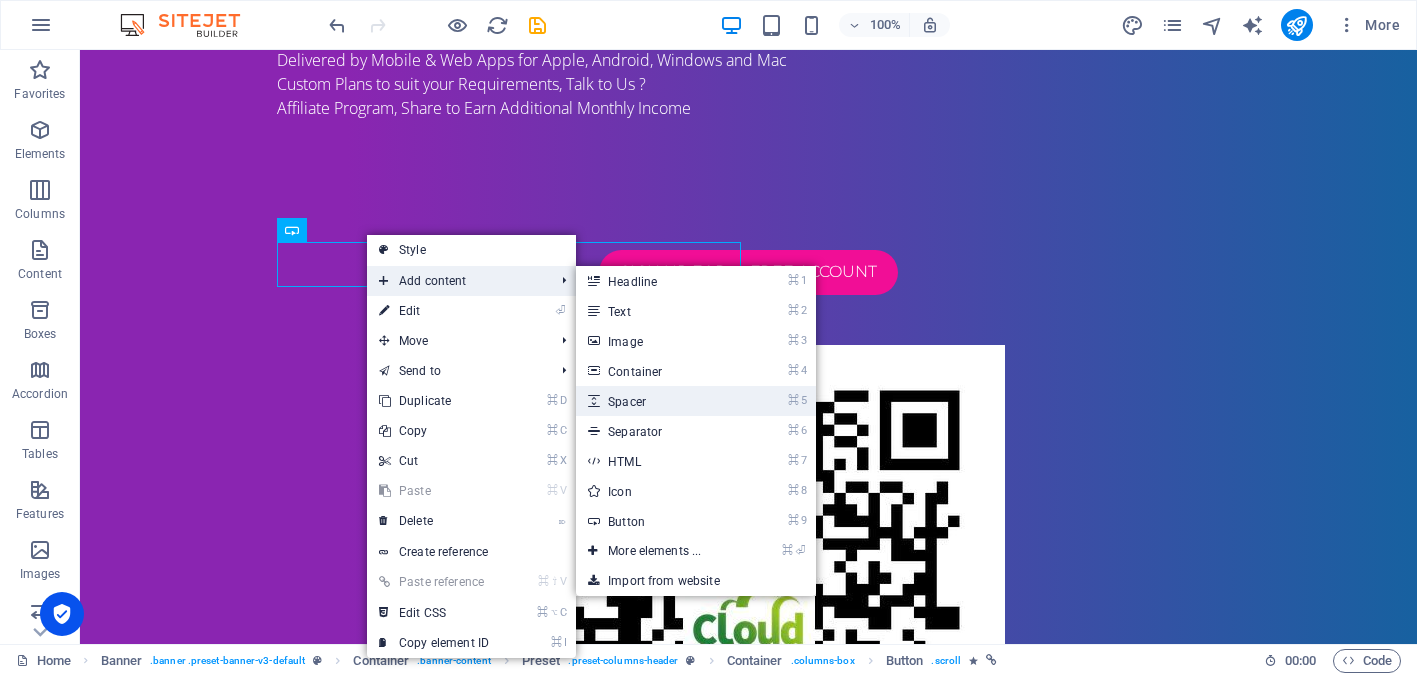 select on "px" 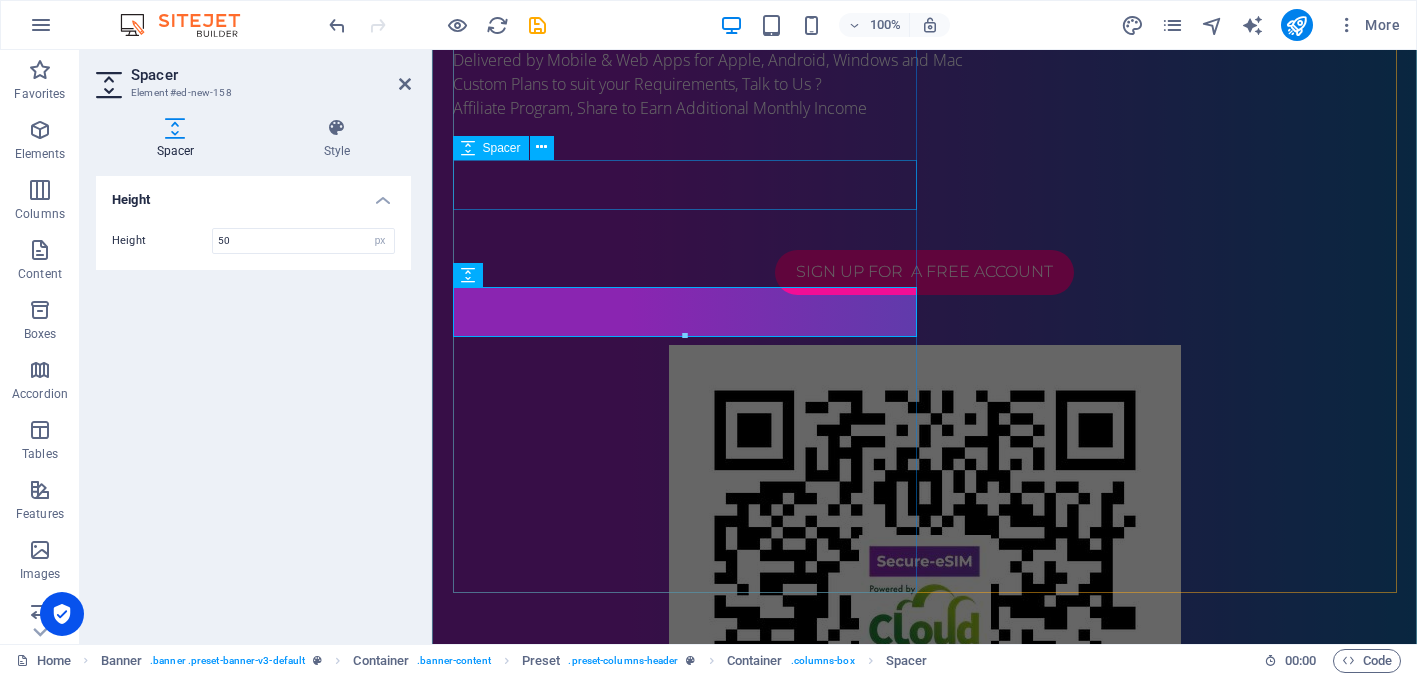 click at bounding box center (925, 193) 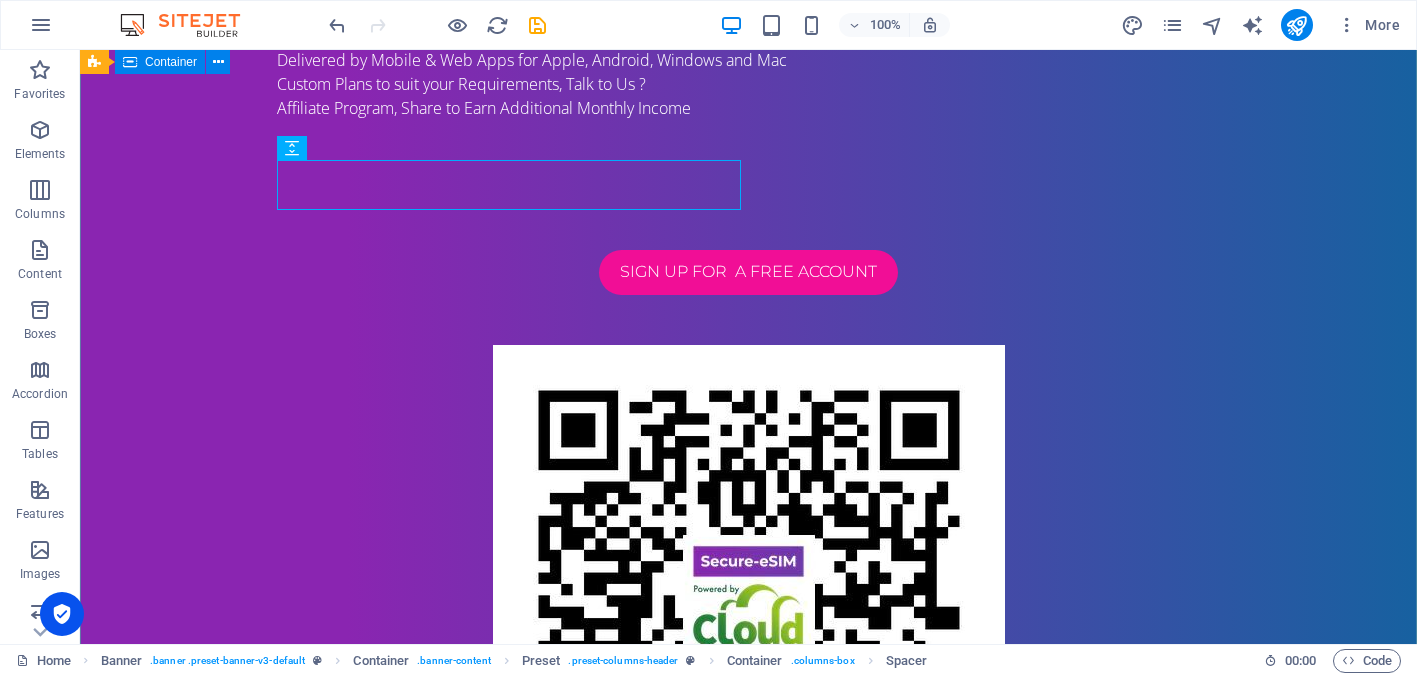 click on "Secure-eSIM " Stay Connected "    " Stay Secure " Global Mobile Internet eSIM, over 200+ Countries and Regions Gobal Virtual Mobile Numbers over VoIP Global Voice Calling Plans over VoIP Global SMS for two Factor Authentication Plus More ..... Delivered by Mobile & Web Apps for Apple, Android, Windows and Mac  Custom Plans to suit your Requirements, Talk to Us ? Affiliate Program, Share to Earn Additional Monthly Income   Sign up for  A Free Account Login to your account" at bounding box center (748, 733) 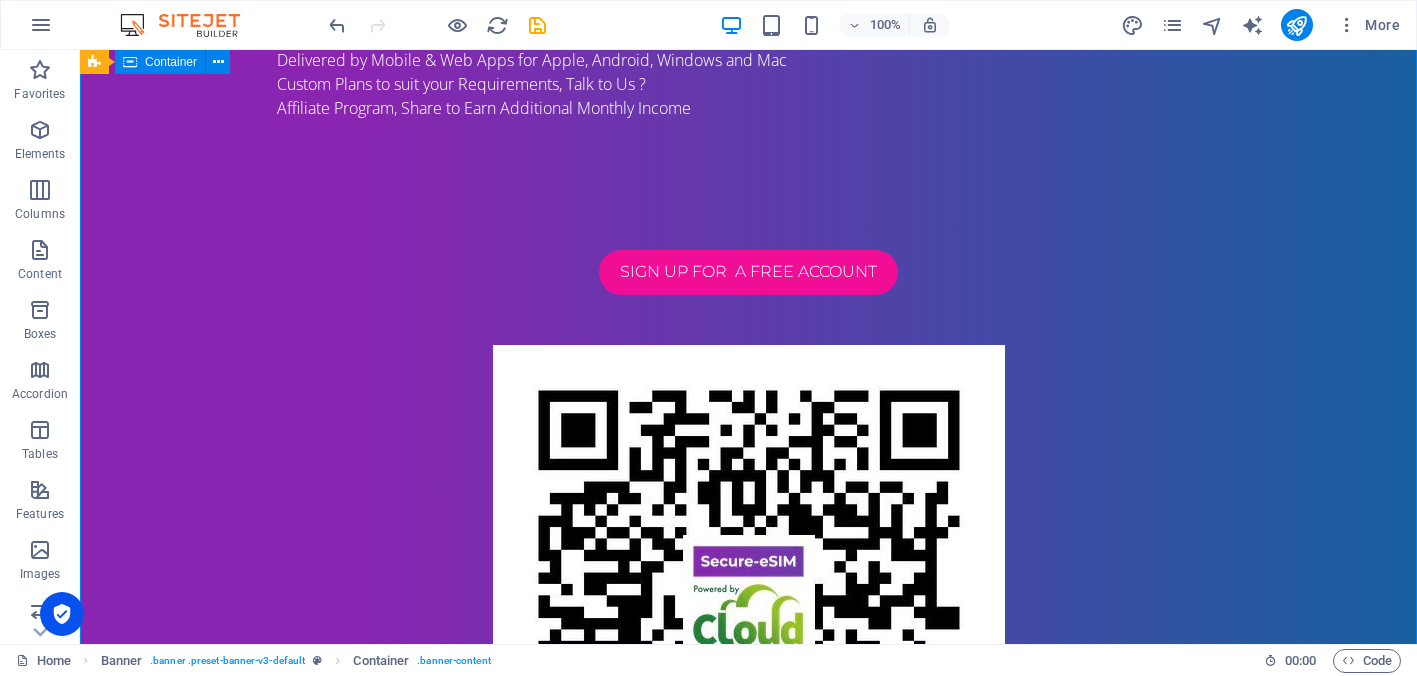 click on "Secure-eSIM " Stay Connected "    " Stay Secure " Global Mobile Internet eSIM, over 200+ Countries and Regions Gobal Virtual Mobile Numbers over VoIP Global Voice Calling Plans over VoIP Global SMS for two Factor Authentication Plus More ..... Delivered by Mobile & Web Apps for Apple, Android, Windows and Mac  Custom Plans to suit your Requirements, Talk to Us ? Affiliate Program, Share to Earn Additional Monthly Income   Sign up for  A Free Account Login to your account" at bounding box center (748, 733) 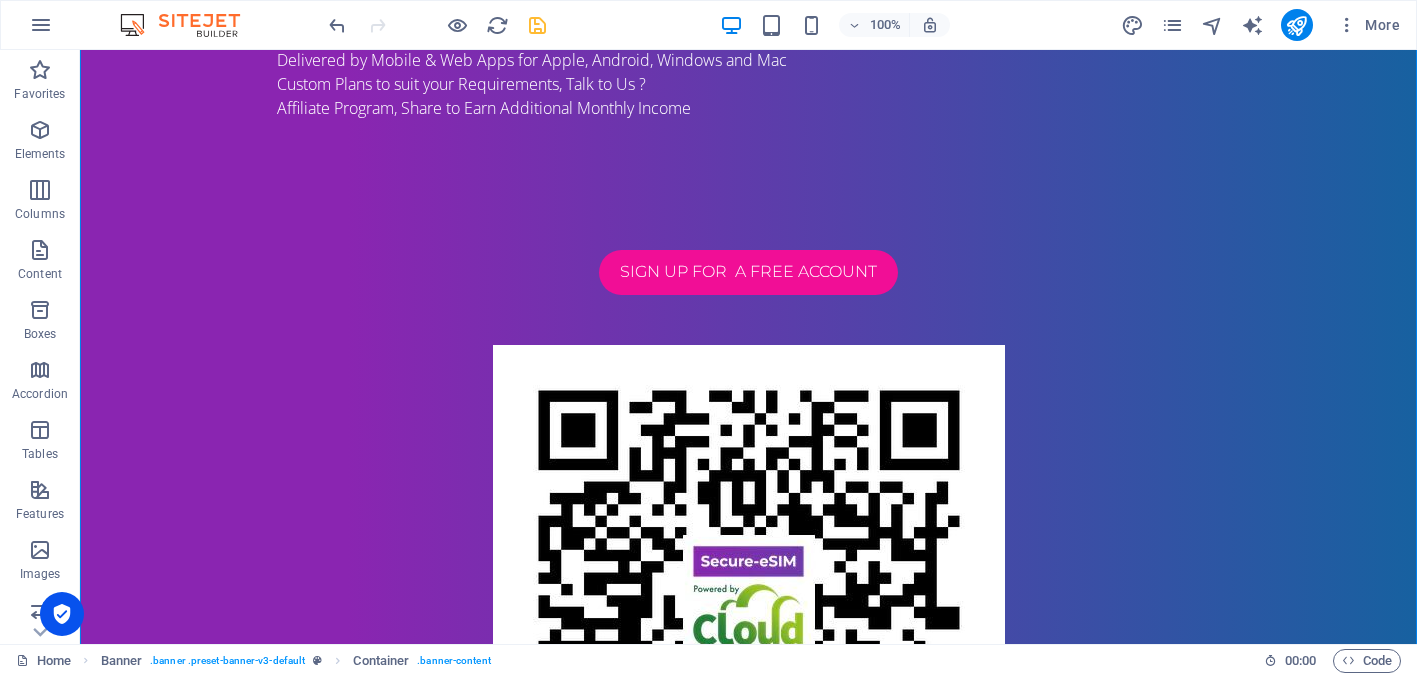 click at bounding box center [537, 25] 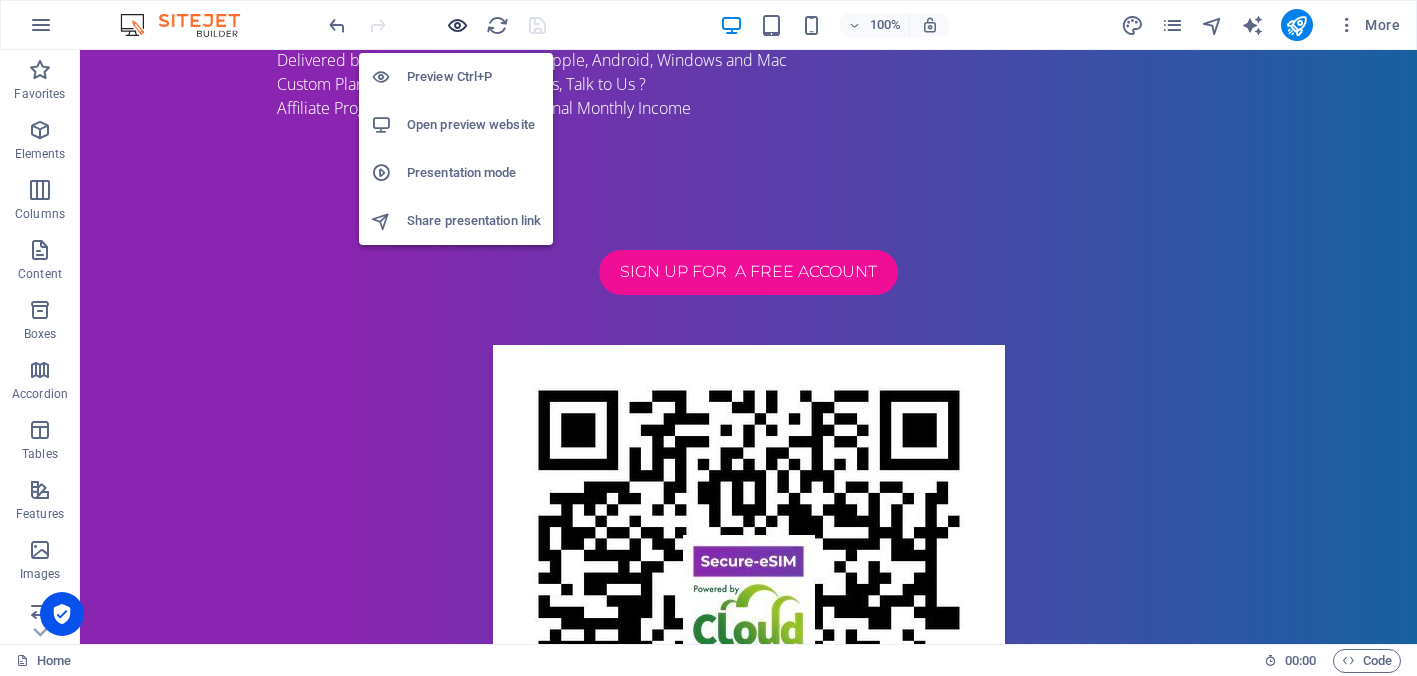 click at bounding box center [457, 25] 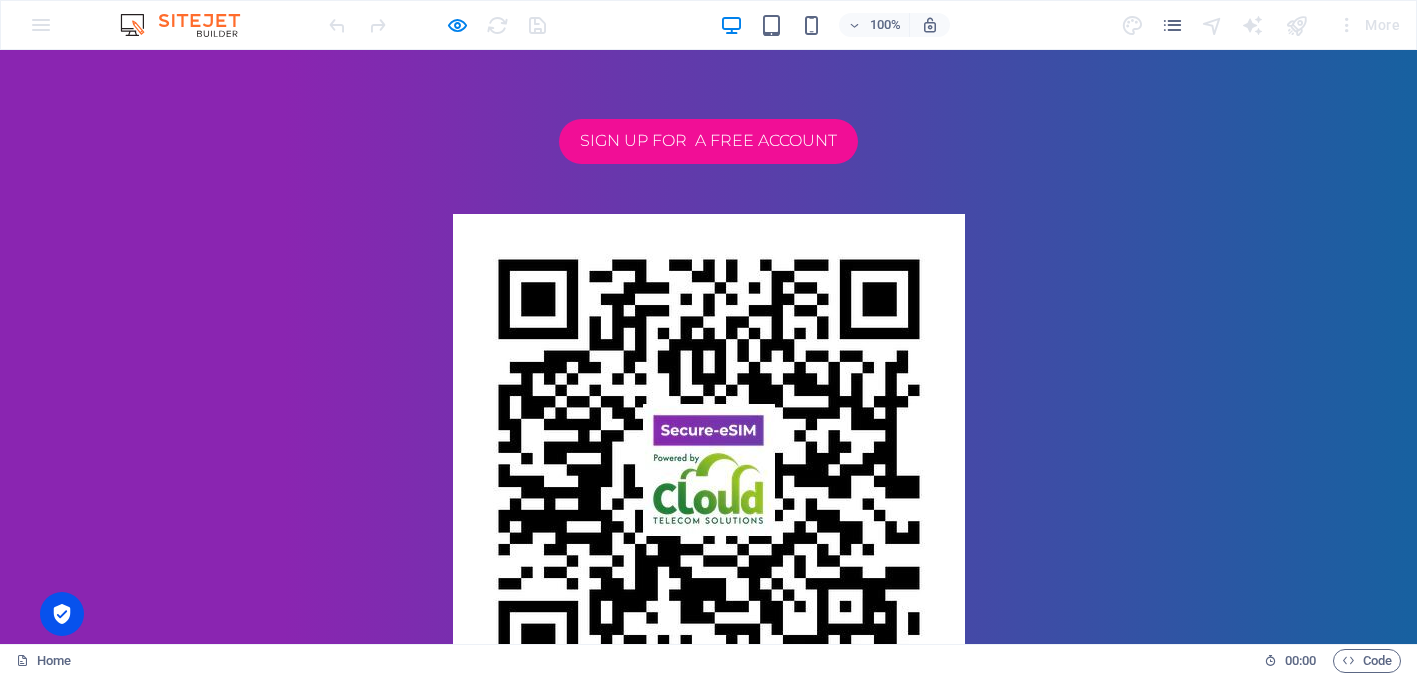 scroll, scrollTop: 673, scrollLeft: 0, axis: vertical 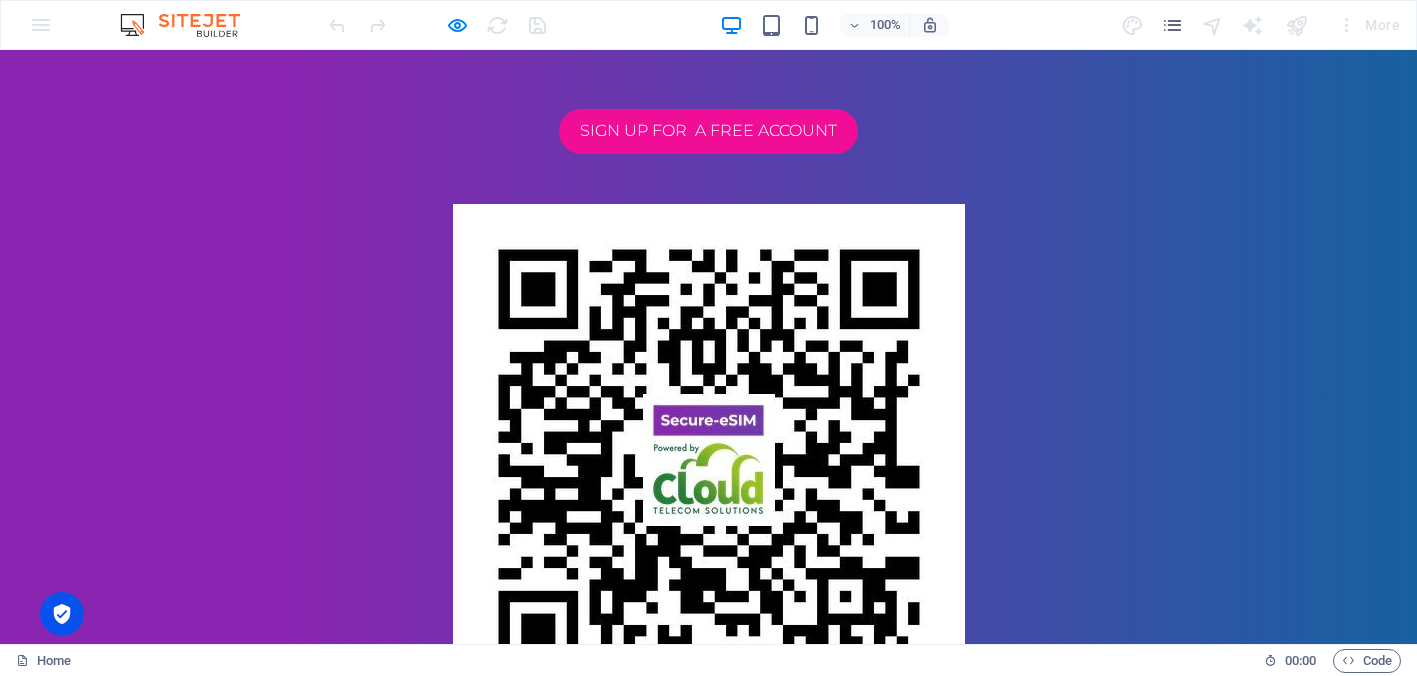 click on "Login to your account" at bounding box center [708, 1522] 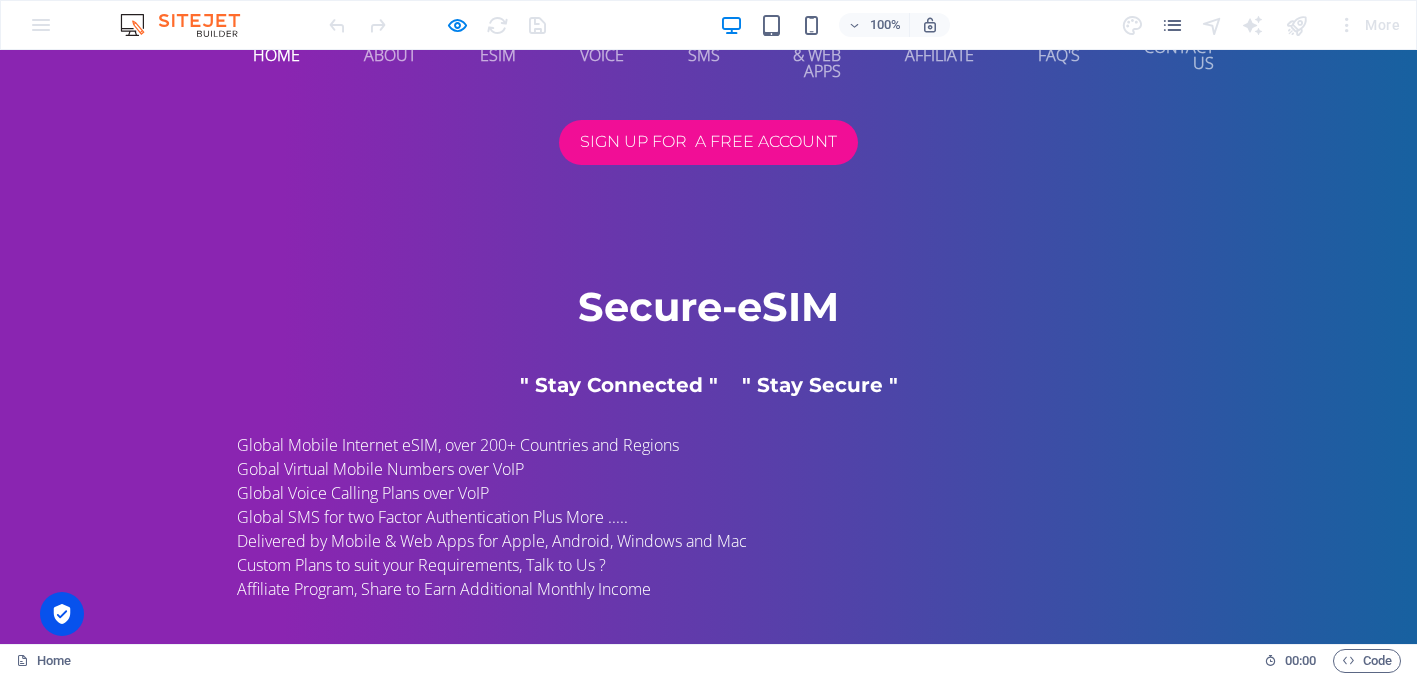 scroll, scrollTop: 0, scrollLeft: 0, axis: both 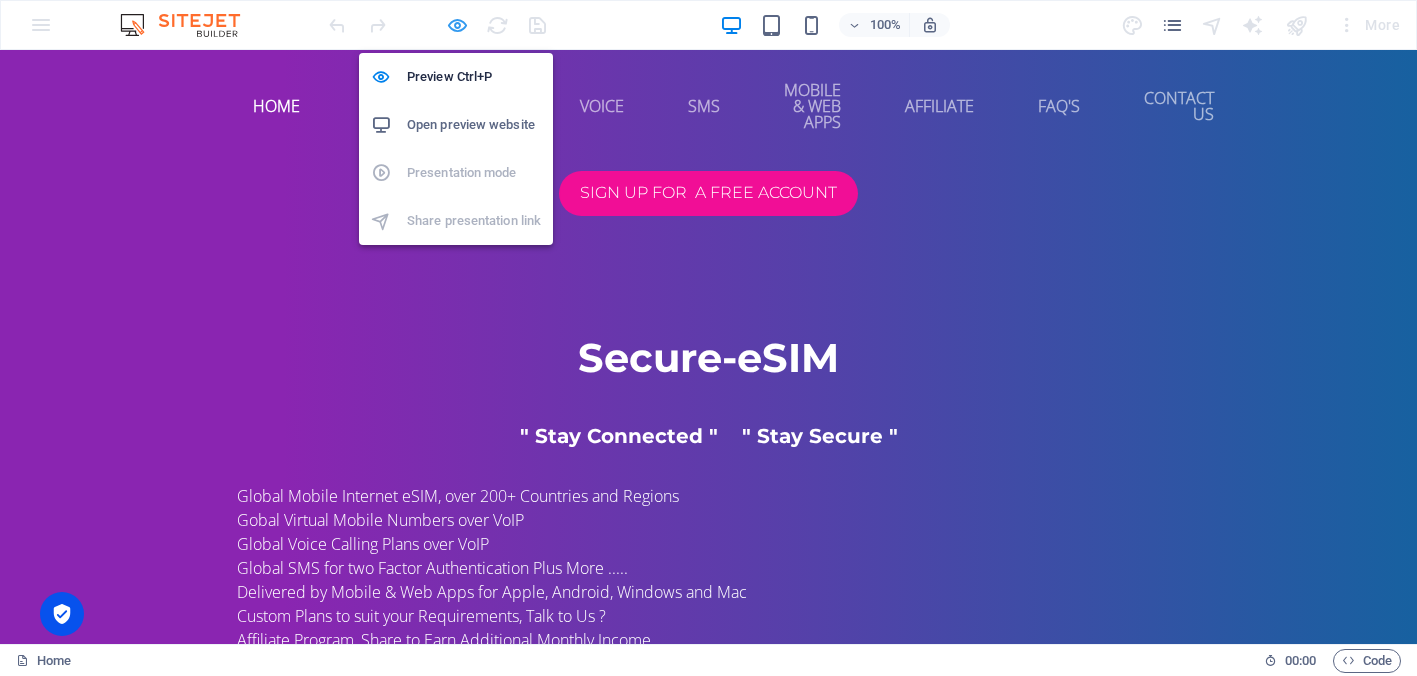 click at bounding box center [457, 25] 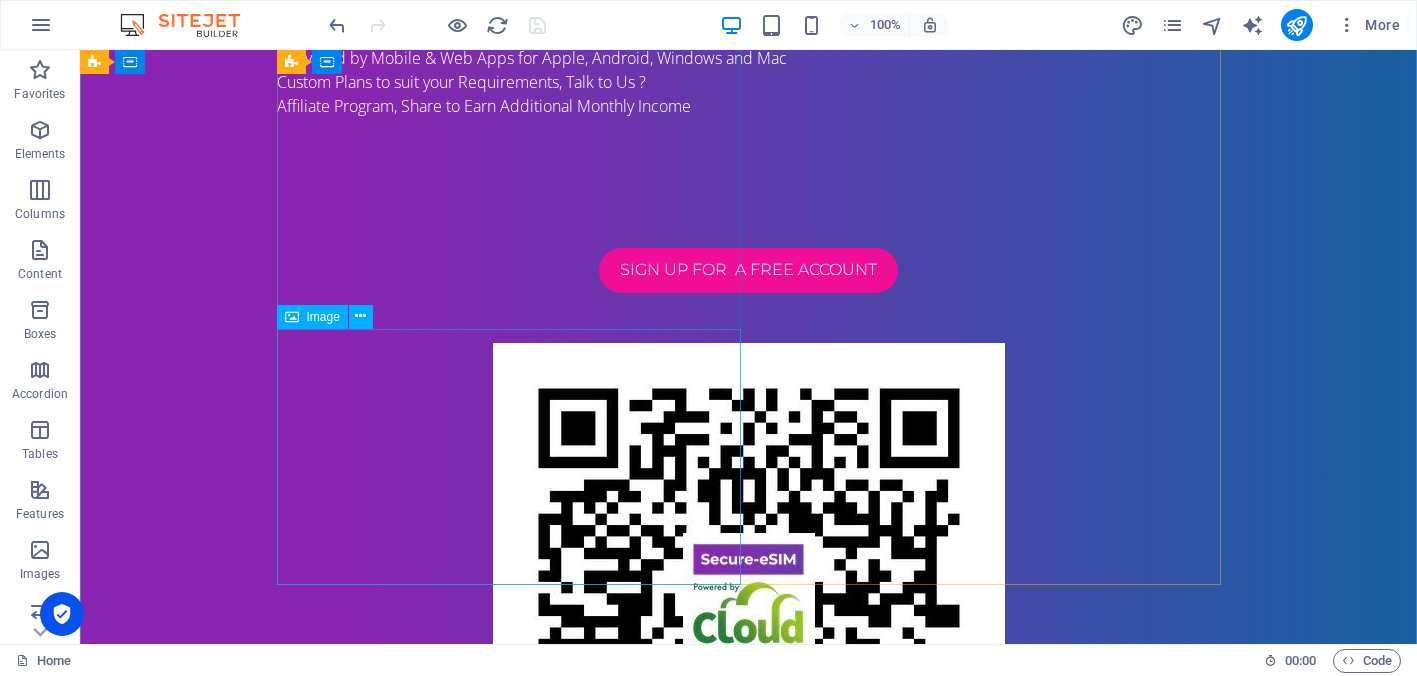 scroll, scrollTop: 586, scrollLeft: 0, axis: vertical 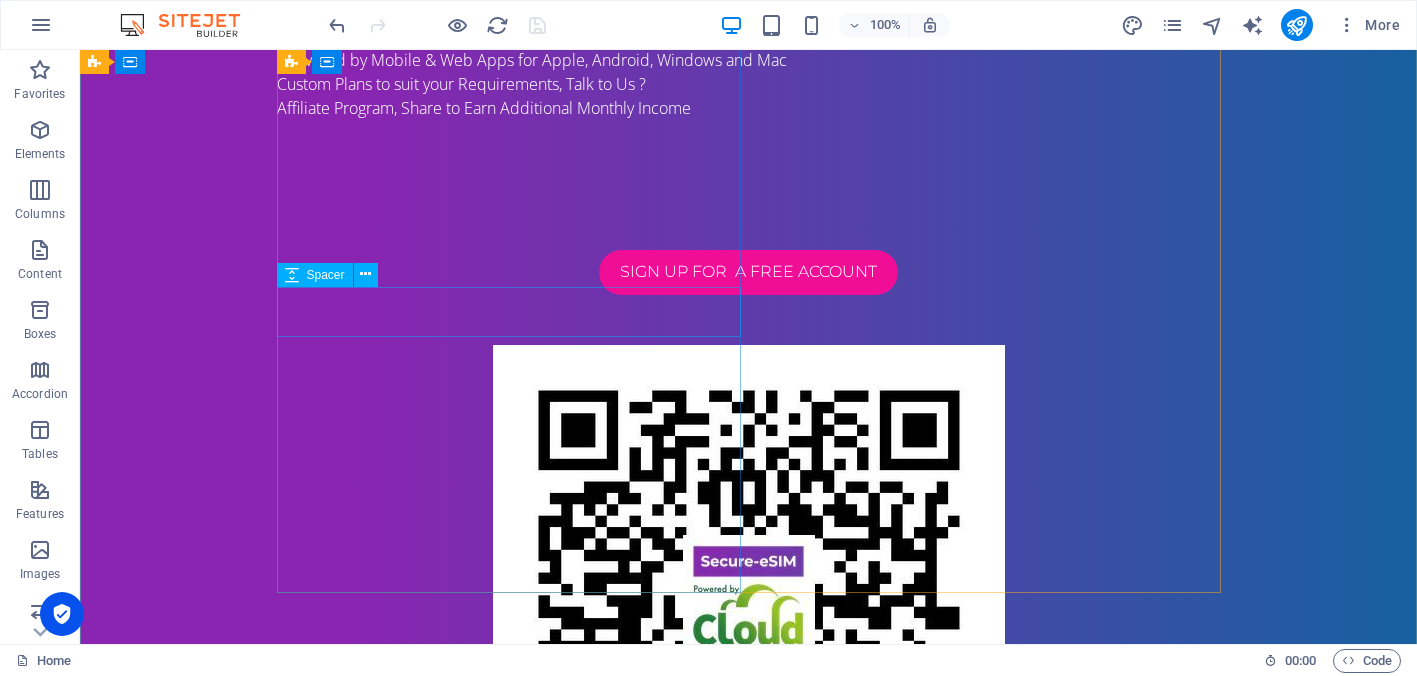 click at bounding box center (749, 320) 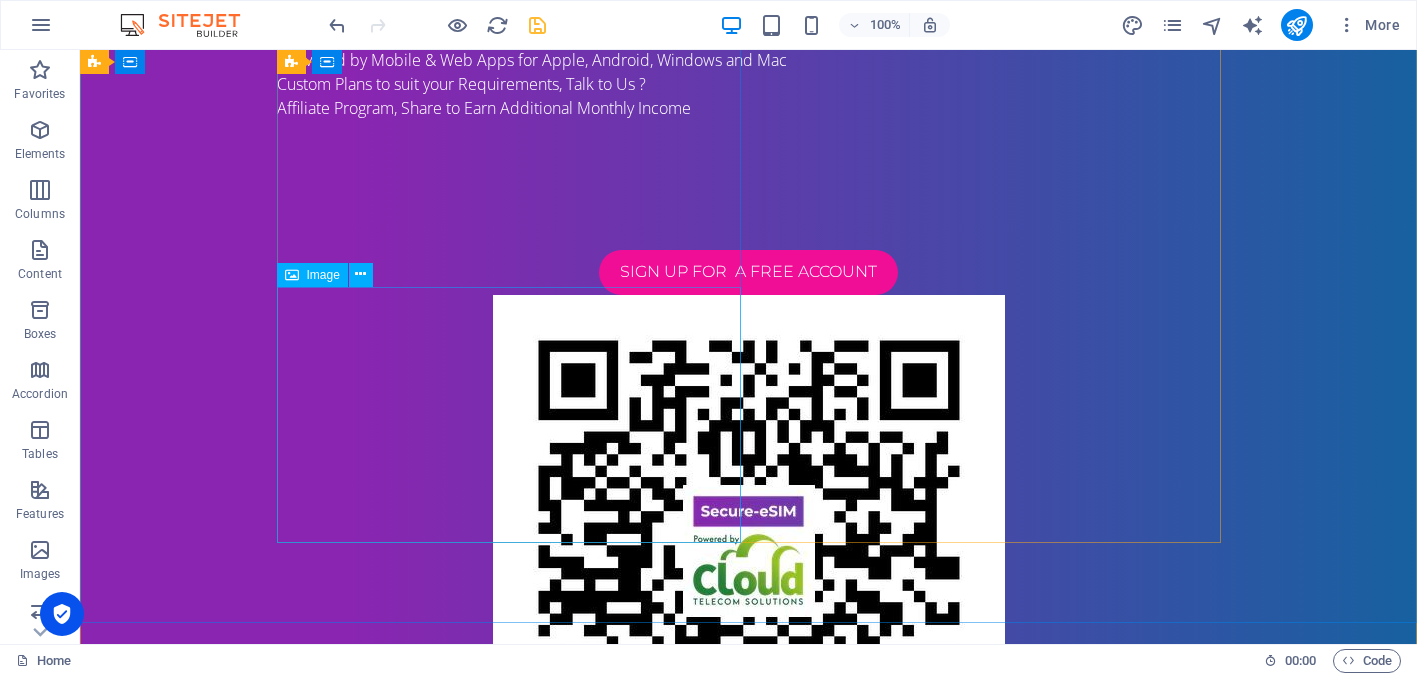 click at bounding box center (749, 551) 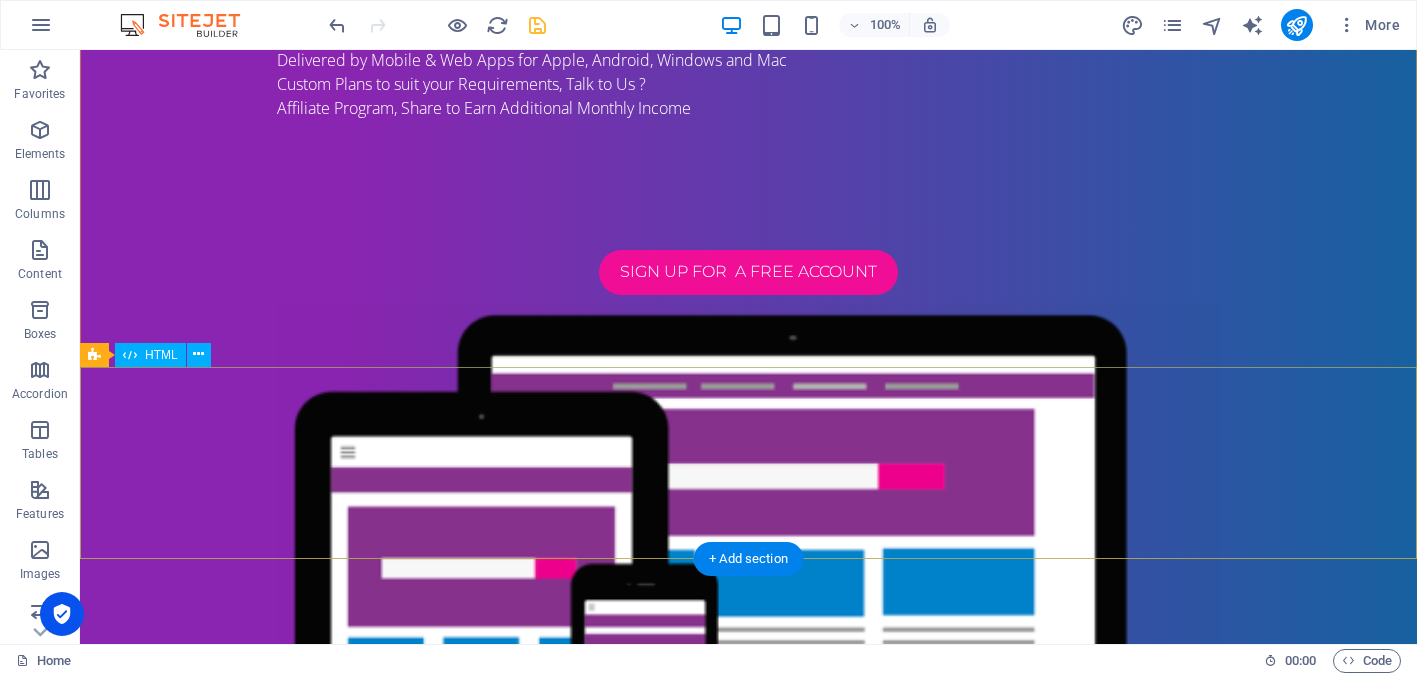 click at bounding box center [748, 1300] 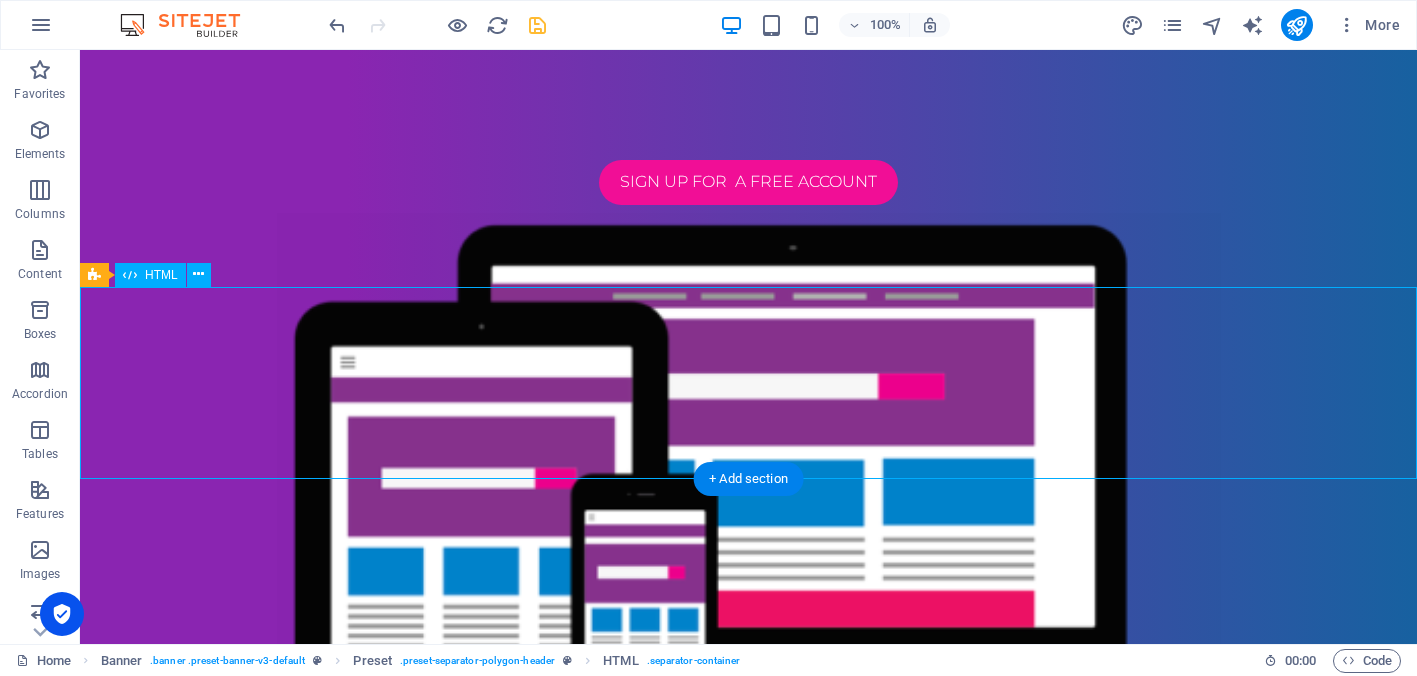 scroll, scrollTop: 677, scrollLeft: 0, axis: vertical 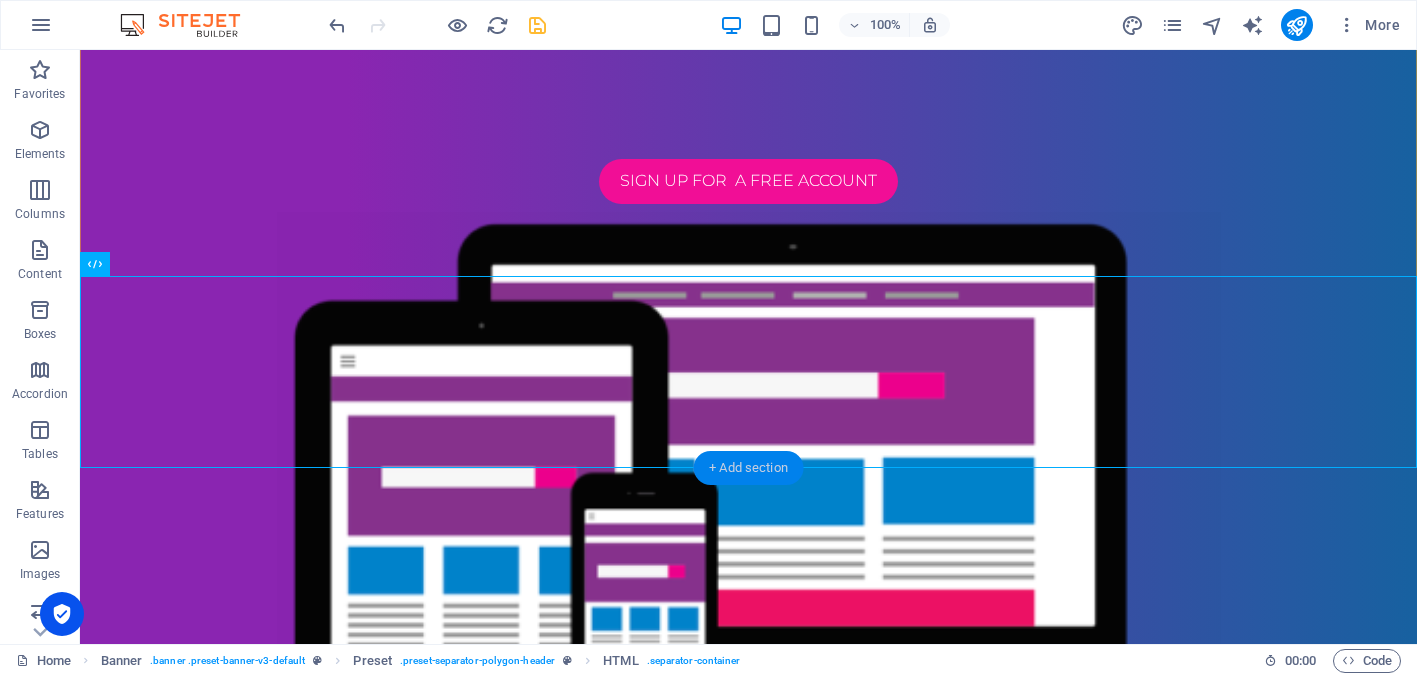 click on "+ Add section" at bounding box center [748, 468] 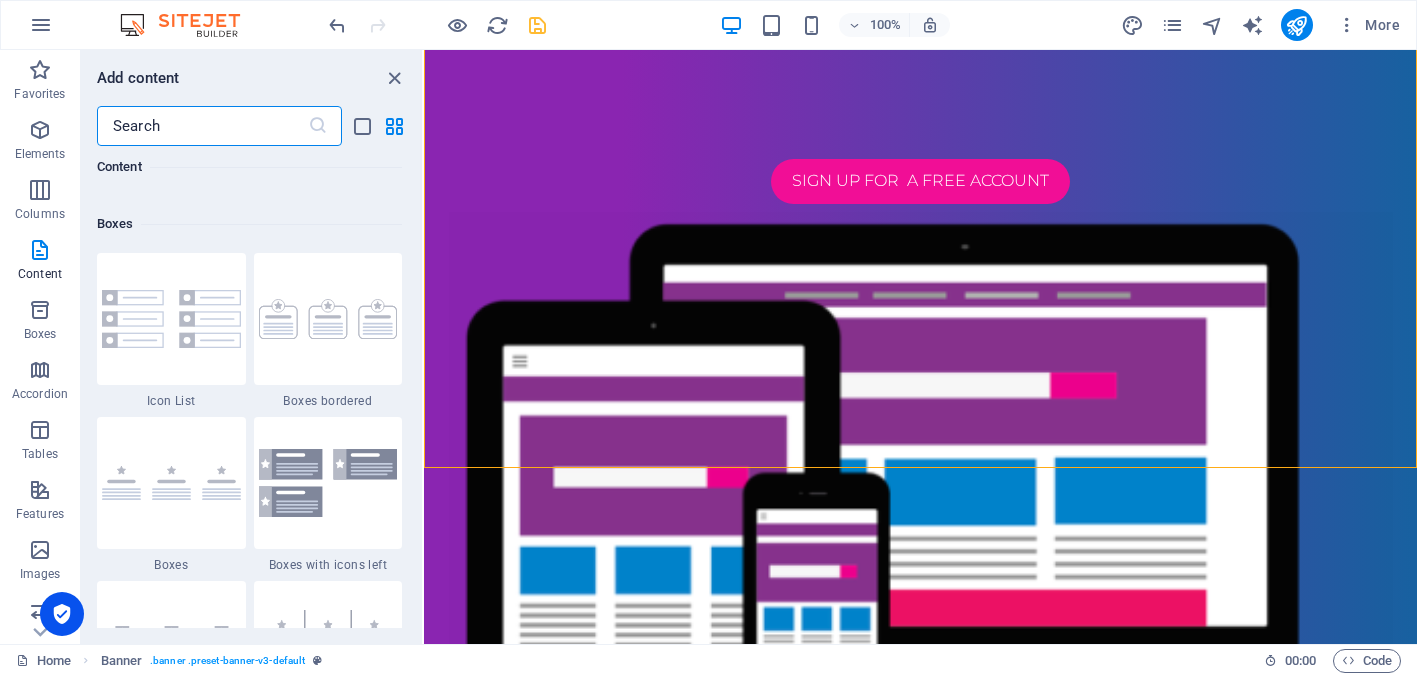 scroll, scrollTop: 5305, scrollLeft: 0, axis: vertical 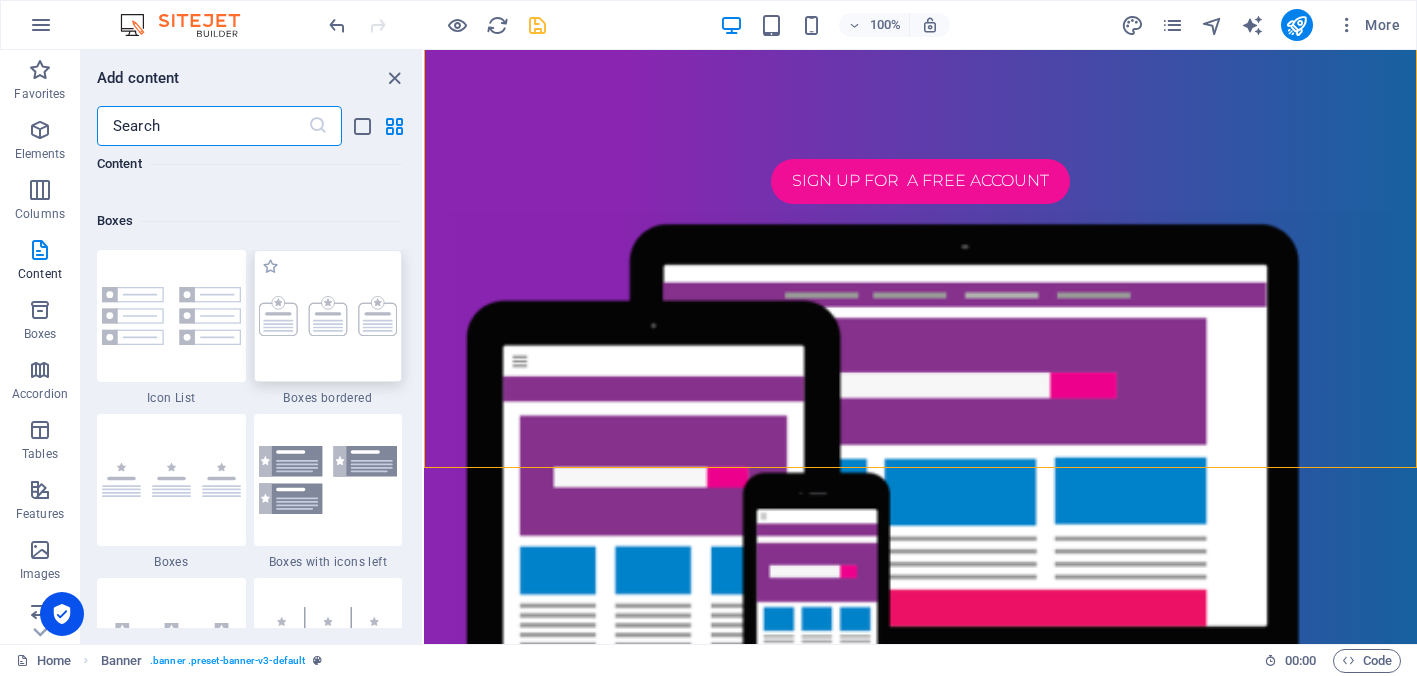 click at bounding box center [328, 316] 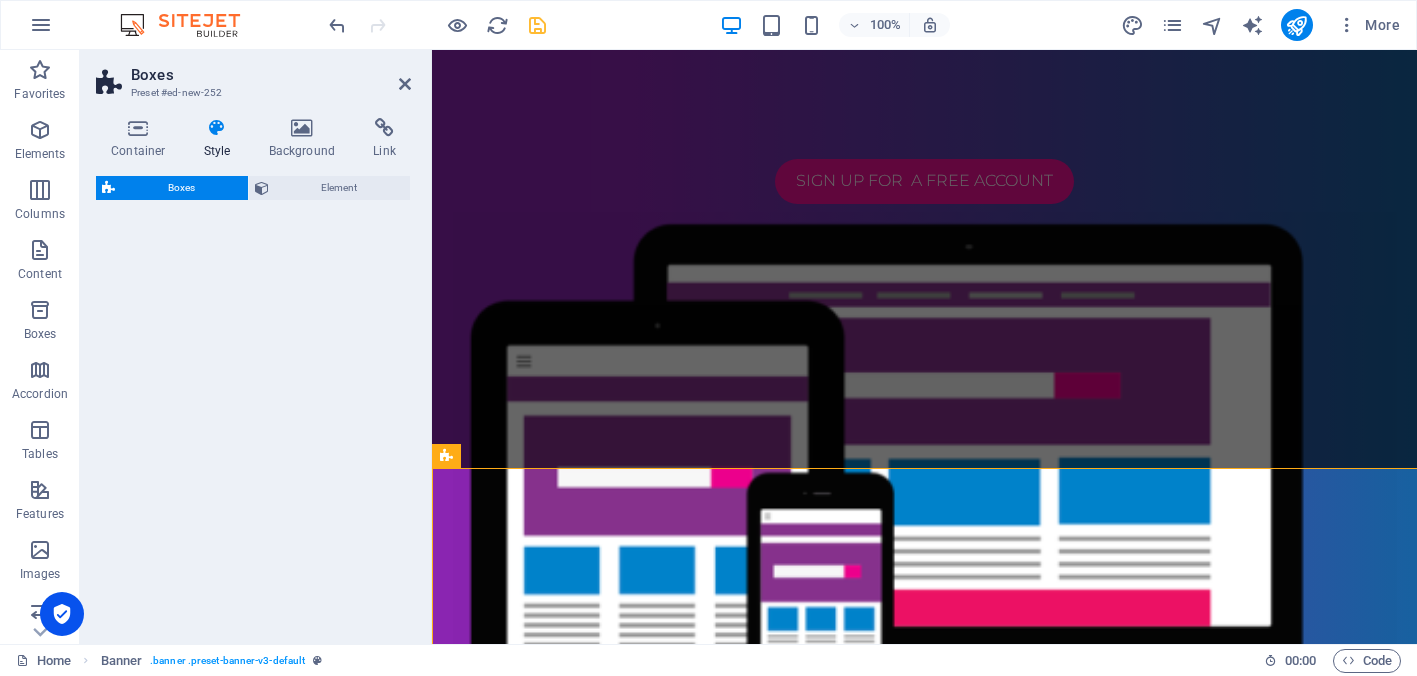 select on "rem" 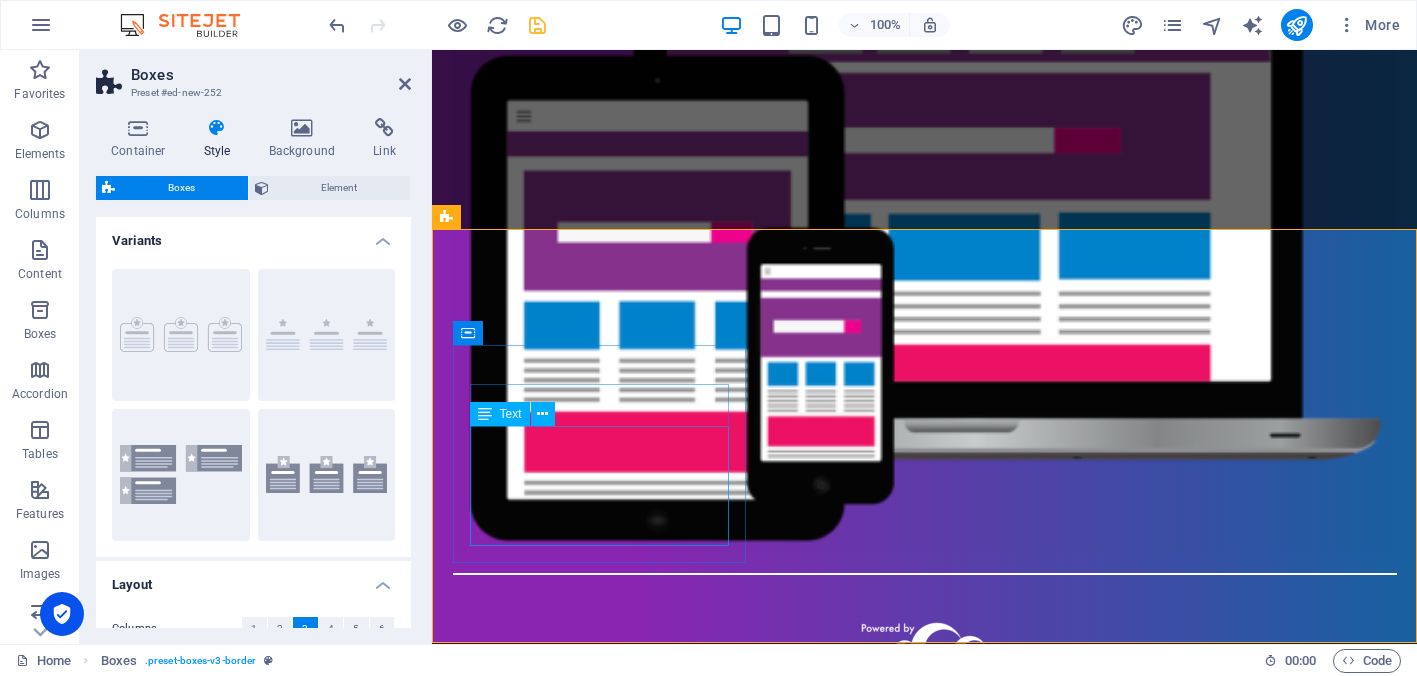 scroll, scrollTop: 915, scrollLeft: 0, axis: vertical 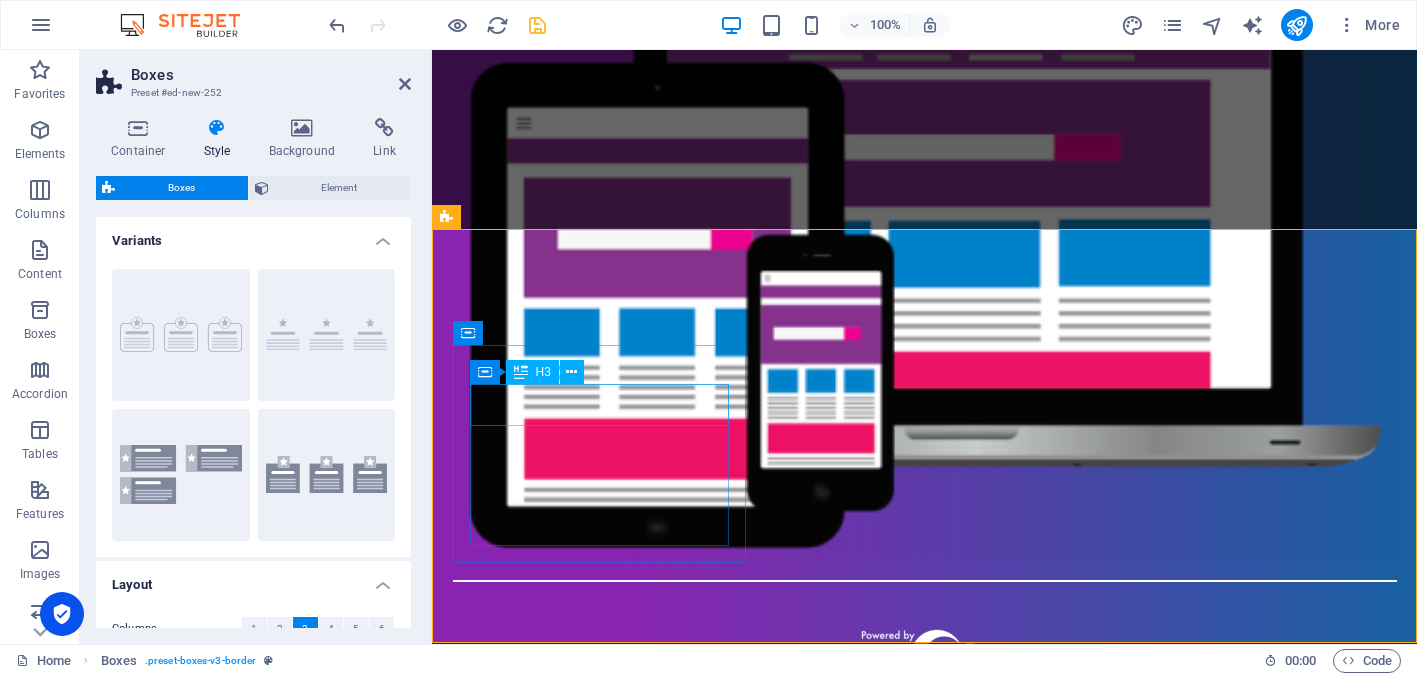 click on "Headline" at bounding box center (594, 1243) 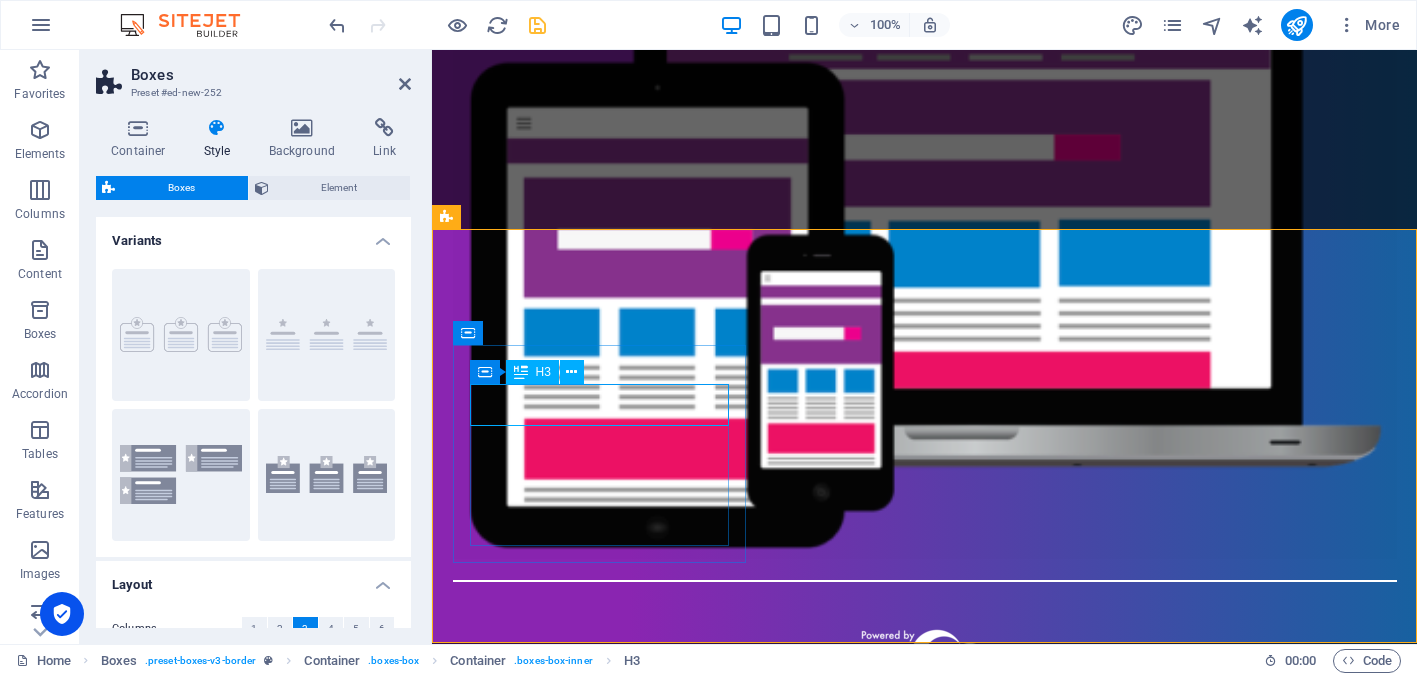 click on "Headline" at bounding box center (594, 1243) 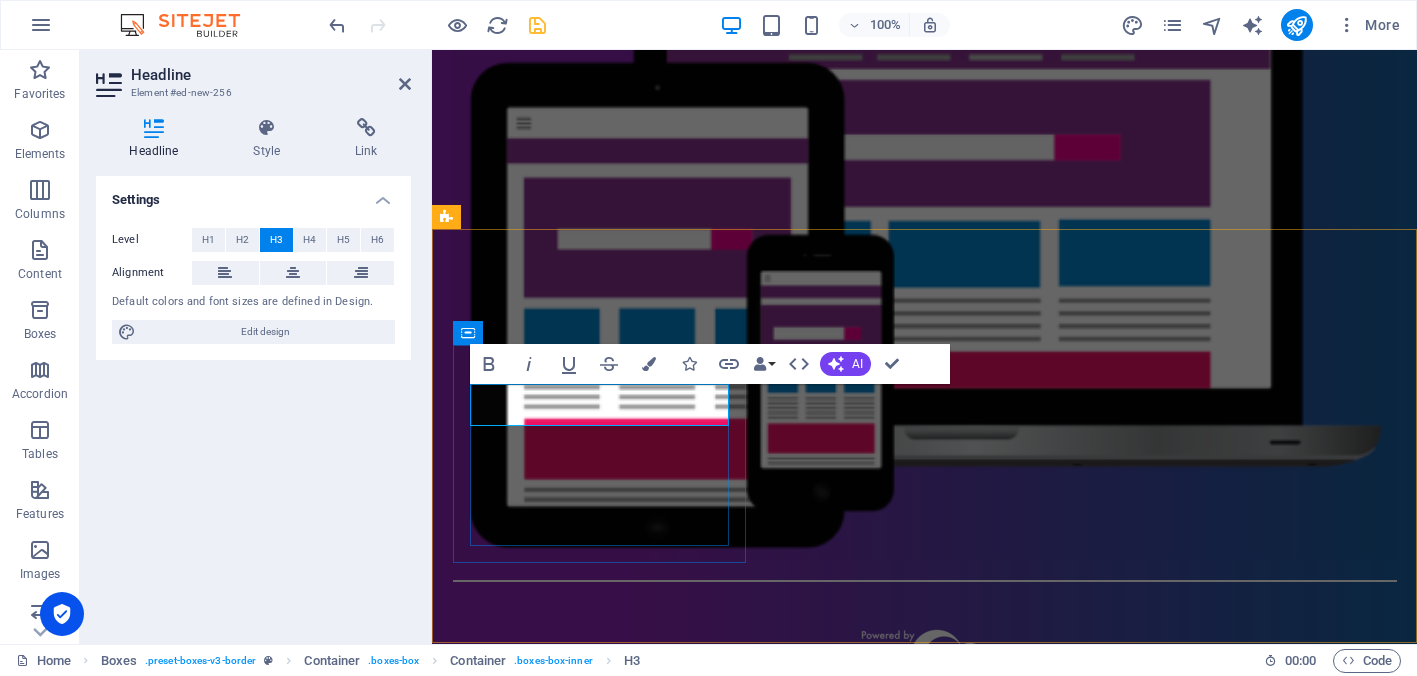 type 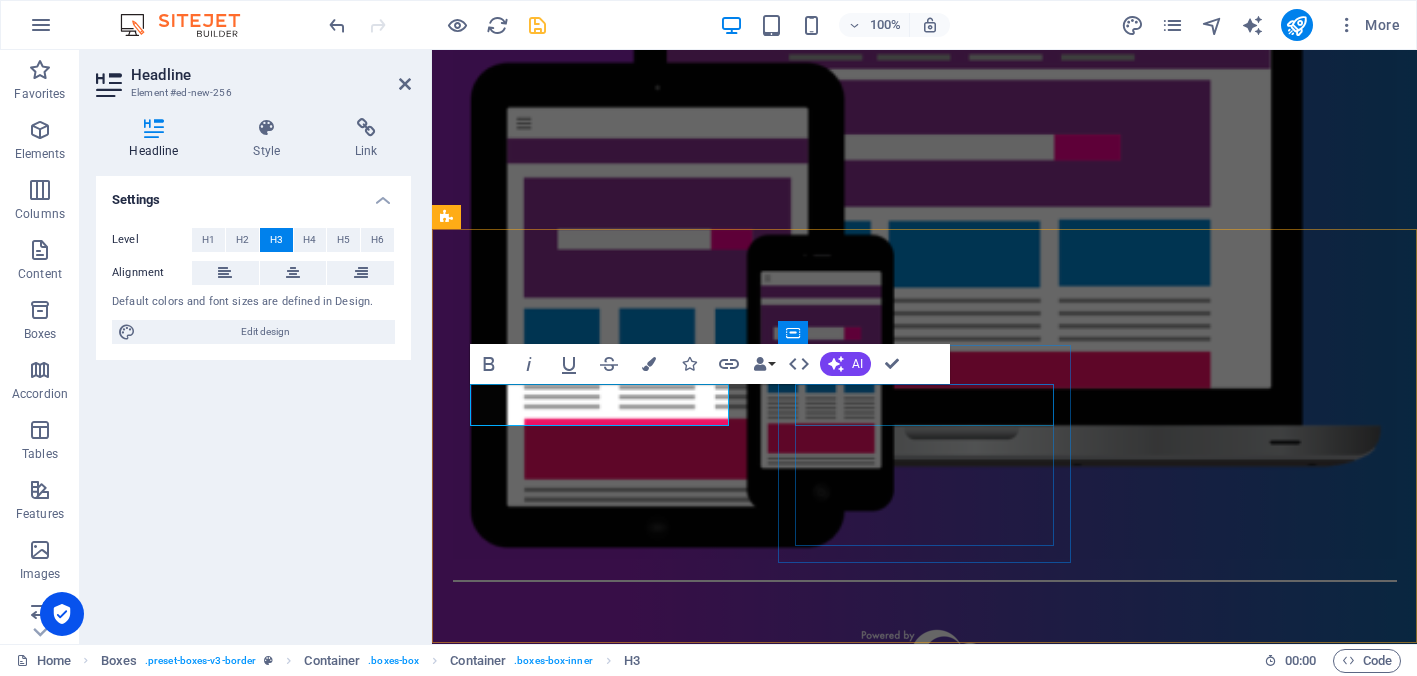 click on "Headline" at bounding box center (594, 1513) 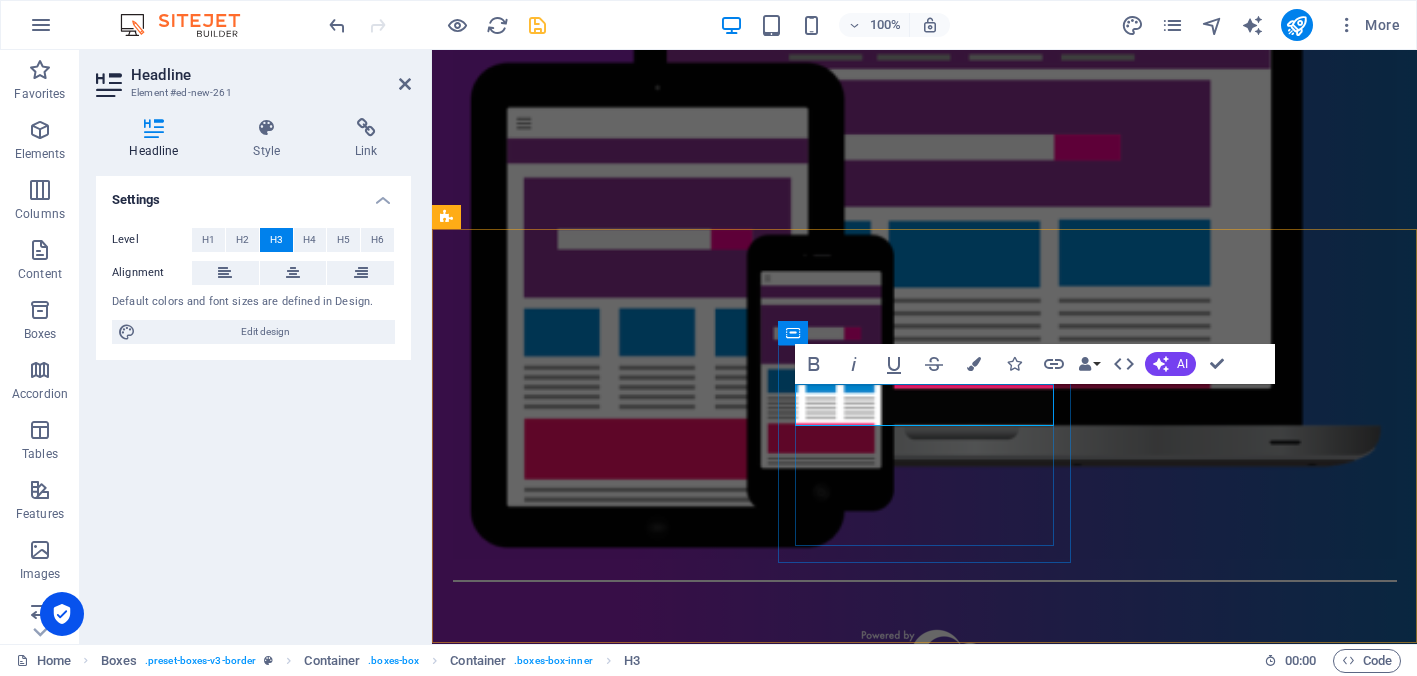 type 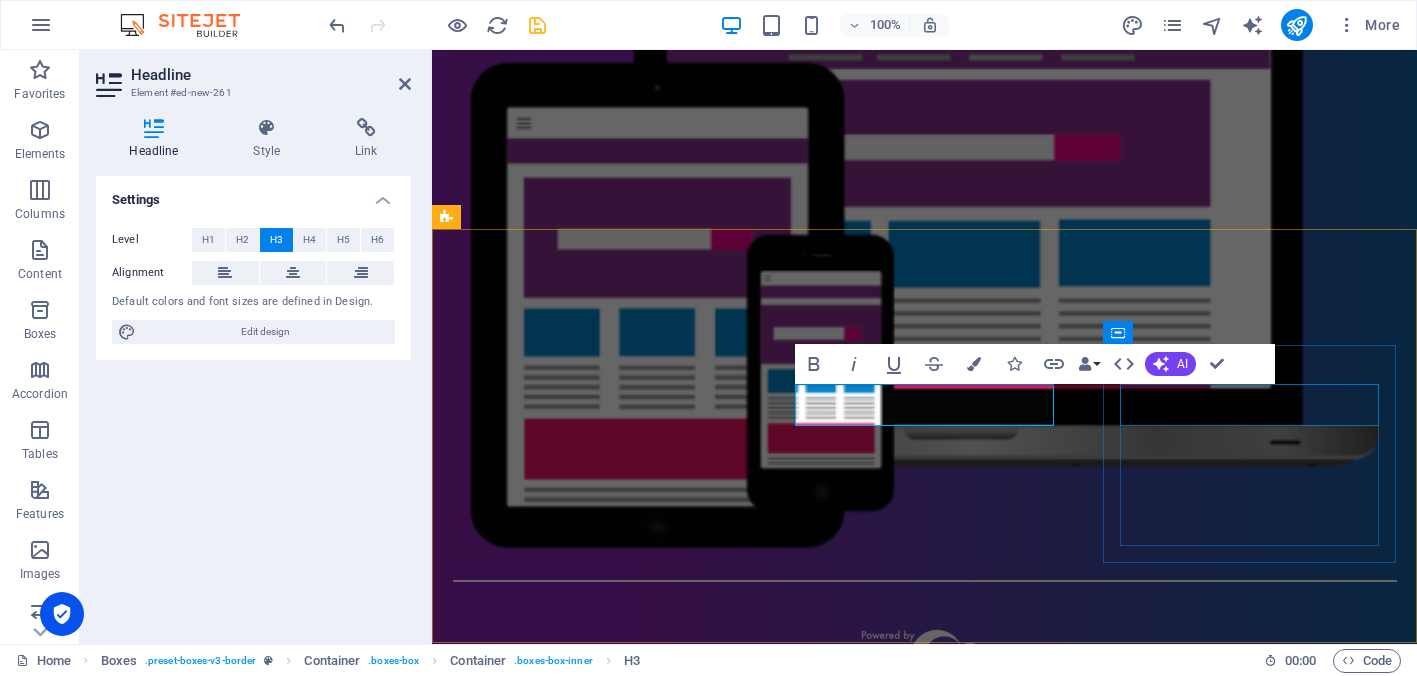 click on "Headline" at bounding box center [594, 1783] 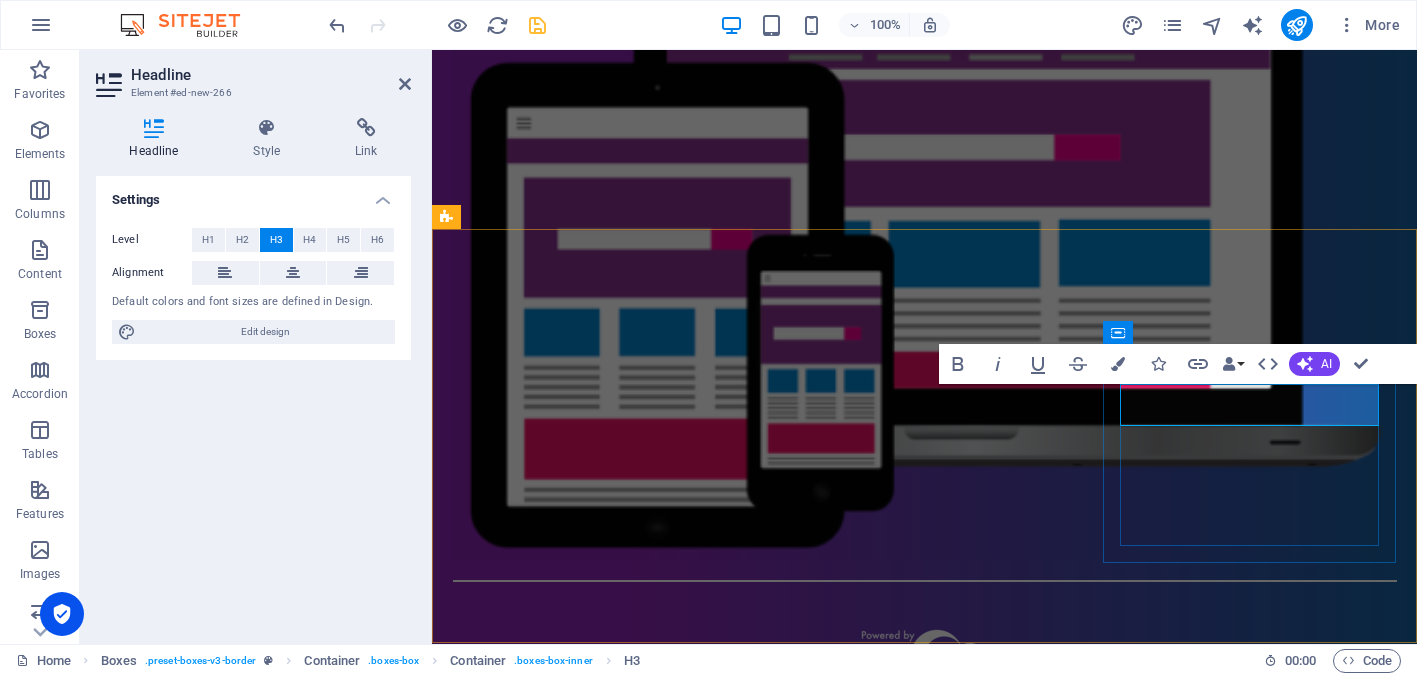 type 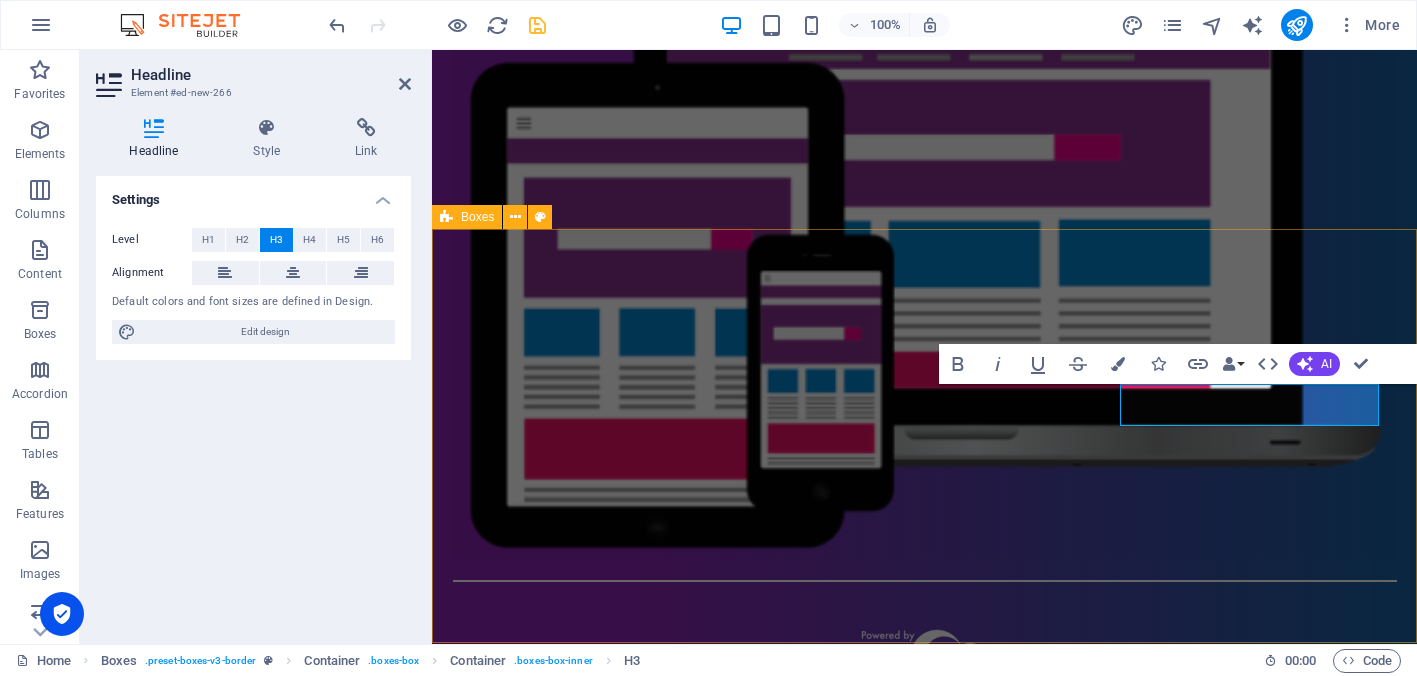click on "Login Lorem ipsum dolor sit amet, consectetuer adipiscing elit. Aenean commodo ligula eget dolor. Lorem ipsum dolor sit amet, consectetuer adipiscing elit leget dolor. Sign Up Lorem ipsum dolor sit amet, consectetuer adipiscing elit. Aenean commodo ligula eget dolor. Lorem ipsum dolor sit amet, consectetuer adipiscing elit leget dolor. Website Lorem ipsum dolor sit amet, consectetuer adipiscing elit. Aenean commodo ligula eget dolor. Lorem ipsum dolor sit amet, consectetuer adipiscing elit leget dolor." at bounding box center (924, 1544) 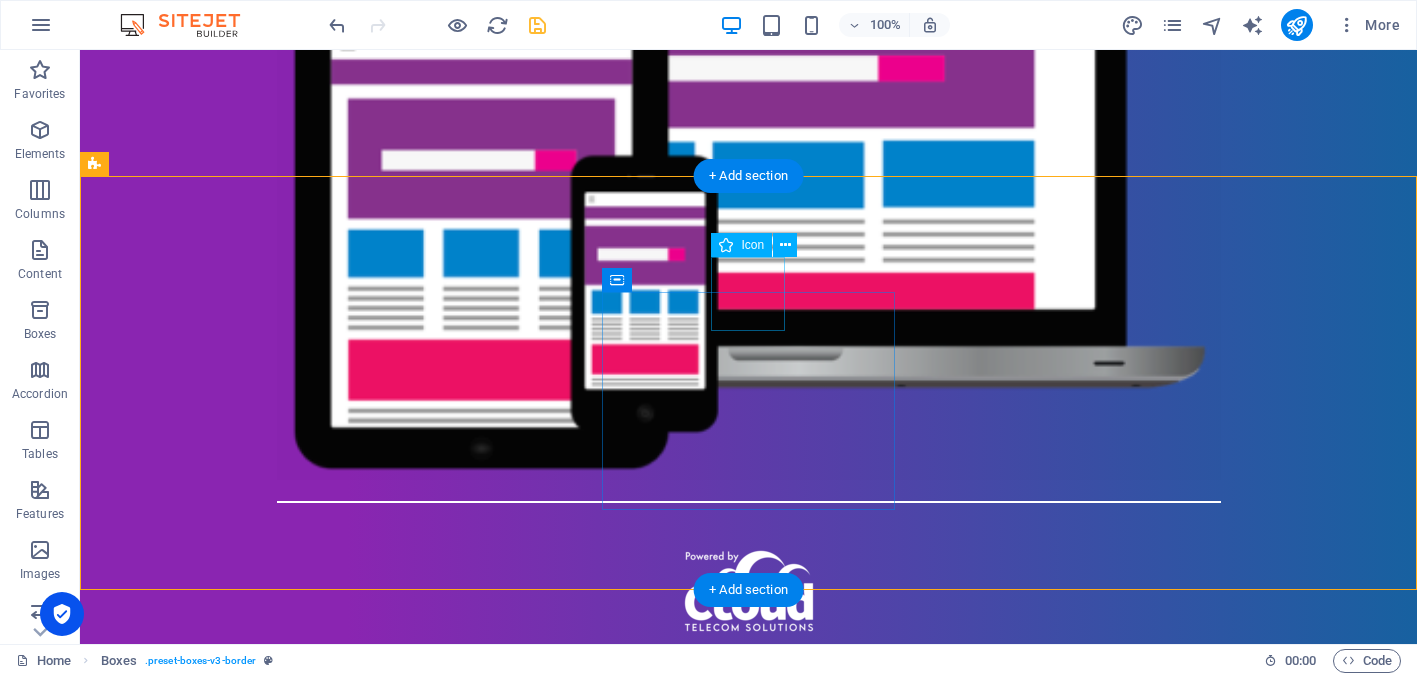 scroll, scrollTop: 1021, scrollLeft: 0, axis: vertical 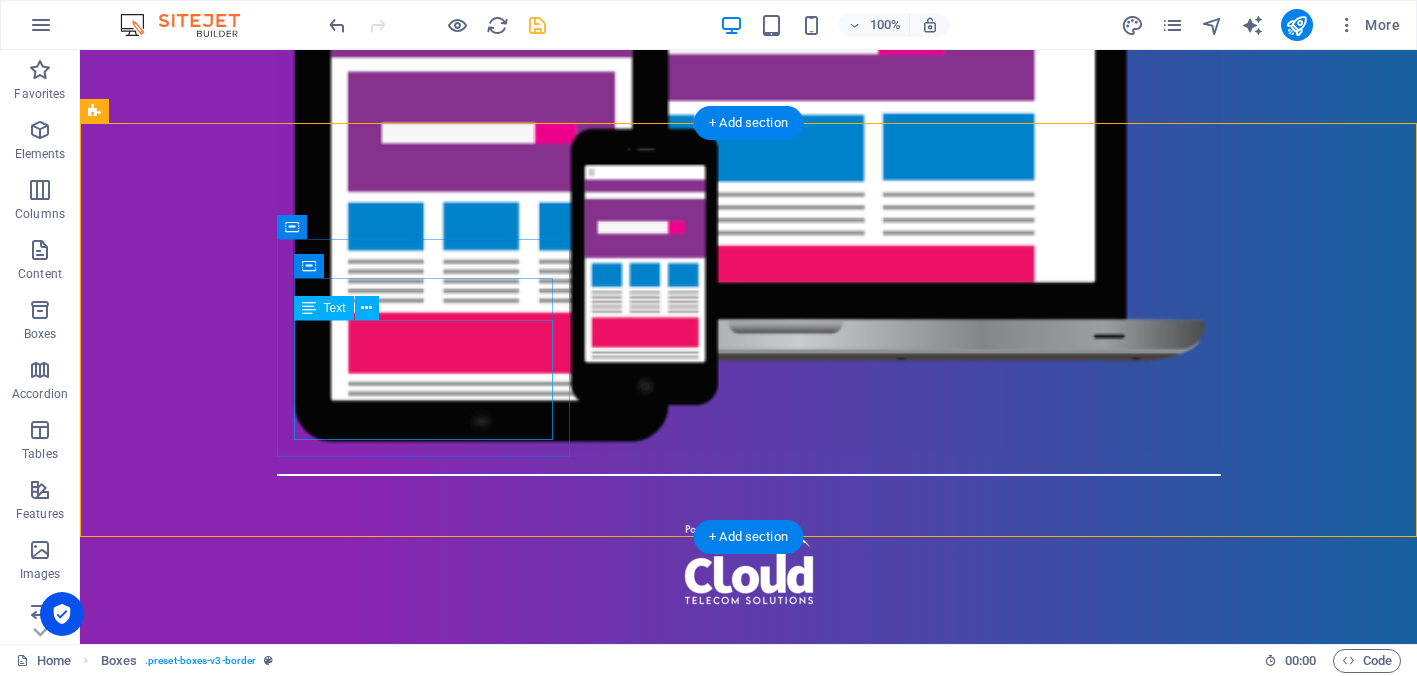 click on "Lorem ipsum dolor sit amet, consectetuer adipiscing elit. Aenean commodo ligula eget dolor. Lorem ipsum dolor sit amet, consectetuer adipiscing elit leget dolor." at bounding box center (242, 1218) 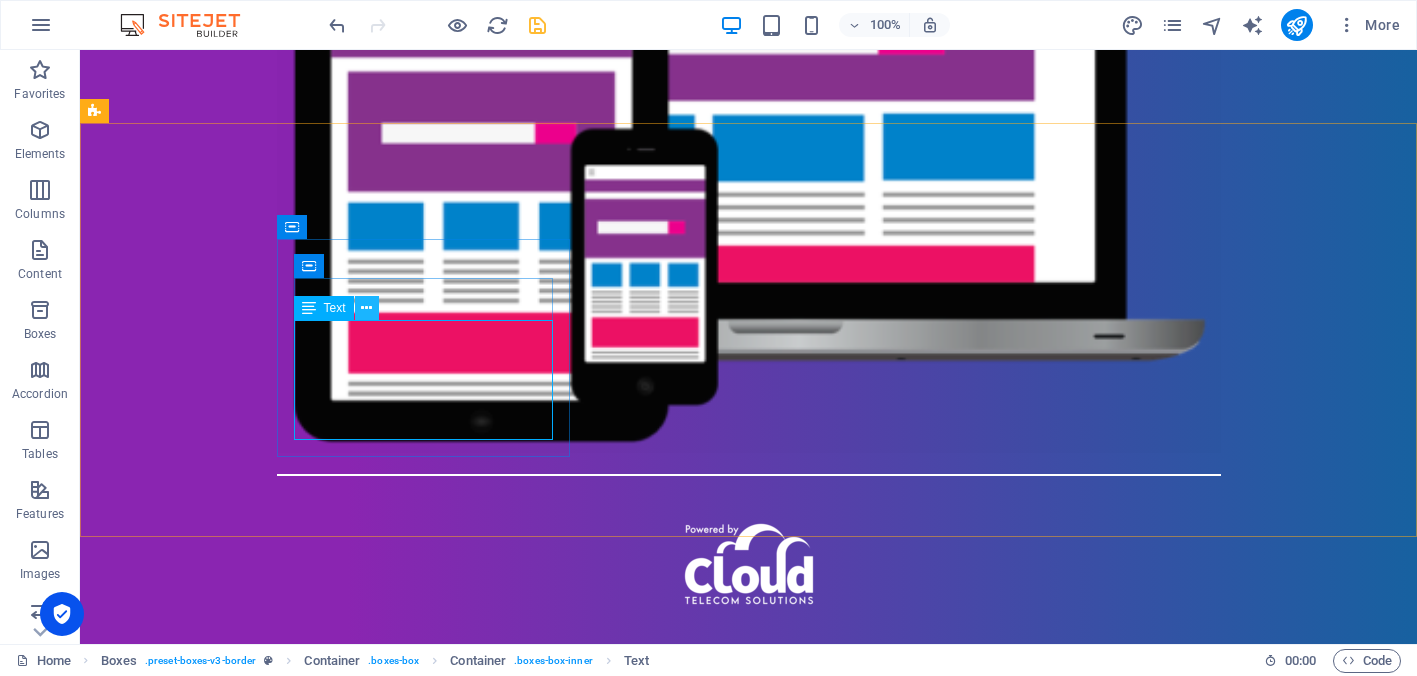 click at bounding box center (366, 308) 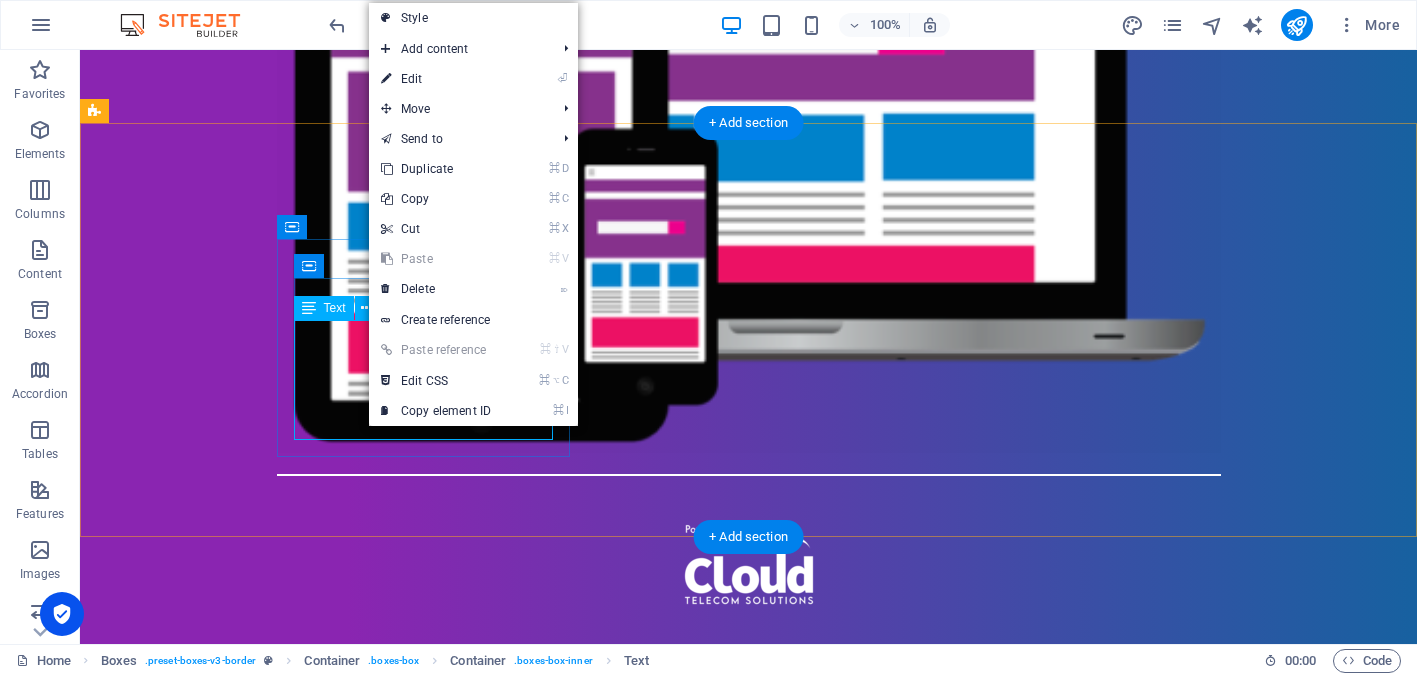 click on "Lorem ipsum dolor sit amet, consectetuer adipiscing elit. Aenean commodo ligula eget dolor. Lorem ipsum dolor sit amet, consectetuer adipiscing elit leget dolor." at bounding box center [242, 1218] 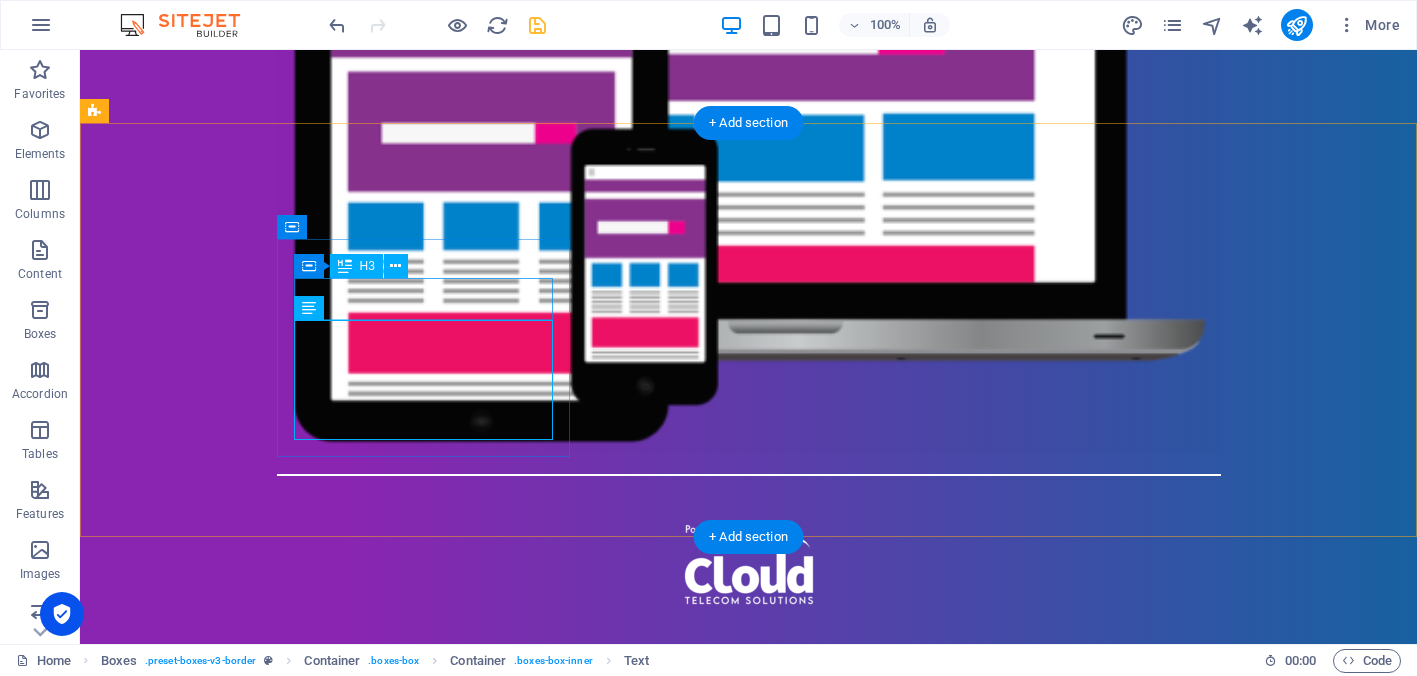 click on "Login" at bounding box center (242, 1137) 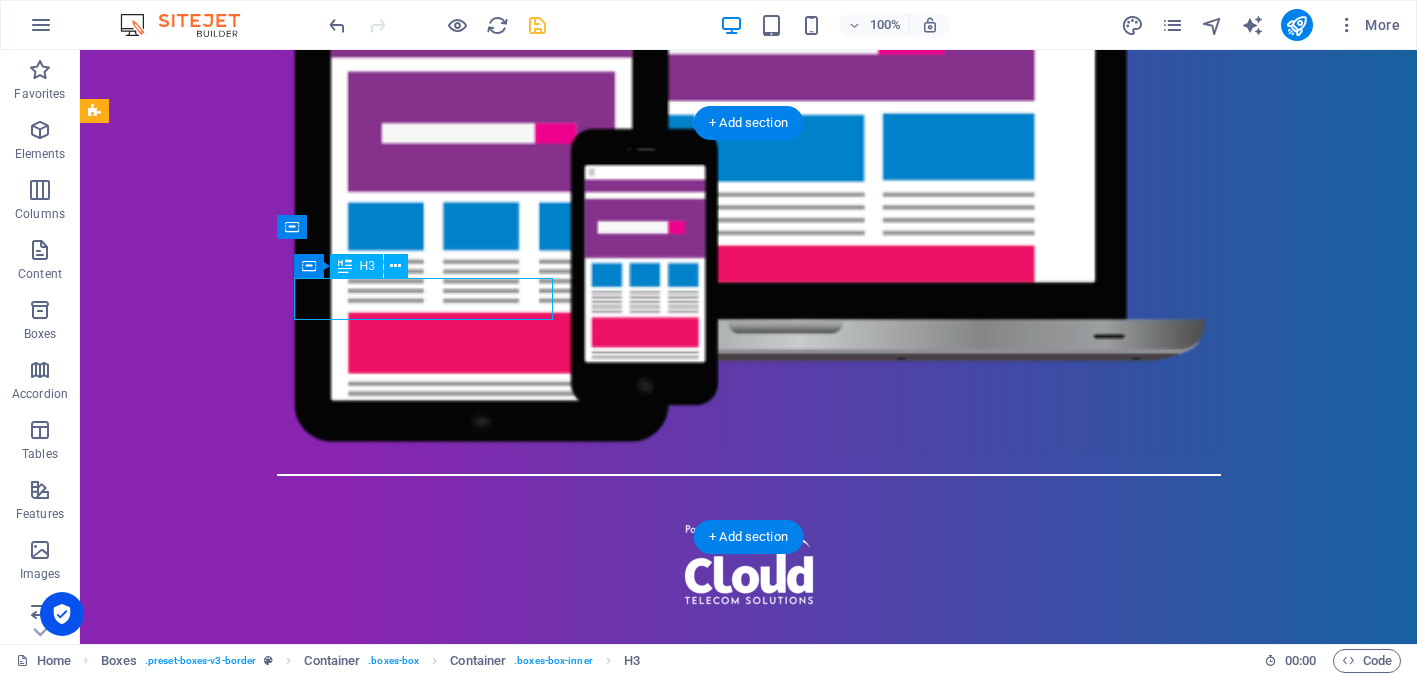 click on "Login" at bounding box center (242, 1137) 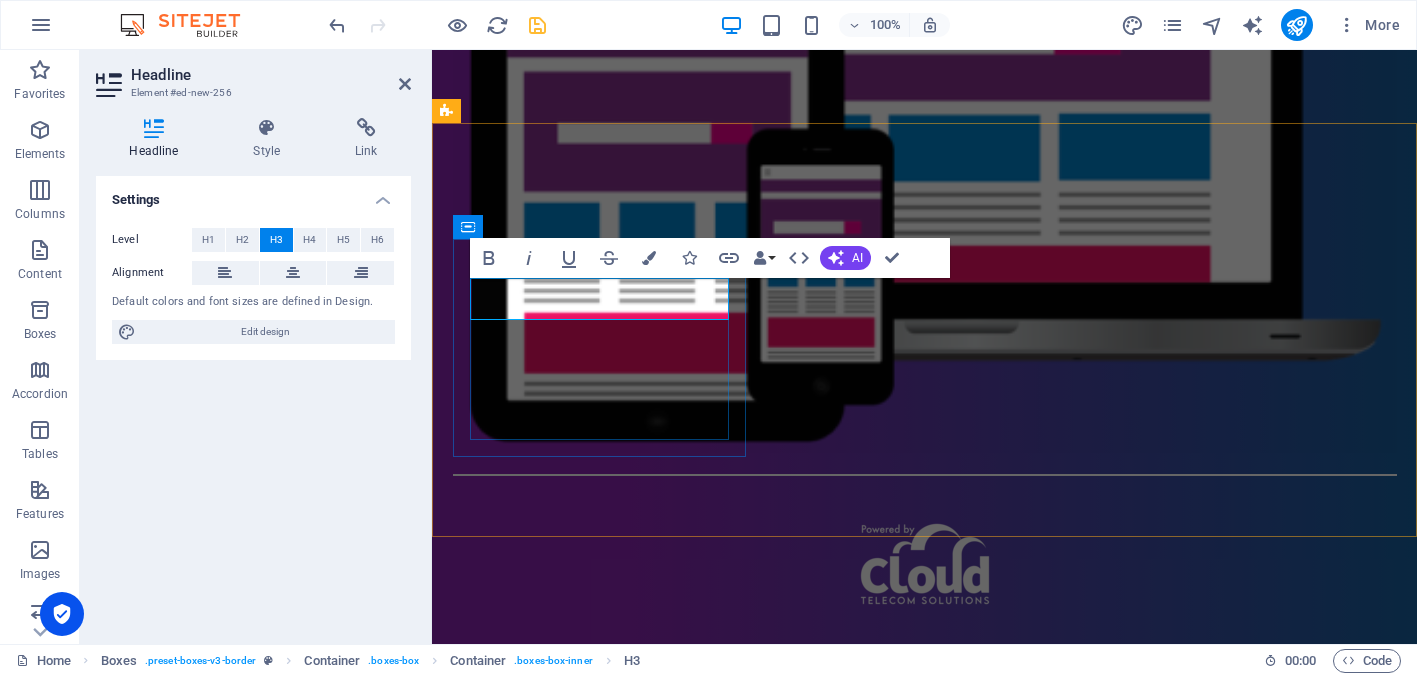 click on "Login" at bounding box center [594, 1137] 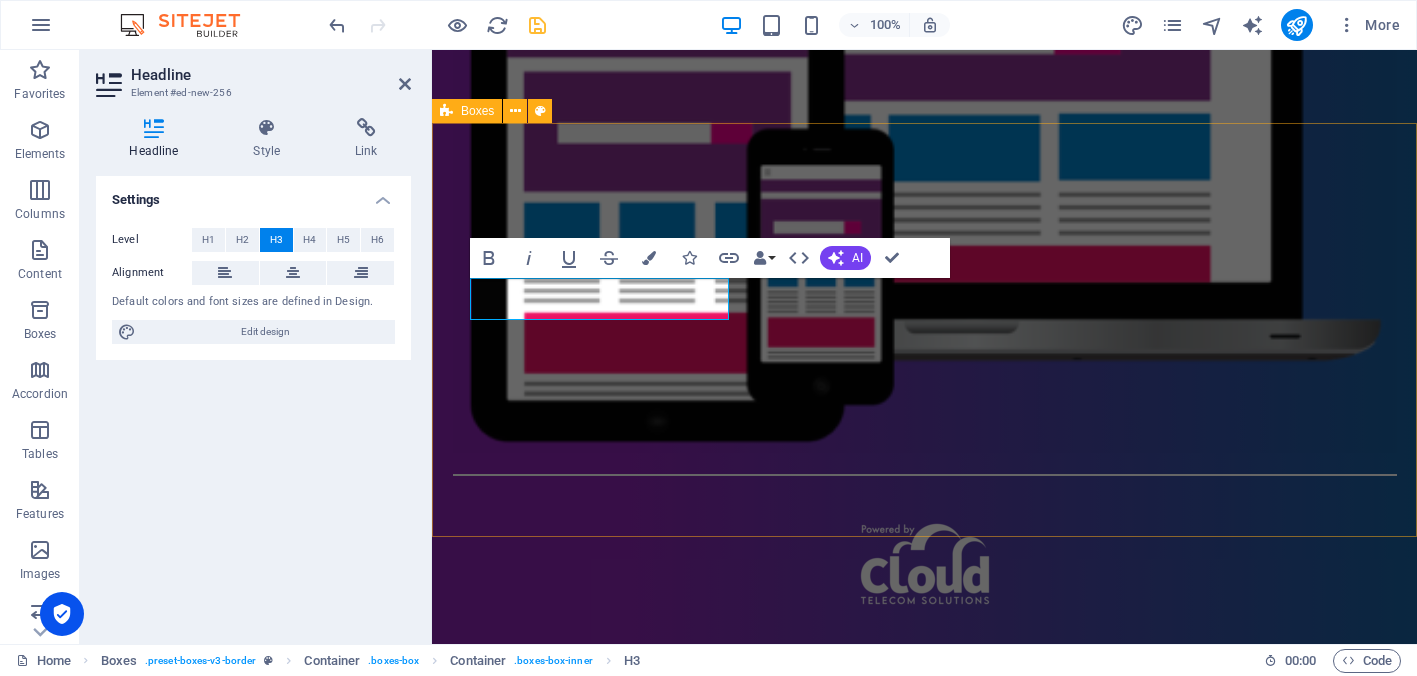 click on "Scan to Login Lorem ipsum dolor sit amet, consectetuer adipiscing elit. Aenean commodo ligula eget dolor. Lorem ipsum dolor sit amet, consectetuer adipiscing elit leget dolor. Sign Up Lorem ipsum dolor sit amet, consectetuer adipiscing elit. Aenean commodo ligula eget dolor. Lorem ipsum dolor sit amet, consectetuer adipiscing elit leget dolor. Website Lorem ipsum dolor sit amet, consectetuer adipiscing elit. Aenean commodo ligula eget dolor. Lorem ipsum dolor sit amet, consectetuer adipiscing elit leget dolor." at bounding box center (924, 1438) 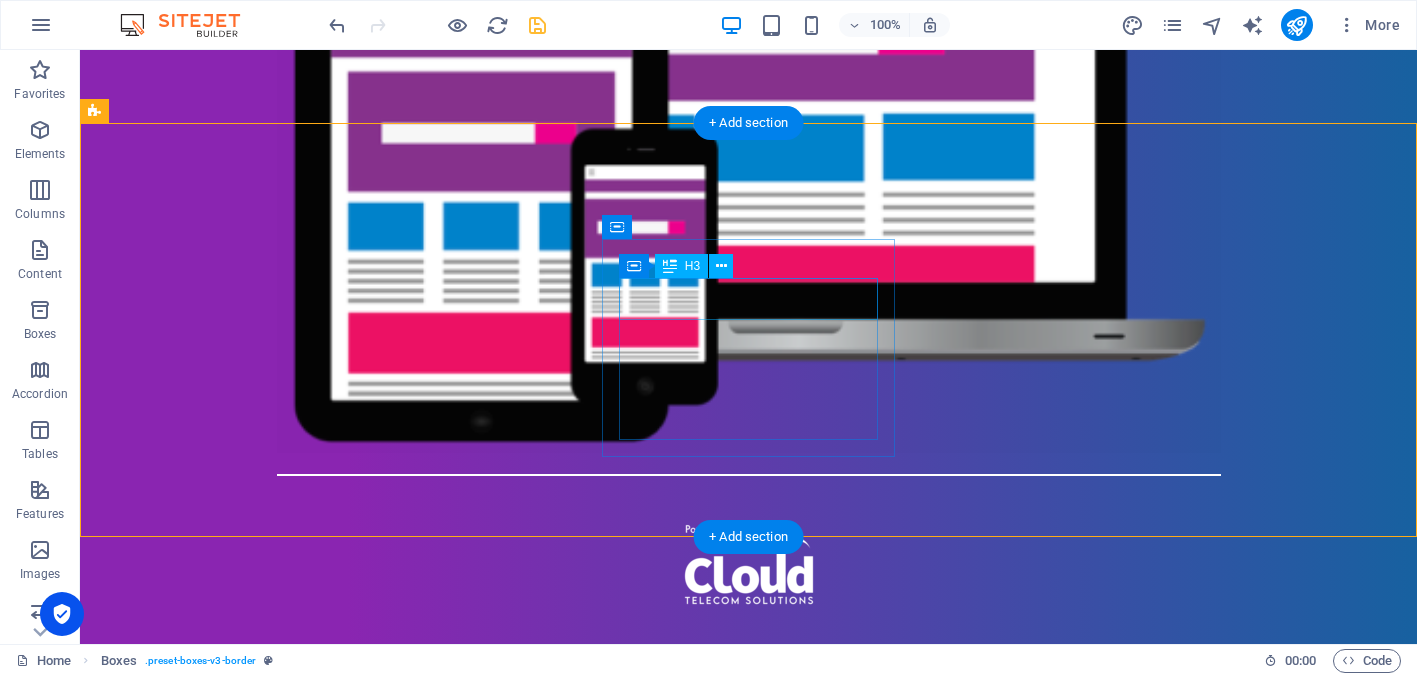 click on "Sign Up" at bounding box center [242, 1407] 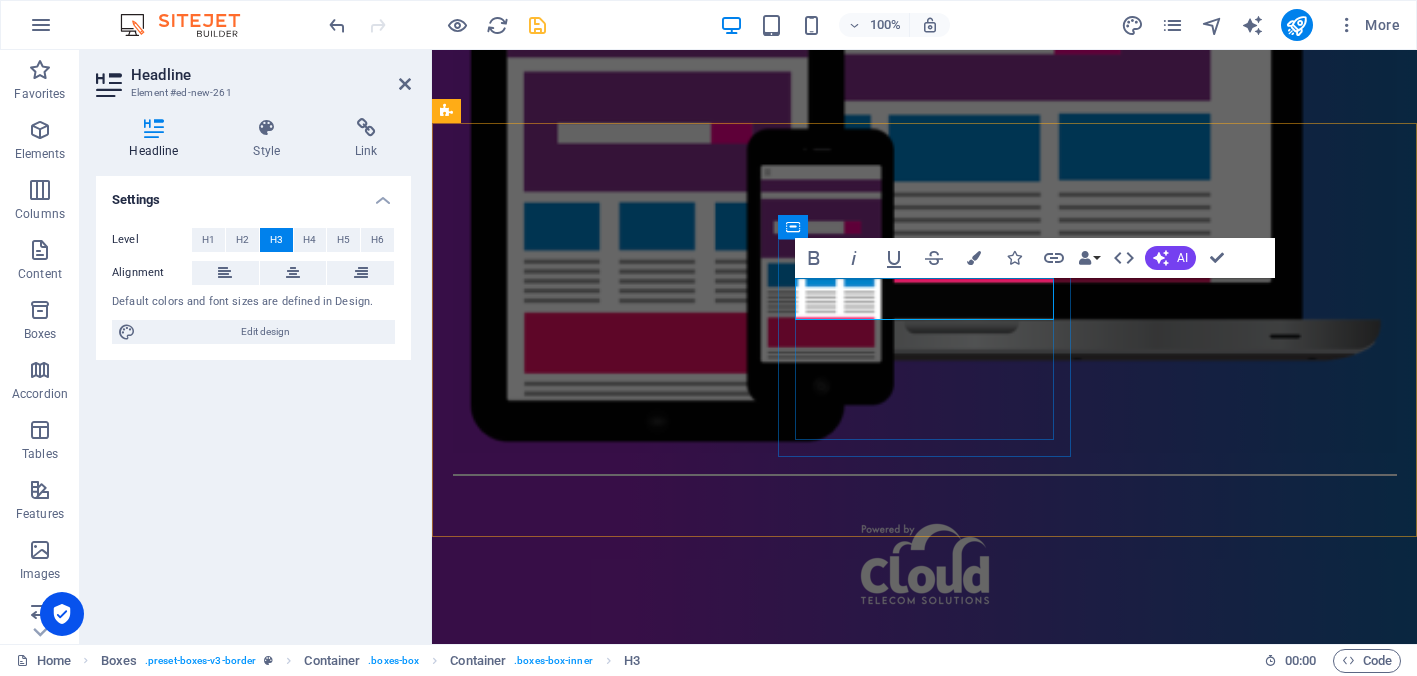 click on "Sign Up" at bounding box center [594, 1407] 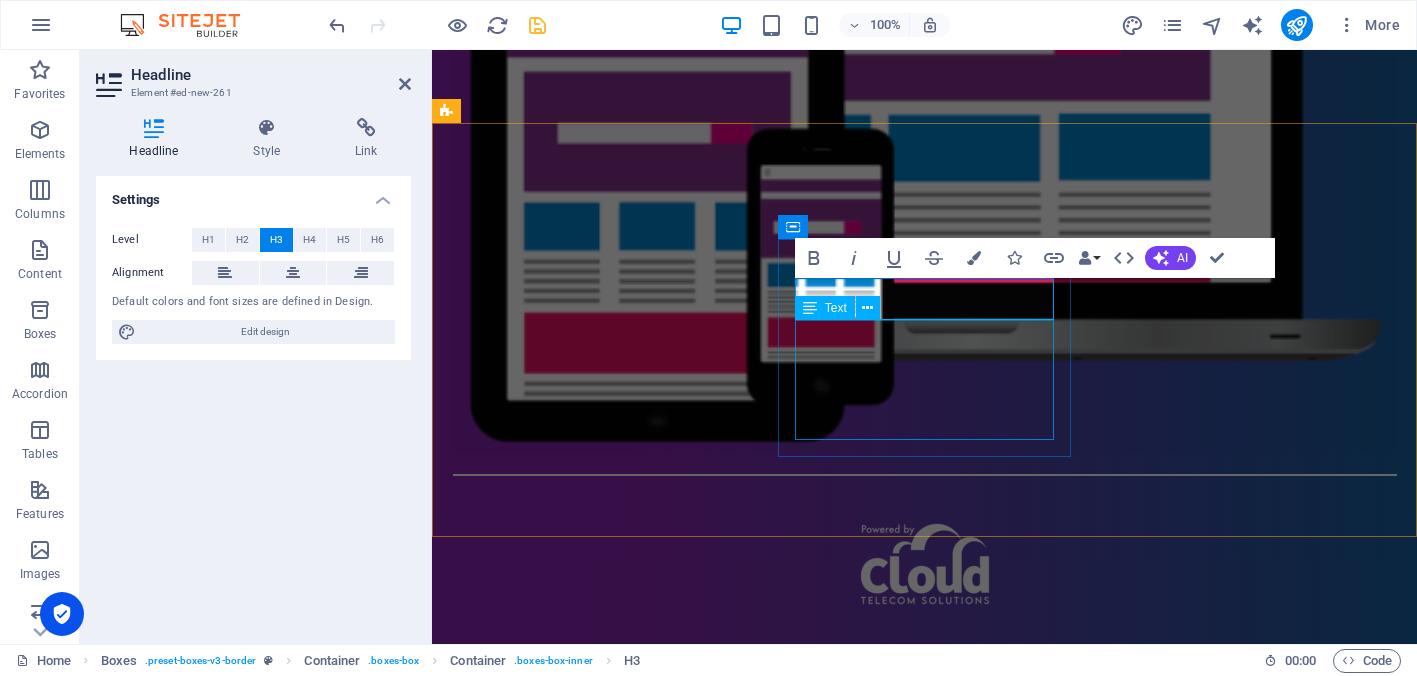 click on "Lorem ipsum dolor sit amet, consectetuer adipiscing elit. Aenean commodo ligula eget dolor. Lorem ipsum dolor sit amet, consectetuer adipiscing elit leget dolor." at bounding box center (594, 1488) 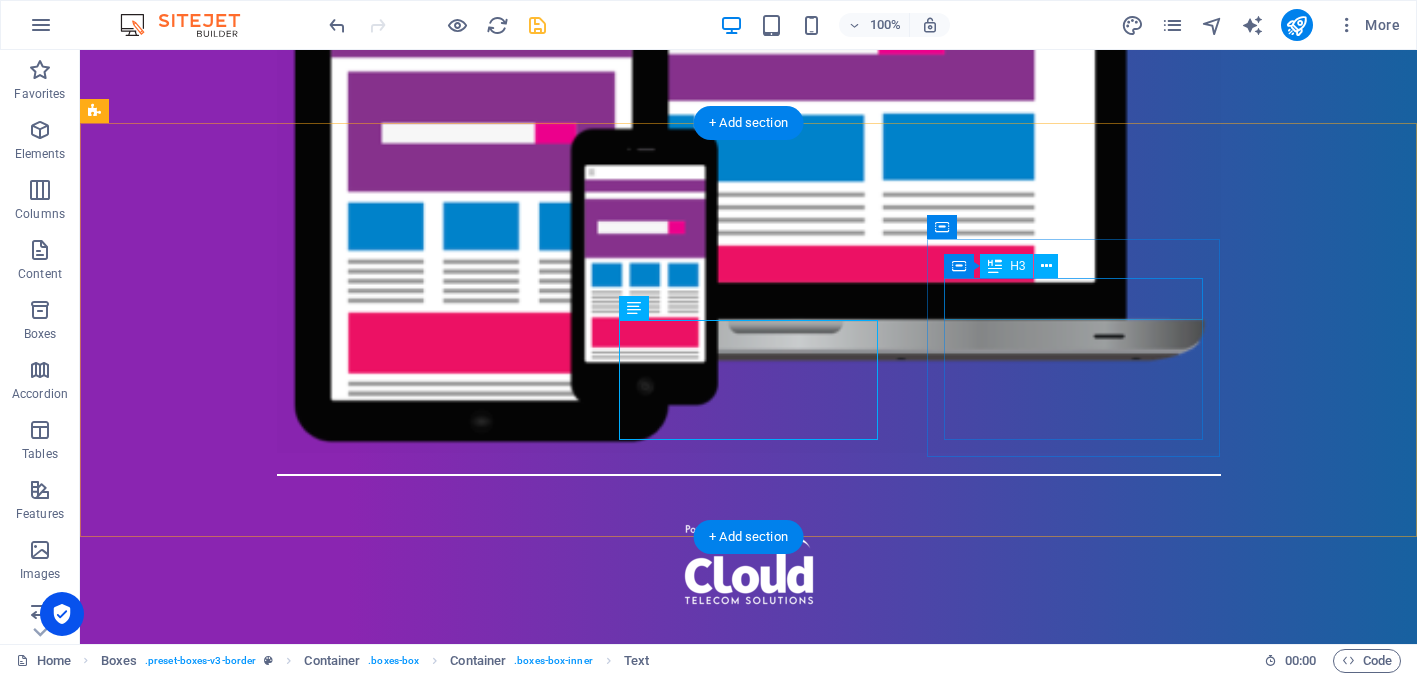 click on "Website" at bounding box center [242, 1677] 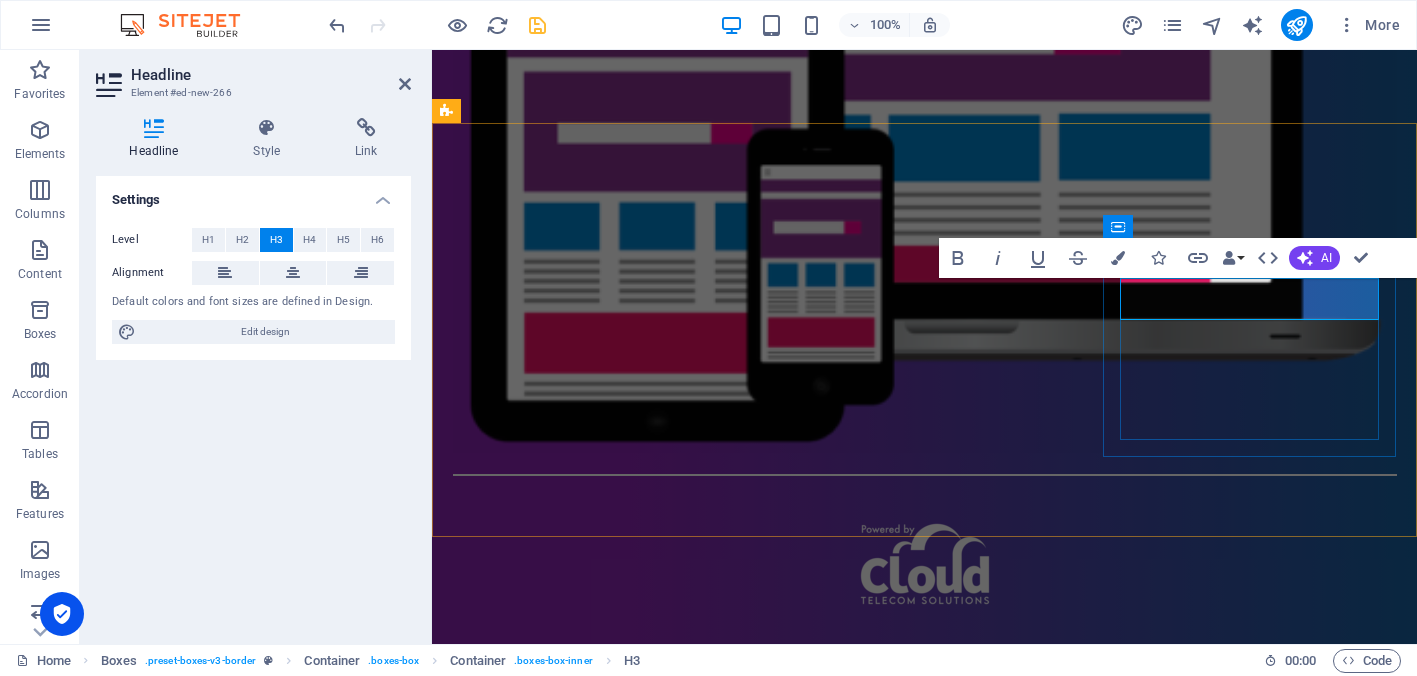 click on "Website" at bounding box center [594, 1677] 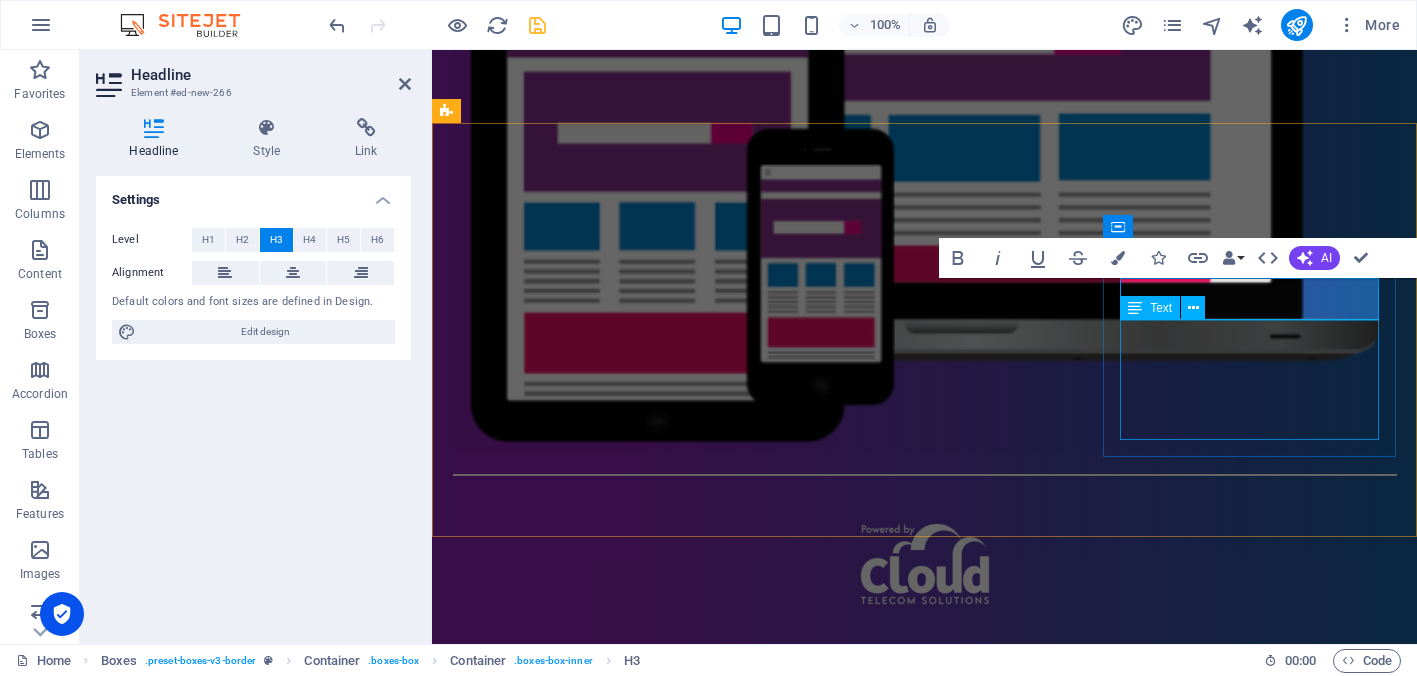 click on "Lorem ipsum dolor sit amet, consectetuer adipiscing elit. Aenean commodo ligula eget dolor. Lorem ipsum dolor sit amet, consectetuer adipiscing elit leget dolor." at bounding box center [594, 1758] 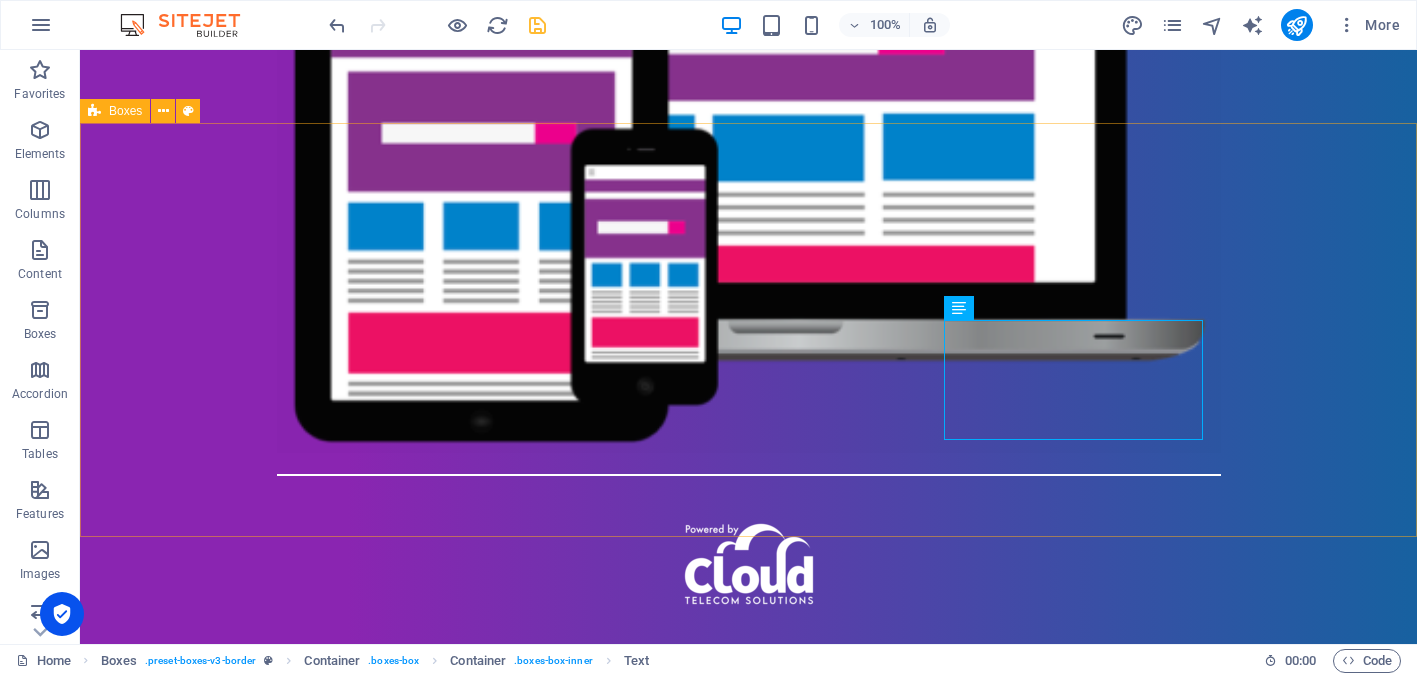 click on "Scan to Login Lorem ipsum dolor sit amet, consectetuer adipiscing elit. Aenean commodo ligula eget dolor. Lorem ipsum dolor sit amet, consectetuer adipiscing elit leget dolor. Scan to Sign Up Lorem ipsum dolor sit amet, consectetuer adipiscing elit. Aenean commodo ligula eget dolor. Lorem ipsum dolor sit amet, consectetuer adipiscing elit leget dolor. Scan for Website Lorem ipsum dolor sit amet, consectetuer adipiscing elit. Aenean commodo ligula eget dolor. Lorem ipsum dolor sit amet, consectetuer adipiscing elit leget dolor." at bounding box center [748, 1438] 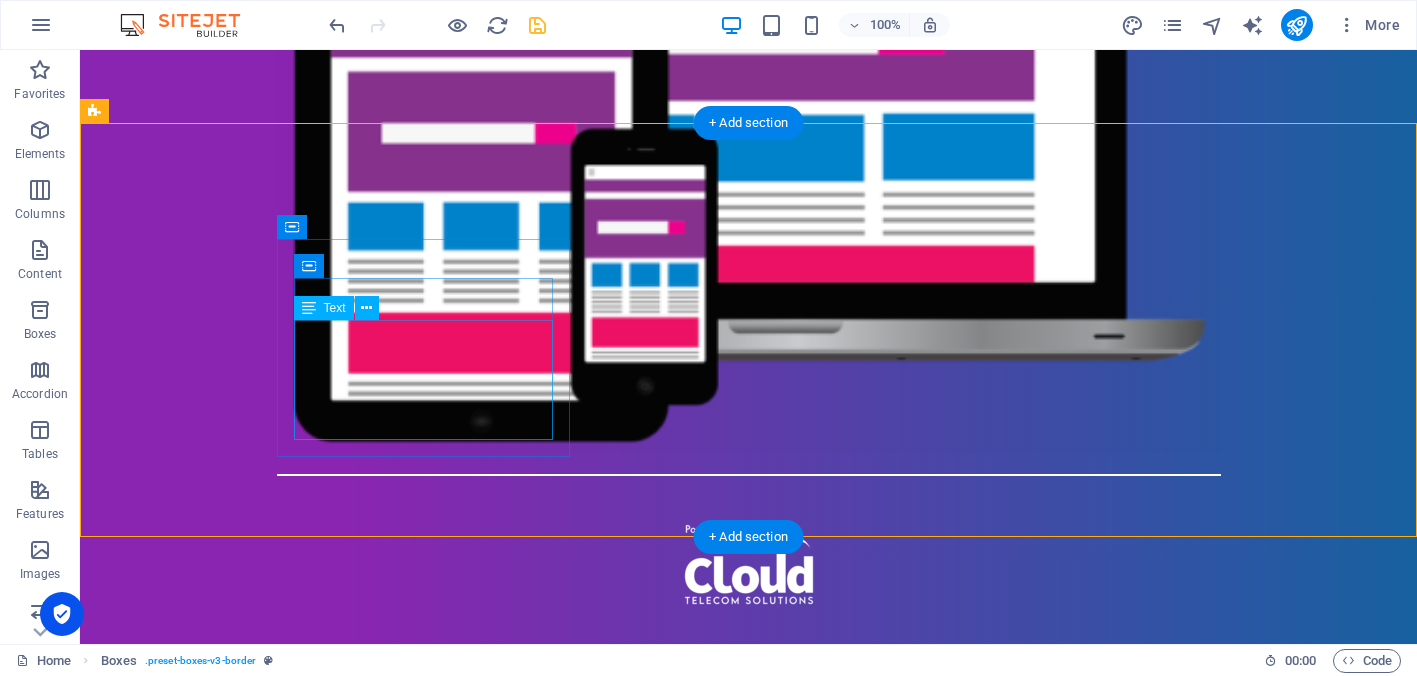 click on "Lorem ipsum dolor sit amet, consectetuer adipiscing elit. Aenean commodo ligula eget dolor. Lorem ipsum dolor sit amet, consectetuer adipiscing elit leget dolor." at bounding box center (242, 1218) 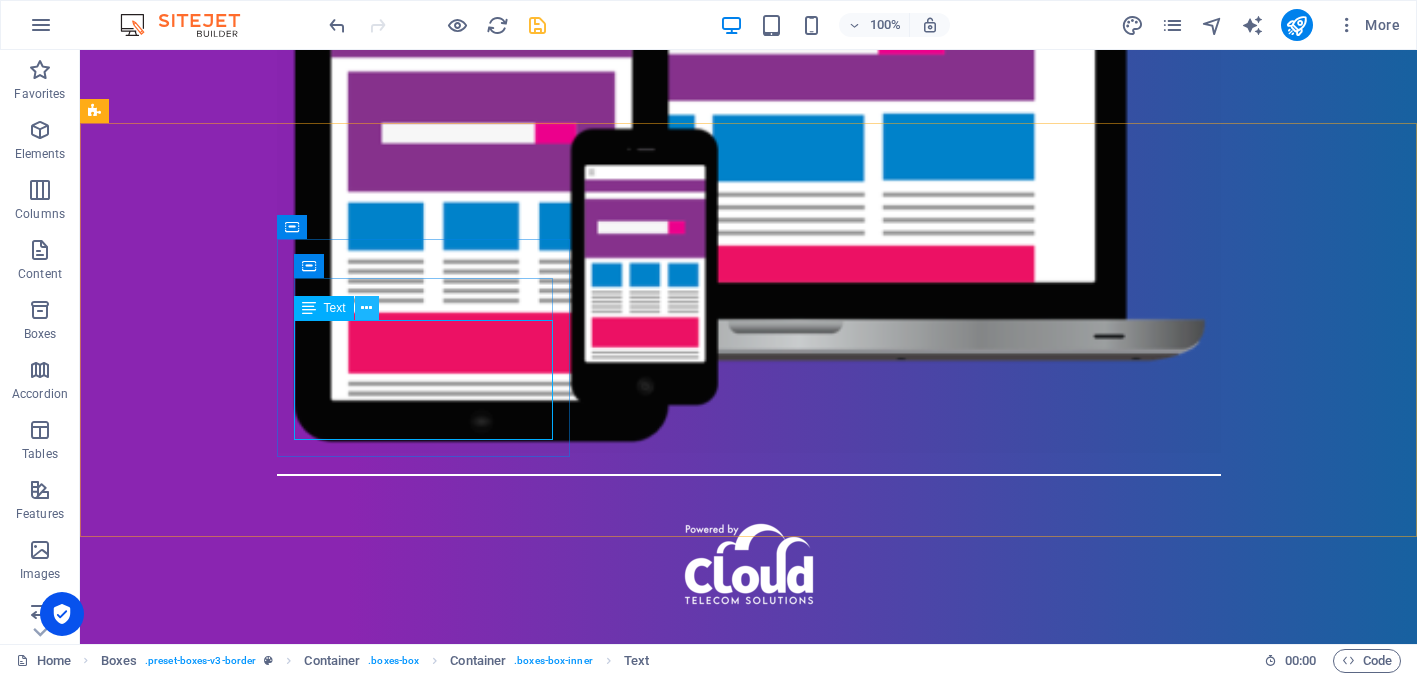 click at bounding box center (366, 308) 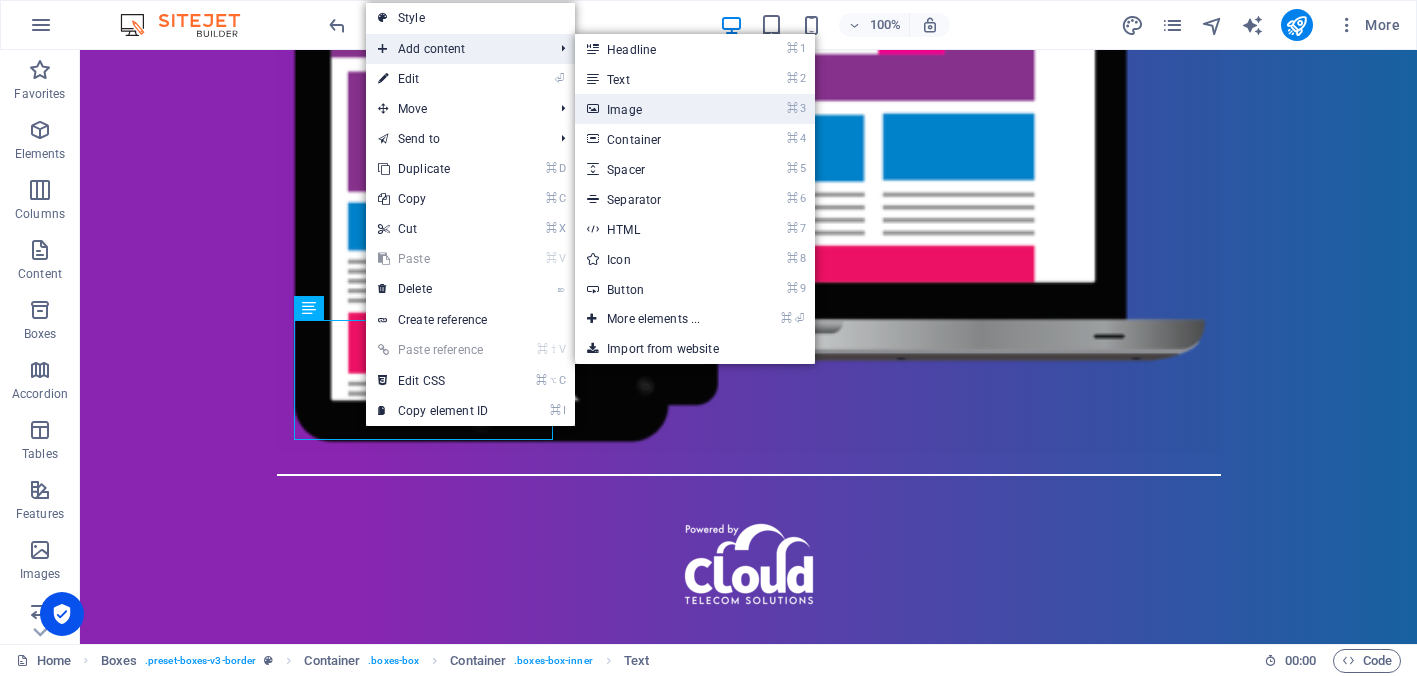 click on "⌘ 3  Image" at bounding box center [657, 109] 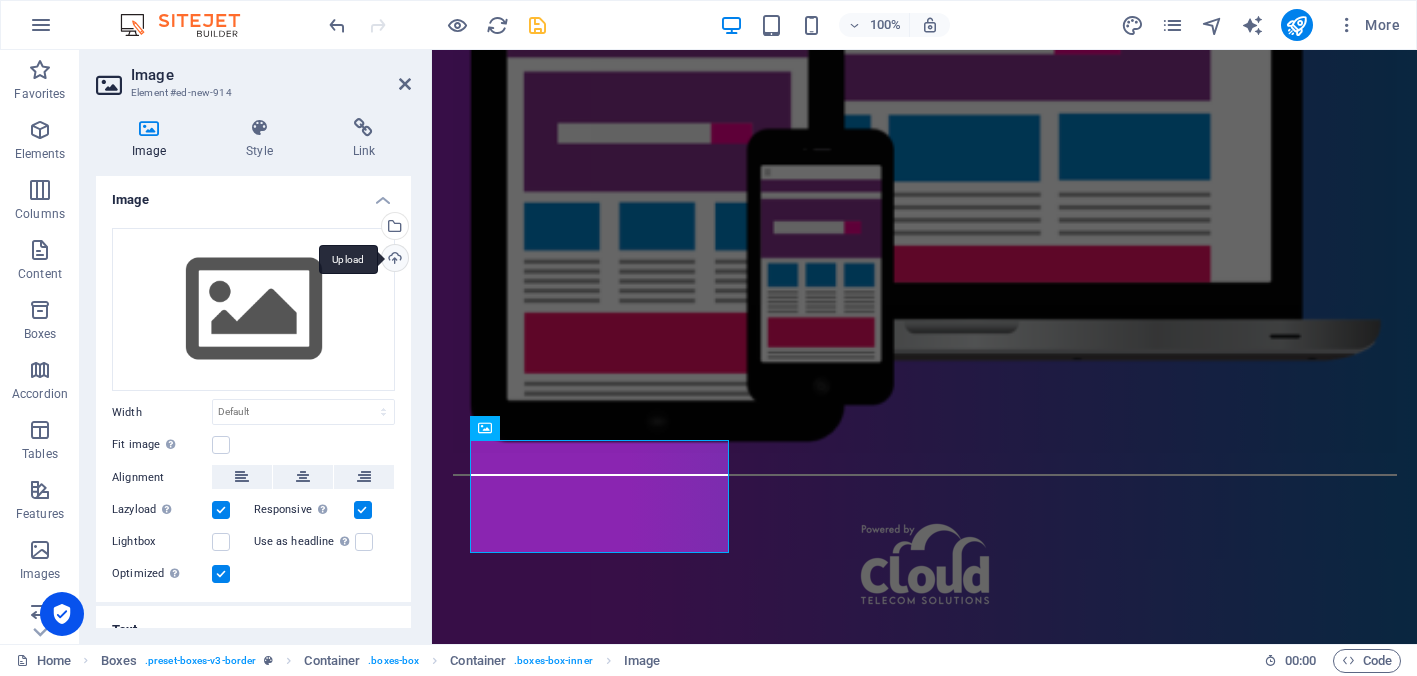click on "Upload" at bounding box center [393, 260] 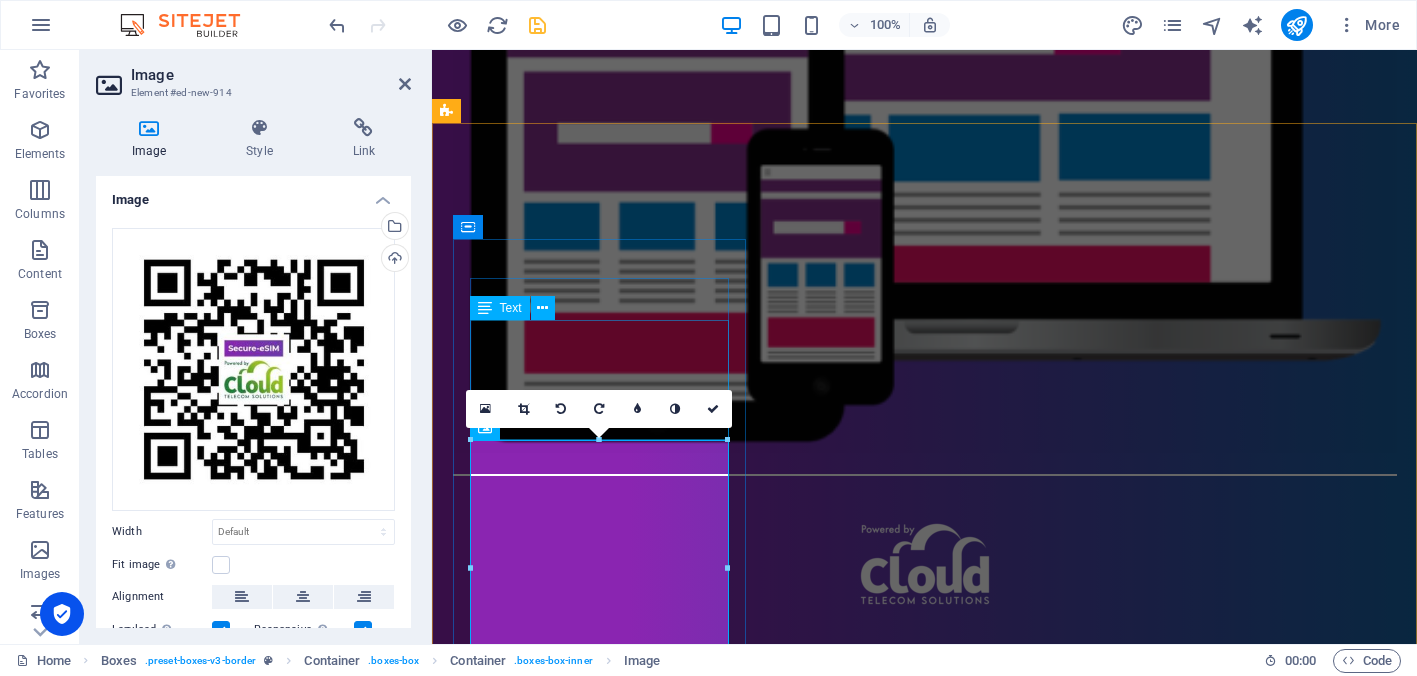 click on "Lorem ipsum dolor sit amet, consectetuer adipiscing elit. Aenean commodo ligula eget dolor. Lorem ipsum dolor sit amet, consectetuer adipiscing elit leget dolor." at bounding box center (594, 1218) 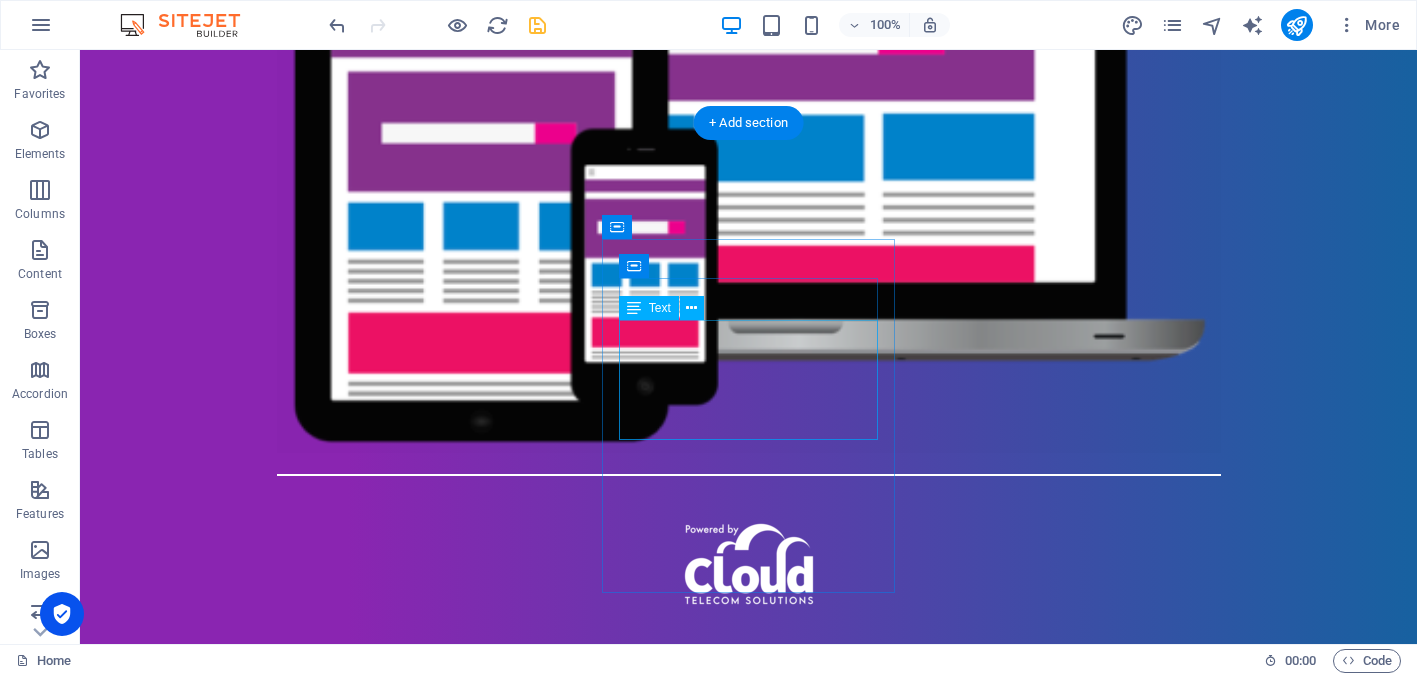 click on "Lorem ipsum dolor sit amet, consectetuer adipiscing elit. Aenean commodo ligula eget dolor. Lorem ipsum dolor sit amet, consectetuer adipiscing elit leget dolor." at bounding box center [242, 1880] 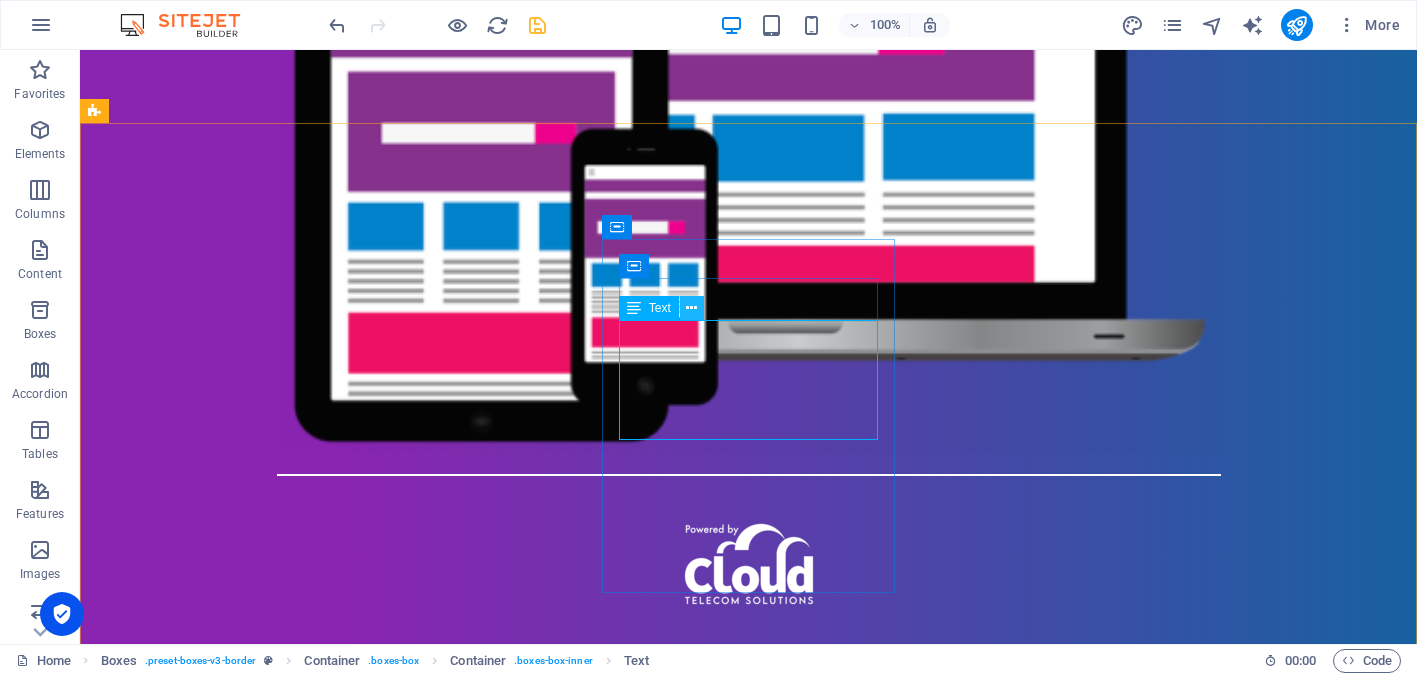click at bounding box center (691, 308) 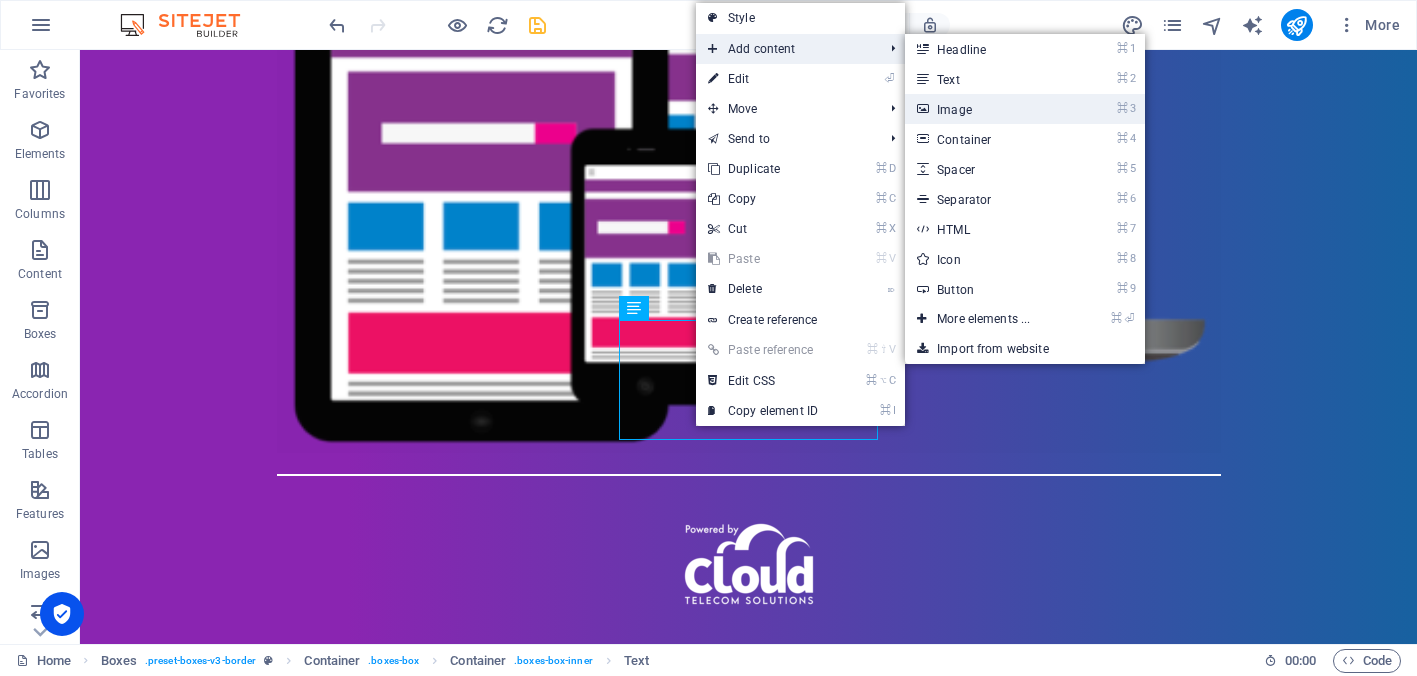 click on "⌘ 3  Image" at bounding box center [987, 109] 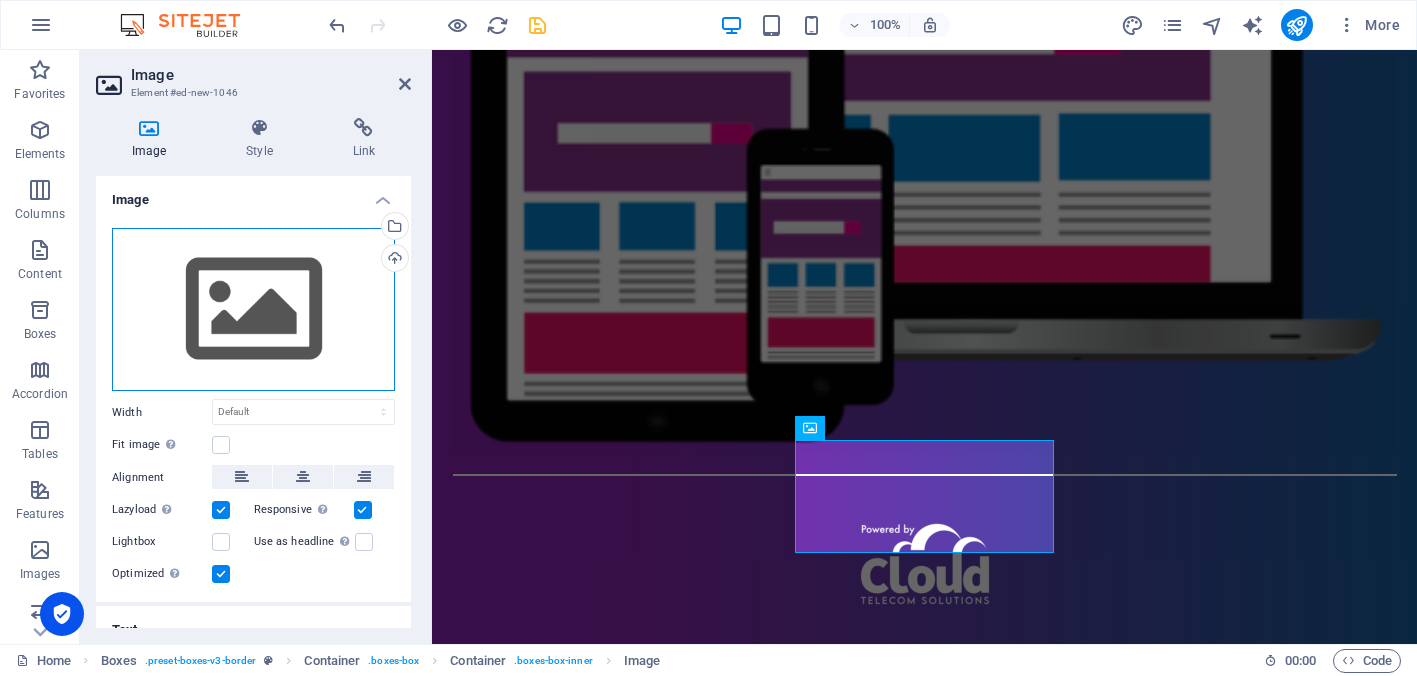 click on "Drag files here, click to choose files or select files from Files or our free stock photos & videos" at bounding box center (253, 310) 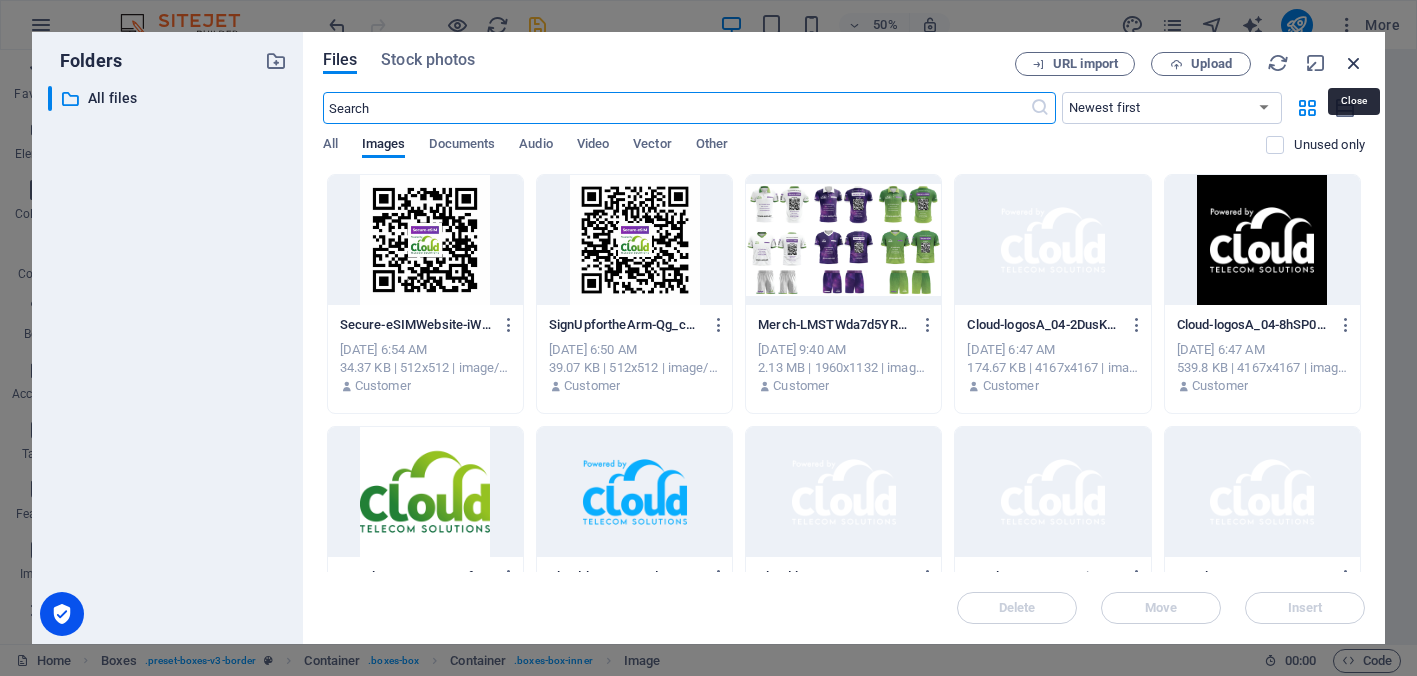 click at bounding box center [1354, 63] 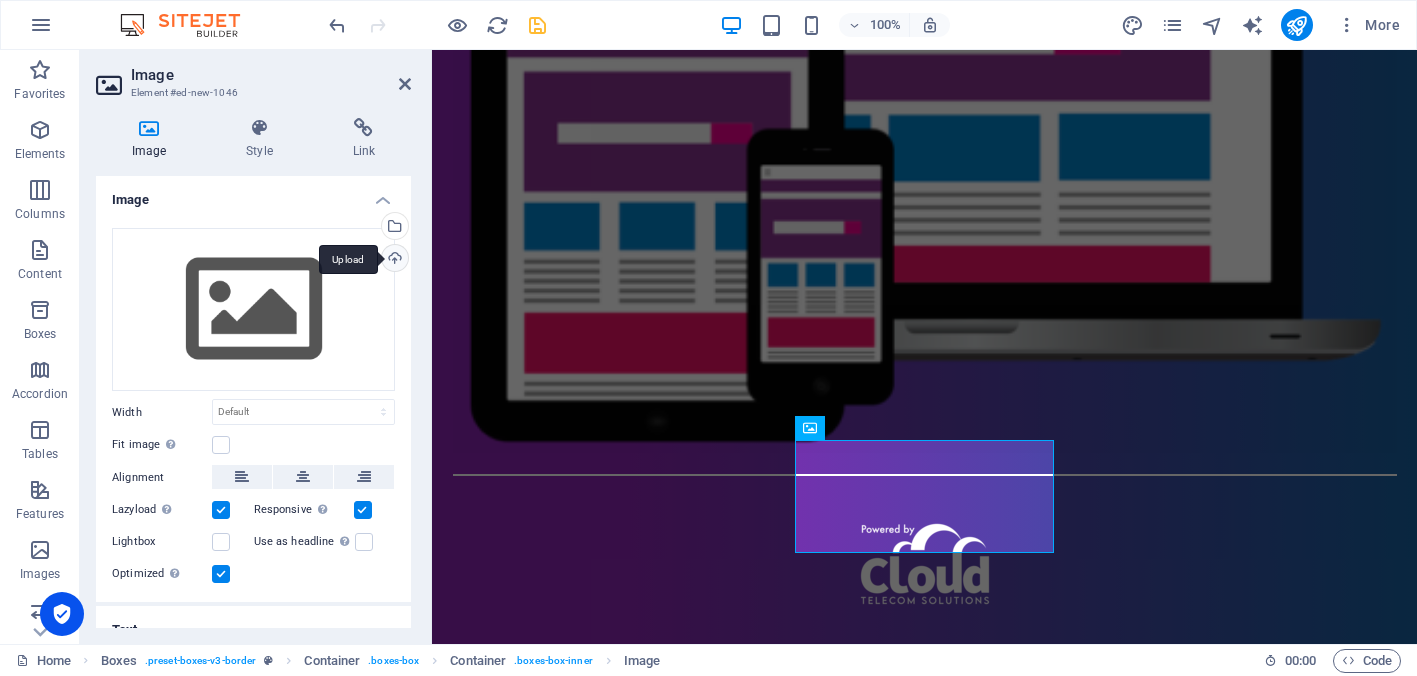 click on "Upload" at bounding box center (393, 260) 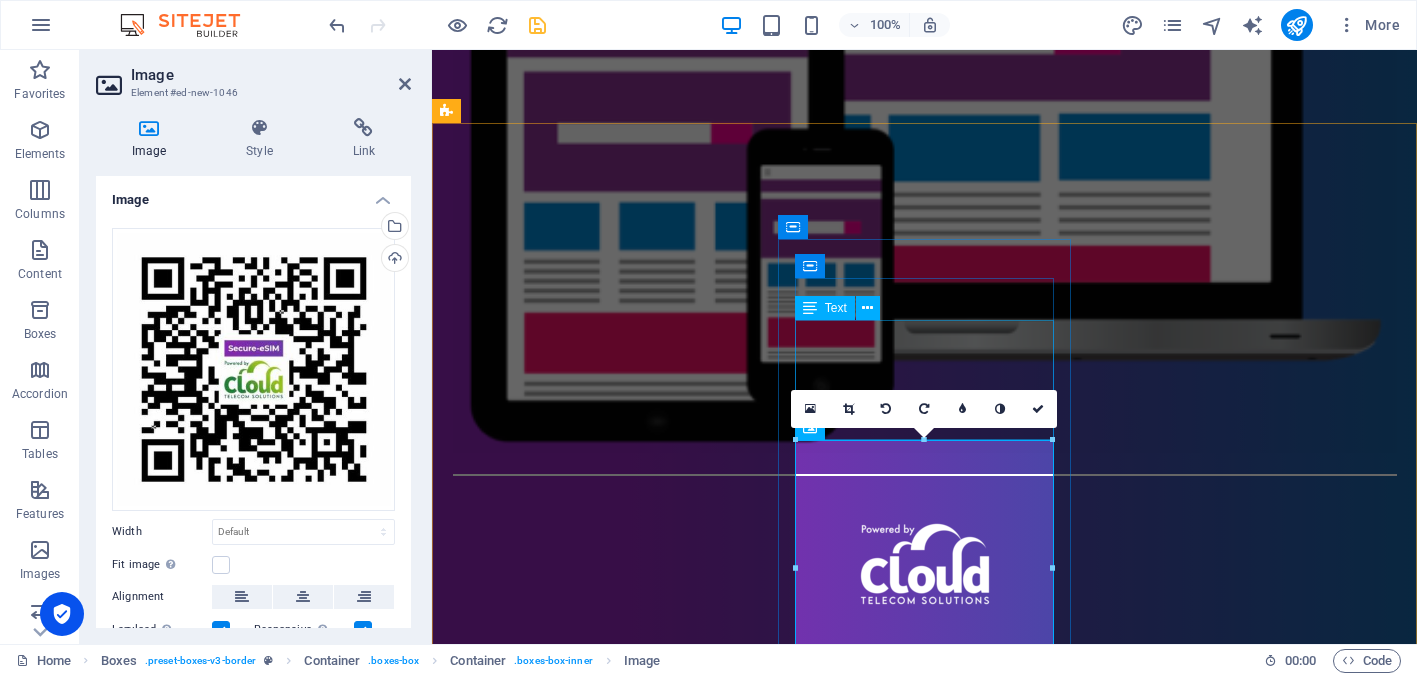 click on "Lorem ipsum dolor sit amet, consectetuer adipiscing elit. Aenean commodo ligula eget dolor. Lorem ipsum dolor sit amet, consectetuer adipiscing elit leget dolor." at bounding box center (594, 1880) 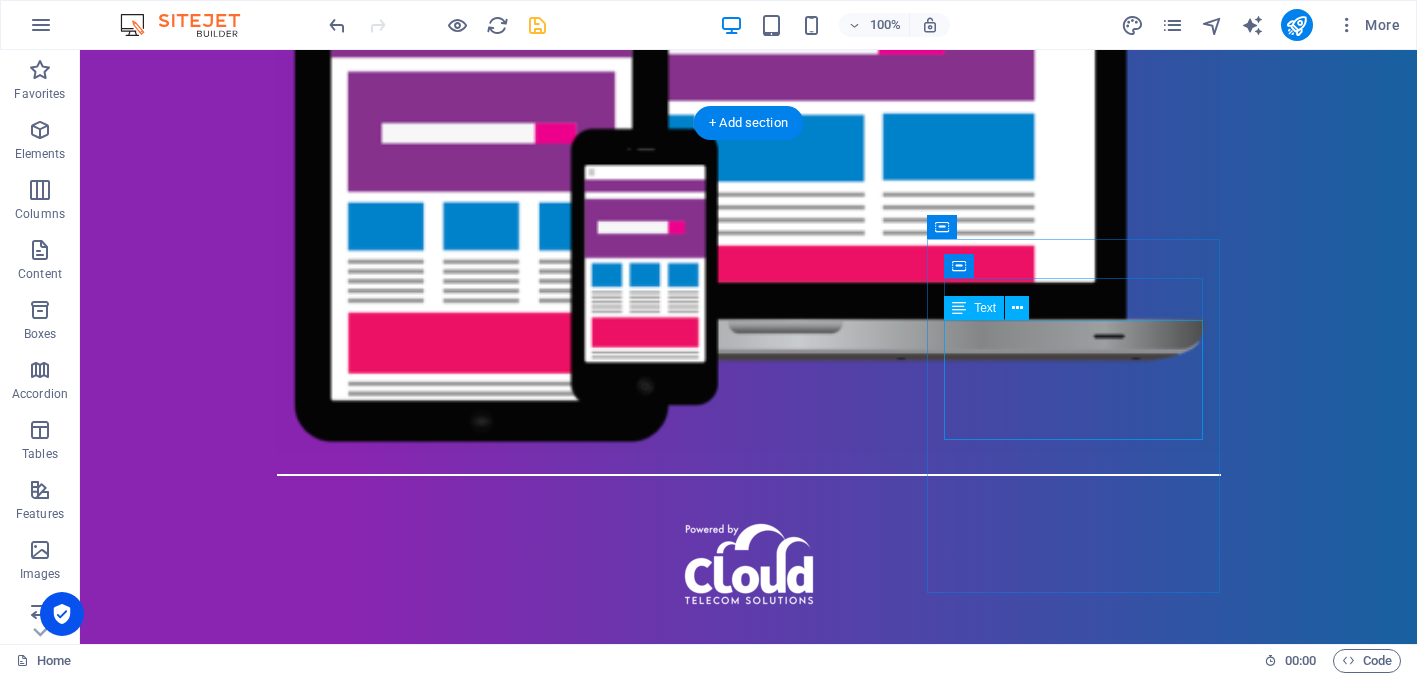 click on "Lorem ipsum dolor sit amet, consectetuer adipiscing elit. Aenean commodo ligula eget dolor. Lorem ipsum dolor sit amet, consectetuer adipiscing elit leget dolor." at bounding box center [242, 2286] 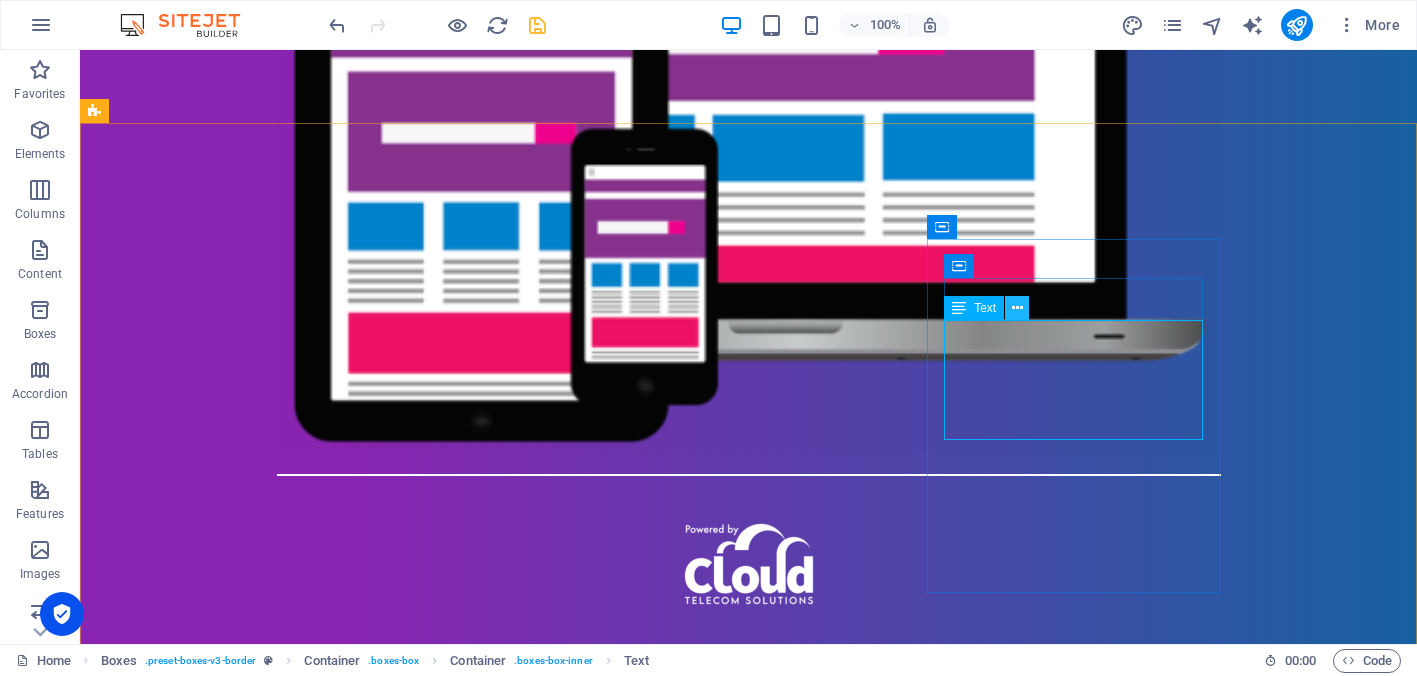 click at bounding box center (1017, 308) 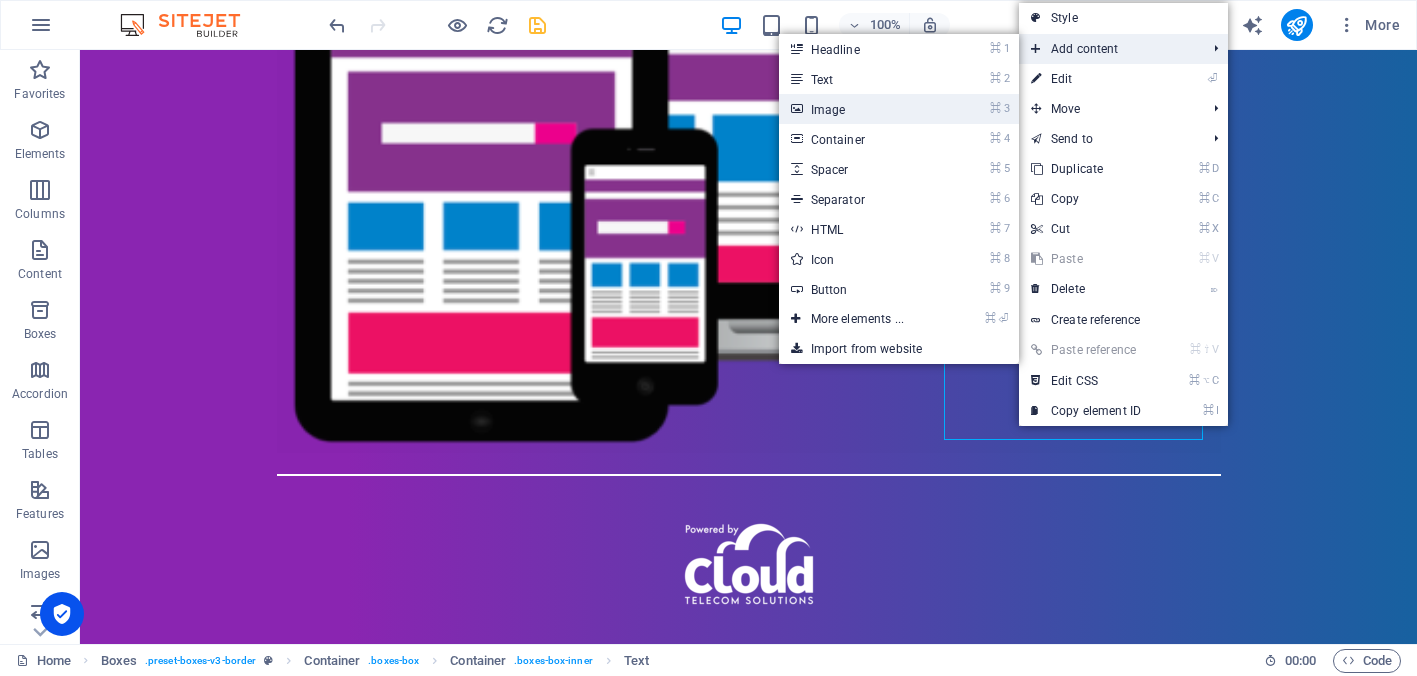 click on "⌘ 3  Image" at bounding box center [861, 109] 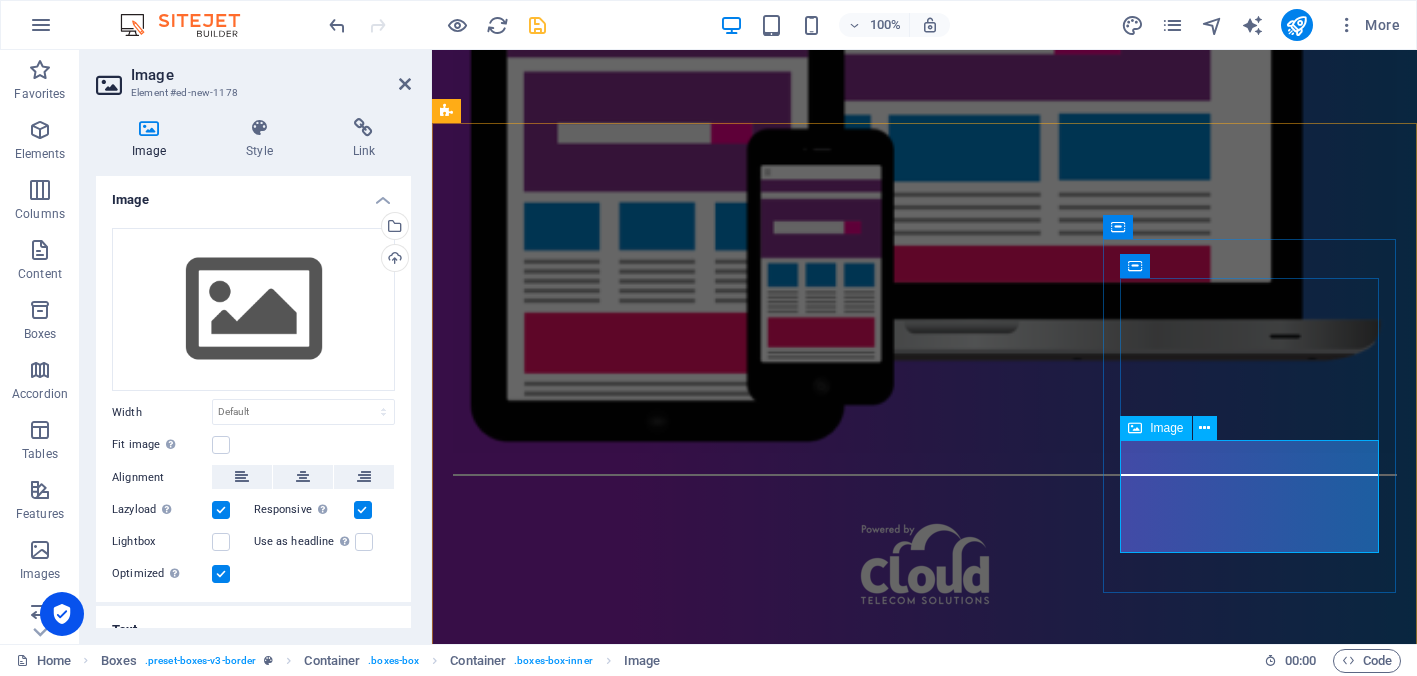 click at bounding box center (594, 2458) 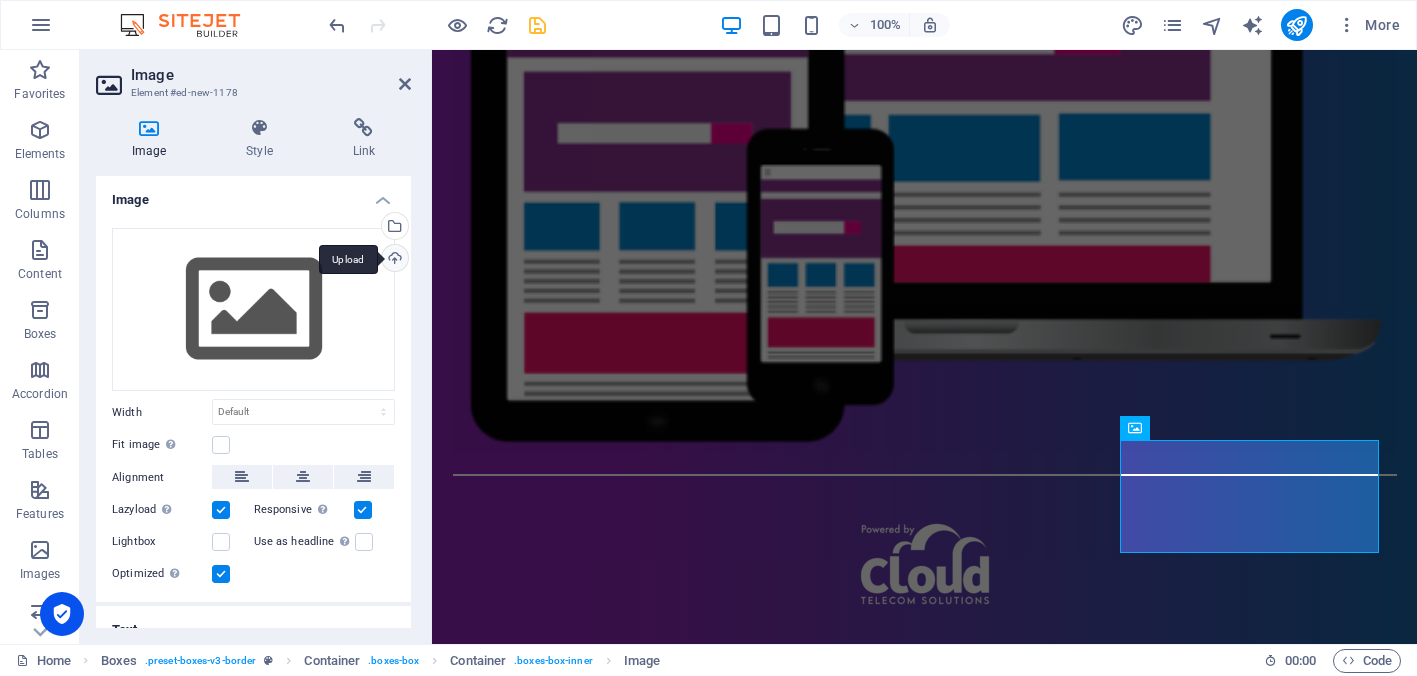 click on "Upload" at bounding box center (393, 260) 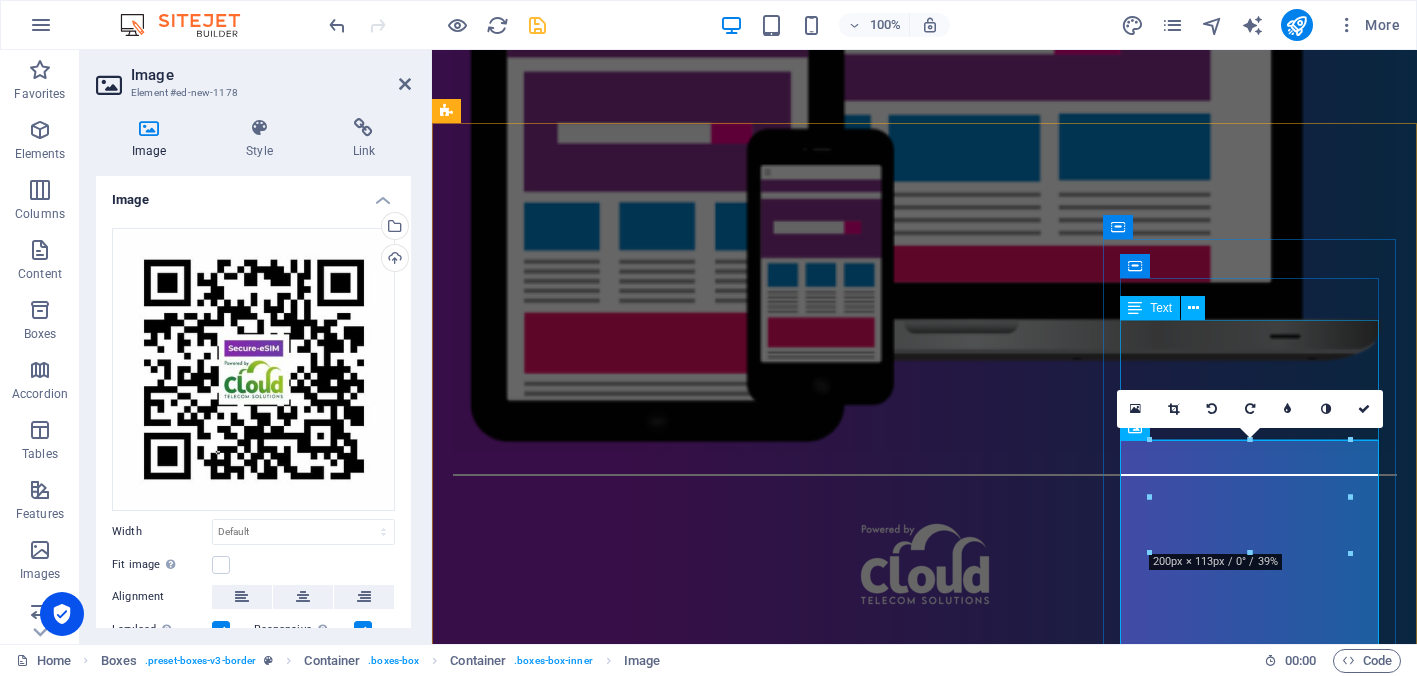 click on "Lorem ipsum dolor sit amet, consectetuer adipiscing elit. Aenean commodo ligula eget dolor. Lorem ipsum dolor sit amet, consectetuer adipiscing elit leget dolor." at bounding box center (594, 2286) 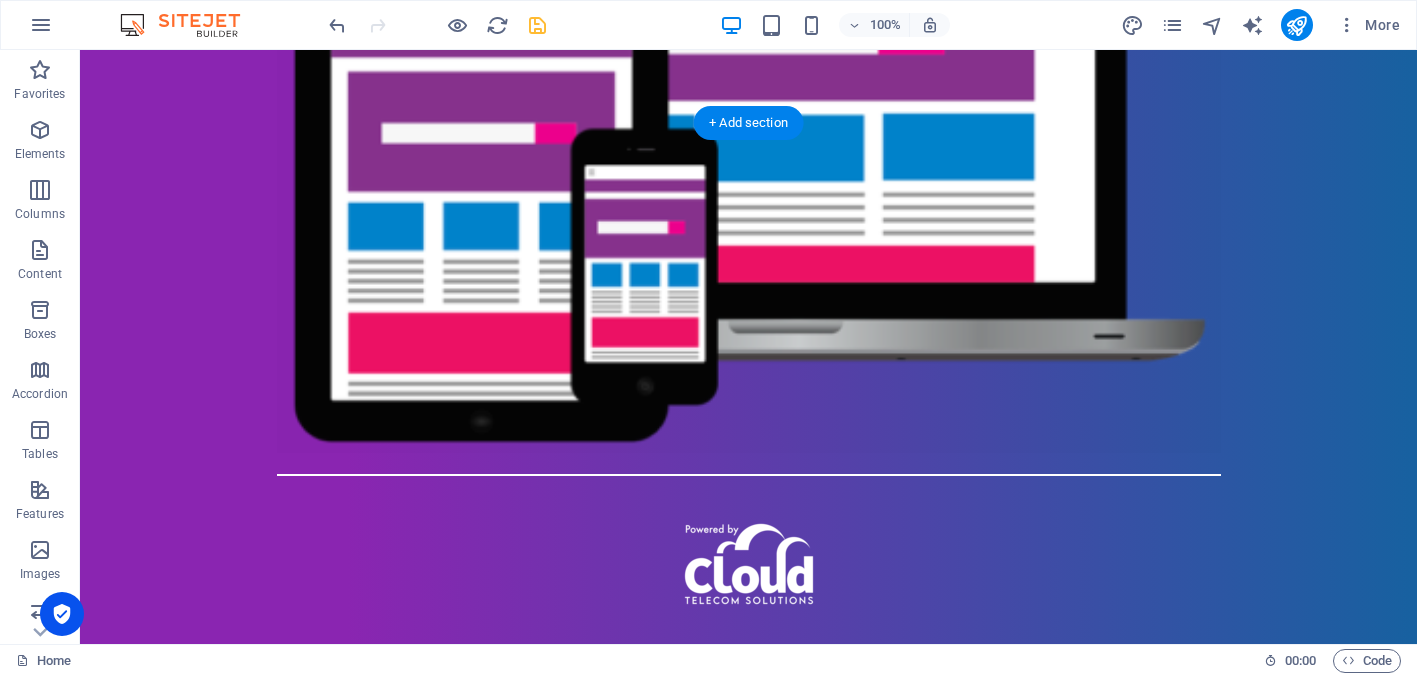 click on "Scan to Login Scan to Sign Up Scan for Website" at bounding box center [748, 1898] 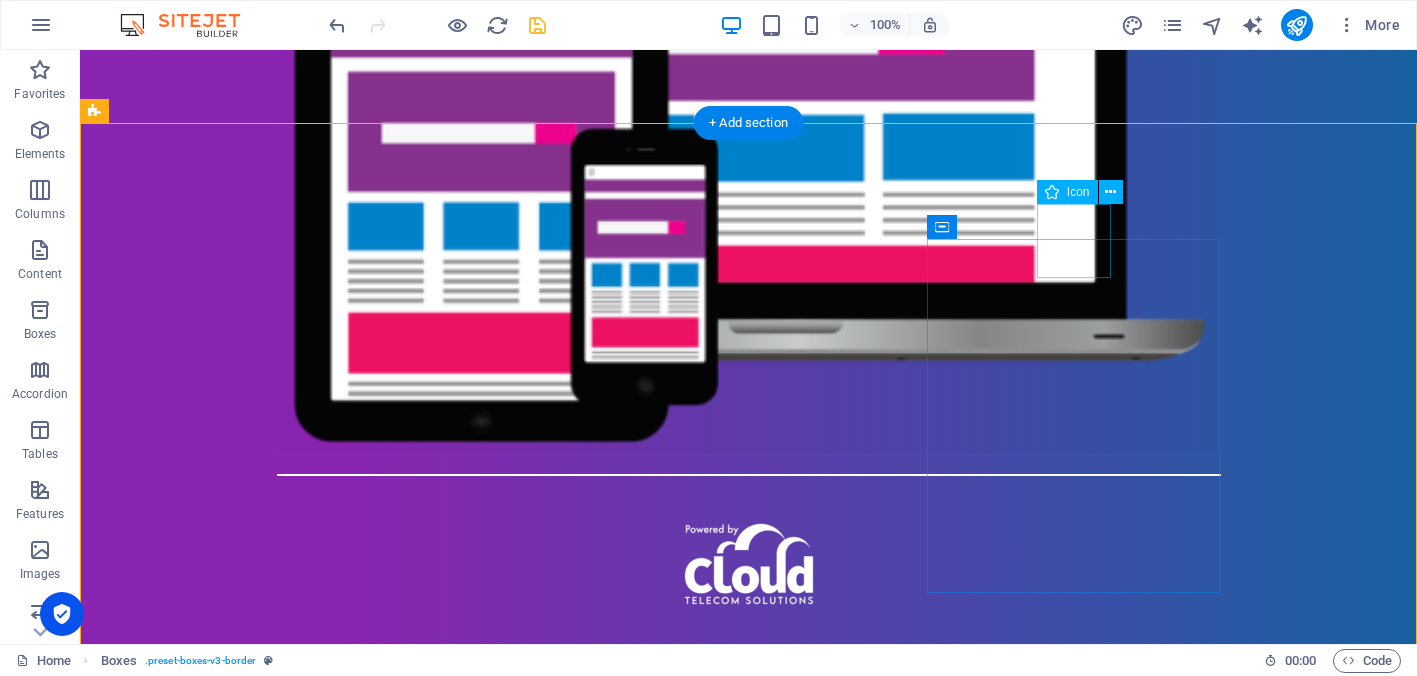 click at bounding box center (242, 2147) 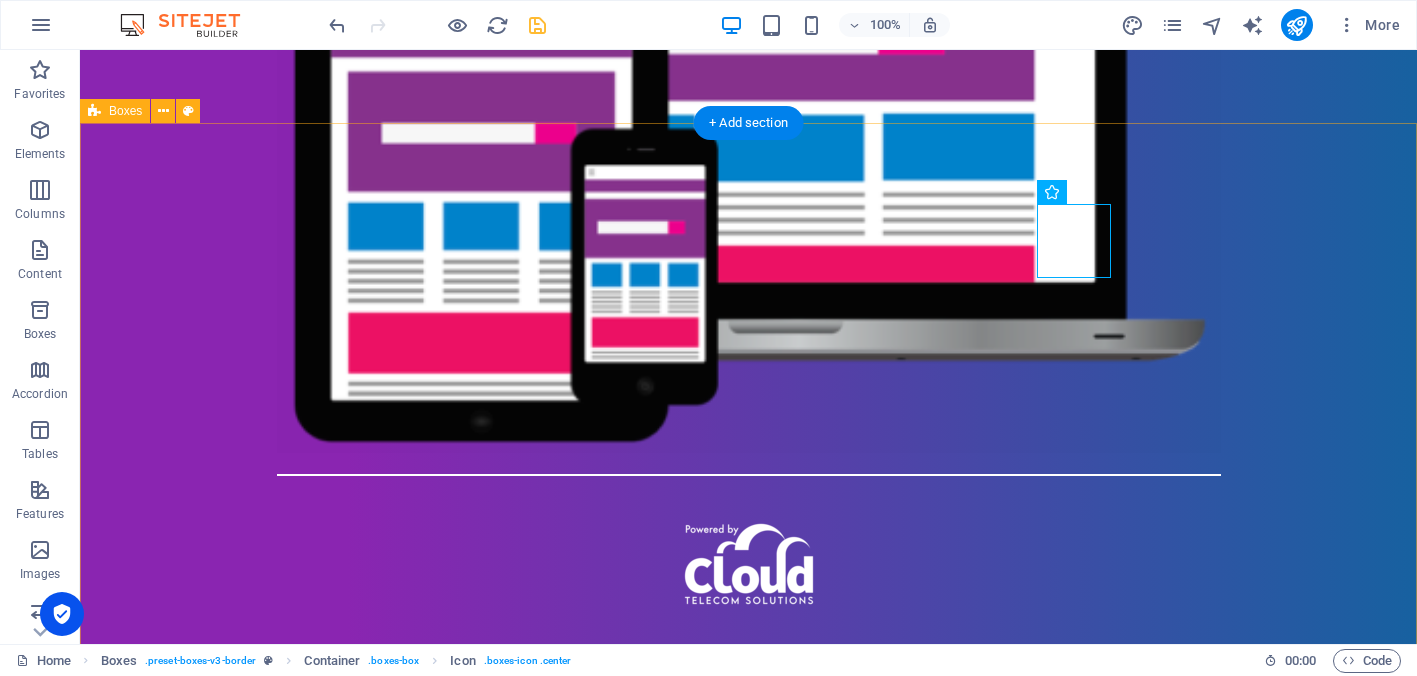 click on "Scan to Login Scan to Sign Up Scan for Website" at bounding box center (748, 1898) 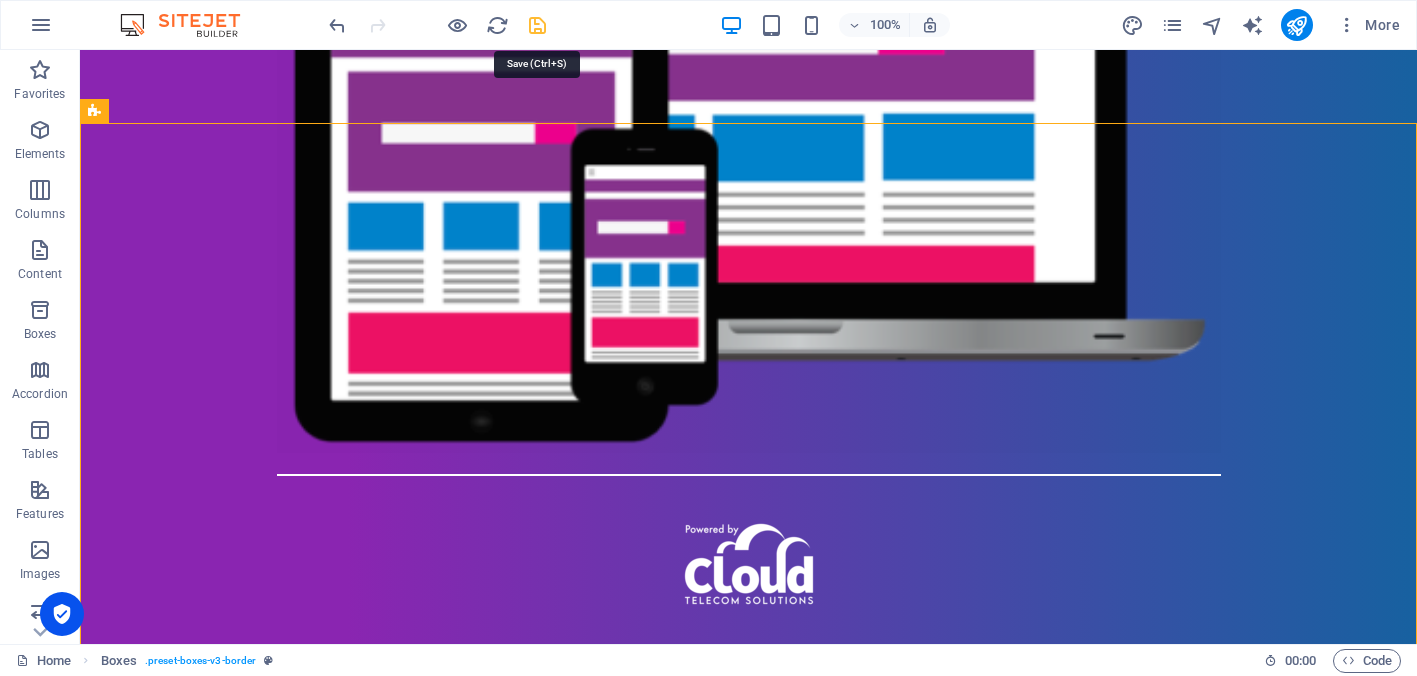 click at bounding box center (537, 25) 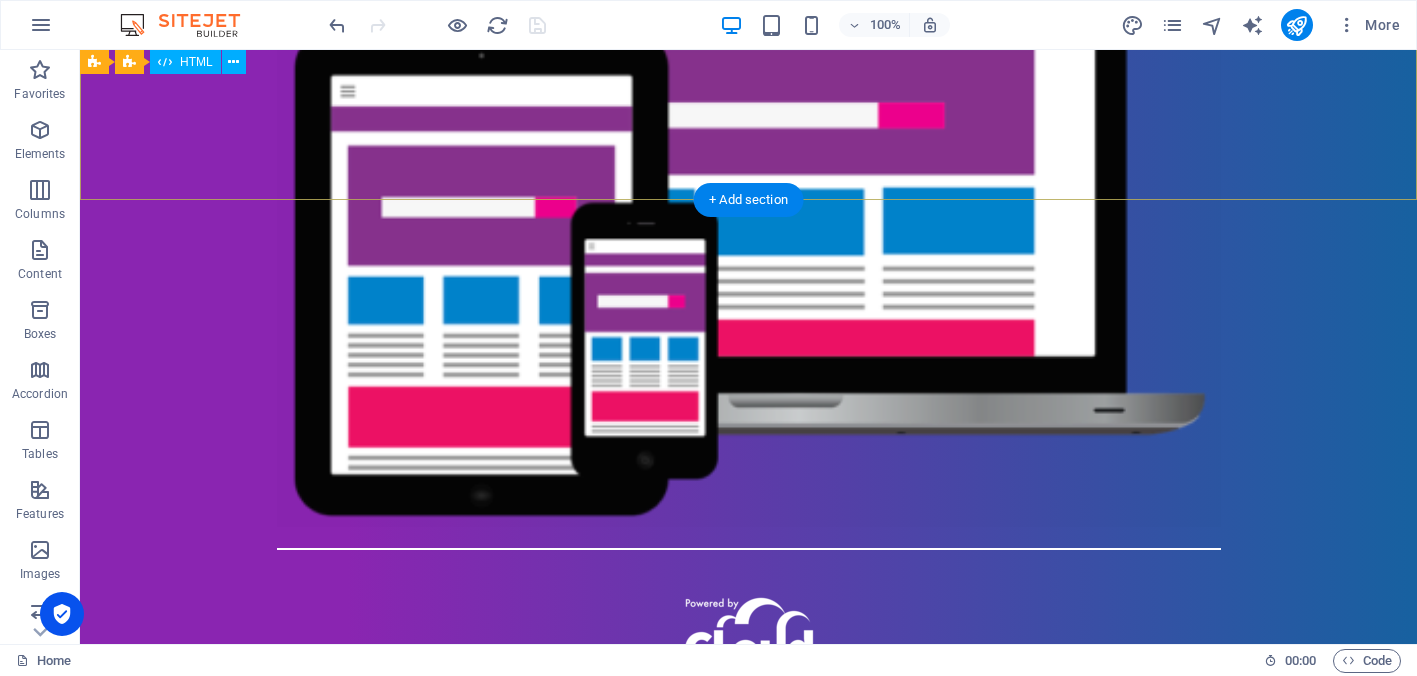scroll, scrollTop: 944, scrollLeft: 0, axis: vertical 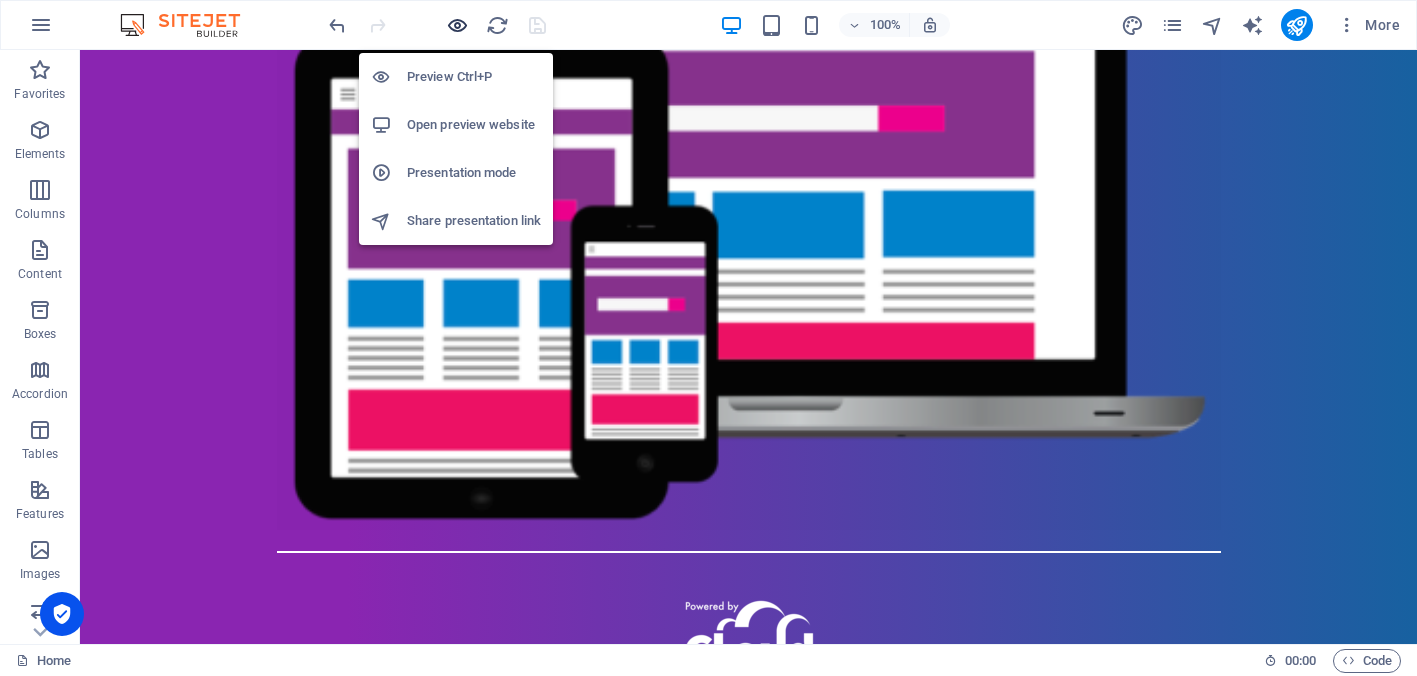 click at bounding box center (457, 25) 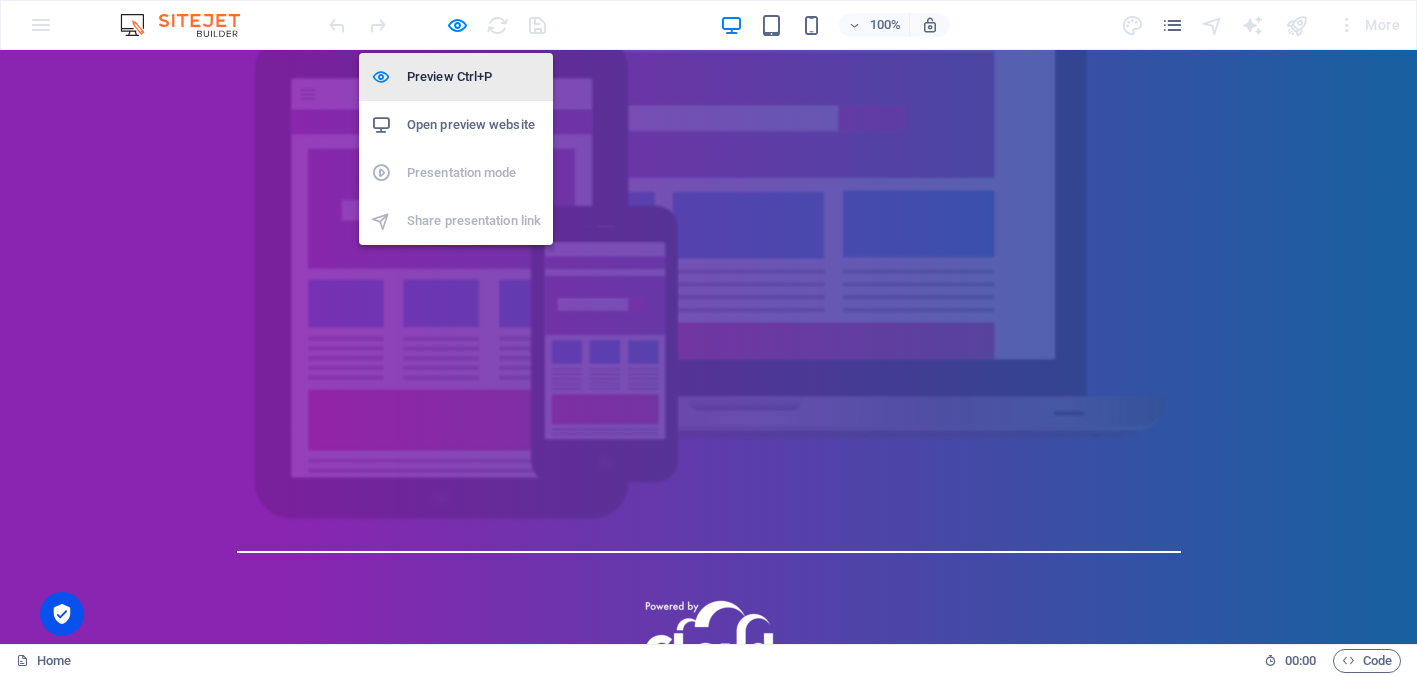 click on "Preview Ctrl+P" at bounding box center [474, 77] 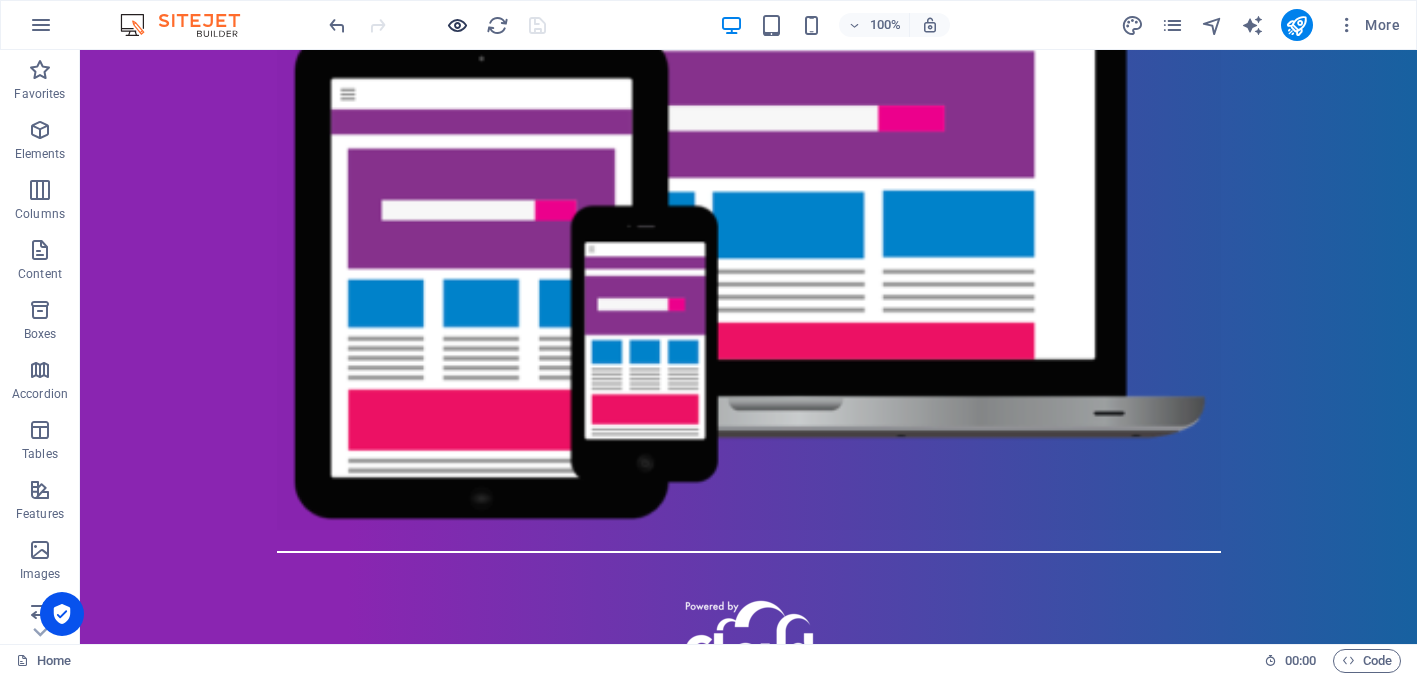 click at bounding box center (457, 25) 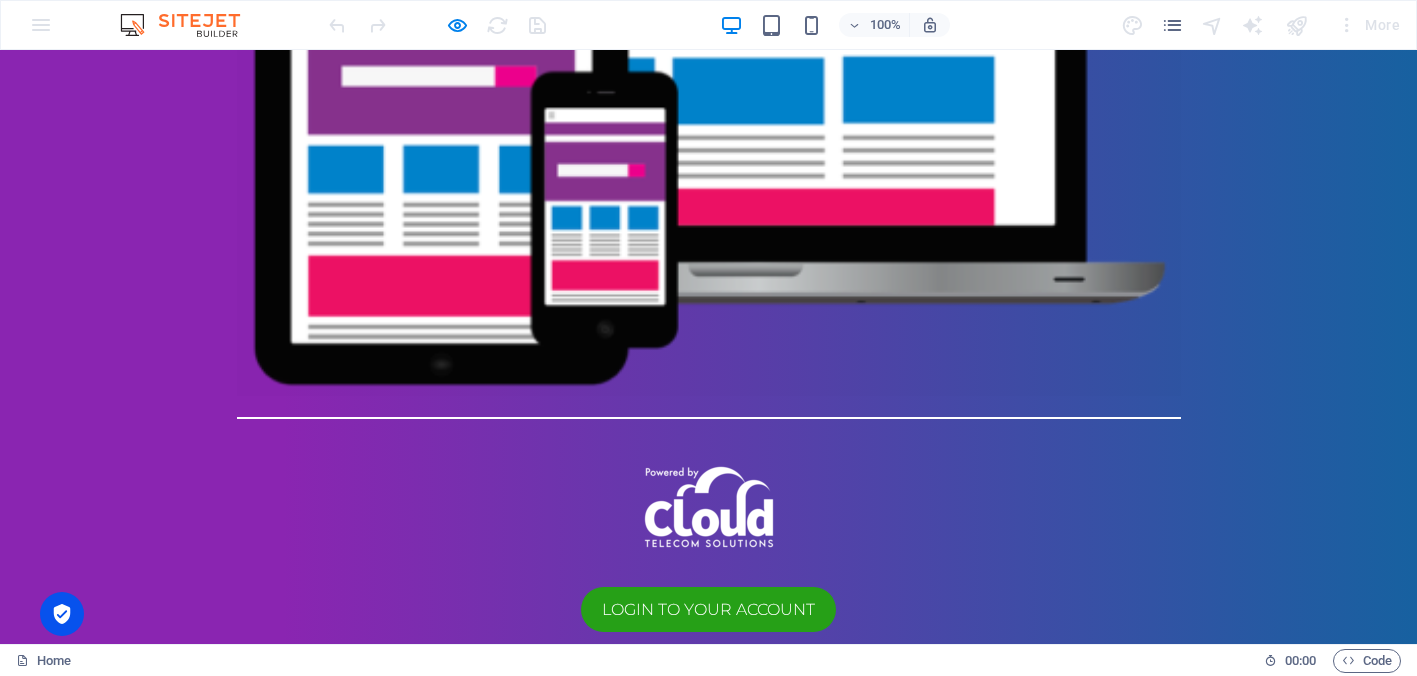 scroll, scrollTop: 1011, scrollLeft: 0, axis: vertical 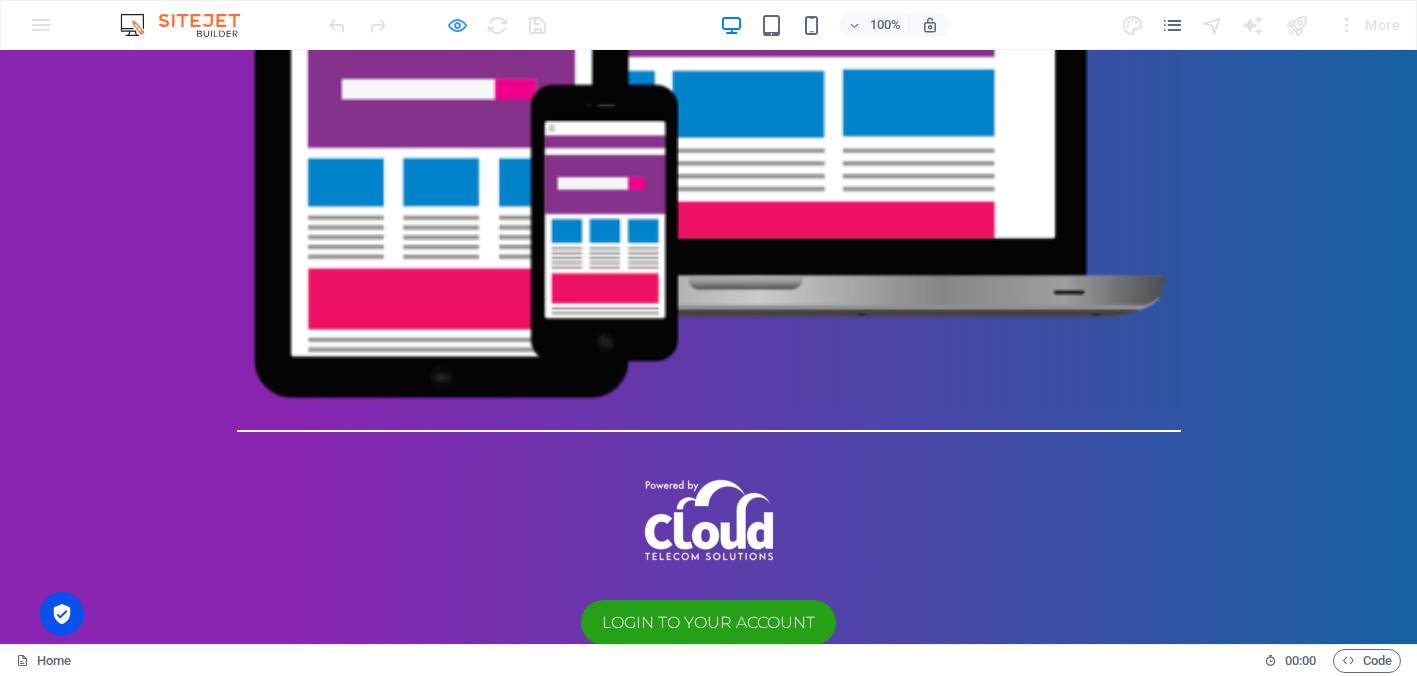 click at bounding box center (457, 25) 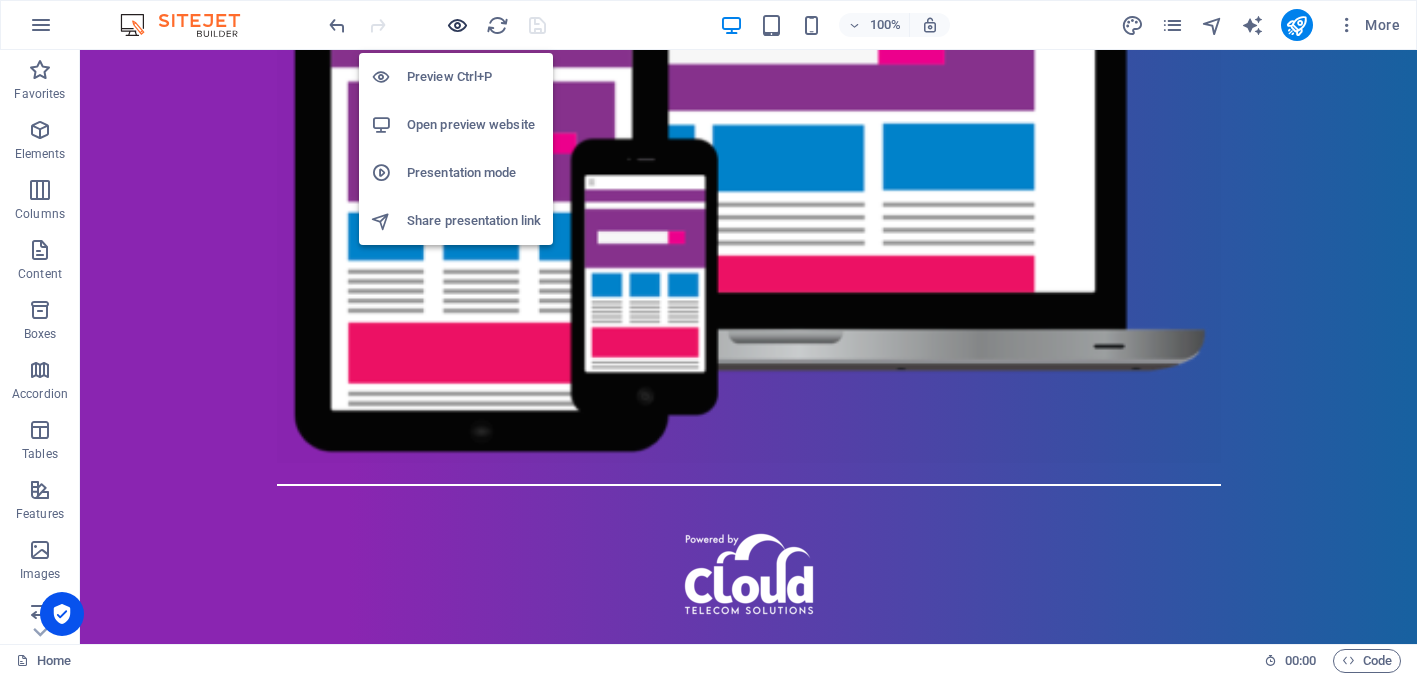 scroll, scrollTop: 1065, scrollLeft: 0, axis: vertical 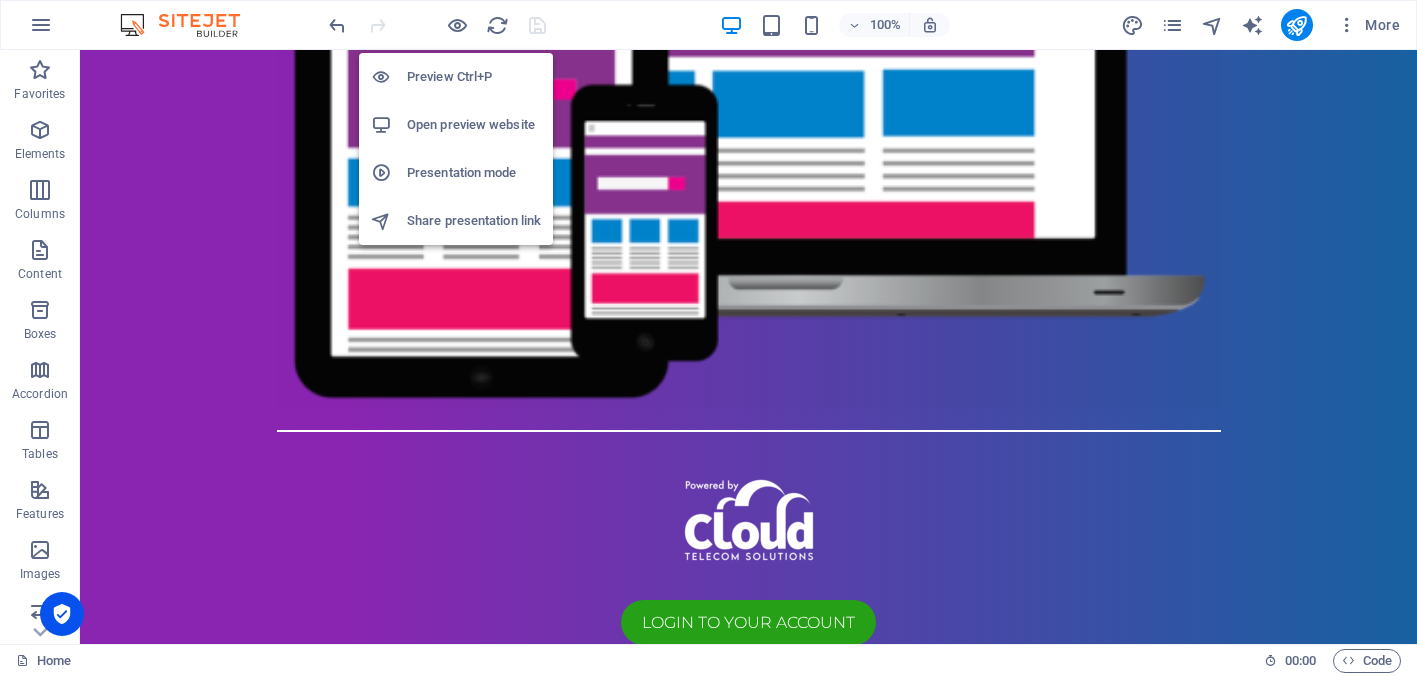 click on "Preview Ctrl+P" at bounding box center [474, 77] 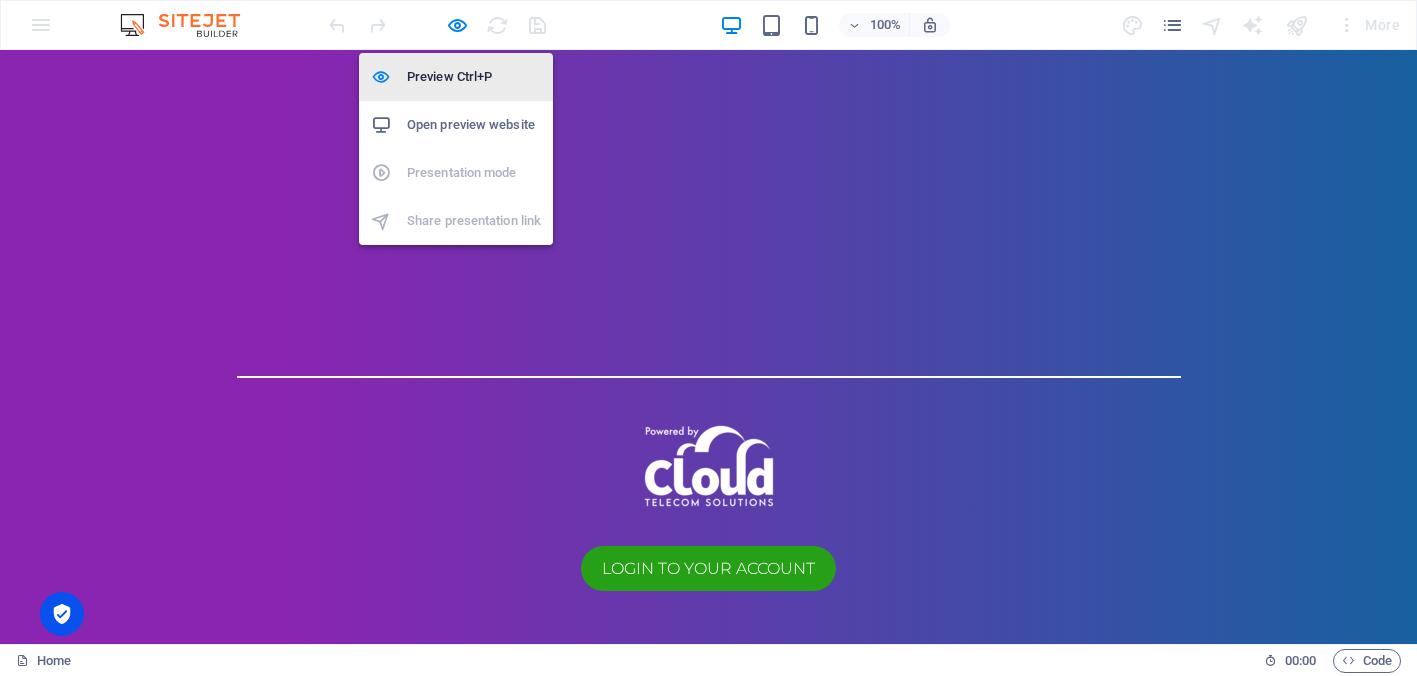 scroll, scrollTop: 1011, scrollLeft: 0, axis: vertical 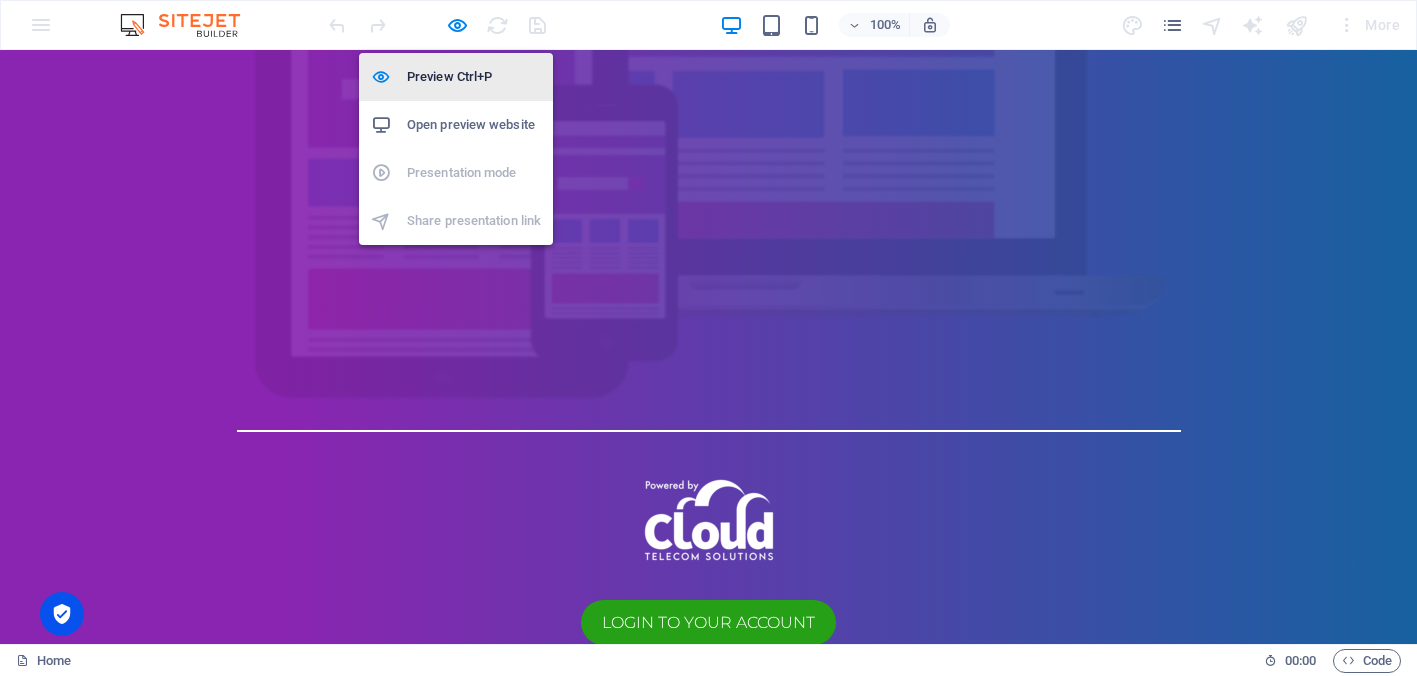 click on "Preview Ctrl+P" at bounding box center [474, 77] 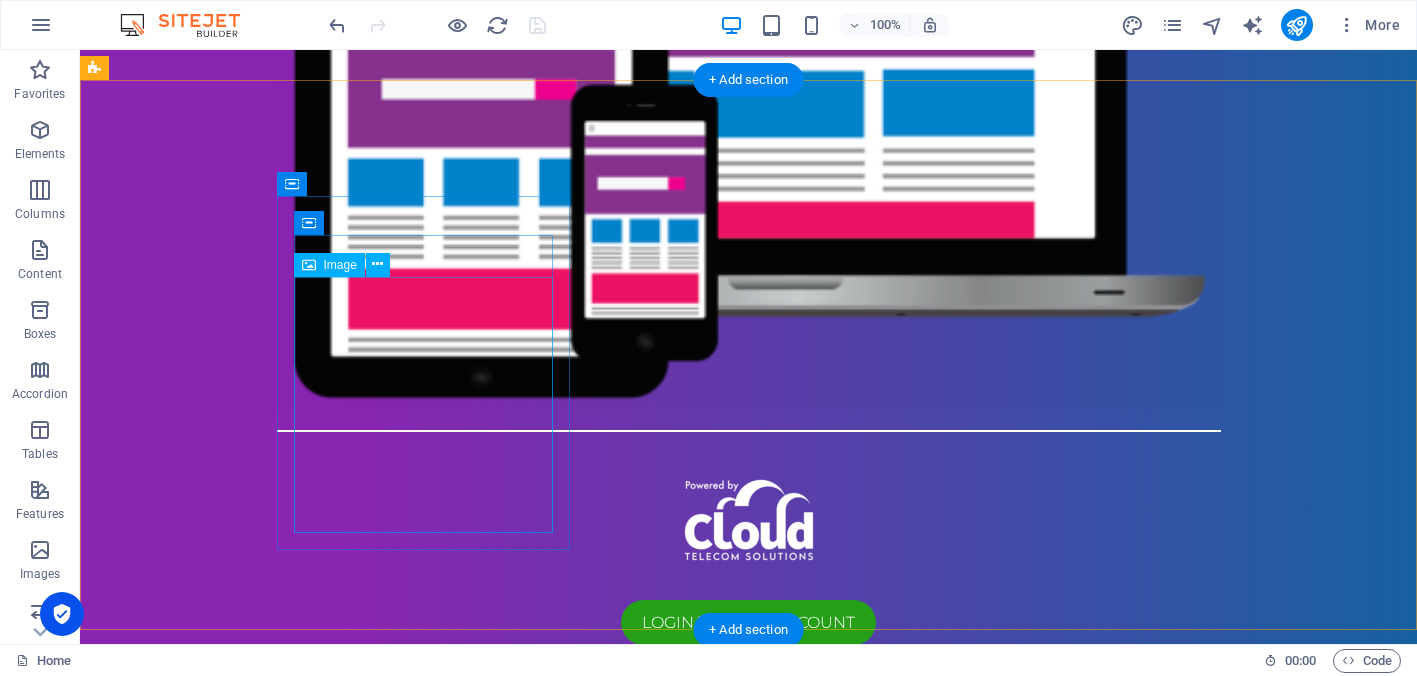 scroll, scrollTop: 1076, scrollLeft: 0, axis: vertical 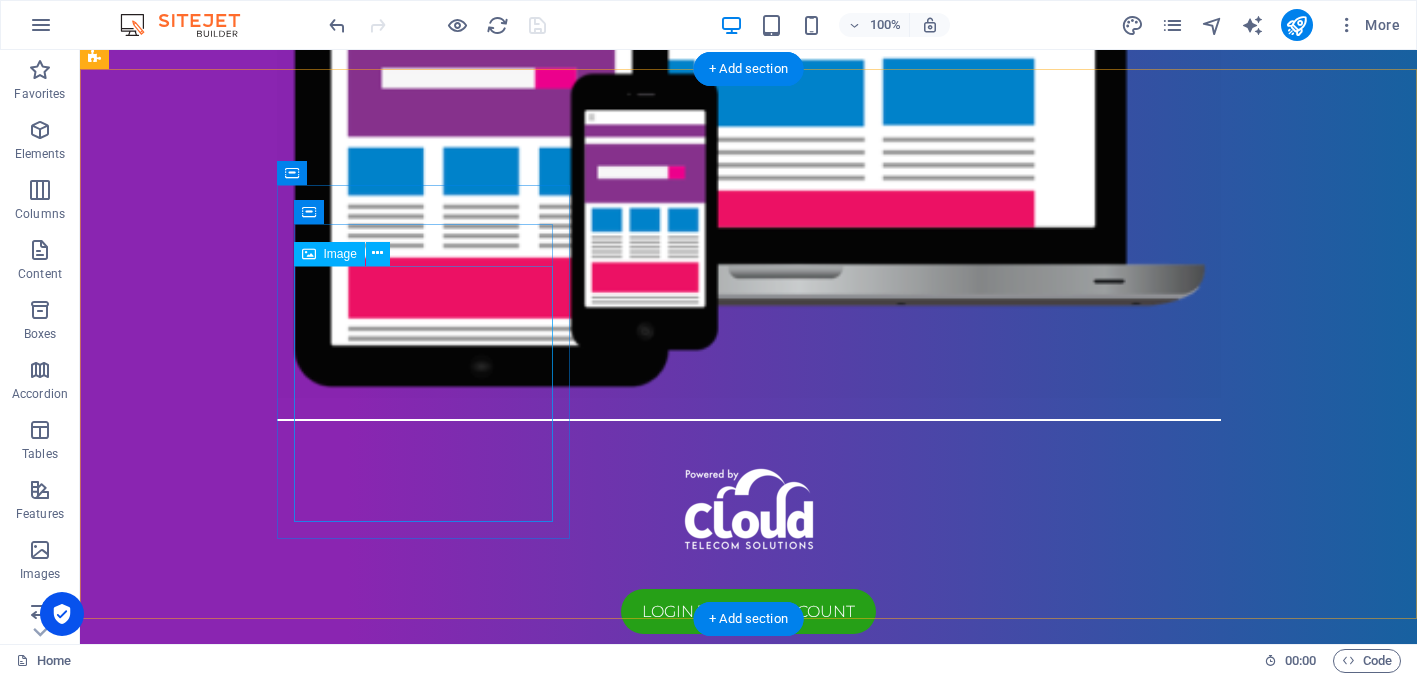 click at bounding box center [242, 1359] 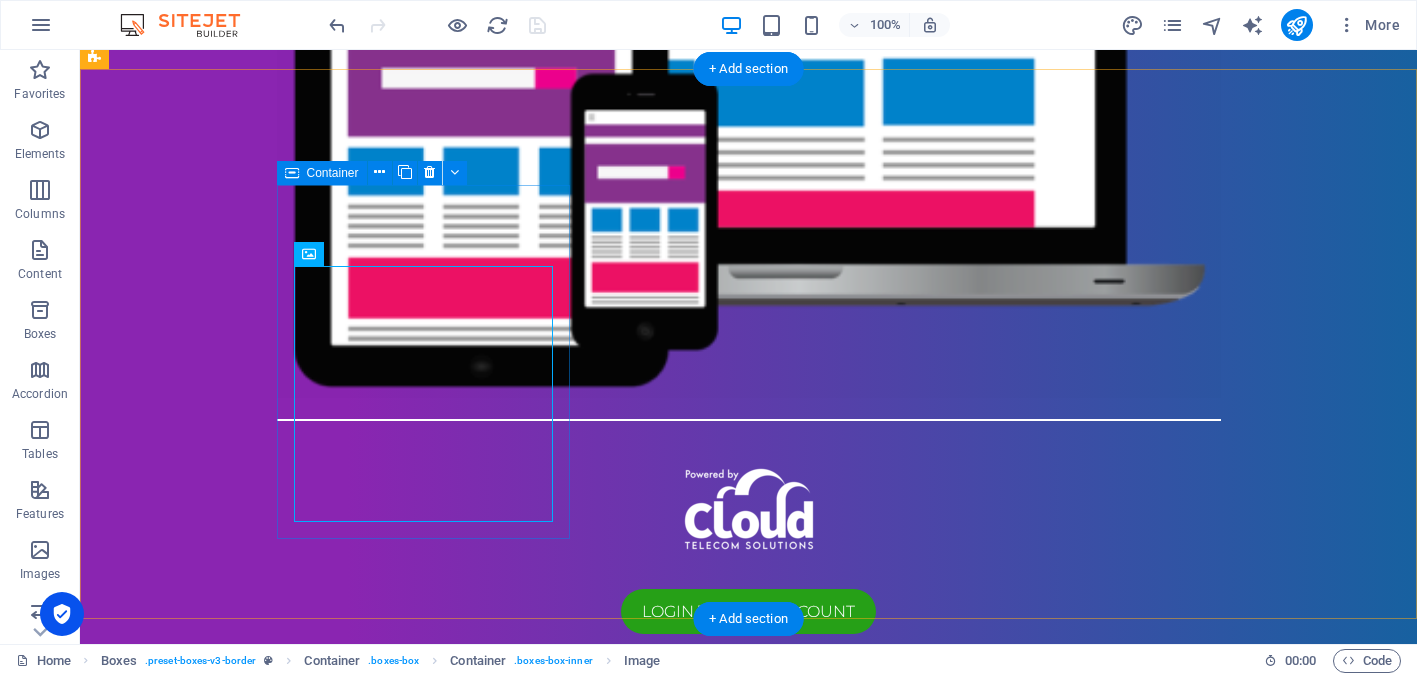 click on "Scan to Login" at bounding box center [242, 1327] 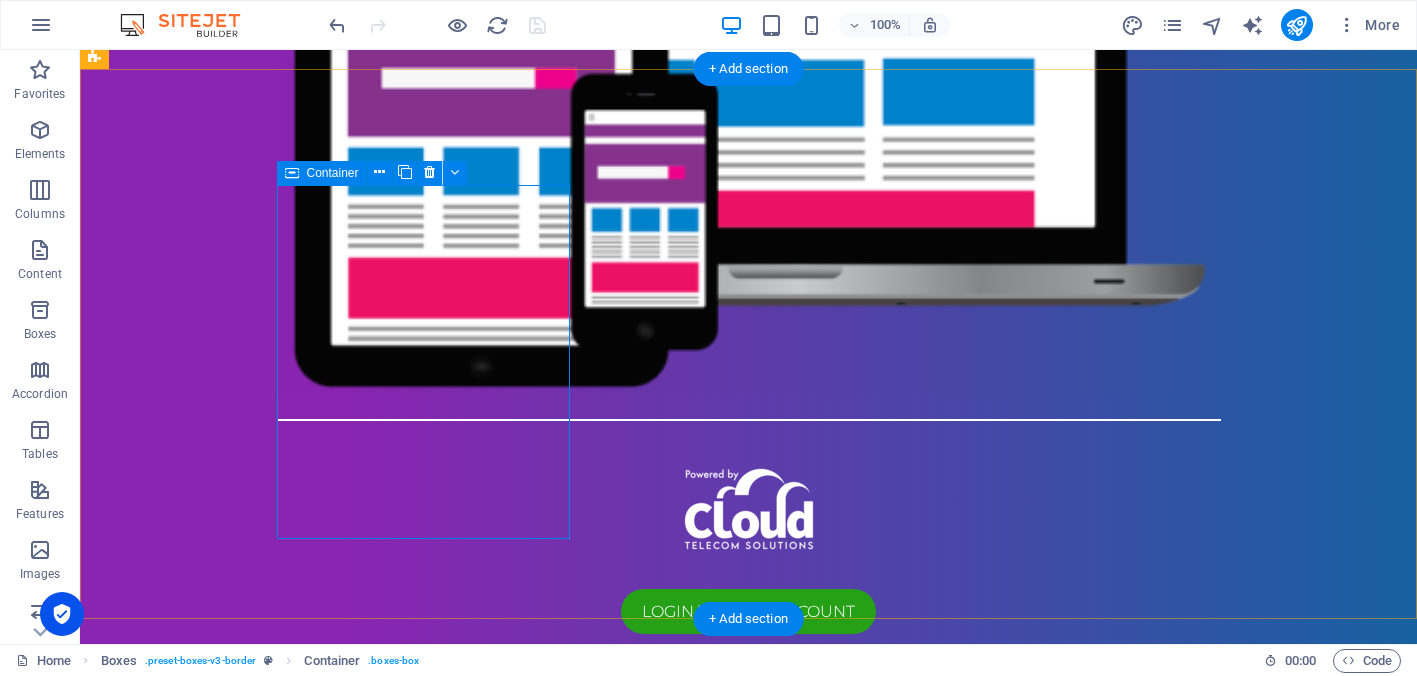 click on "Scan to Login" at bounding box center (242, 1327) 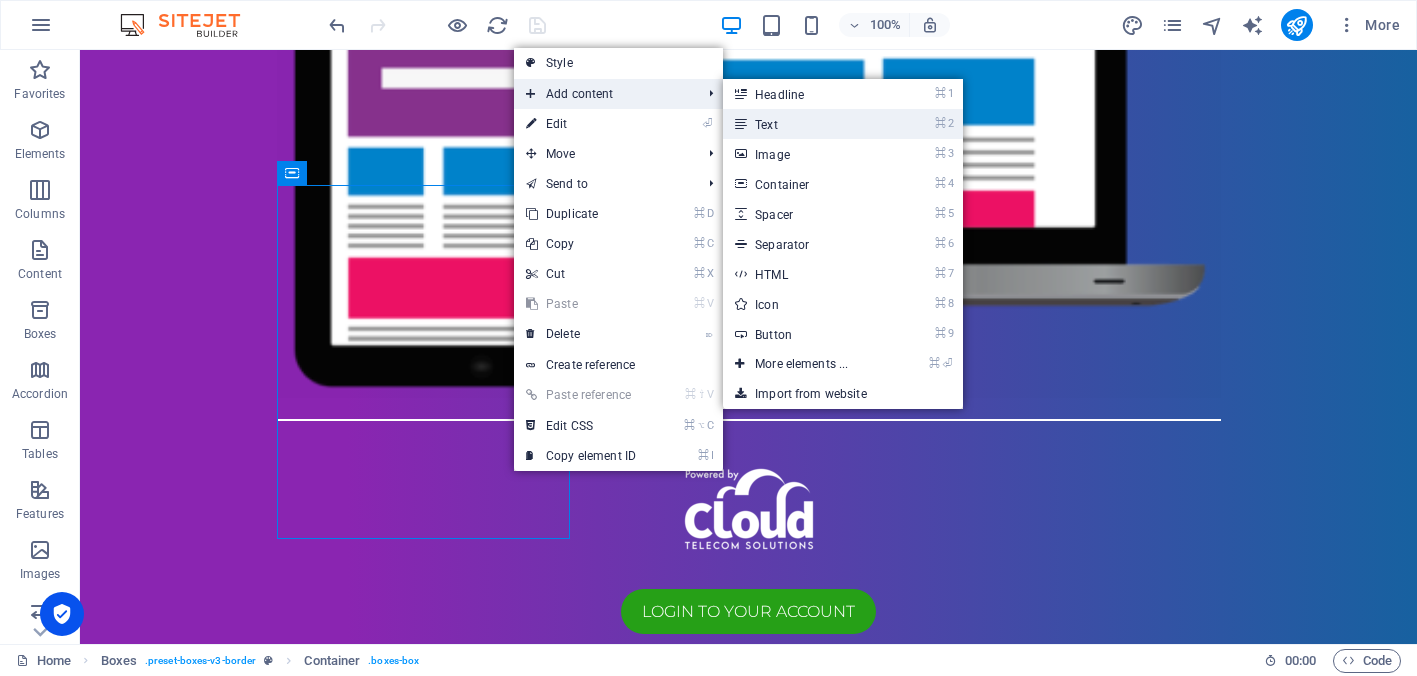 click on "⌘ 2  Text" at bounding box center (805, 124) 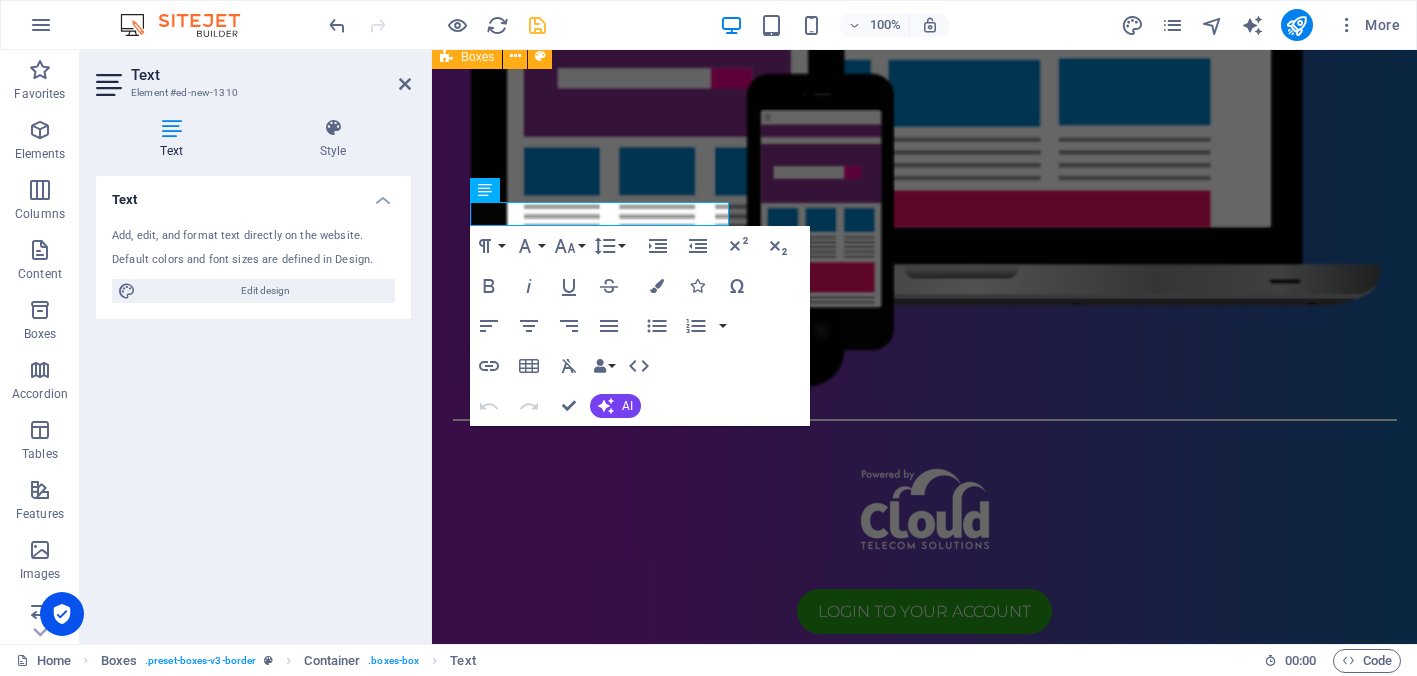 click on "New text element Scan to Login Scan to Sign Up Scan for Website" at bounding box center [924, 1855] 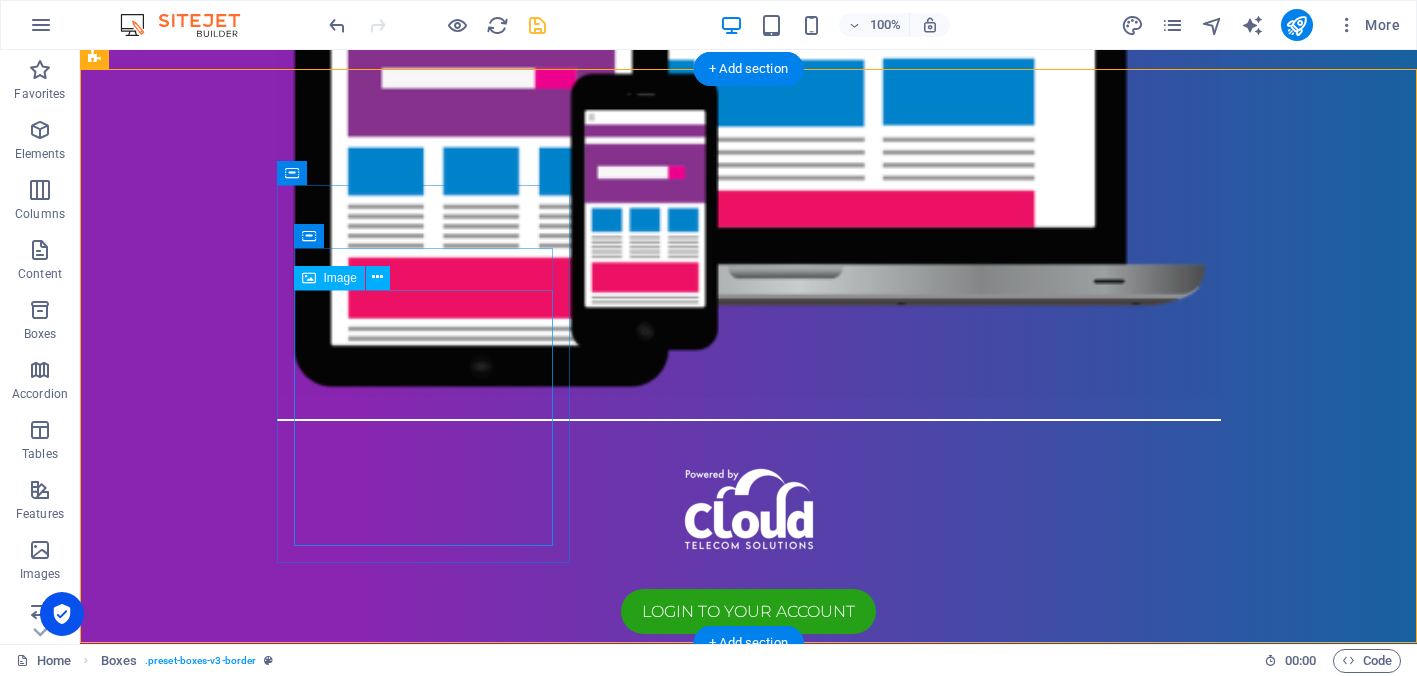 click at bounding box center [242, 1383] 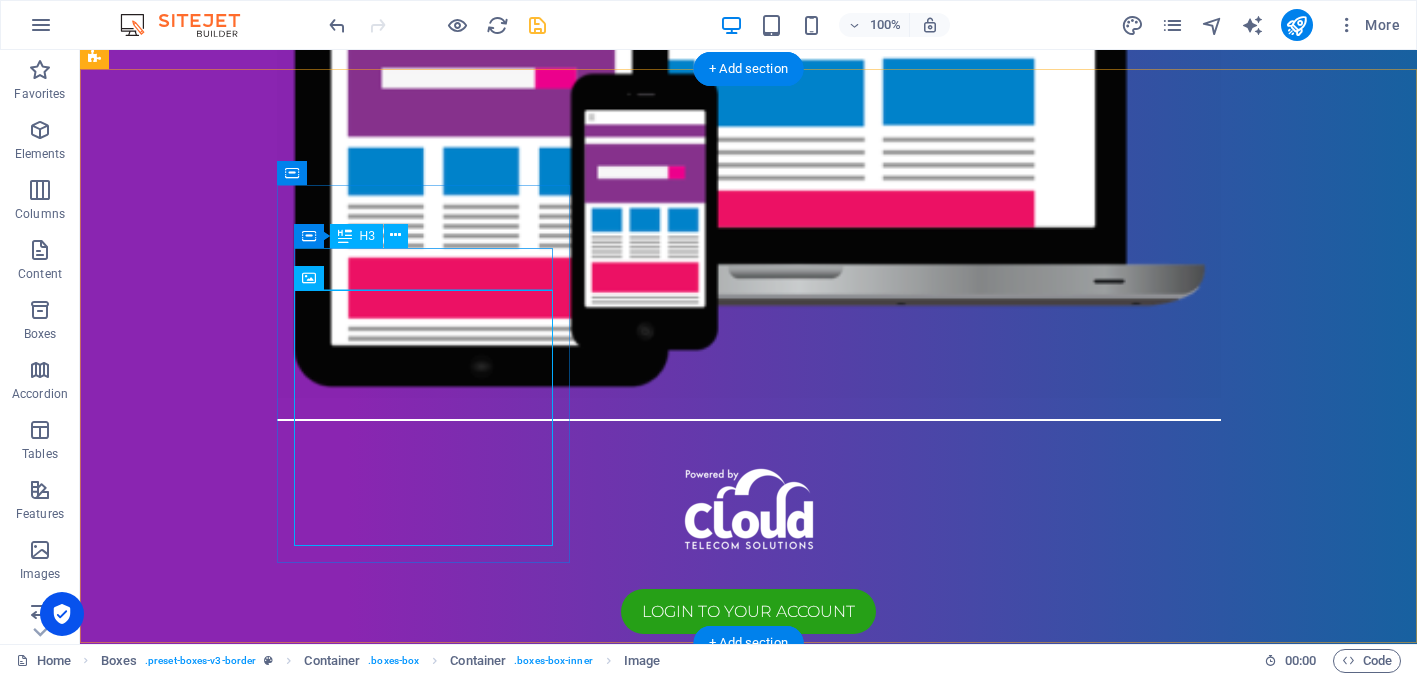 click on "Scan to Login" at bounding box center (242, 1106) 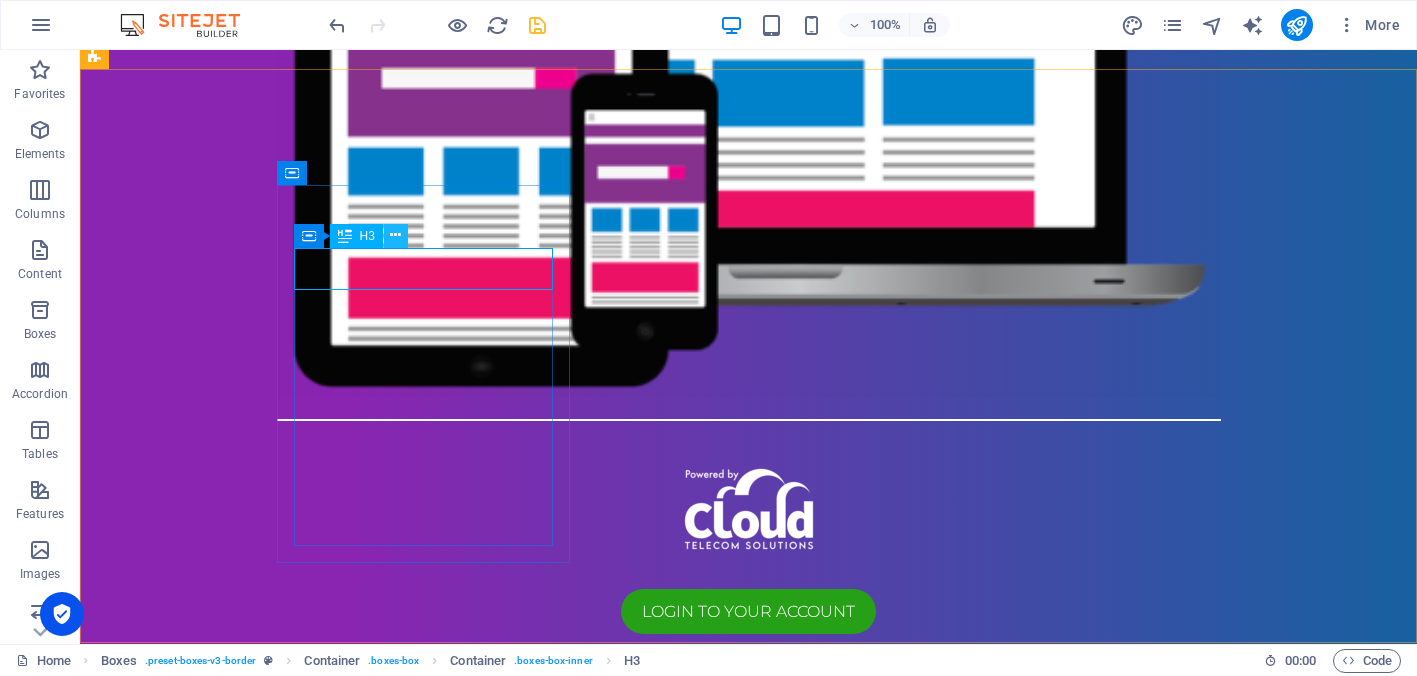 click at bounding box center [395, 235] 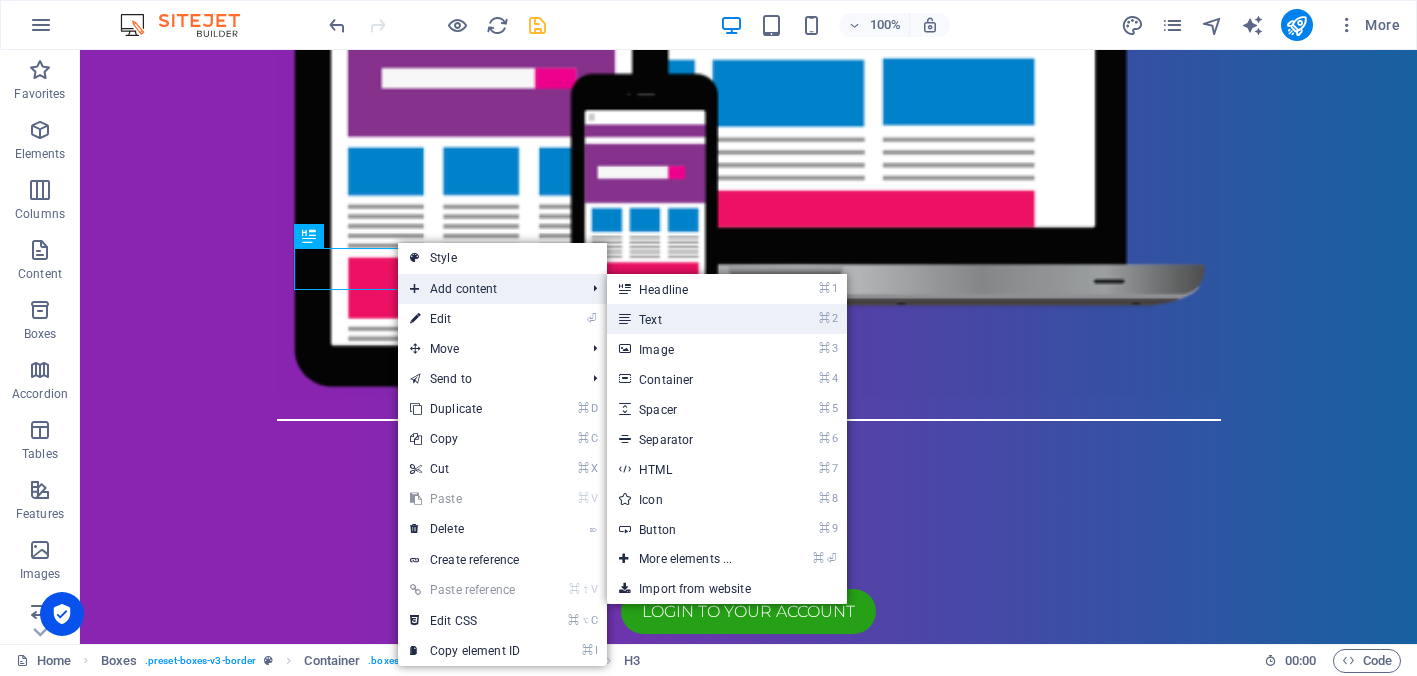 click on "⌘ 2  Text" at bounding box center [689, 319] 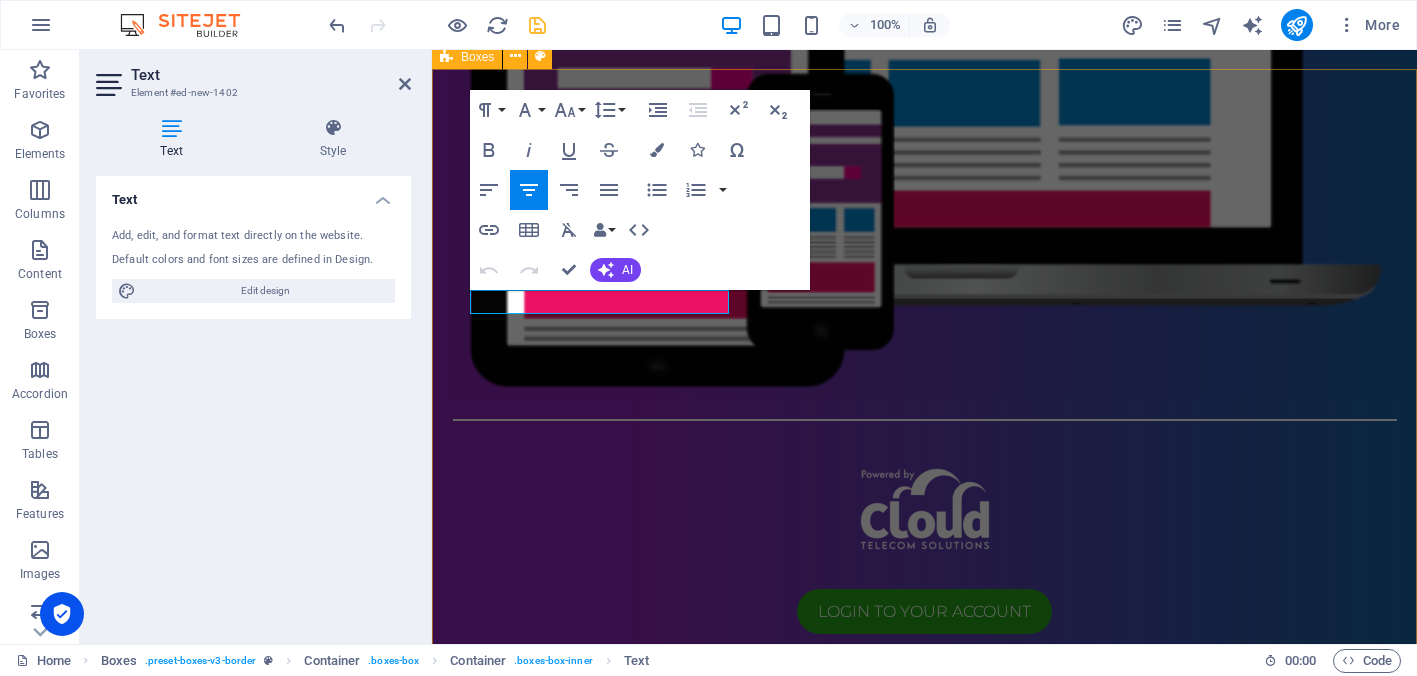 click on "New text element Scan to Login New text element Scan to Sign Up Scan for Website" at bounding box center [924, 1867] 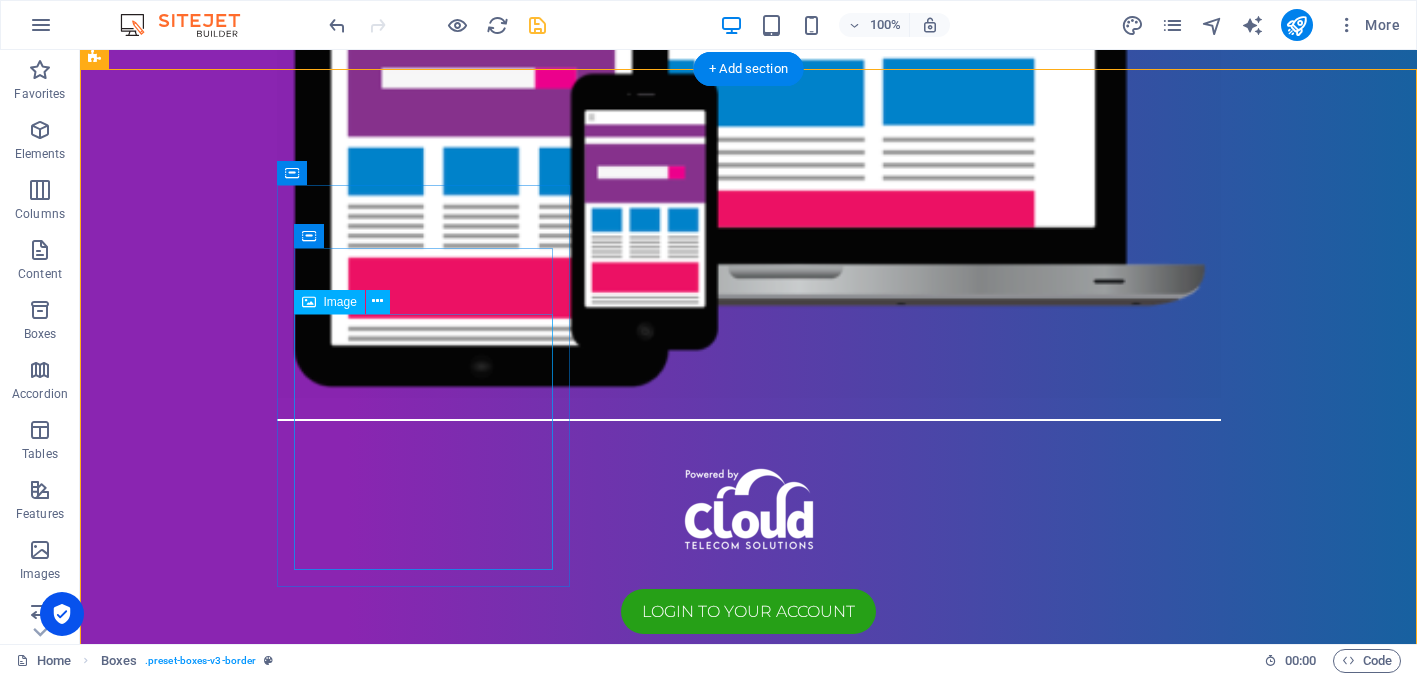 drag, startPoint x: 462, startPoint y: 308, endPoint x: 462, endPoint y: 538, distance: 230 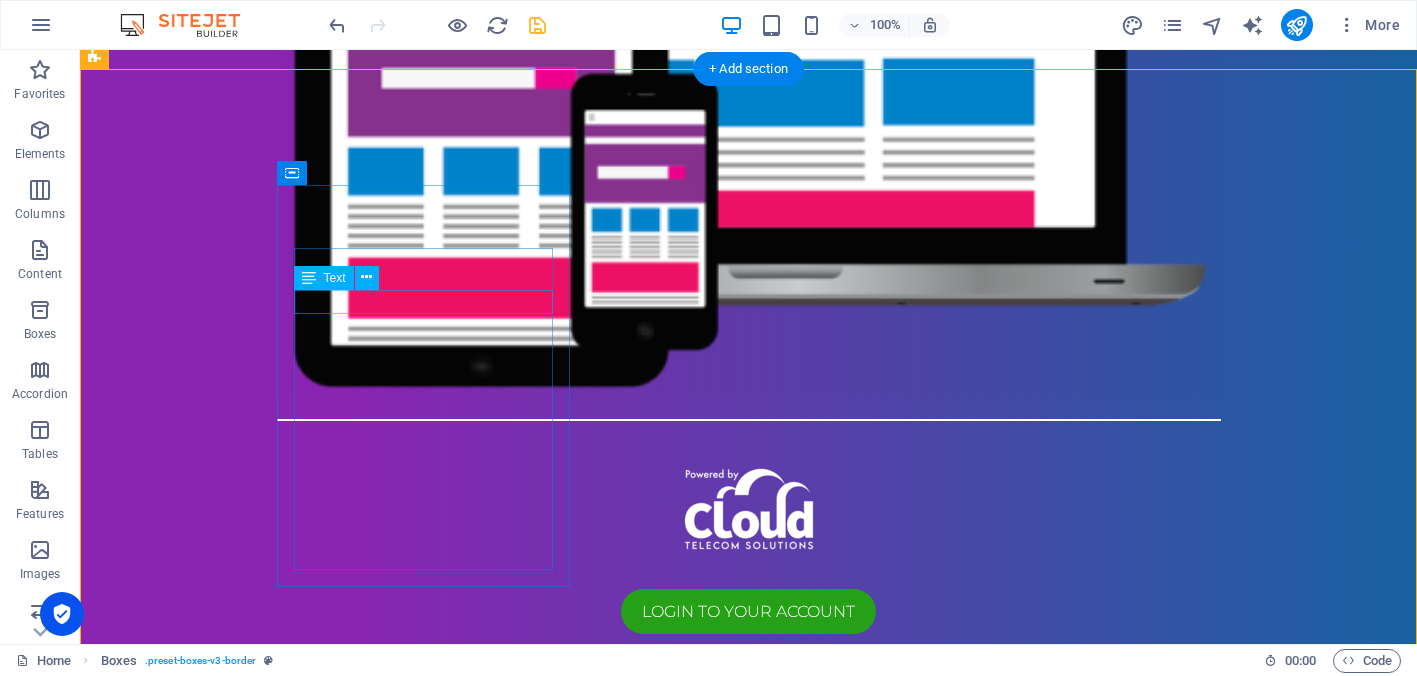 click on "New text element" at bounding box center [242, 1139] 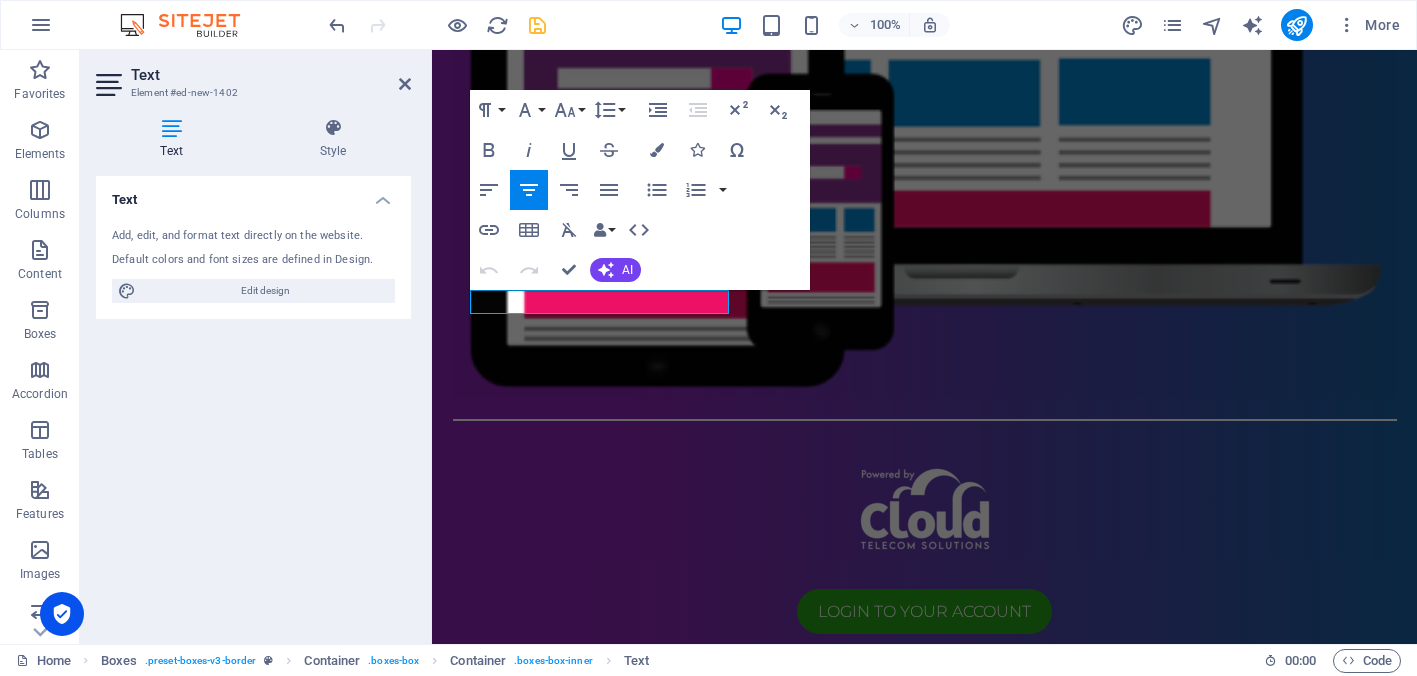 type 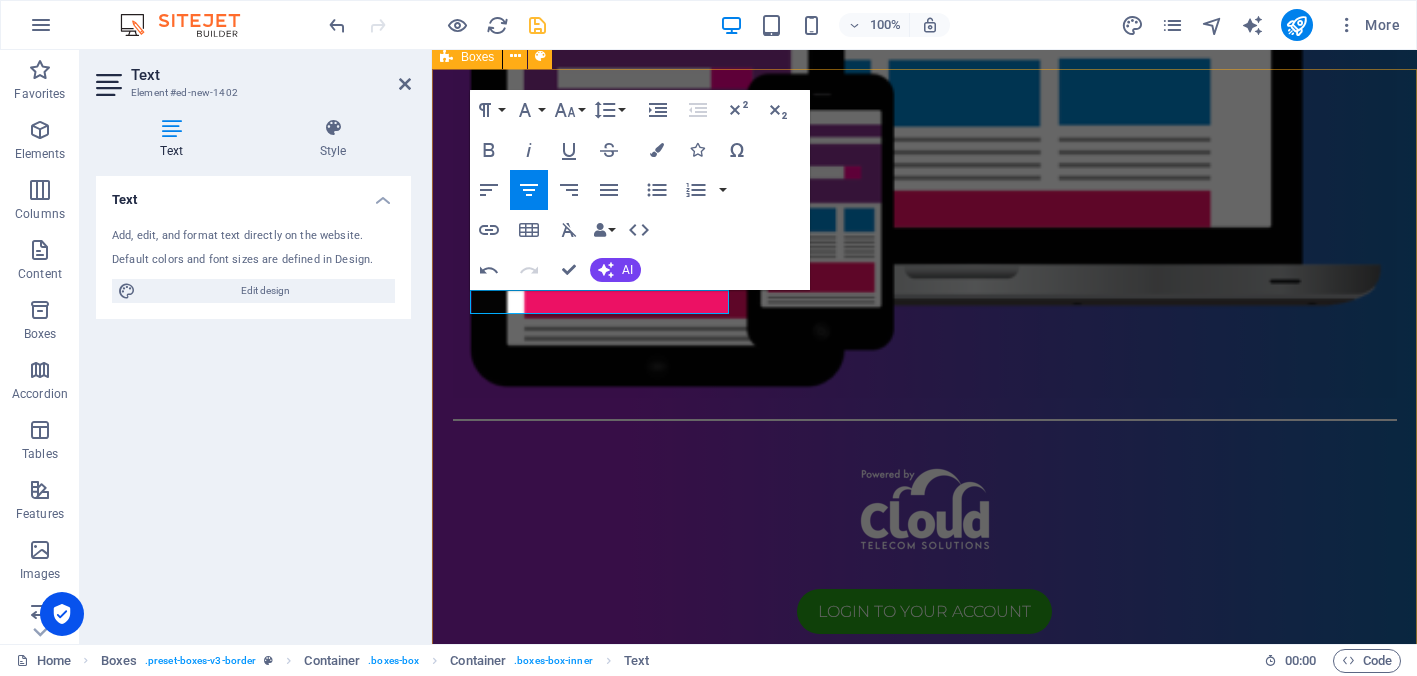 click on "New text element Scan to Login Share with your friends ! Scan to Sign Up Scan for Website" at bounding box center (924, 1867) 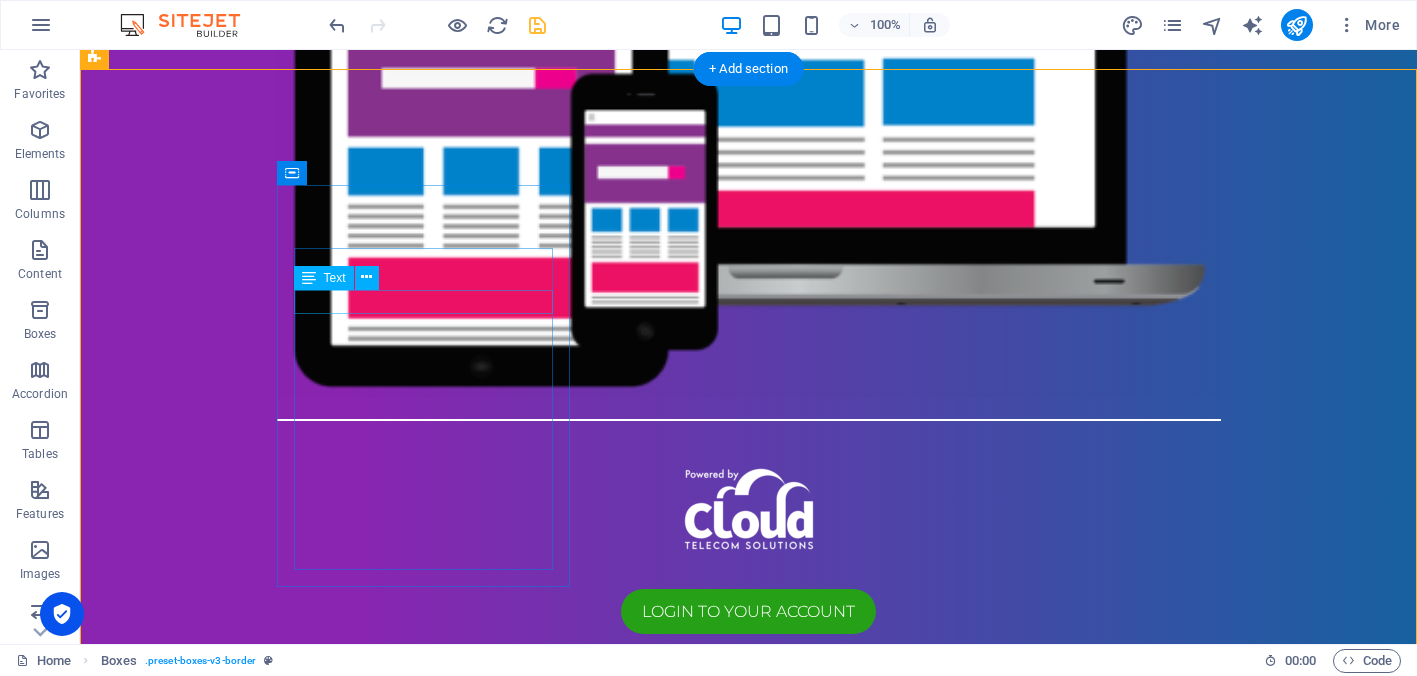 click on "Share with your friends !" at bounding box center [242, 1139] 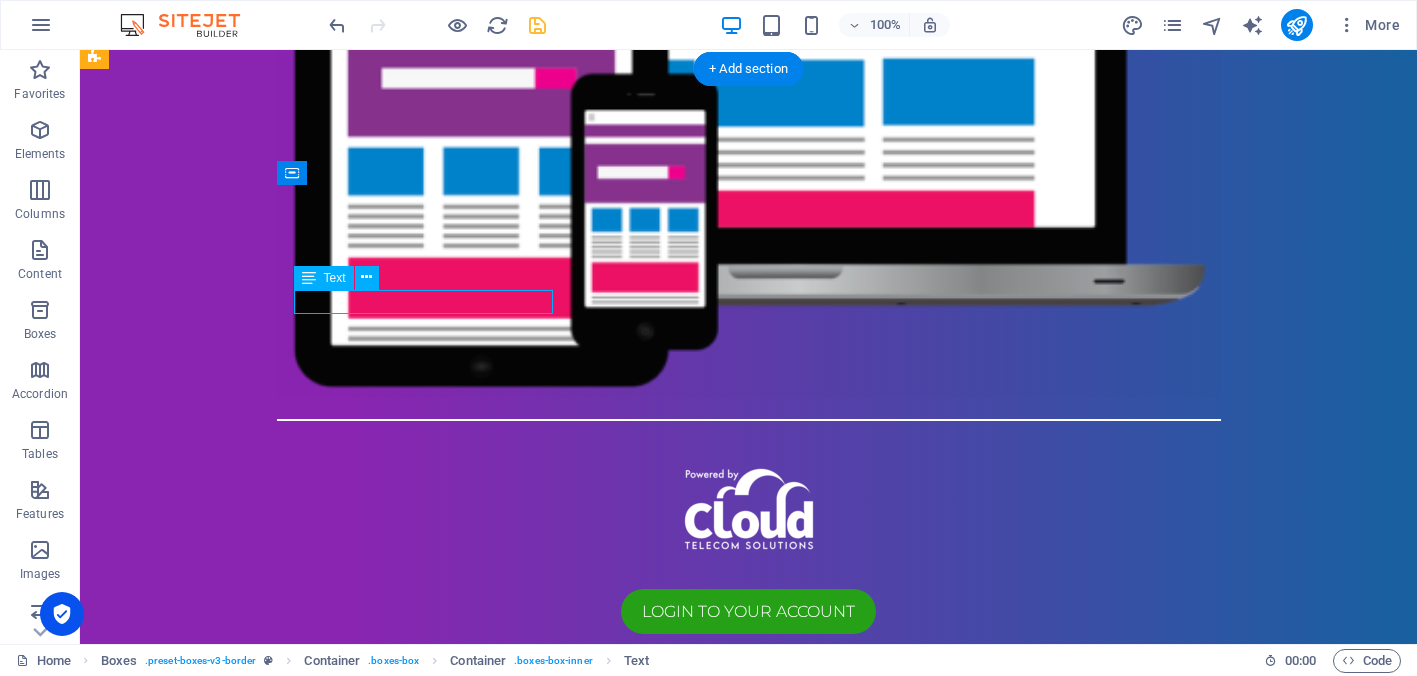 click on "Share with your friends !" at bounding box center [242, 1139] 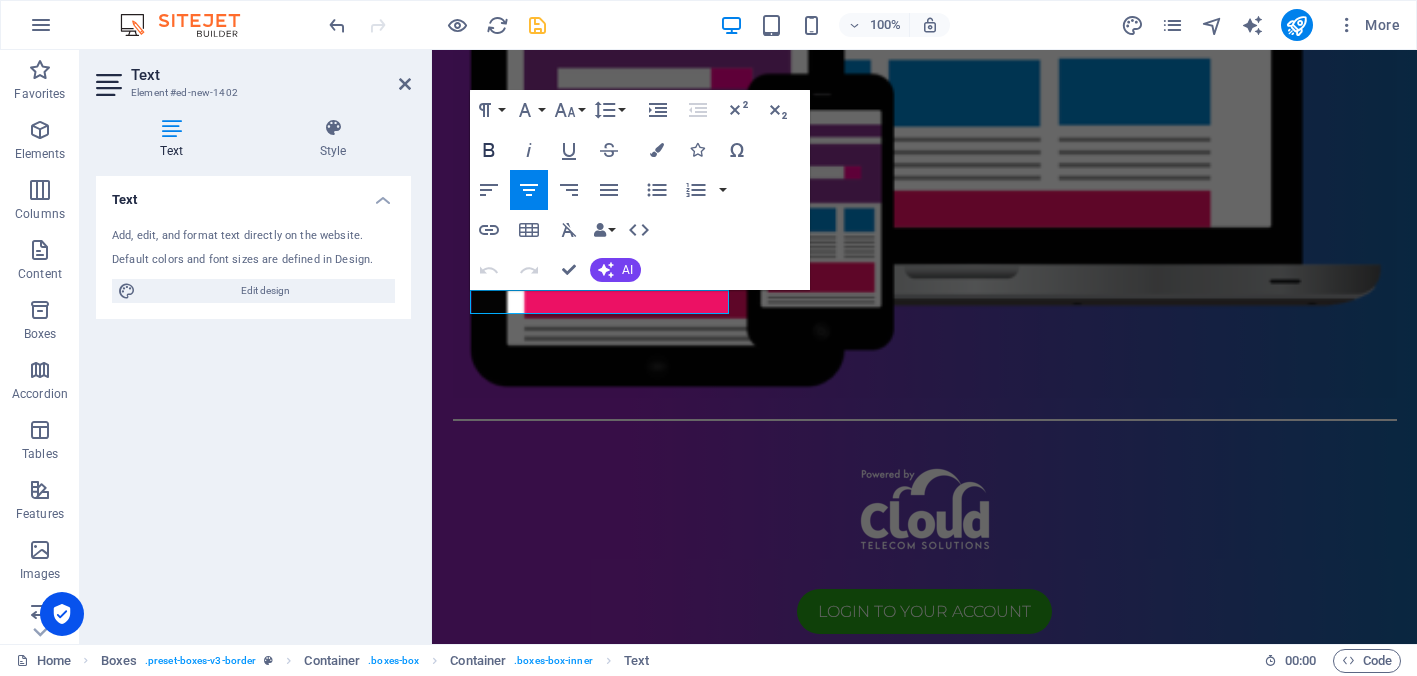 click 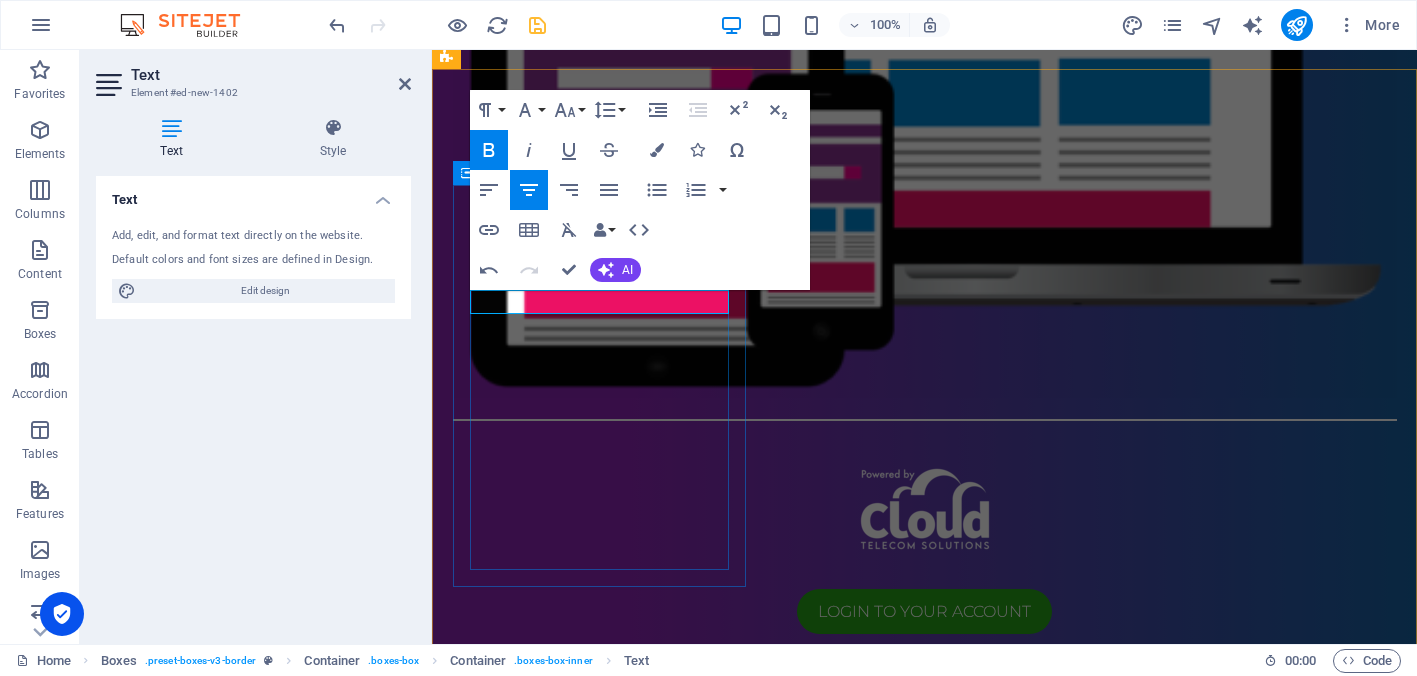 drag, startPoint x: 689, startPoint y: 304, endPoint x: 506, endPoint y: 308, distance: 183.04372 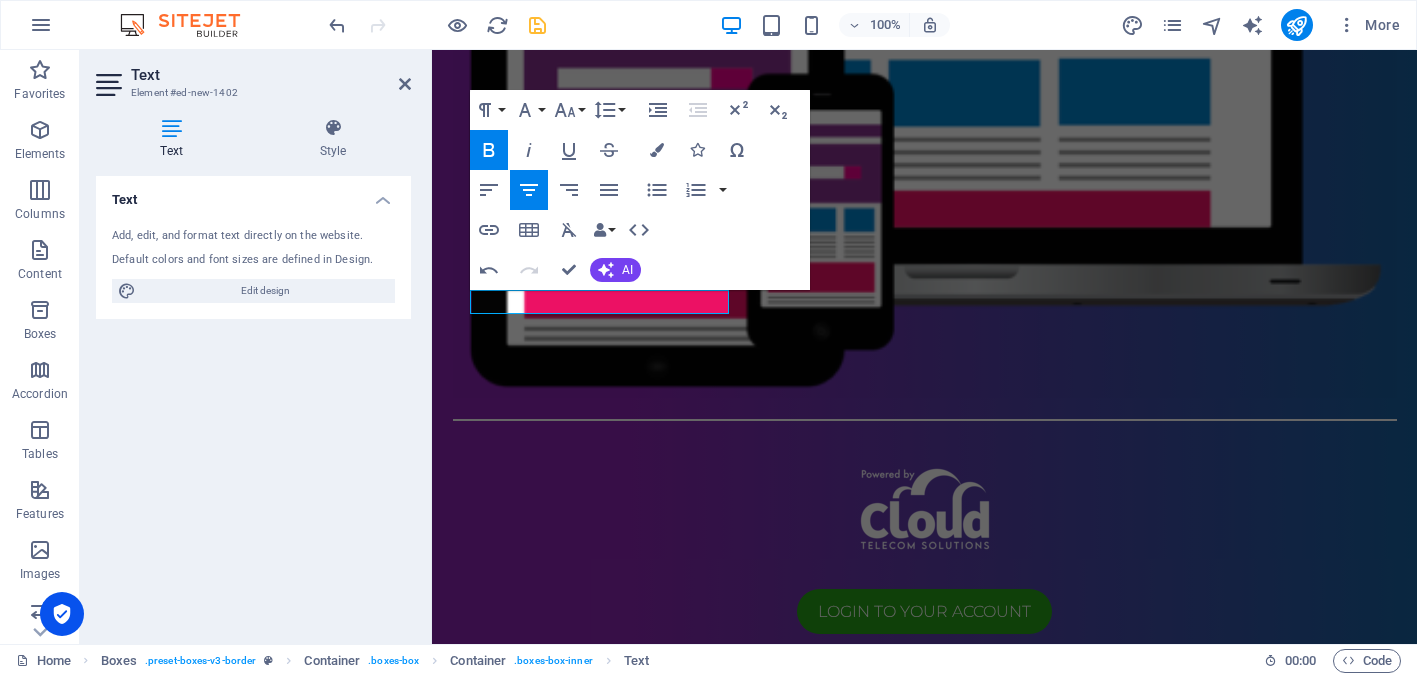 click 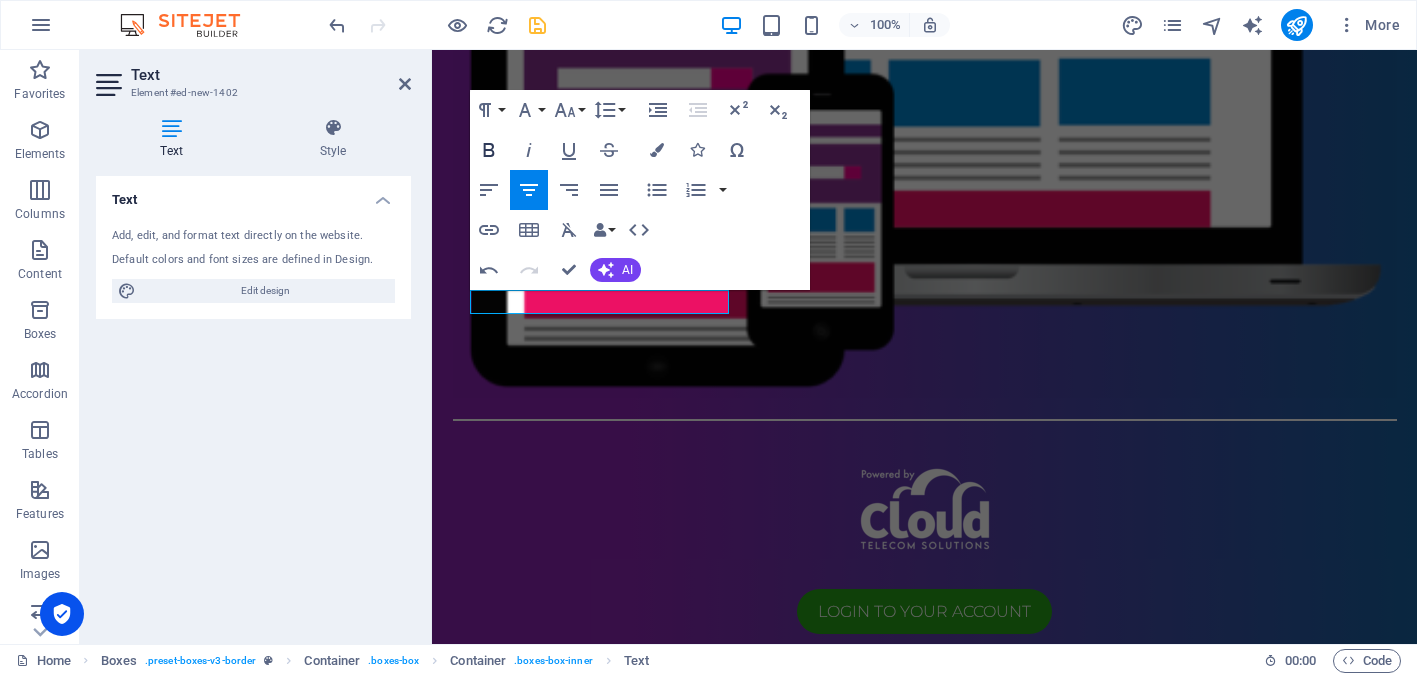 click 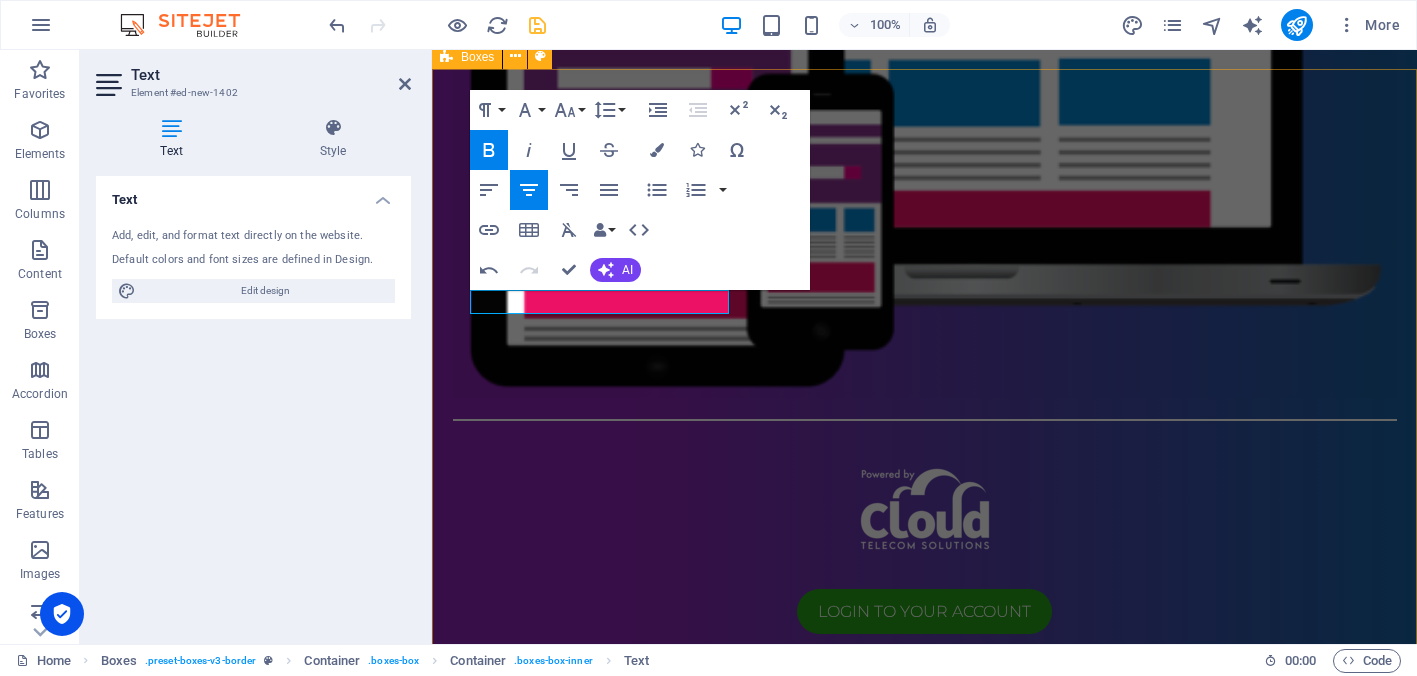 click on "New text element Scan to Login ​Share with your friends ! Scan to Sign Up Scan for Website" at bounding box center (924, 1867) 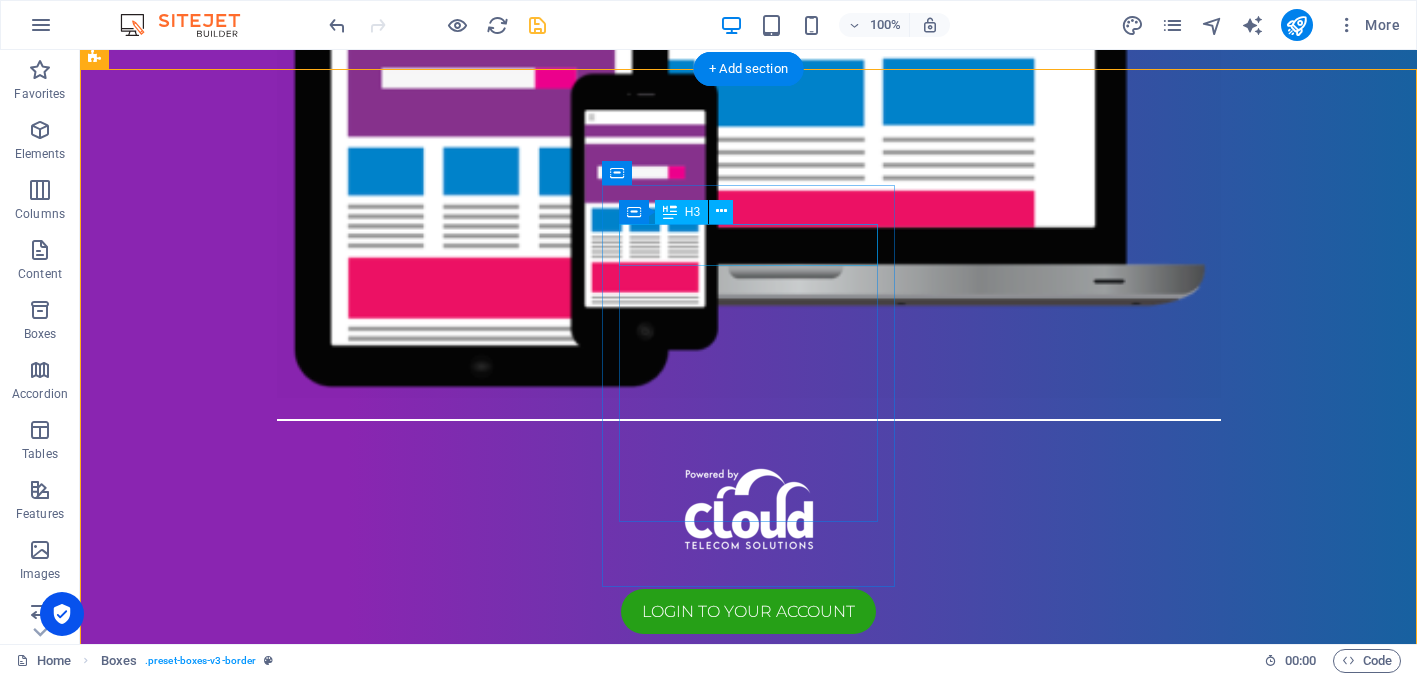 click on "Scan to Sign Up" at bounding box center (242, 1792) 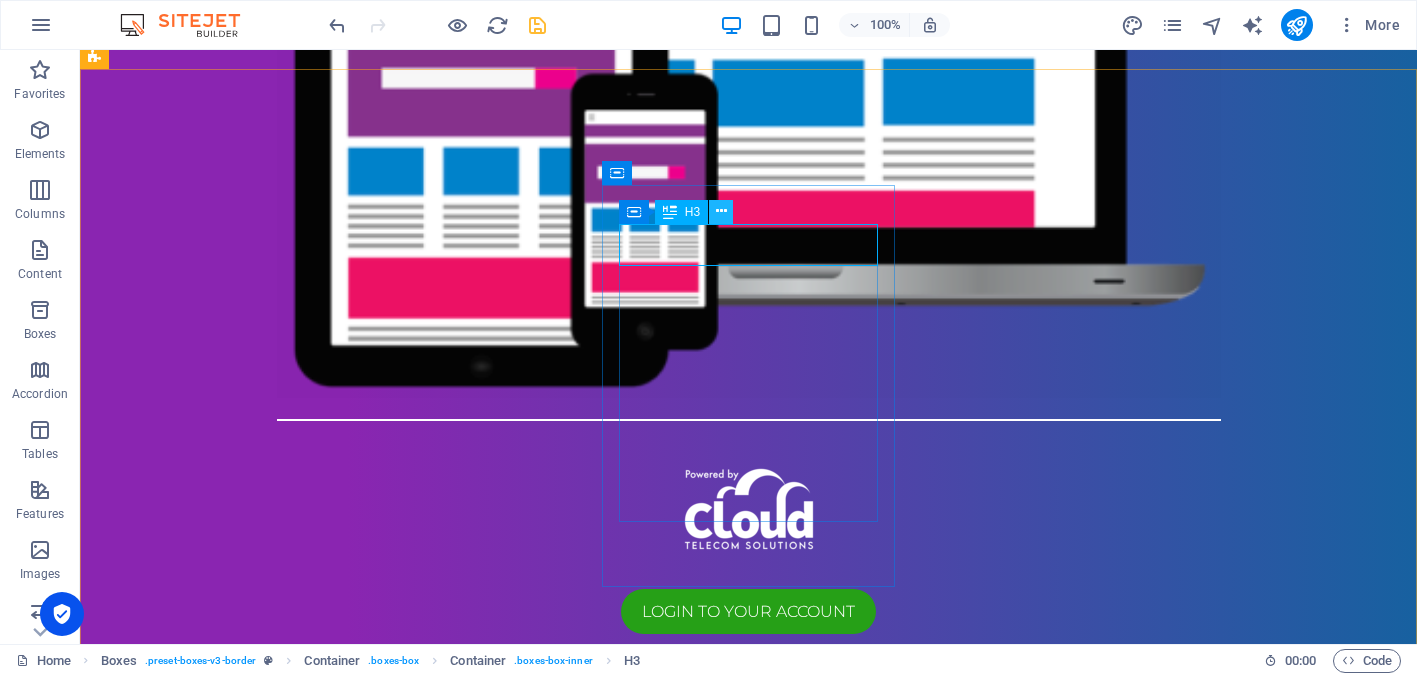 click at bounding box center [721, 212] 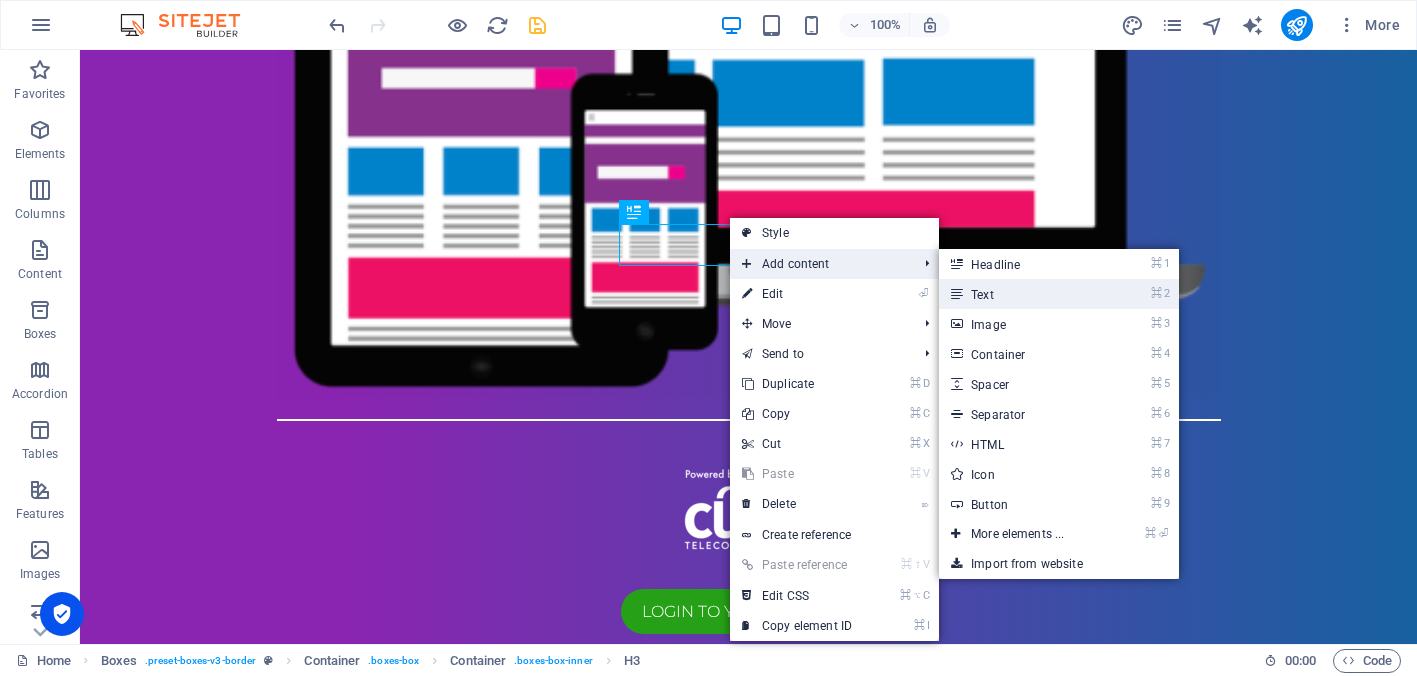click on "⌘ 2  Text" at bounding box center [1021, 294] 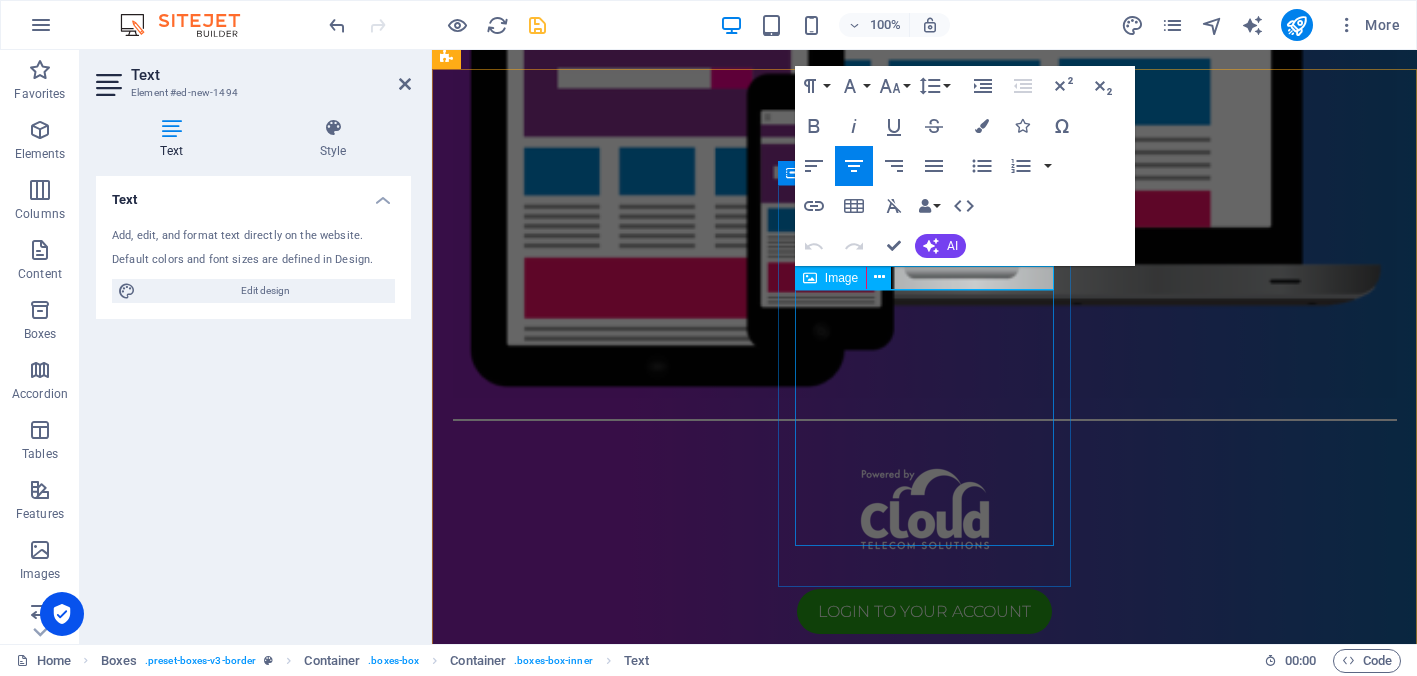 type 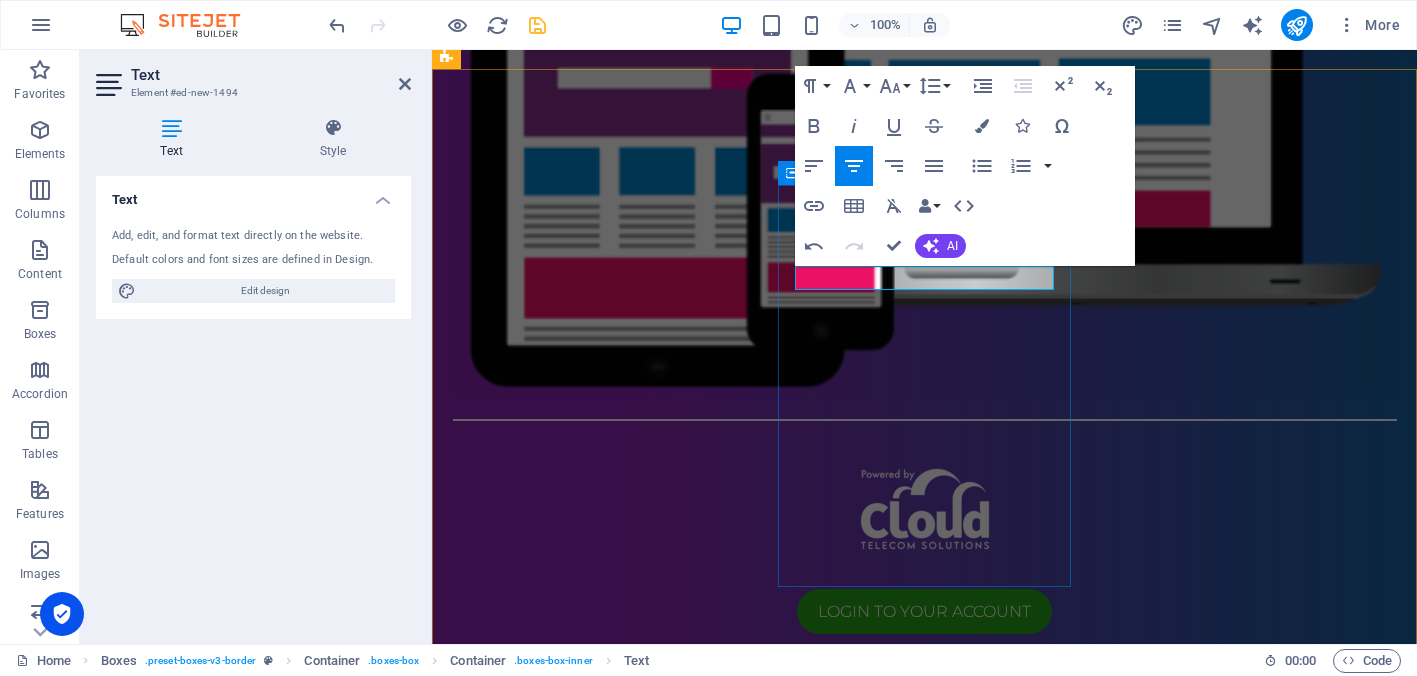 drag, startPoint x: 1016, startPoint y: 277, endPoint x: 785, endPoint y: 277, distance: 231 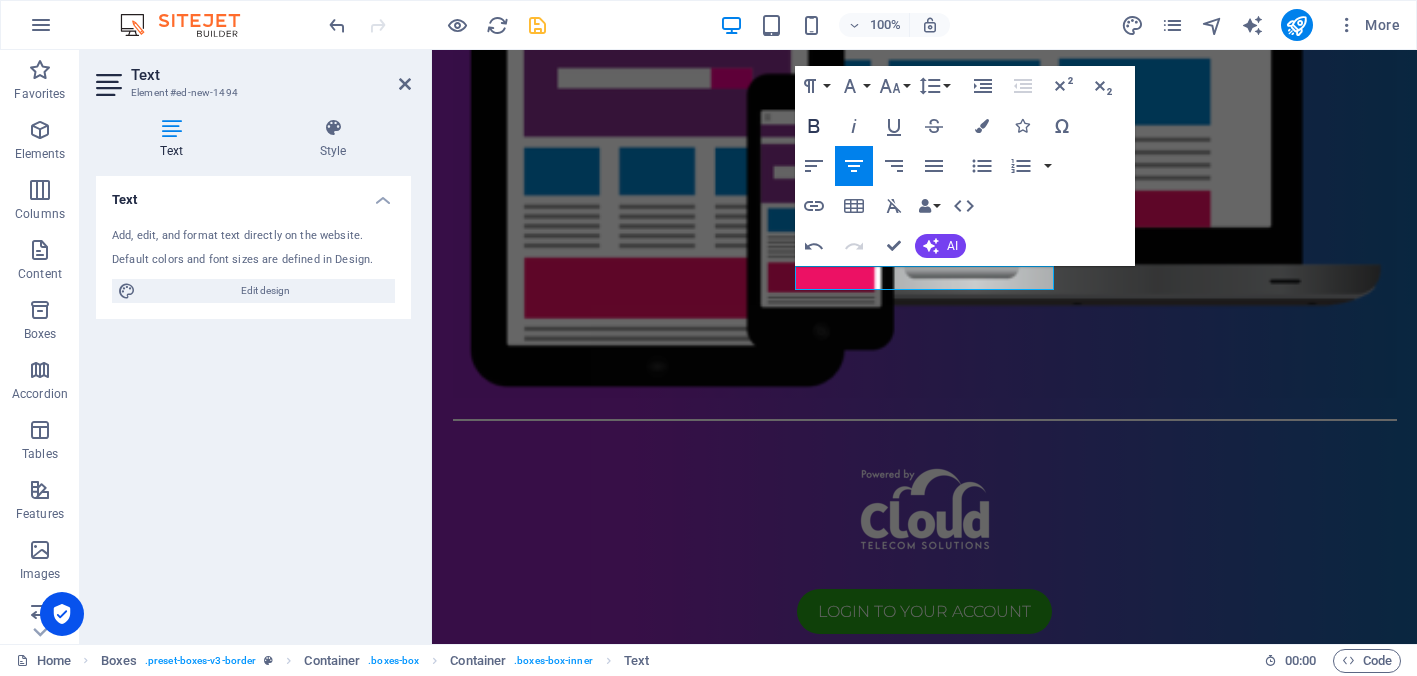 click 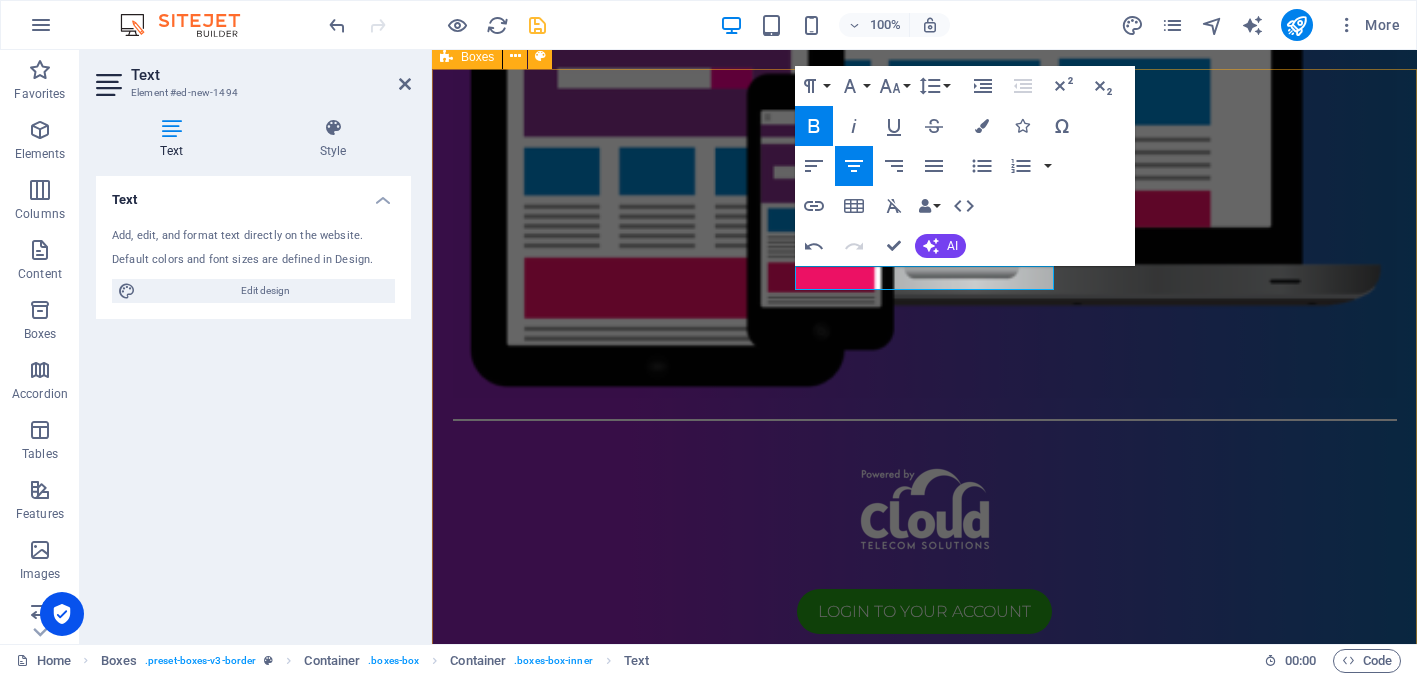 click on "New text element Scan to Login Share with your friends ! Scan to Sign Up Share with your friends ! Scan for Website" at bounding box center (924, 1879) 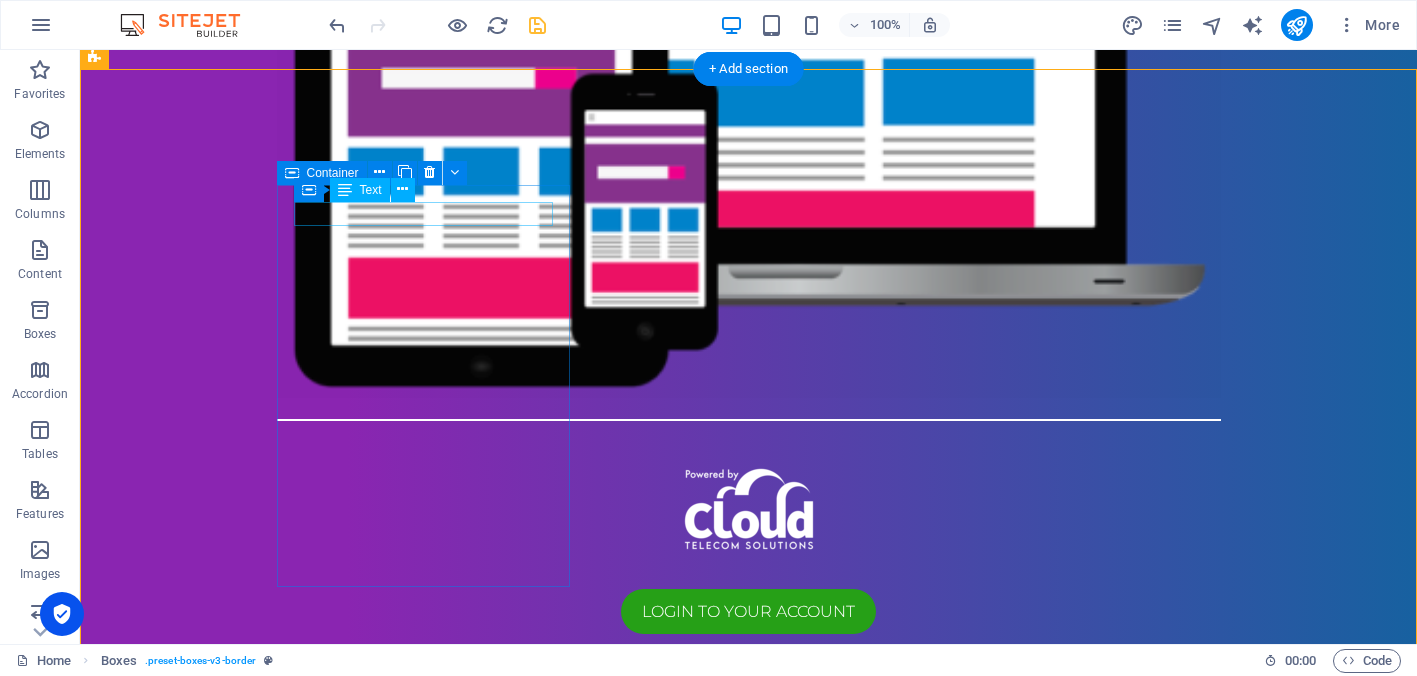 click on "New text element" at bounding box center [242, 1051] 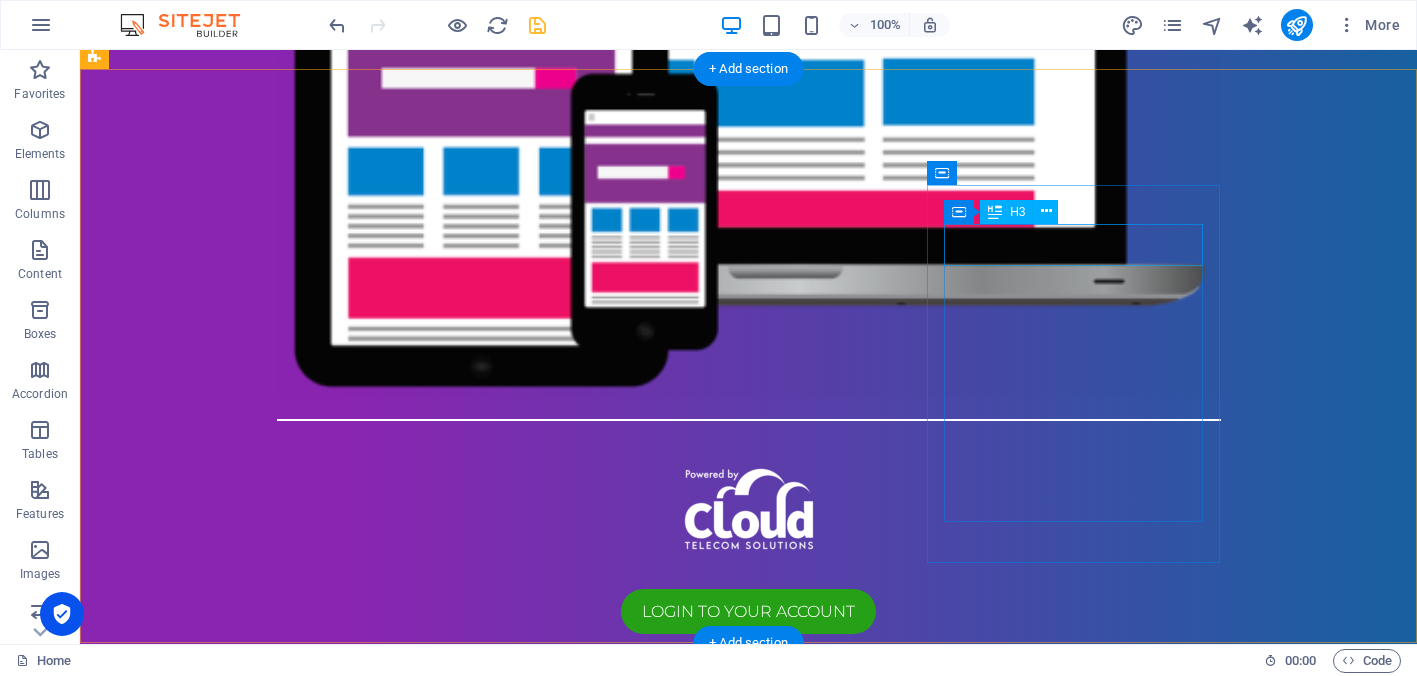 click on "Scan for Website" at bounding box center [242, 2198] 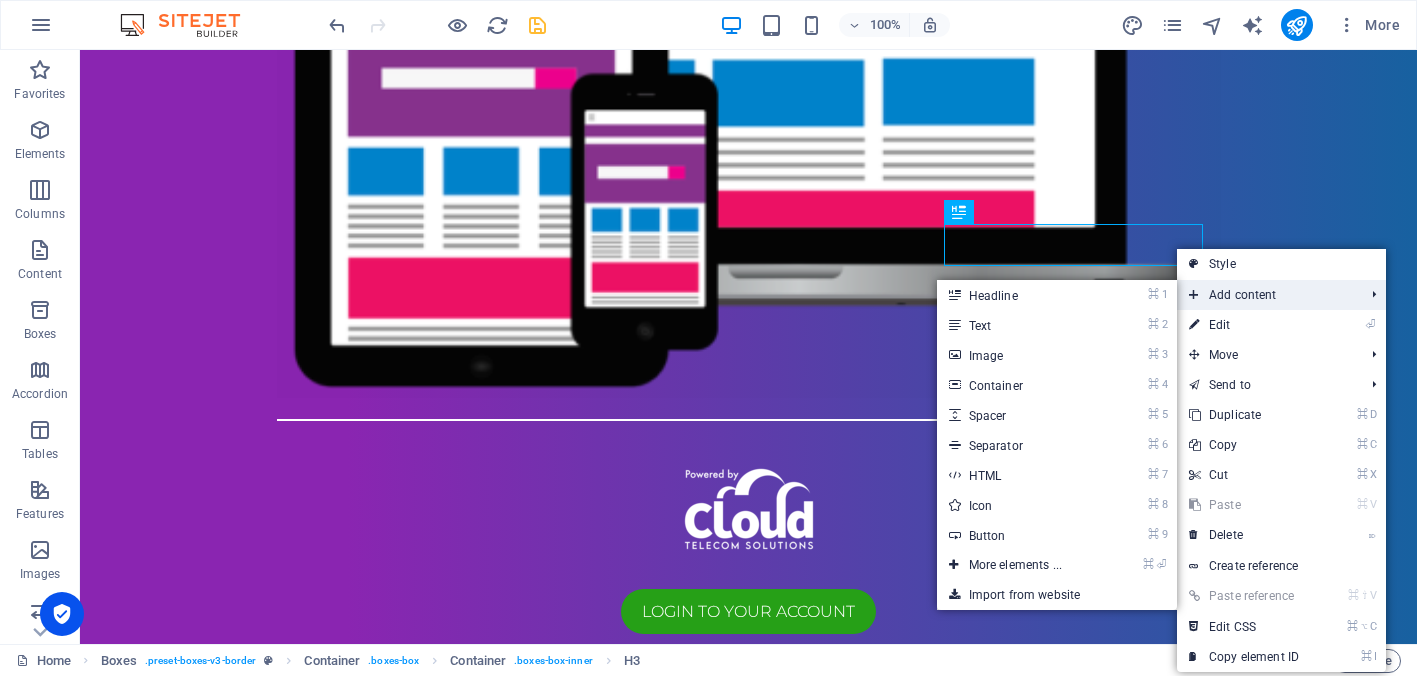 click on "Add content" at bounding box center (1266, 295) 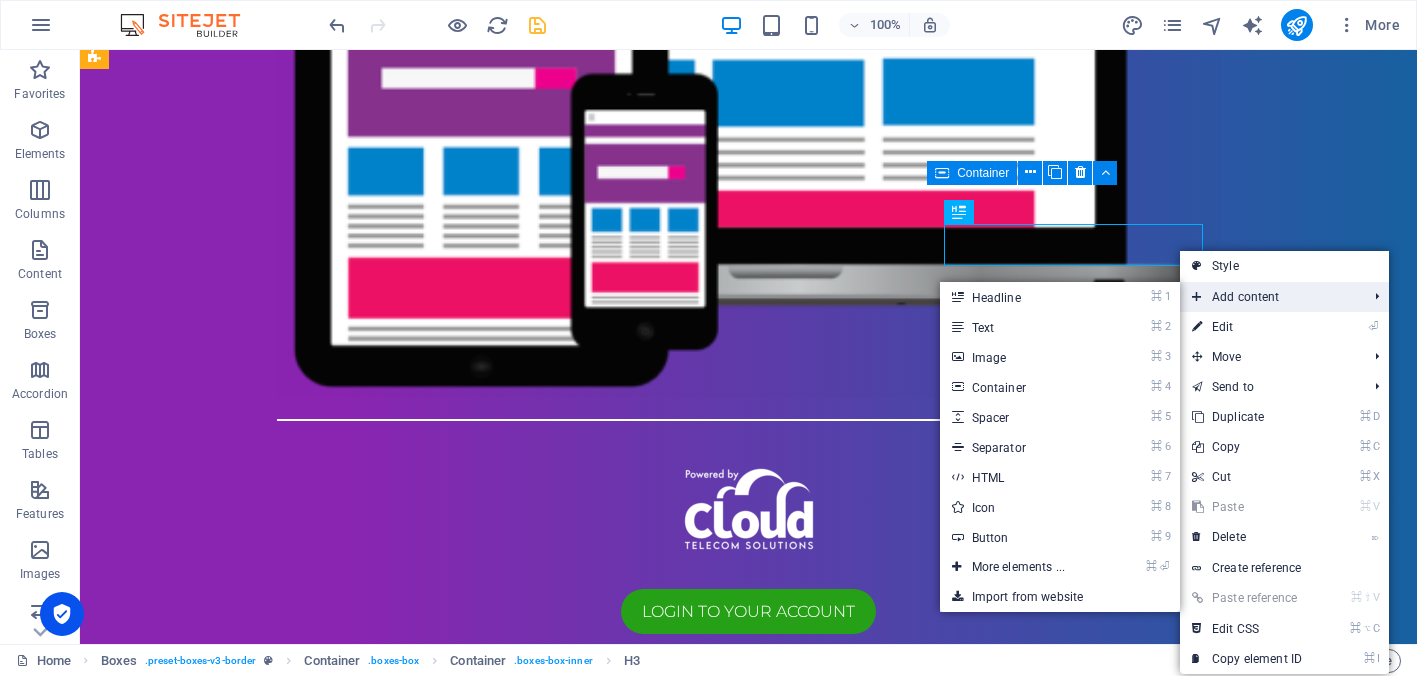 click on "Add content" at bounding box center (1269, 297) 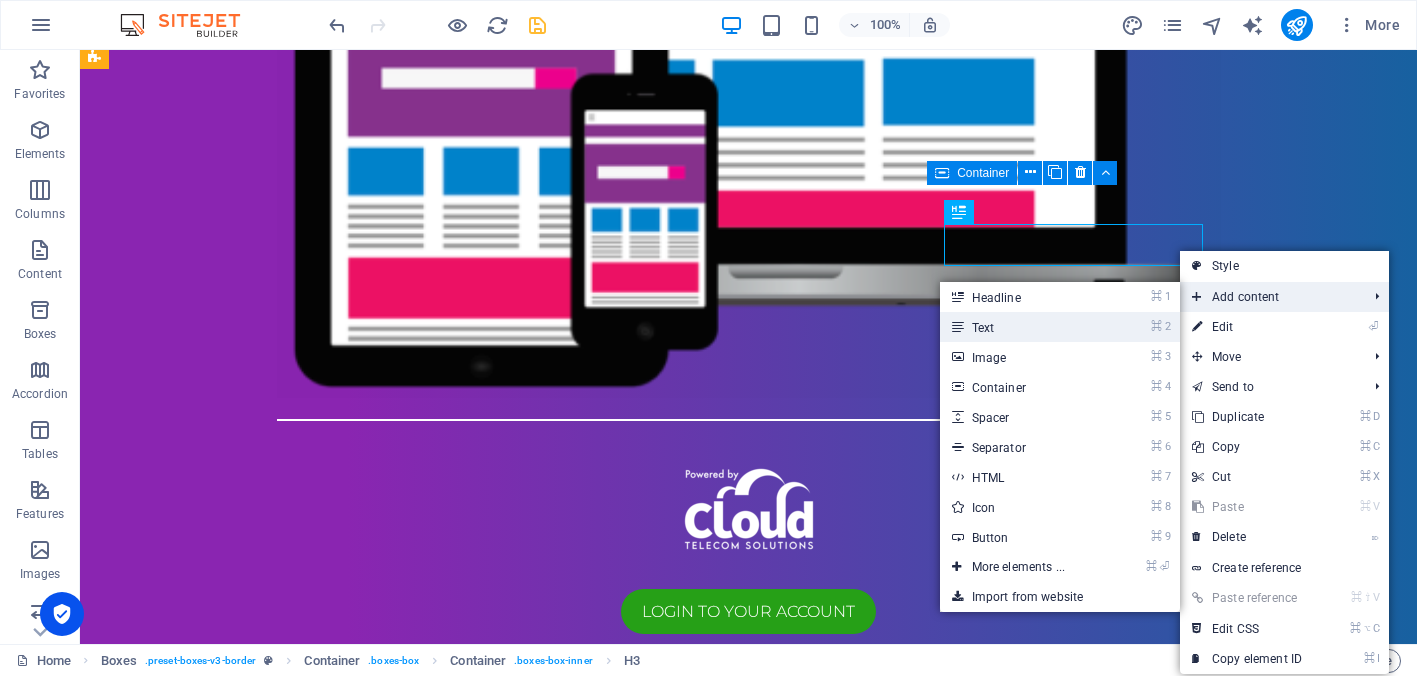 click on "⌘ 2  Text" at bounding box center (1022, 327) 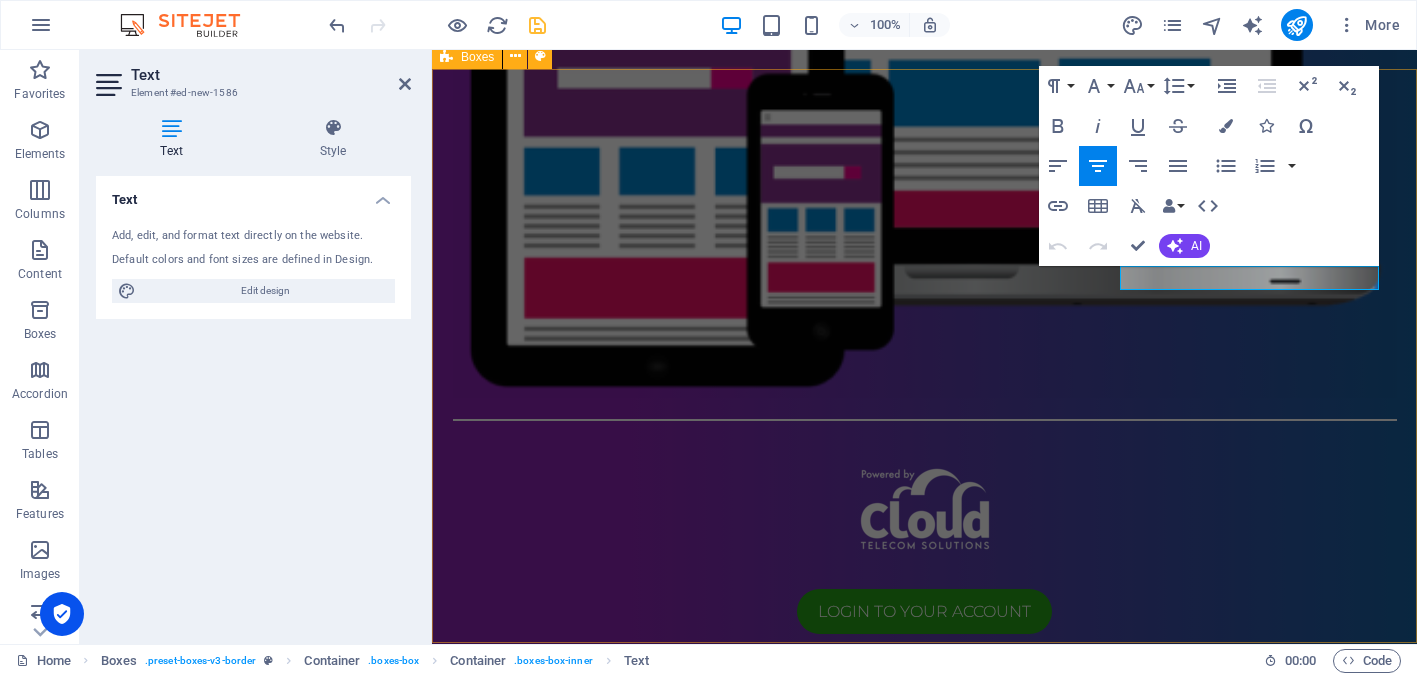 type 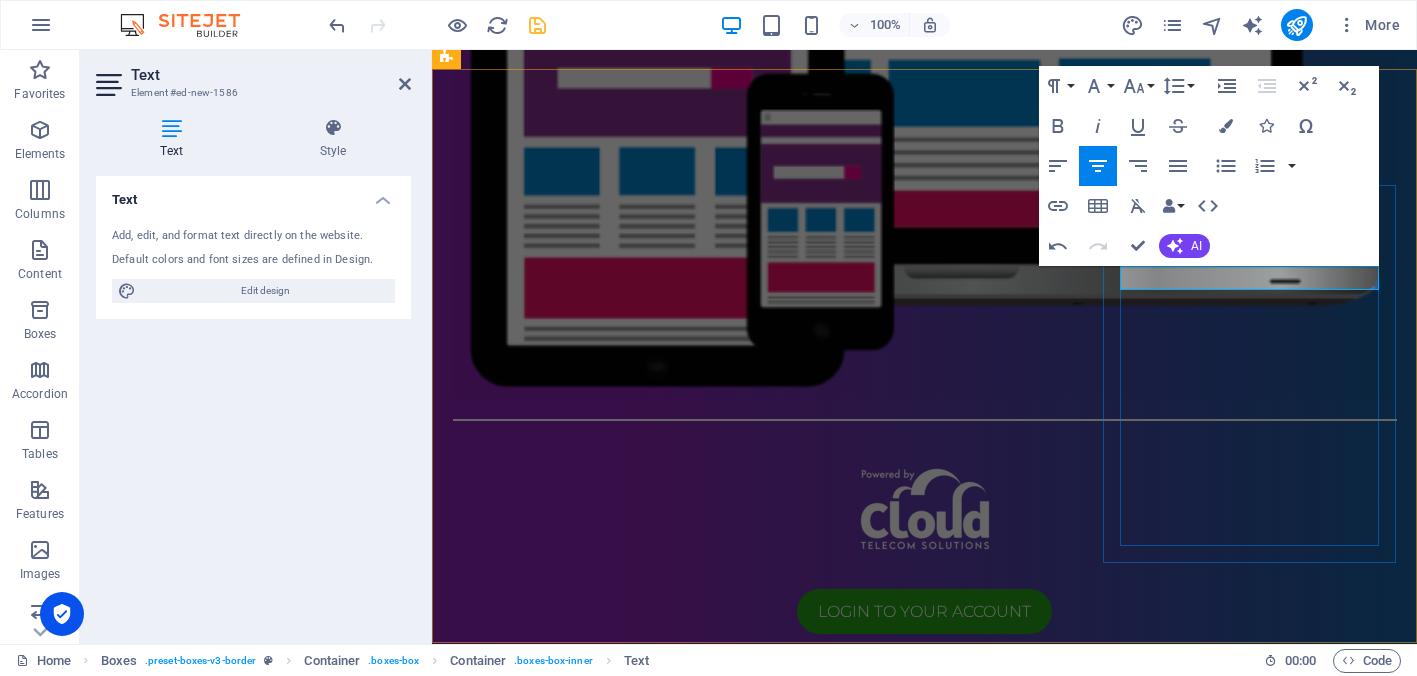 drag, startPoint x: 1348, startPoint y: 279, endPoint x: 1113, endPoint y: 285, distance: 235.07658 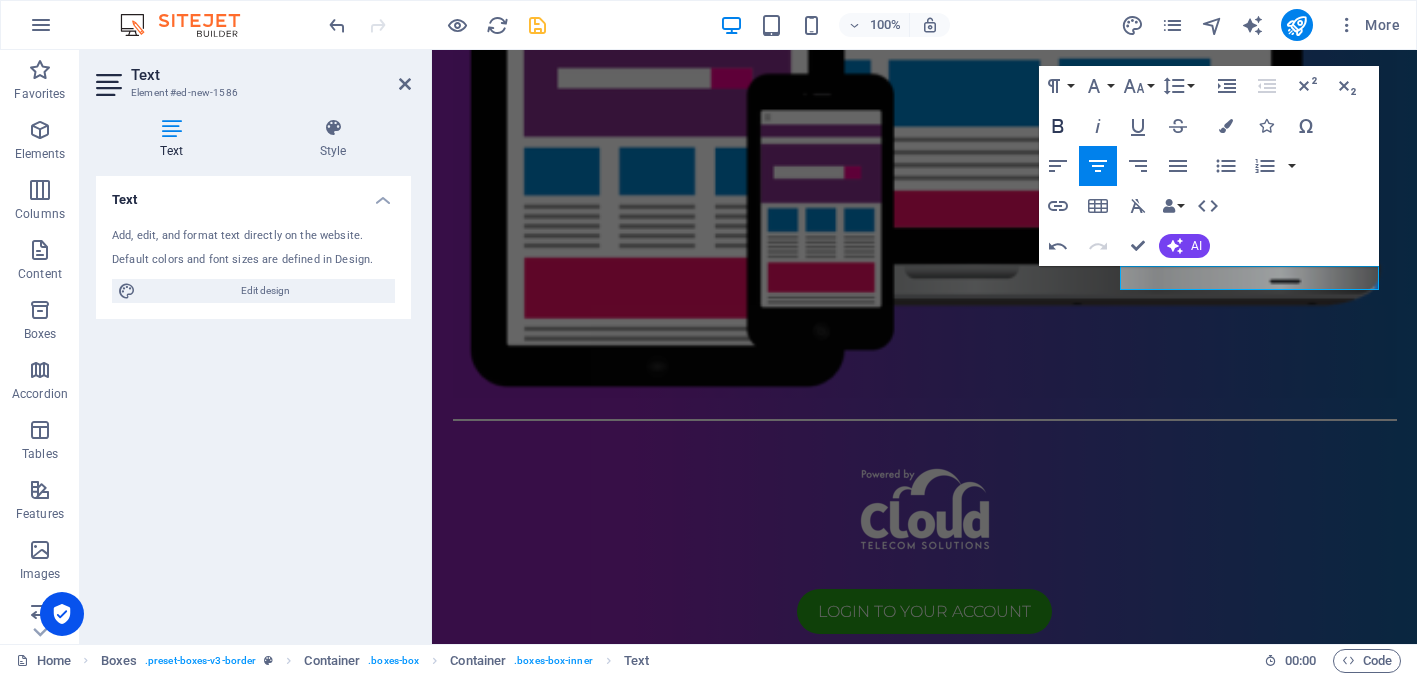click 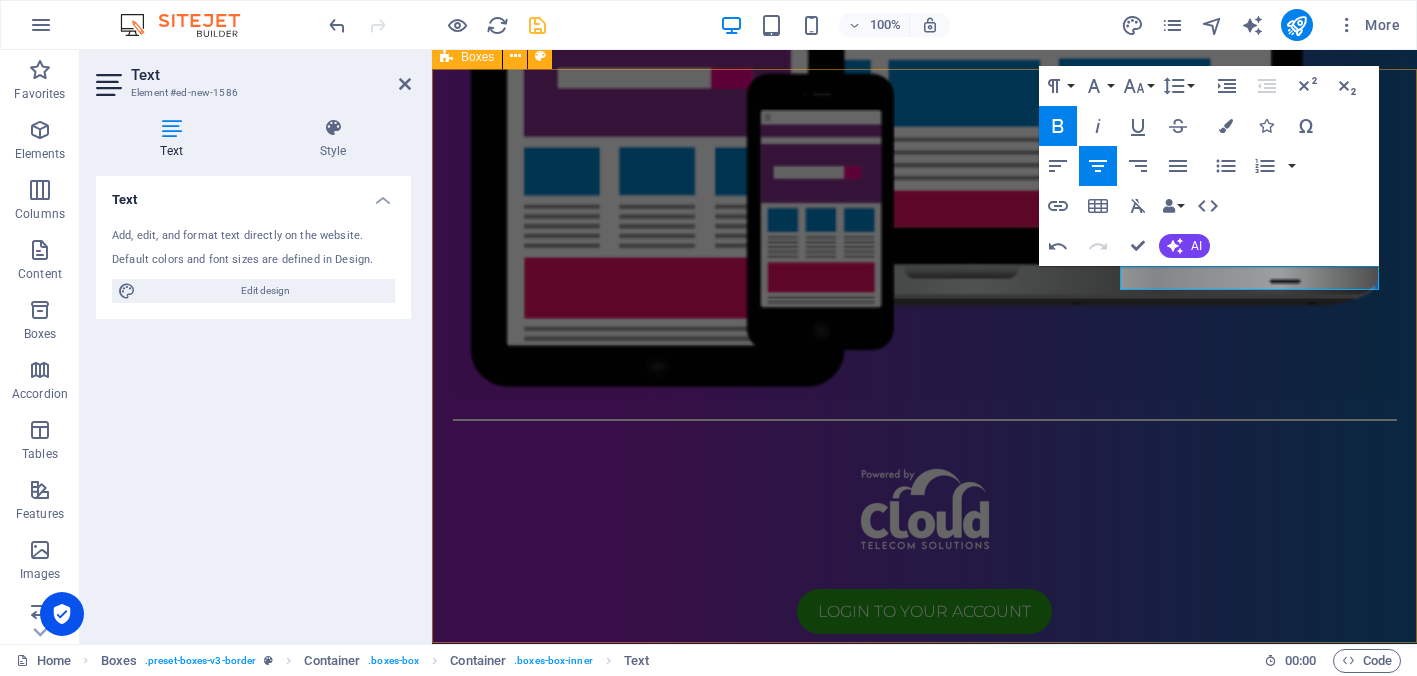 click on "Scan to Login Share with your friends ! Scan to Sign Up Share with your friends ! Scan for Website Share with your friends !" at bounding box center (924, 1879) 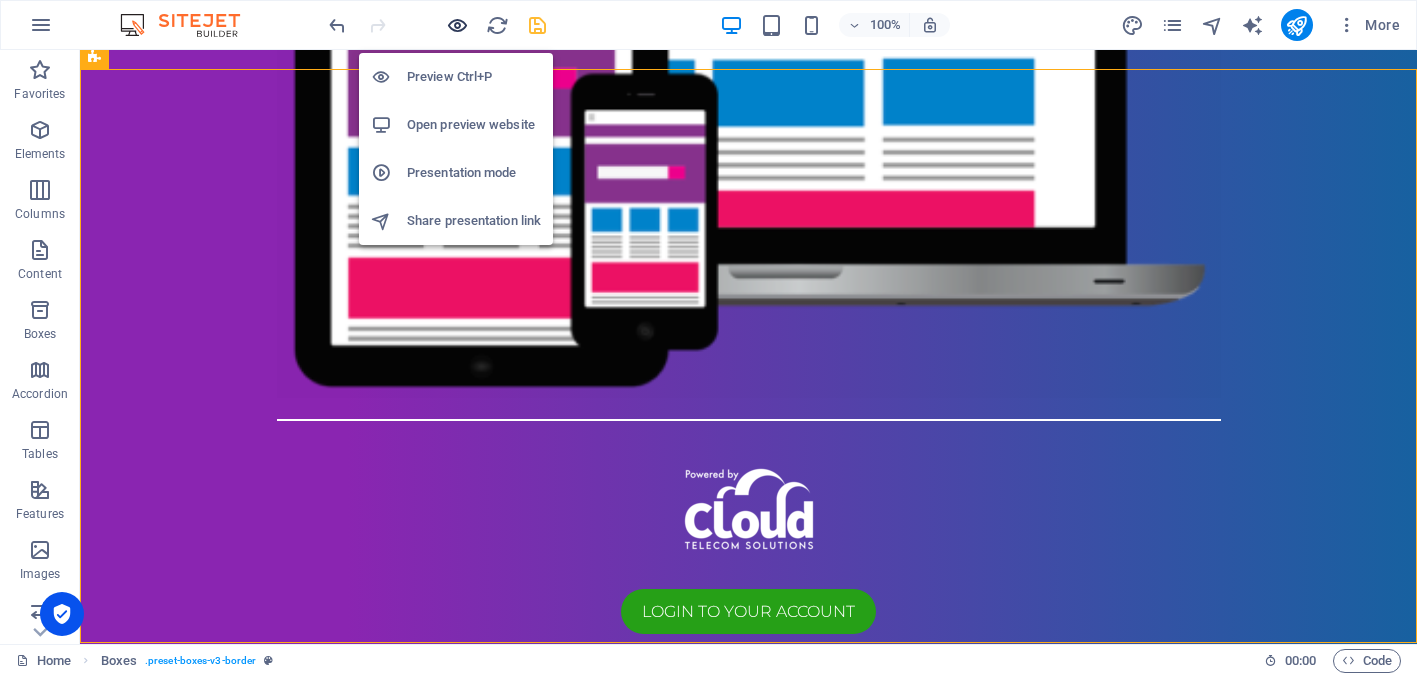 click at bounding box center (457, 25) 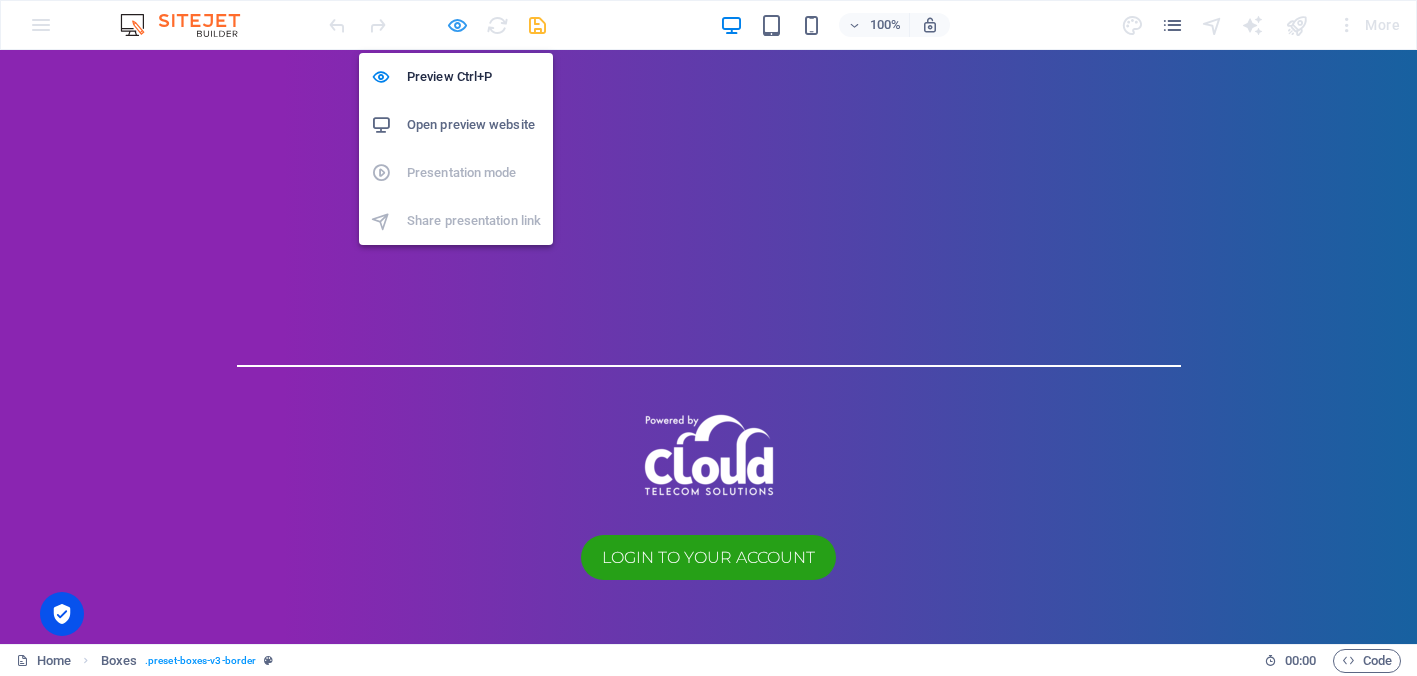 scroll, scrollTop: 1022, scrollLeft: 0, axis: vertical 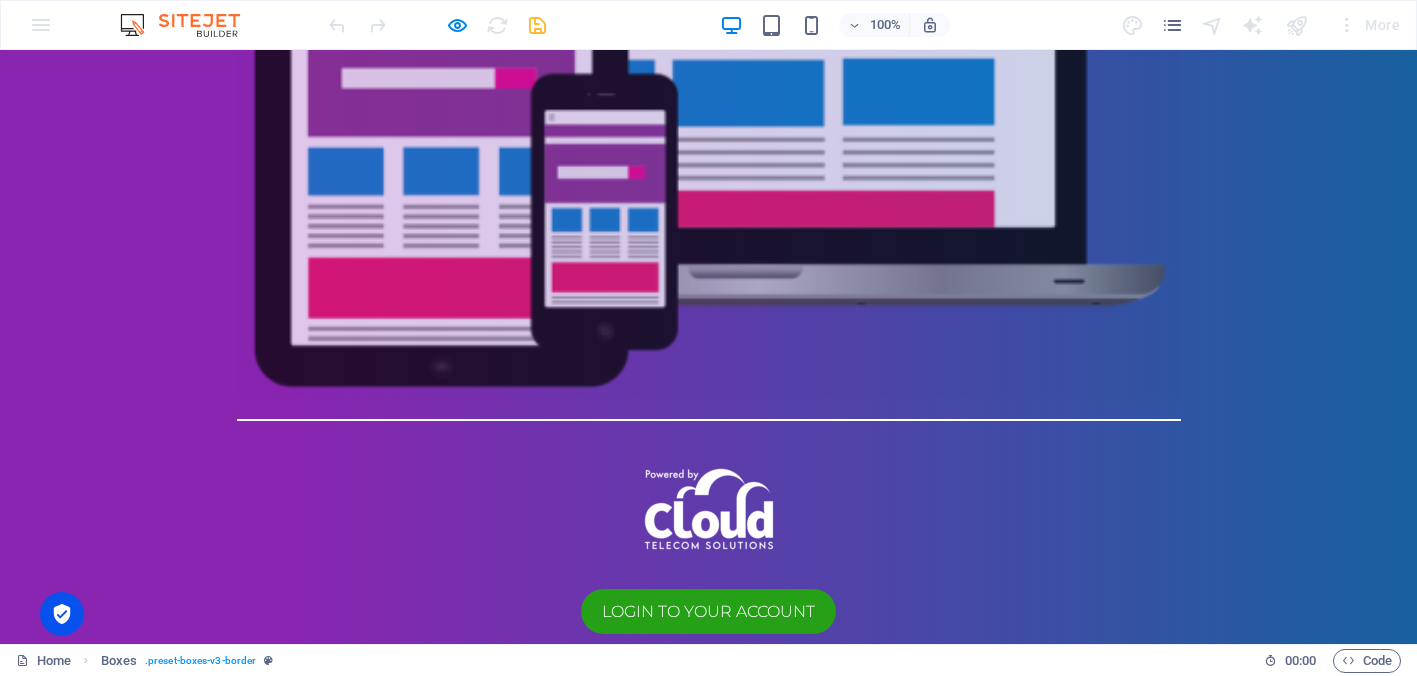 click on "Scan to Login Share with your friends ! Scan to Sign Up Share with your friends ! Scan for Website Share with your friends !" at bounding box center (708, 1879) 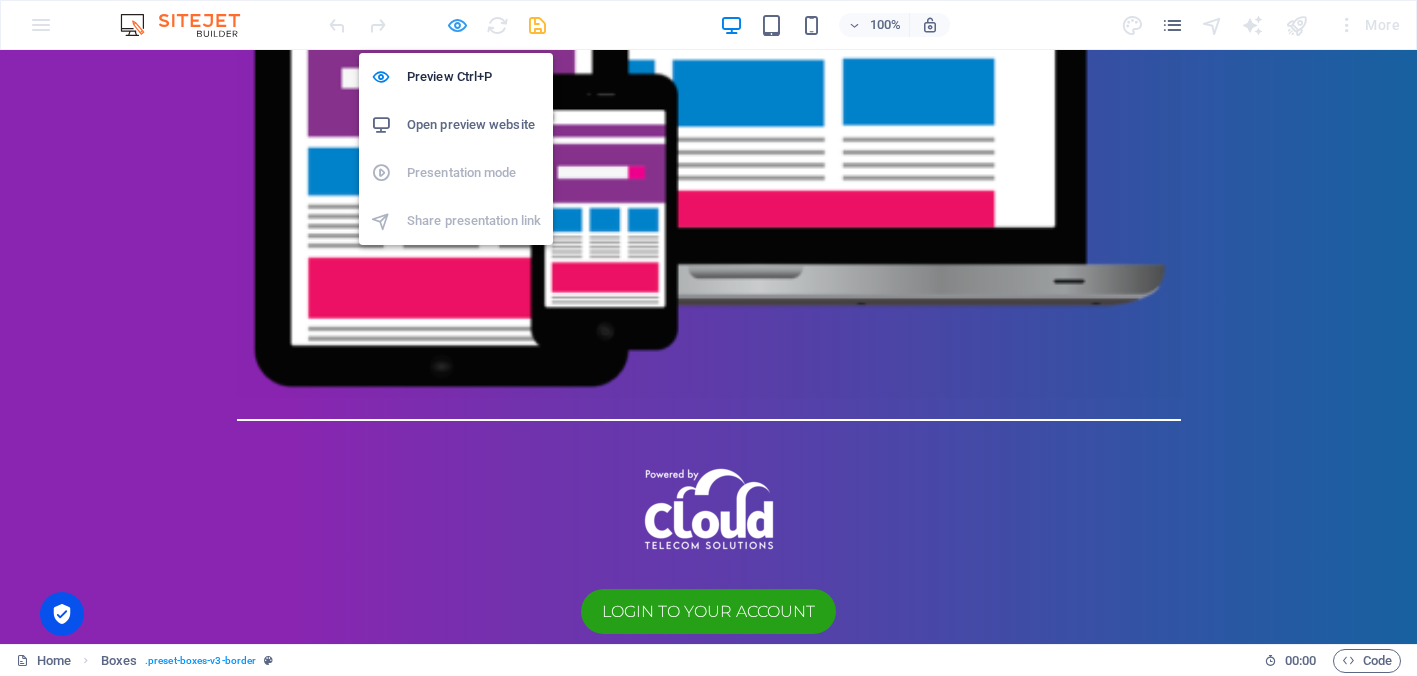 click at bounding box center (457, 25) 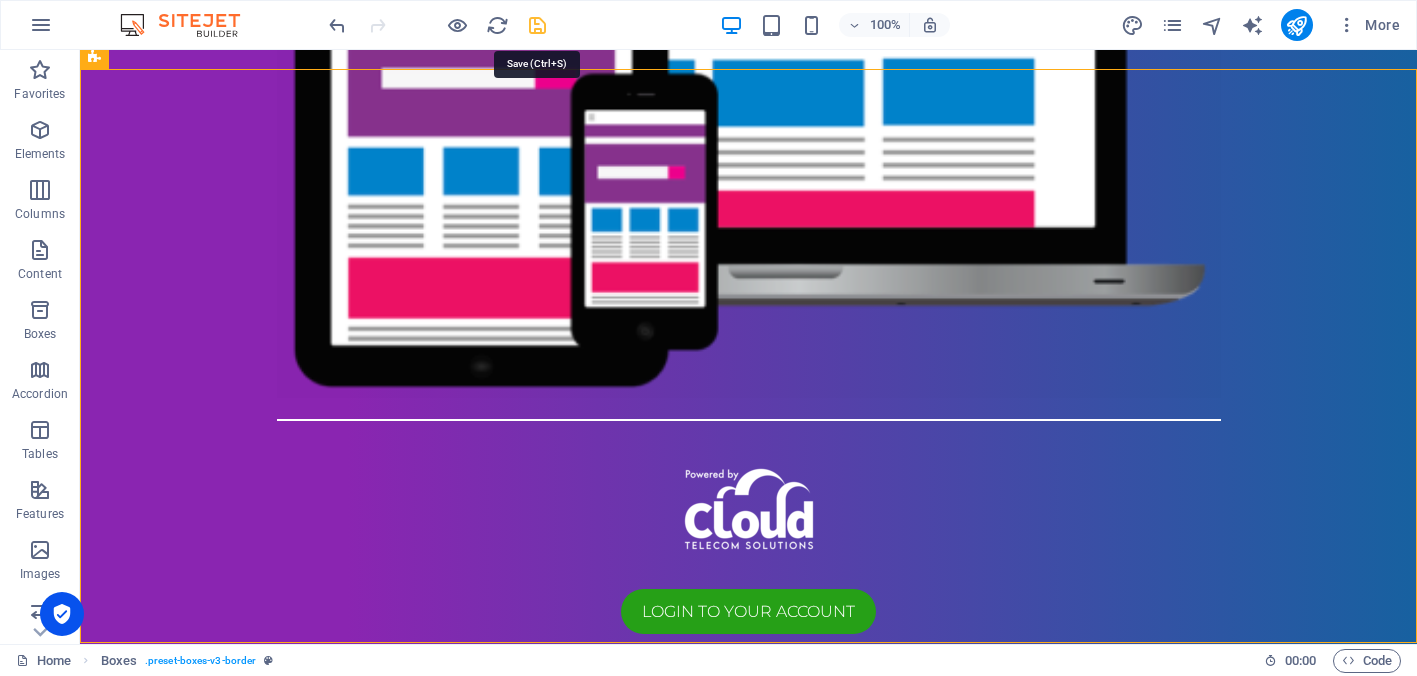 click at bounding box center (537, 25) 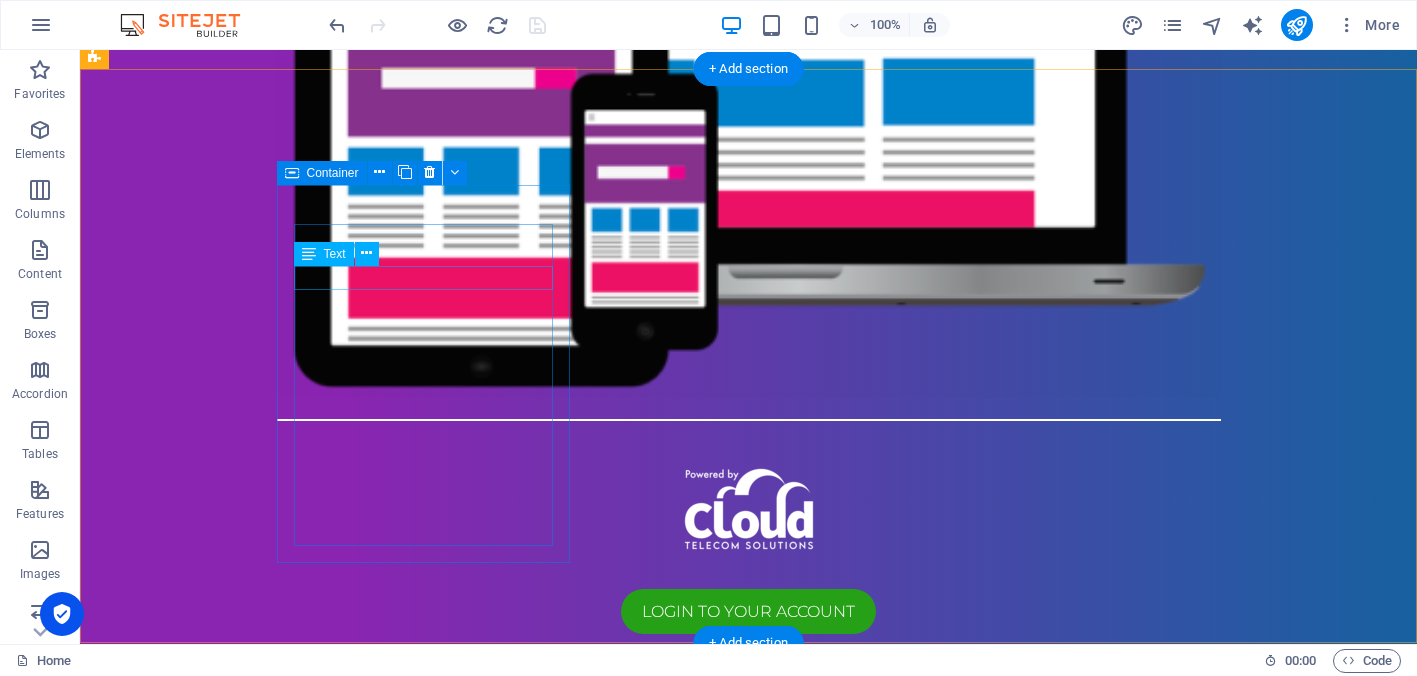 click on "Share with your friends !" at bounding box center [242, 1115] 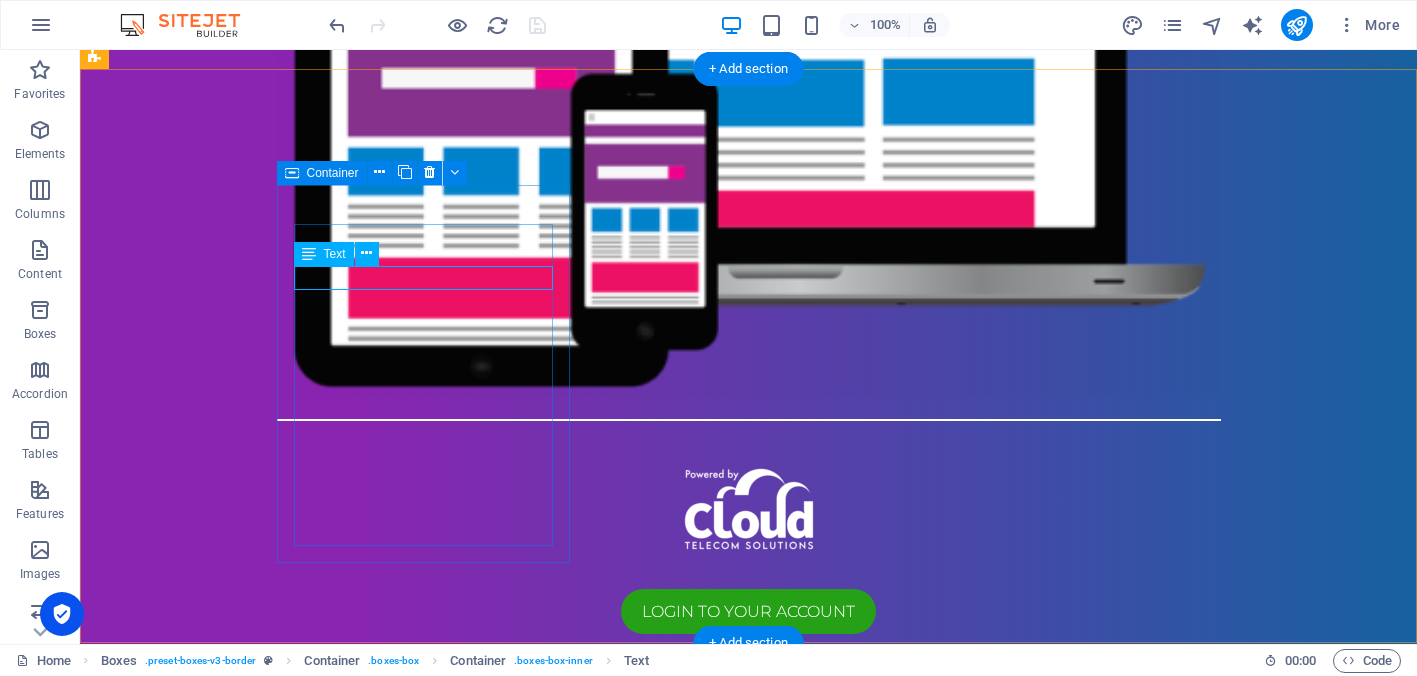 click on "Share with your friends !" at bounding box center (242, 1115) 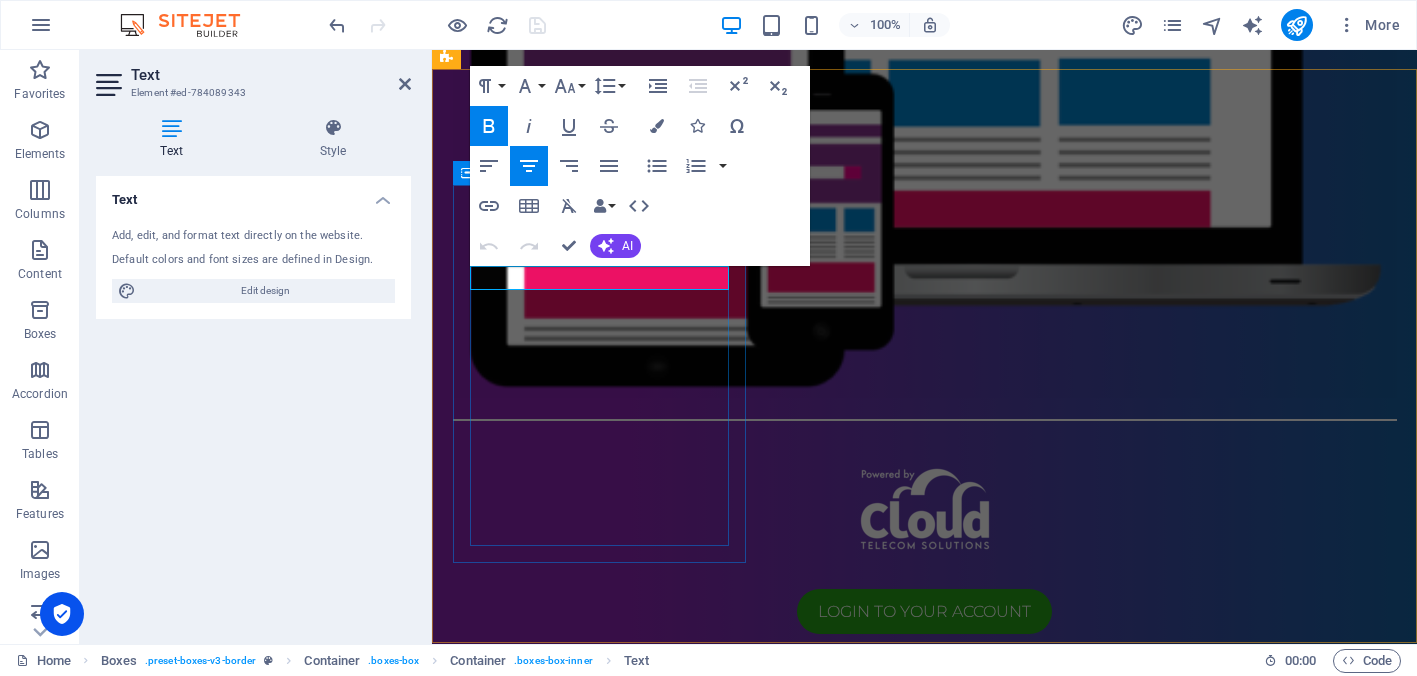 drag, startPoint x: 689, startPoint y: 279, endPoint x: 505, endPoint y: 280, distance: 184.00272 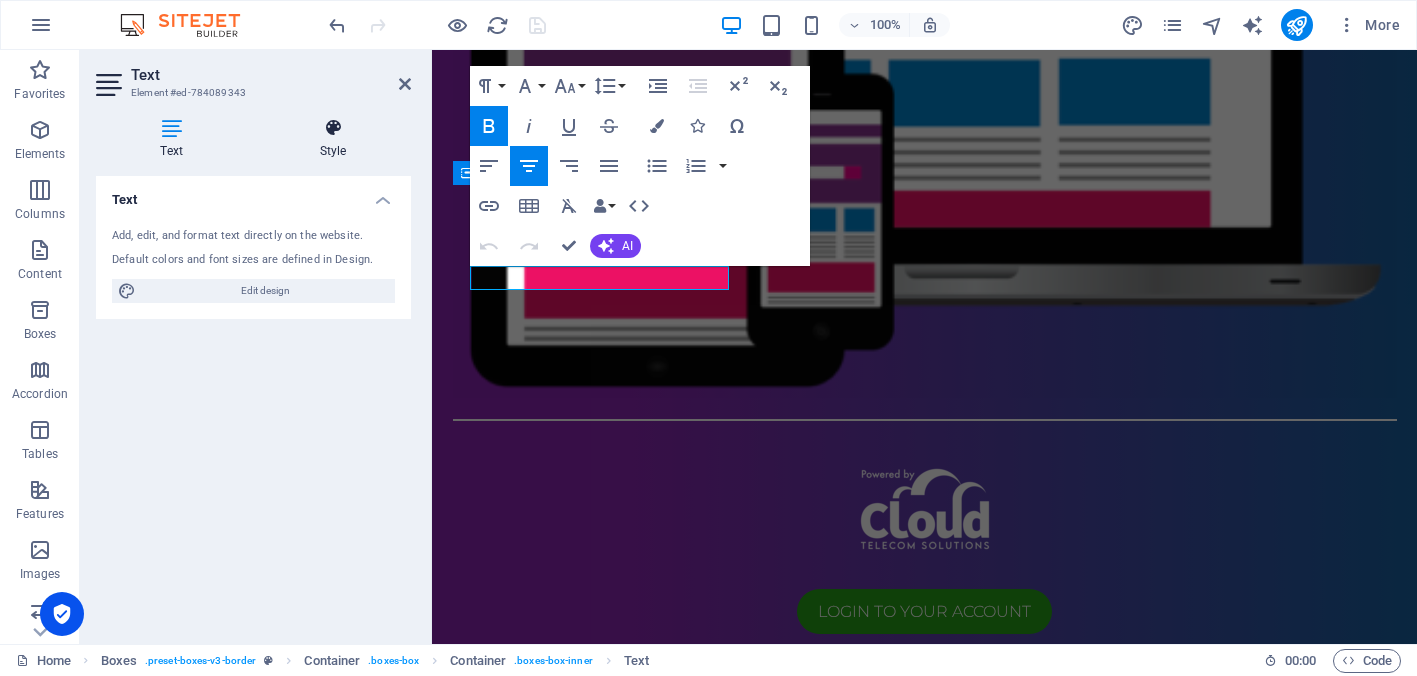 click on "Style" at bounding box center (333, 139) 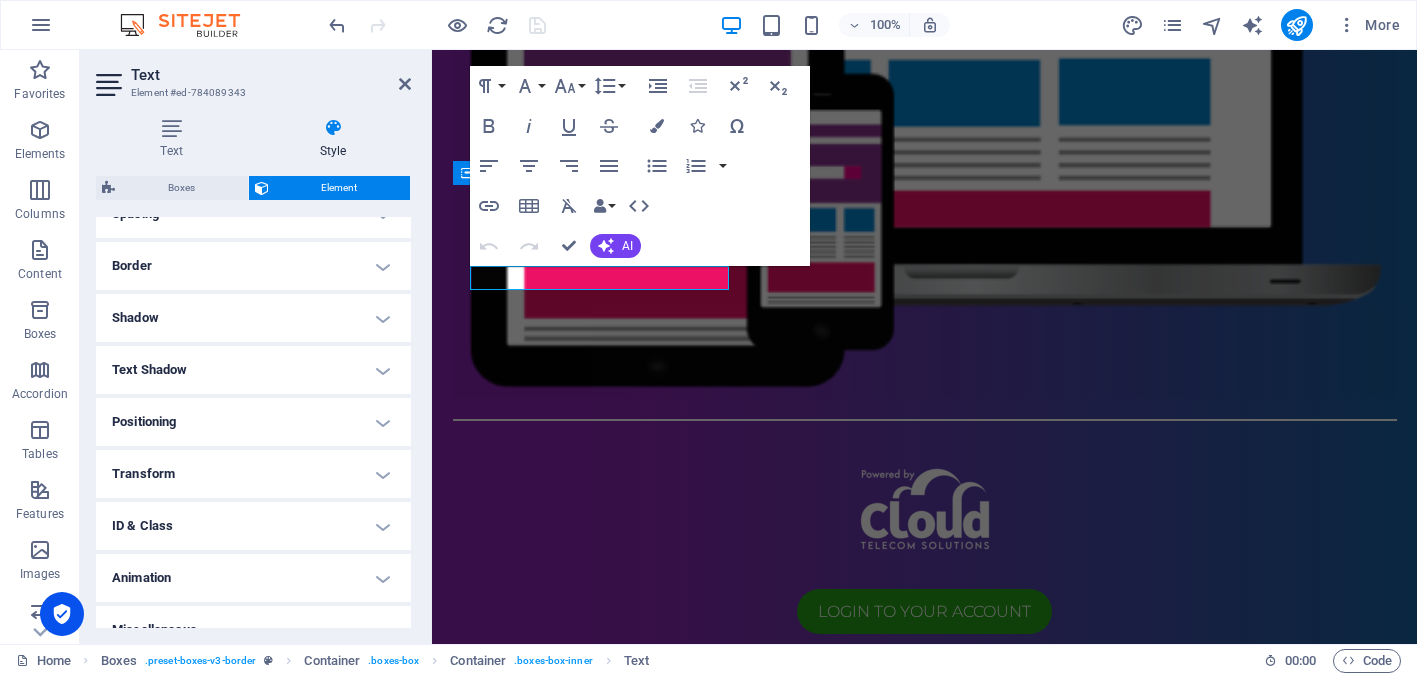 scroll, scrollTop: 434, scrollLeft: 0, axis: vertical 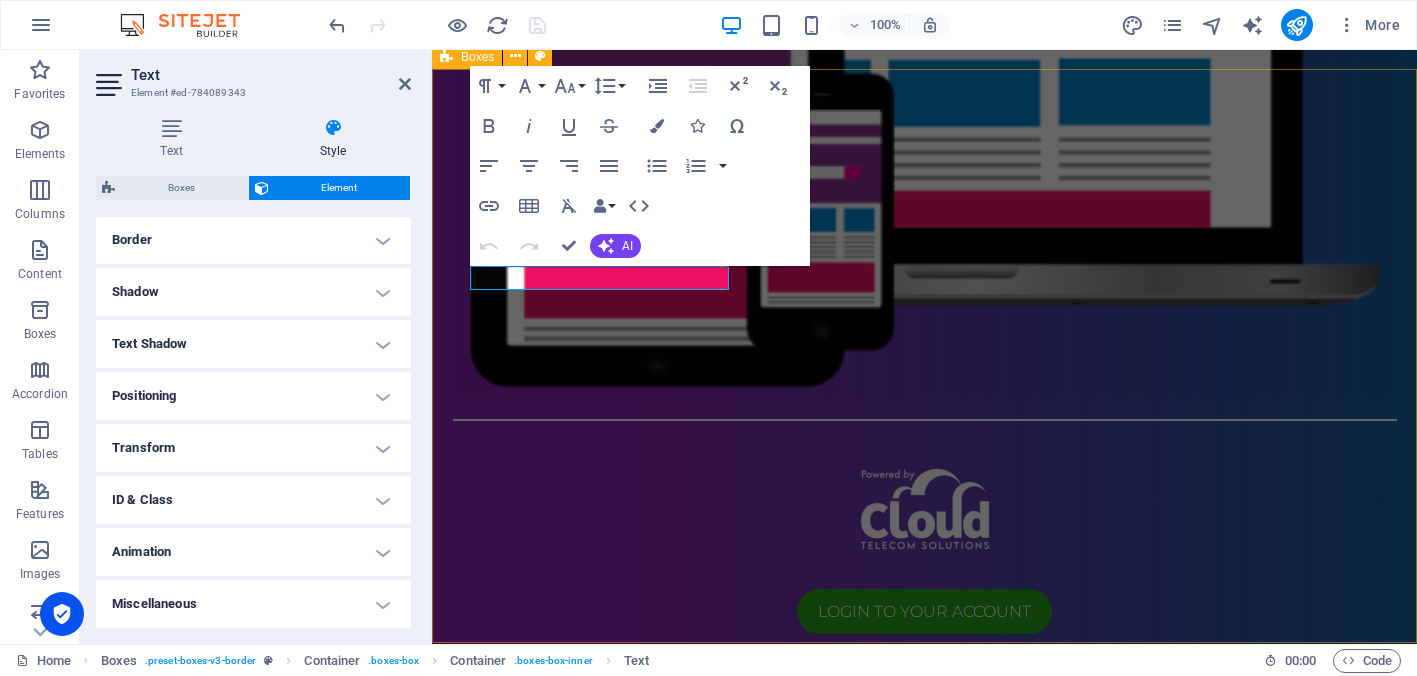 click on "Scan to Login Share with your friends ! Scan to Sign Up Share with your friends ! Scan for Website Share with your friends !" at bounding box center [924, 1879] 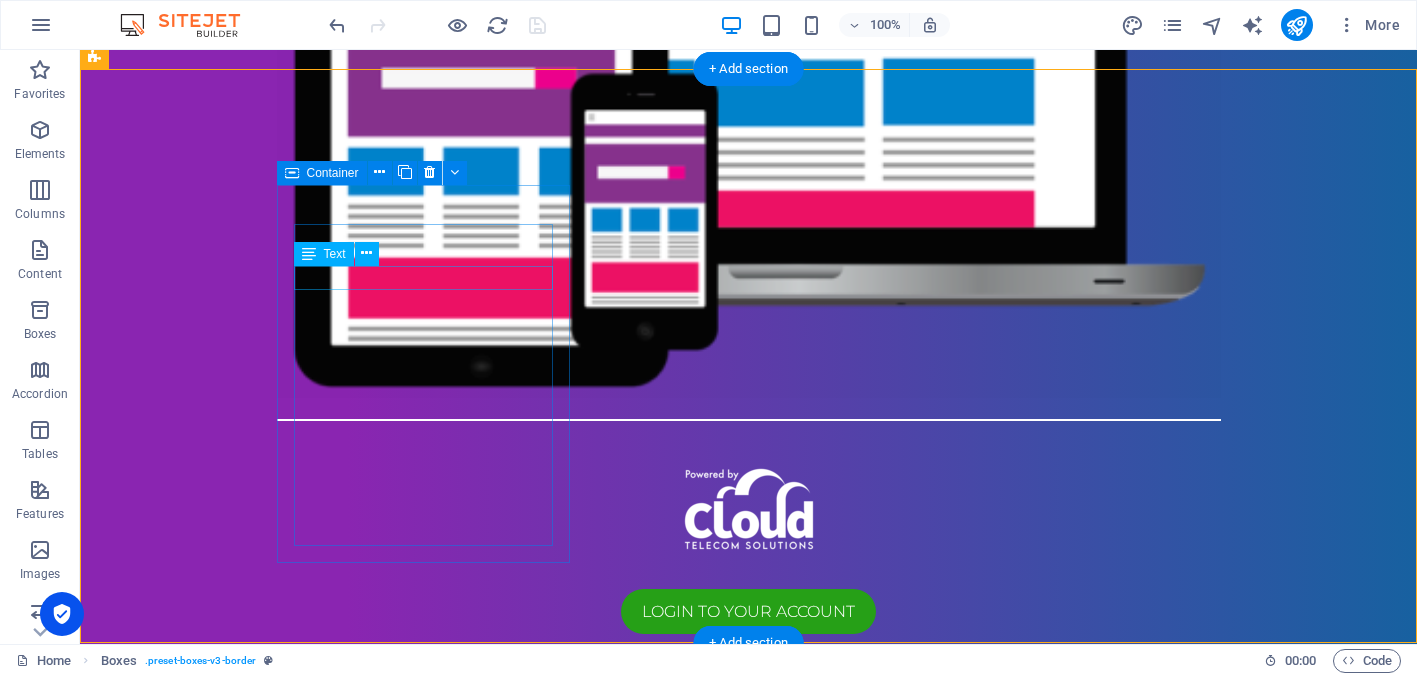 click on "Share with your friends !" at bounding box center [242, 1115] 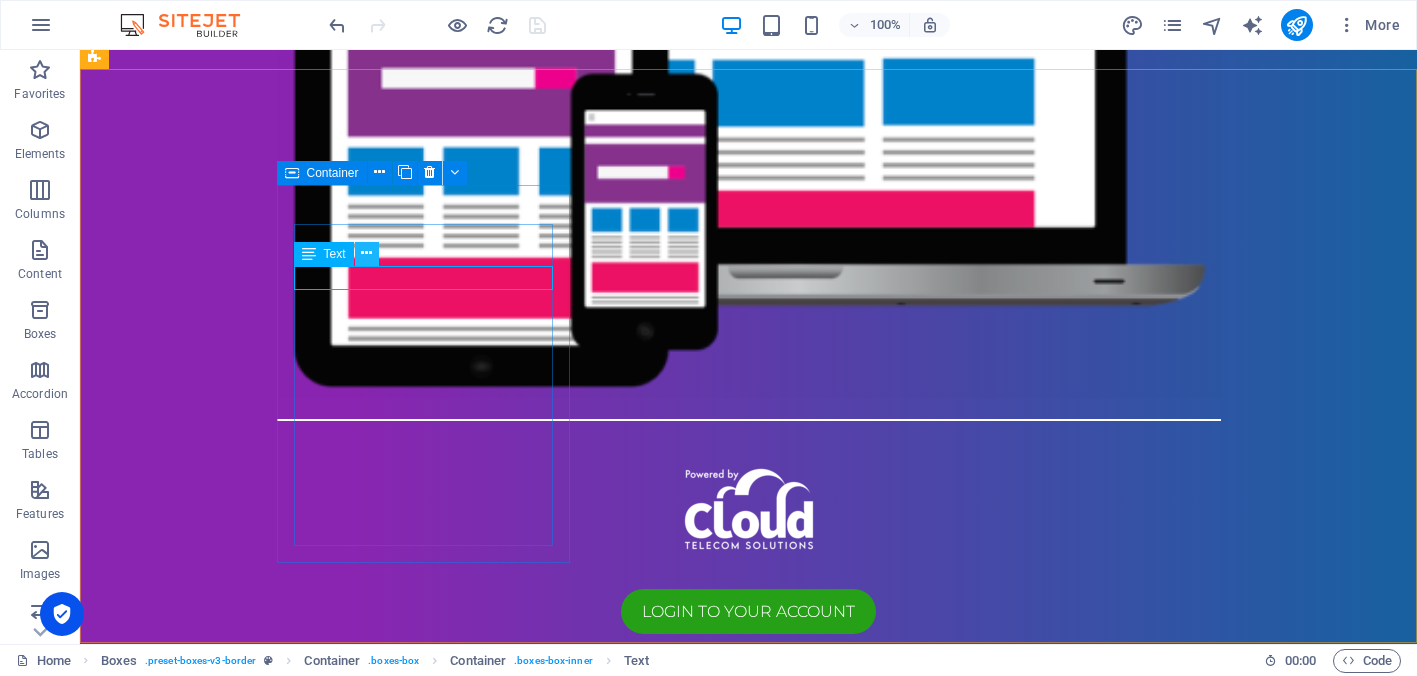 click at bounding box center (366, 253) 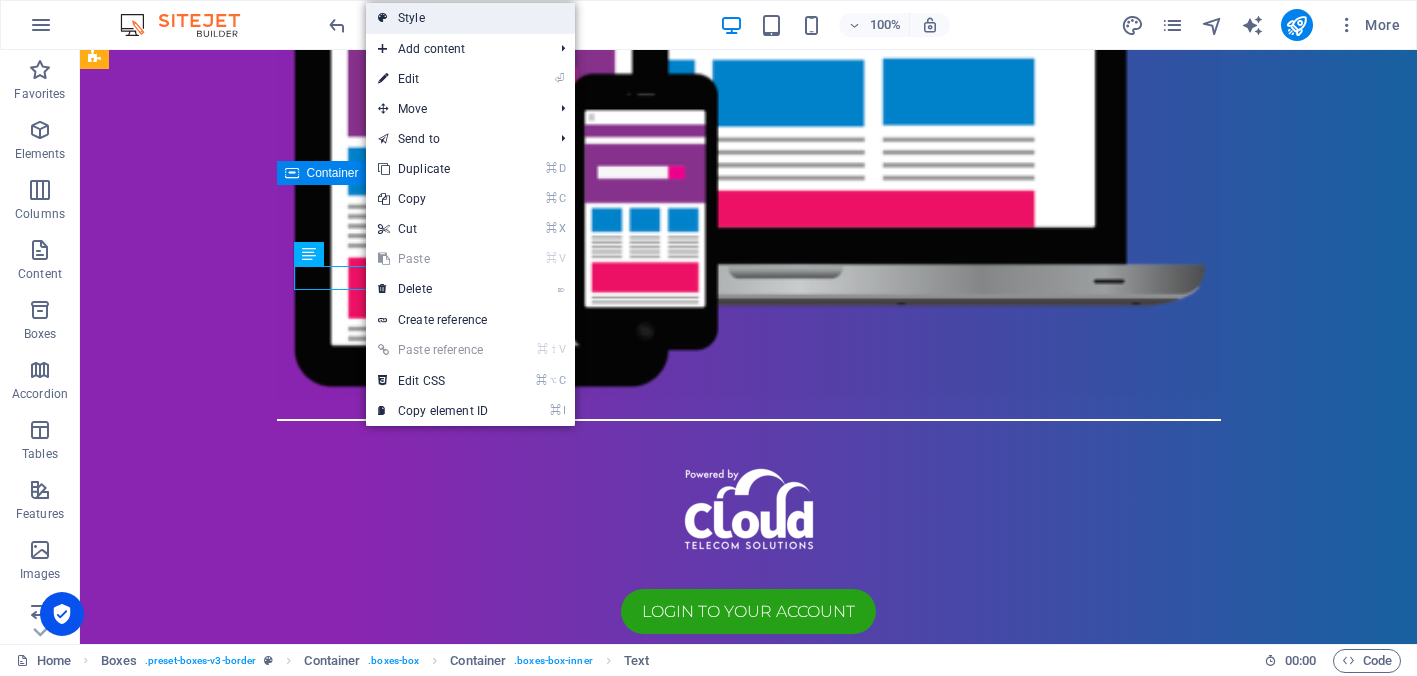 click on "Style" at bounding box center [470, 18] 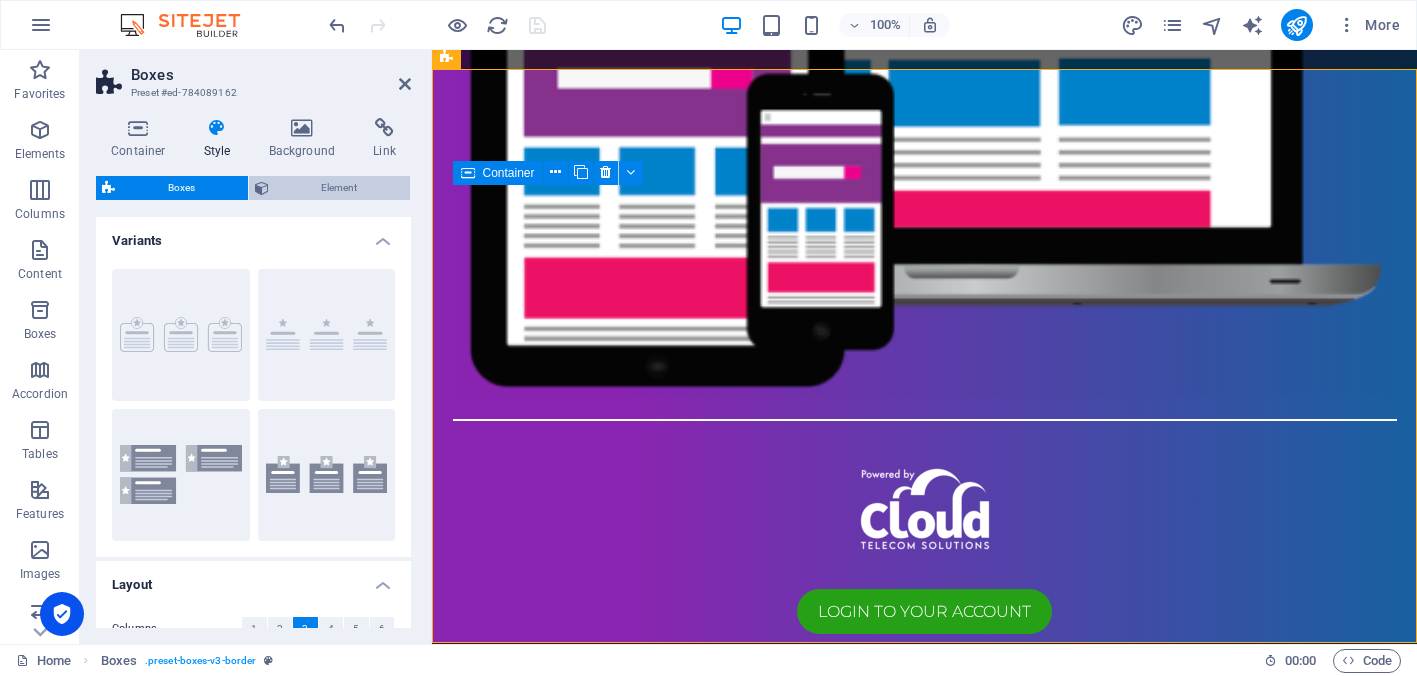 click on "Element" at bounding box center (340, 188) 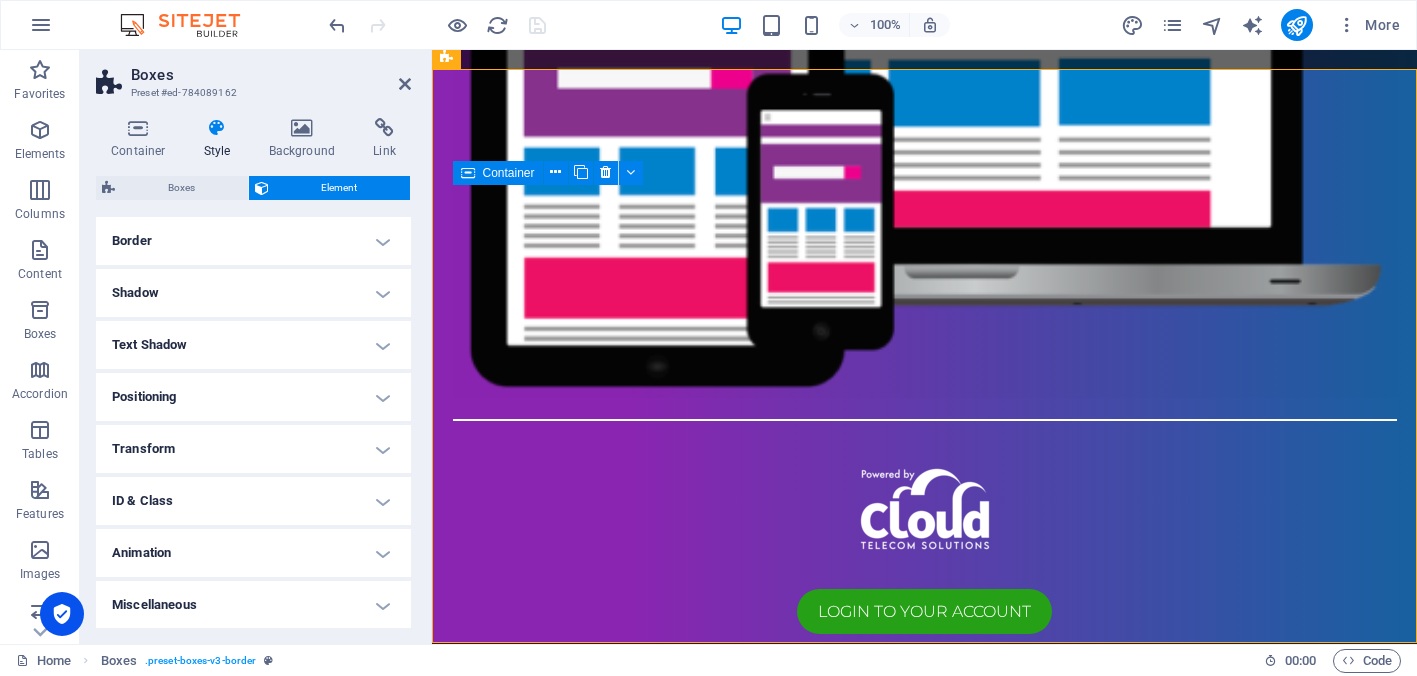 scroll, scrollTop: 0, scrollLeft: 0, axis: both 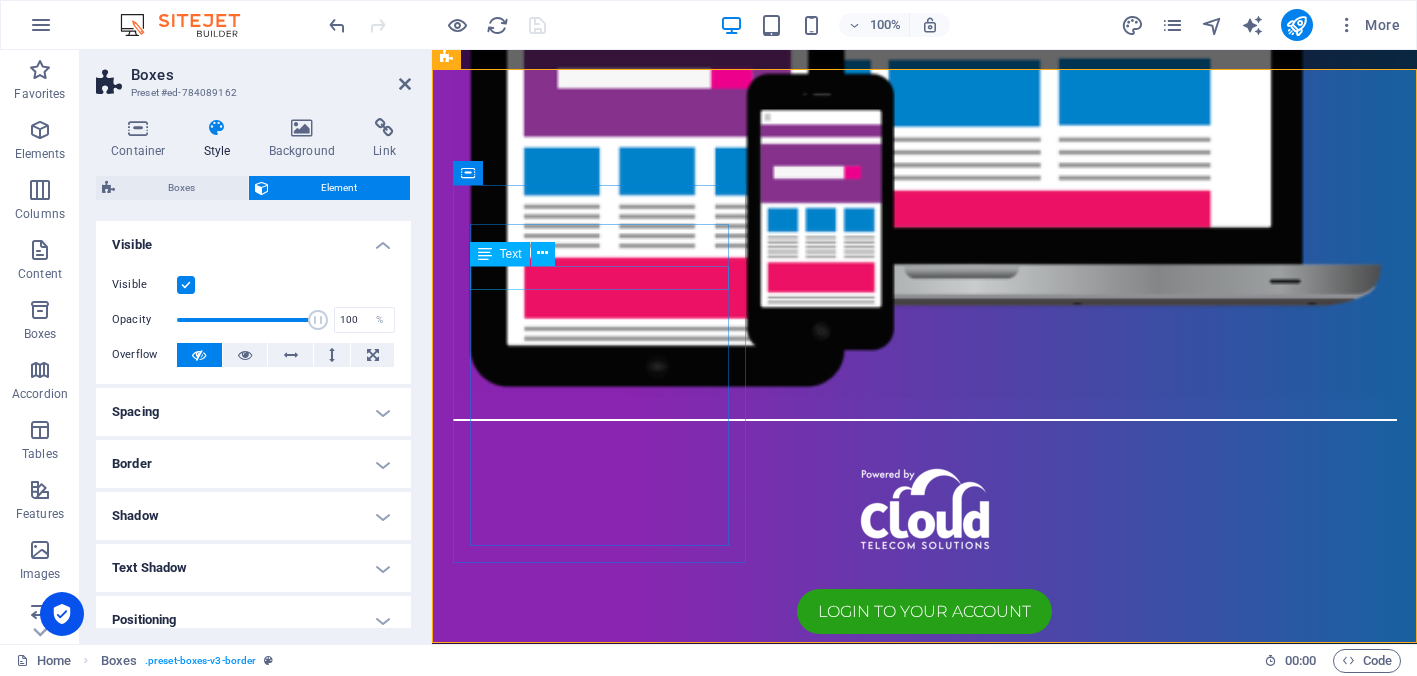 click on "Share with your friends !" at bounding box center [594, 1115] 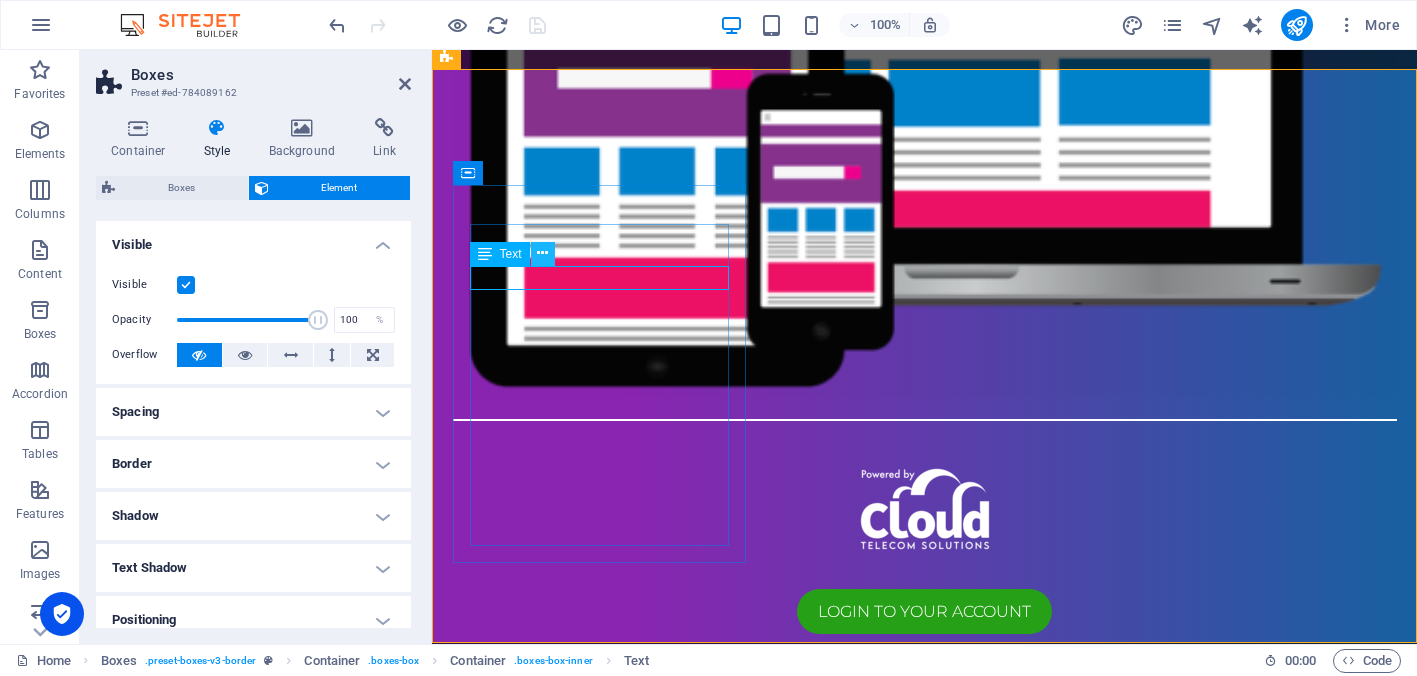 click at bounding box center (542, 253) 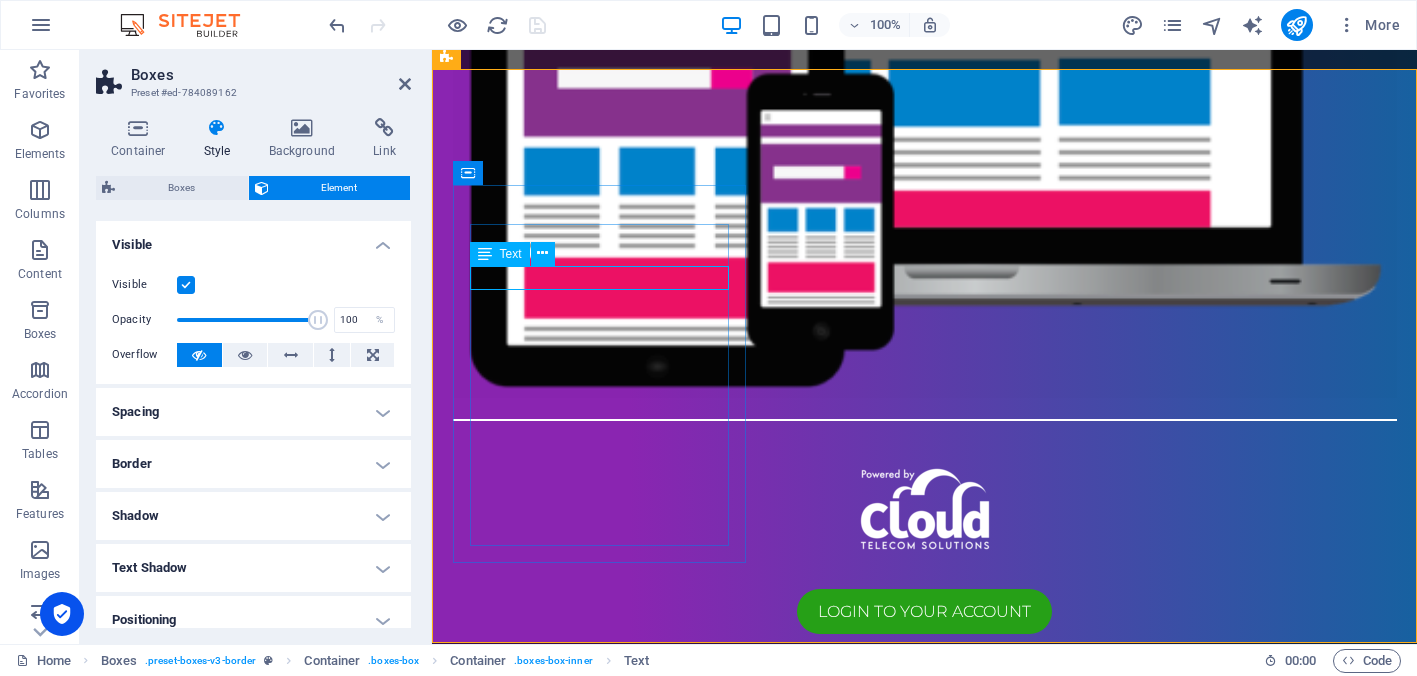 click on "Share with your friends !" at bounding box center [594, 1115] 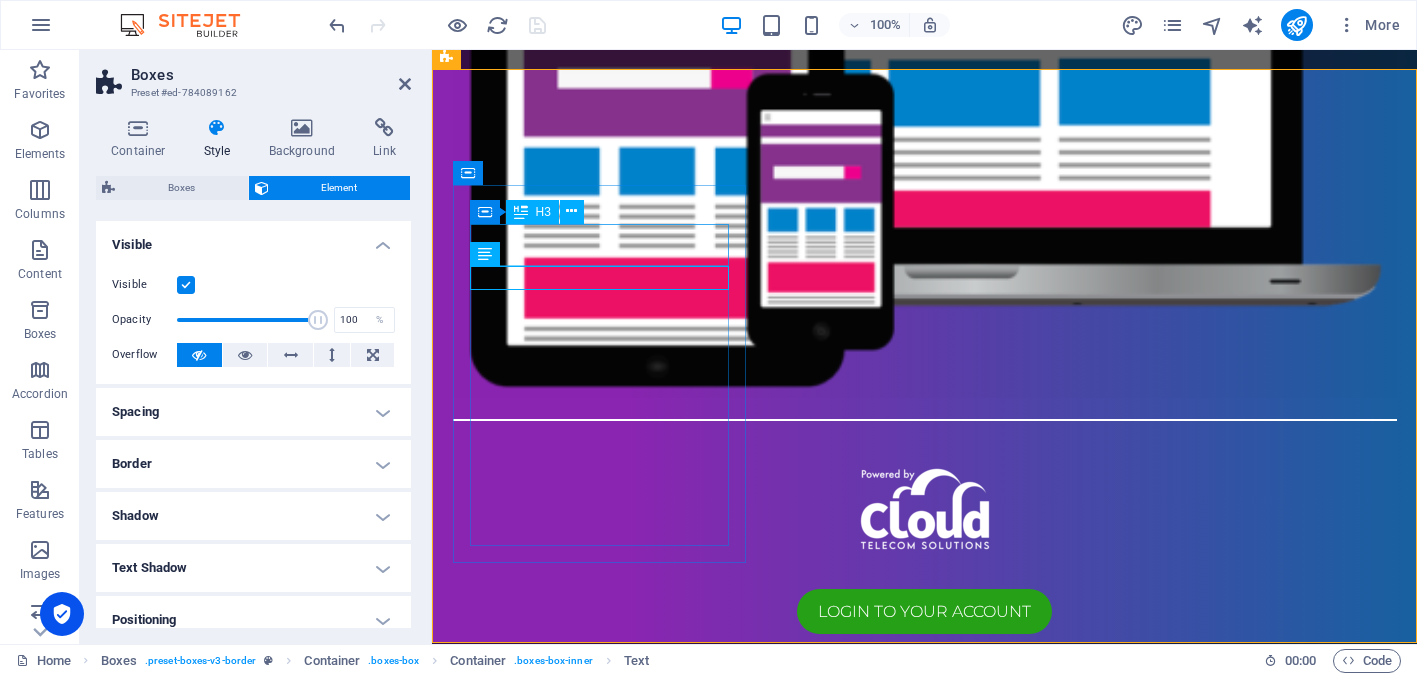 click on "Scan to Login" at bounding box center [594, 1082] 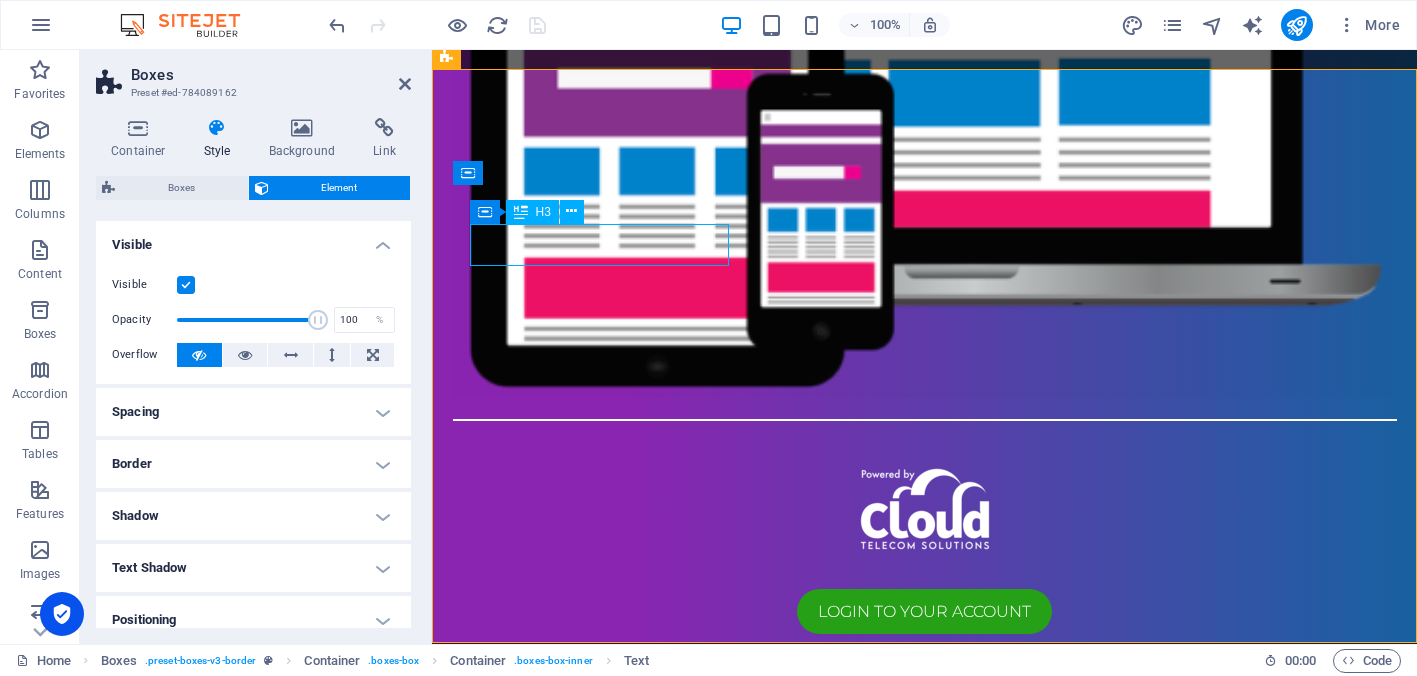 click on "Scan to Login" at bounding box center (594, 1082) 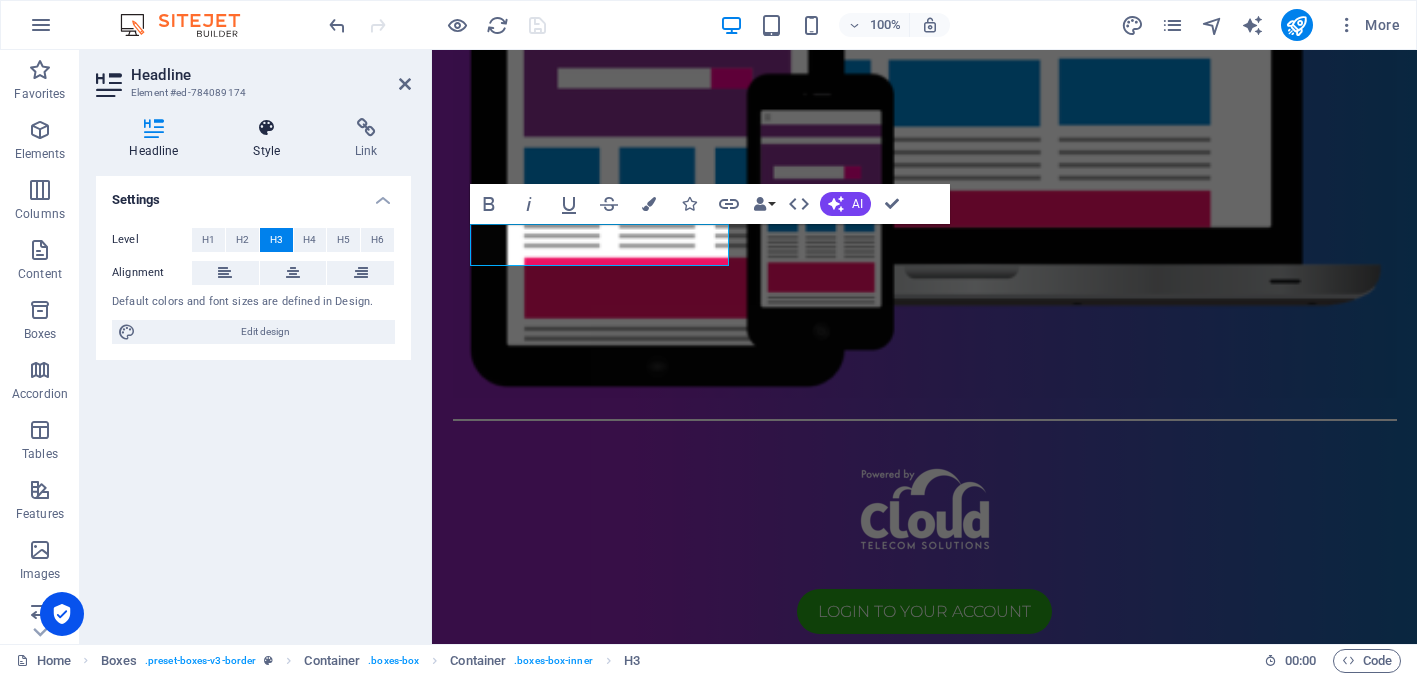 click at bounding box center [267, 128] 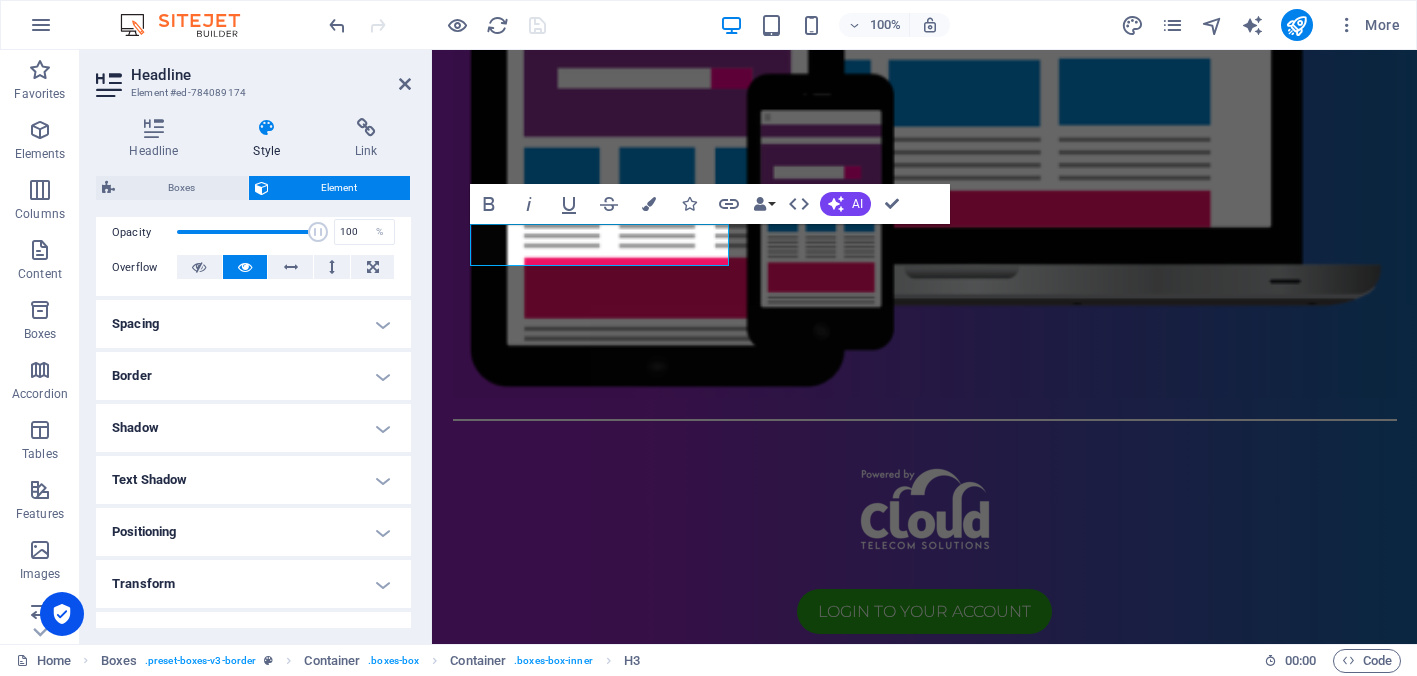 scroll, scrollTop: 299, scrollLeft: 0, axis: vertical 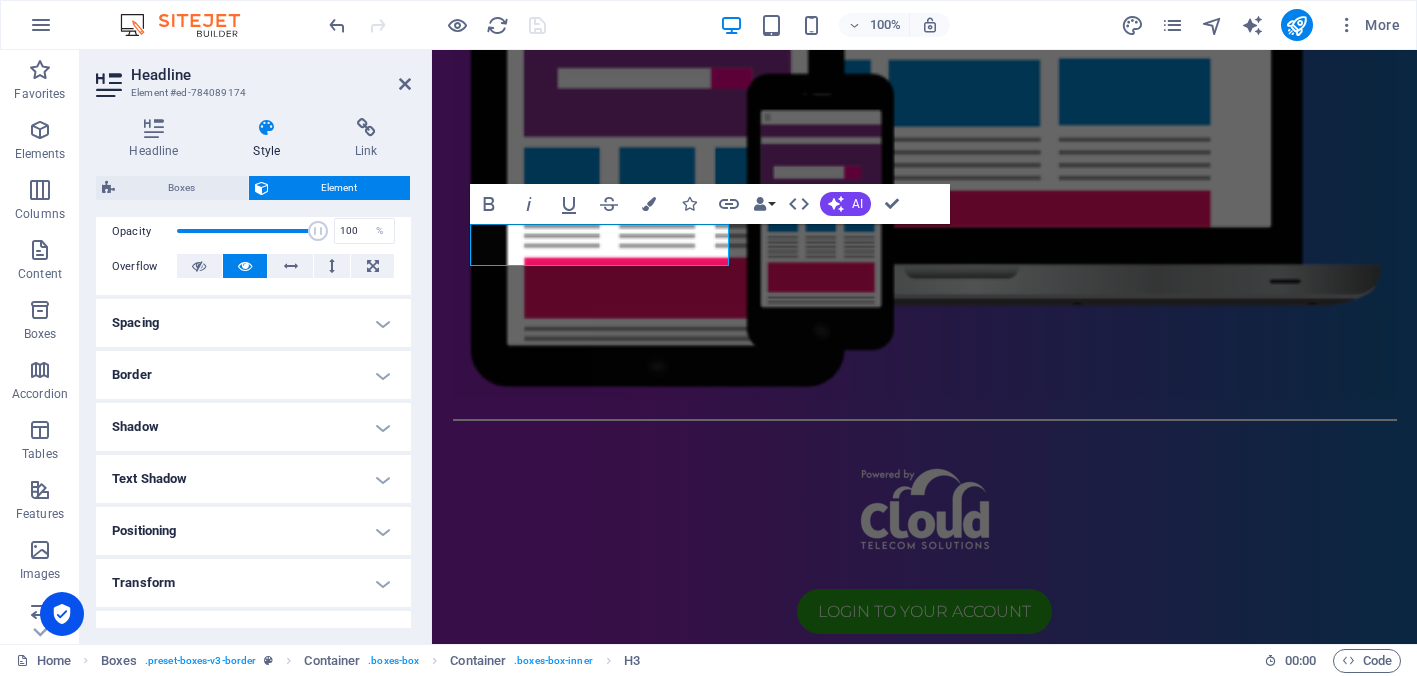 click on "Spacing" at bounding box center (253, 323) 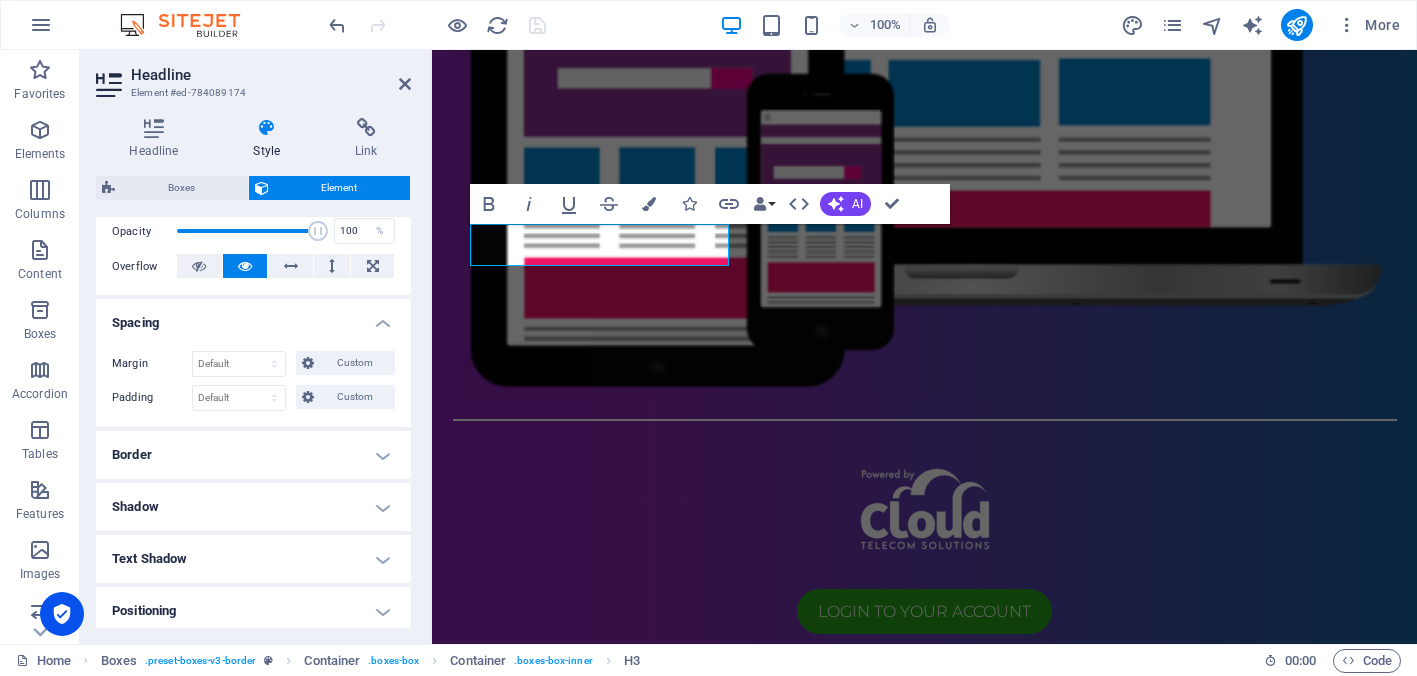 click on "Spacing" at bounding box center (253, 317) 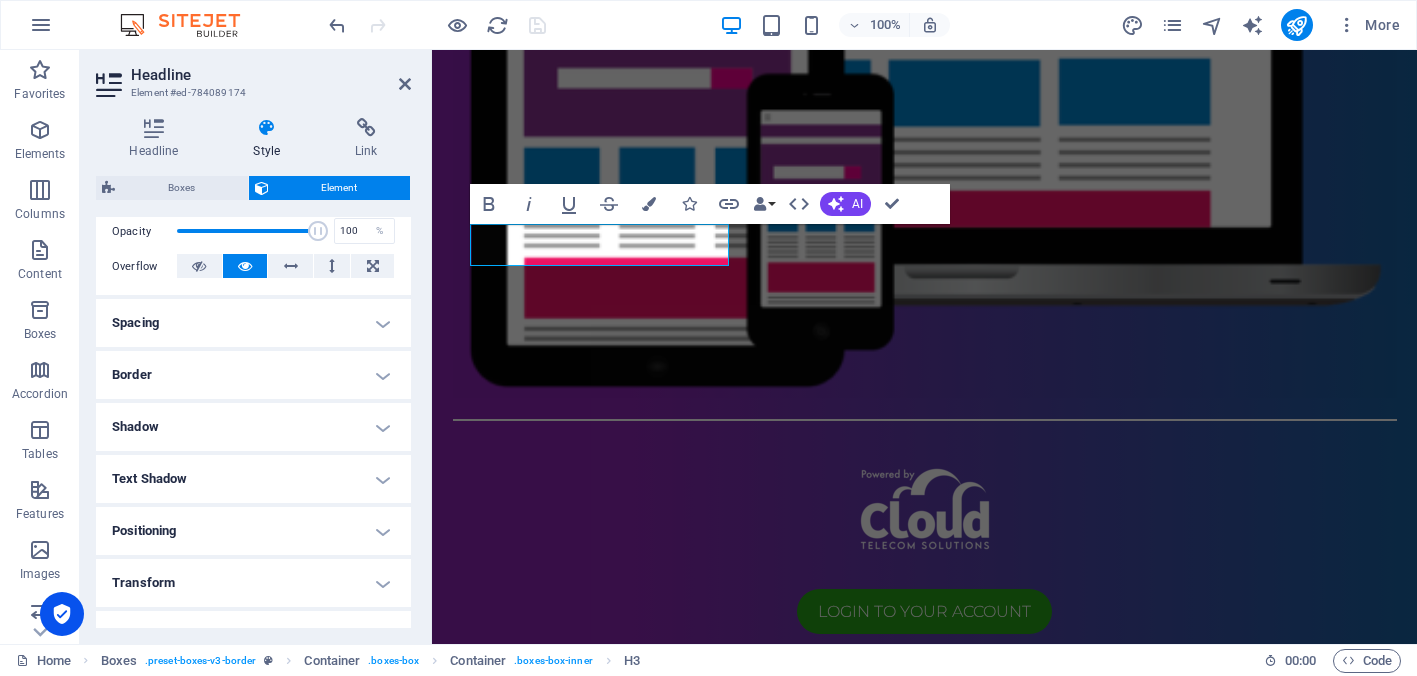 click on "Border" at bounding box center (253, 375) 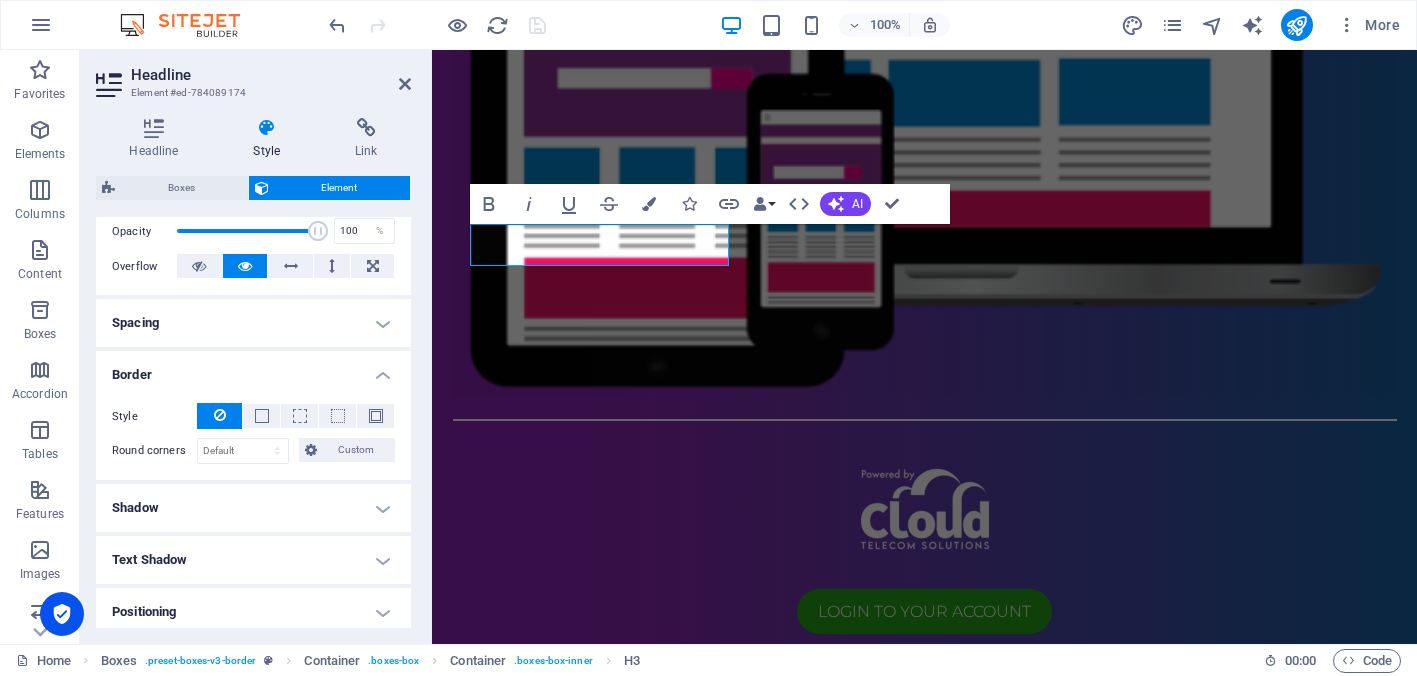click on "Border" at bounding box center [253, 369] 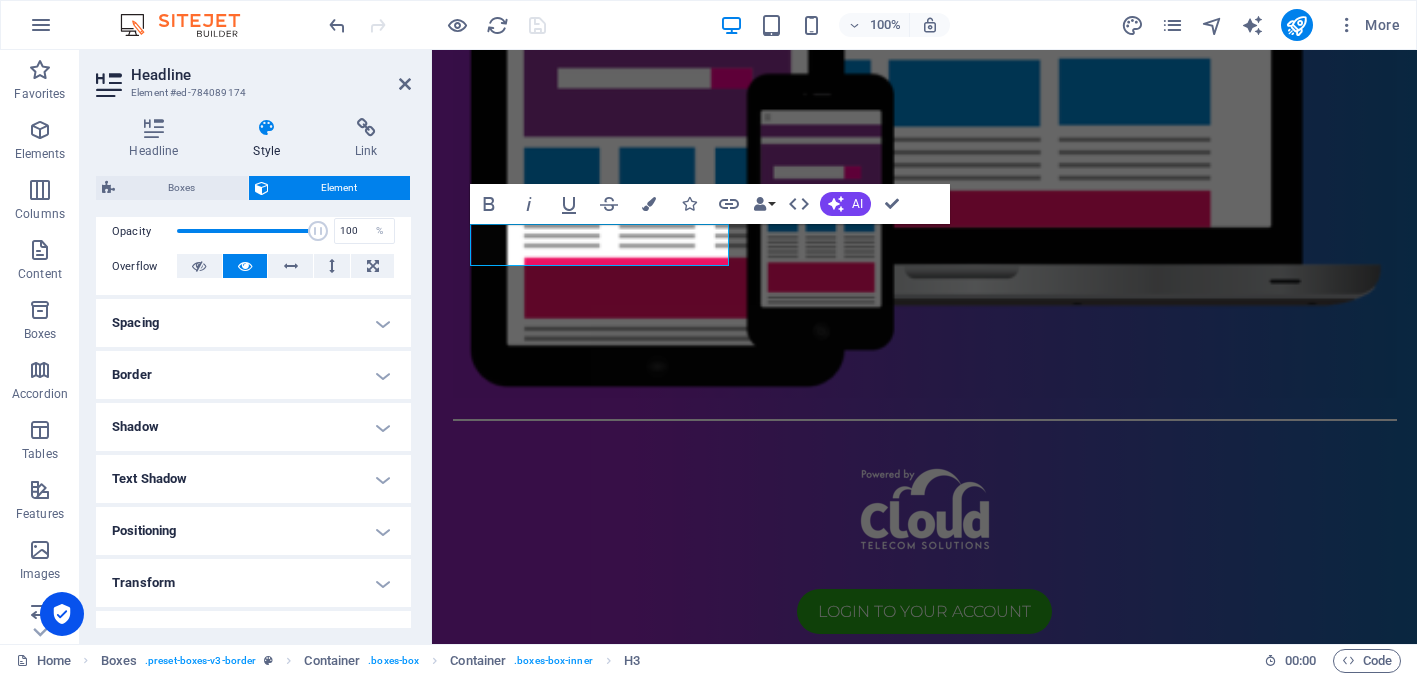 click on "Shadow" at bounding box center (253, 427) 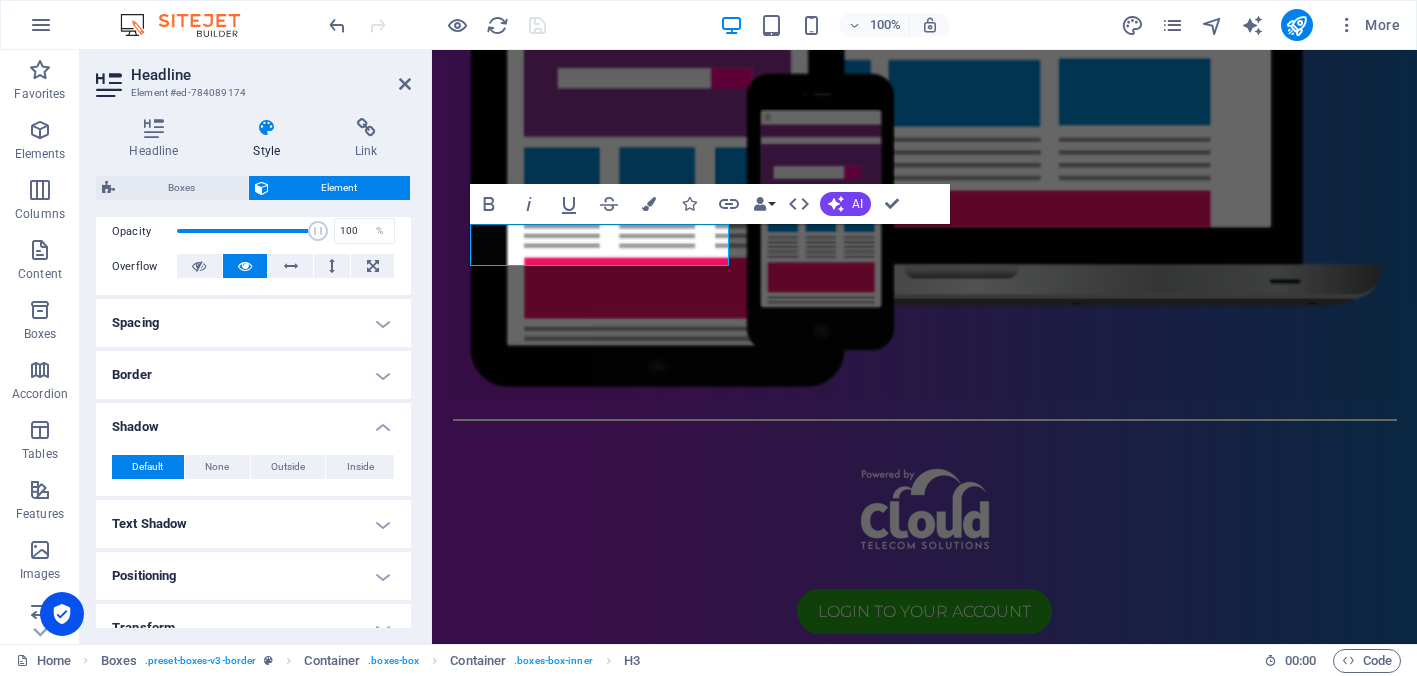 click on "Shadow" at bounding box center (253, 421) 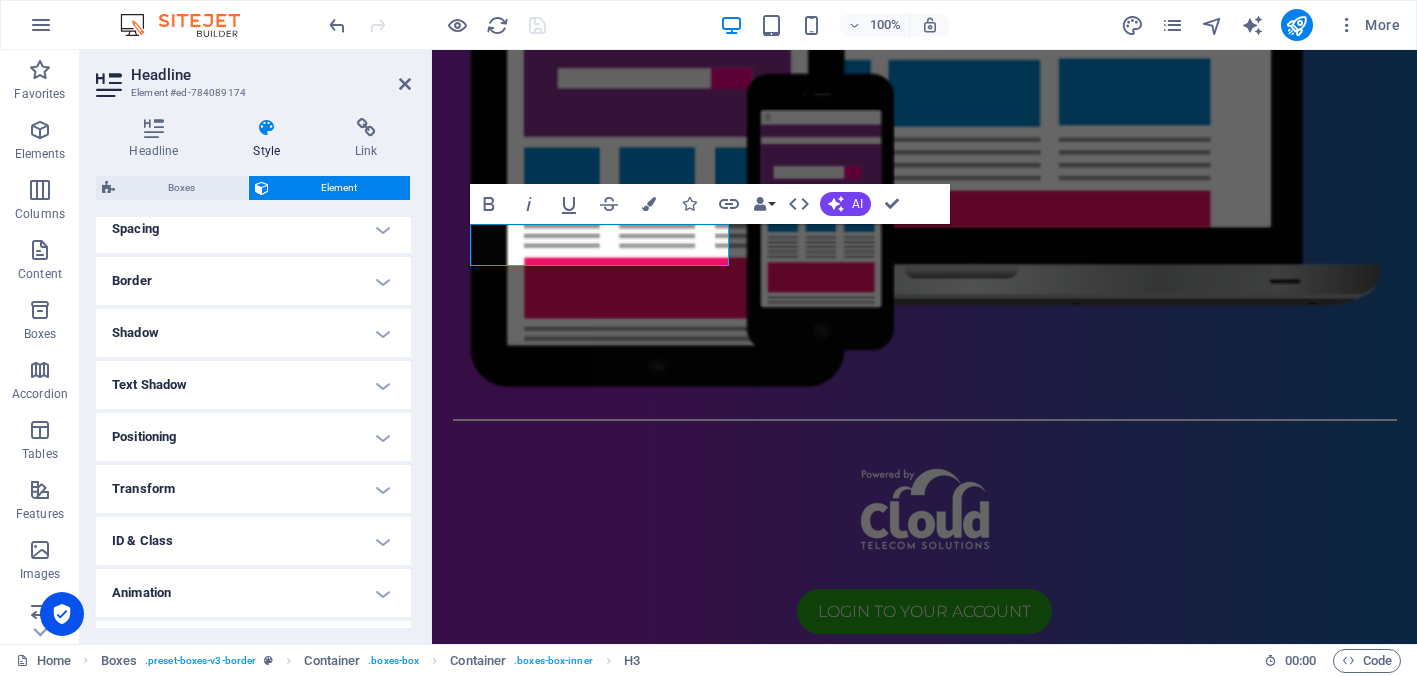 scroll, scrollTop: 434, scrollLeft: 0, axis: vertical 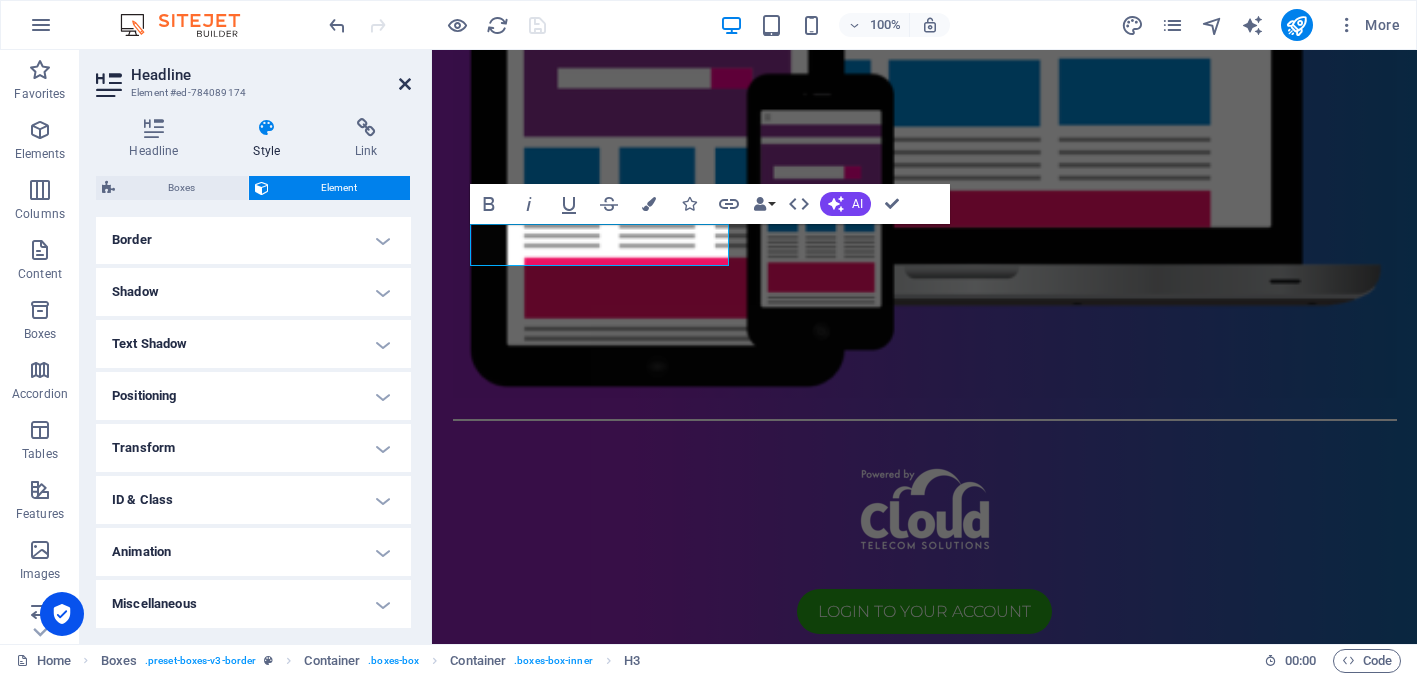 click at bounding box center [405, 84] 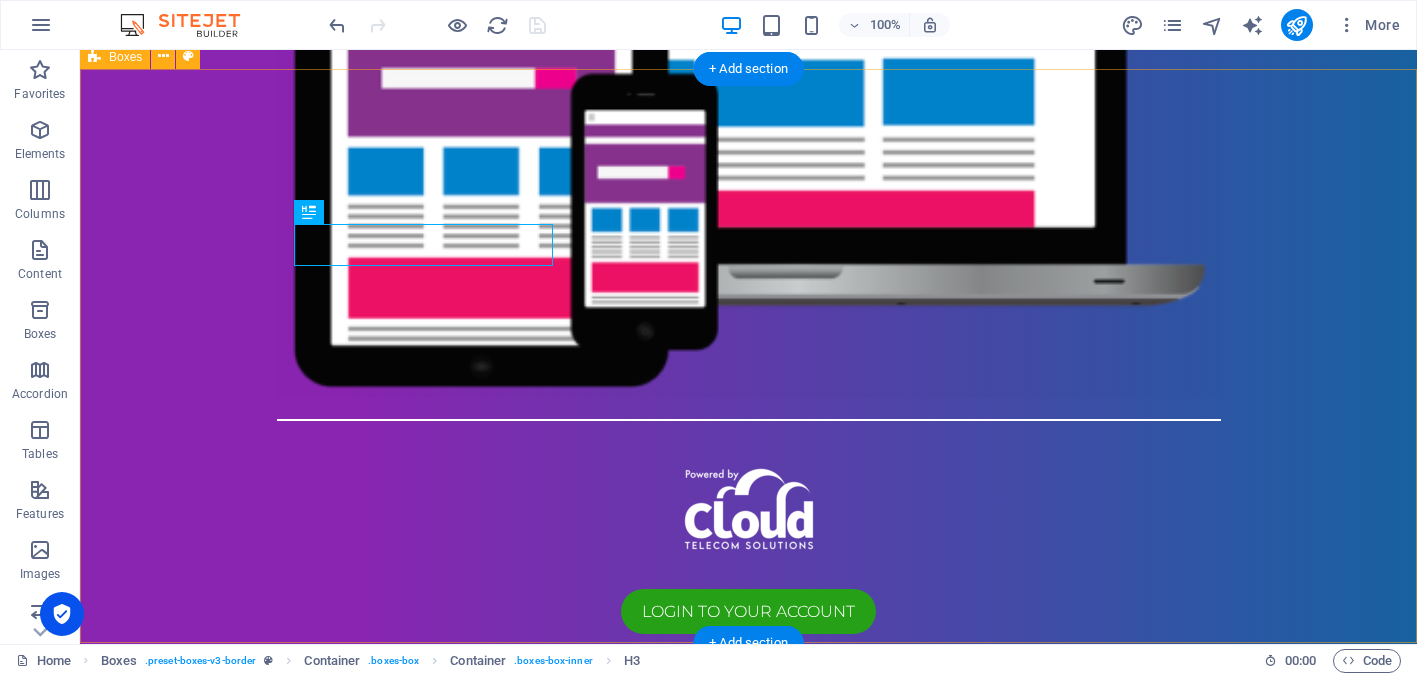 click on "Scan to Login Share with your friends ! Scan to Sign Up Share with your friends ! Scan for Website Share with your friends !" at bounding box center [748, 1879] 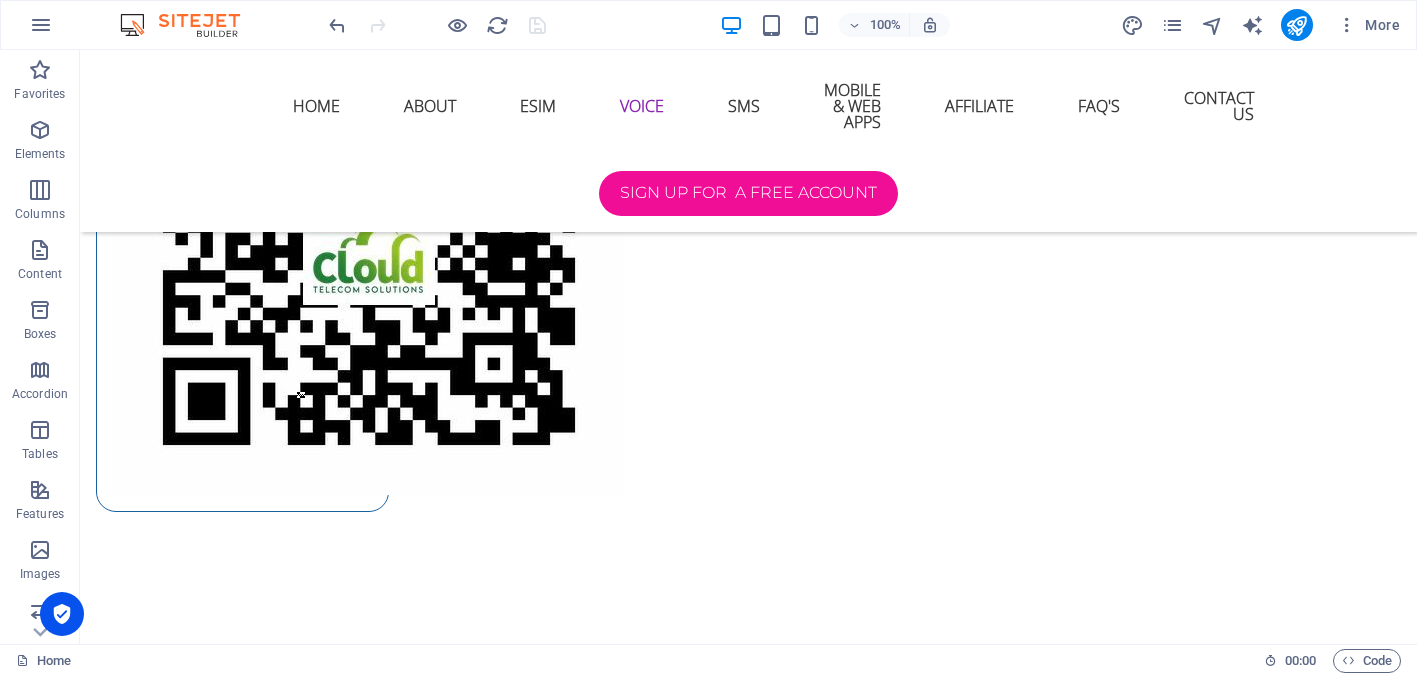 scroll, scrollTop: 3155, scrollLeft: 0, axis: vertical 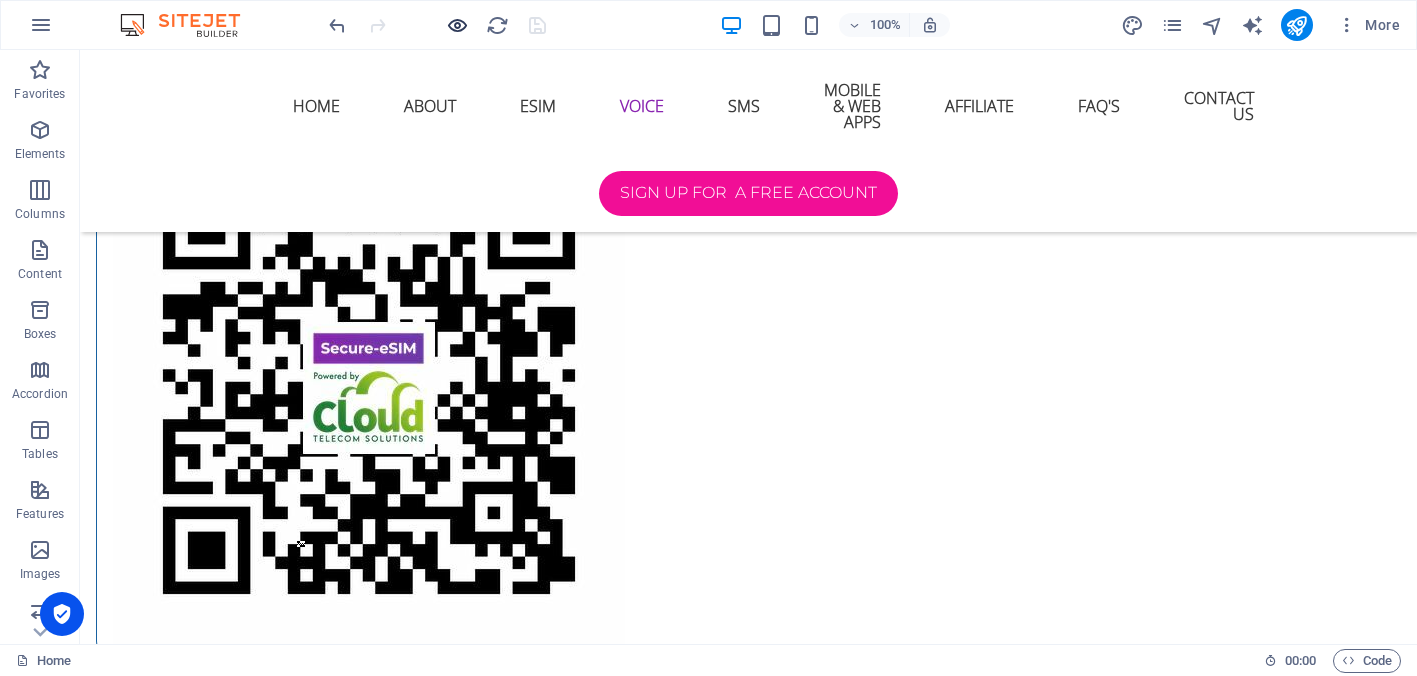 click at bounding box center (457, 25) 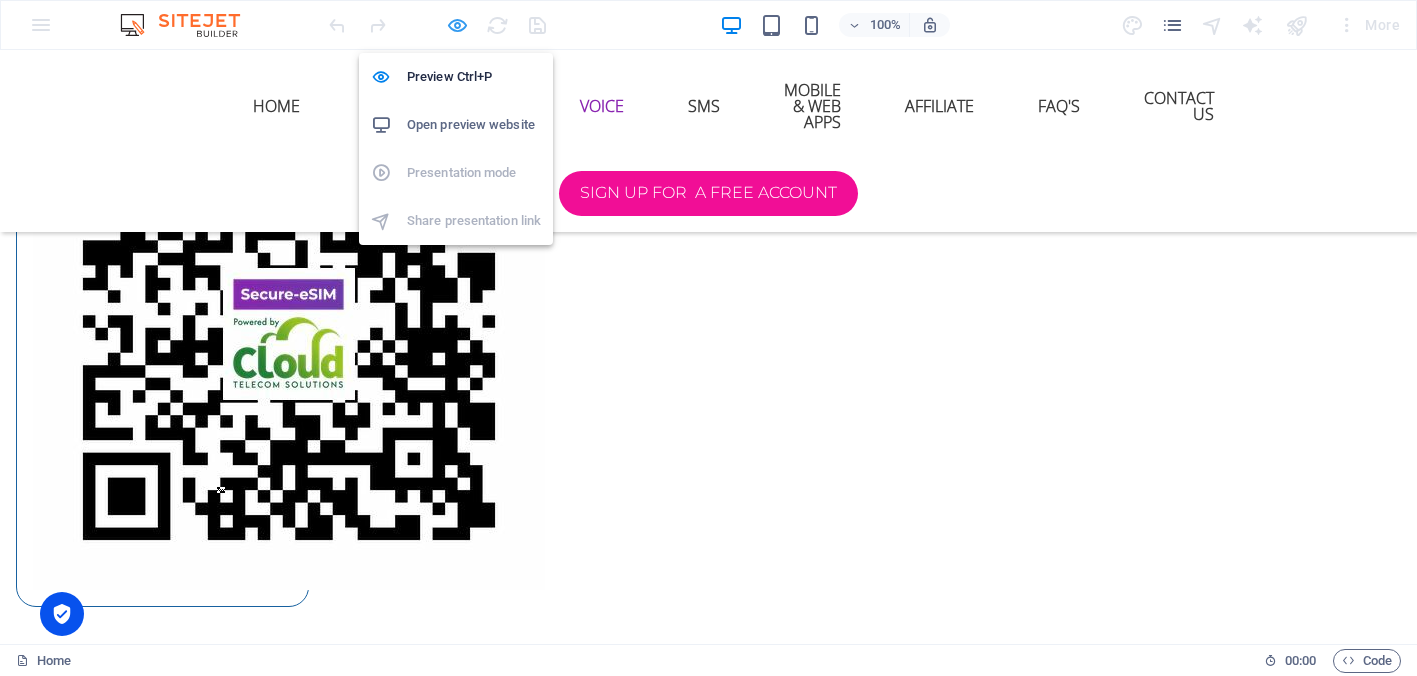 scroll, scrollTop: 3101, scrollLeft: 0, axis: vertical 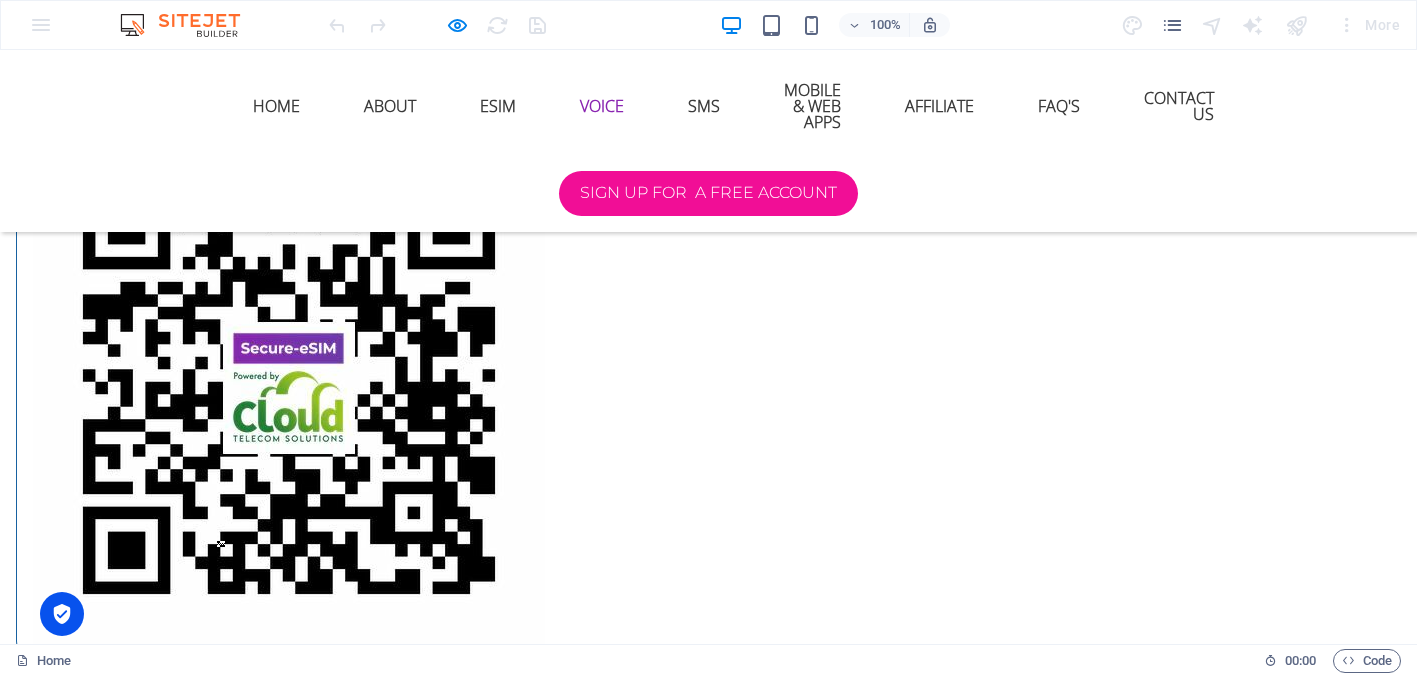 click on "A Virtual   Phone   Number is a phone number that isn't tied to a physical SIM card or line. It operates over the internet and can be used to make and receive Voice calls. With our Mobile and Web Apps you can make and receive Voice calls to and from anywhere in the world, no need for expensive roaming charges. When operated with one of our eSIMs this gives you a Total Global Voice Calling, SMS and Internet Solution." at bounding box center [708, 3071] 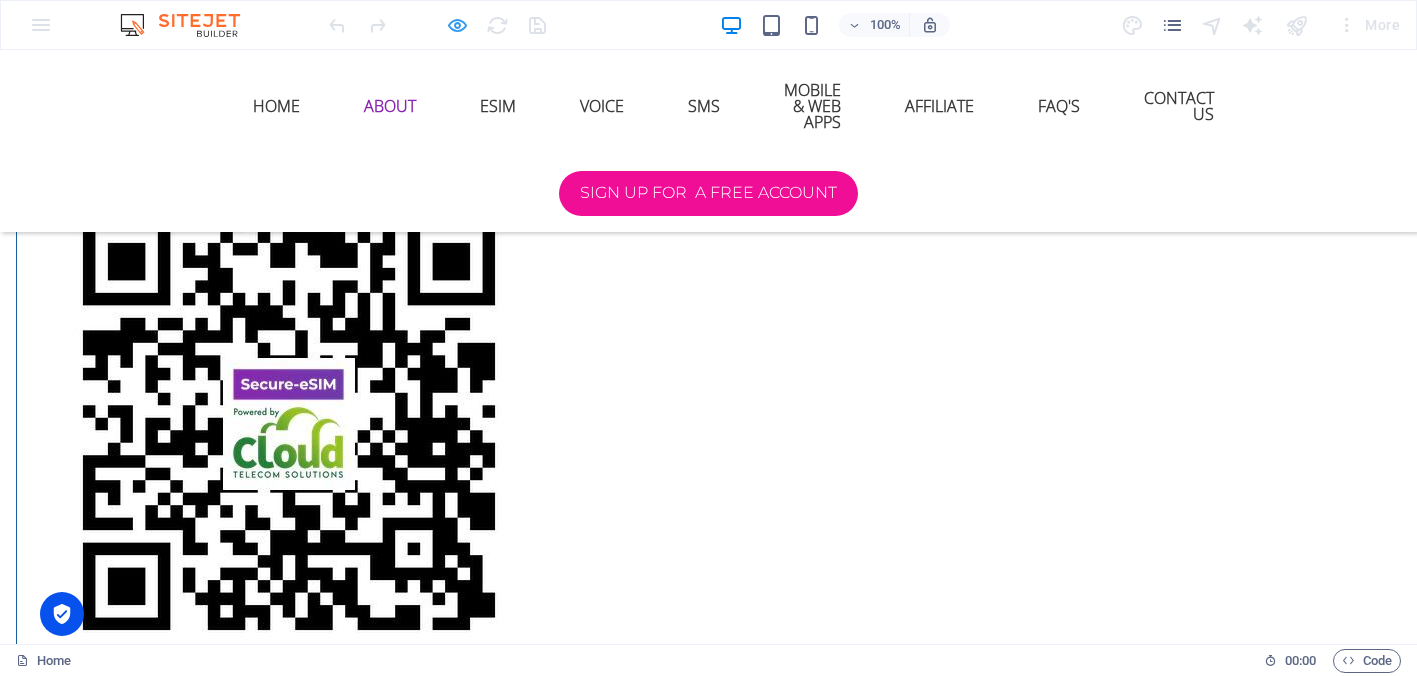 click at bounding box center (457, 25) 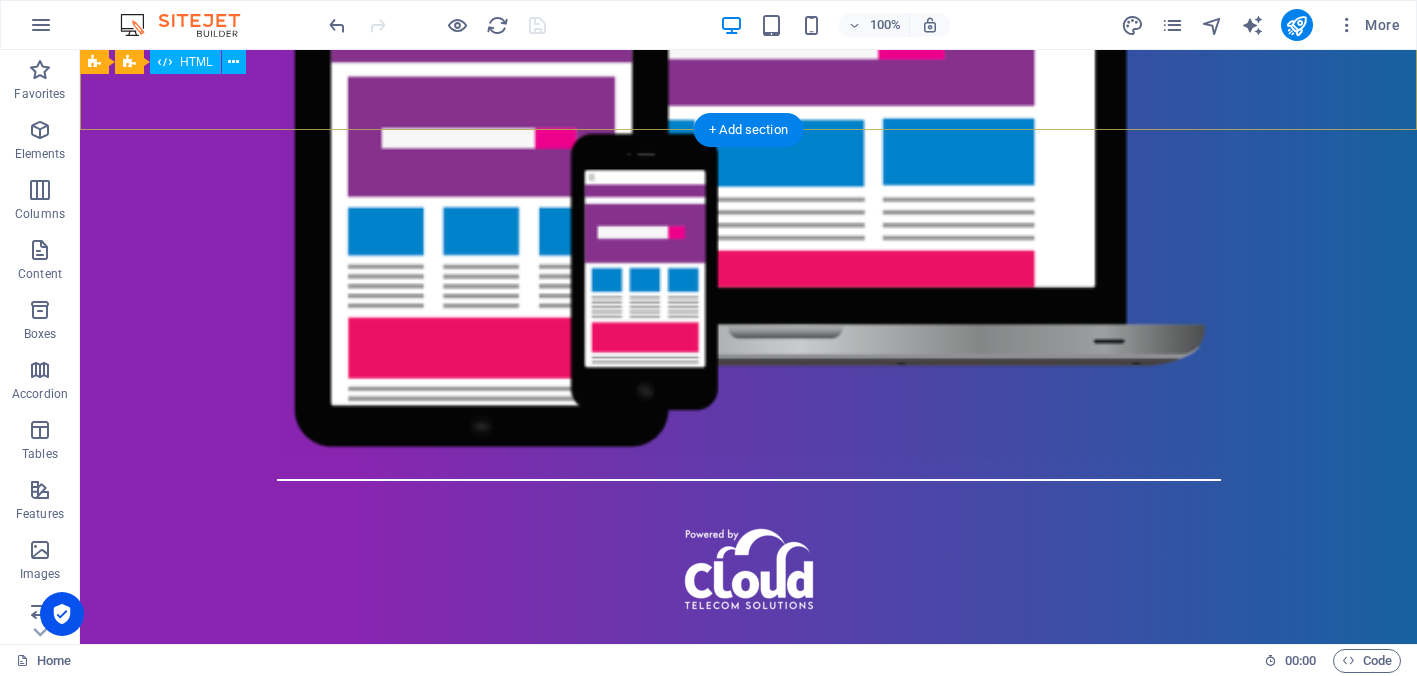 scroll, scrollTop: 1015, scrollLeft: 0, axis: vertical 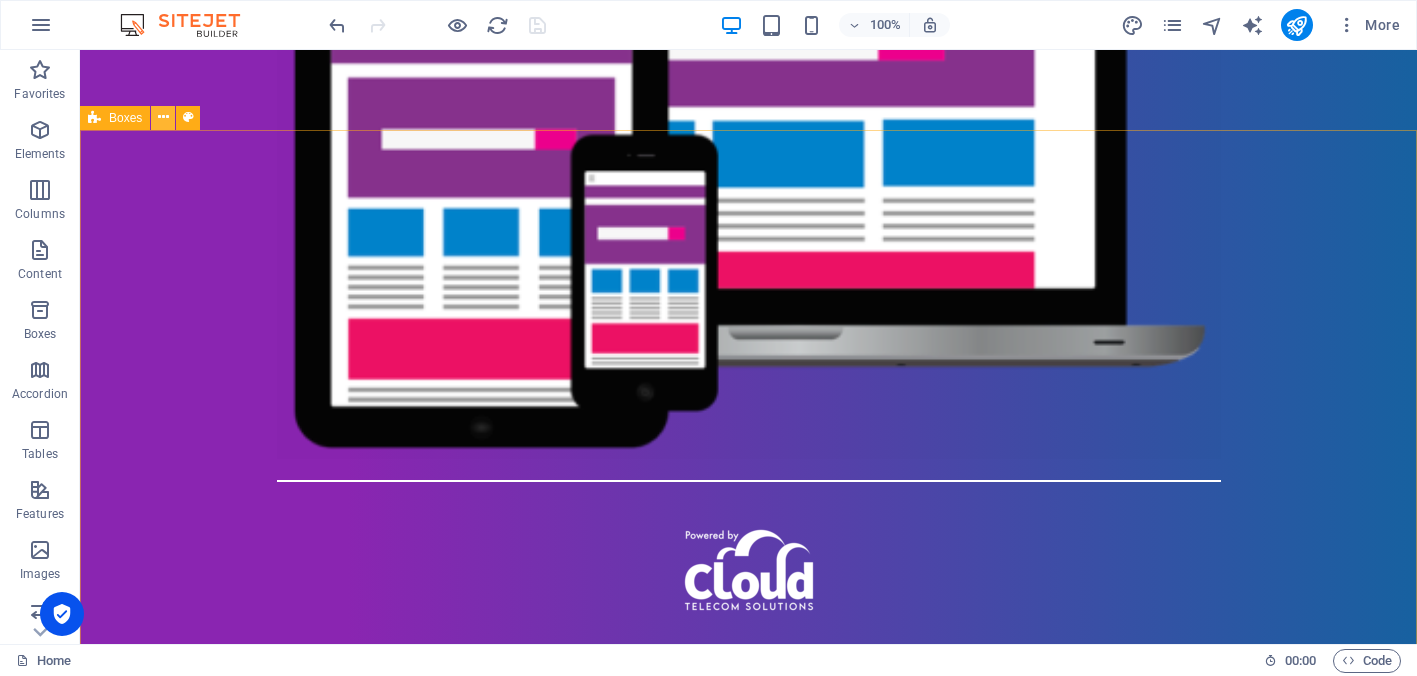 click at bounding box center [163, 117] 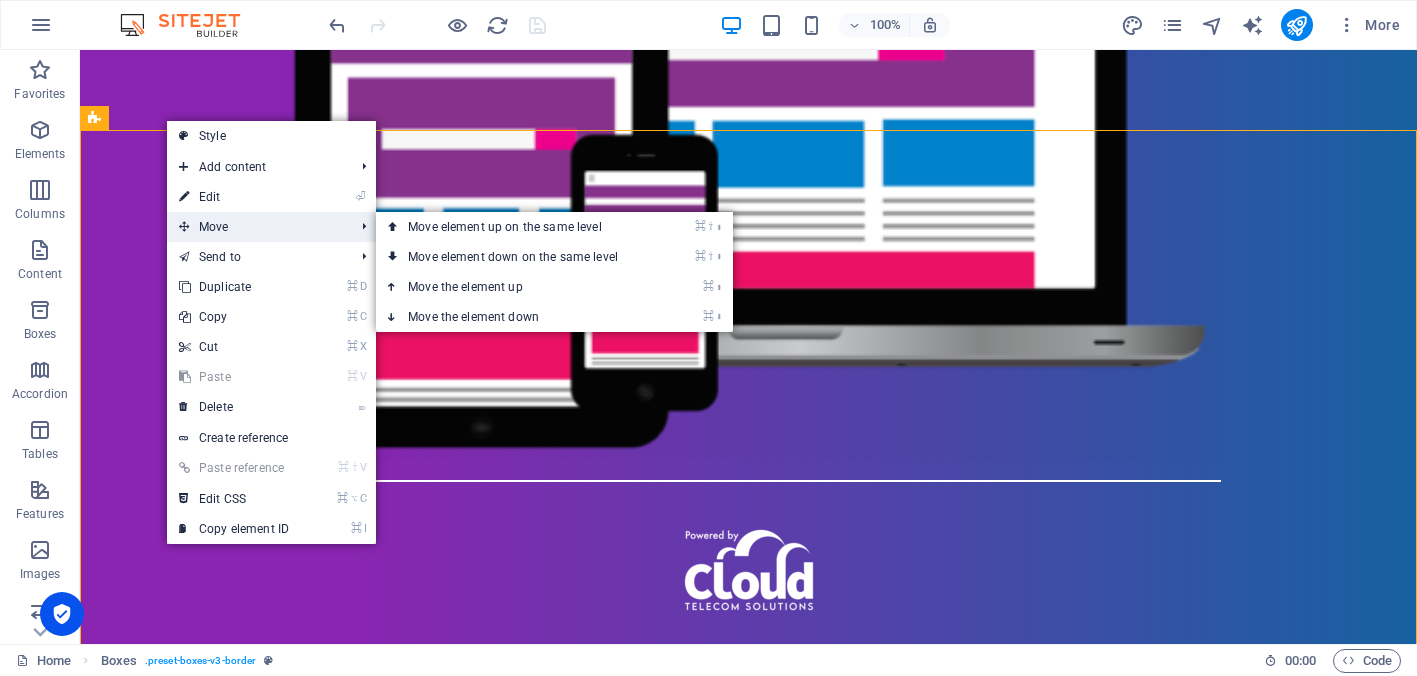 click on "Move" at bounding box center (256, 227) 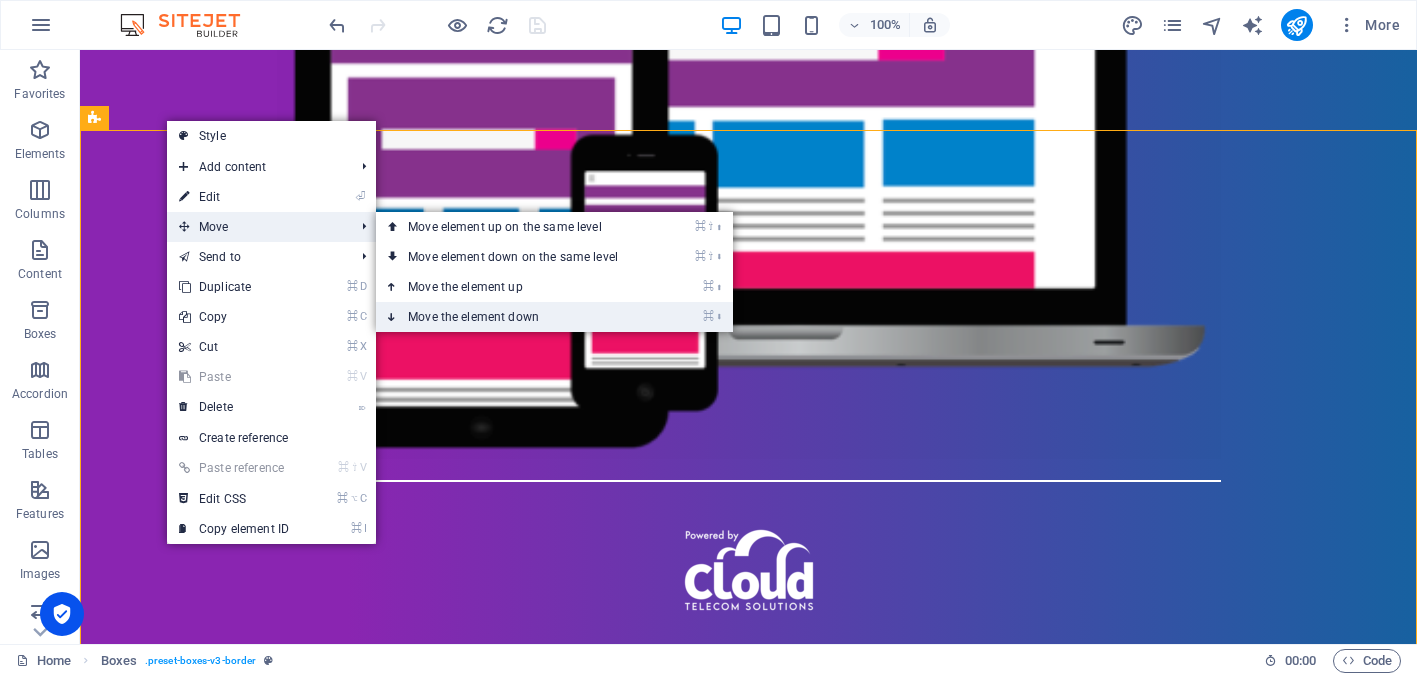 click on "⌘ ⬇  Move the element down" at bounding box center (517, 317) 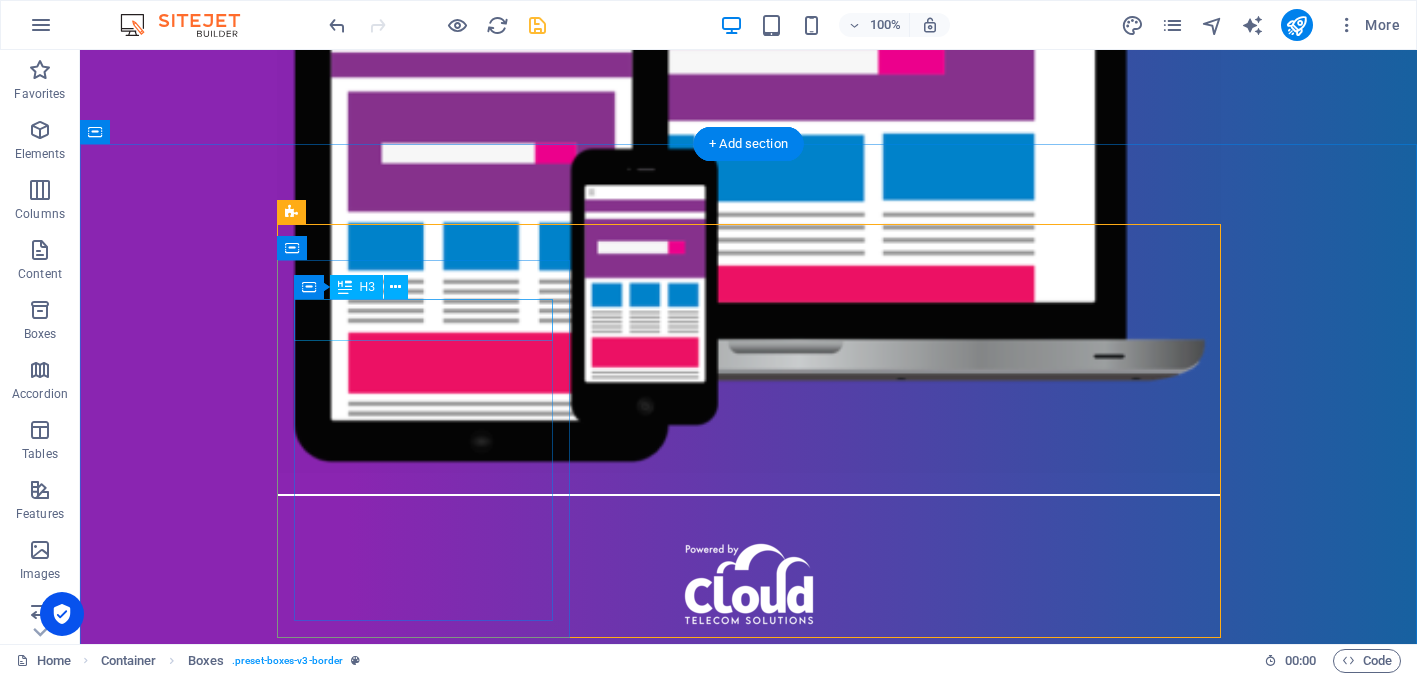 scroll, scrollTop: 984, scrollLeft: 0, axis: vertical 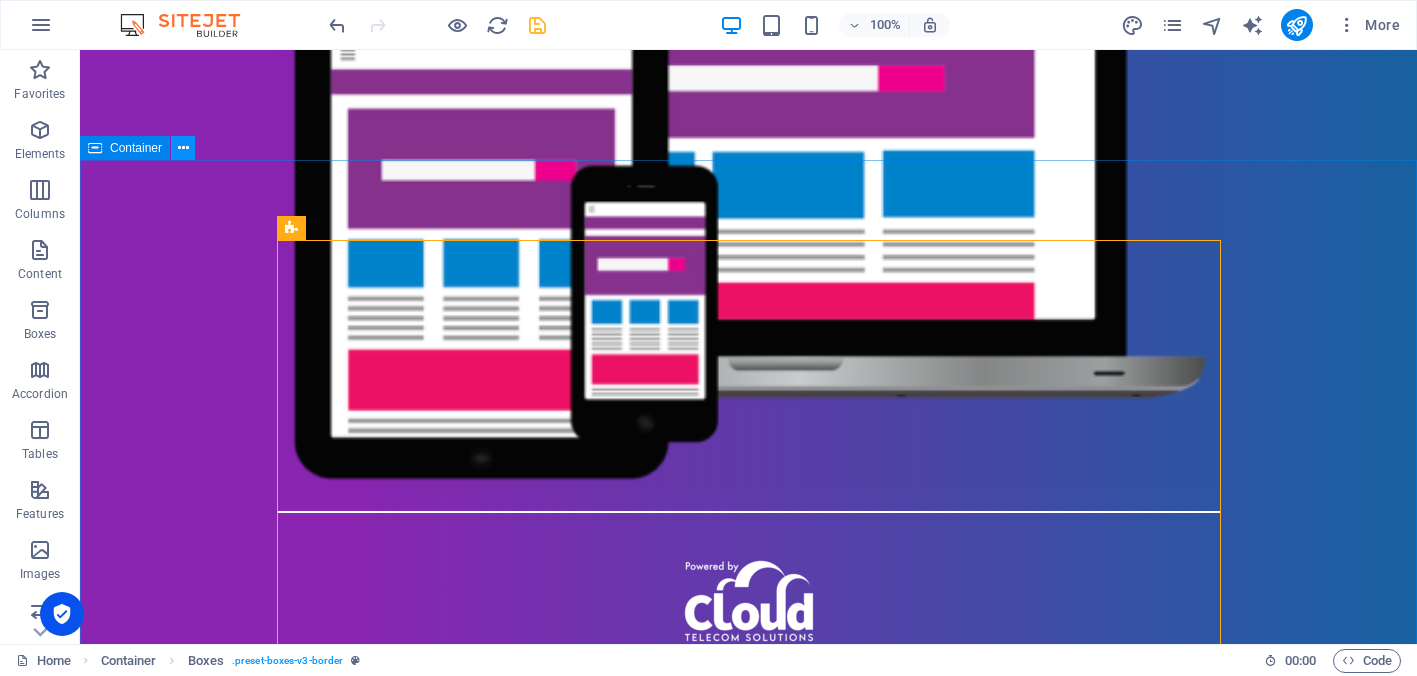 click at bounding box center (183, 148) 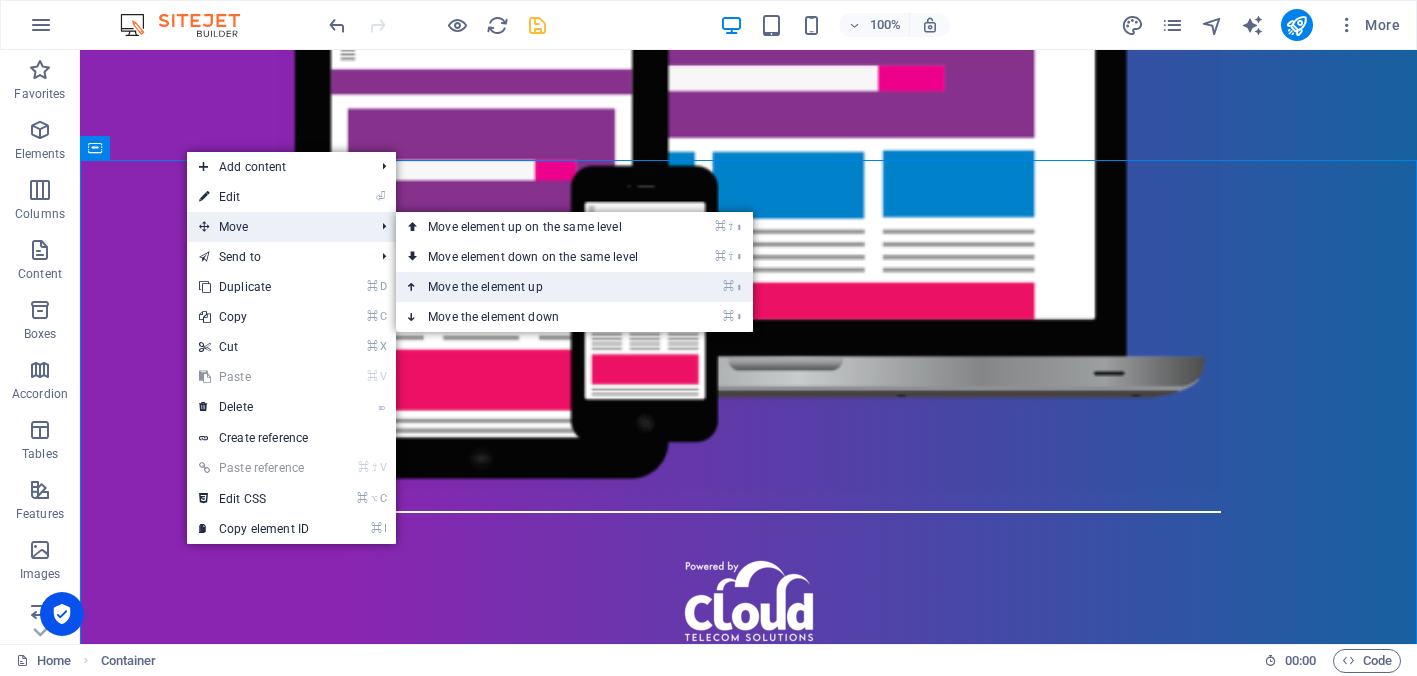 click on "⌘ ⬆  Move the element up" at bounding box center (537, 287) 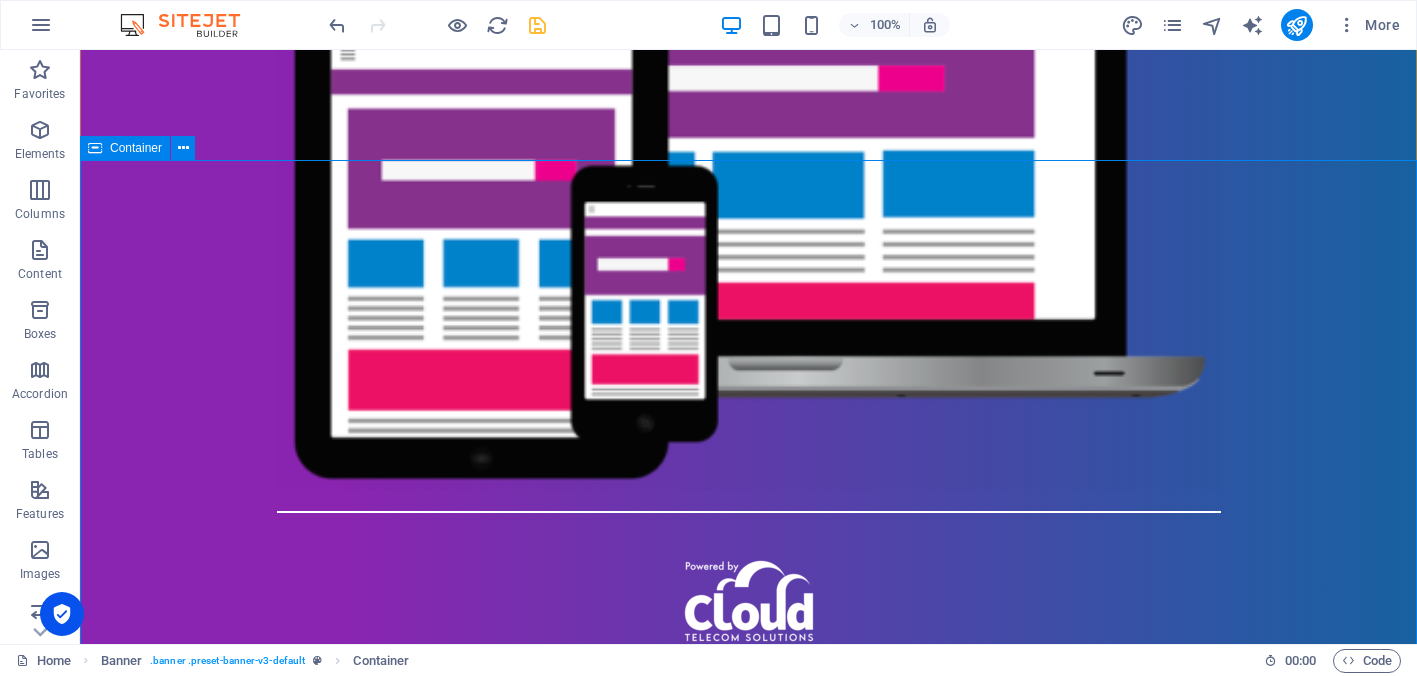 click on "Scan to Login Share with your friends ! Scan to Sign Up Share with your friends ! Scan for Website Share with your friends ! Who are we? Secure eSIM  is  Owned  and  Powered  by  " Cloud Telecom Solutions"  a software development company passionate about delivering cutting-edge software solutions for telecommunications users globally. Our products have a focus on "Connectivity" and "Security" for our customers bringing a one stop Global Mobile Internet, Voice and SMS Service. We employ highly skilled Software Engineers, Telecommunications Engineers, Network Engineers and Data Centre Engineers to bring a Quality Service to our Customers . Contact us eSIM Global Mobile Internet eSIM, over 200+ Countries and Regions Voice Global Voice Calling Plans over VoIP SMS Global SMS for Two Factor Authentication Plus More ..... Mobile & Web Apps Delivered by Mobile & Web Apps for Apple Andriod, Windows & Apple Mac" at bounding box center (748, 2790) 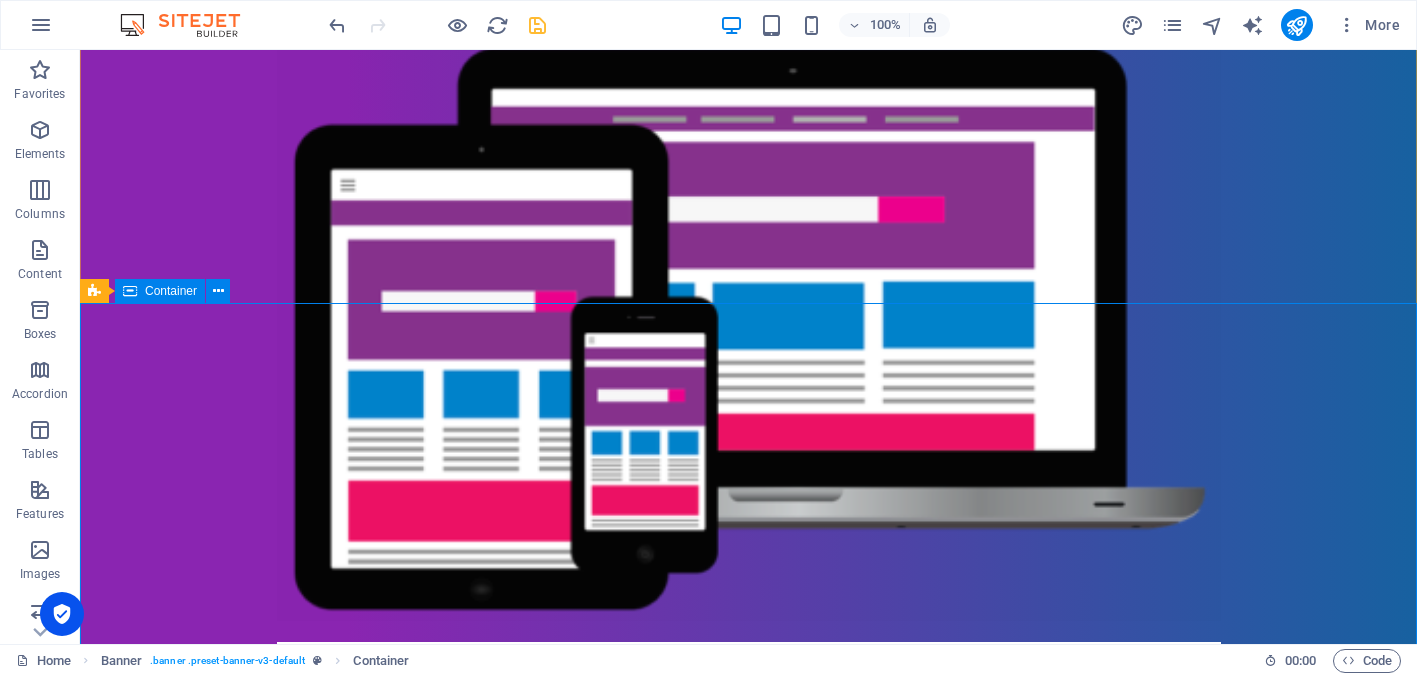 scroll, scrollTop: 832, scrollLeft: 0, axis: vertical 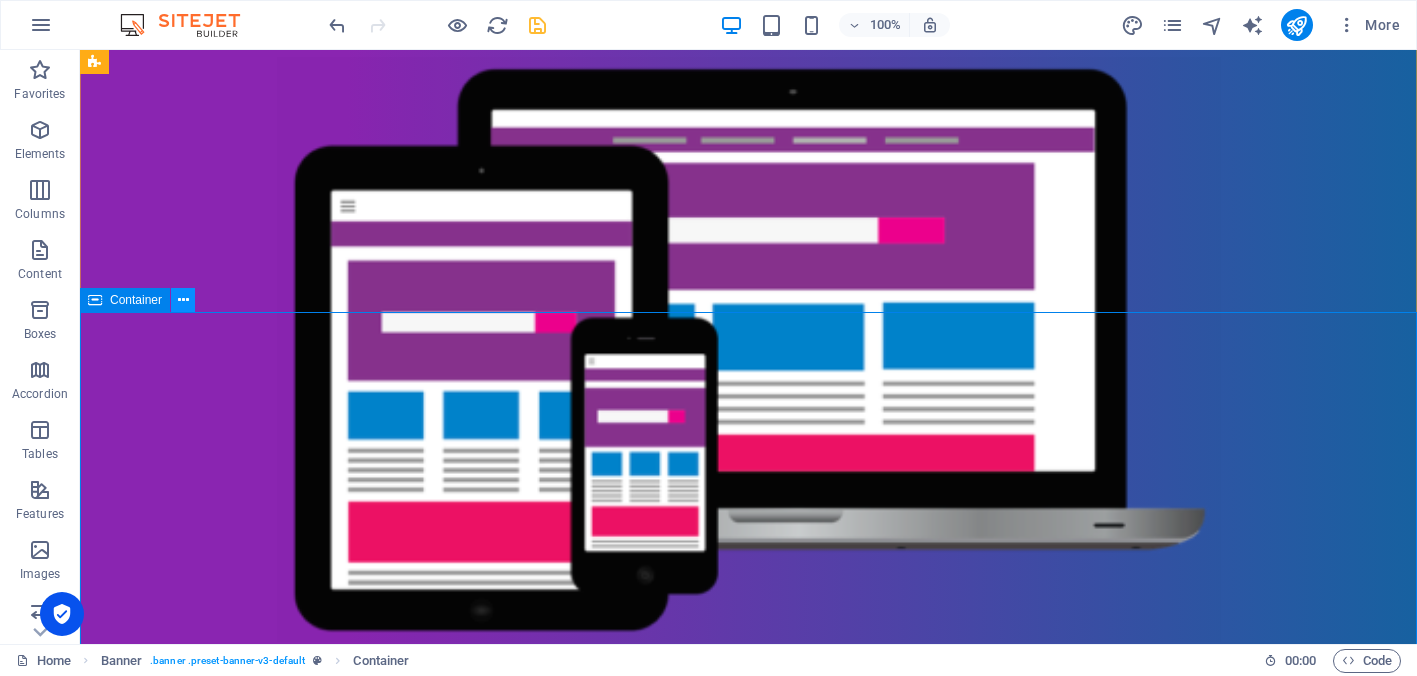 click at bounding box center [183, 300] 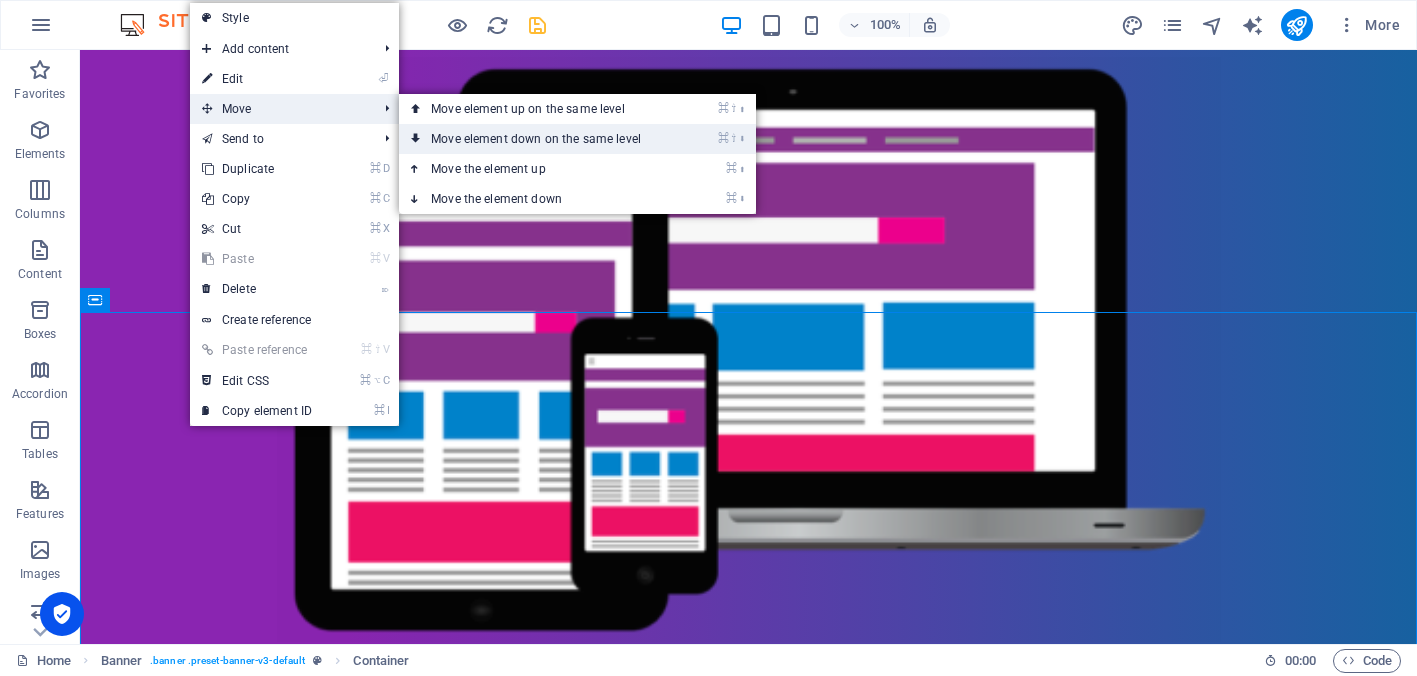 click on "⌘ ⇧ ⬇  Move element down on the same level" at bounding box center [540, 139] 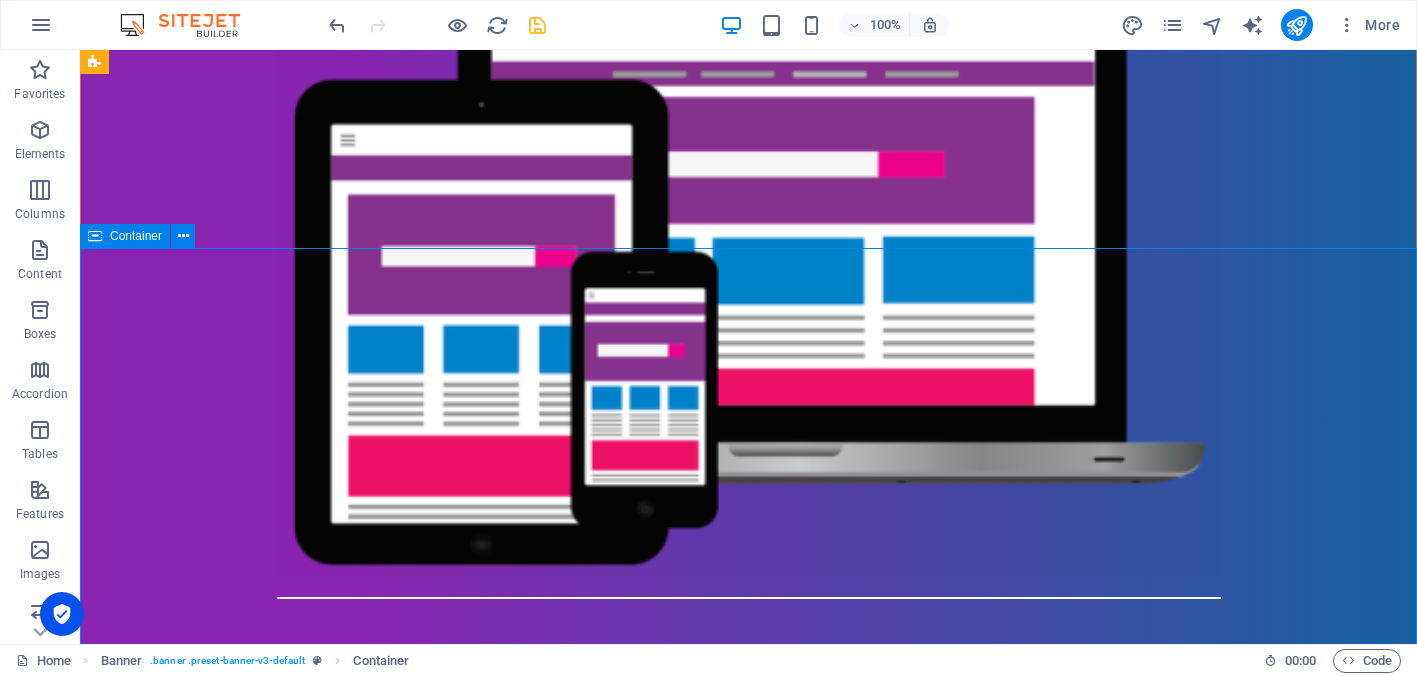 scroll, scrollTop: 896, scrollLeft: 0, axis: vertical 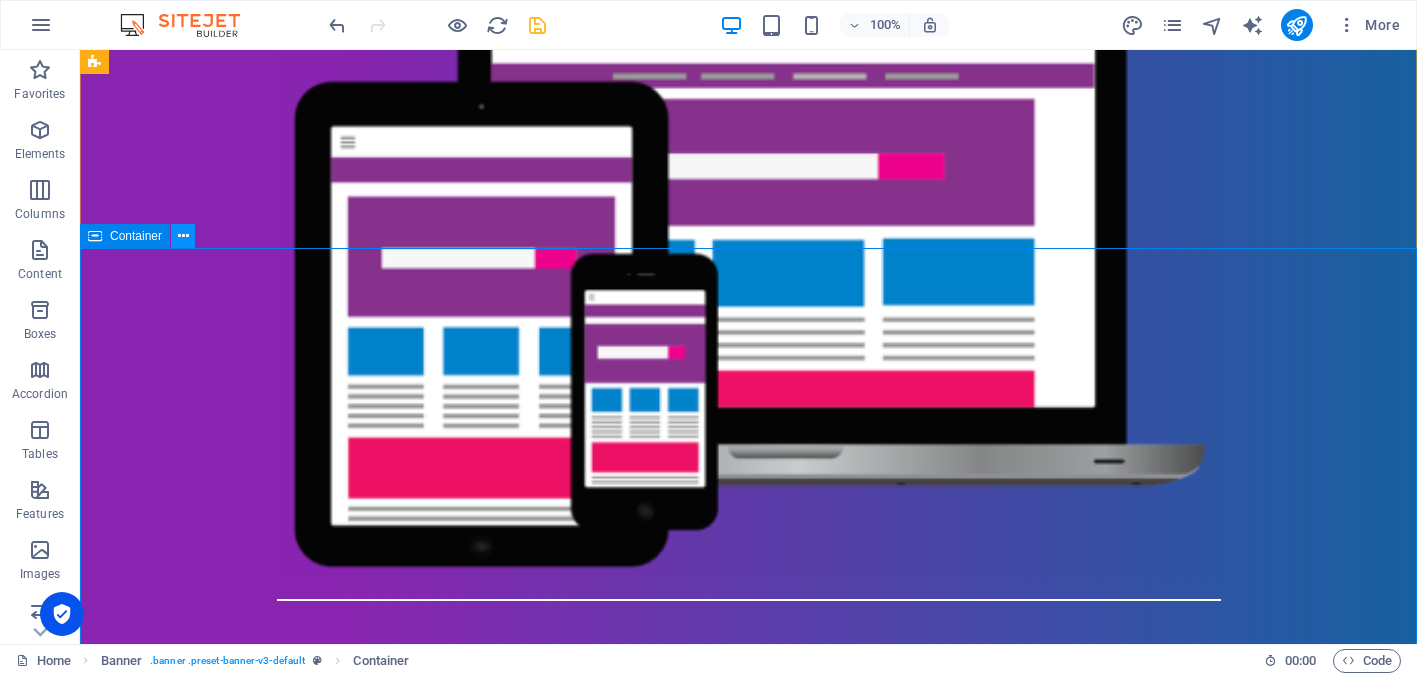 click at bounding box center [183, 236] 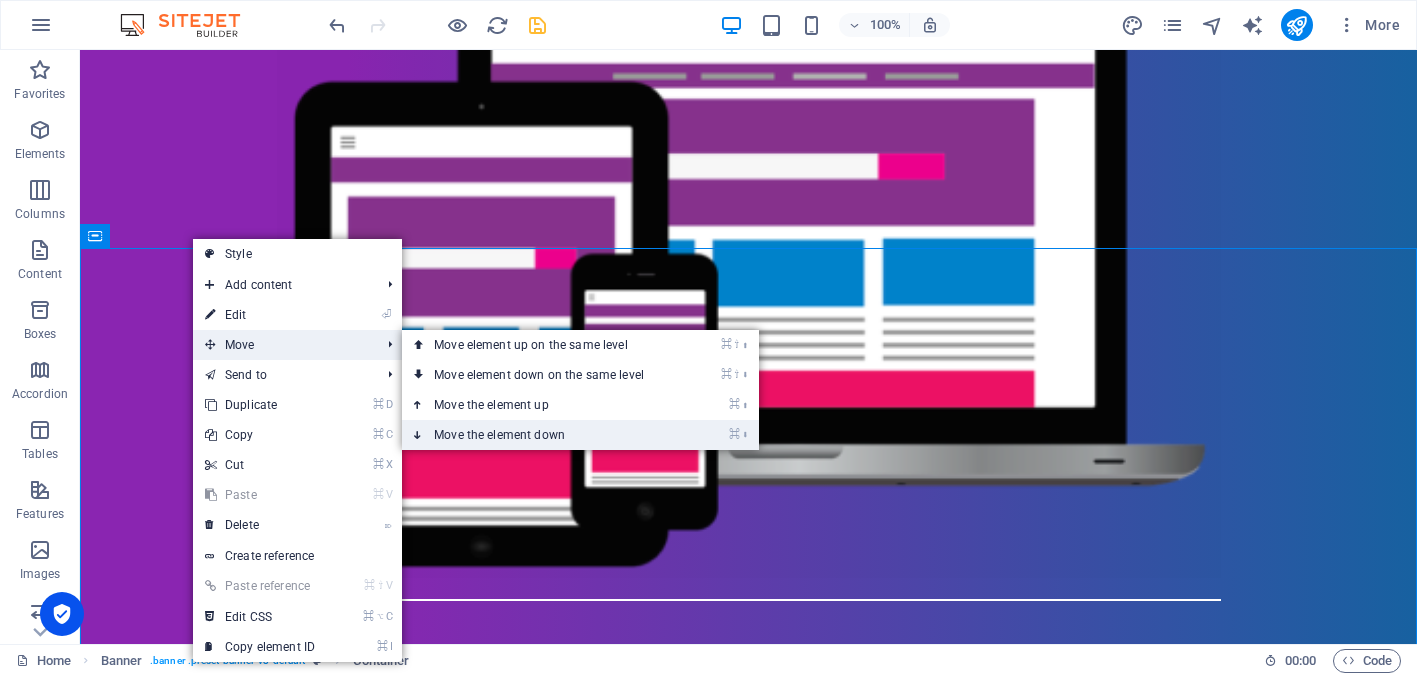 click on "⌘ ⬇  Move the element down" at bounding box center [543, 435] 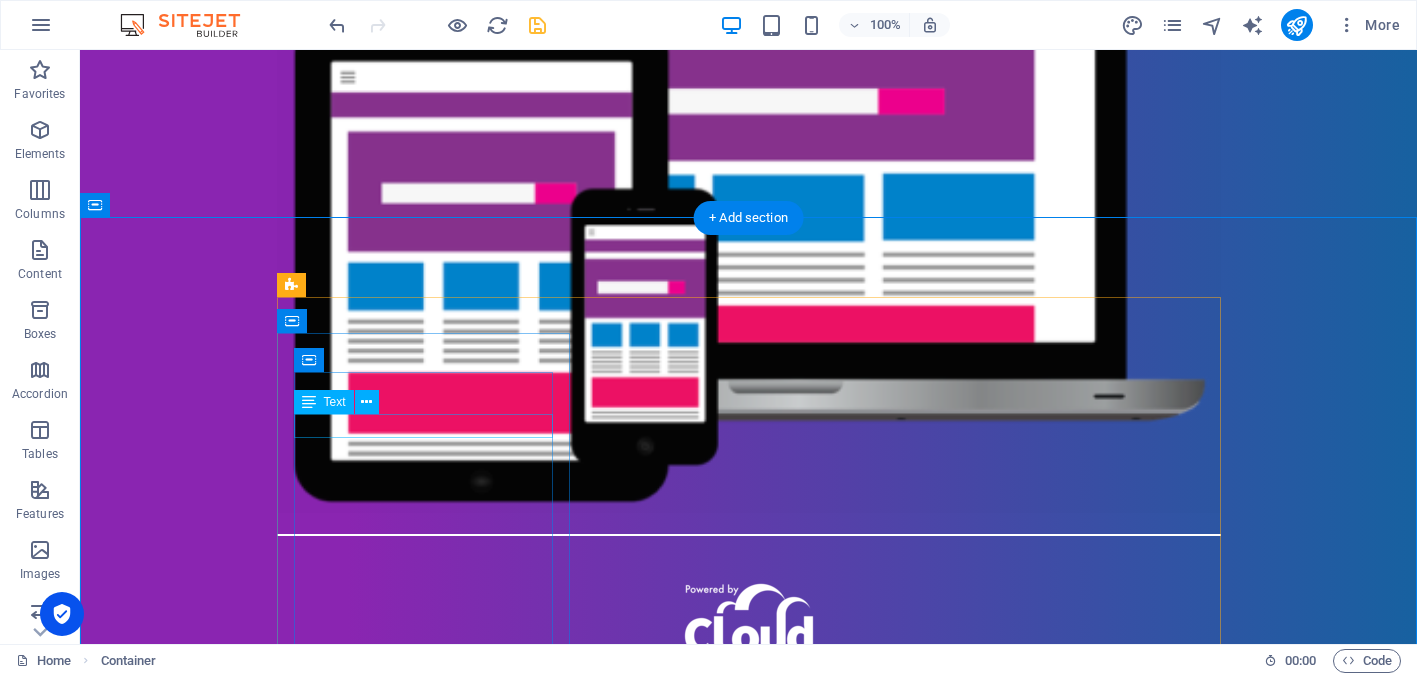 scroll, scrollTop: 984, scrollLeft: 0, axis: vertical 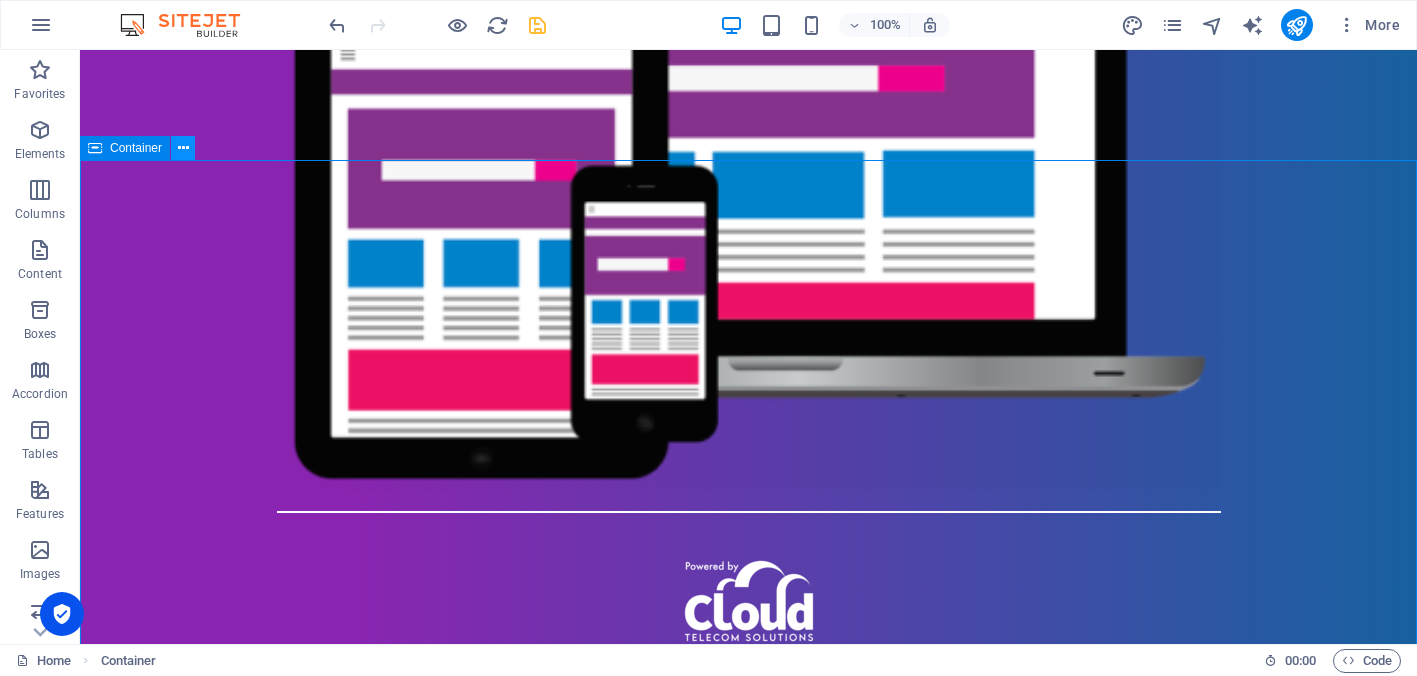 click at bounding box center [183, 148] 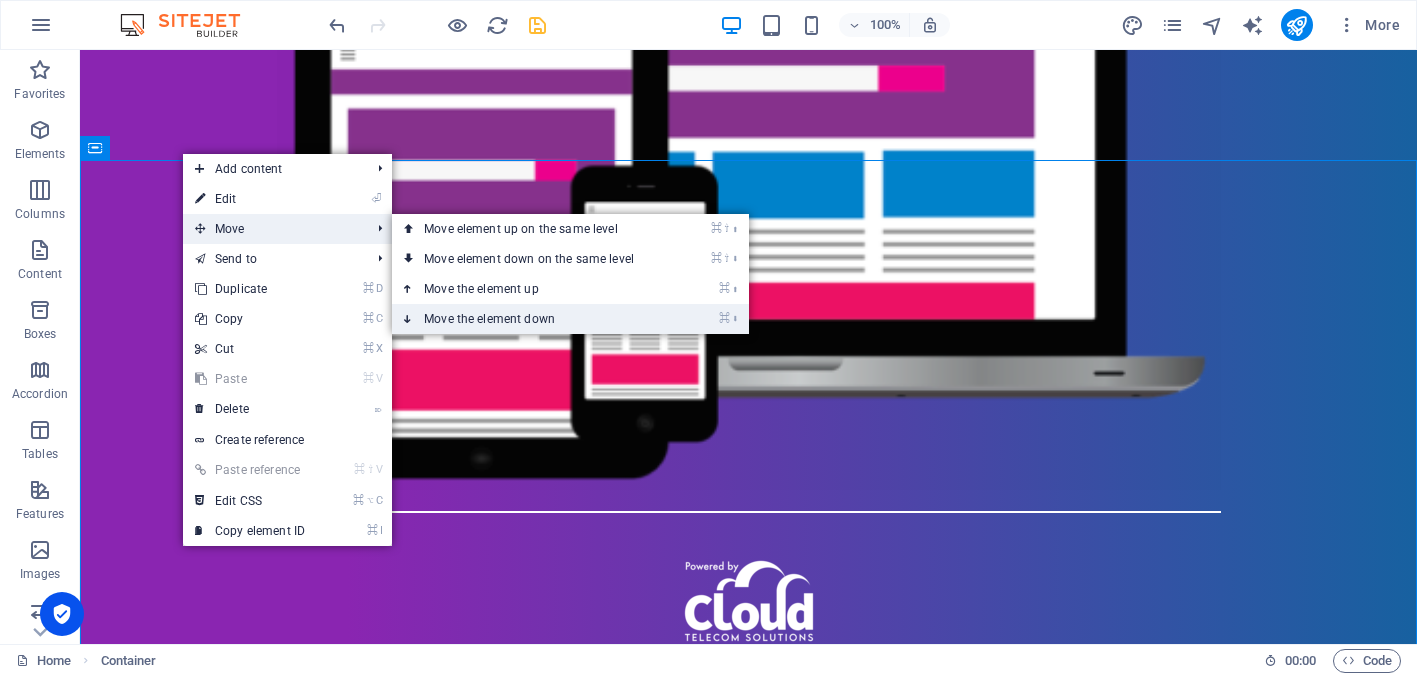 click on "⌘ ⬇  Move the element down" at bounding box center (533, 319) 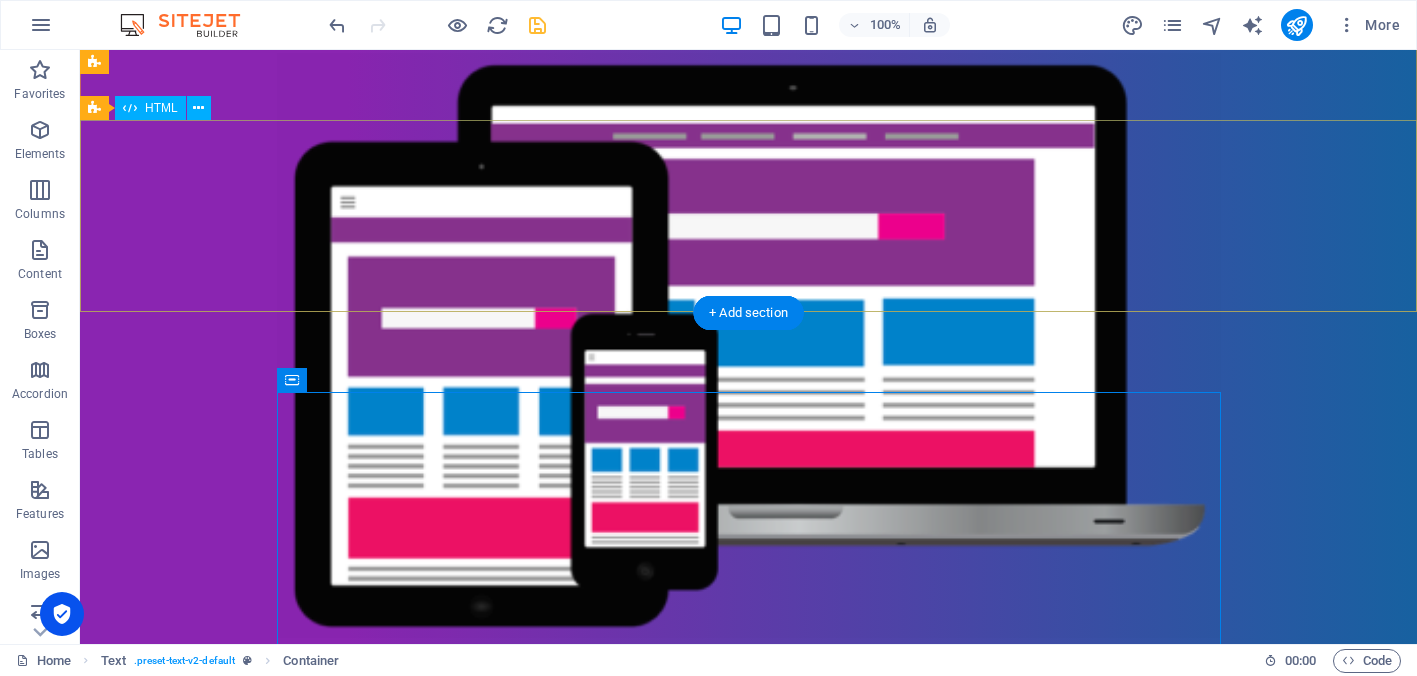 scroll, scrollTop: 831, scrollLeft: 0, axis: vertical 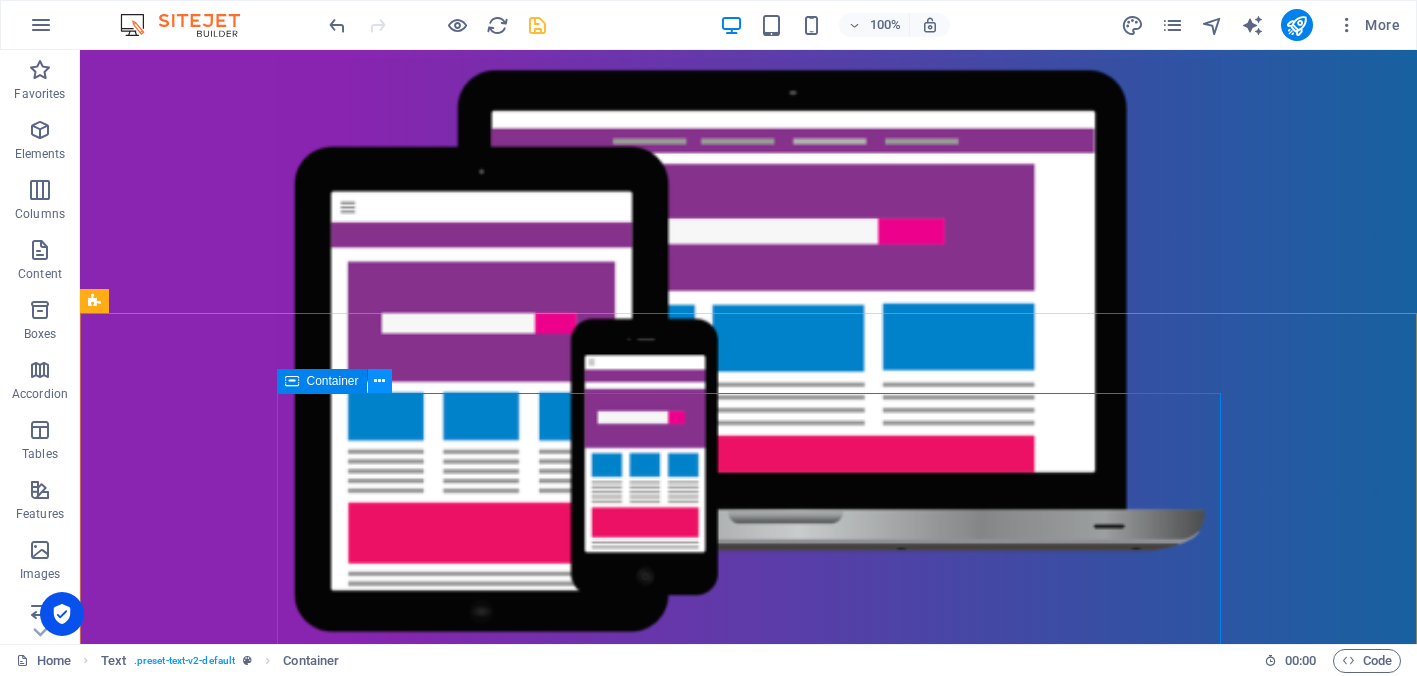 click at bounding box center [379, 381] 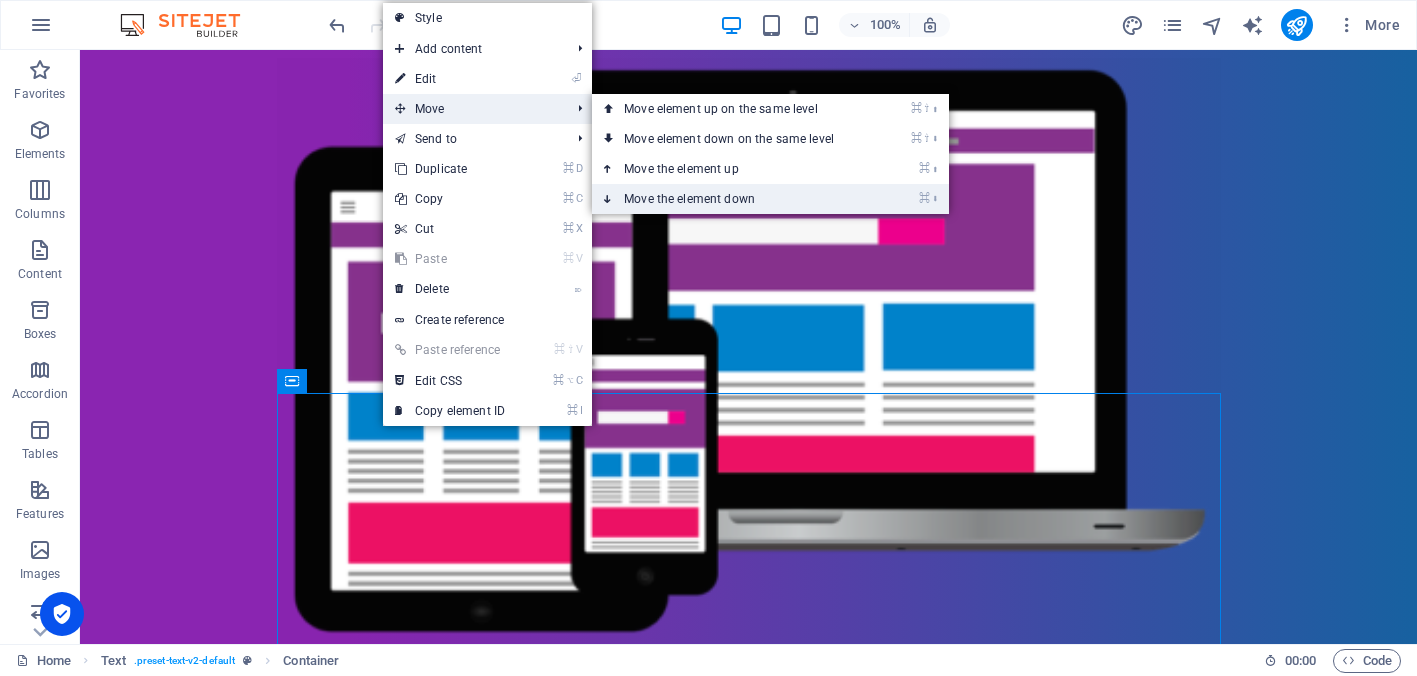 click on "⌘ ⬇  Move the element down" at bounding box center (733, 199) 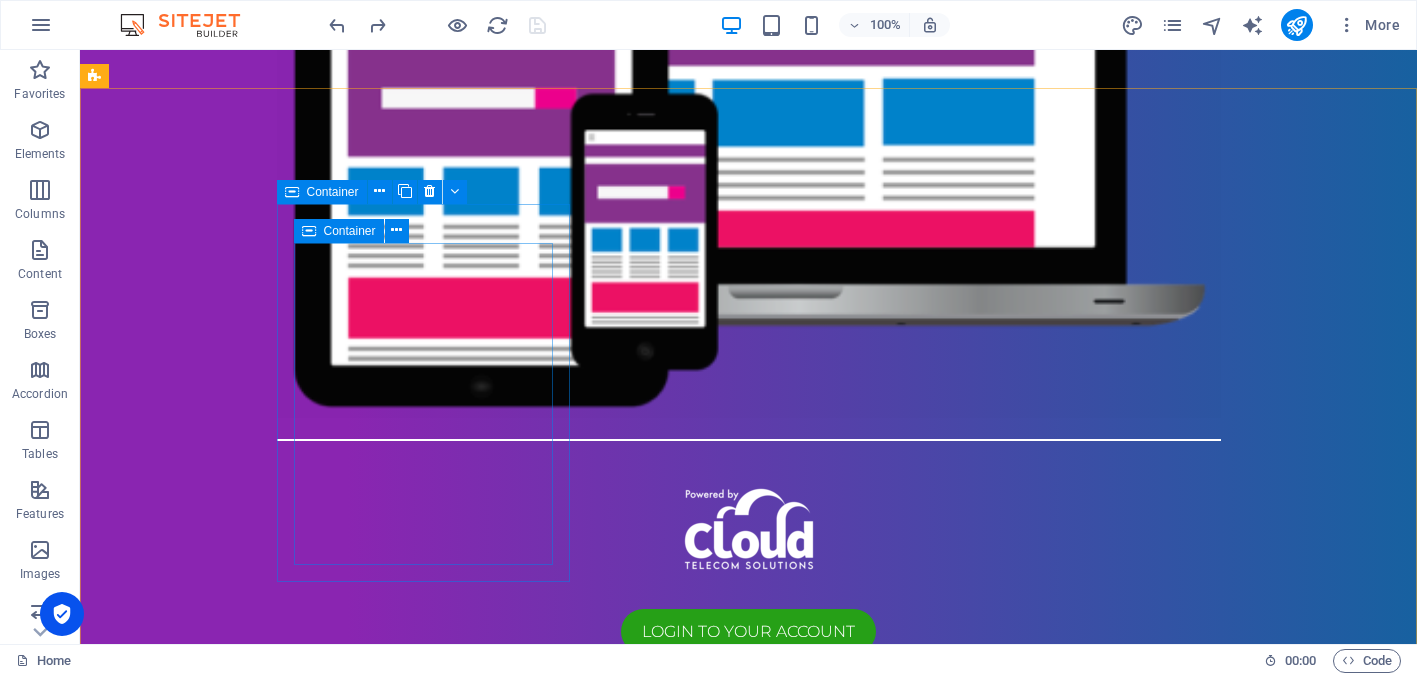 scroll, scrollTop: 1053, scrollLeft: 0, axis: vertical 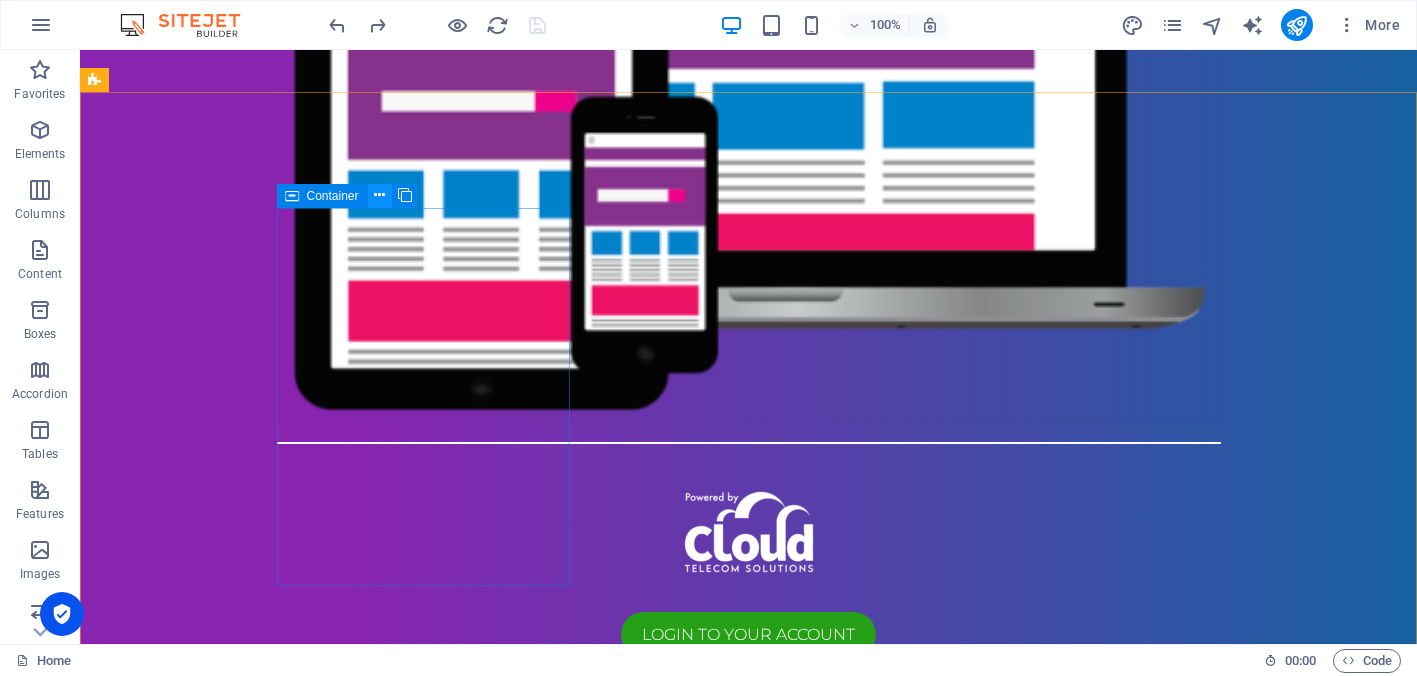 click at bounding box center (379, 195) 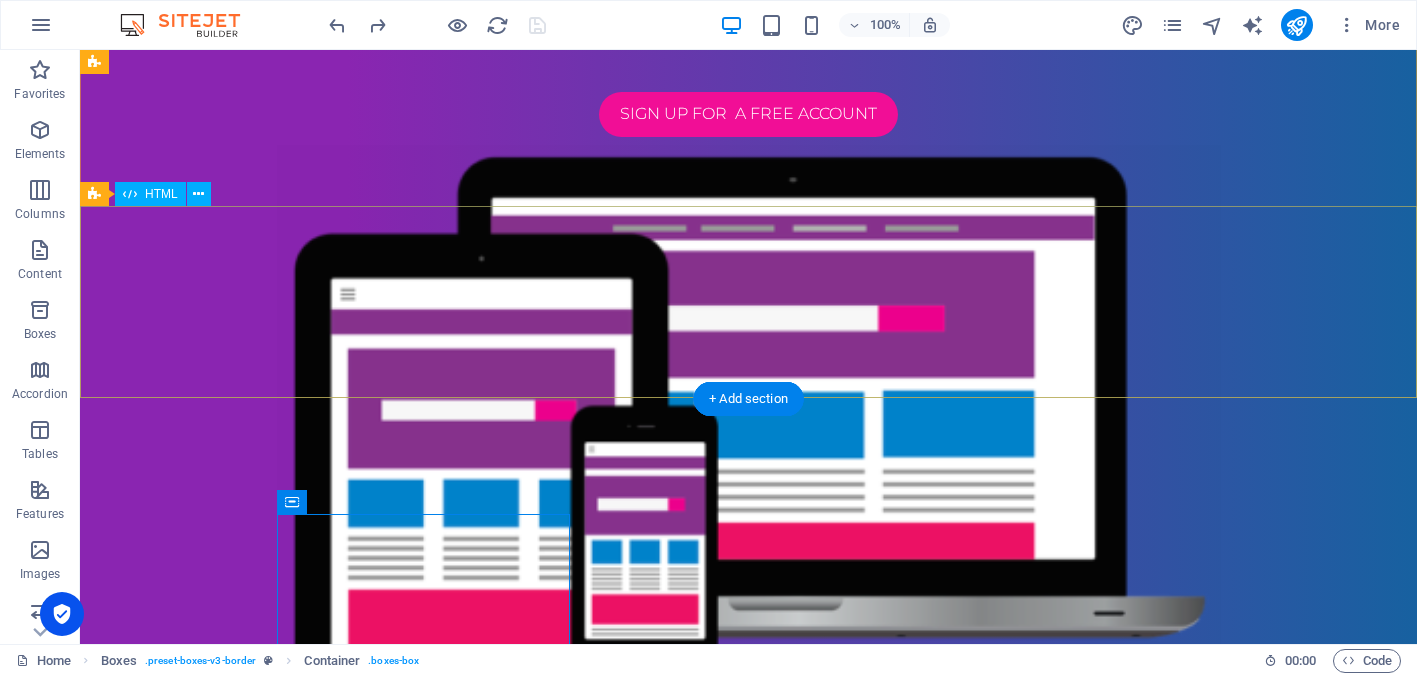 scroll, scrollTop: 743, scrollLeft: 0, axis: vertical 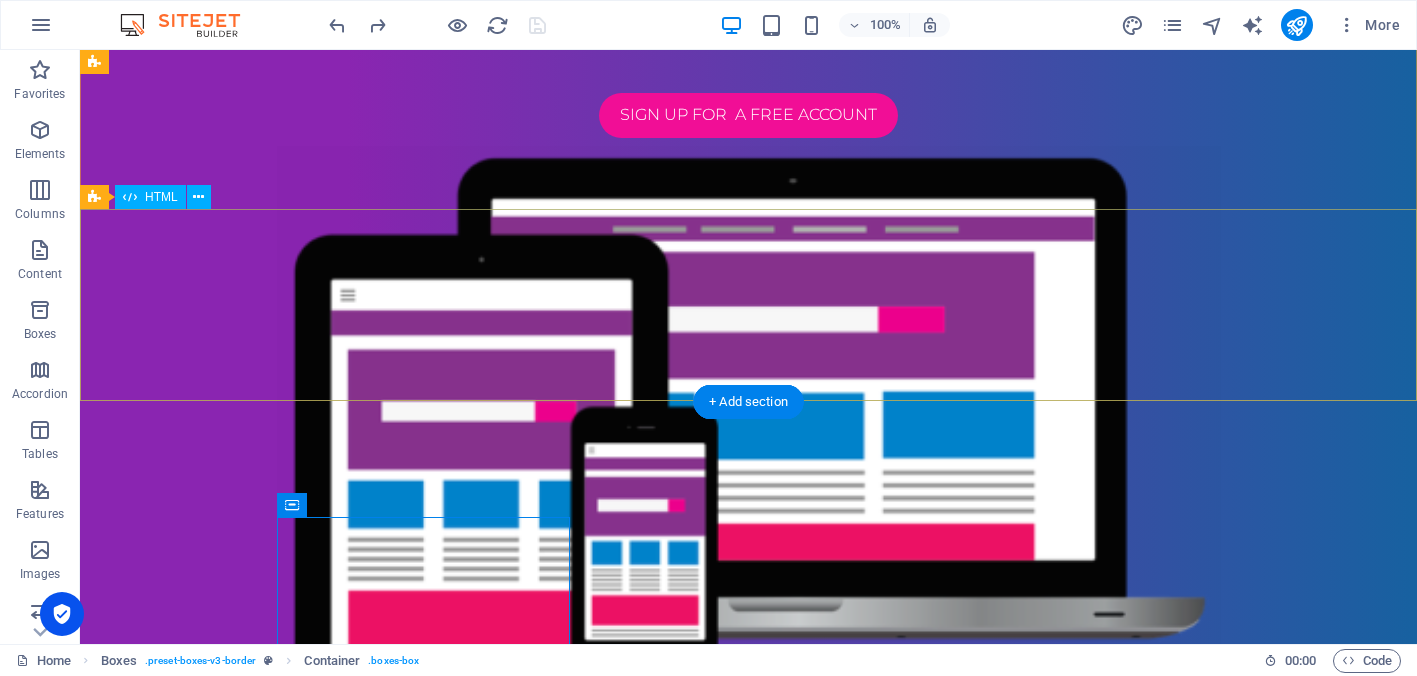click at bounding box center [748, 1143] 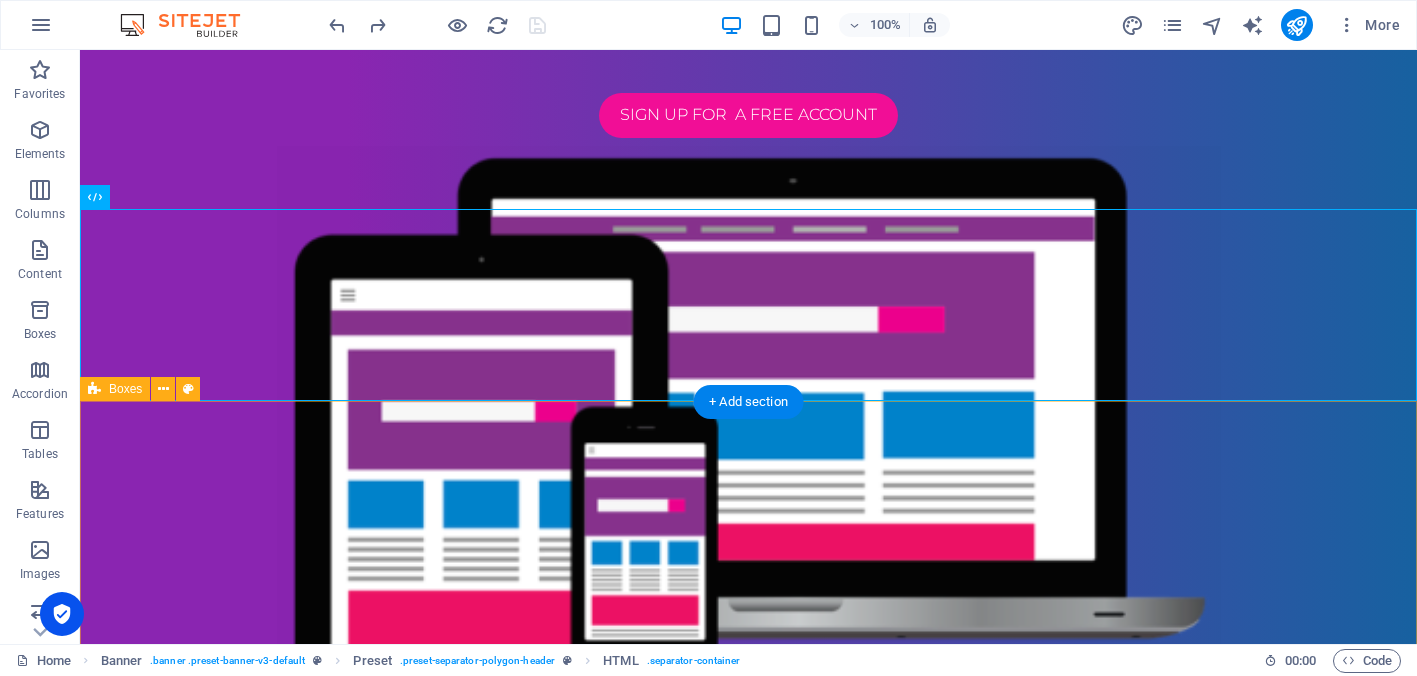 click on "Scan to Login Share with your friends ! Scan to Sign Up Share with your friends ! Scan for Website Share with your friends !" at bounding box center (748, 2340) 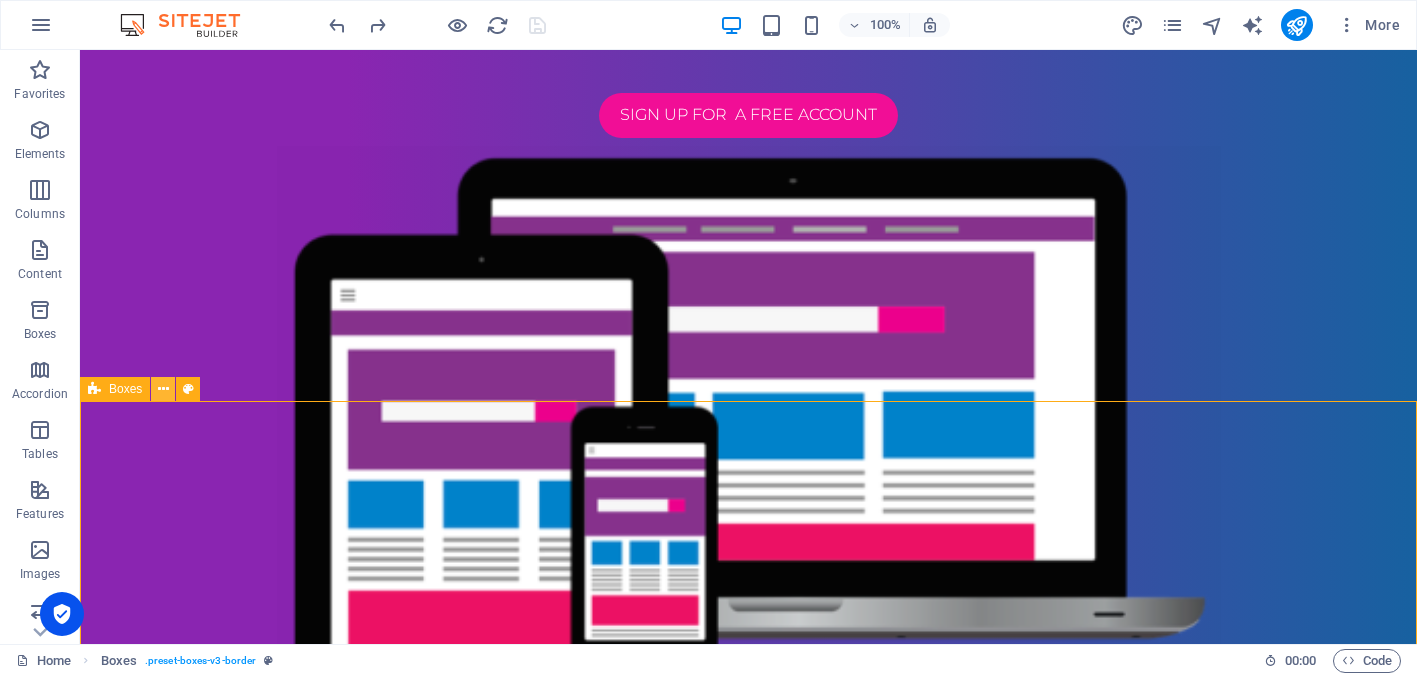 click at bounding box center (163, 389) 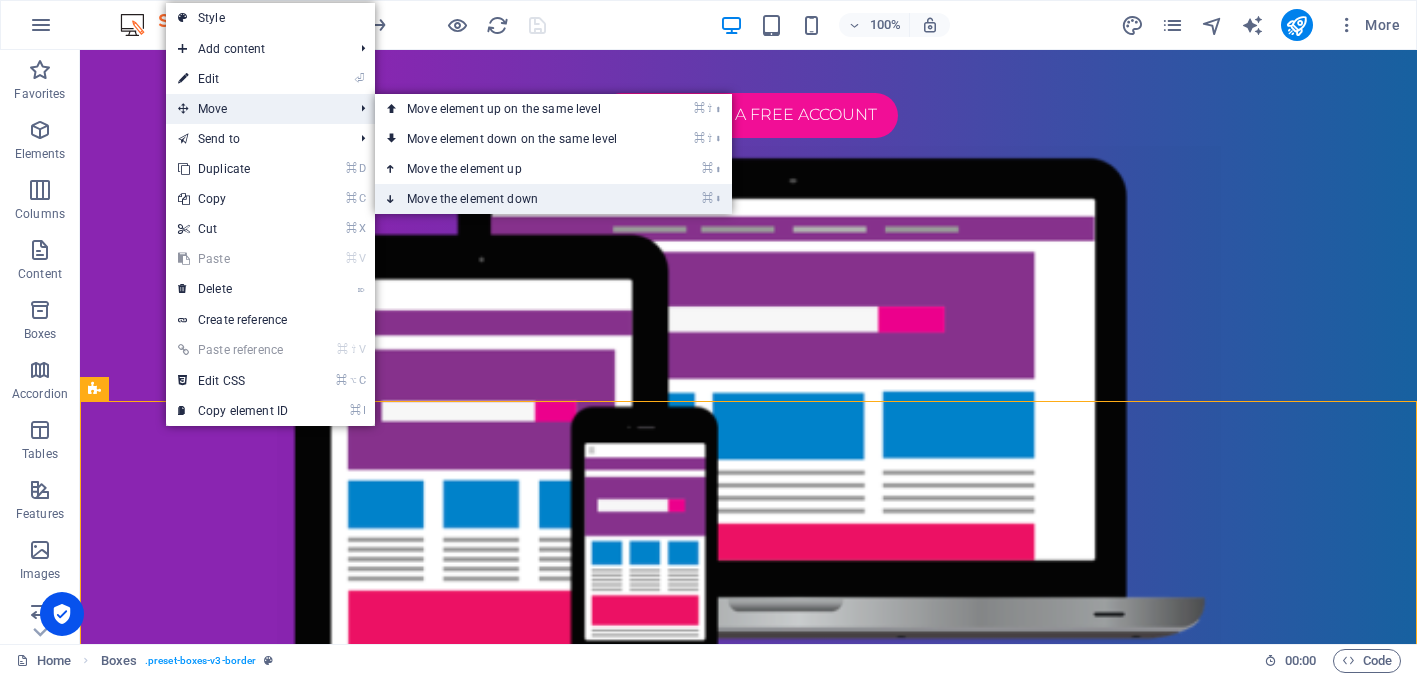 click on "⌘ ⬇  Move the element down" at bounding box center [516, 199] 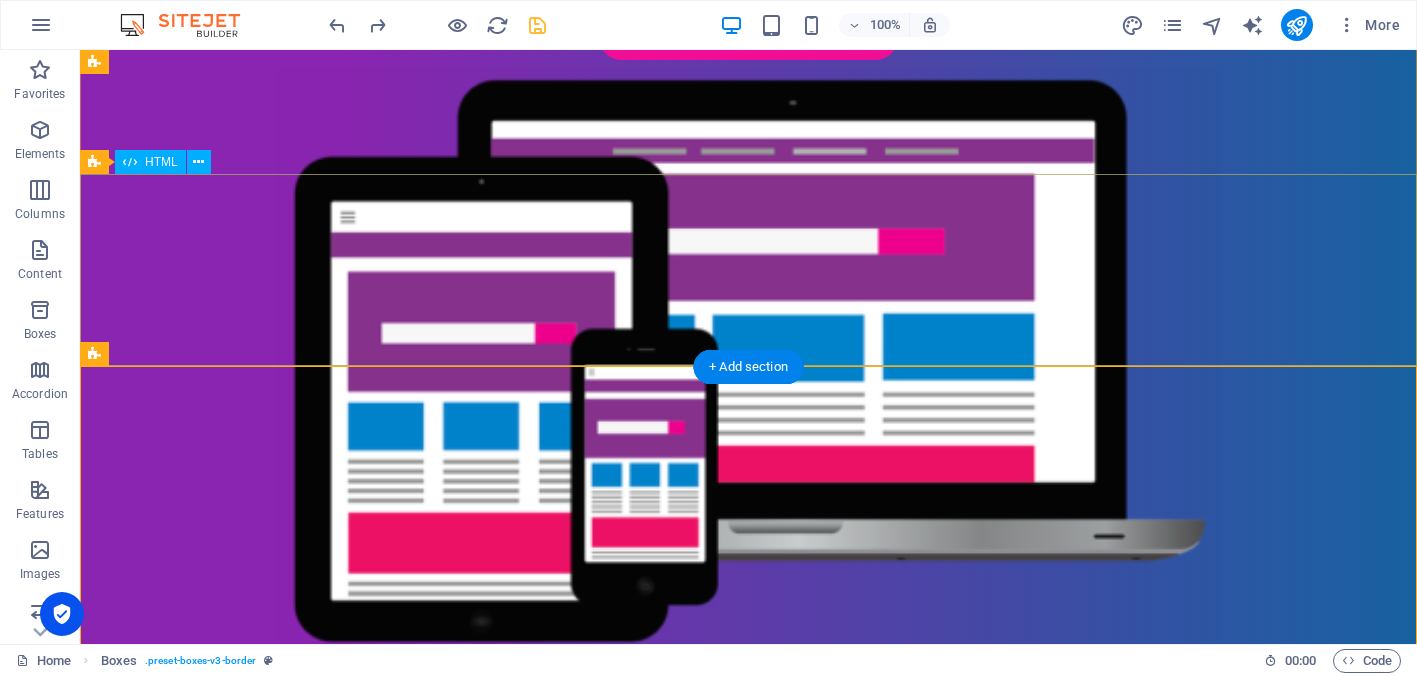 scroll, scrollTop: 838, scrollLeft: 0, axis: vertical 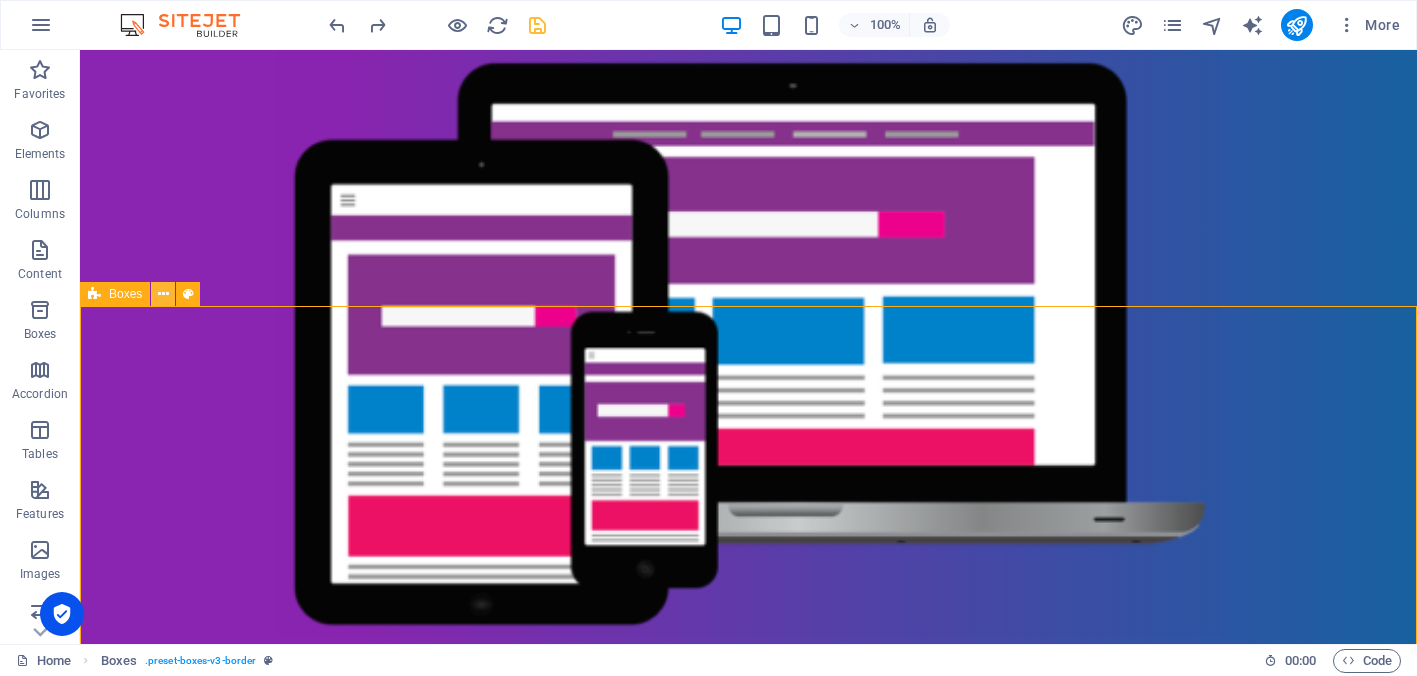 click at bounding box center (163, 294) 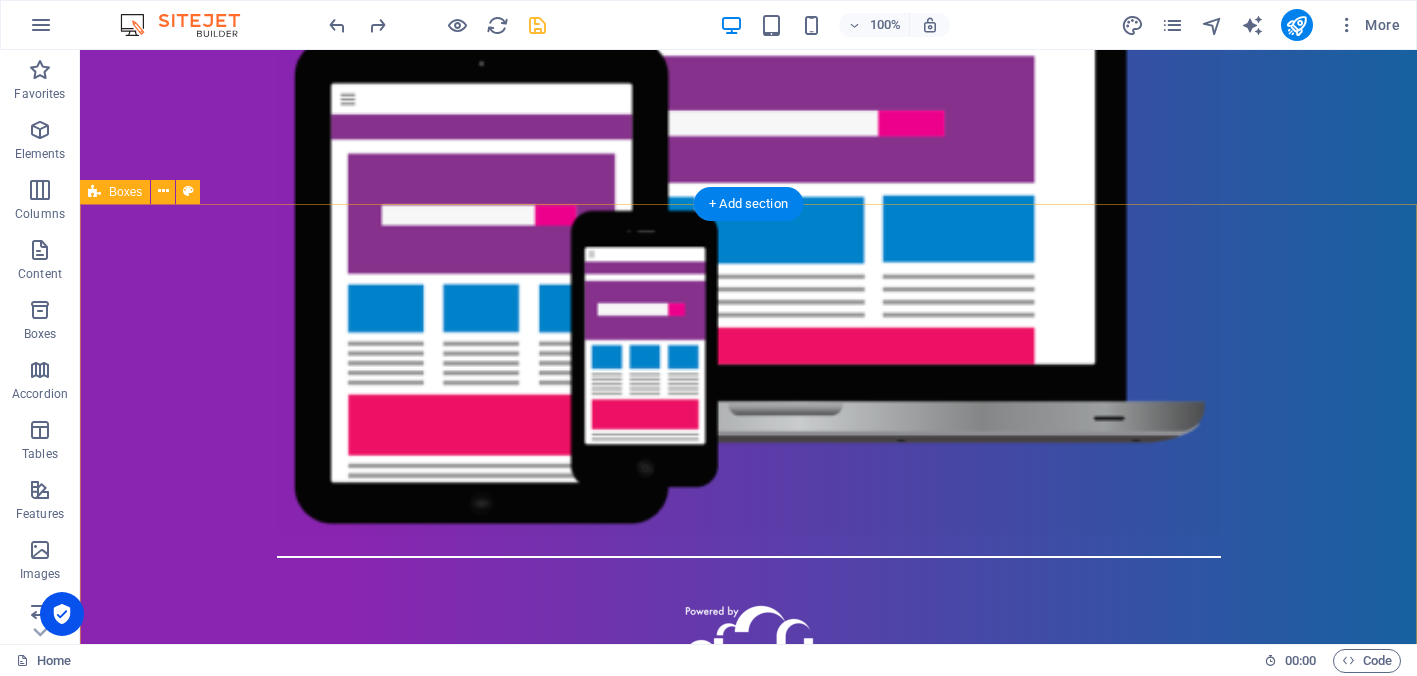 scroll, scrollTop: 942, scrollLeft: 0, axis: vertical 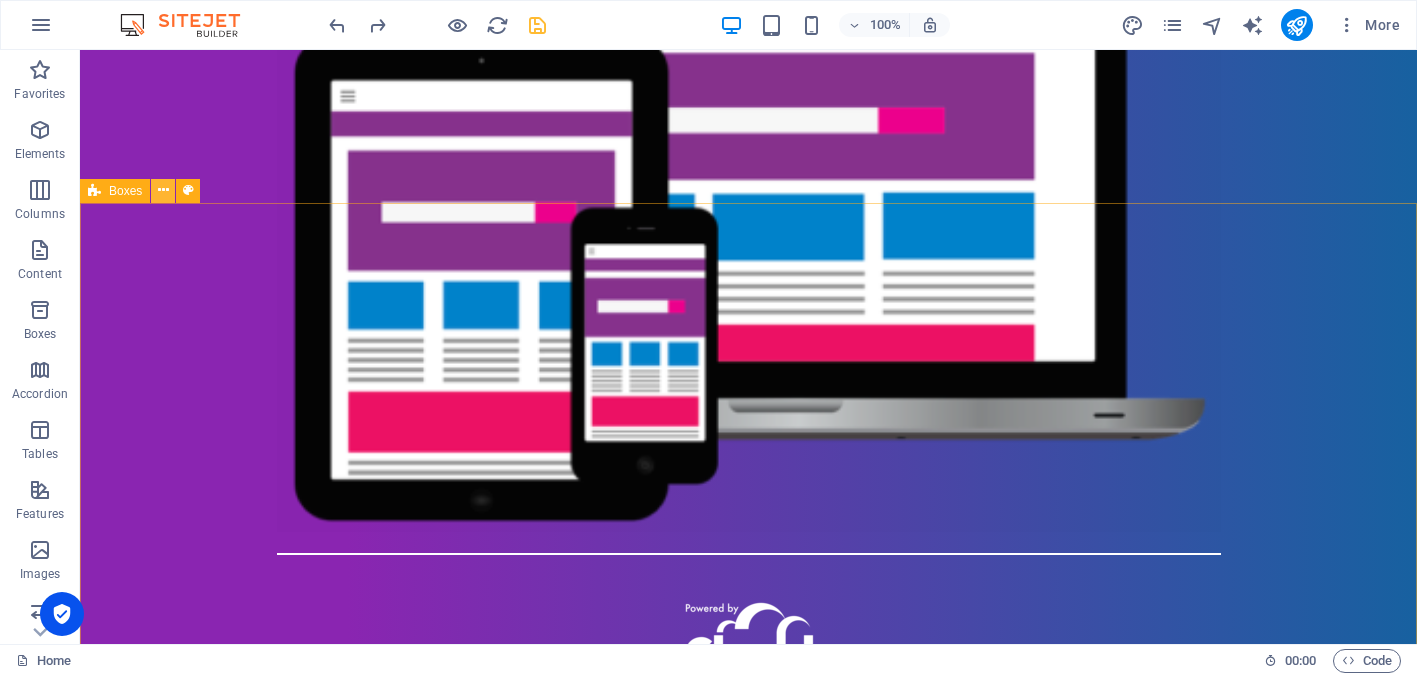 click at bounding box center [163, 190] 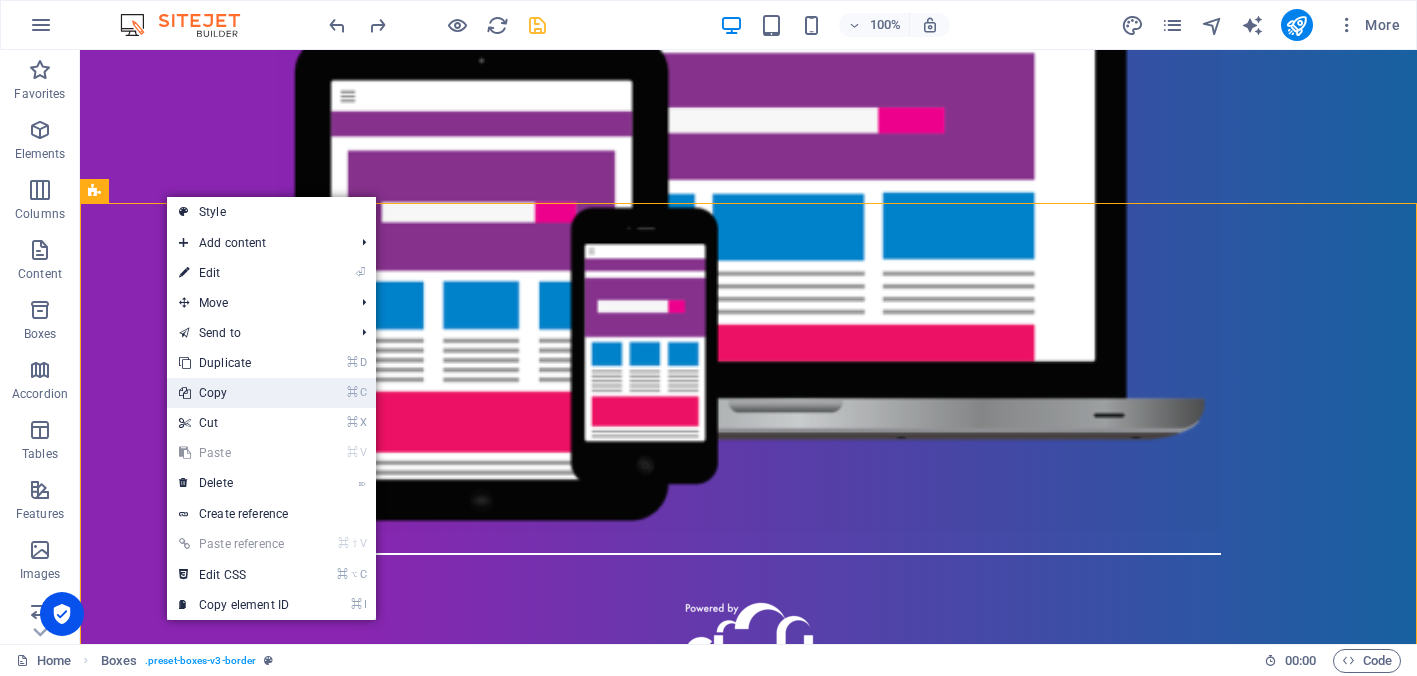 click on "⌘ C  Copy" at bounding box center [234, 393] 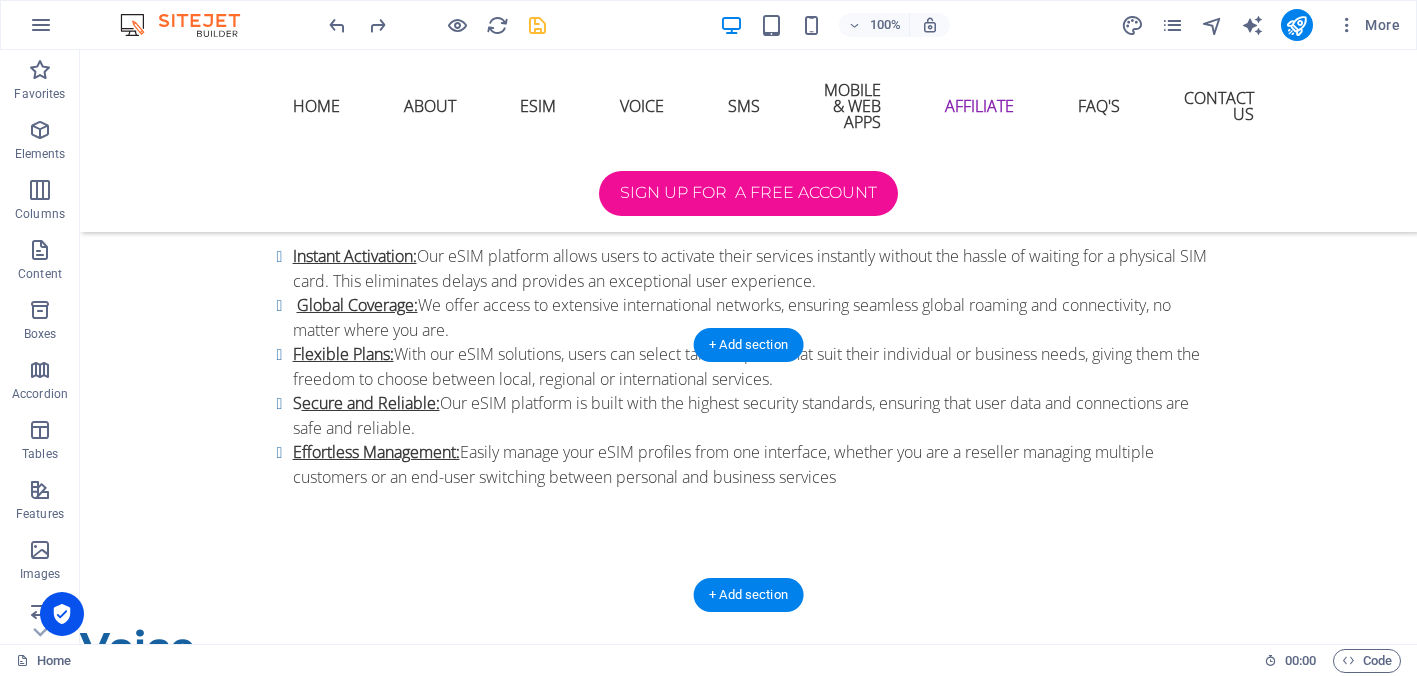 scroll, scrollTop: 5743, scrollLeft: 0, axis: vertical 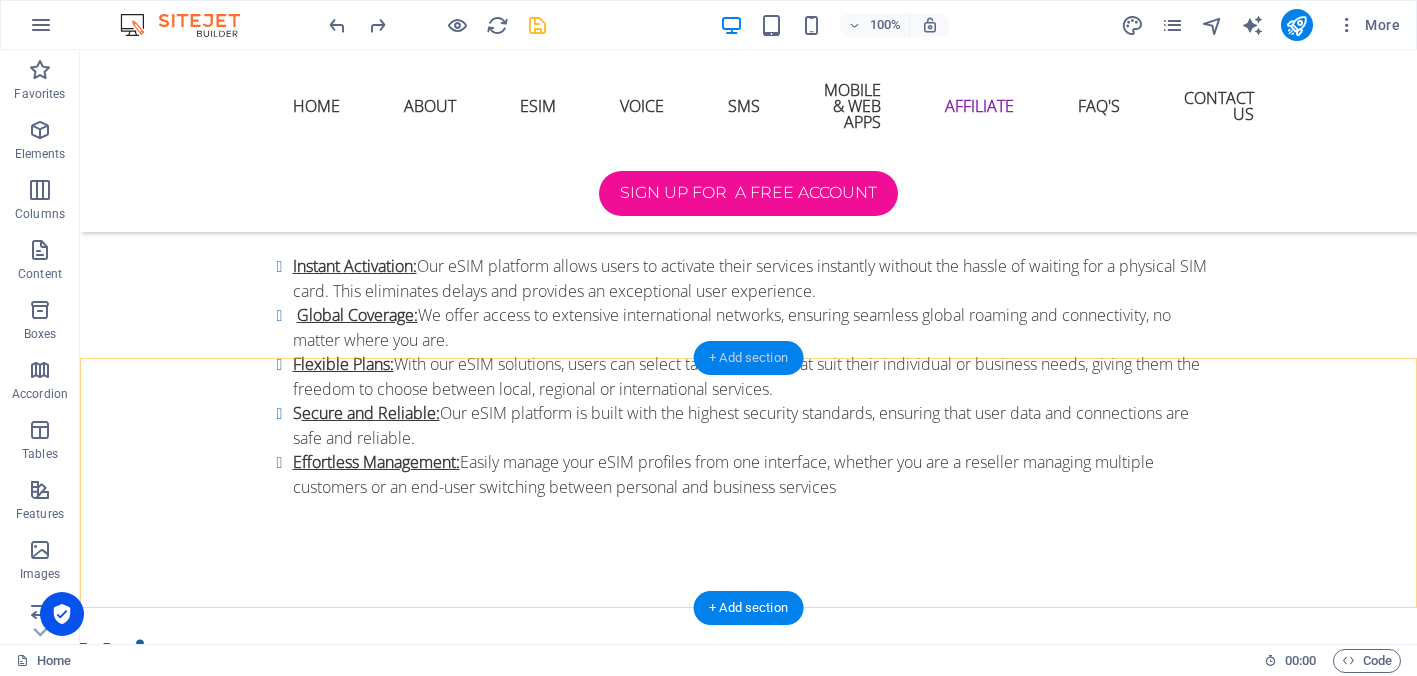 click on "+ Add section" at bounding box center (748, 358) 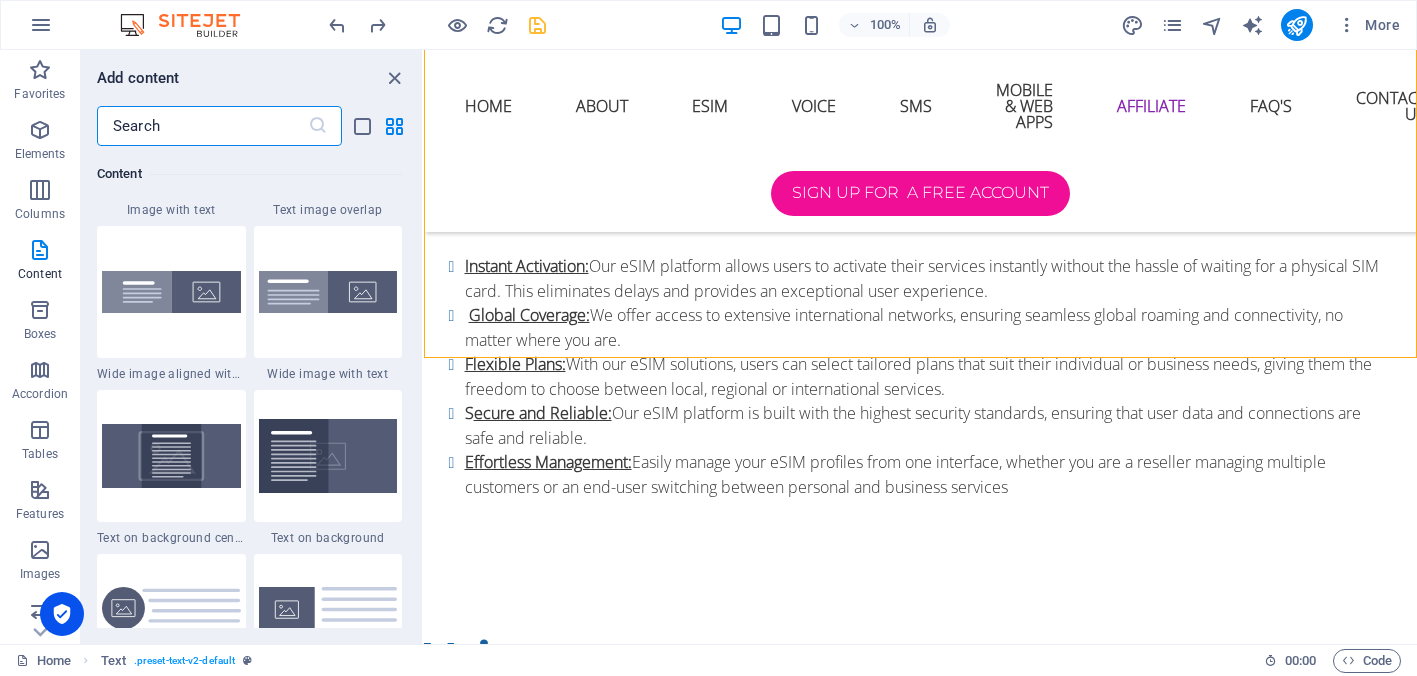 scroll, scrollTop: 3967, scrollLeft: 0, axis: vertical 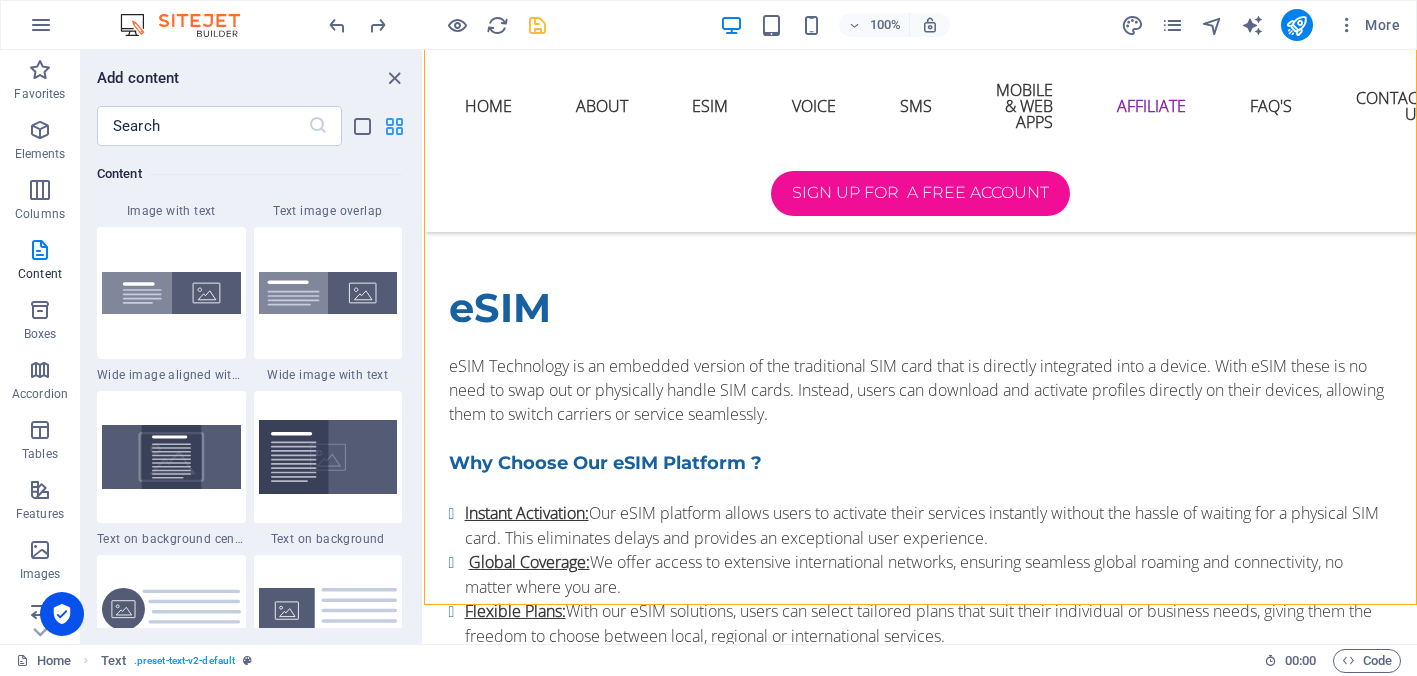 click at bounding box center [394, 126] 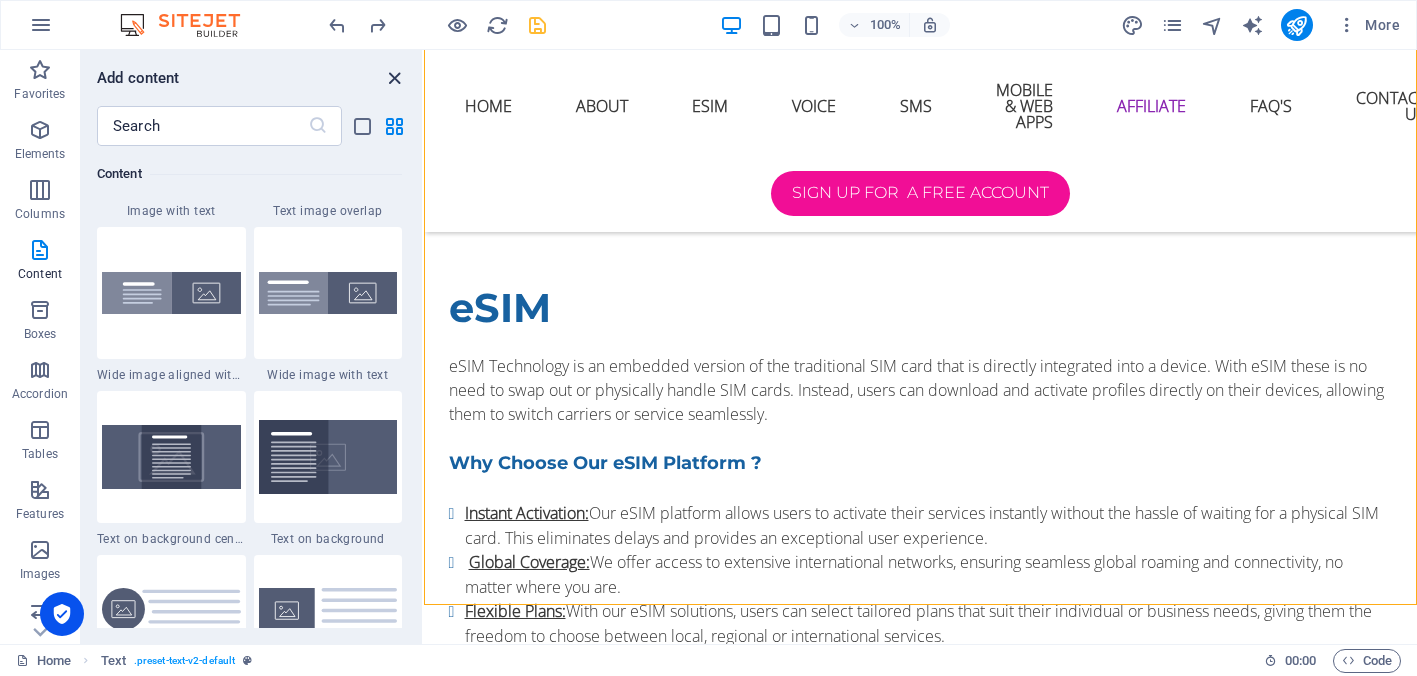 click at bounding box center [394, 78] 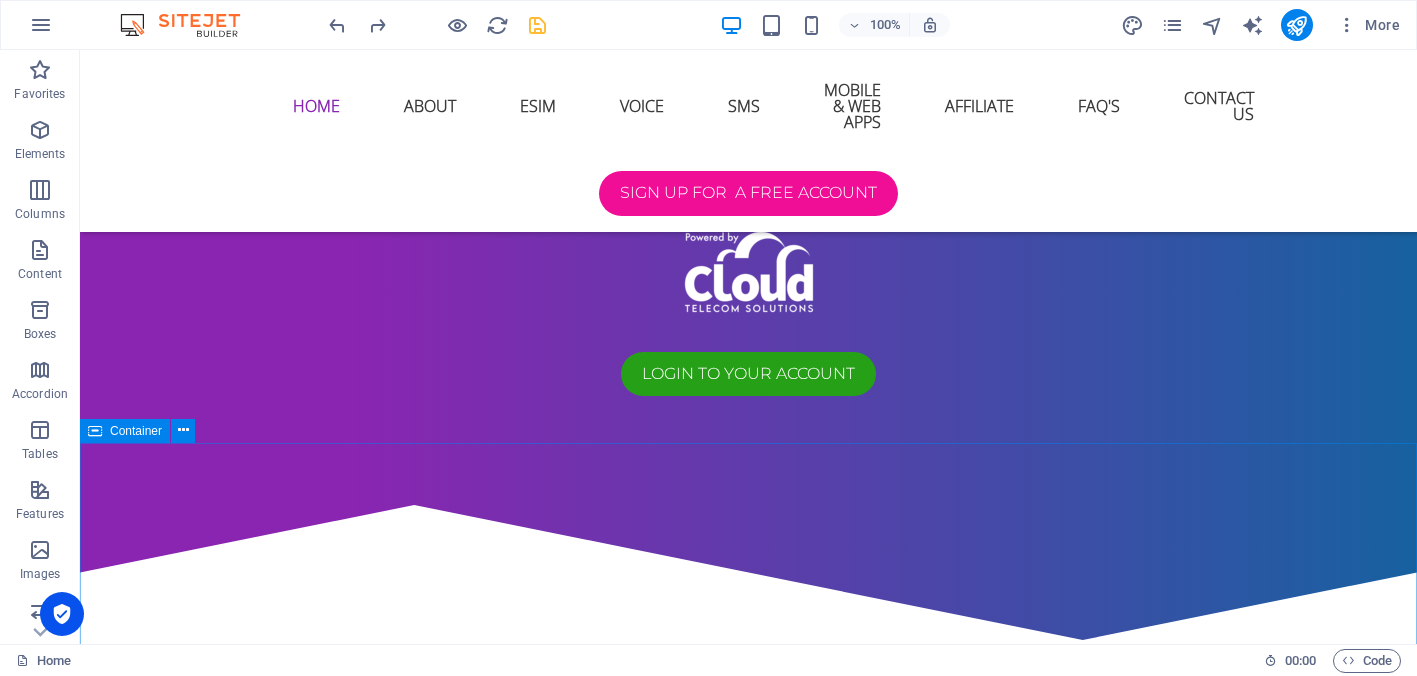 scroll, scrollTop: 1286, scrollLeft: 0, axis: vertical 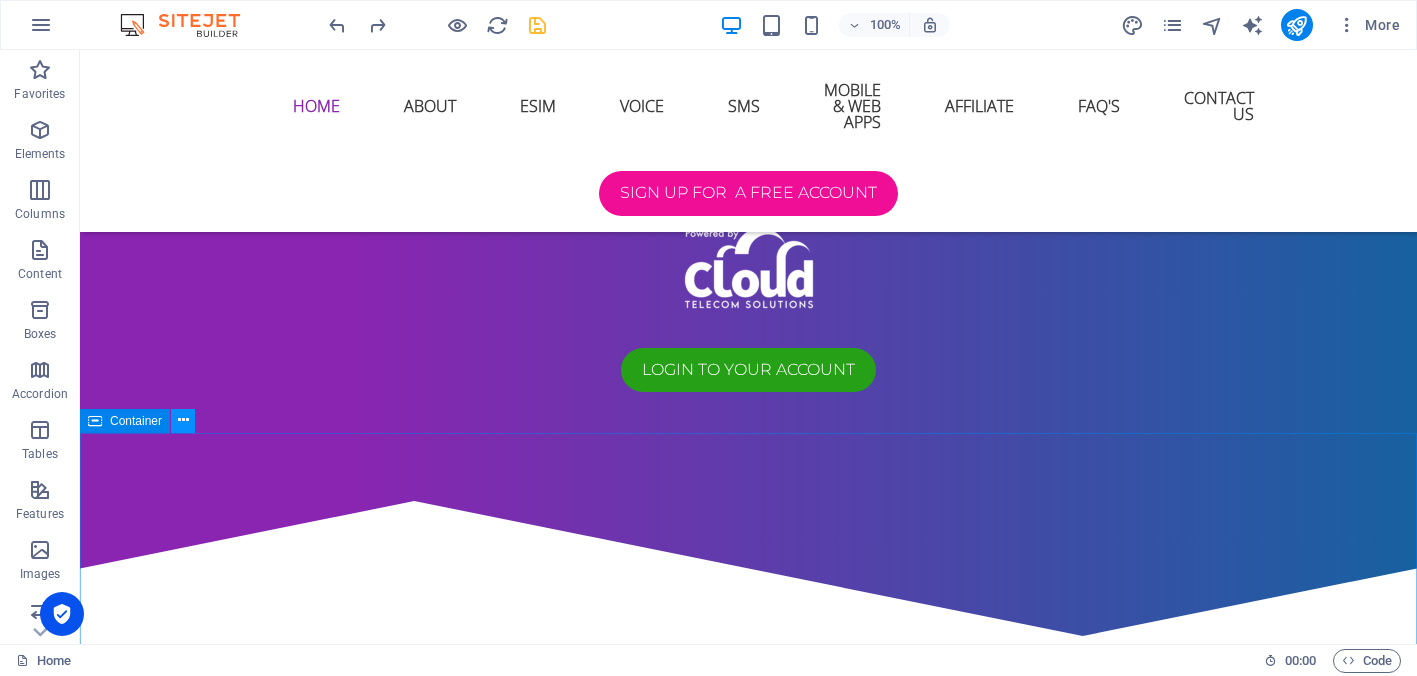 click at bounding box center (183, 420) 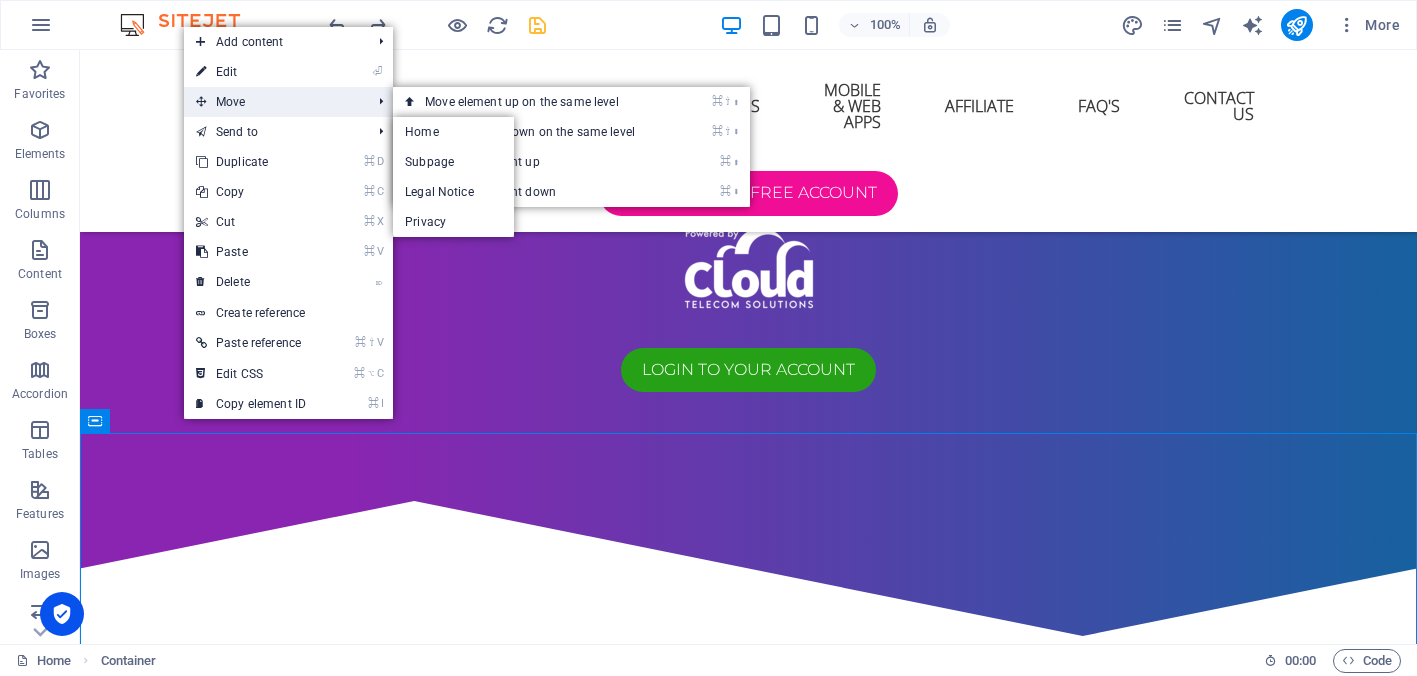 click on "Move" at bounding box center [273, 102] 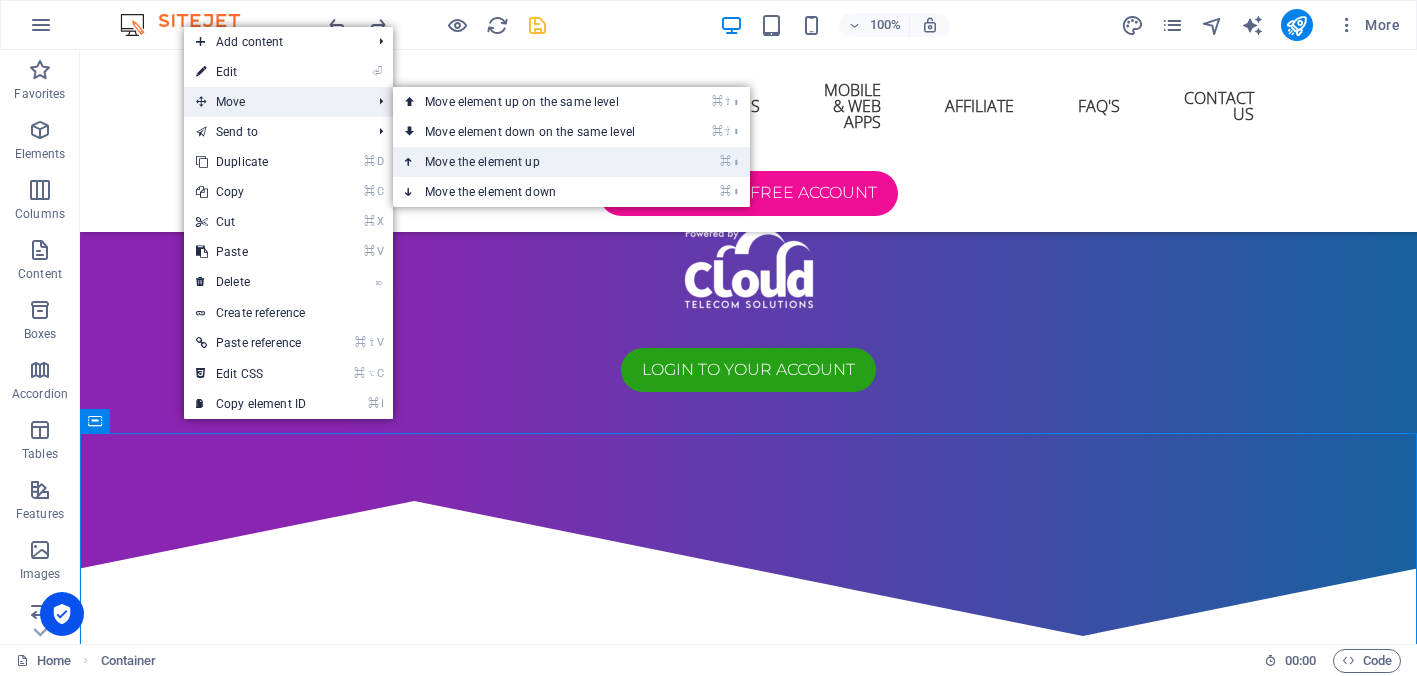 click on "⌘ ⬆  Move the element up" at bounding box center (534, 162) 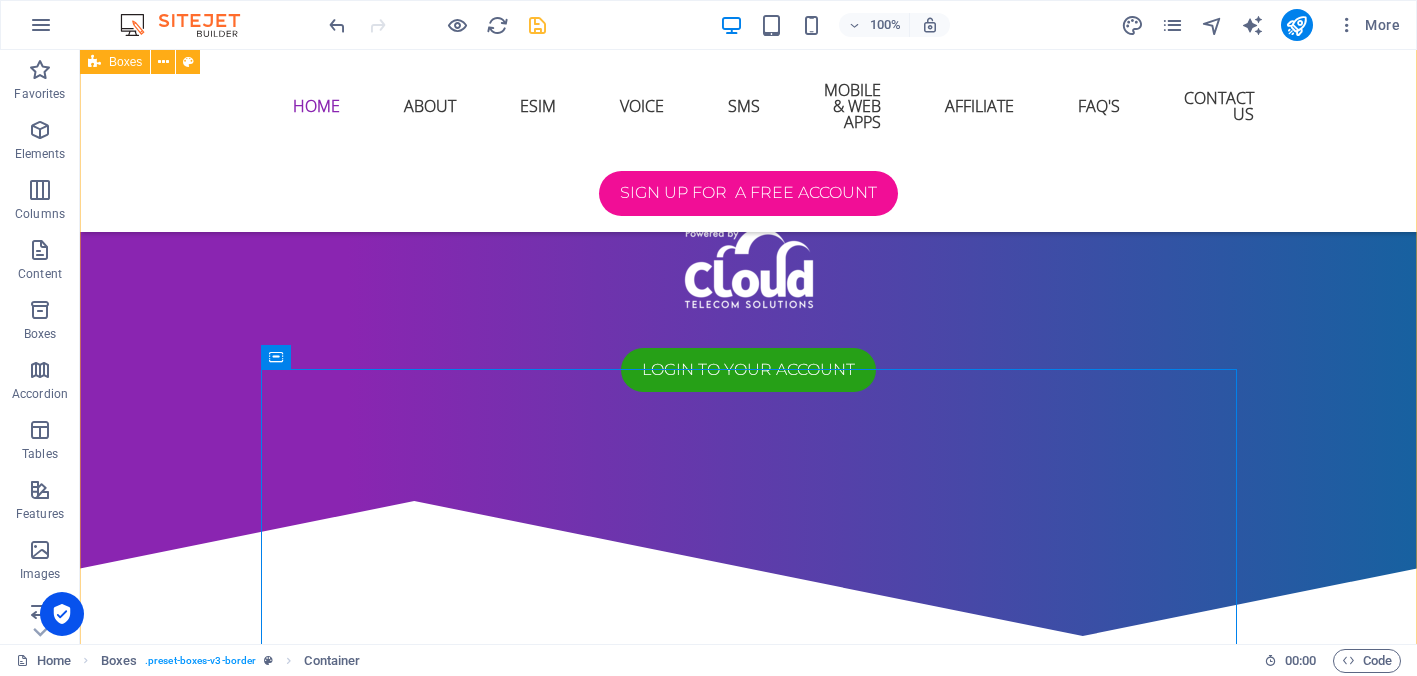 click on "Scan to Login Share with your friends ! Scan to Sign Up Share with your friends ! Scan for Website New text element Who are we? Secure eSIM  is  Owned  and  Powered  by  " Cloud Telecom Solutions"  a software development company passionate about delivering cutting-edge software solutions for telecommunications users globally. Our products have a focus on "Connectivity" and "Security" for our customers bringing a one stop Global Mobile Internet, Voice and SMS Service. We employ highly skilled Software Engineers, Telecommunications Engineers, Network Engineers and Data Centre Engineers to bring a Quality Service to our Customers . Contact us eSIM Global Mobile Internet eSIM, over 200+ Countries and Regions Voice Global Voice Calling Plans over VoIP SMS Global SMS for Two Factor Authentication Plus More ..... Mobile & Web Apps Delivered by Mobile & Web Apps for Apple Andriod, Windows & Apple Mac" at bounding box center [748, 2484] 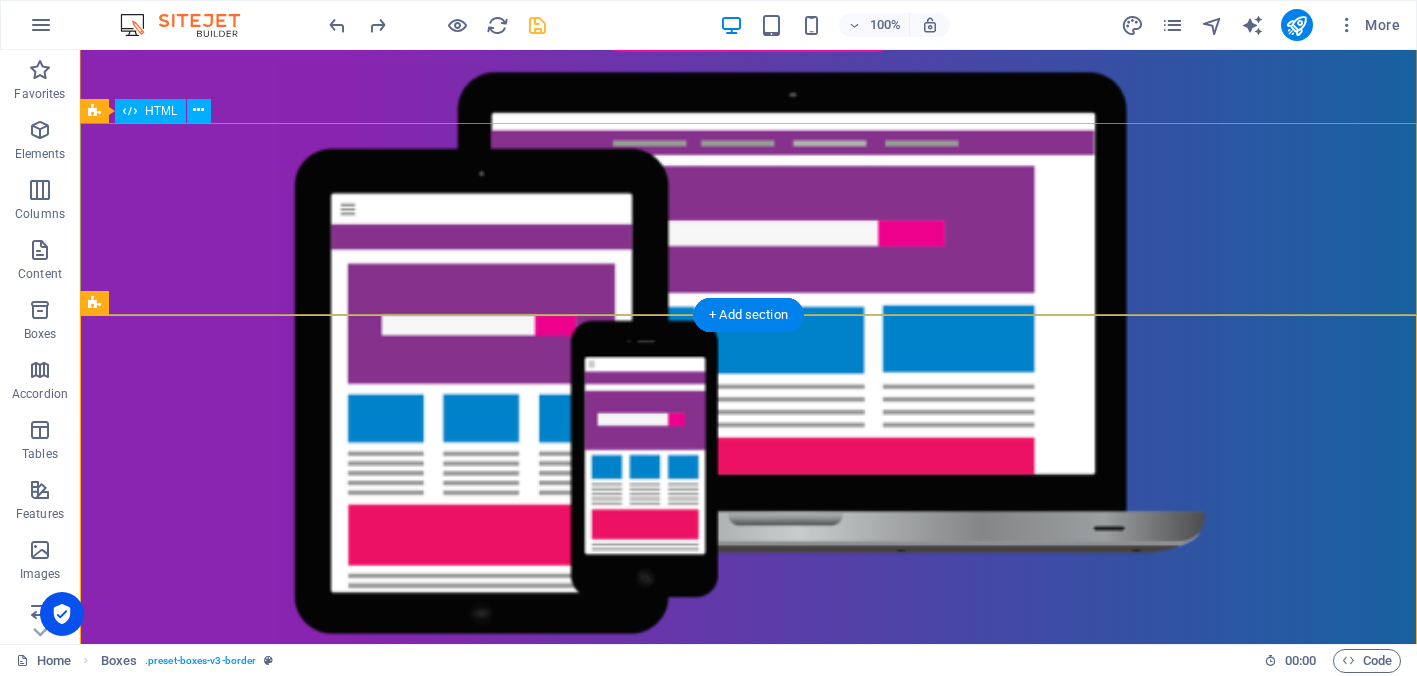 scroll, scrollTop: 830, scrollLeft: 0, axis: vertical 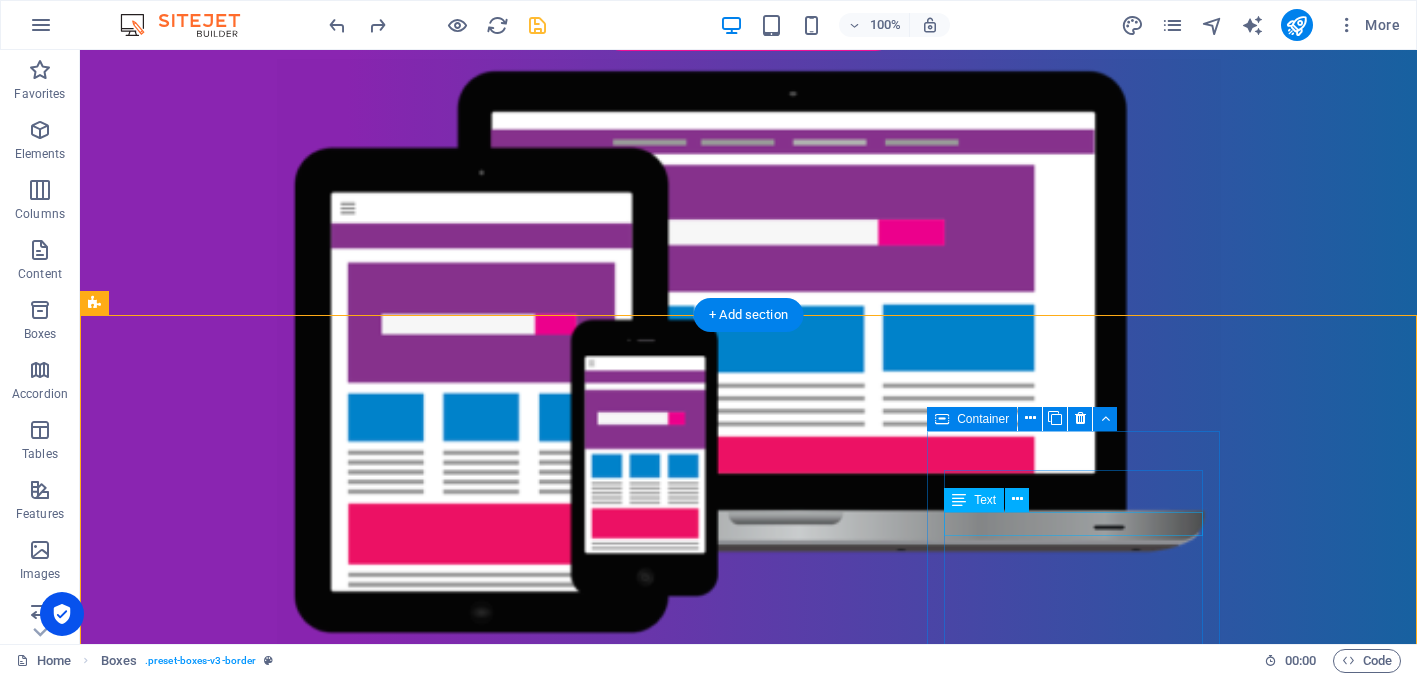 click on "New text element" at bounding box center [242, 2733] 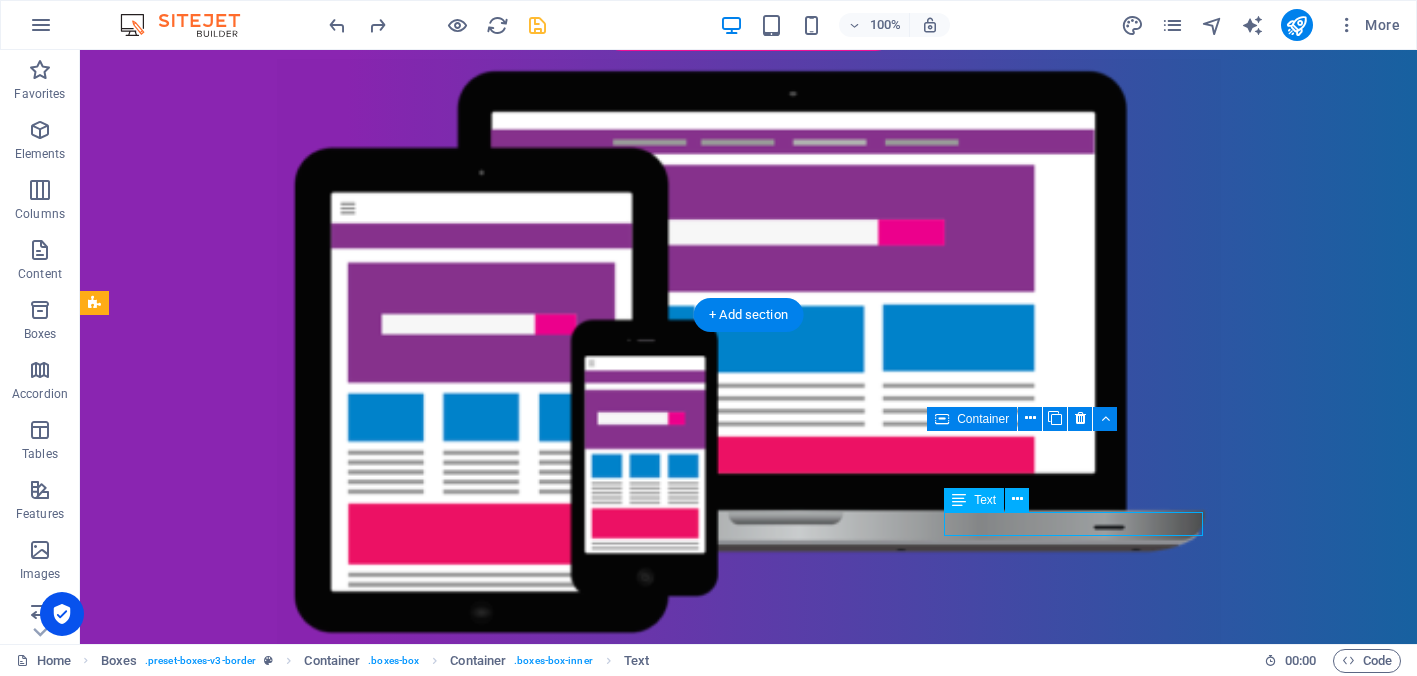 click on "New text element" at bounding box center (242, 2733) 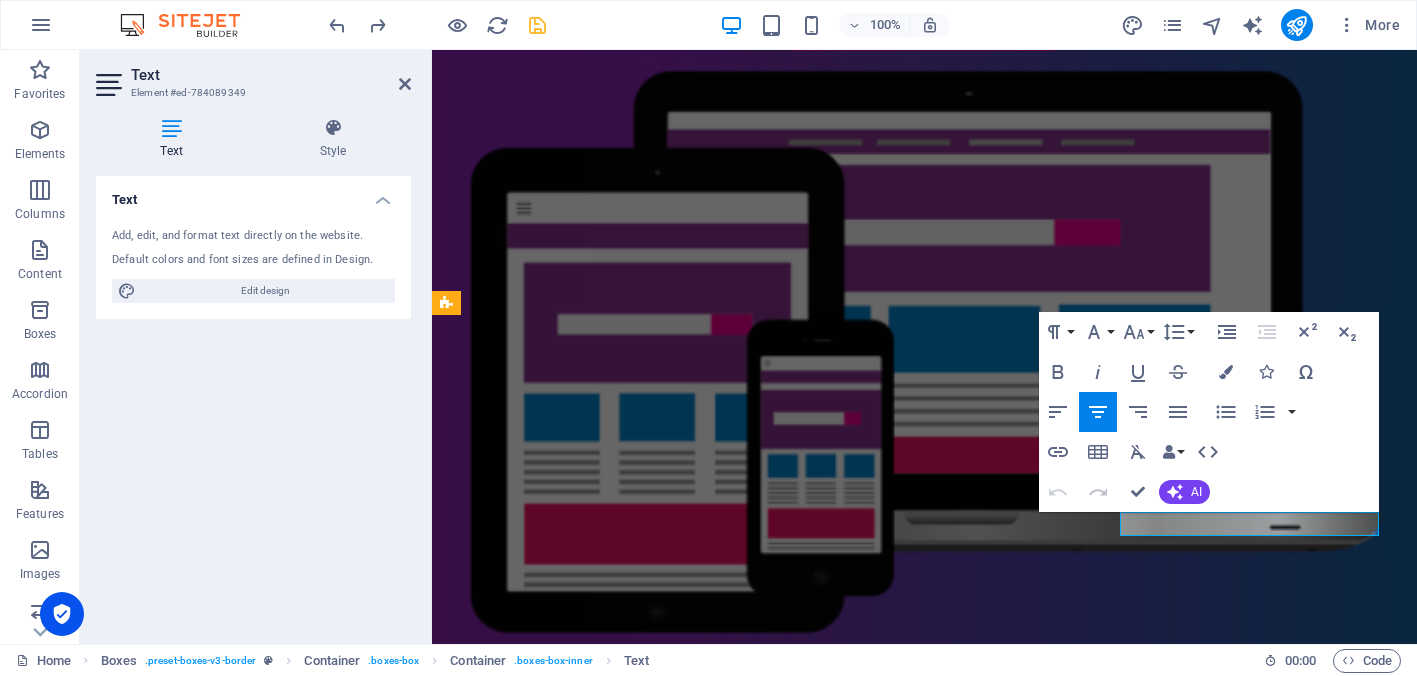 type 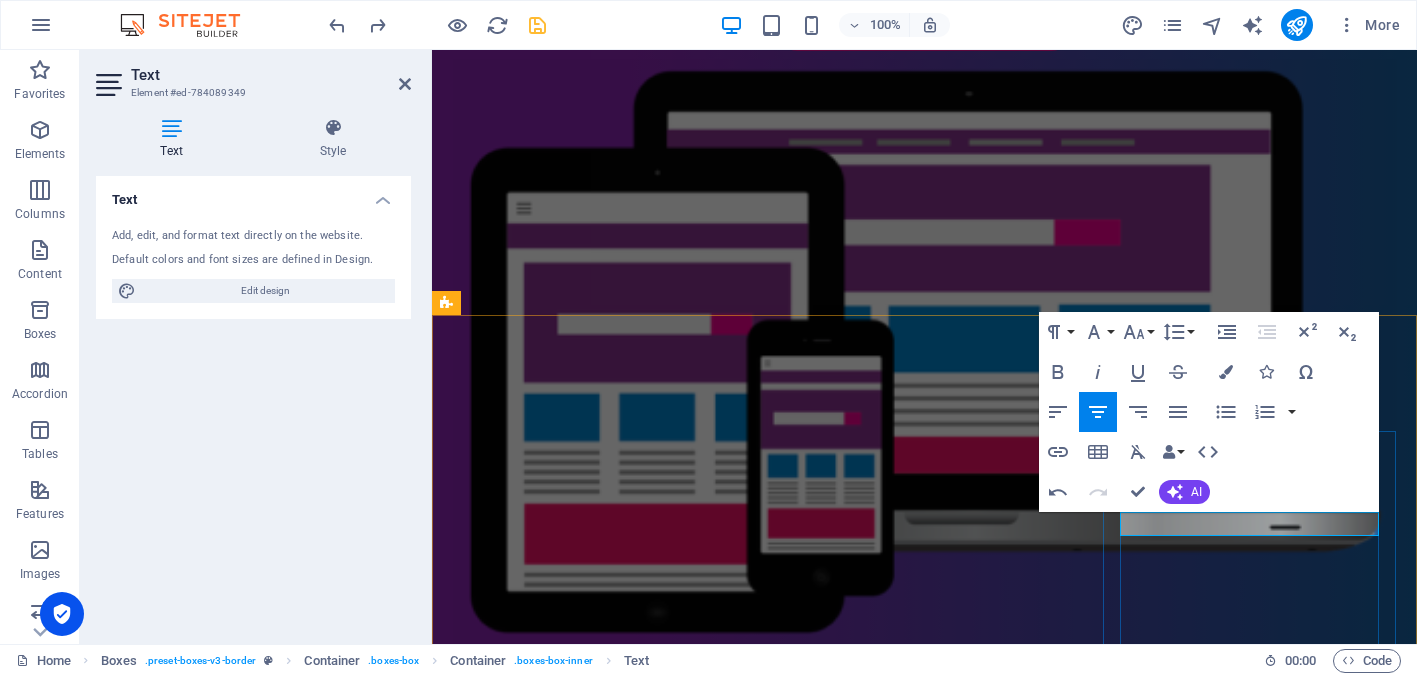 drag, startPoint x: 1339, startPoint y: 520, endPoint x: 1123, endPoint y: 514, distance: 216.08331 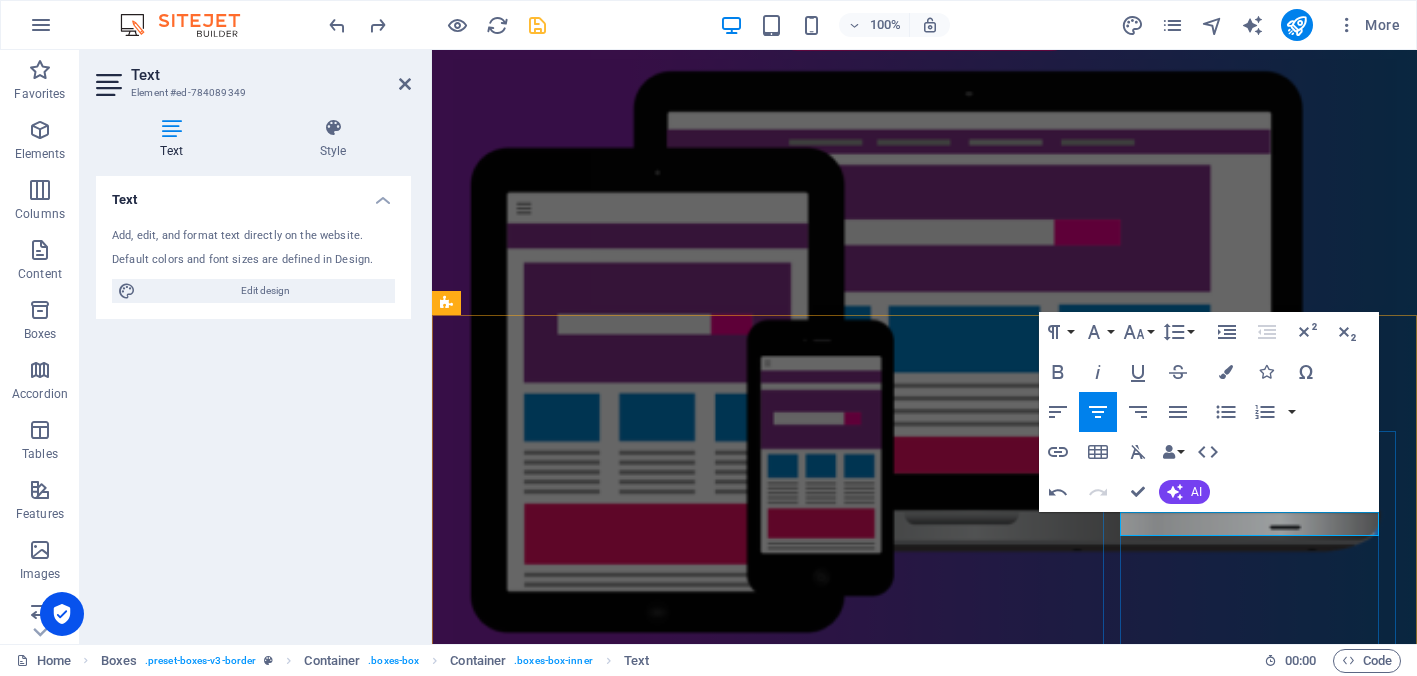 click on "Share with your friends !" at bounding box center (594, 2733) 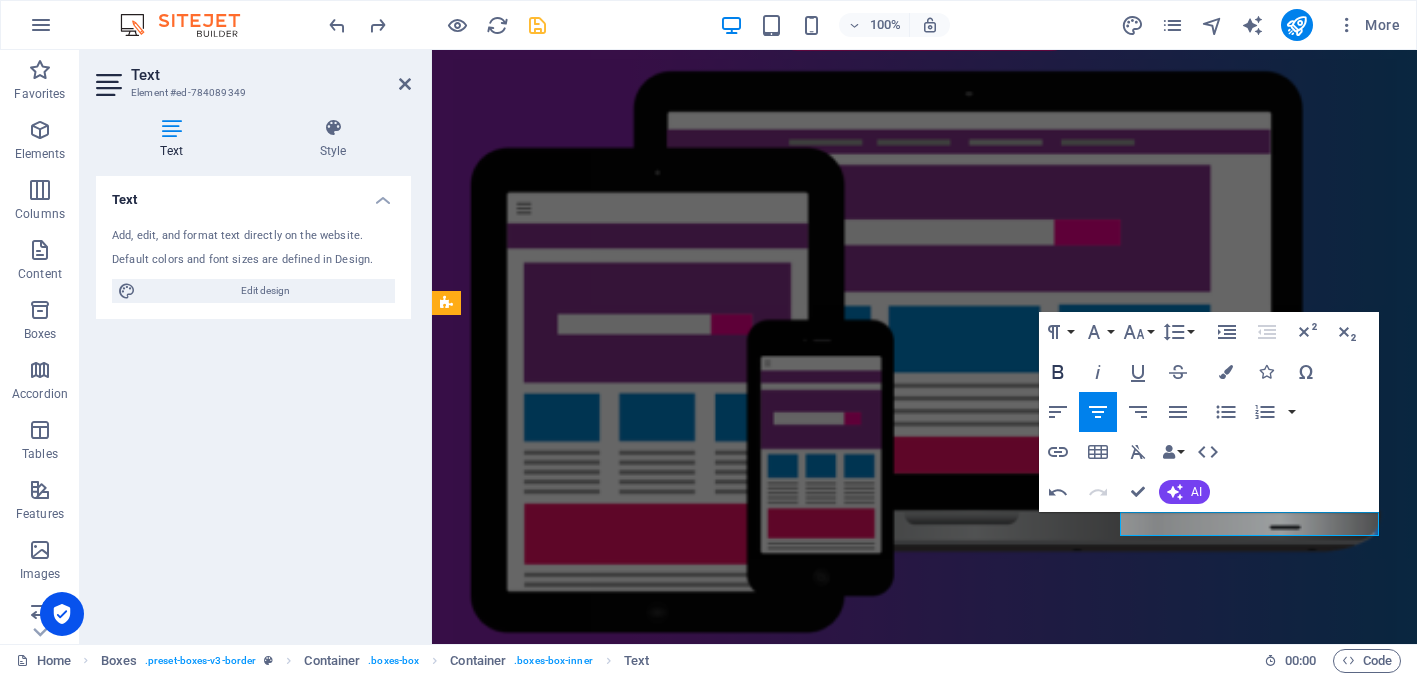 click 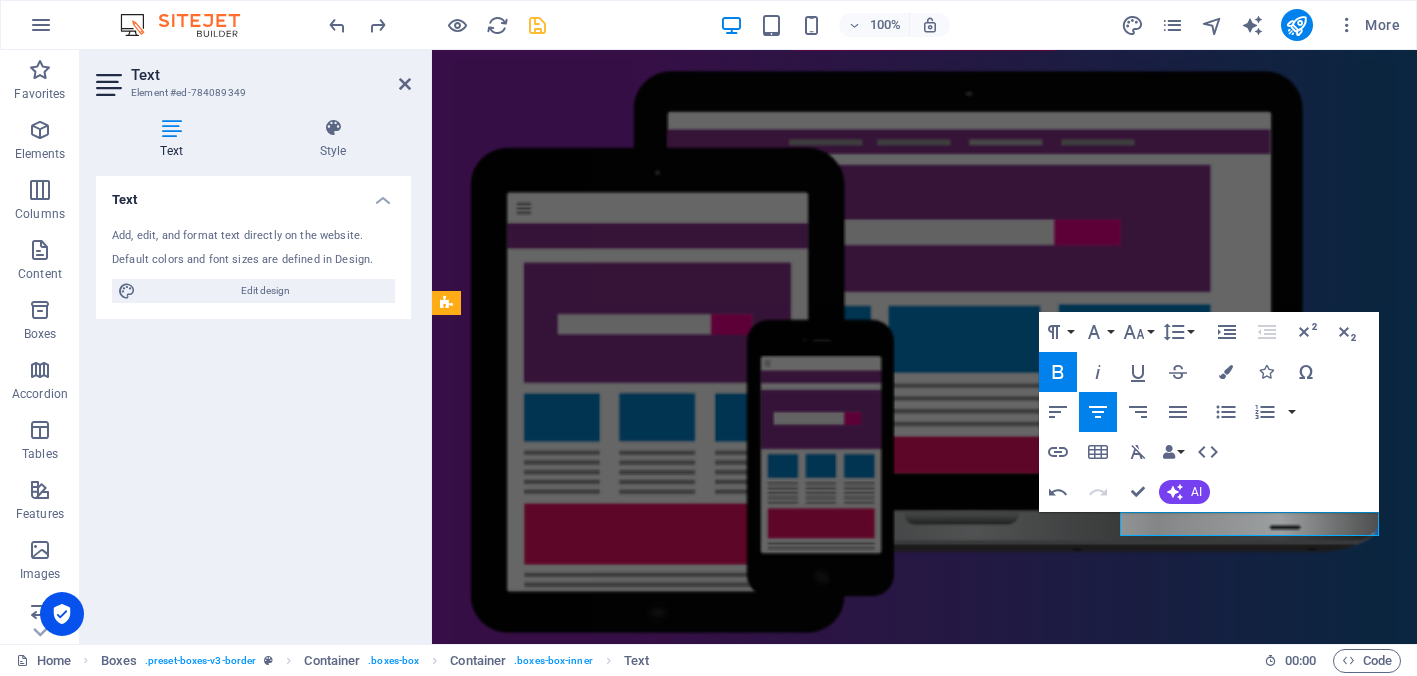 click on "Scan to Login Share with your friends ! Scan to Sign Up Share with your friends ! Scan for Website Share with your friends !" at bounding box center (924, 2253) 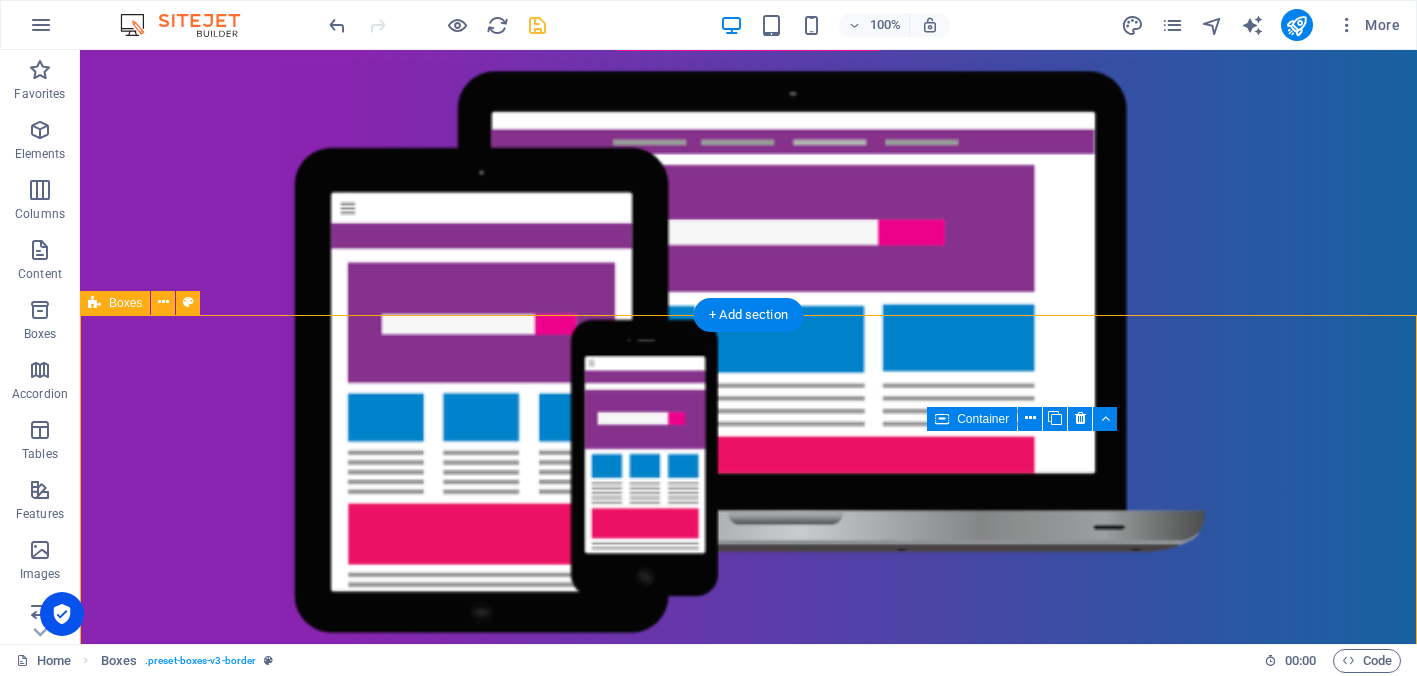 click on "Scan to Login Share with your friends ! Scan to Sign Up Share with your friends ! Scan for Website Share with your friends !" at bounding box center [748, 2253] 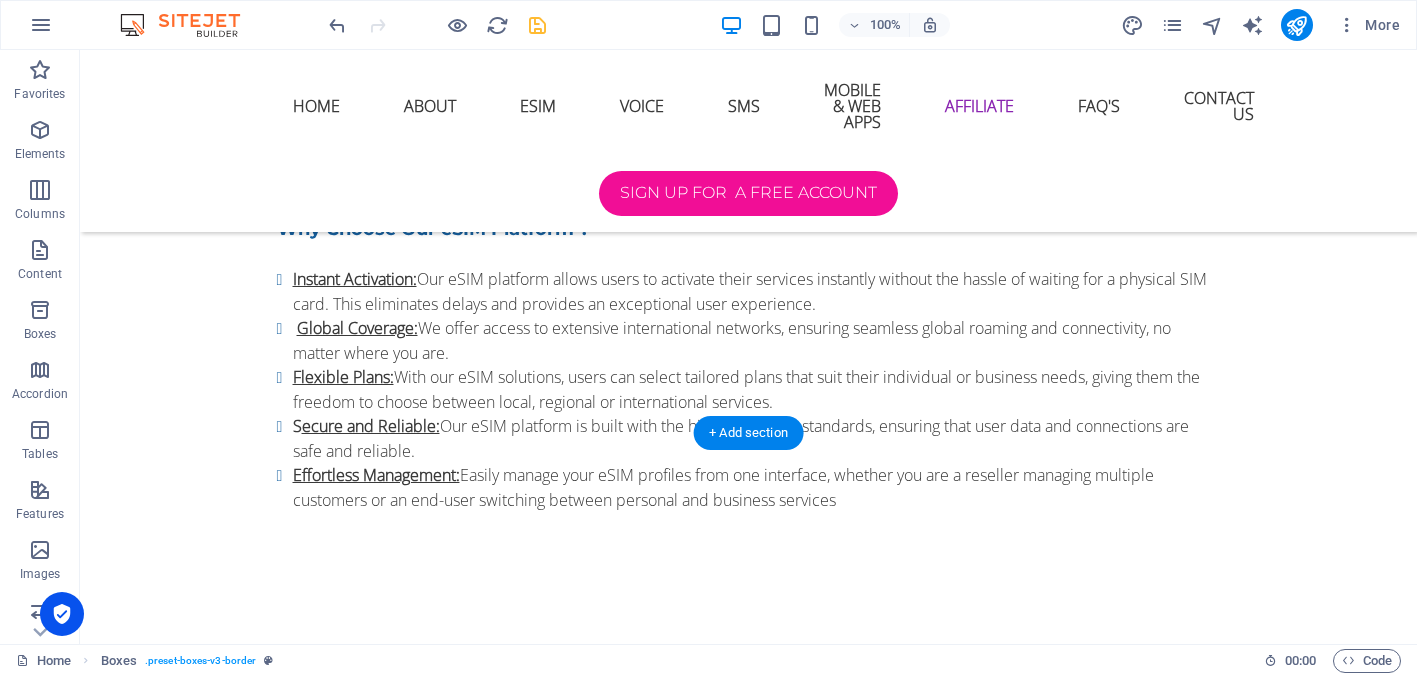 scroll, scrollTop: 5745, scrollLeft: 0, axis: vertical 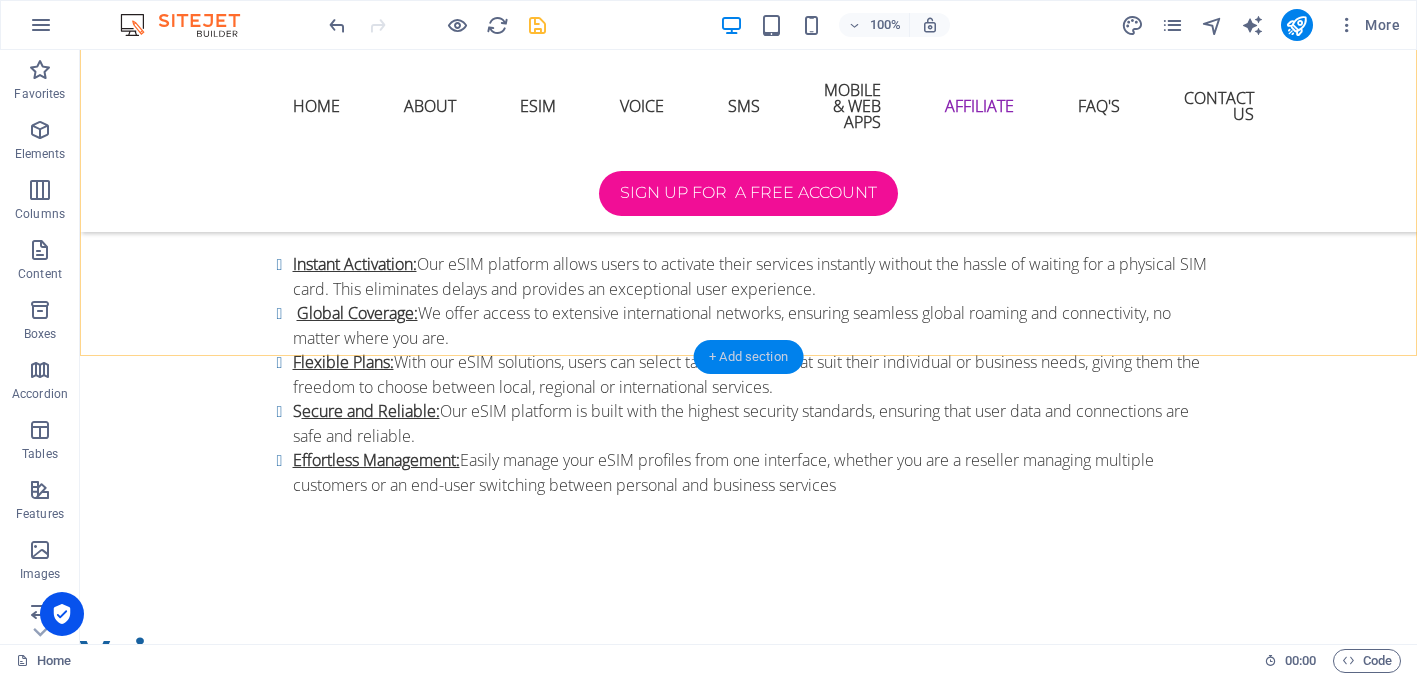 click on "+ Add section" at bounding box center [748, 357] 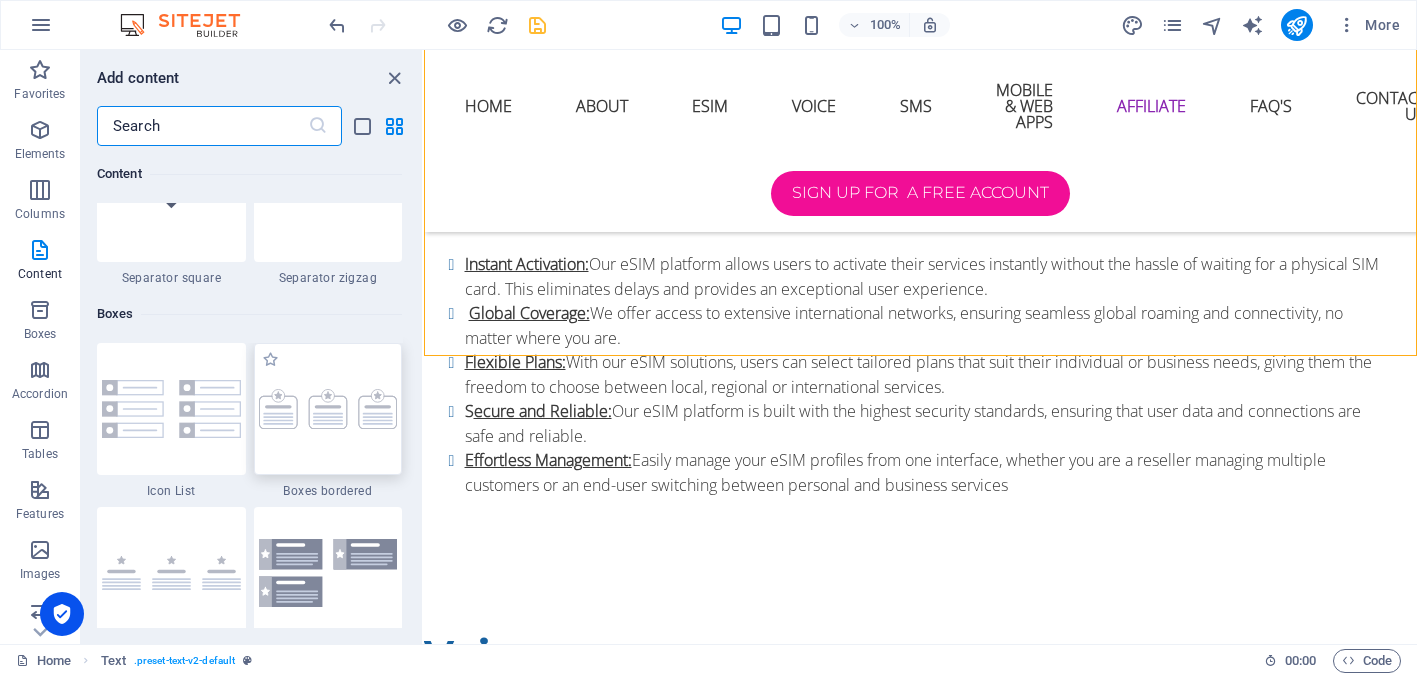 scroll, scrollTop: 5232, scrollLeft: 0, axis: vertical 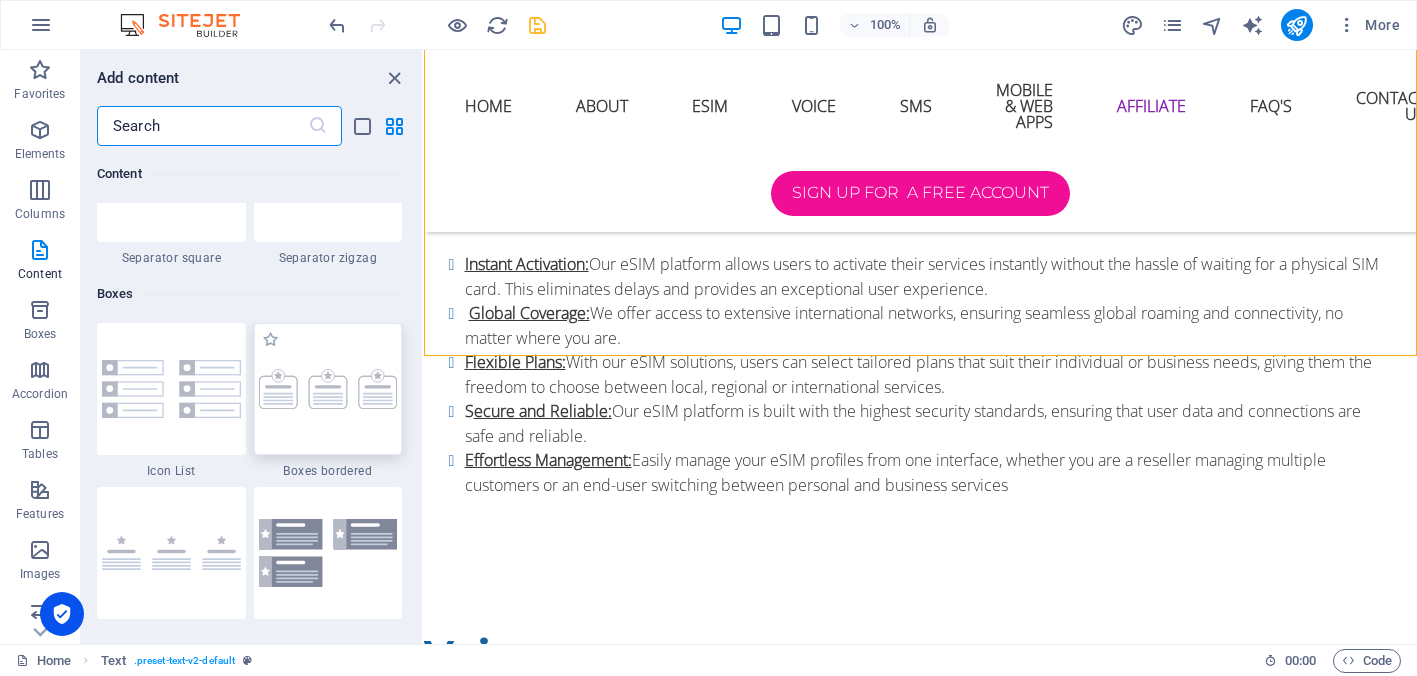 click at bounding box center (328, 389) 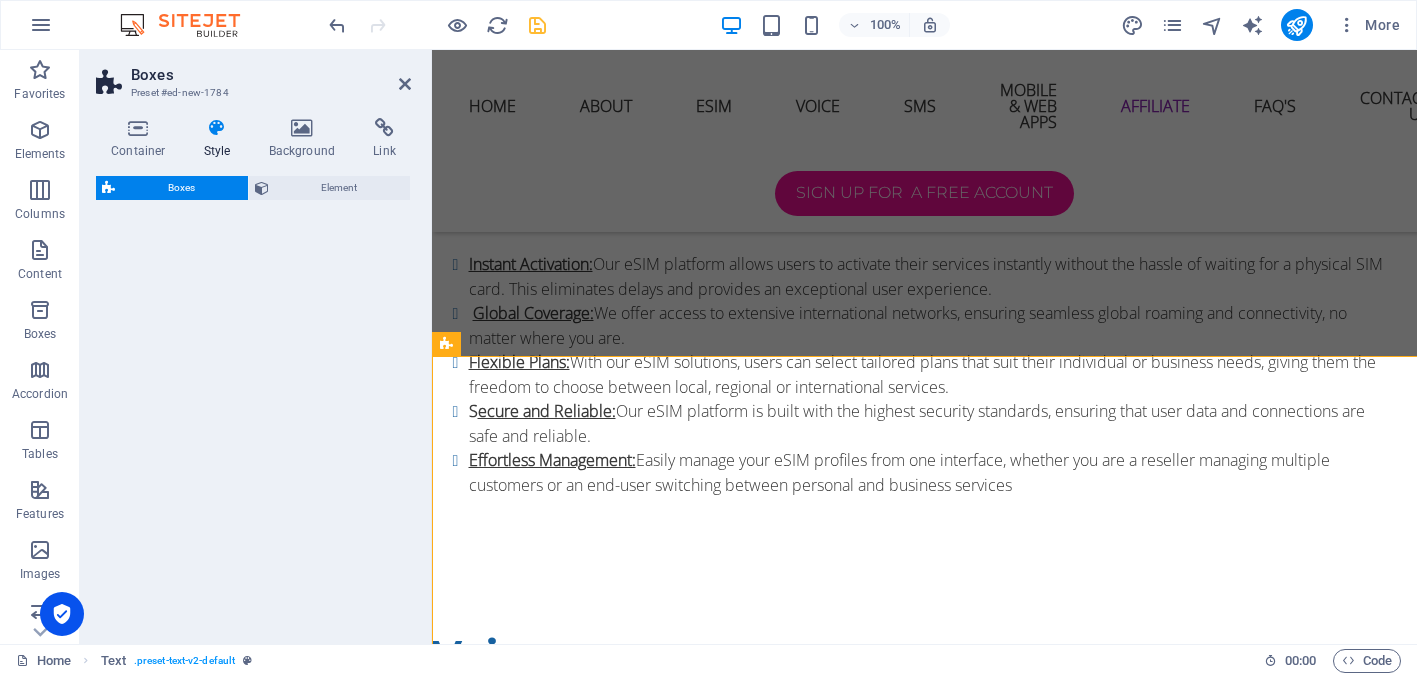 select on "rem" 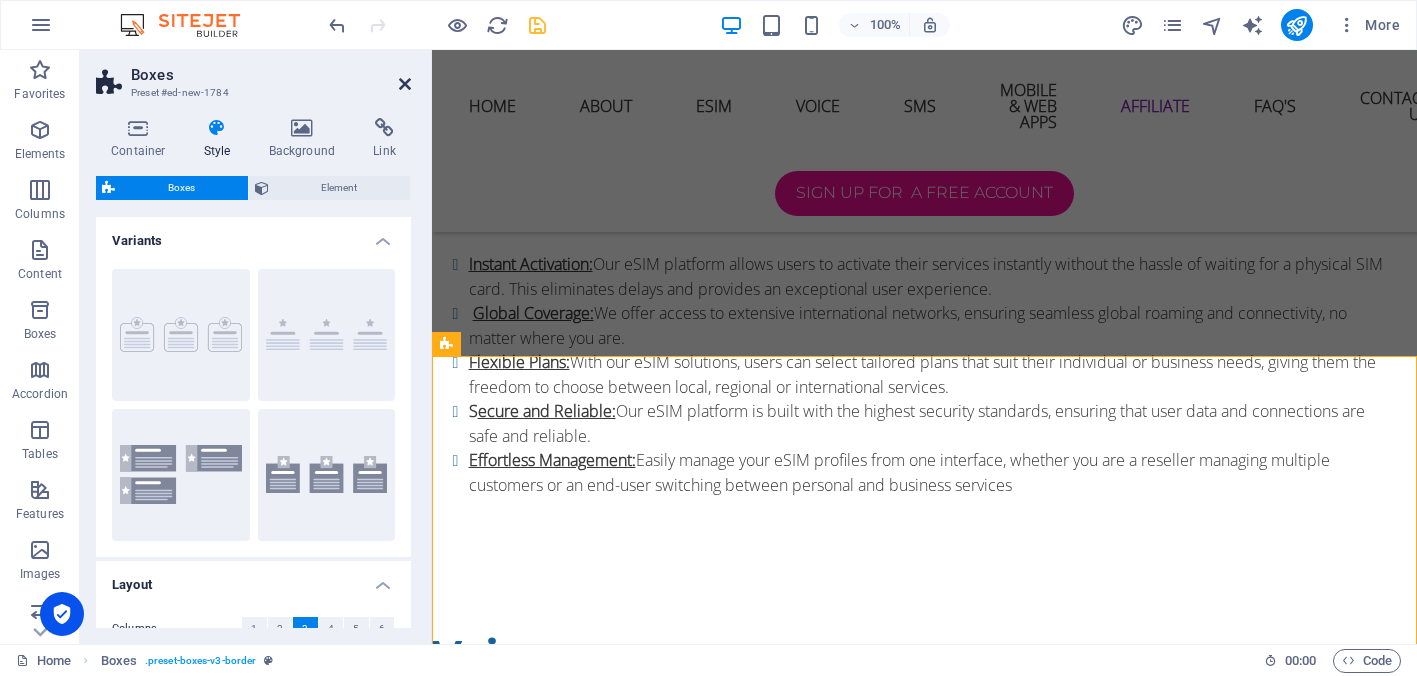 click at bounding box center [405, 84] 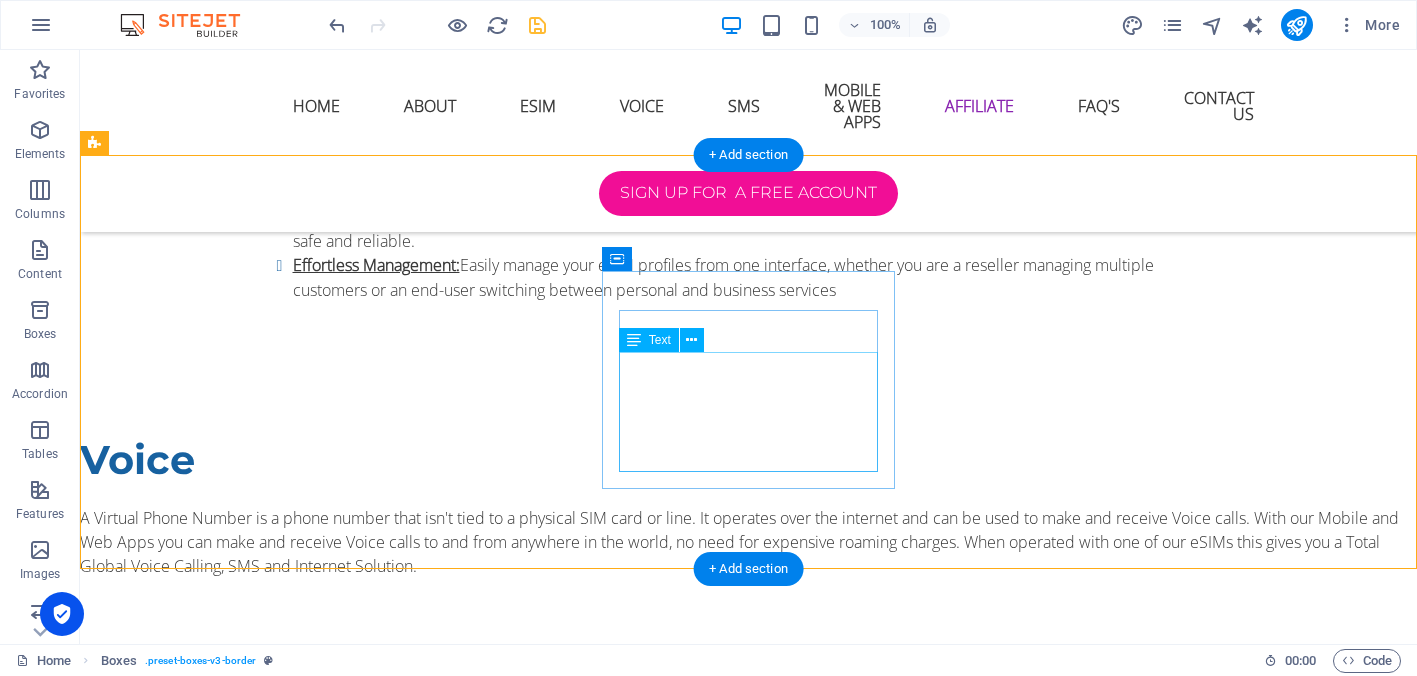 scroll, scrollTop: 5938, scrollLeft: 0, axis: vertical 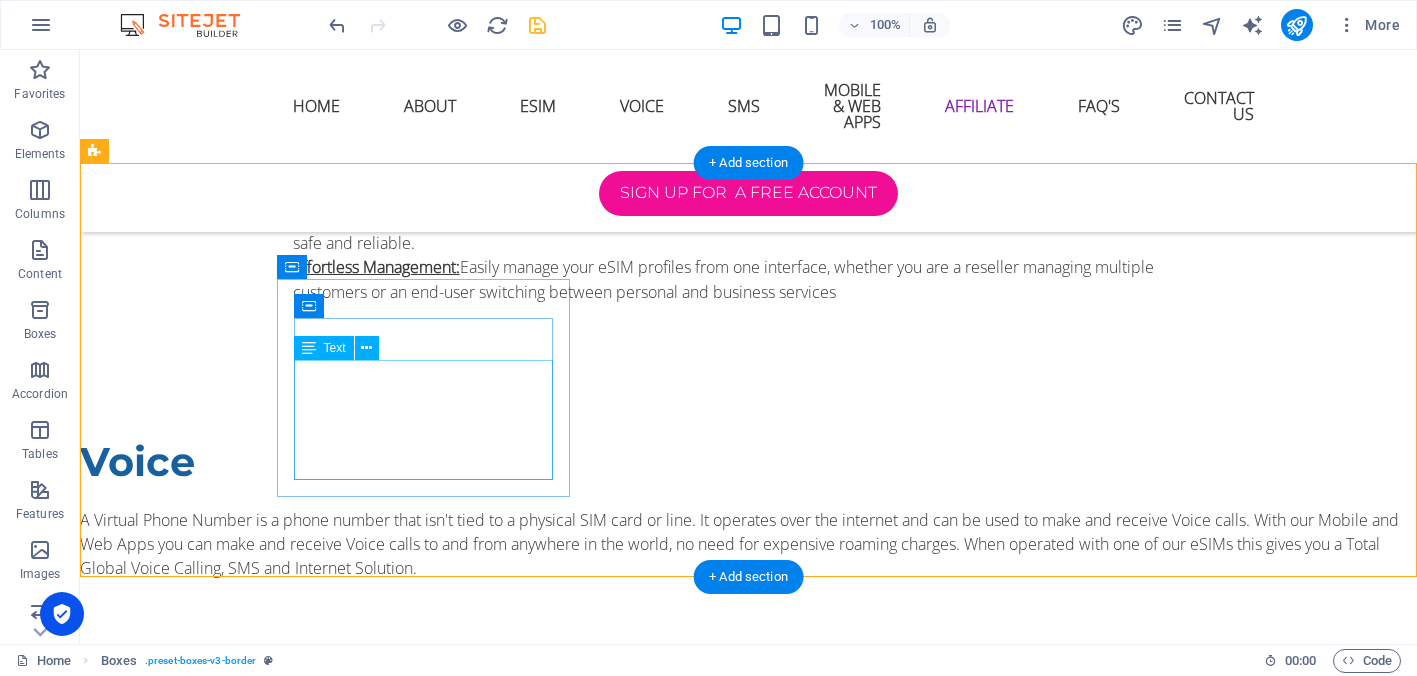 click on "Lorem ipsum dolor sit amet, consectetuer adipiscing elit. Aenean commodo ligula eget dolor. Lorem ipsum dolor sit amet, consectetuer adipiscing elit leget dolor." at bounding box center (242, 3587) 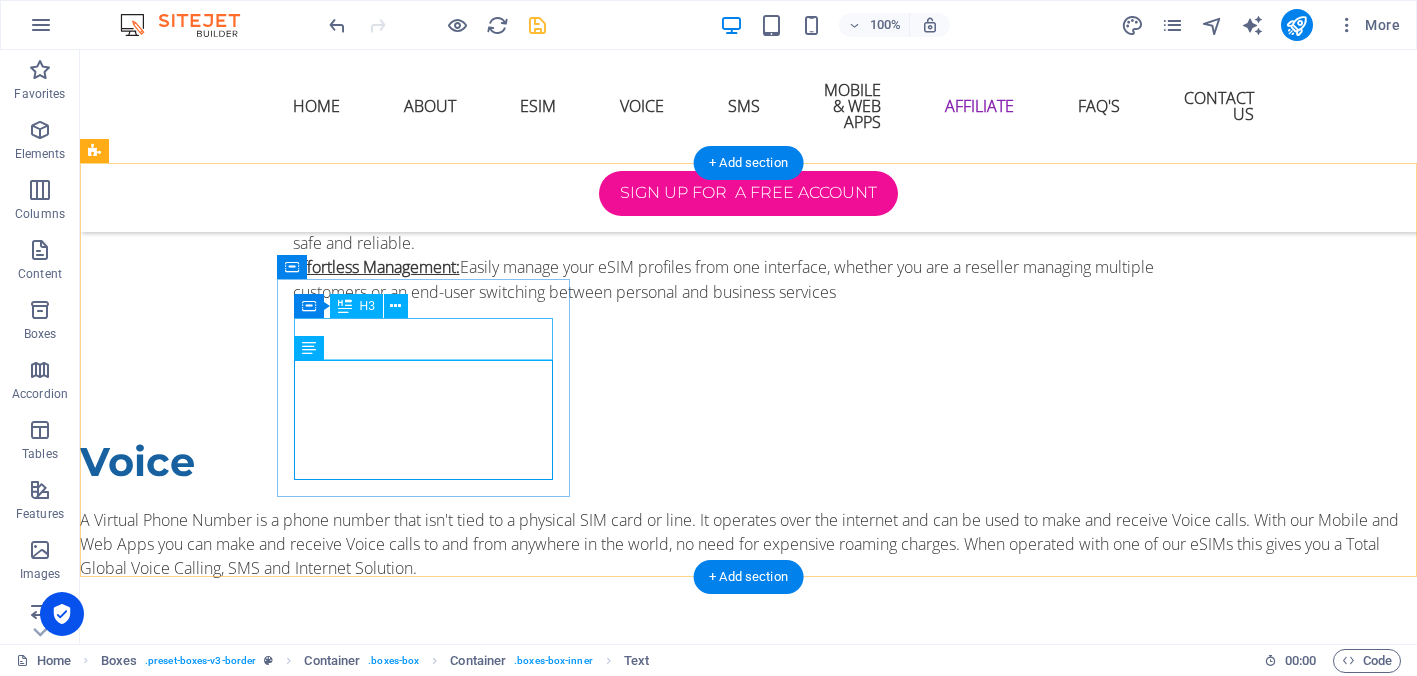 click on "Headline" at bounding box center (242, 3506) 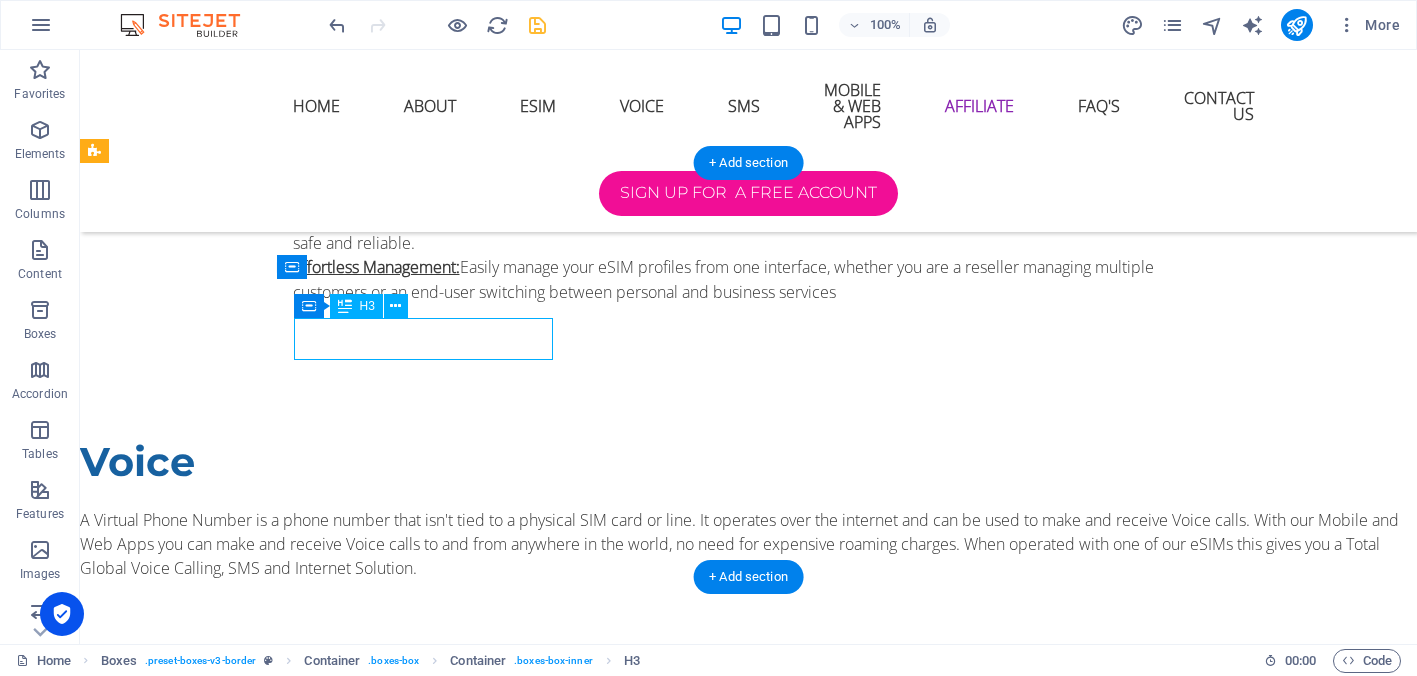 click on "Headline" at bounding box center (242, 3506) 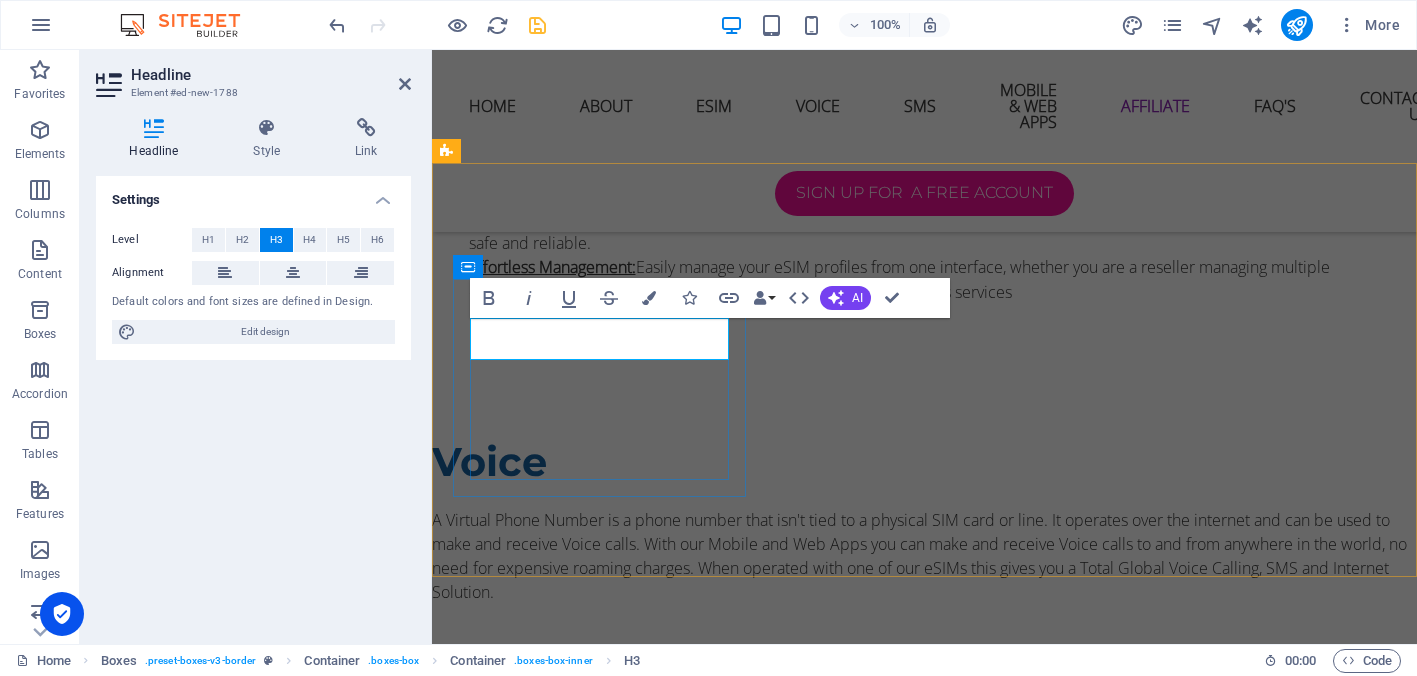 type 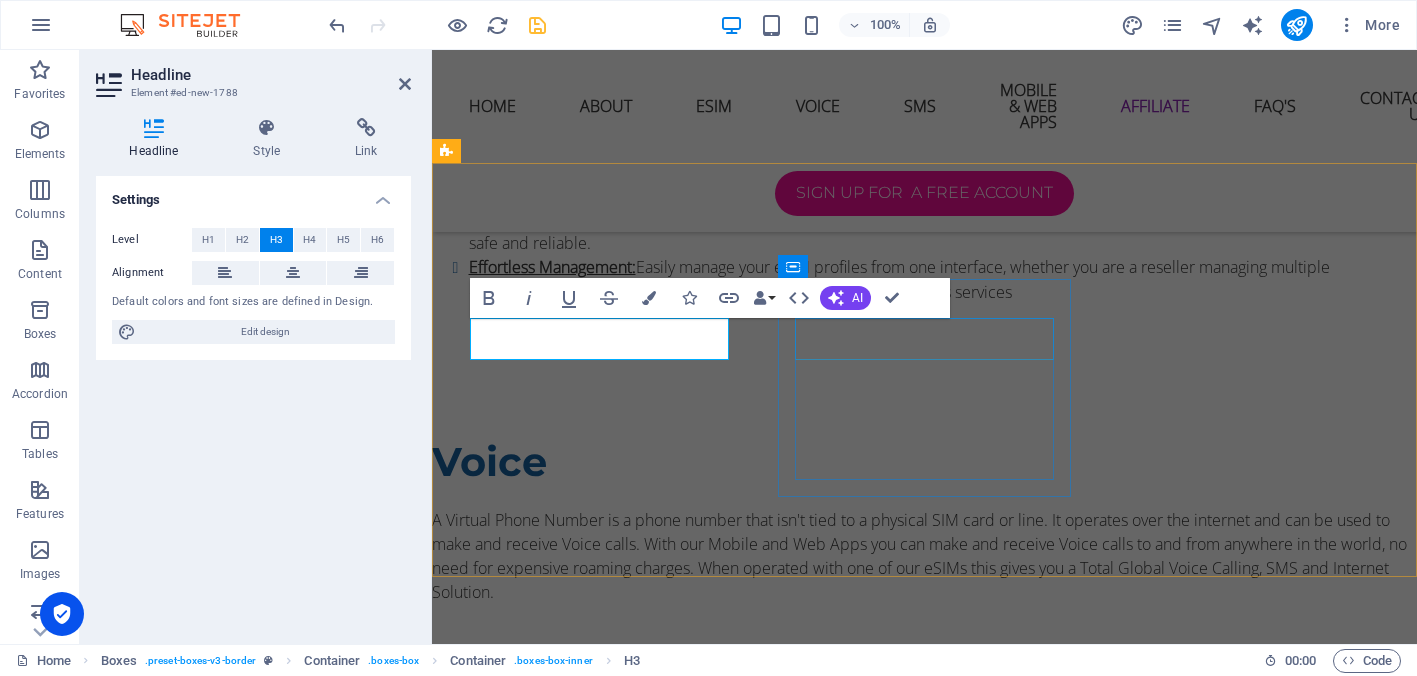 click on "Headline" at bounding box center [594, 3597] 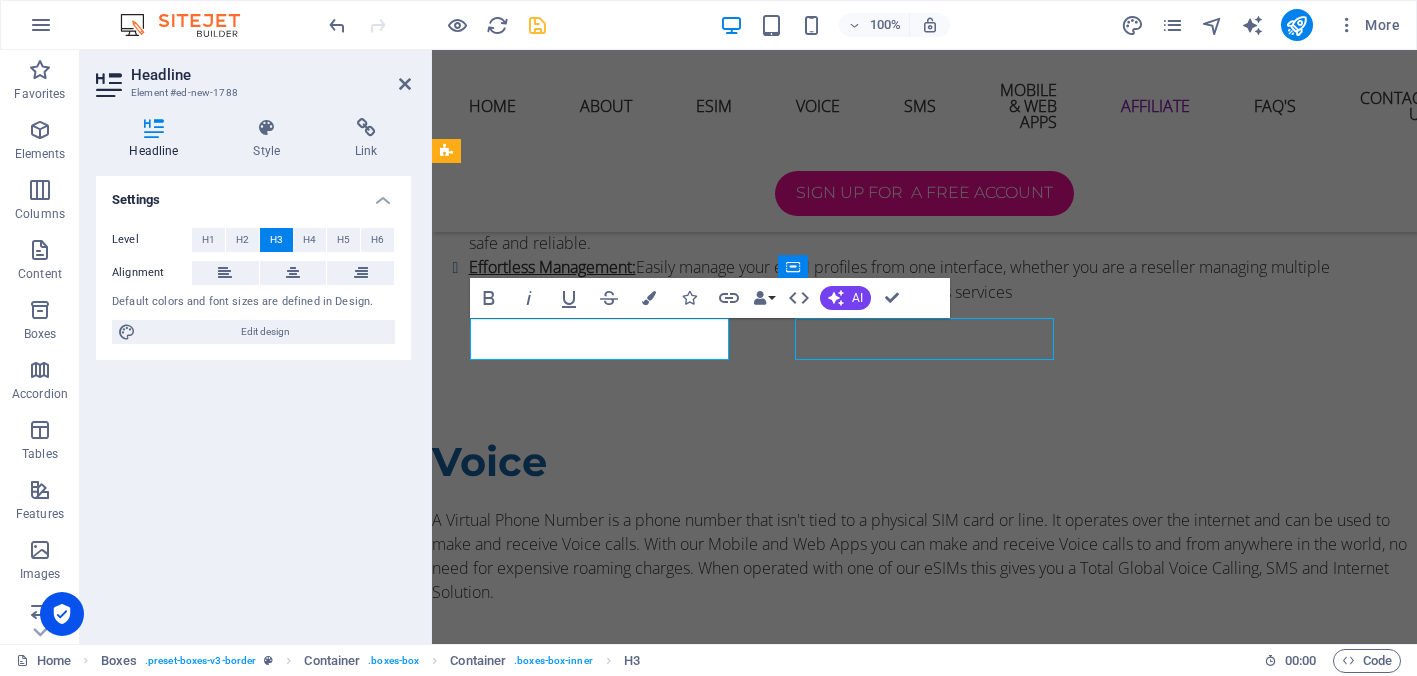 click on "Headline" at bounding box center [594, 3597] 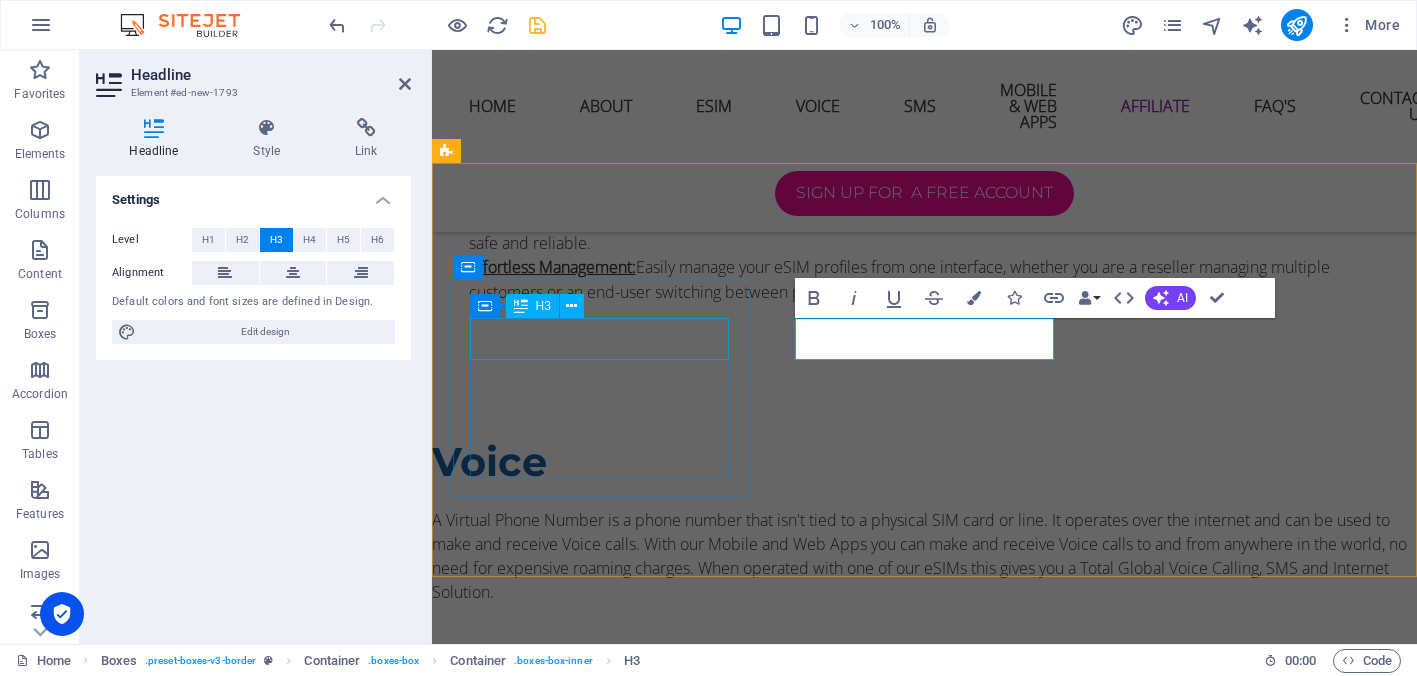 click on "Scan to login" at bounding box center [594, 3327] 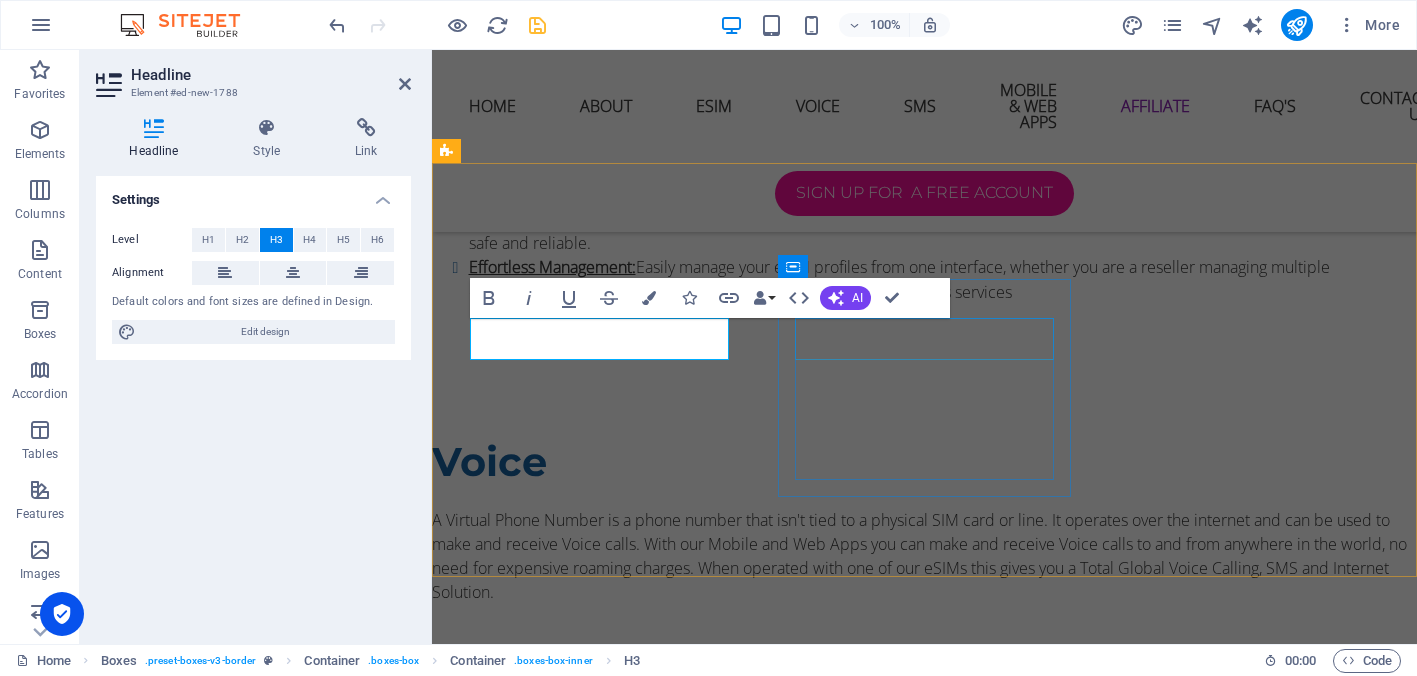 click on "Headline" at bounding box center [594, 3597] 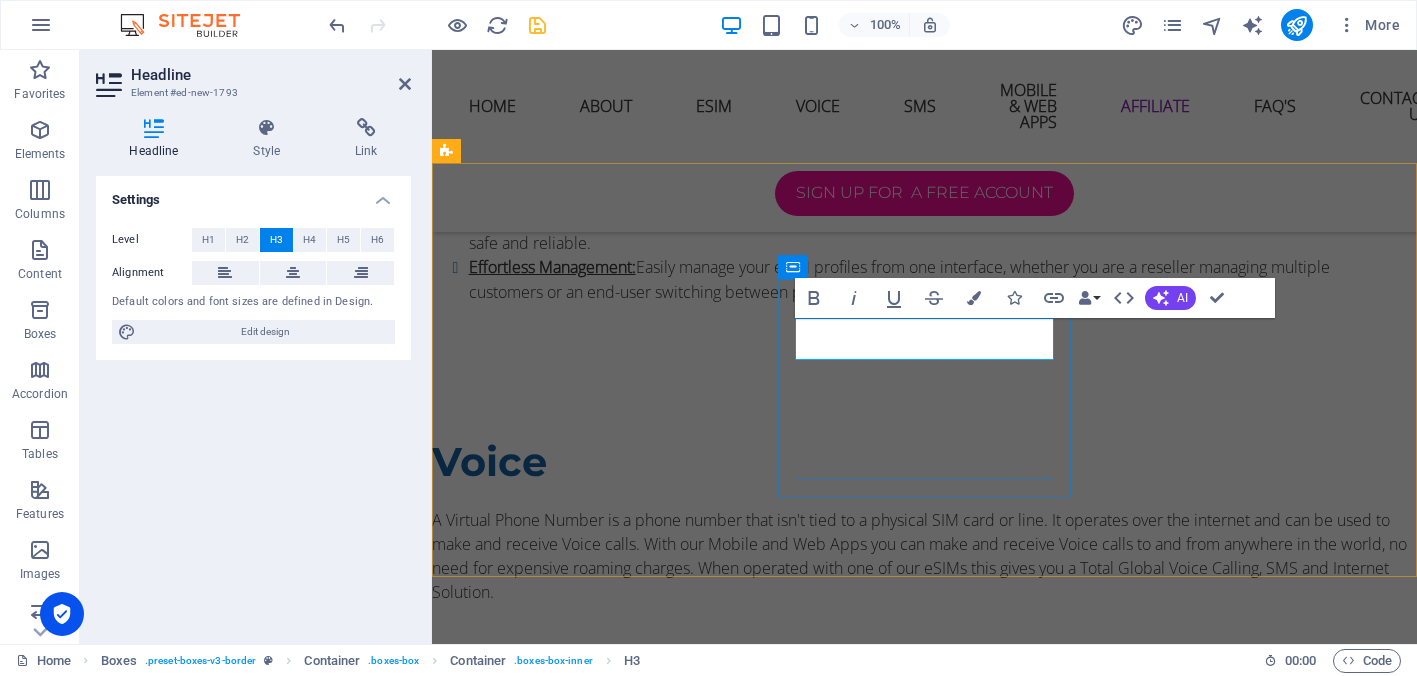 type 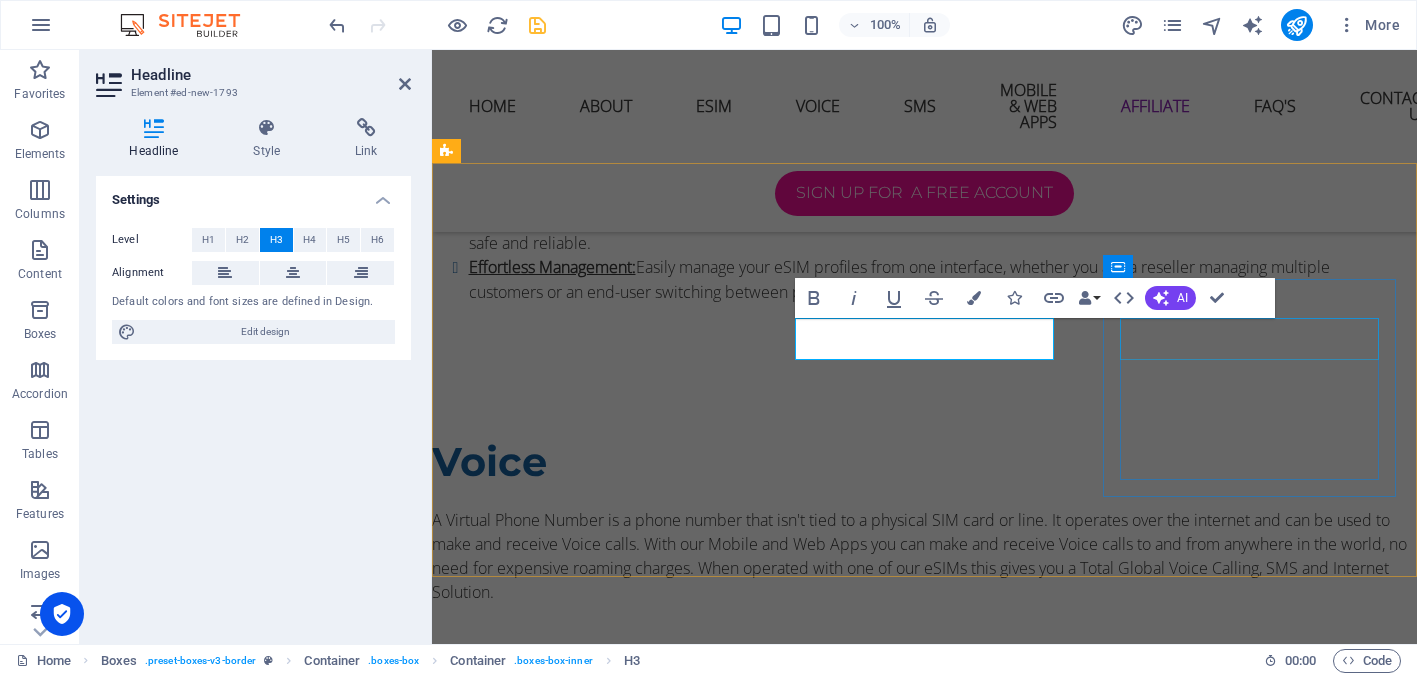 click on "Headline" at bounding box center (594, 3867) 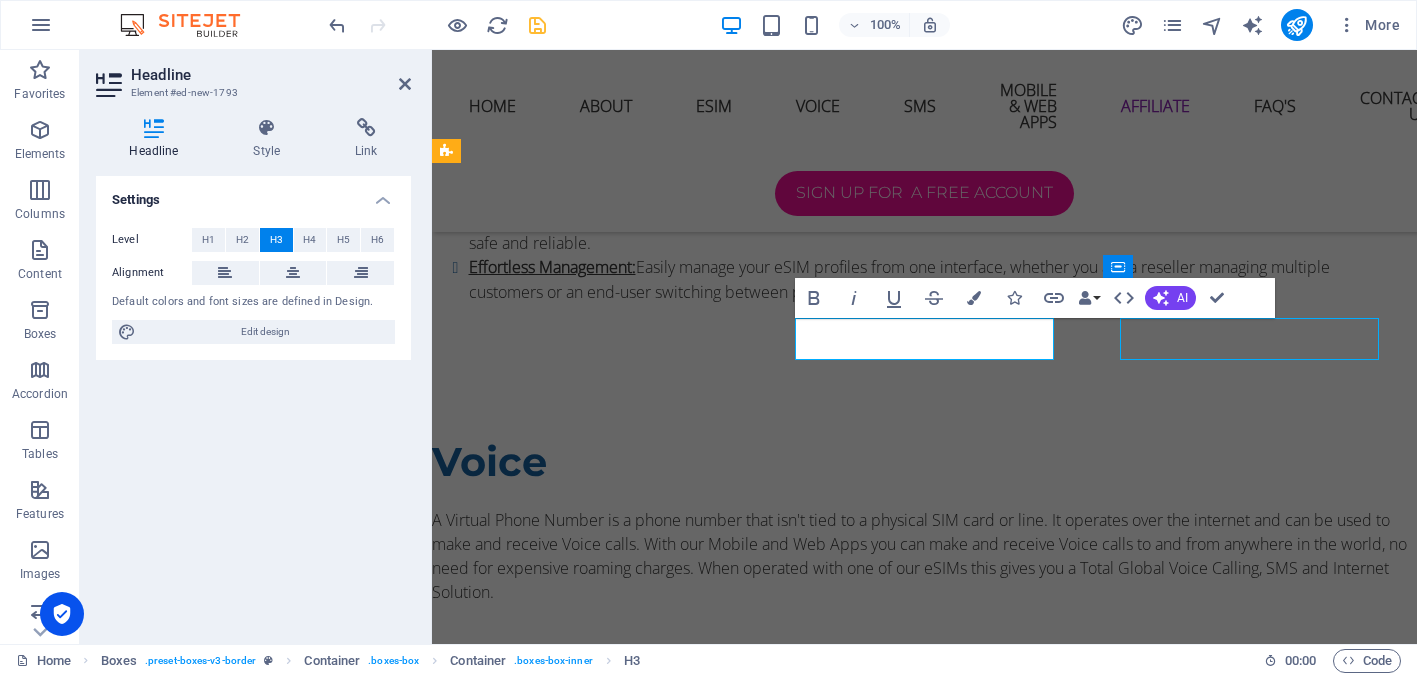 click on "Headline" at bounding box center [594, 3867] 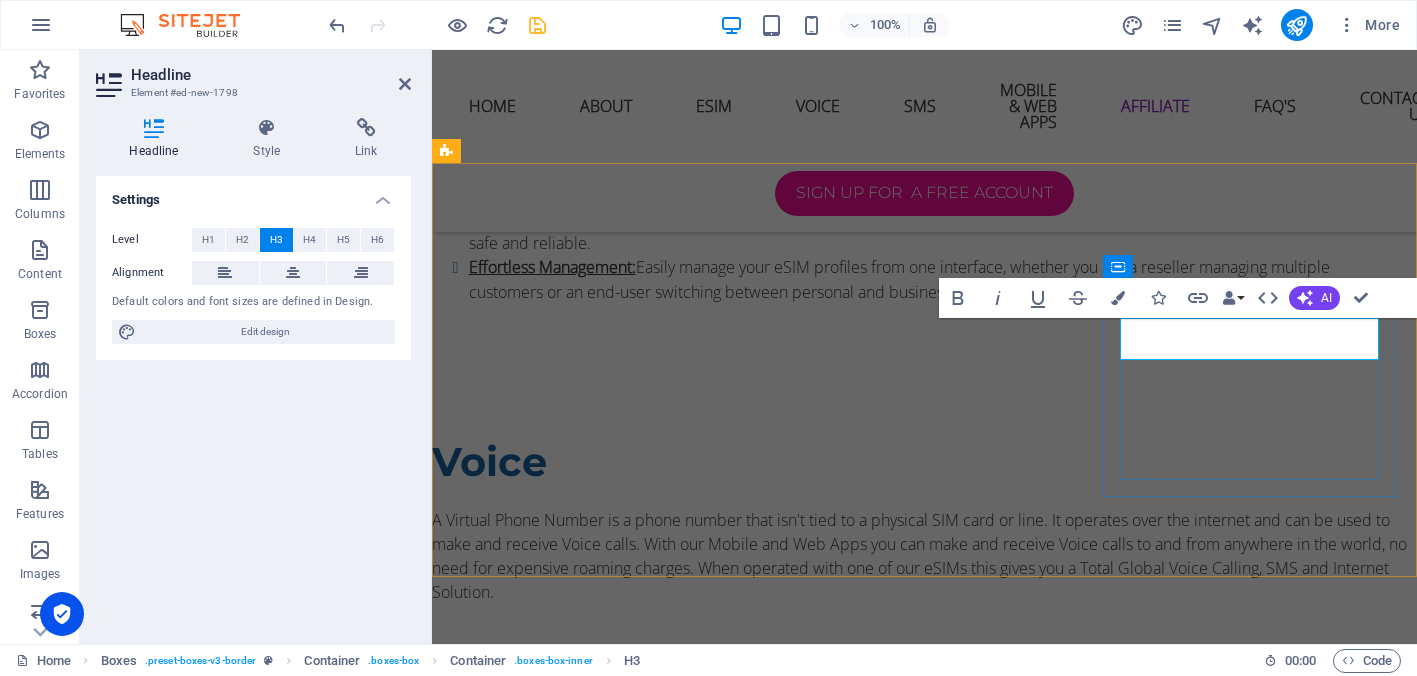type 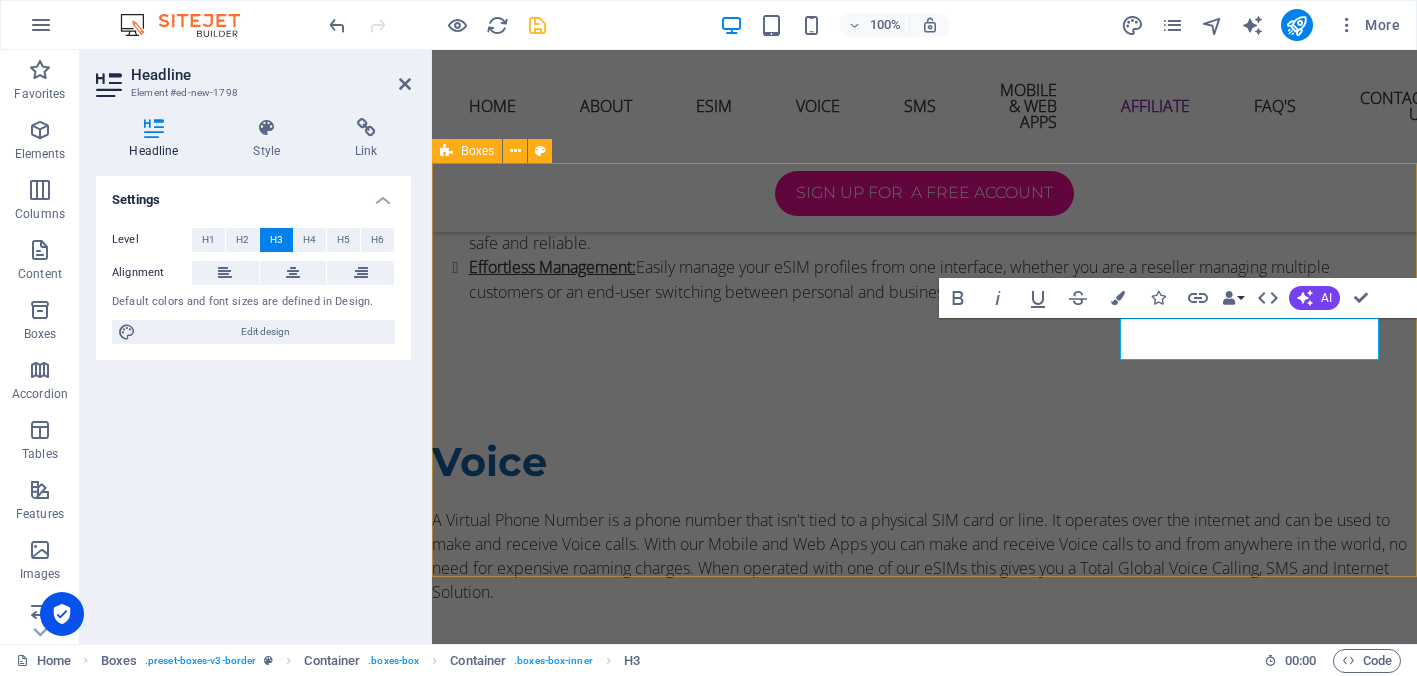 click on "Scan to login Lorem ipsum dolor sit amet, consectetuer adipiscing elit. Aenean commodo ligula eget dolor. Lorem ipsum dolor sit amet, consectetuer adipiscing elit leget dolor. Scan to sign up Lorem ipsum dolor sit amet, consectetuer adipiscing elit. Aenean commodo ligula eget dolor. Lorem ipsum dolor sit amet, consectetuer adipiscing elit leget dolor. Scan for website Lorem ipsum dolor sit amet, consectetuer adipiscing elit. Aenean commodo ligula eget dolor. Lorem ipsum dolor sit amet, consectetuer adipiscing elit leget dolor." at bounding box center [924, 3628] 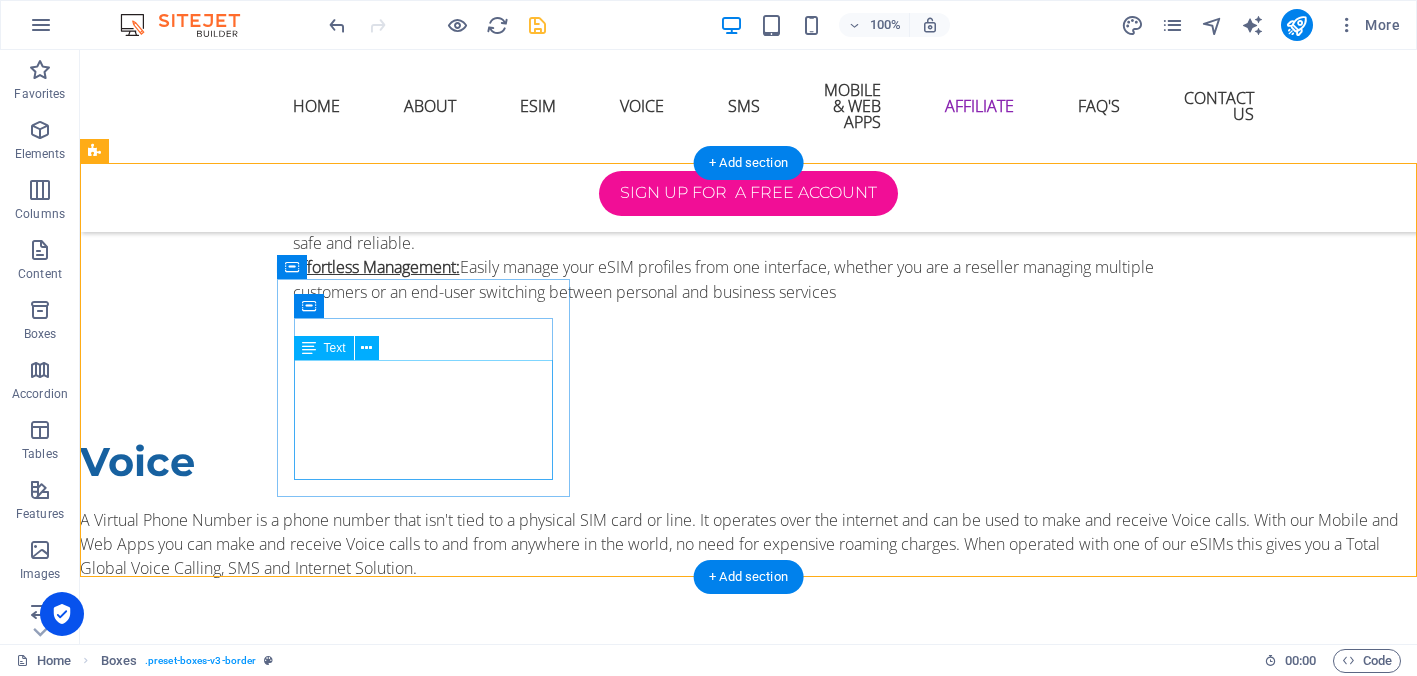 click on "Lorem ipsum dolor sit amet, consectetuer adipiscing elit. Aenean commodo ligula eget dolor. Lorem ipsum dolor sit amet, consectetuer adipiscing elit leget dolor." at bounding box center (242, 3587) 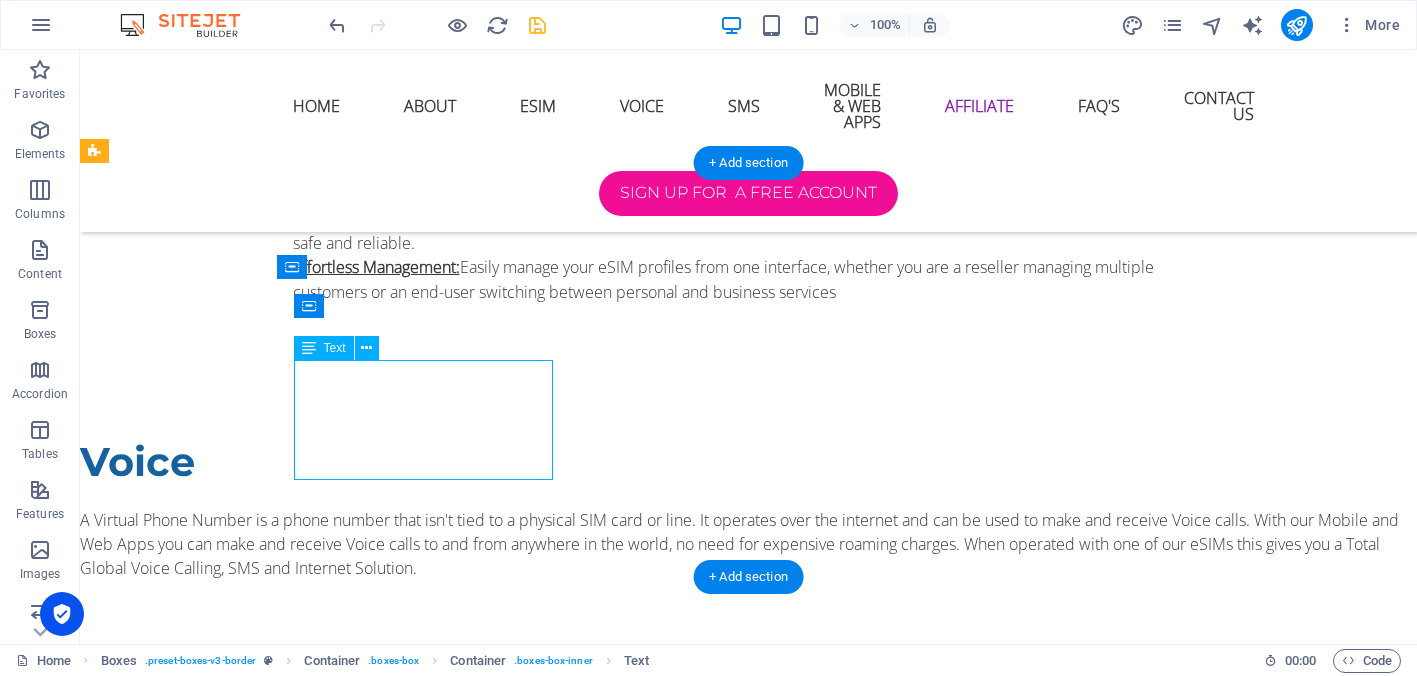 click on "Lorem ipsum dolor sit amet, consectetuer adipiscing elit. Aenean commodo ligula eget dolor. Lorem ipsum dolor sit amet, consectetuer adipiscing elit leget dolor." at bounding box center (242, 3587) 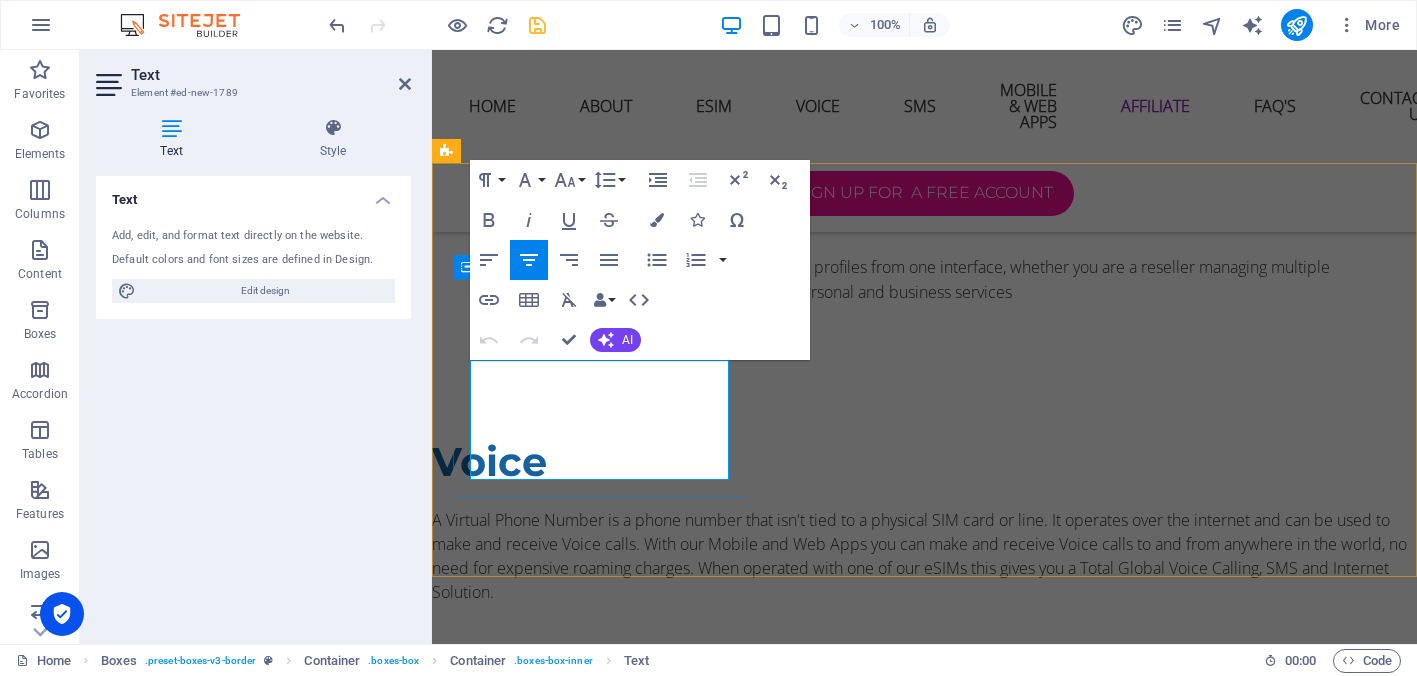 click on "Lorem ipsum dolor sit amet, consectetuer adipiscing elit. Aenean commodo ligula eget dolor. Lorem ipsum dolor sit amet, consectetuer adipiscing elit leget dolor." at bounding box center (594, 3408) 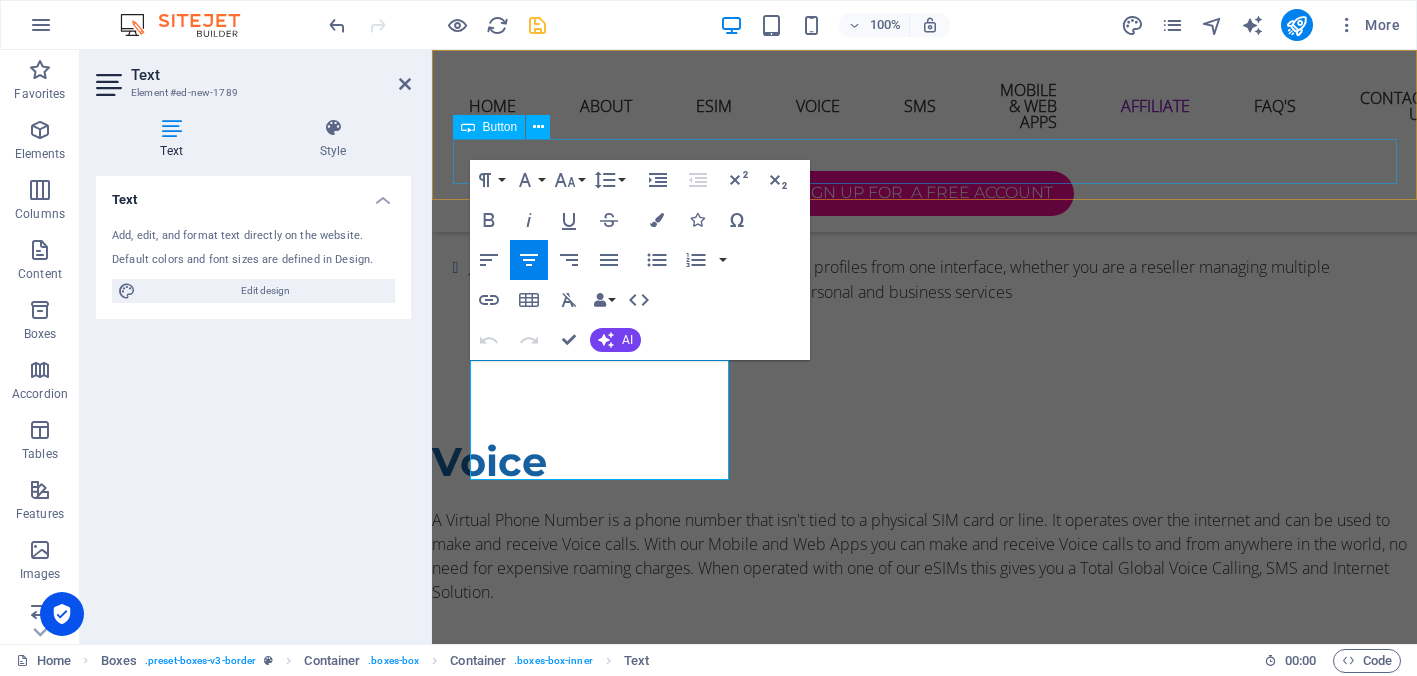 click on "Button" at bounding box center (500, 127) 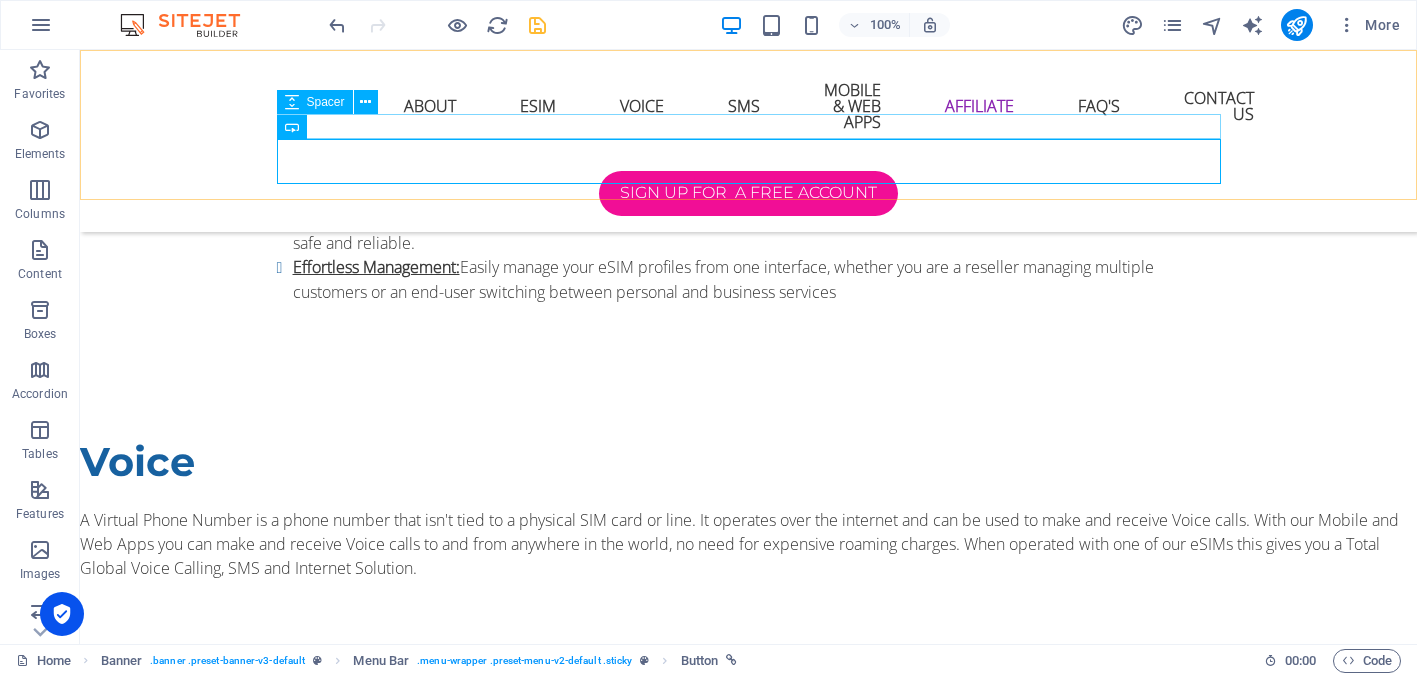click at bounding box center (749, 158) 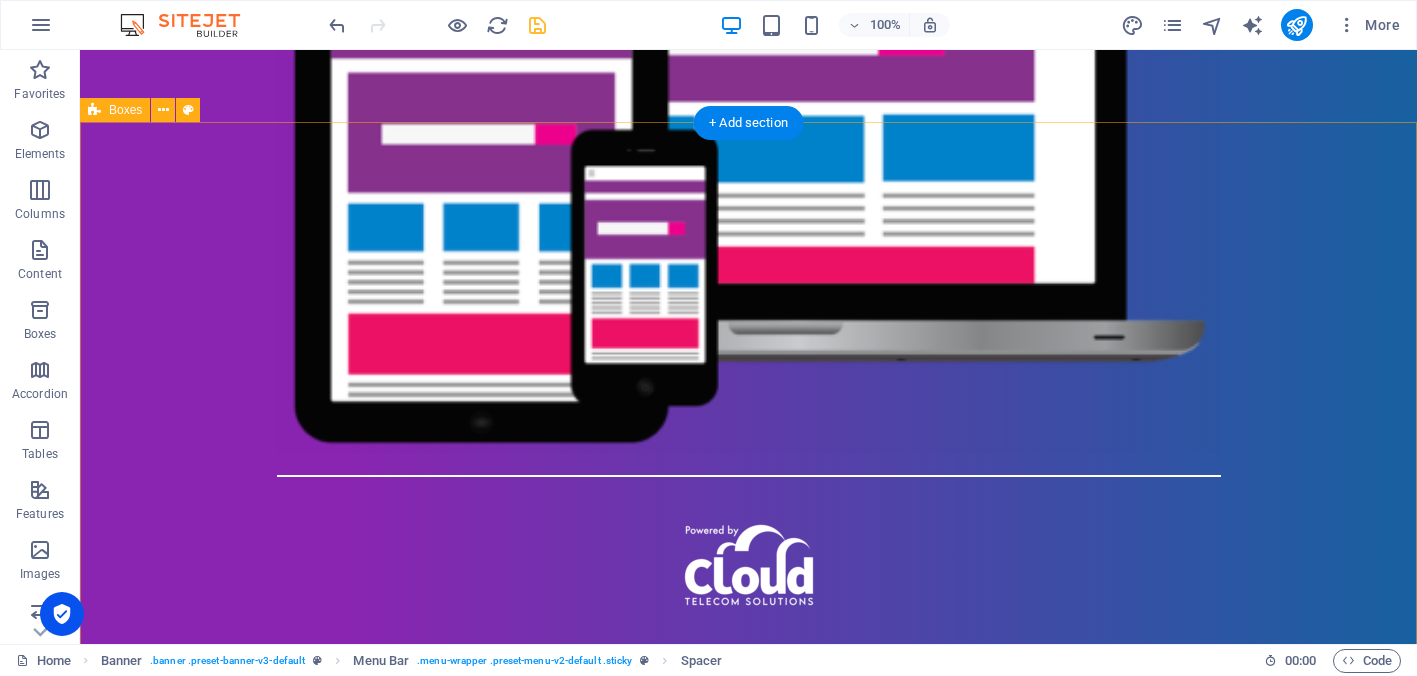 scroll, scrollTop: 1014, scrollLeft: 0, axis: vertical 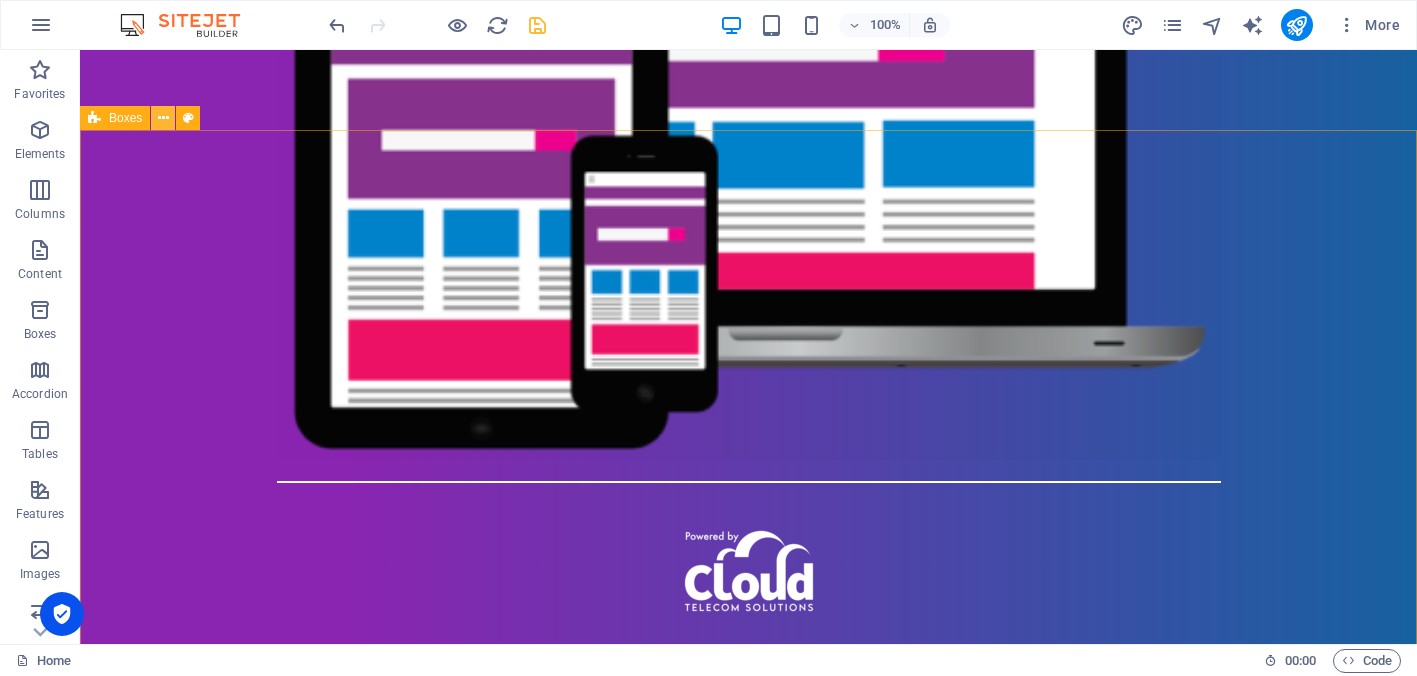 click at bounding box center [163, 118] 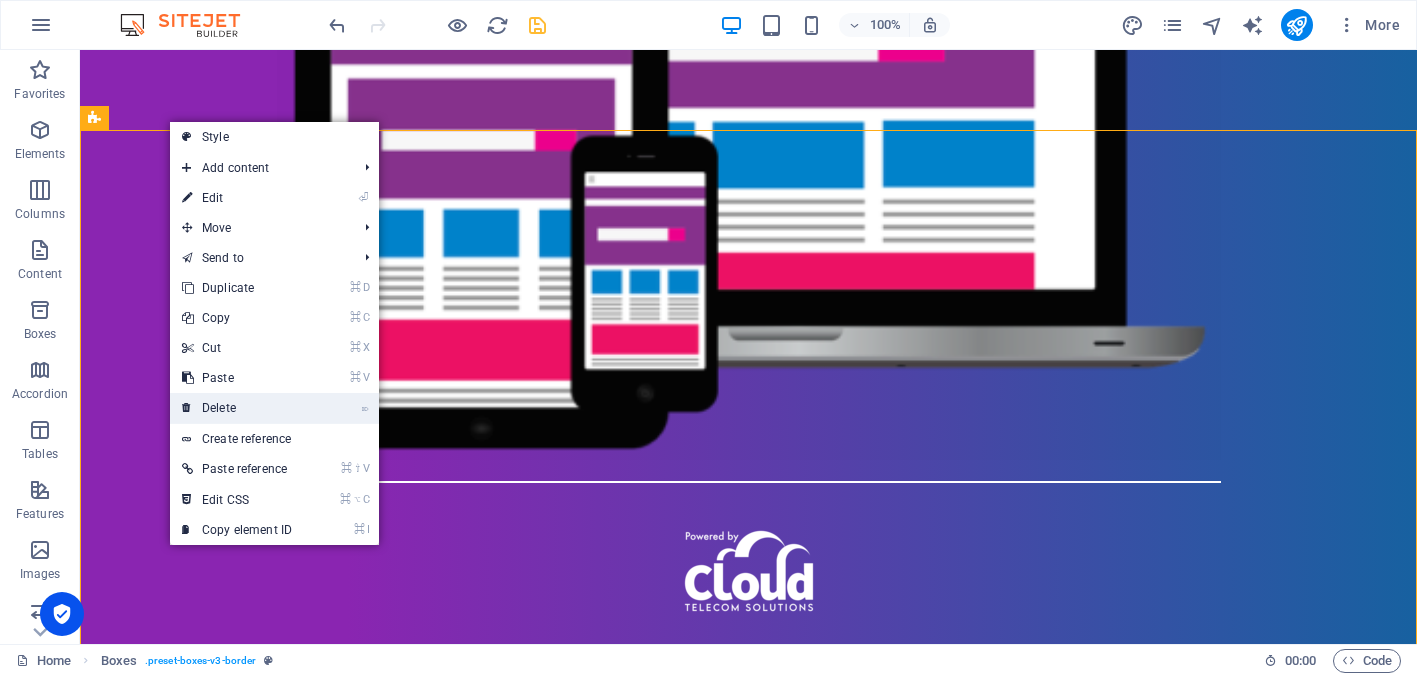 click on "⌦  Delete" at bounding box center [237, 408] 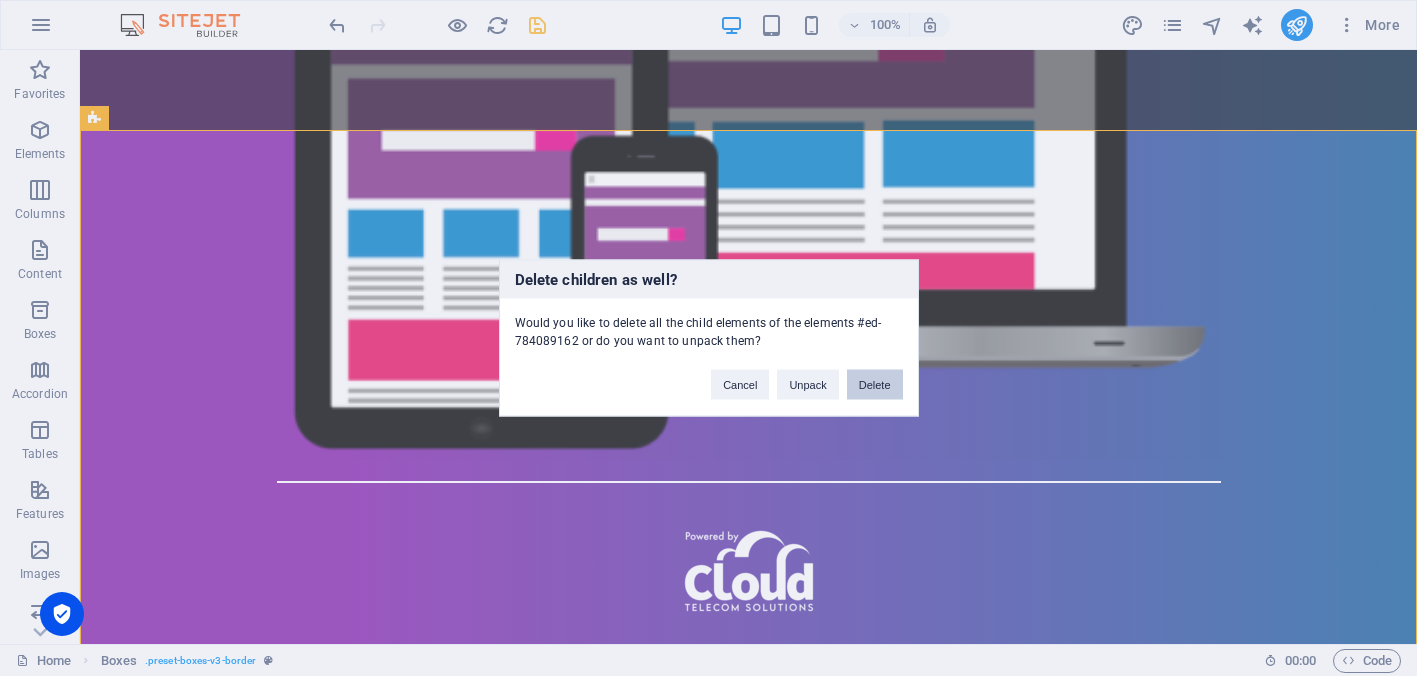 click on "Delete" at bounding box center [875, 385] 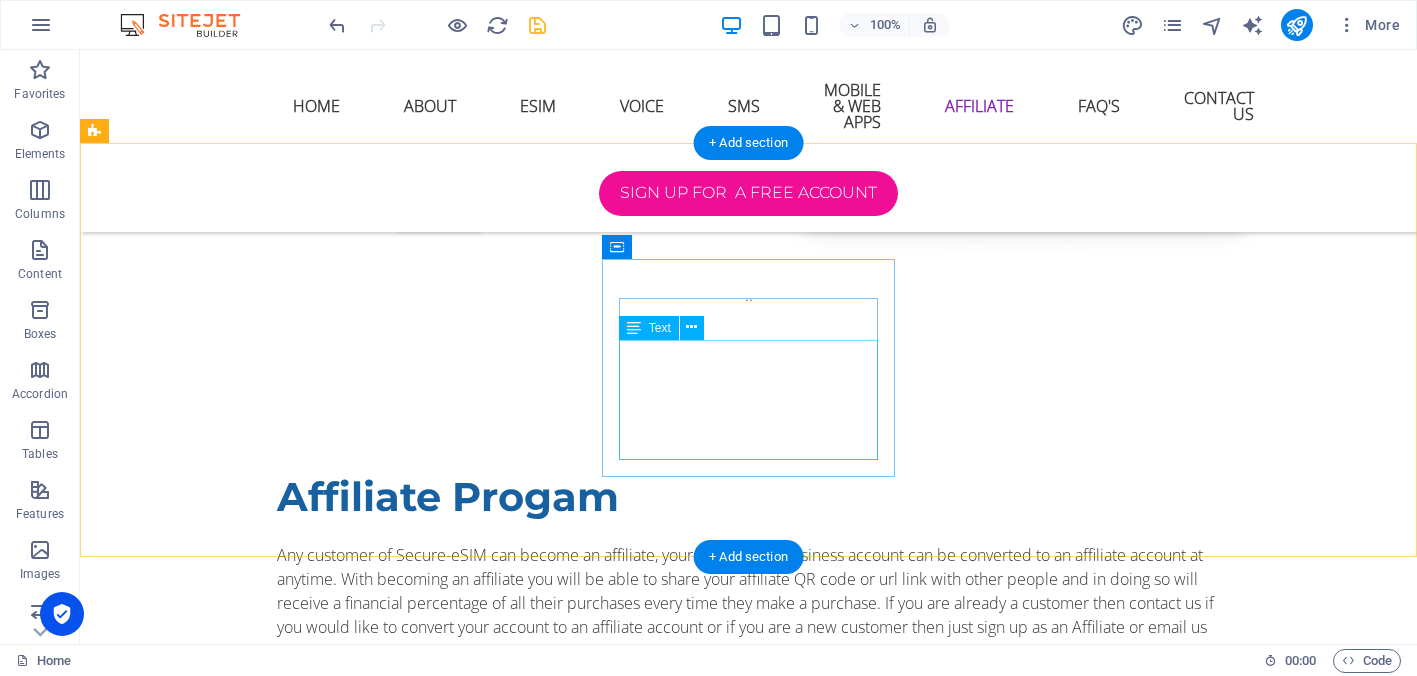 scroll, scrollTop: 5446, scrollLeft: 0, axis: vertical 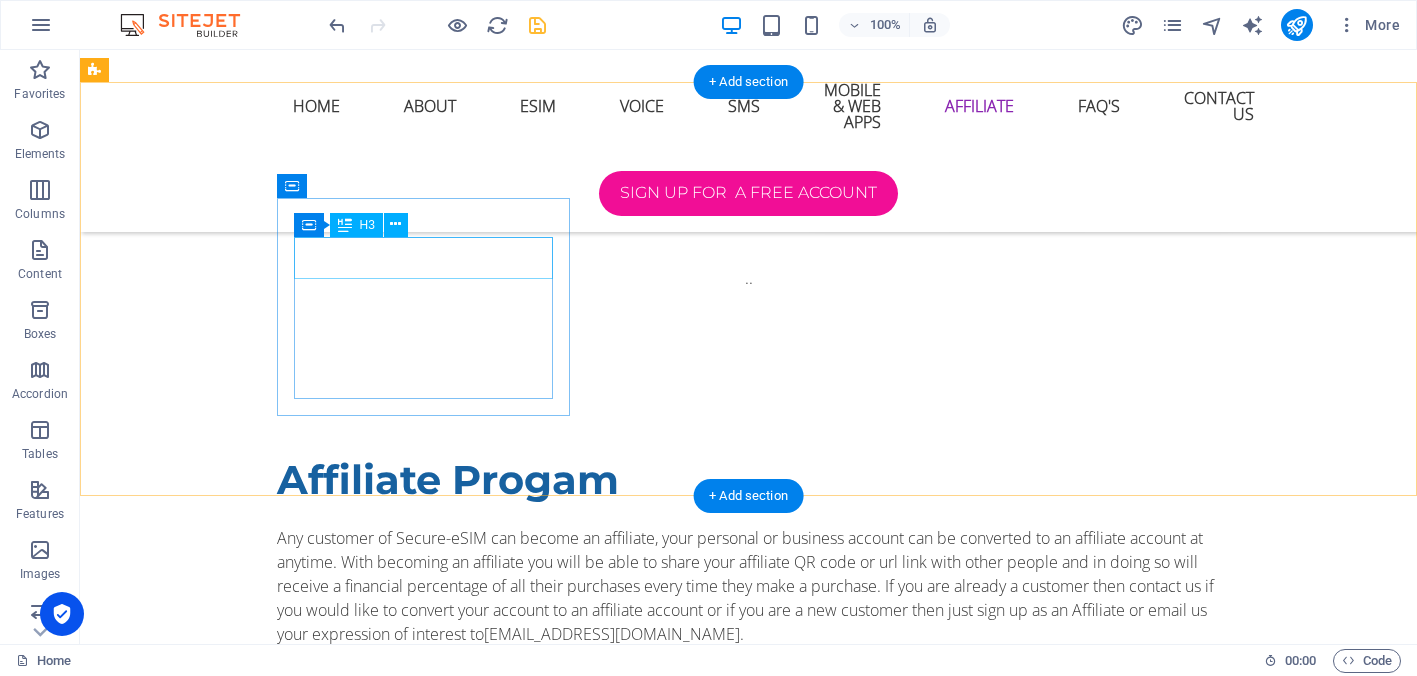 click on "Scan to login" at bounding box center (242, 1796) 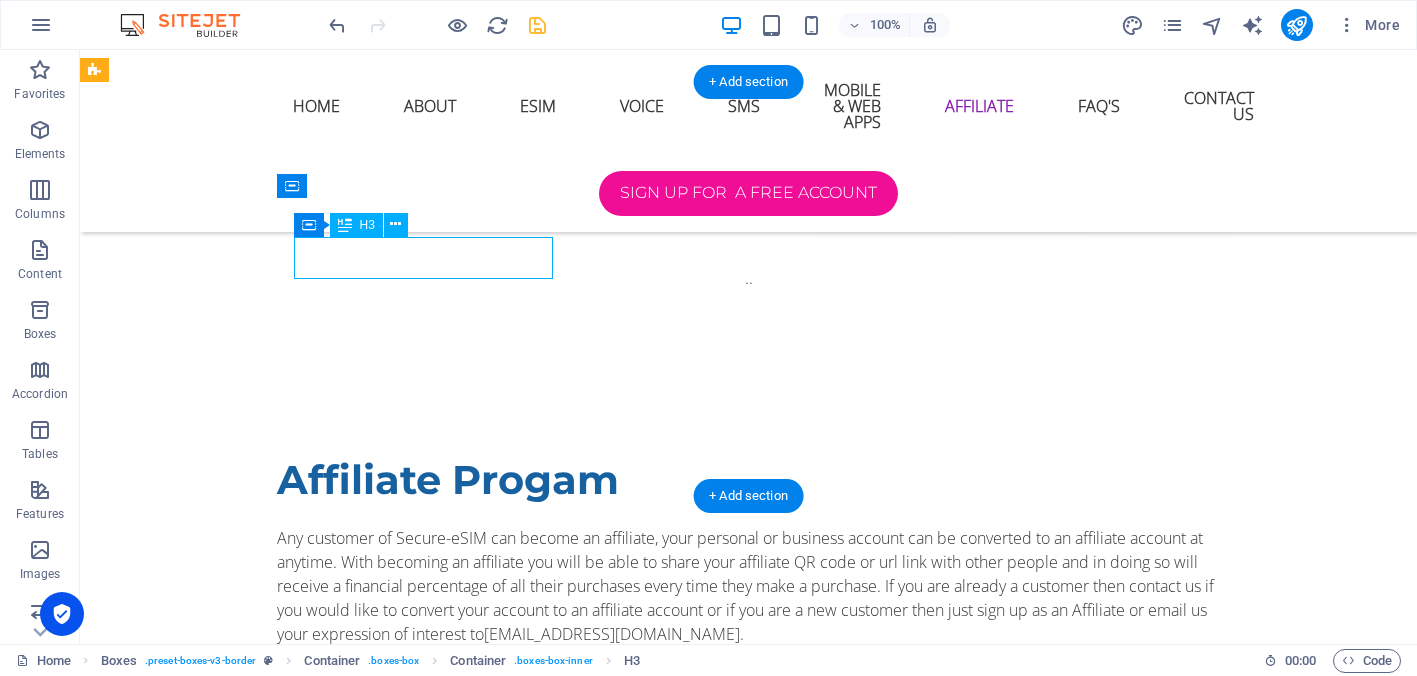 click on "Scan to login" at bounding box center [242, 1796] 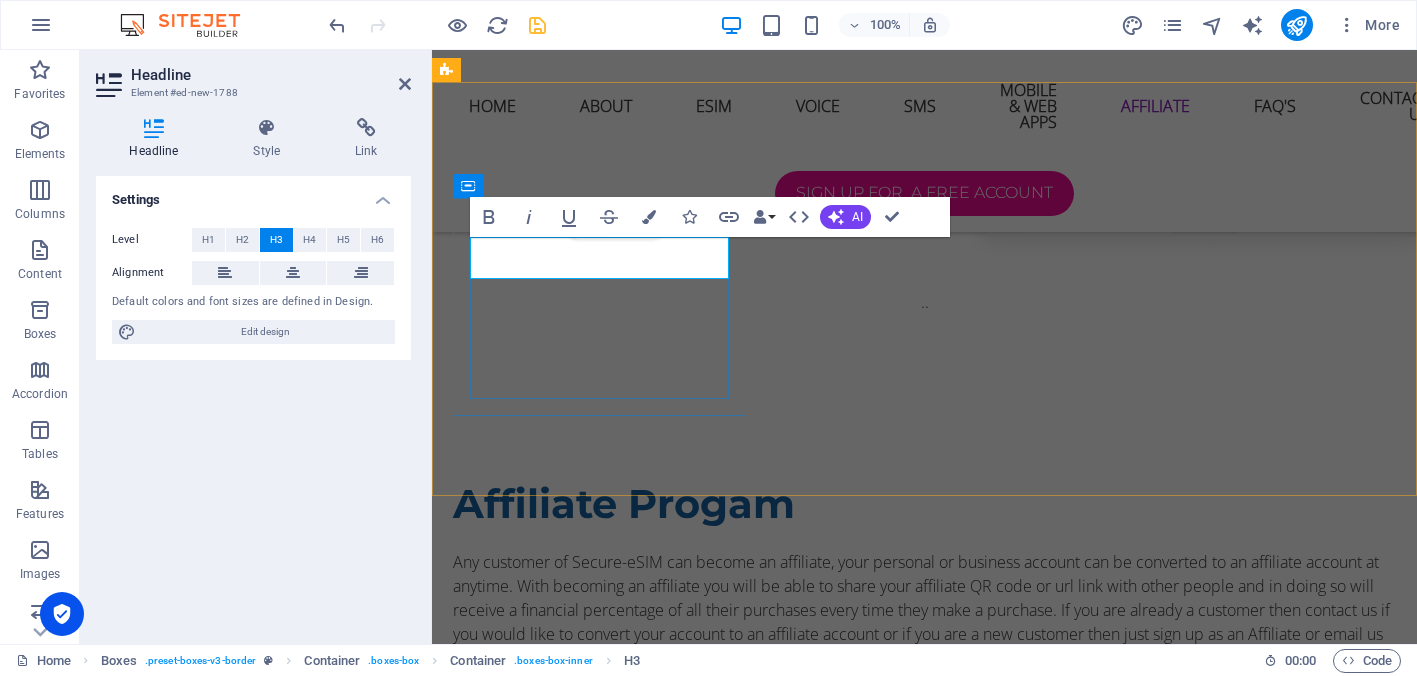 click on "Scan to login" at bounding box center [594, 1617] 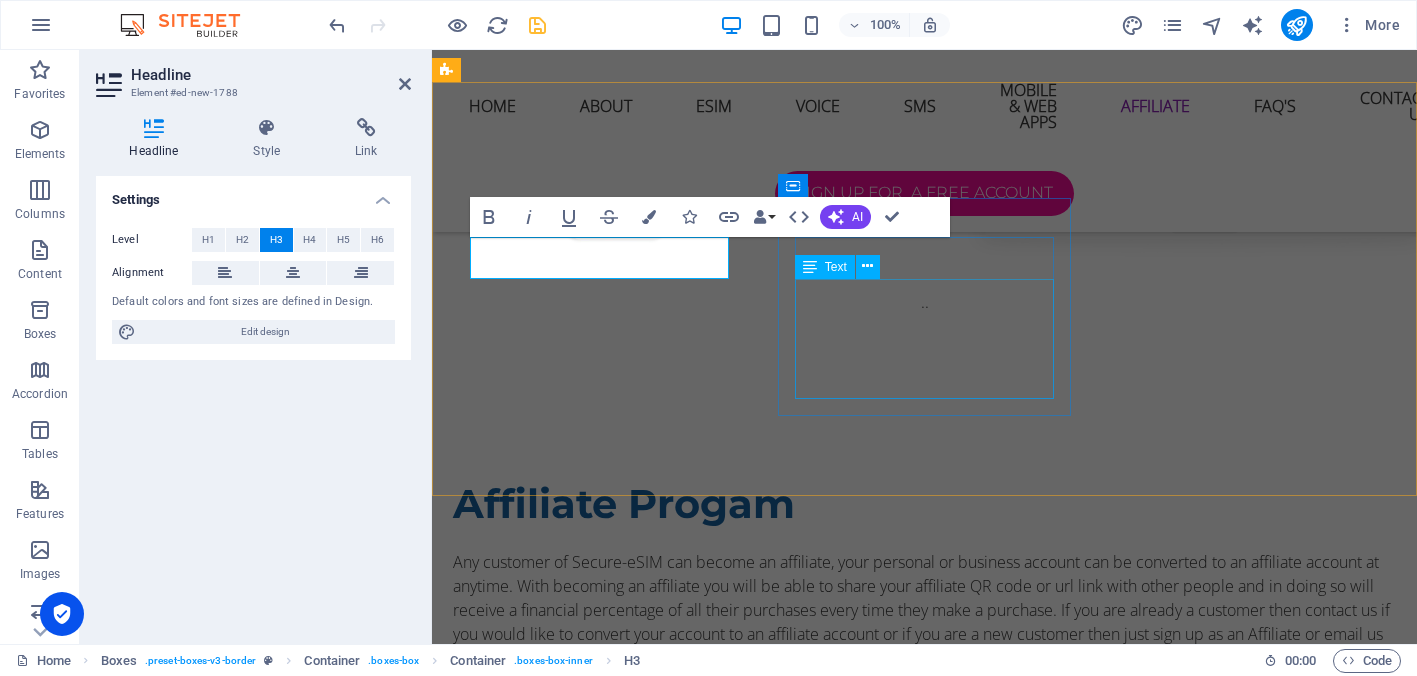 click on "Lorem ipsum dolor sit amet, consectetuer adipiscing elit. Aenean commodo ligula eget dolor. Lorem ipsum dolor sit amet, consectetuer adipiscing elit leget dolor." at bounding box center [594, 1968] 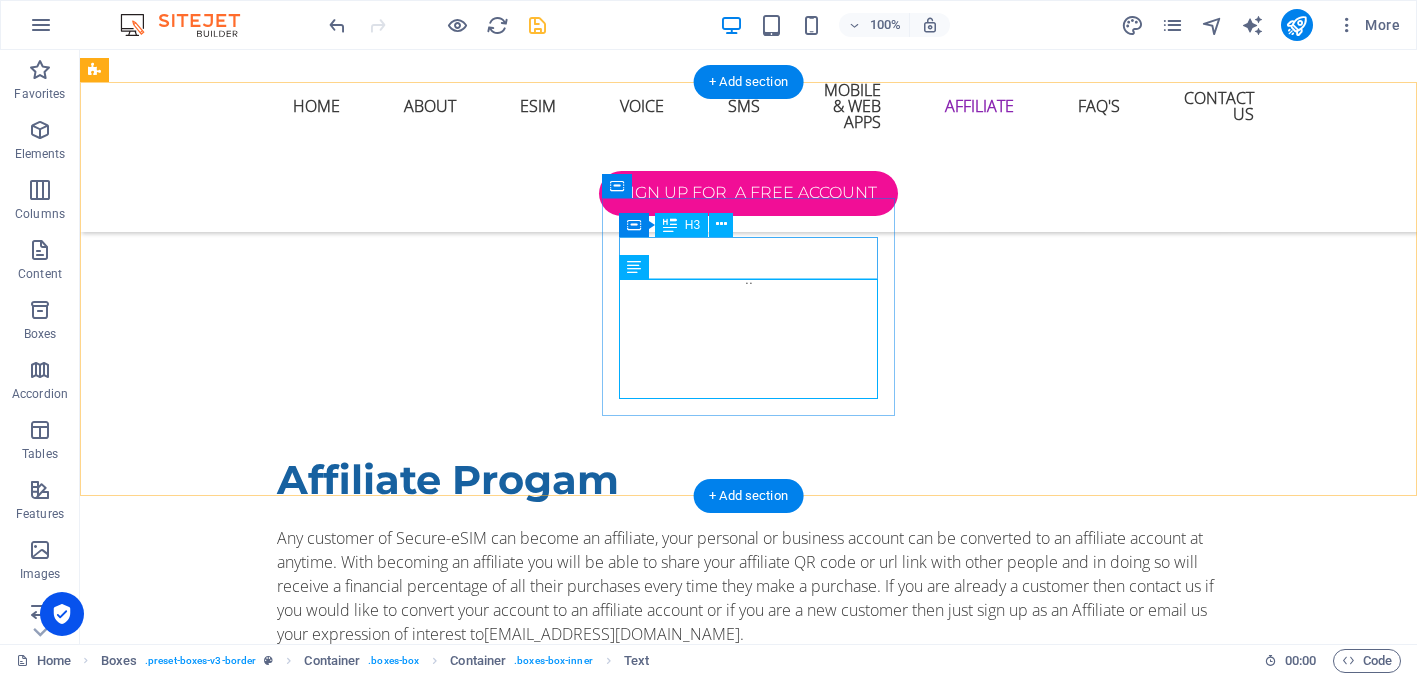 click on "Scan to sign up" at bounding box center [242, 2066] 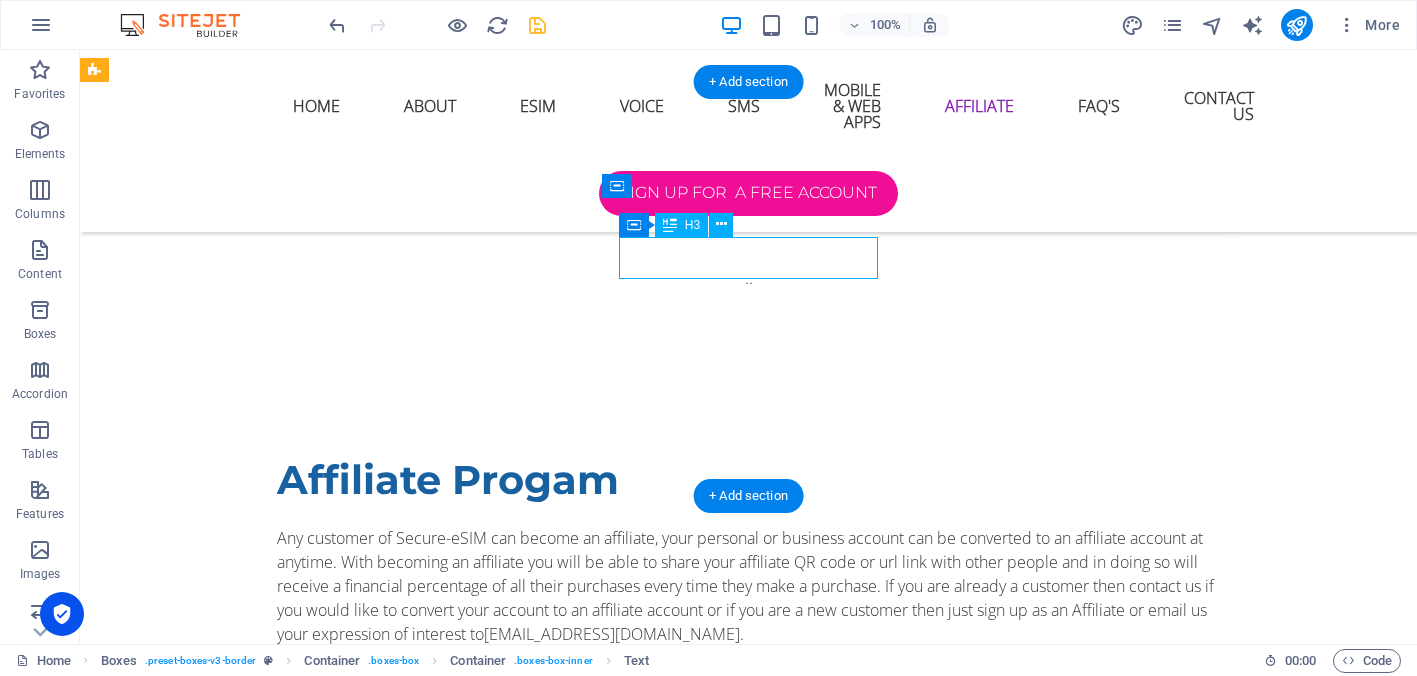 click on "Scan to sign up" at bounding box center (242, 2066) 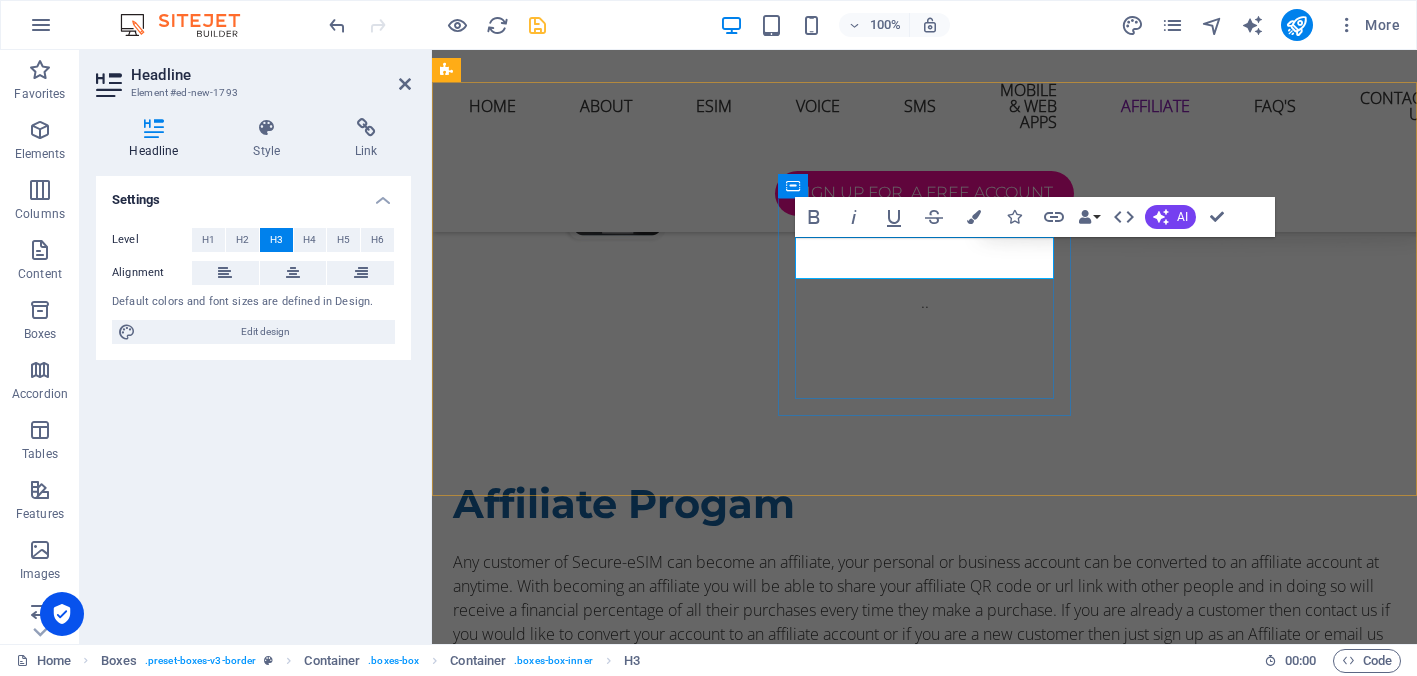 click on "Scan to sign up" at bounding box center (594, 1887) 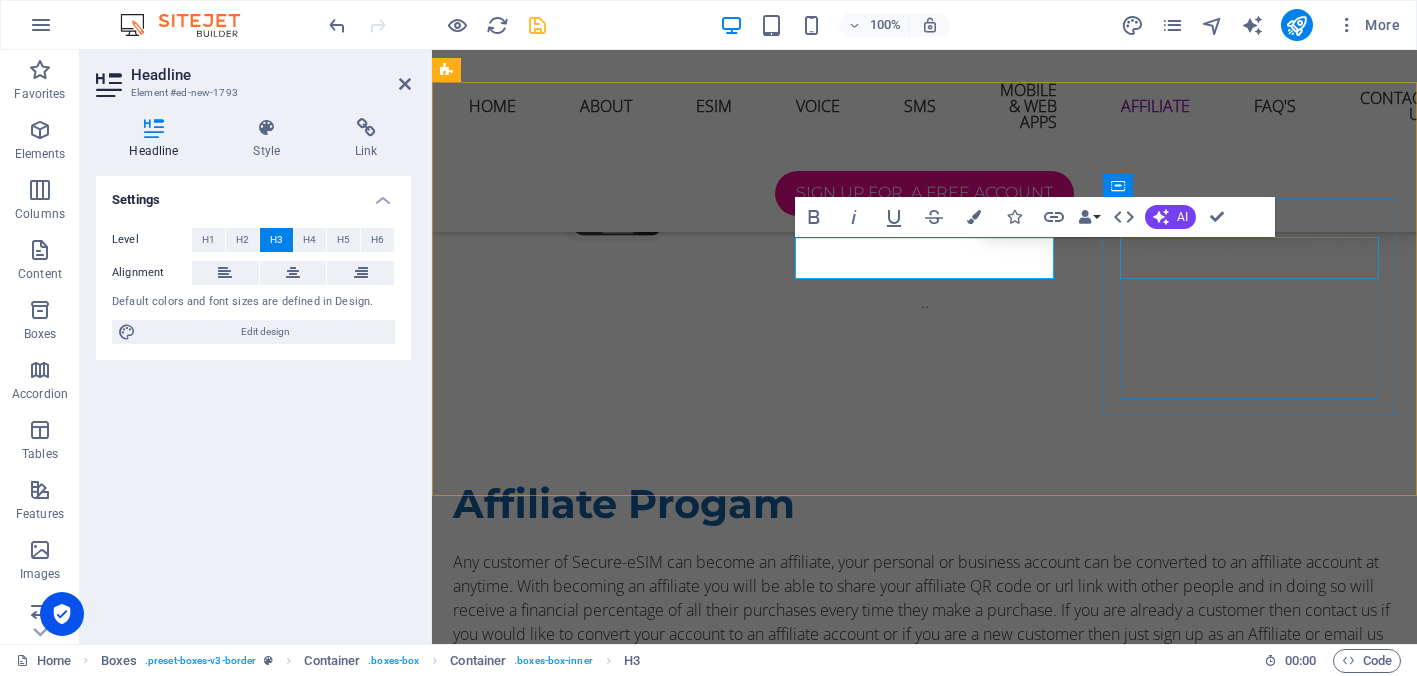 click on "Scan for website" at bounding box center (594, 2157) 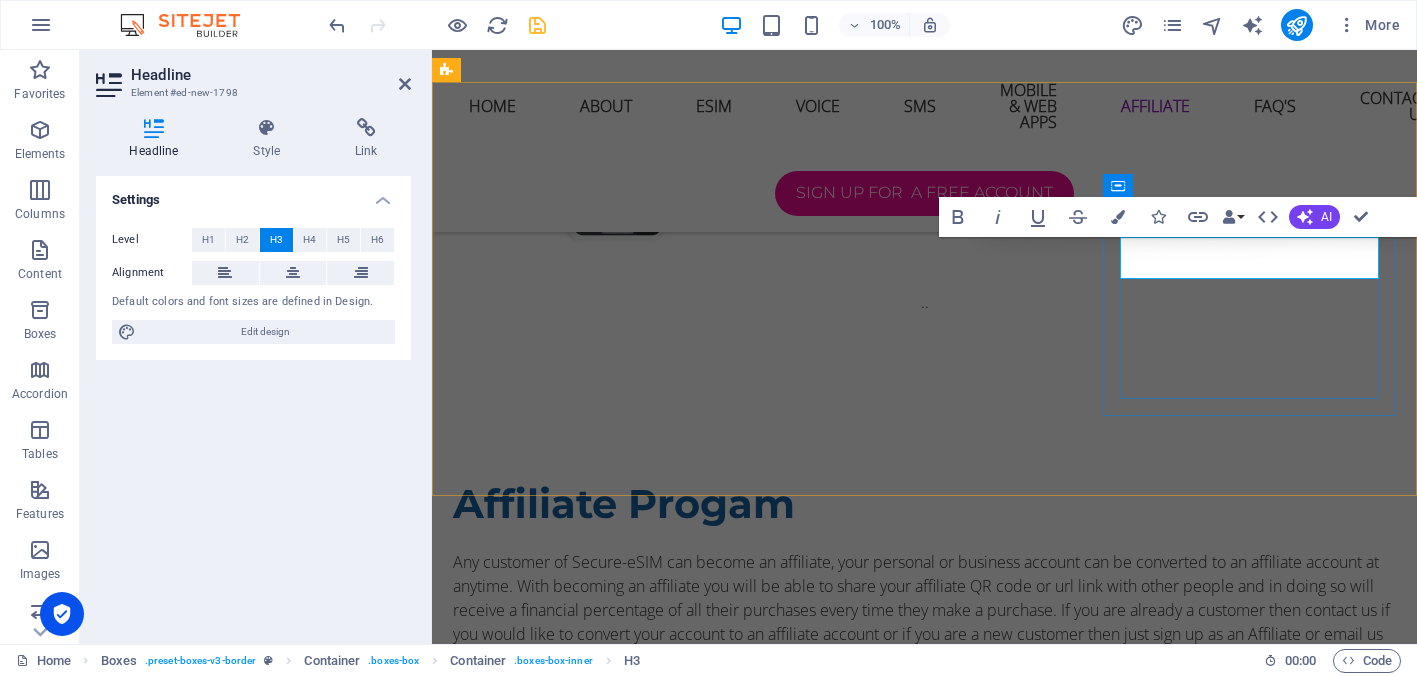 click on "Scan for website" at bounding box center [594, 2157] 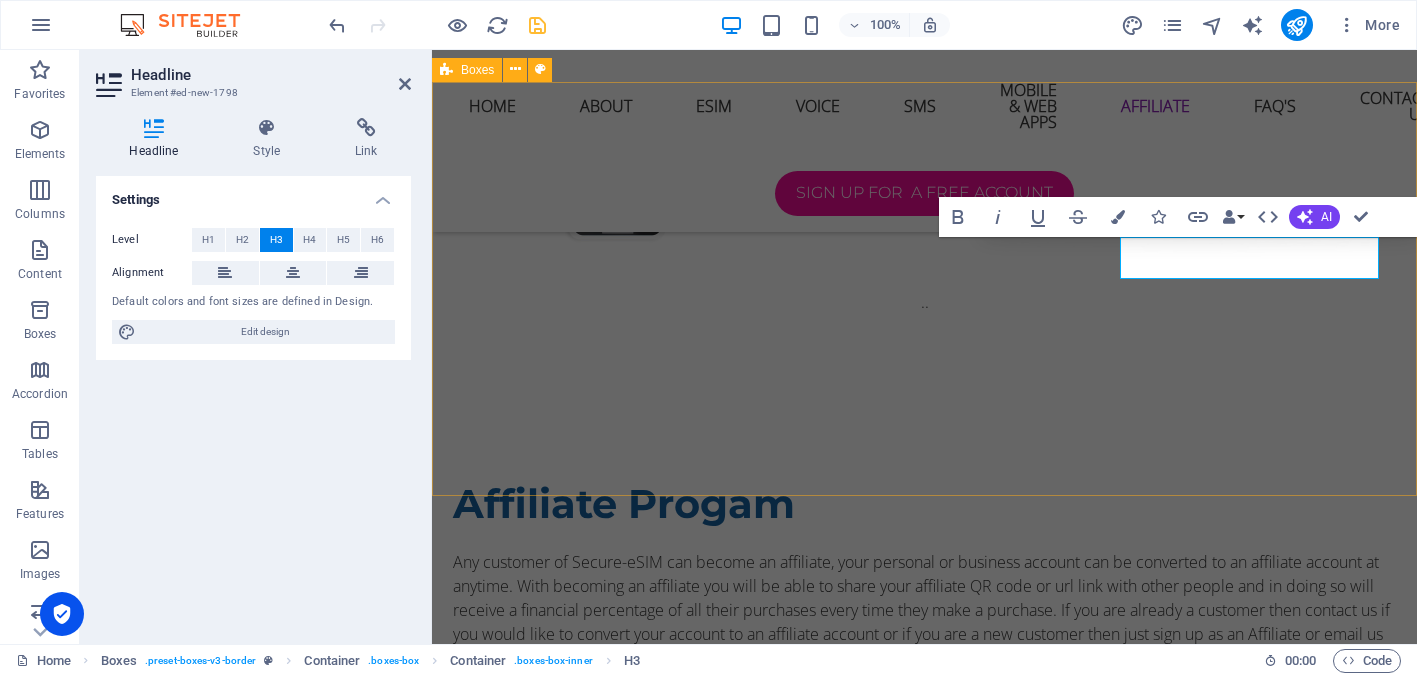 click on "Scan to Login Lorem ipsum dolor sit amet, consectetuer adipiscing elit. Aenean commodo ligula eget dolor. Lorem ipsum dolor sit amet, consectetuer adipiscing elit leget dolor. Scan to Sign Up Lorem ipsum dolor sit amet, consectetuer adipiscing elit. Aenean commodo ligula eget dolor. Lorem ipsum dolor sit amet, consectetuer adipiscing elit leget dolor. Scan for Website Lorem ipsum dolor sit amet, consectetuer adipiscing elit. Aenean commodo ligula eget dolor. Lorem ipsum dolor sit amet, consectetuer adipiscing elit leget dolor." at bounding box center [924, 1918] 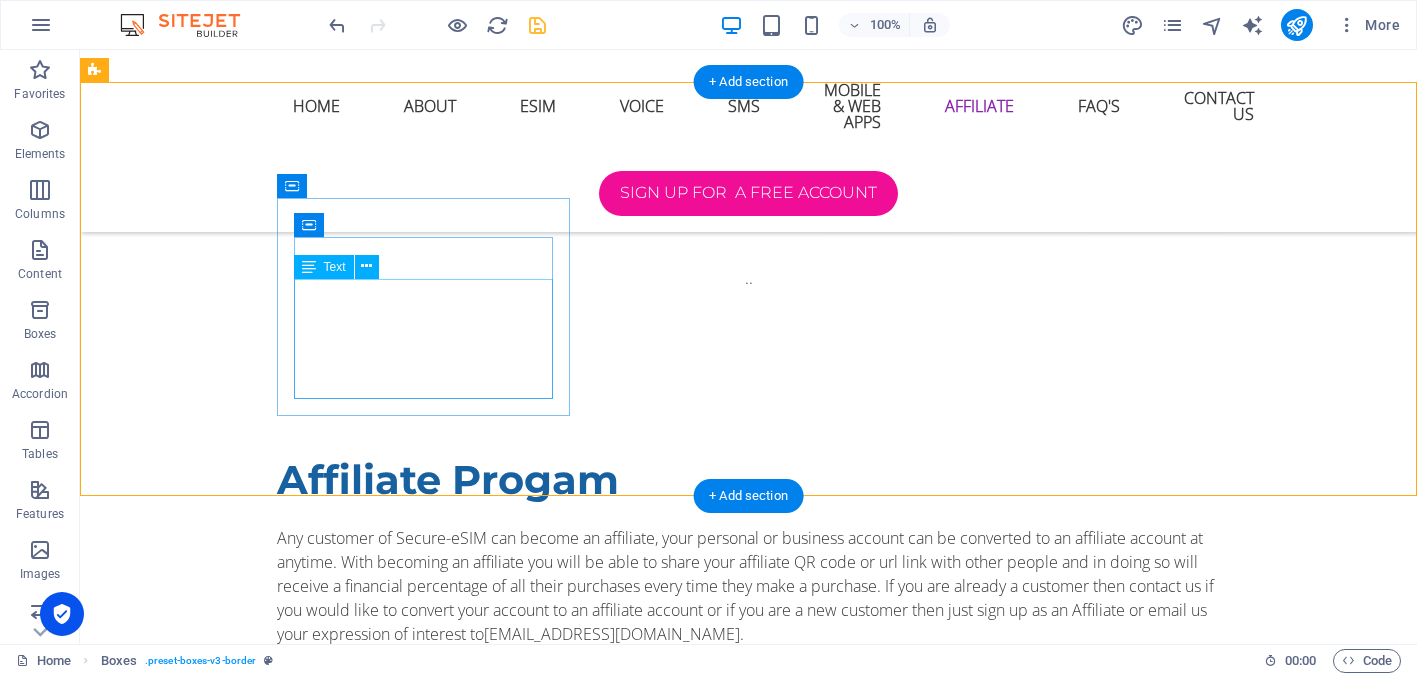 click on "Lorem ipsum dolor sit amet, consectetuer adipiscing elit. Aenean commodo ligula eget dolor. Lorem ipsum dolor sit amet, consectetuer adipiscing elit leget dolor." at bounding box center (242, 1877) 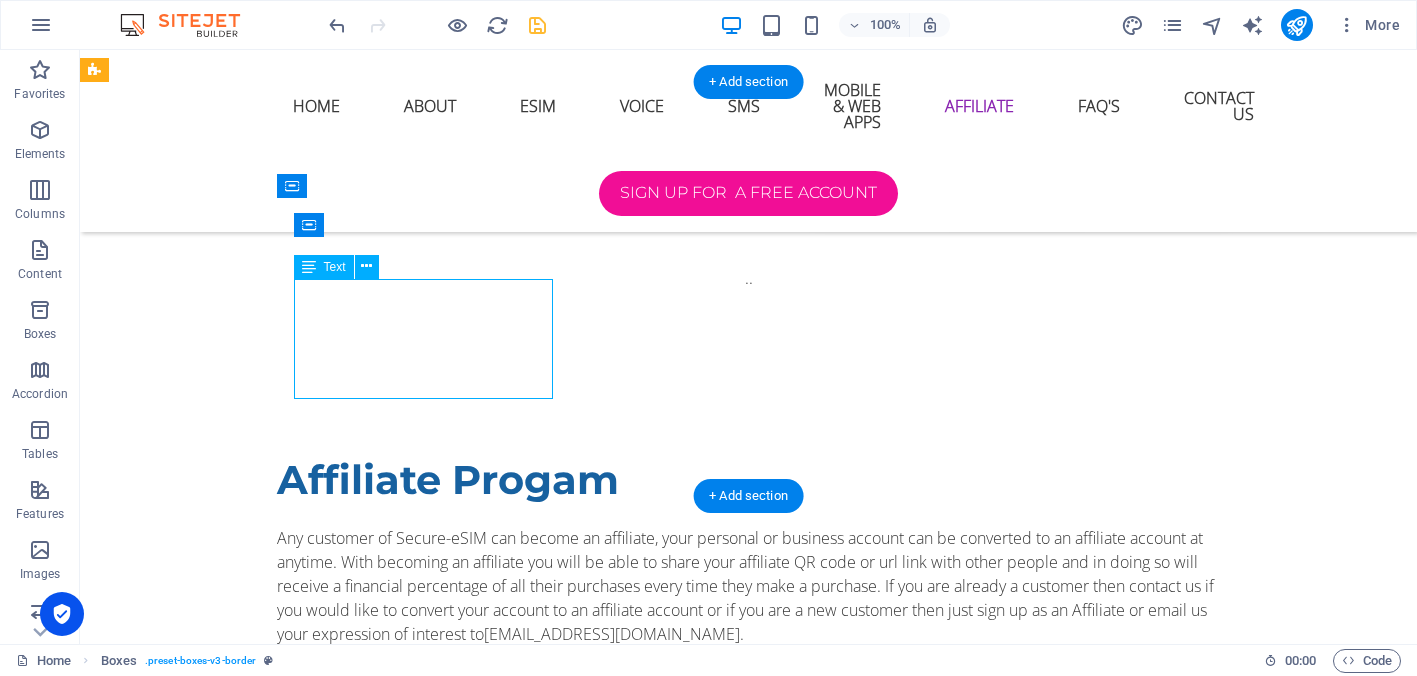 click on "Lorem ipsum dolor sit amet, consectetuer adipiscing elit. Aenean commodo ligula eget dolor. Lorem ipsum dolor sit amet, consectetuer adipiscing elit leget dolor." at bounding box center (242, 1877) 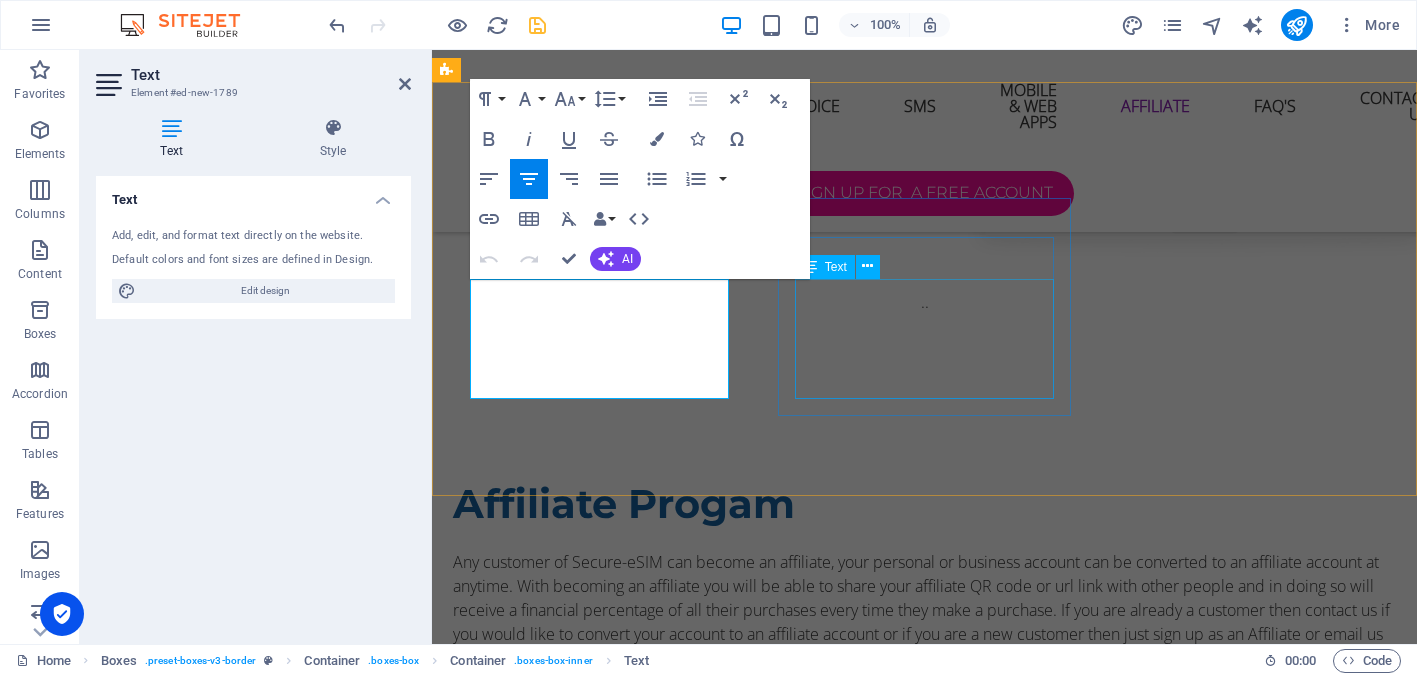 click on "Lorem ipsum dolor sit amet, consectetuer adipiscing elit. Aenean commodo ligula eget dolor. Lorem ipsum dolor sit amet, consectetuer adipiscing elit leget dolor." at bounding box center (594, 1968) 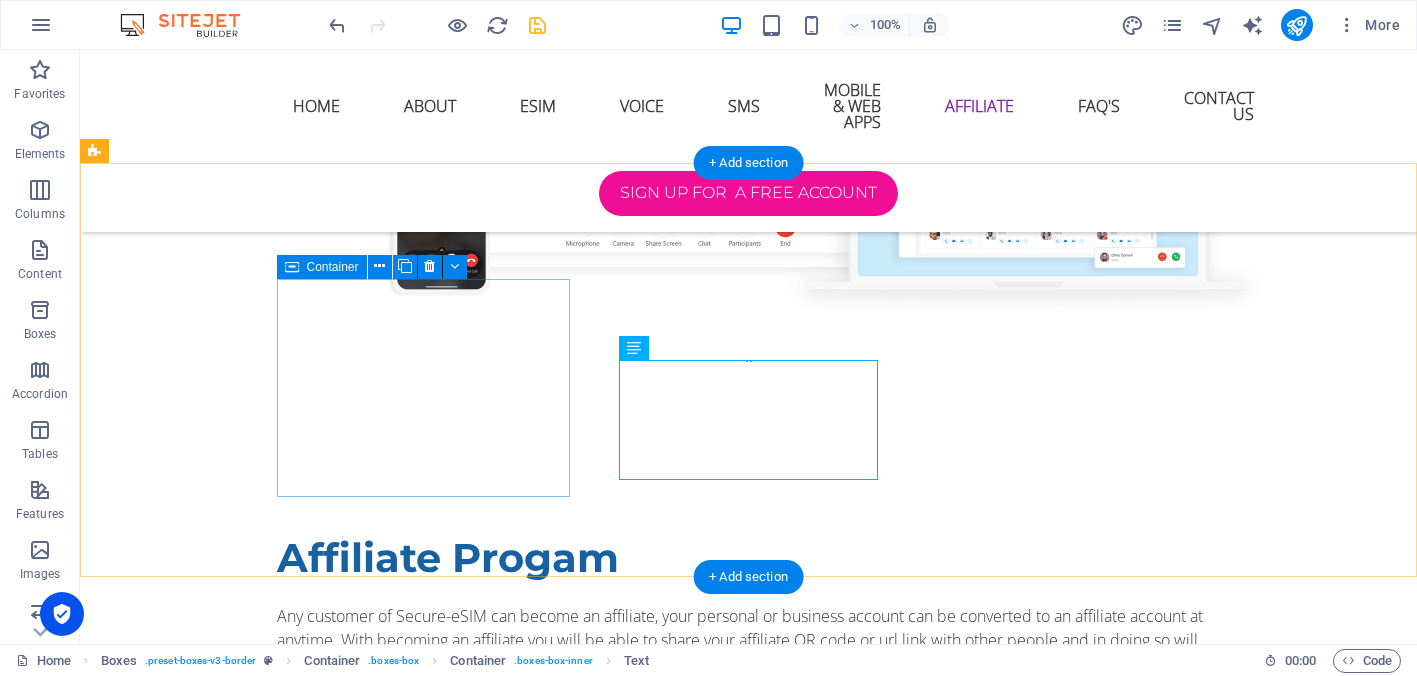 scroll, scrollTop: 5358, scrollLeft: 0, axis: vertical 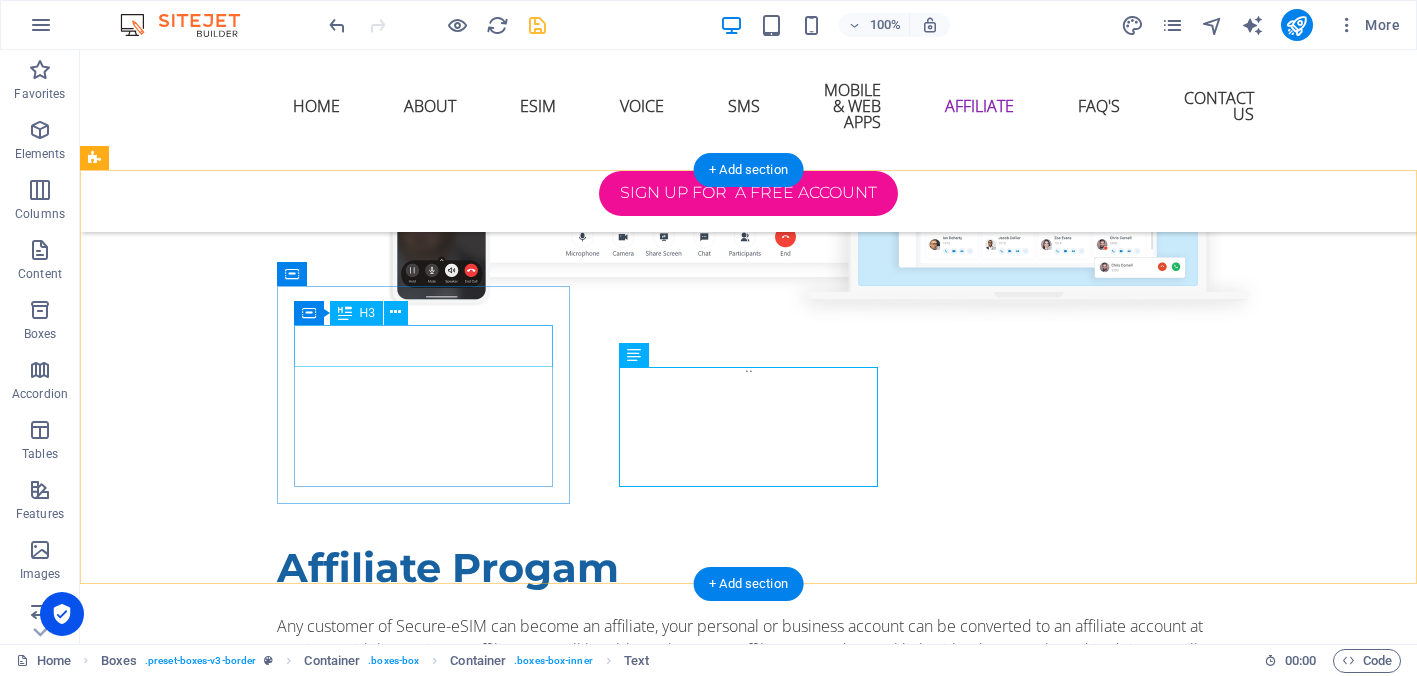 click on "Scan to Login" at bounding box center [242, 1884] 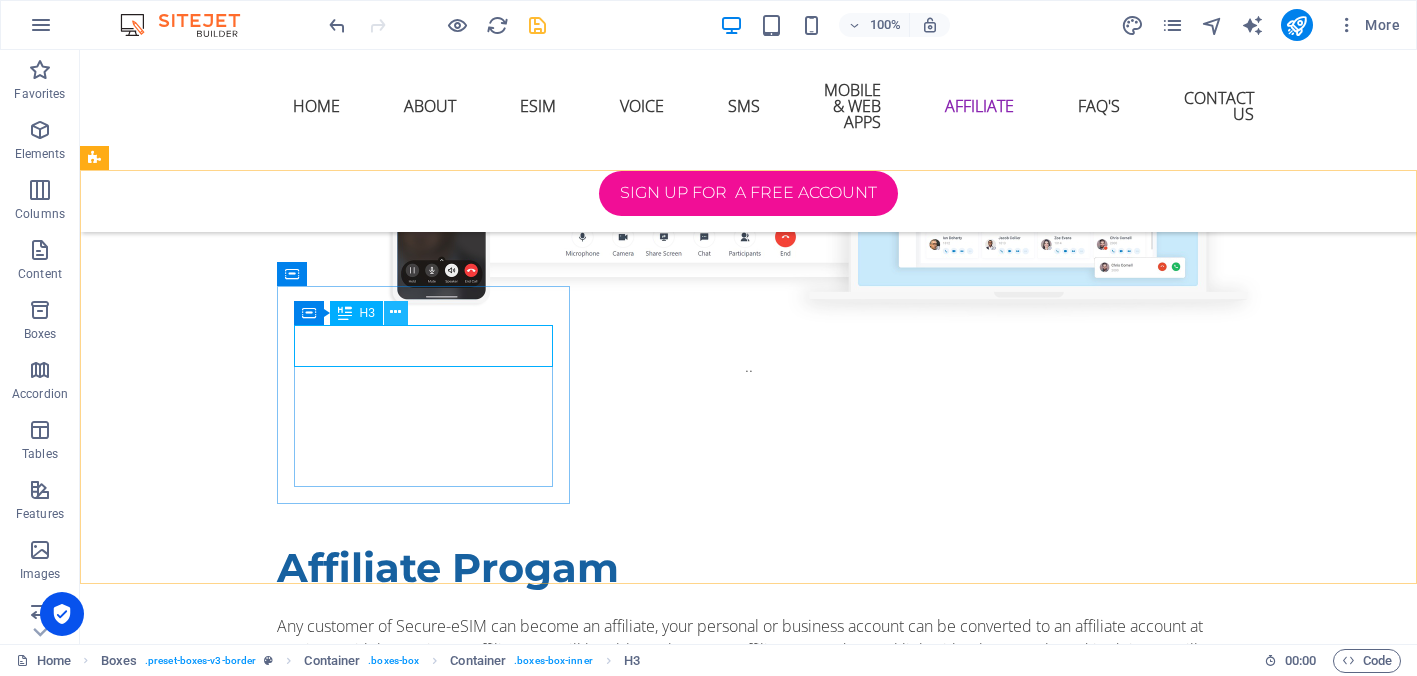 click at bounding box center (395, 312) 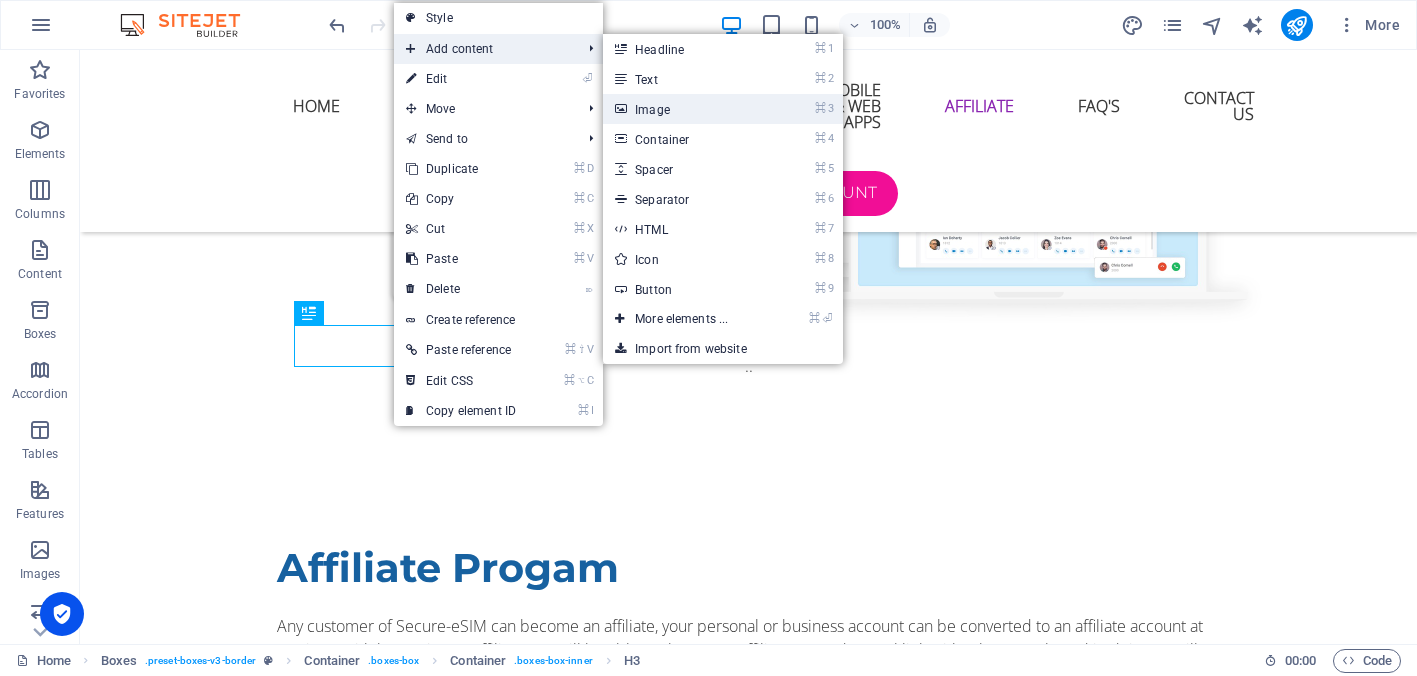 click on "⌘ 3  Image" at bounding box center (685, 109) 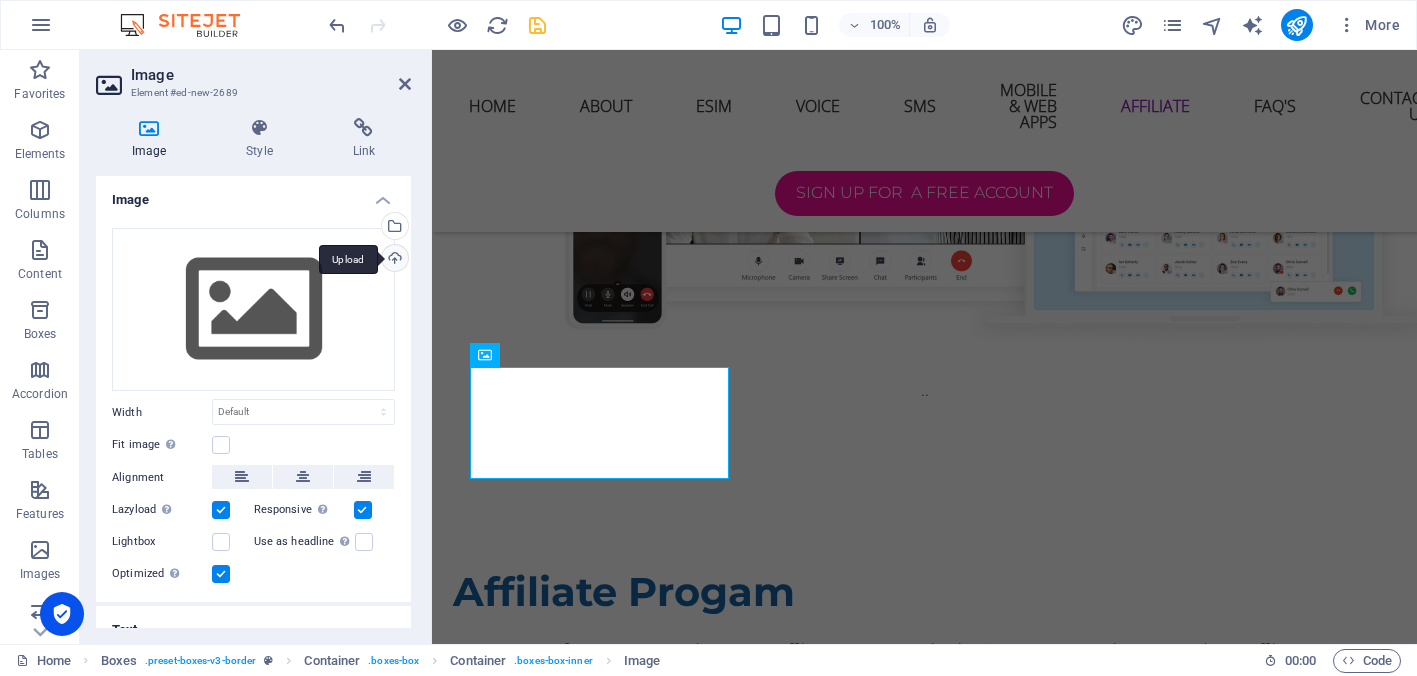 click on "Upload" at bounding box center [393, 260] 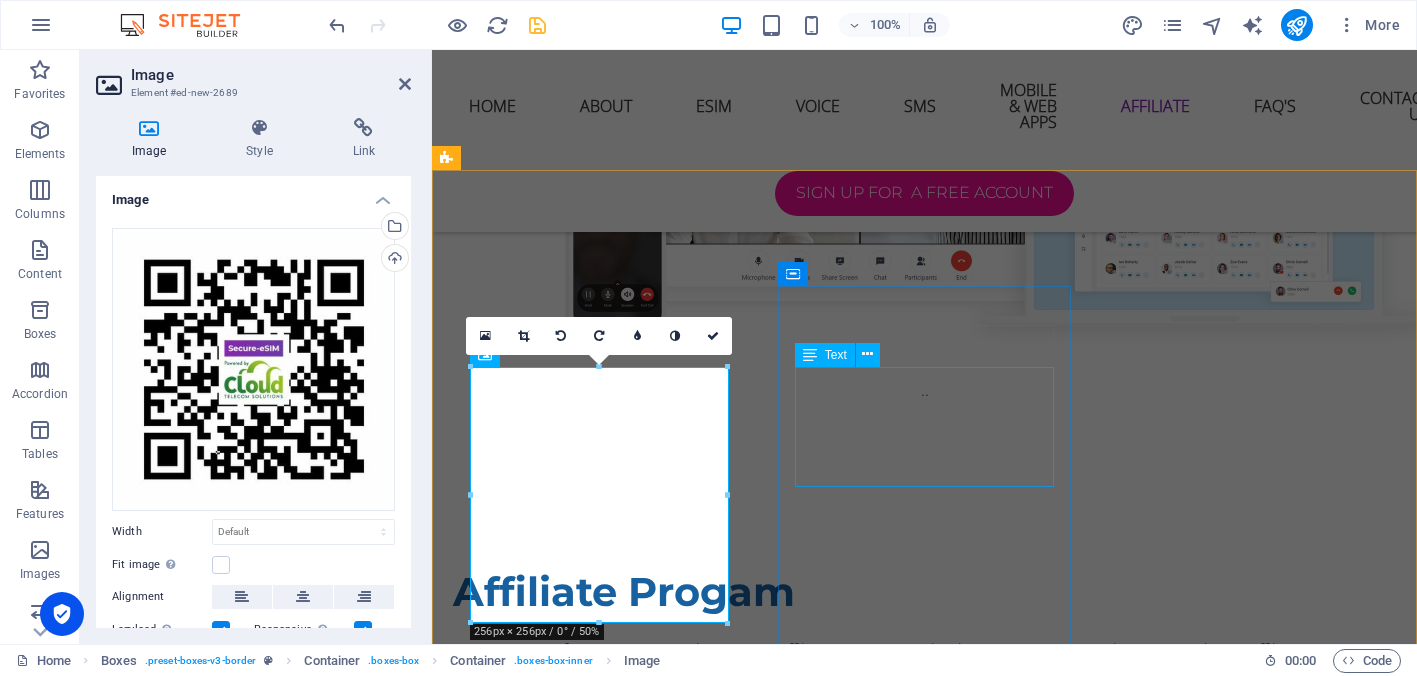 click on "Lorem ipsum dolor sit amet, consectetuer adipiscing elit. Aenean commodo ligula eget dolor. Lorem ipsum dolor sit amet, consectetuer adipiscing elit leget dolor." at bounding box center [594, 2568] 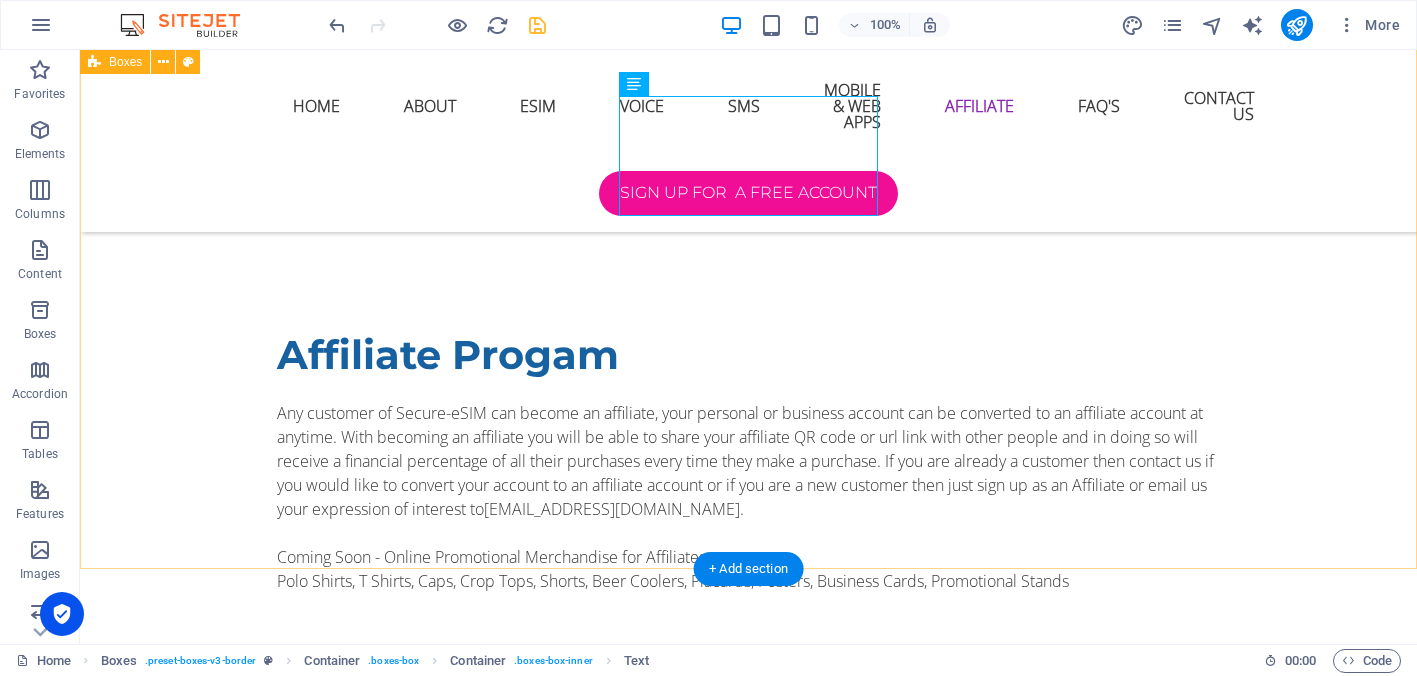 scroll, scrollTop: 5663, scrollLeft: 0, axis: vertical 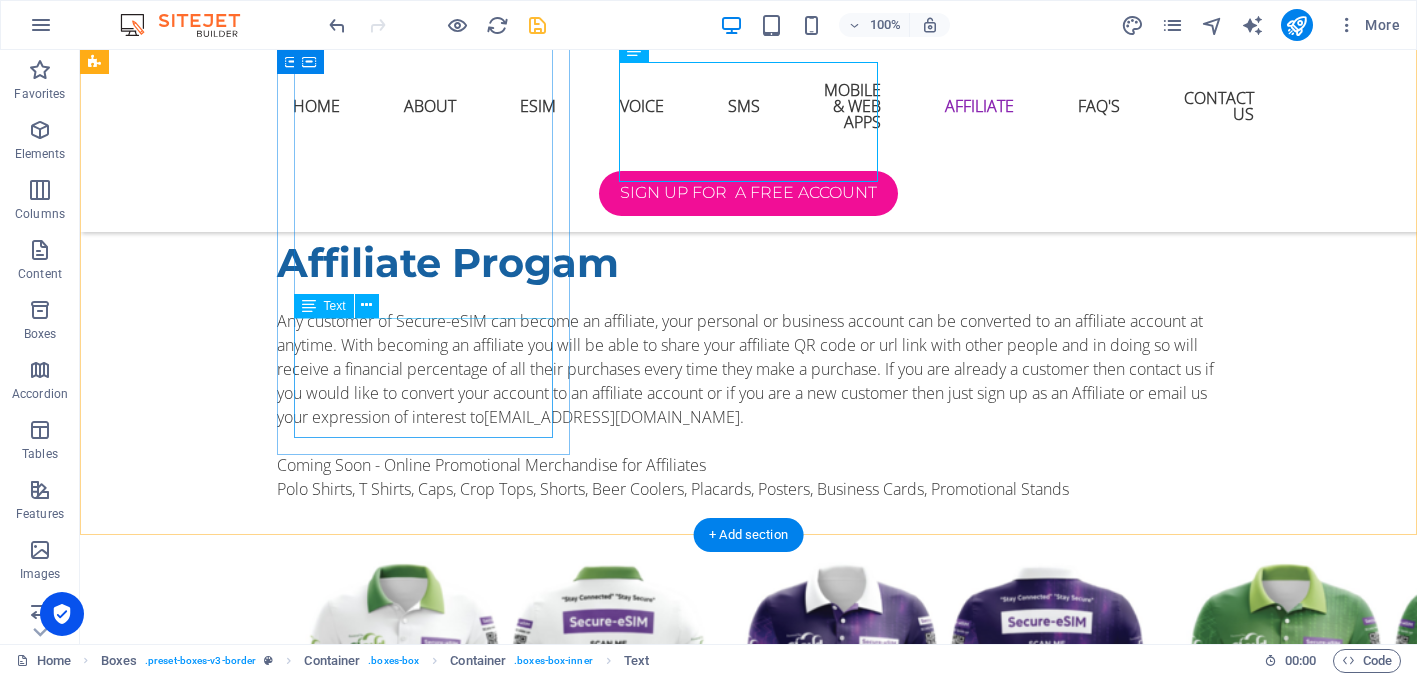 click on "Lorem ipsum dolor sit amet, consectetuer adipiscing elit. Aenean commodo ligula eget dolor. Lorem ipsum dolor sit amet, consectetuer adipiscing elit leget dolor." at bounding box center [242, 2172] 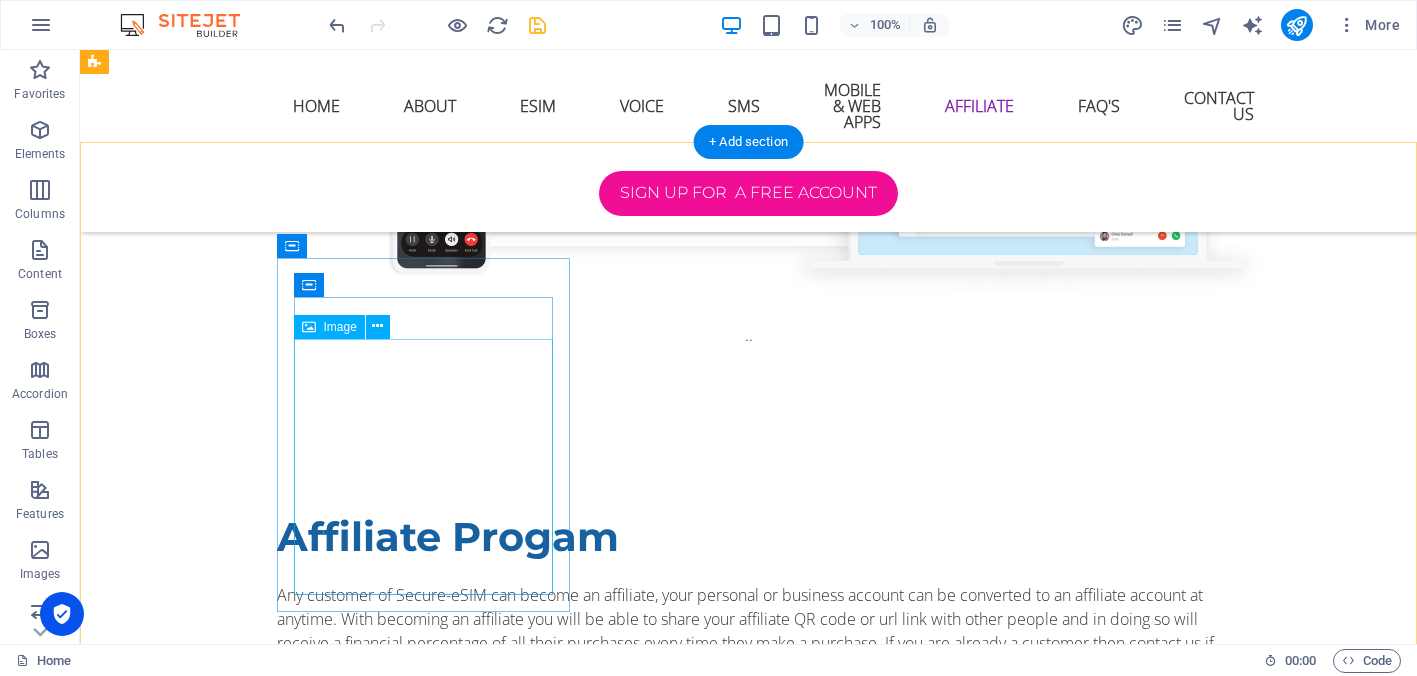 scroll, scrollTop: 5386, scrollLeft: 0, axis: vertical 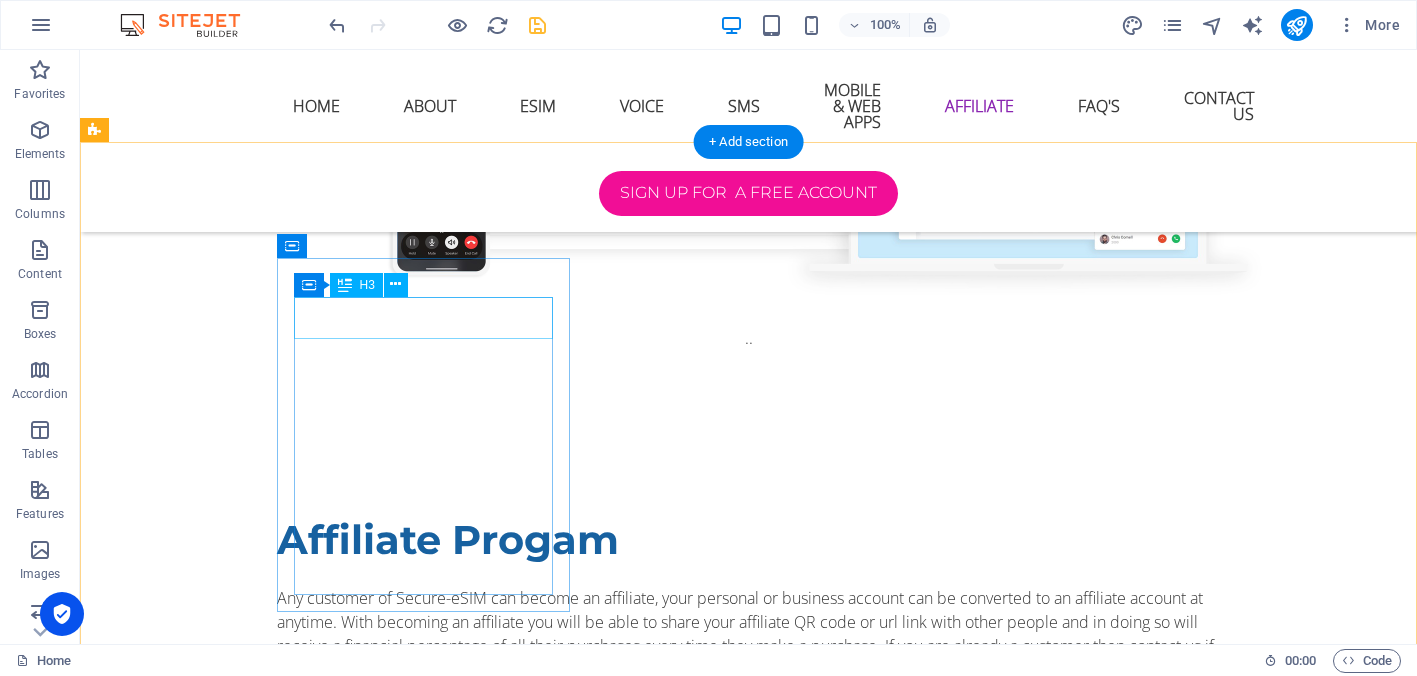click on "Scan to Login" at bounding box center [242, 1856] 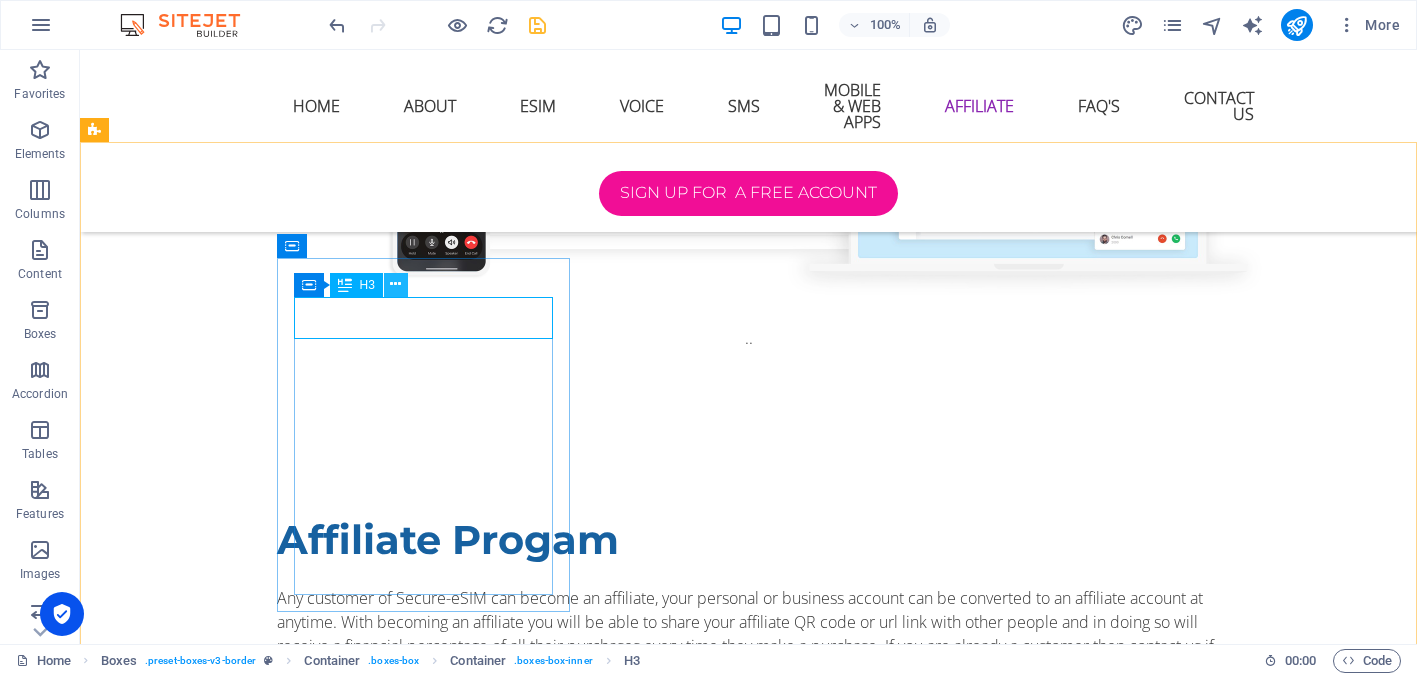 click at bounding box center [395, 284] 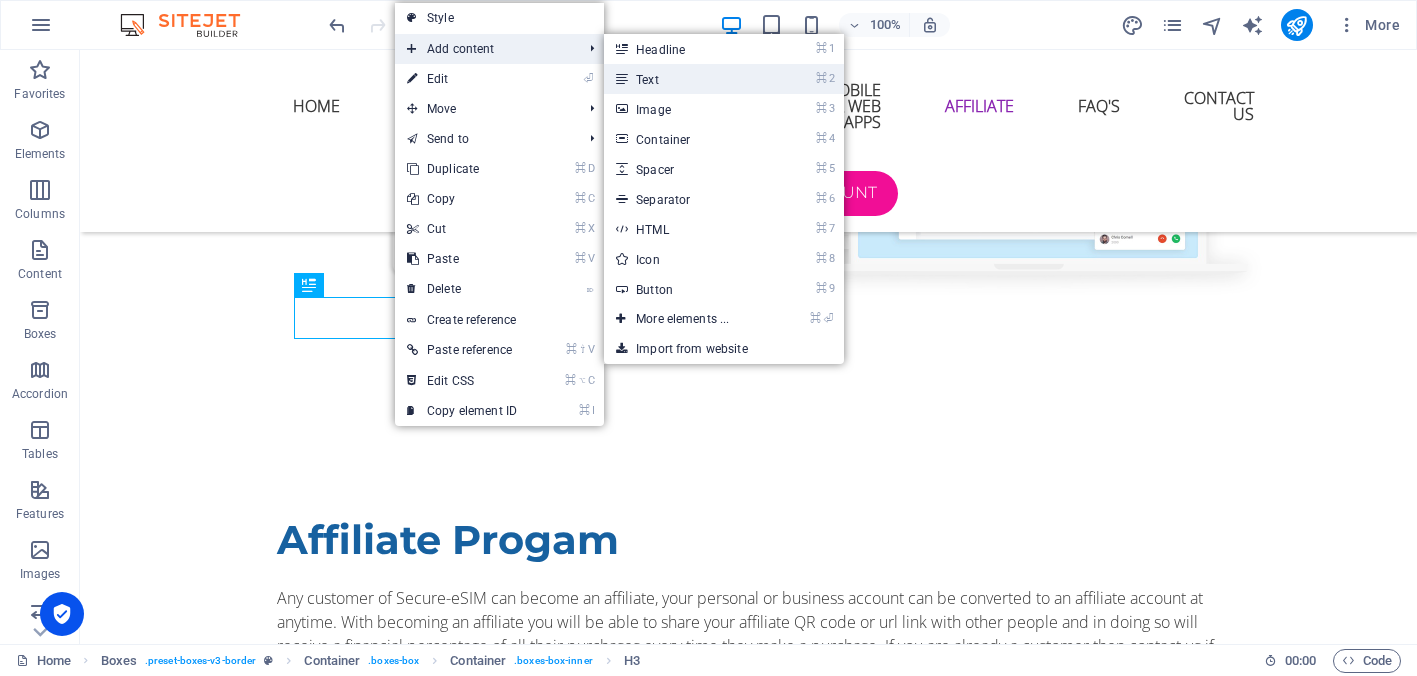 click on "⌘ 2  Text" at bounding box center (686, 79) 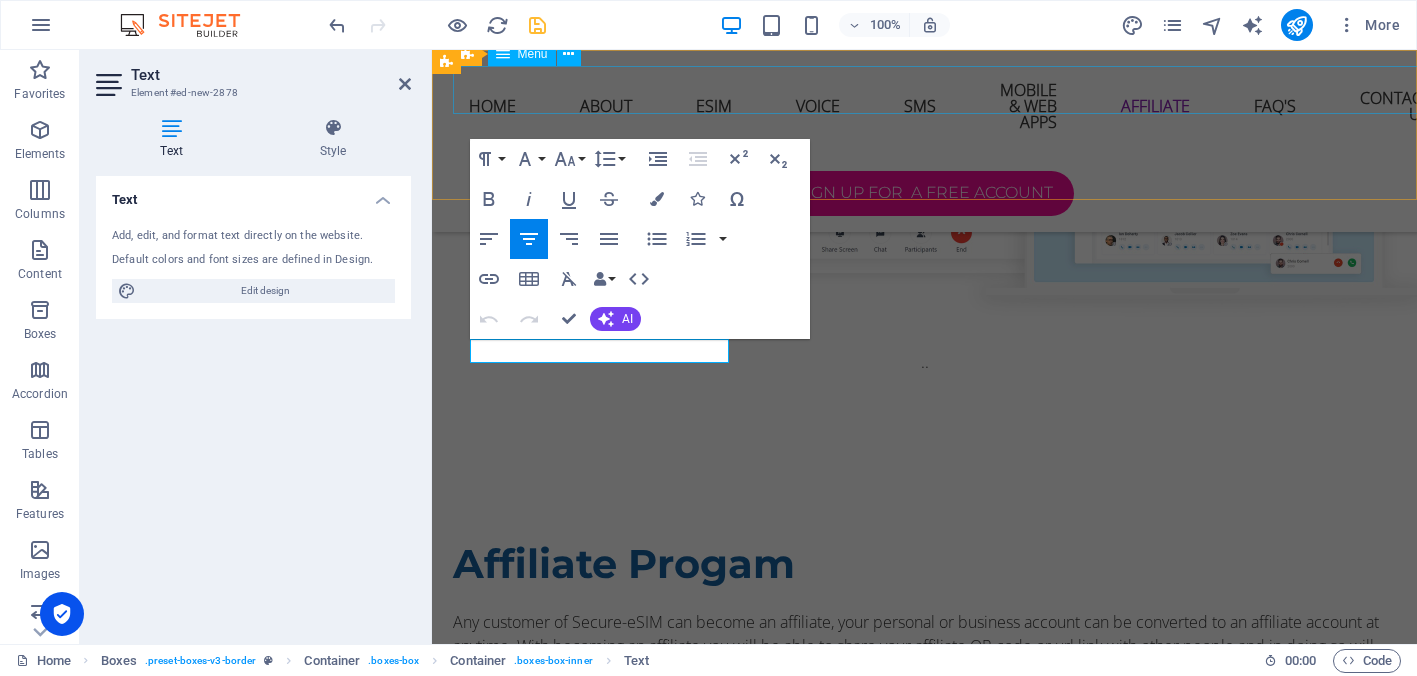 type 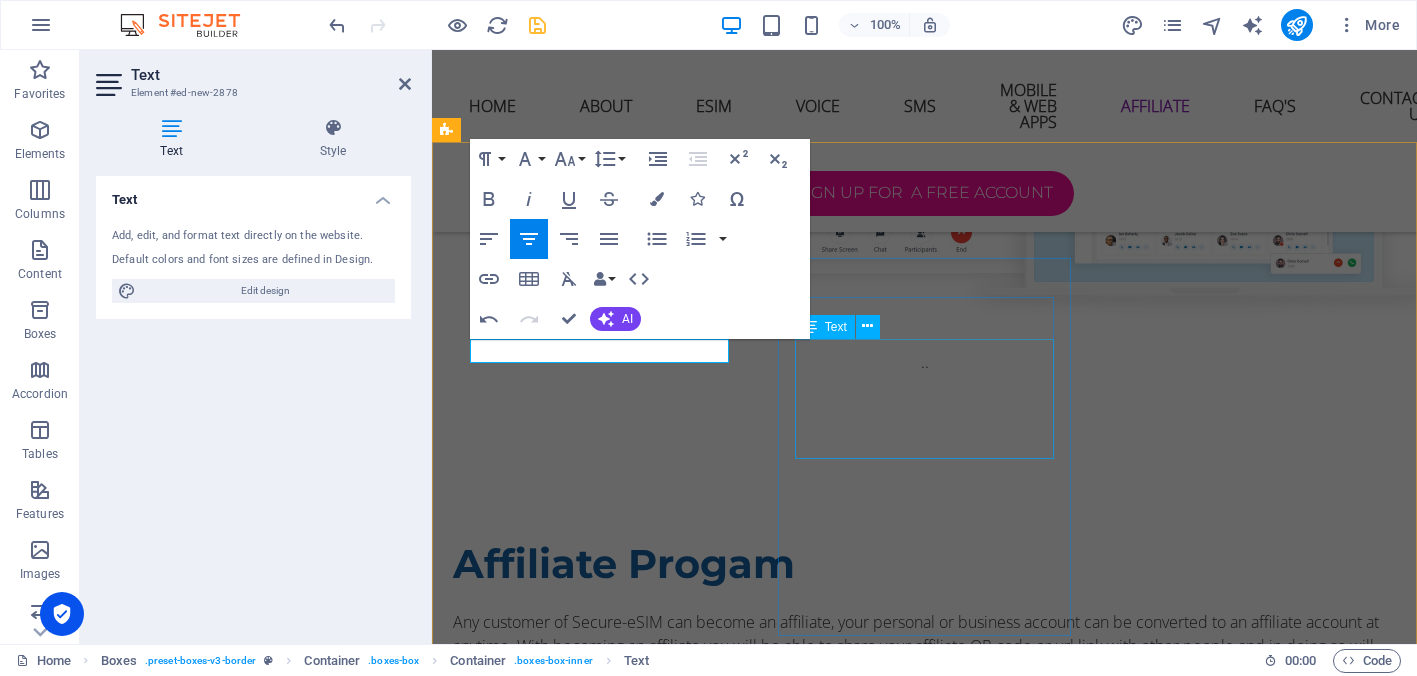 click on "Lorem ipsum dolor sit amet, consectetuer adipiscing elit. Aenean commodo ligula eget dolor. Lorem ipsum dolor sit amet, consectetuer adipiscing elit leget dolor." at bounding box center [594, 2444] 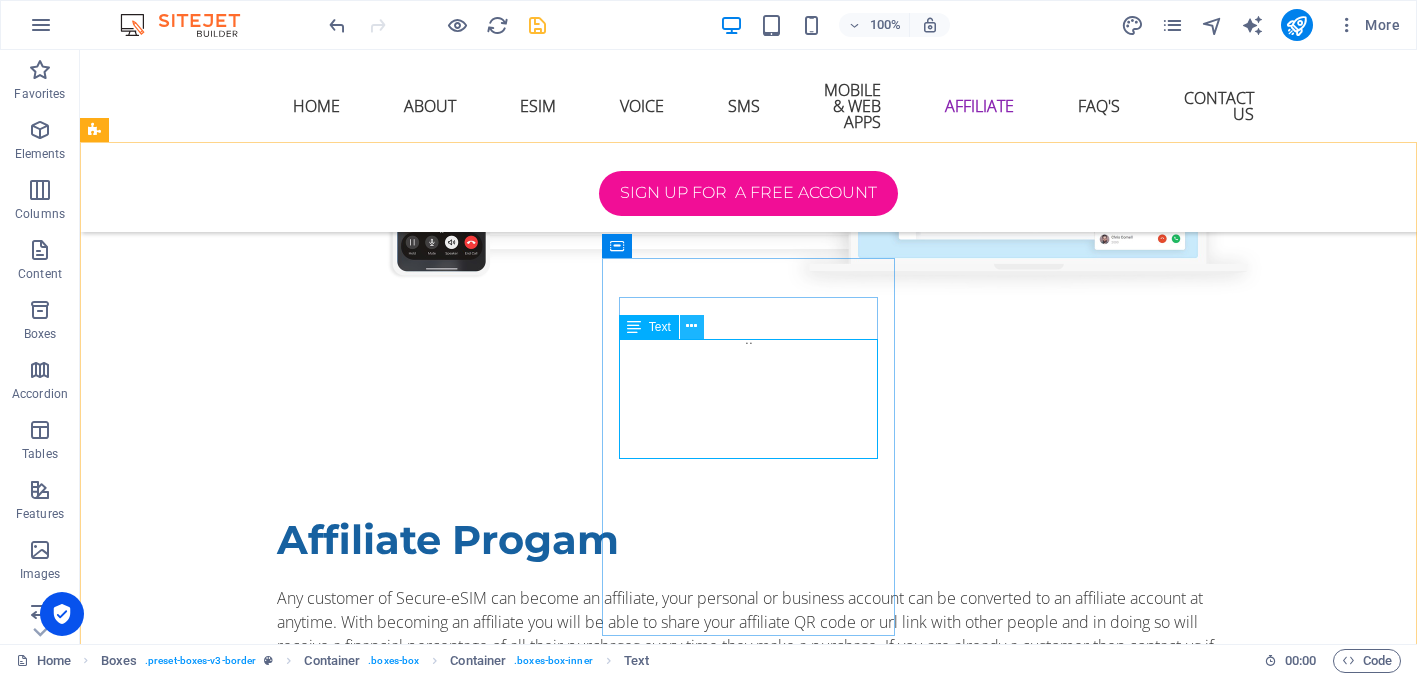 click at bounding box center (691, 326) 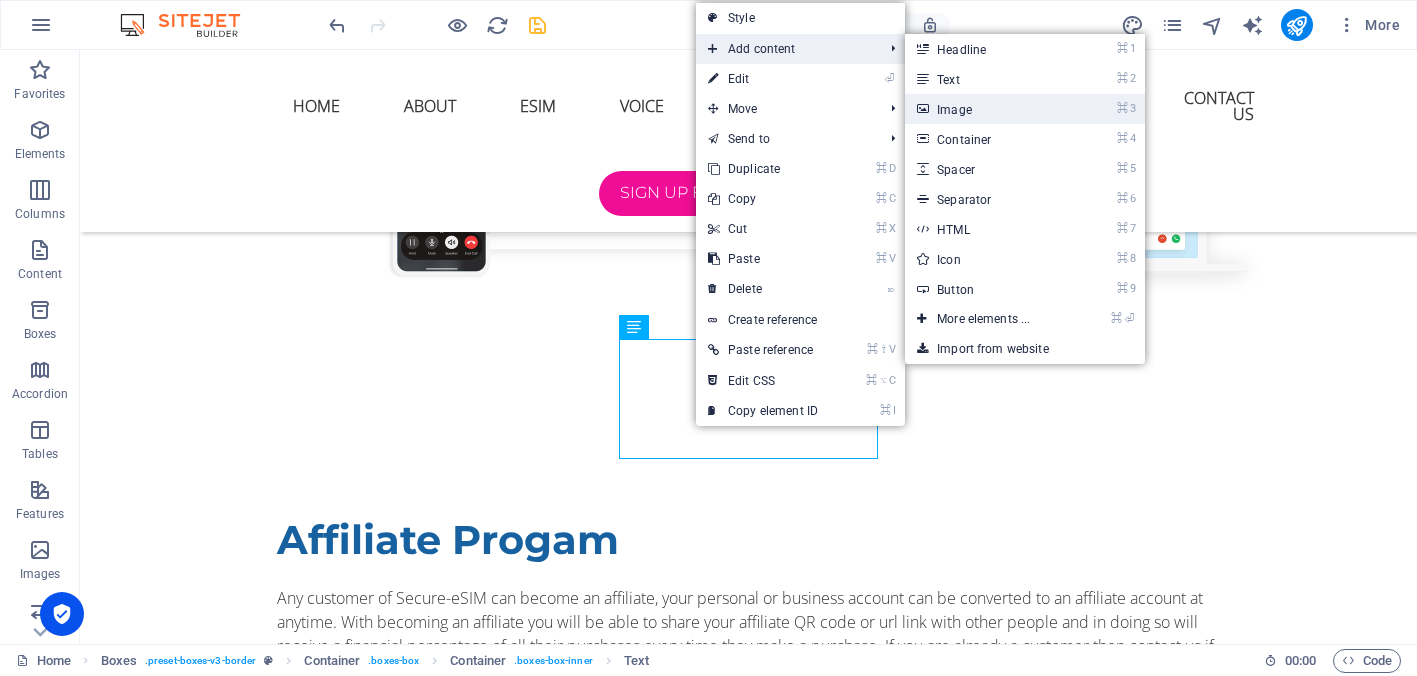 click on "⌘ 3  Image" at bounding box center [987, 109] 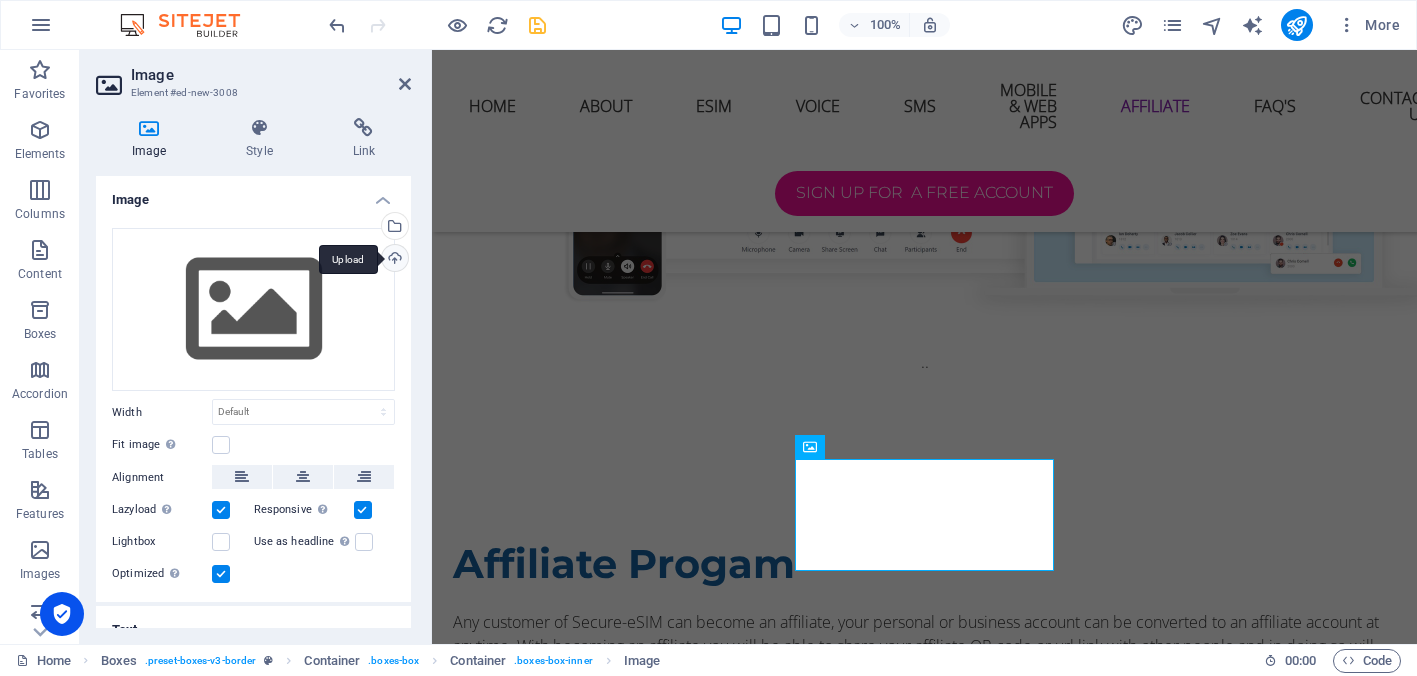 click on "Upload" at bounding box center [393, 260] 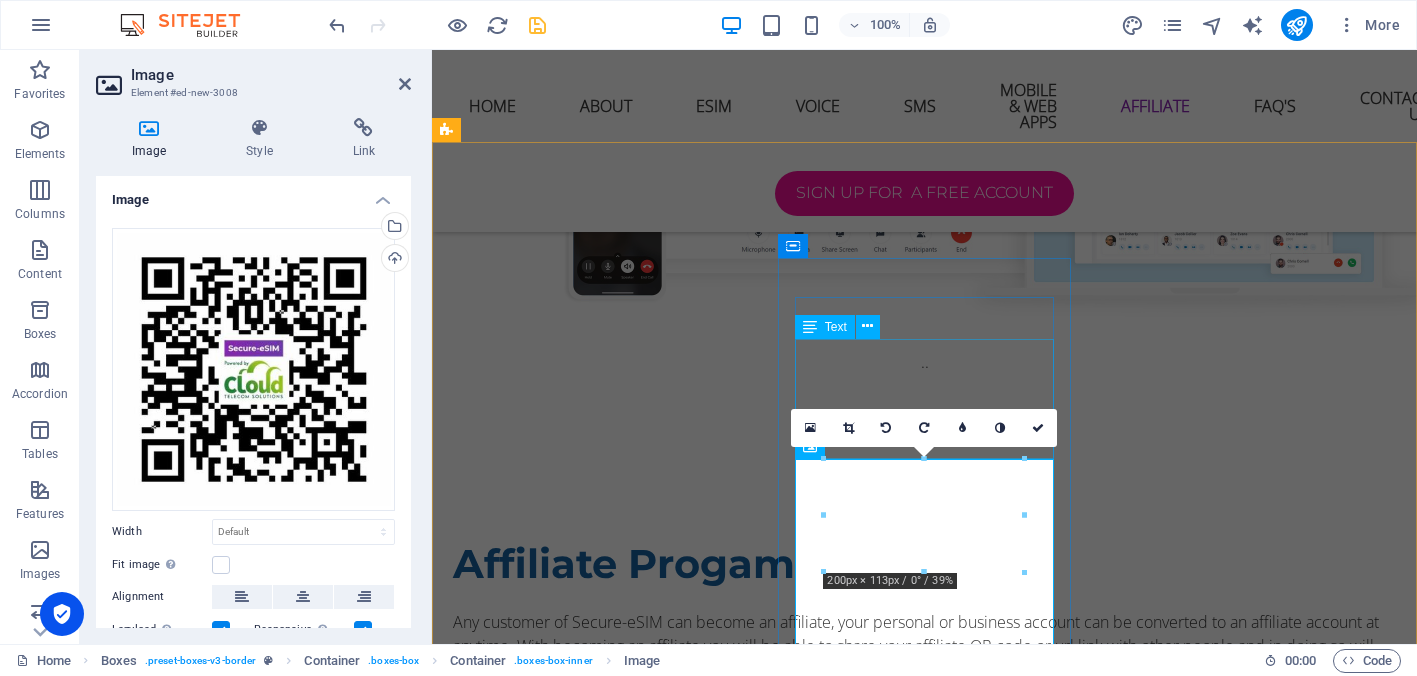 click on "Lorem ipsum dolor sit amet, consectetuer adipiscing elit. Aenean commodo ligula eget dolor. Lorem ipsum dolor sit amet, consectetuer adipiscing elit leget dolor." at bounding box center [594, 2444] 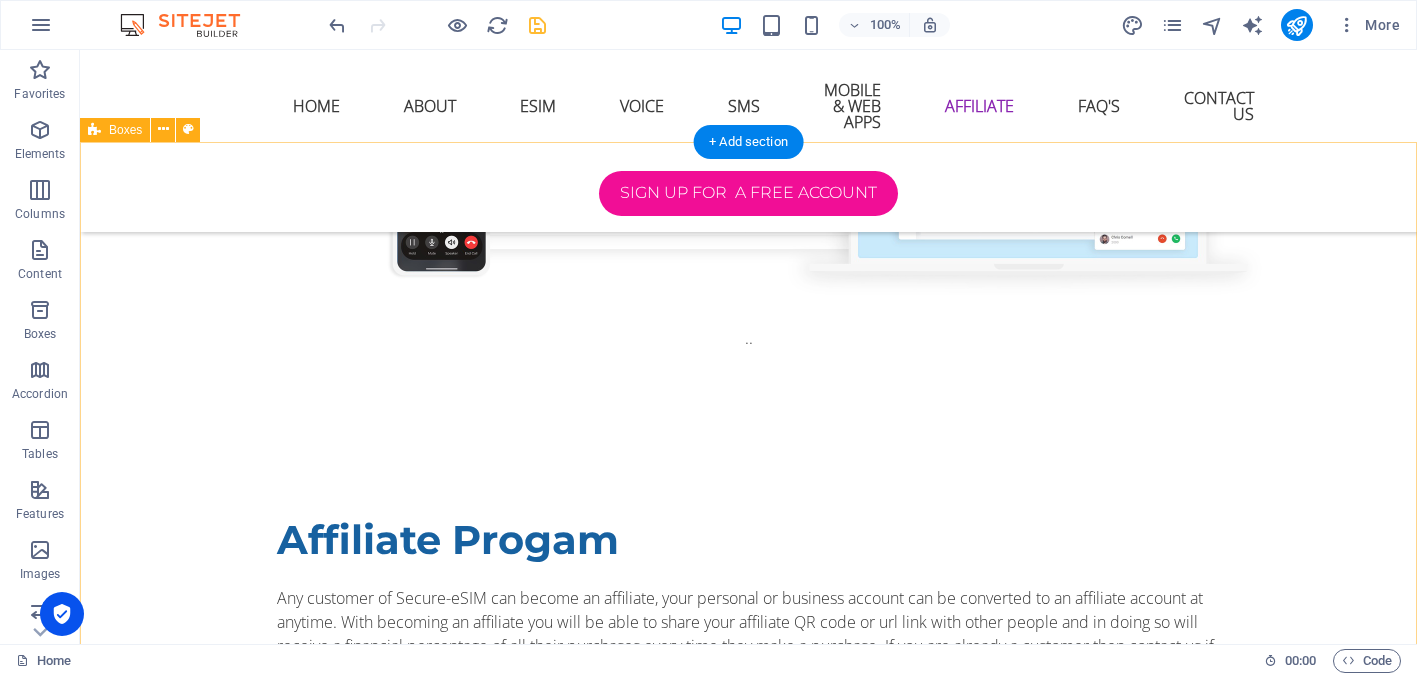 click on "Scan to Login Share with your friends ! Scan to Sign Up Scan for Website Lorem ipsum dolor sit amet, consectetuer adipiscing elit. Aenean commodo ligula eget dolor. Lorem ipsum dolor sit amet, consectetuer adipiscing elit leget dolor." at bounding box center [748, 2561] 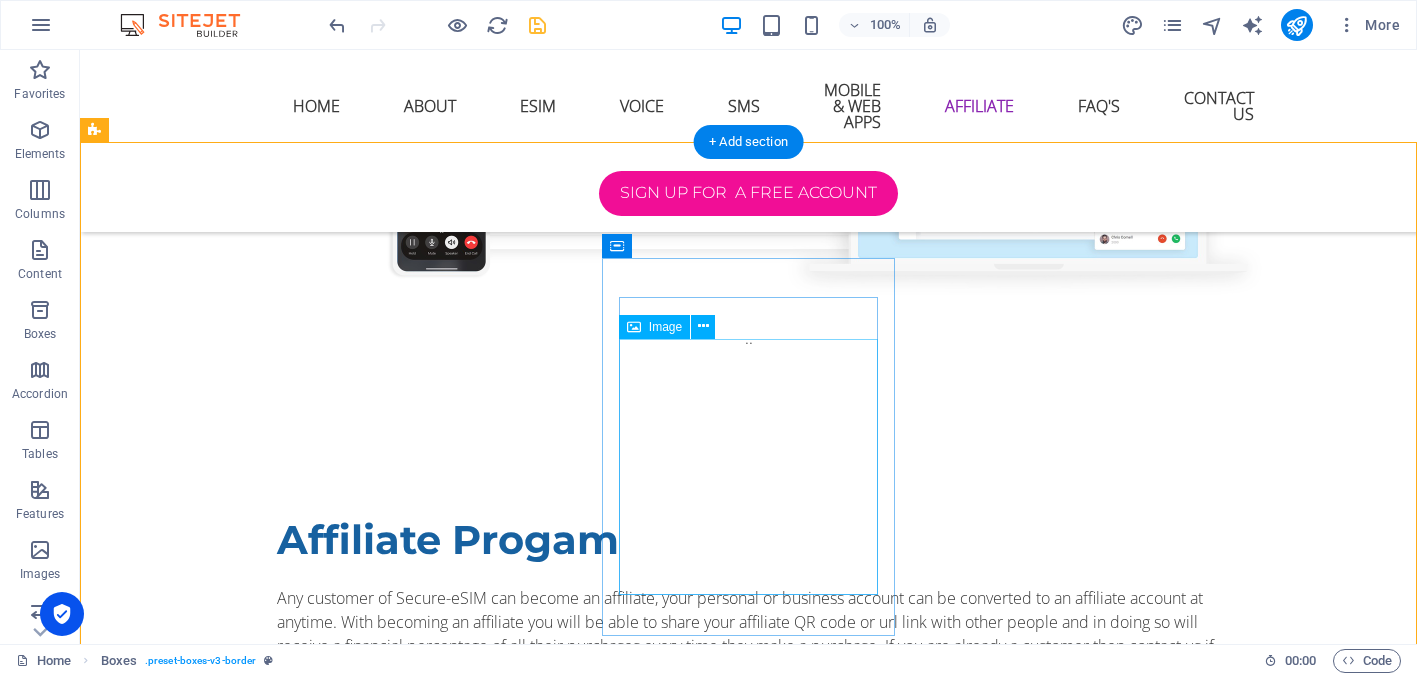 click at bounding box center [242, 2819] 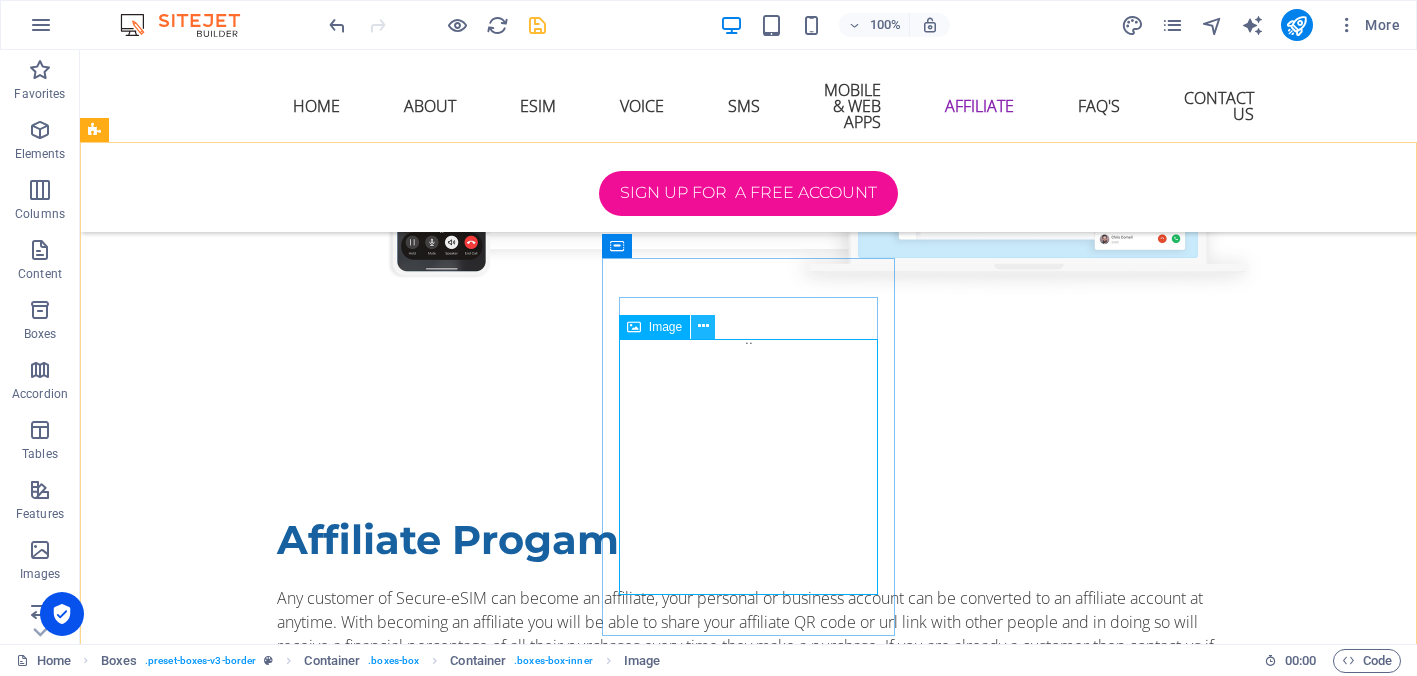 click at bounding box center [703, 327] 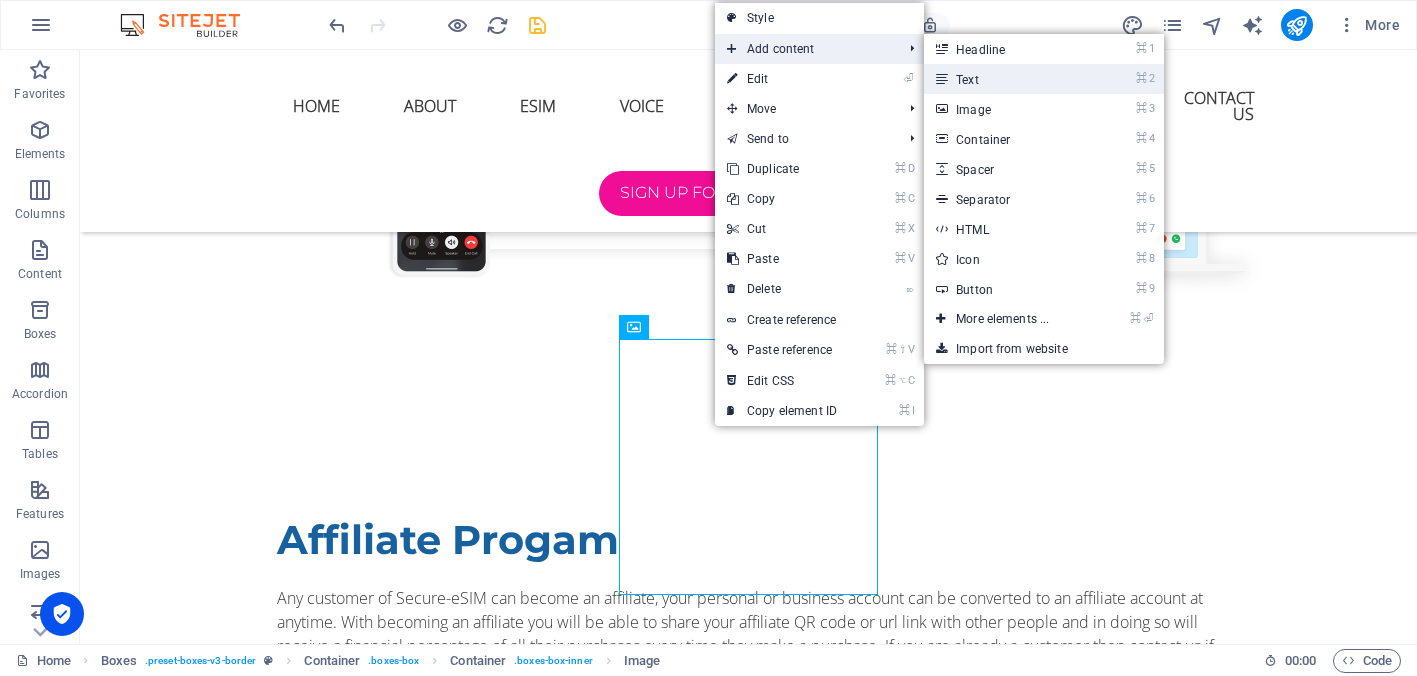 click at bounding box center [941, 79] 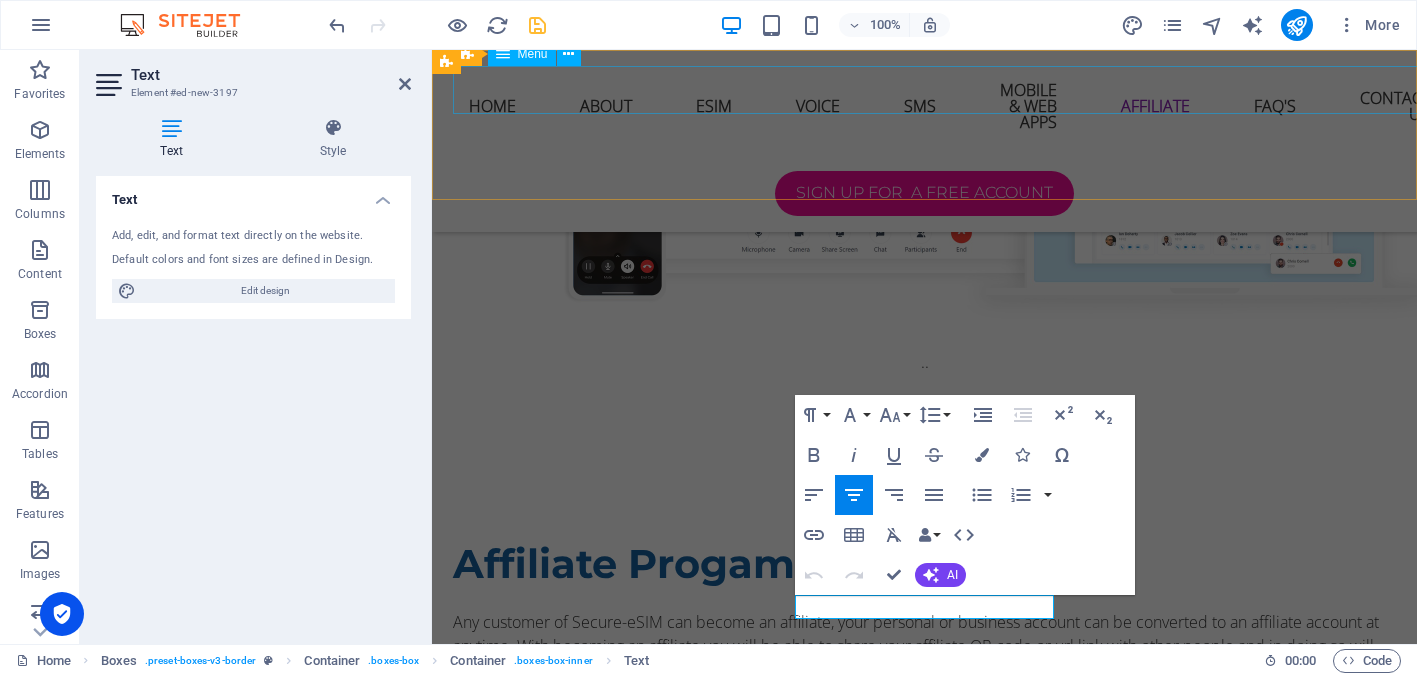 type 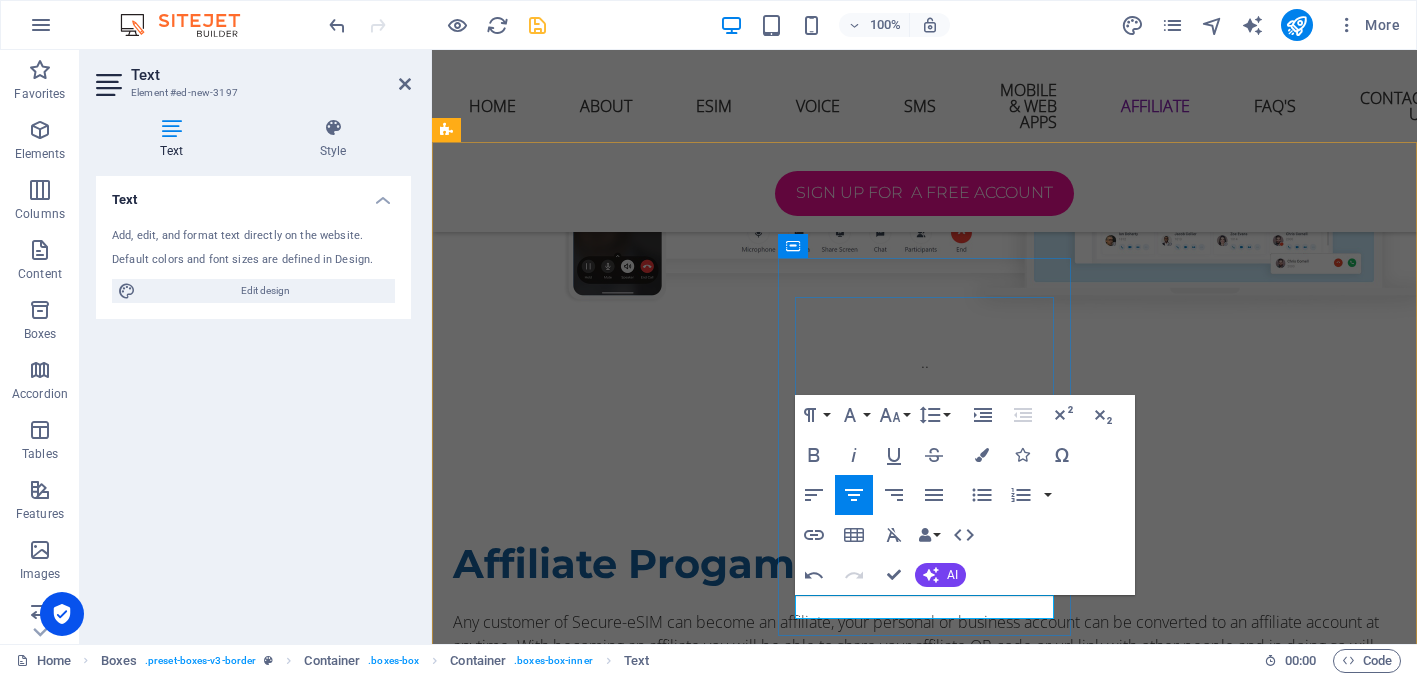 drag, startPoint x: 1021, startPoint y: 601, endPoint x: 799, endPoint y: 602, distance: 222.00226 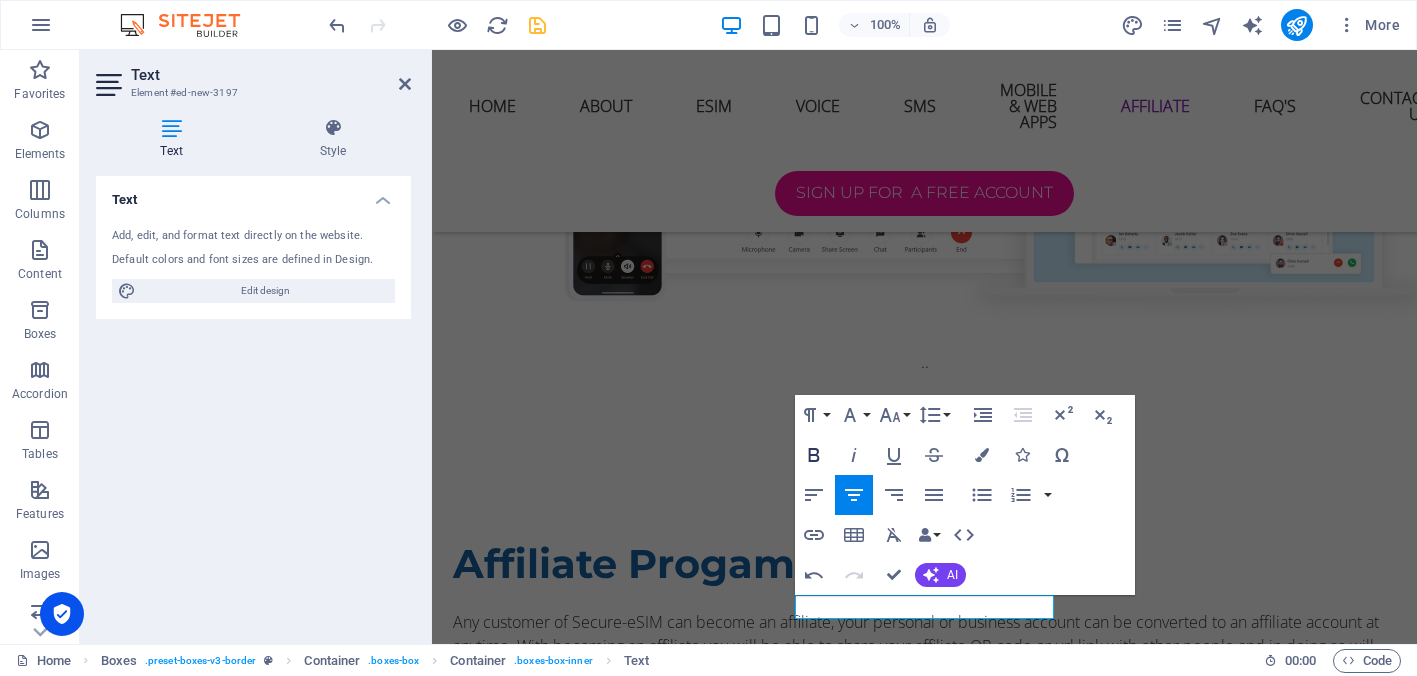 click 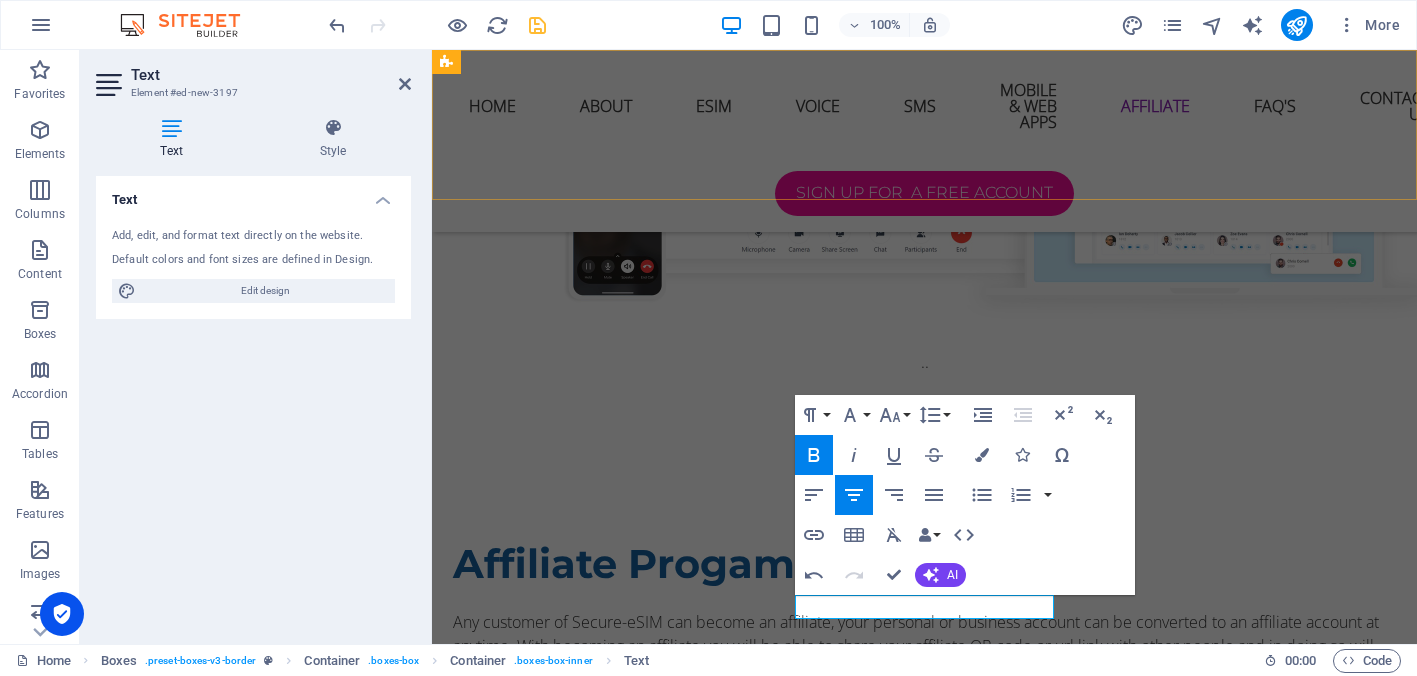 click on "Home About ESim Voice SMS Mobile & Web Apps Affiliate FAQ'S Contact US Sign up for  A Free Account" at bounding box center (924, 141) 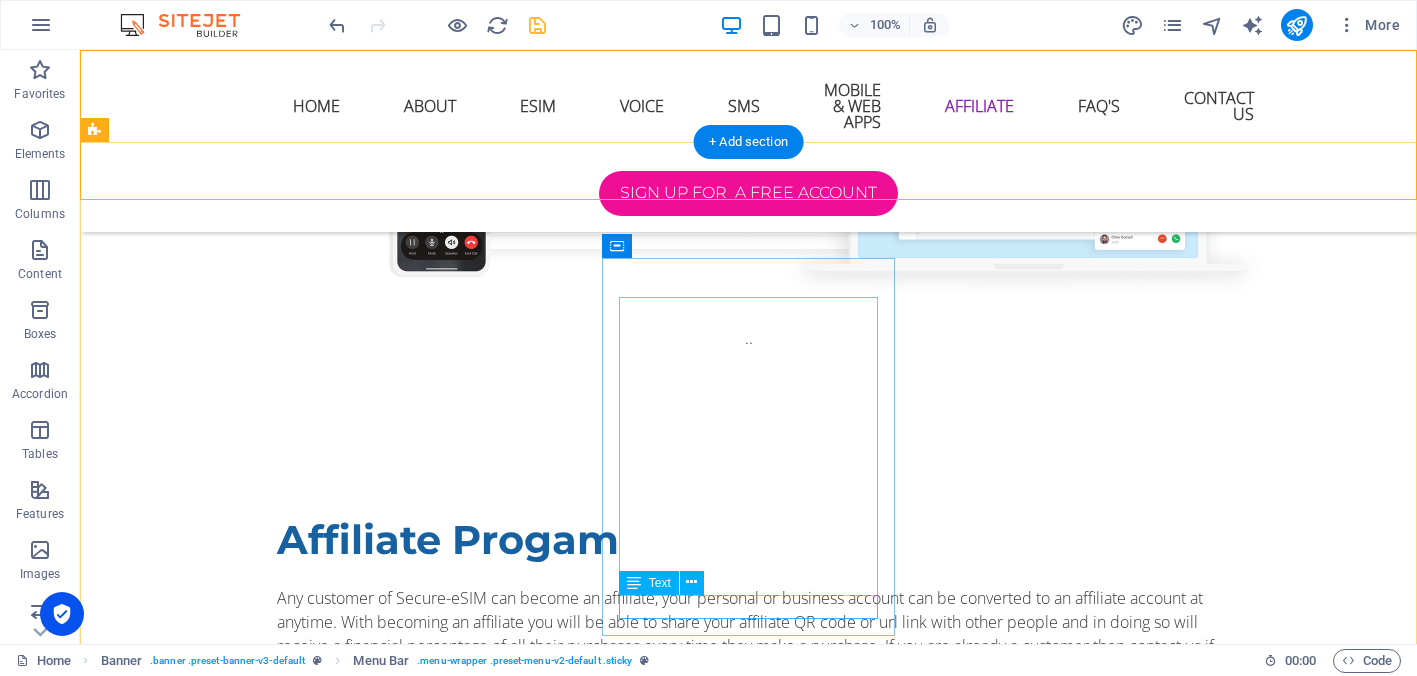 click on "Share with your friends !" at bounding box center [242, 3087] 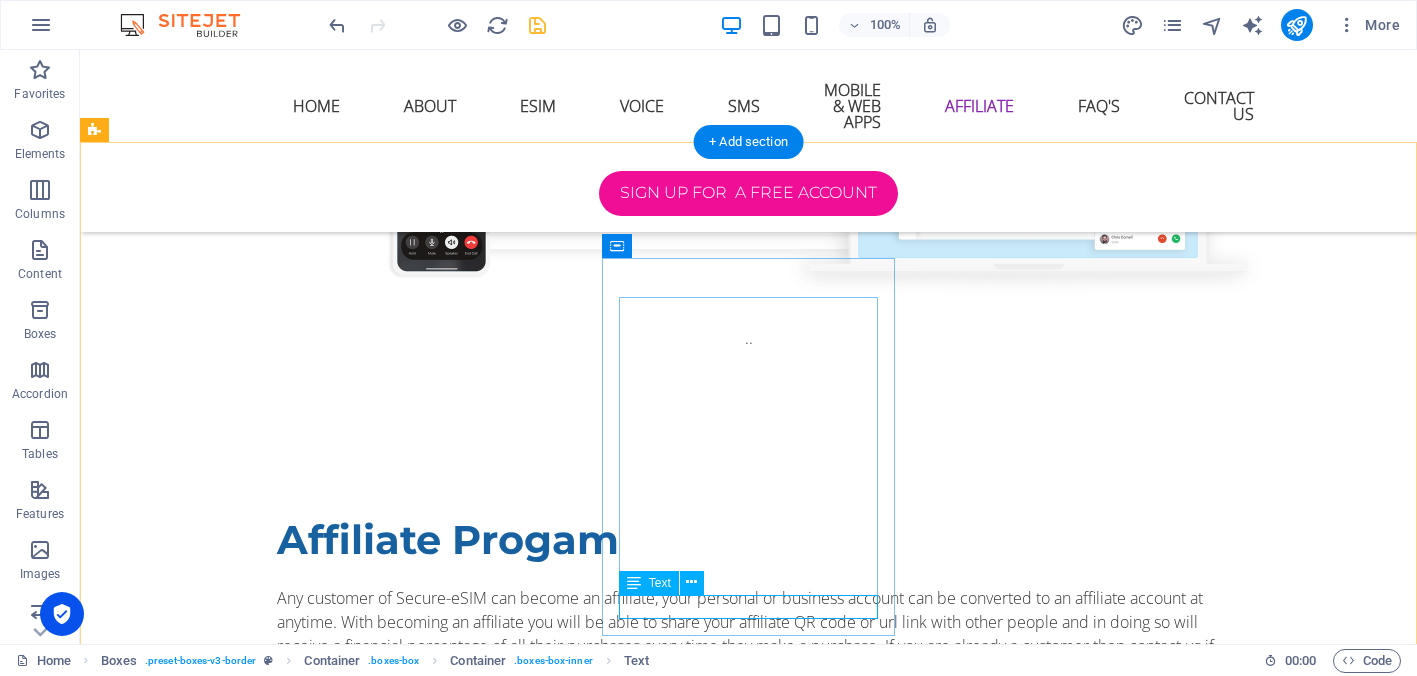 scroll, scrollTop: 5391, scrollLeft: 0, axis: vertical 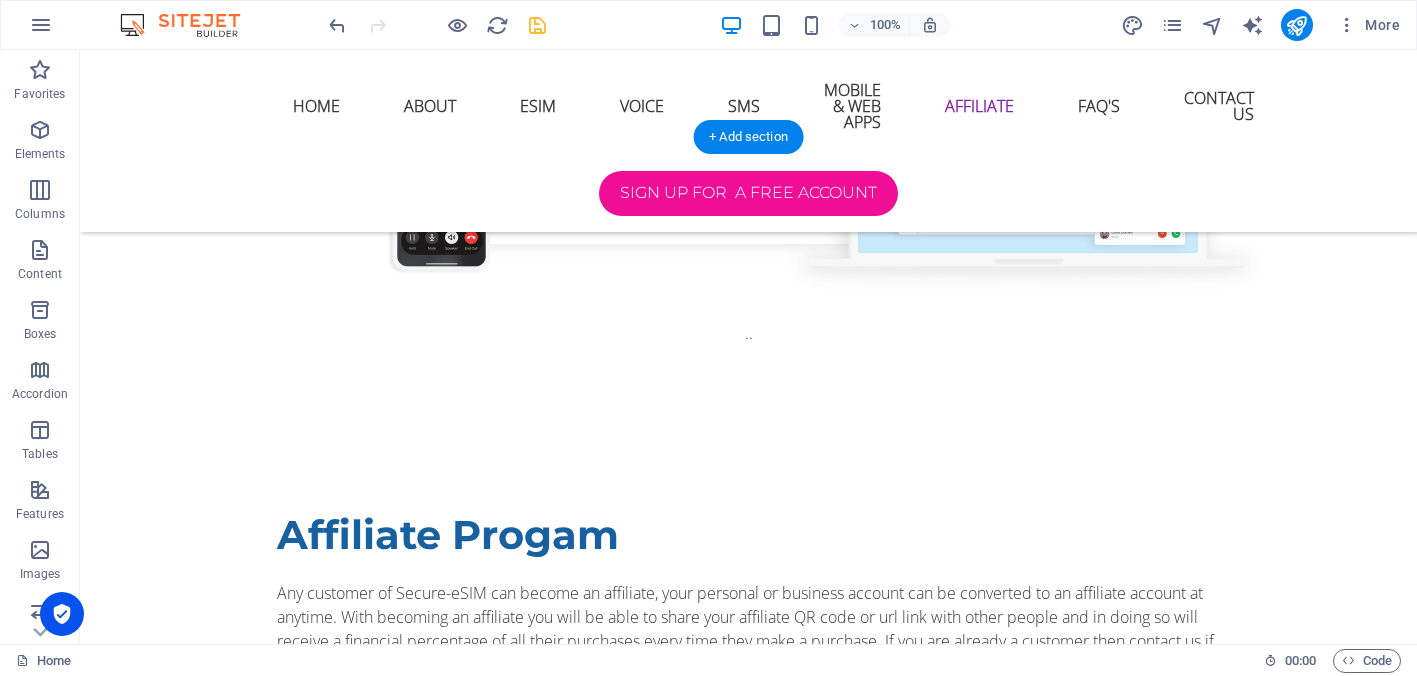 drag, startPoint x: 706, startPoint y: 608, endPoint x: 712, endPoint y: 447, distance: 161.11176 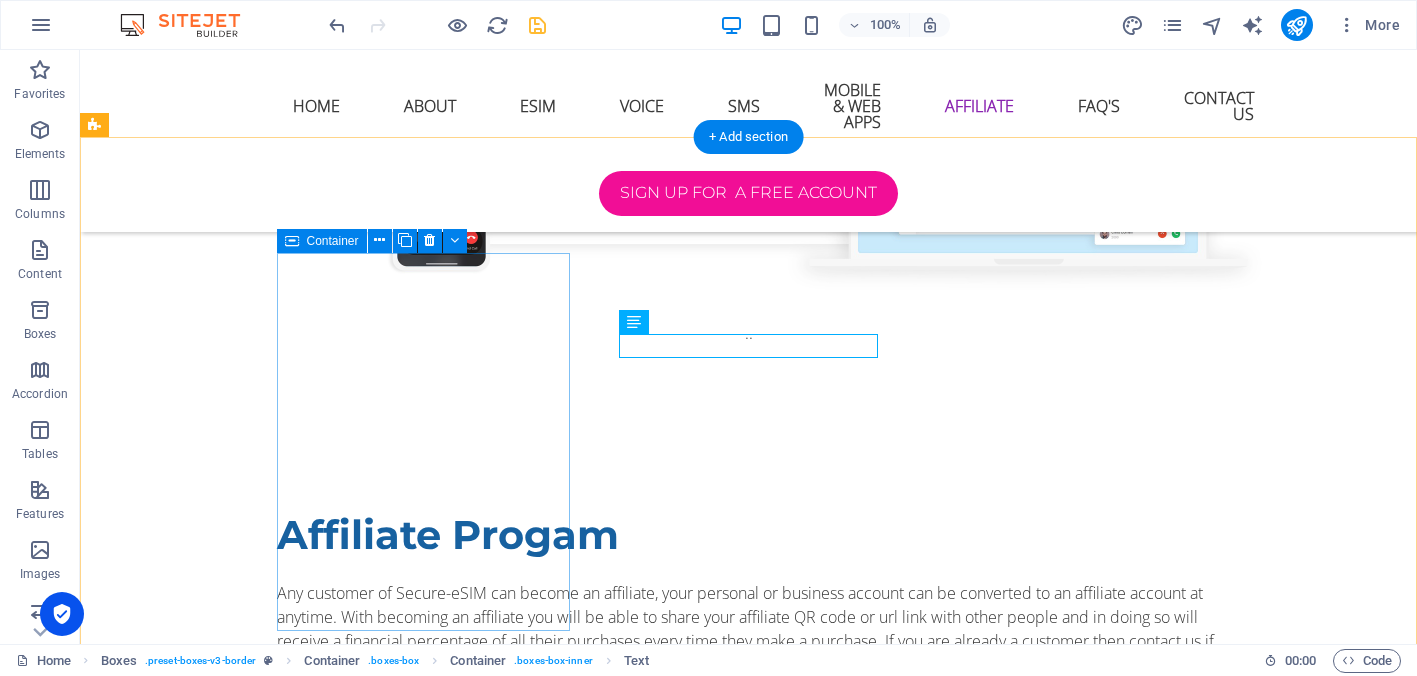 click on "Scan to Login Share with your friends !" at bounding box center (242, 2108) 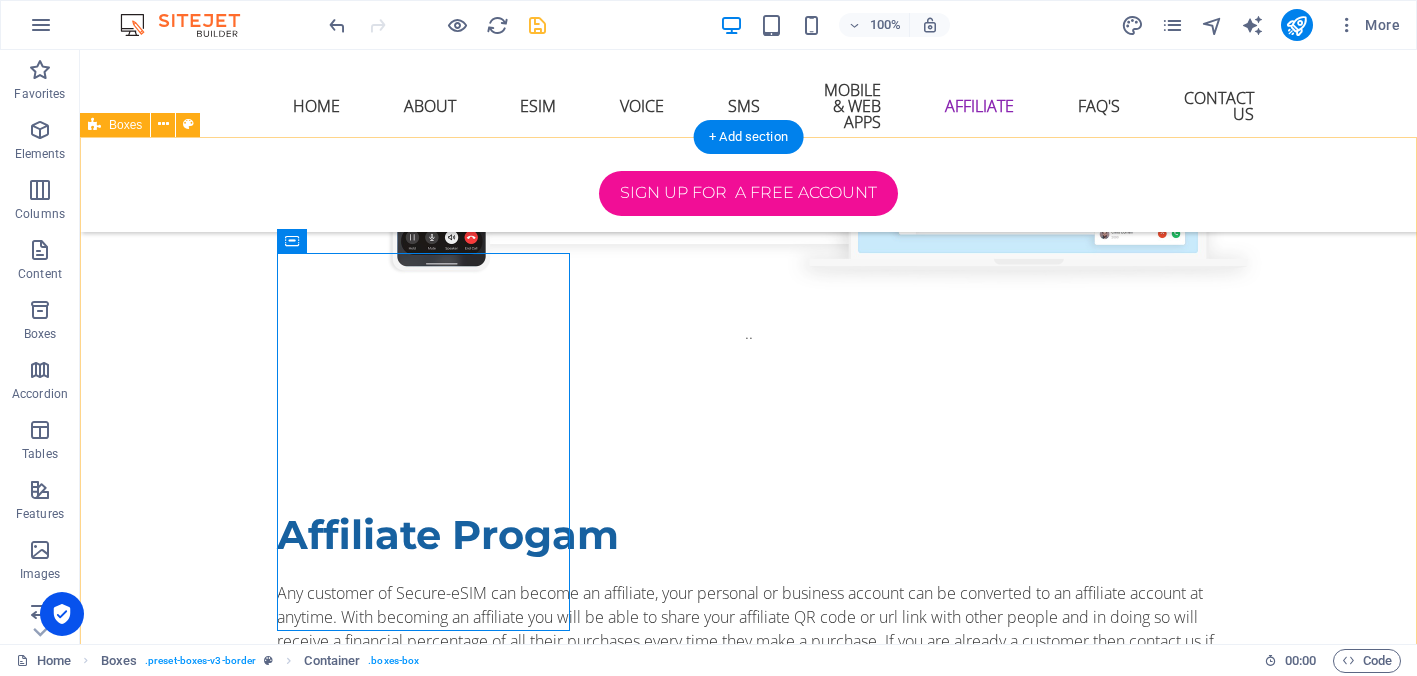 click on "Scan to Login Share with your friends ! Scan to Sign Up Share with your friends ! Scan for Website Lorem ipsum dolor sit amet, consectetuer adipiscing elit. Aenean commodo ligula eget dolor. Lorem ipsum dolor sit amet, consectetuer adipiscing elit leget dolor." at bounding box center [748, 2568] 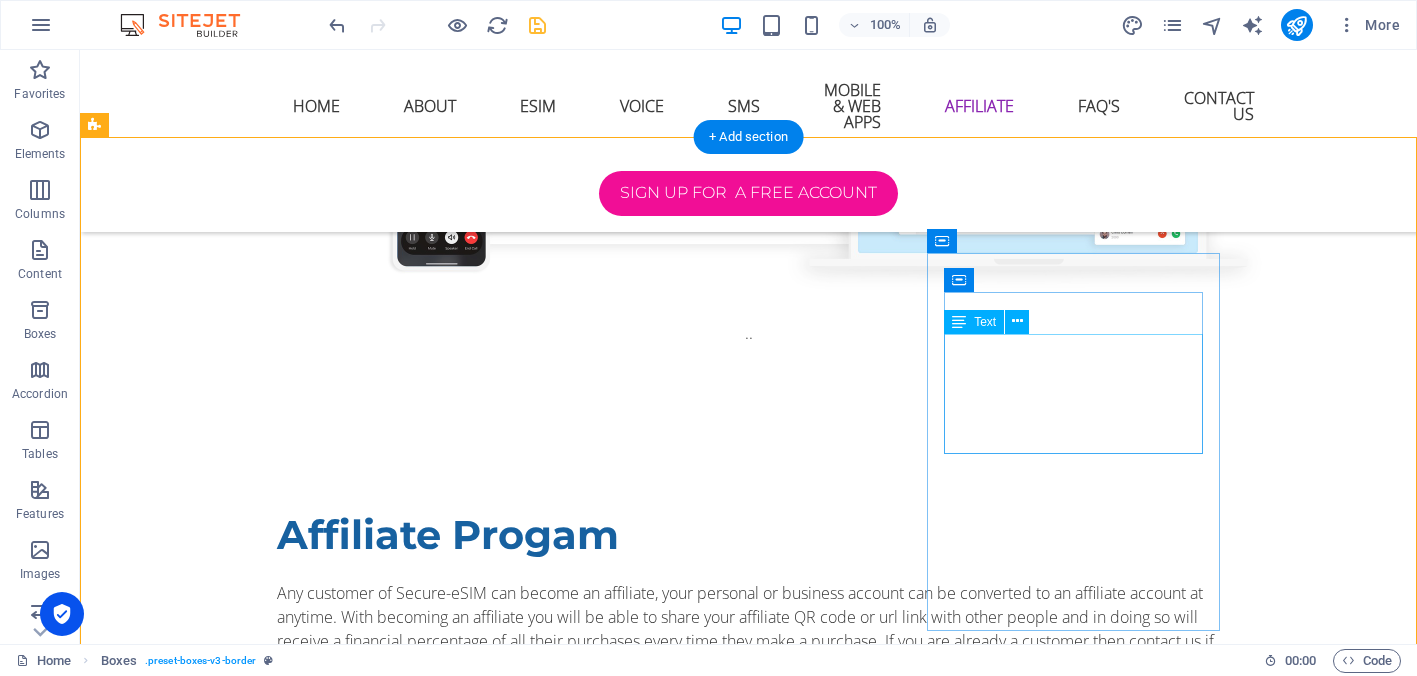 click on "Lorem ipsum dolor sit amet, consectetuer adipiscing elit. Aenean commodo ligula eget dolor. Lorem ipsum dolor sit amet, consectetuer adipiscing elit leget dolor." at bounding box center [242, 3304] 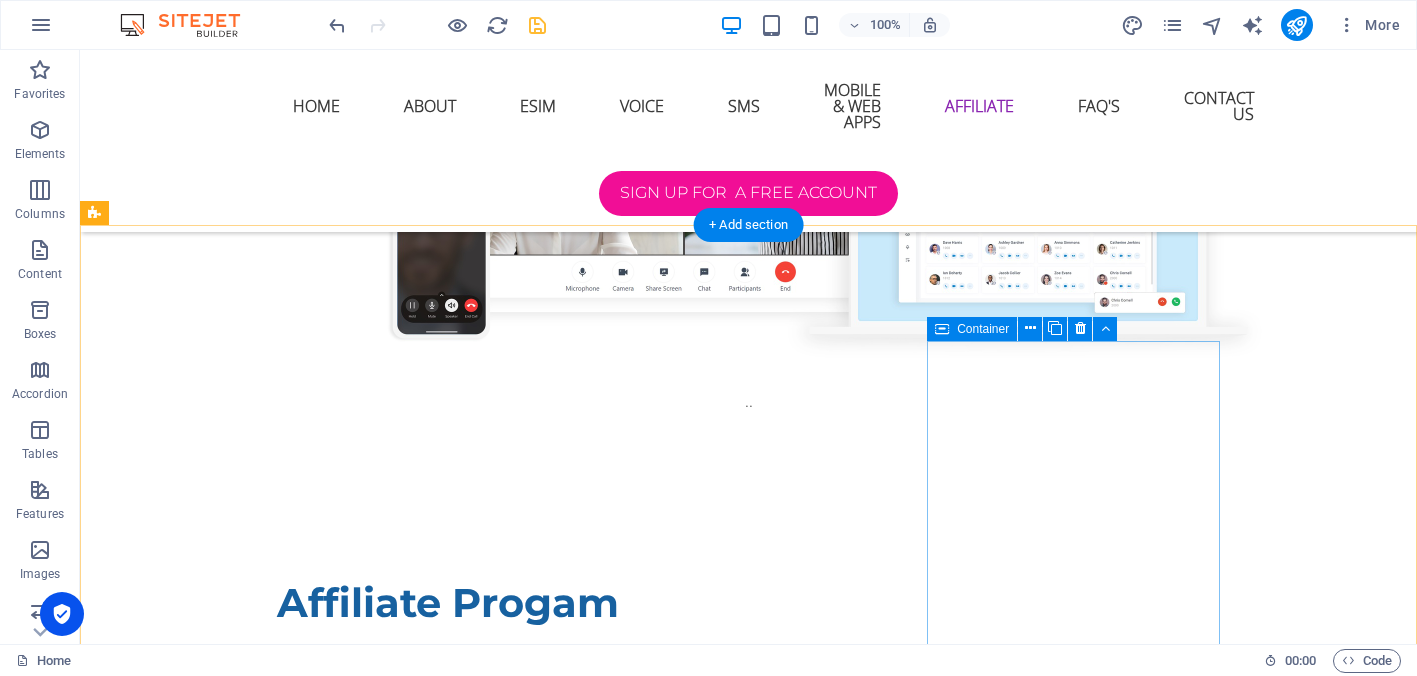scroll, scrollTop: 5341, scrollLeft: 0, axis: vertical 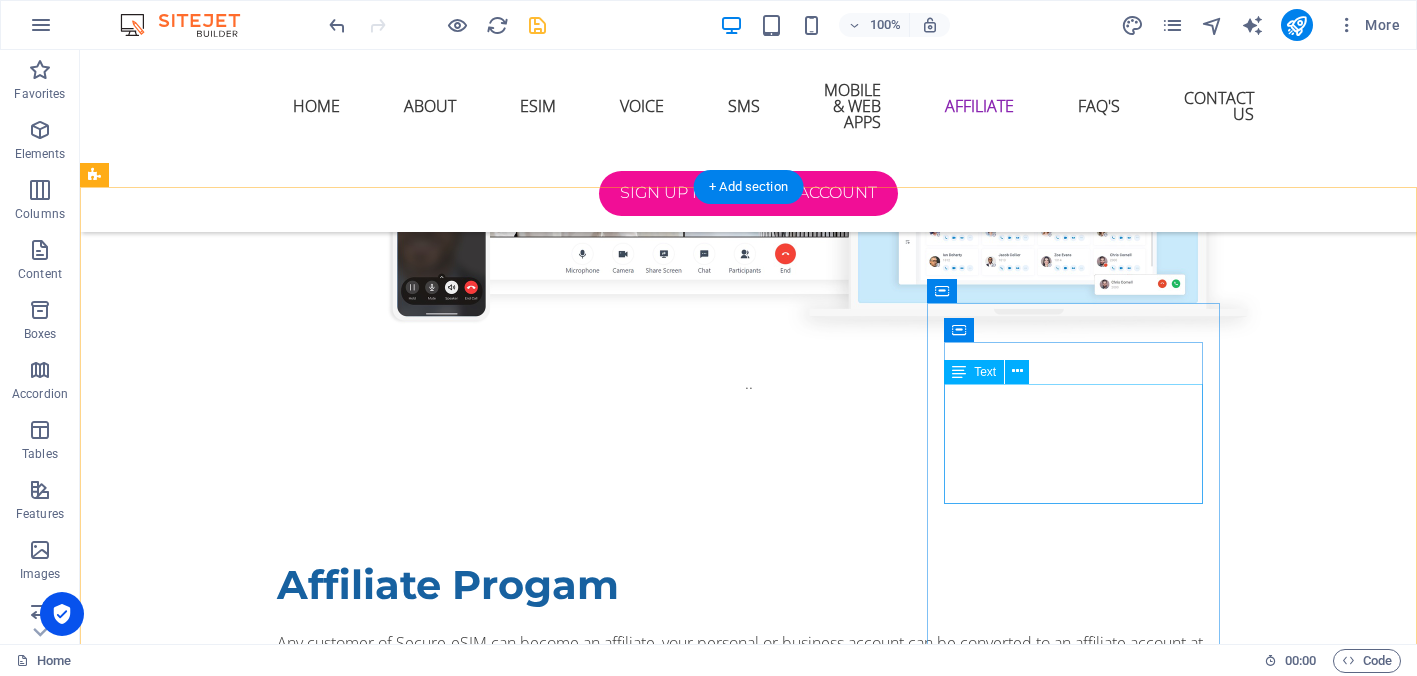 click on "Lorem ipsum dolor sit amet, consectetuer adipiscing elit. Aenean commodo ligula eget dolor. Lorem ipsum dolor sit amet, consectetuer adipiscing elit leget dolor." at bounding box center (242, 3354) 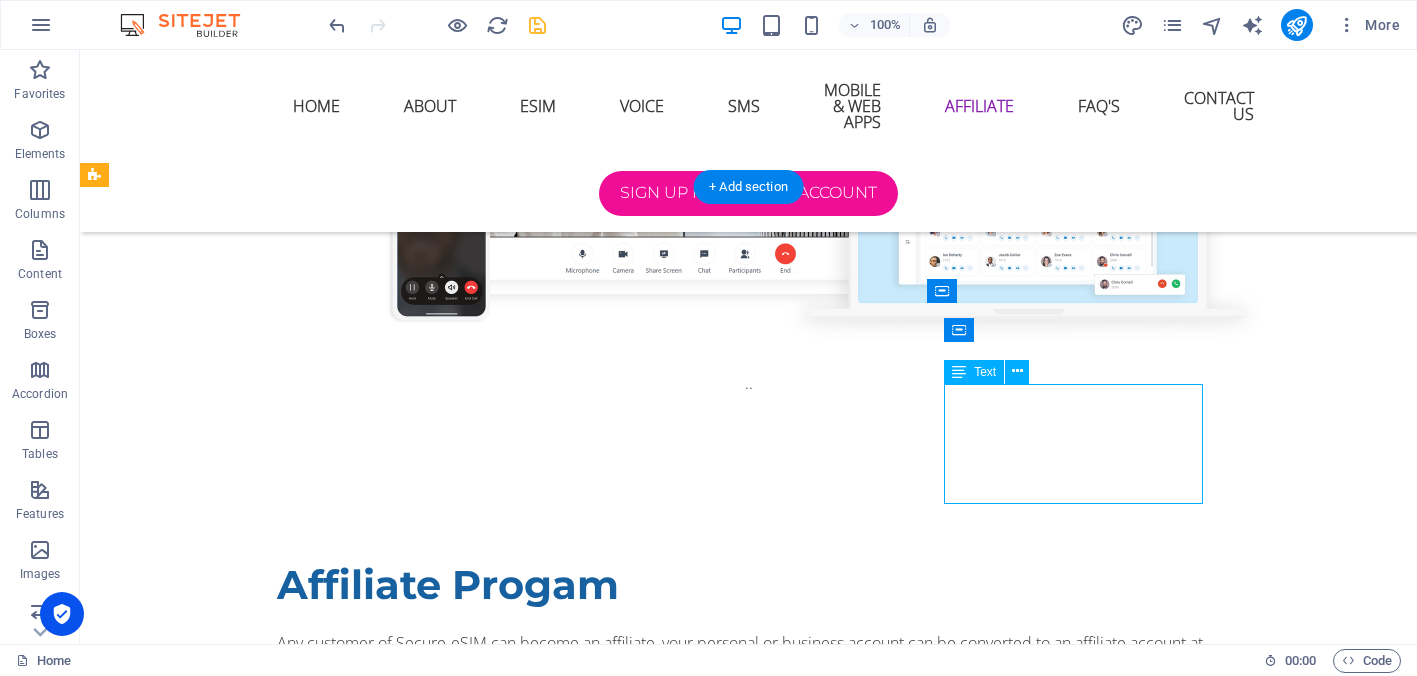 click on "Lorem ipsum dolor sit amet, consectetuer adipiscing elit. Aenean commodo ligula eget dolor. Lorem ipsum dolor sit amet, consectetuer adipiscing elit leget dolor." at bounding box center (242, 3354) 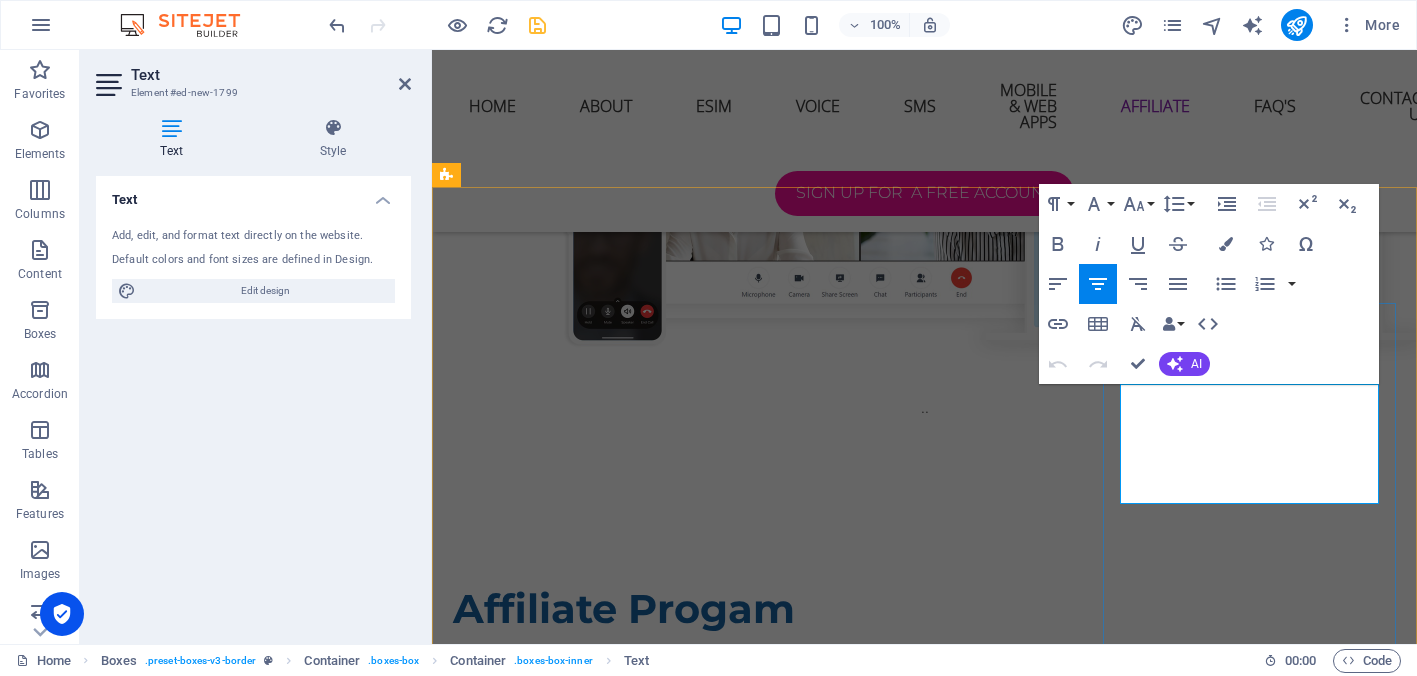 drag, startPoint x: 1342, startPoint y: 495, endPoint x: 1135, endPoint y: 402, distance: 226.9317 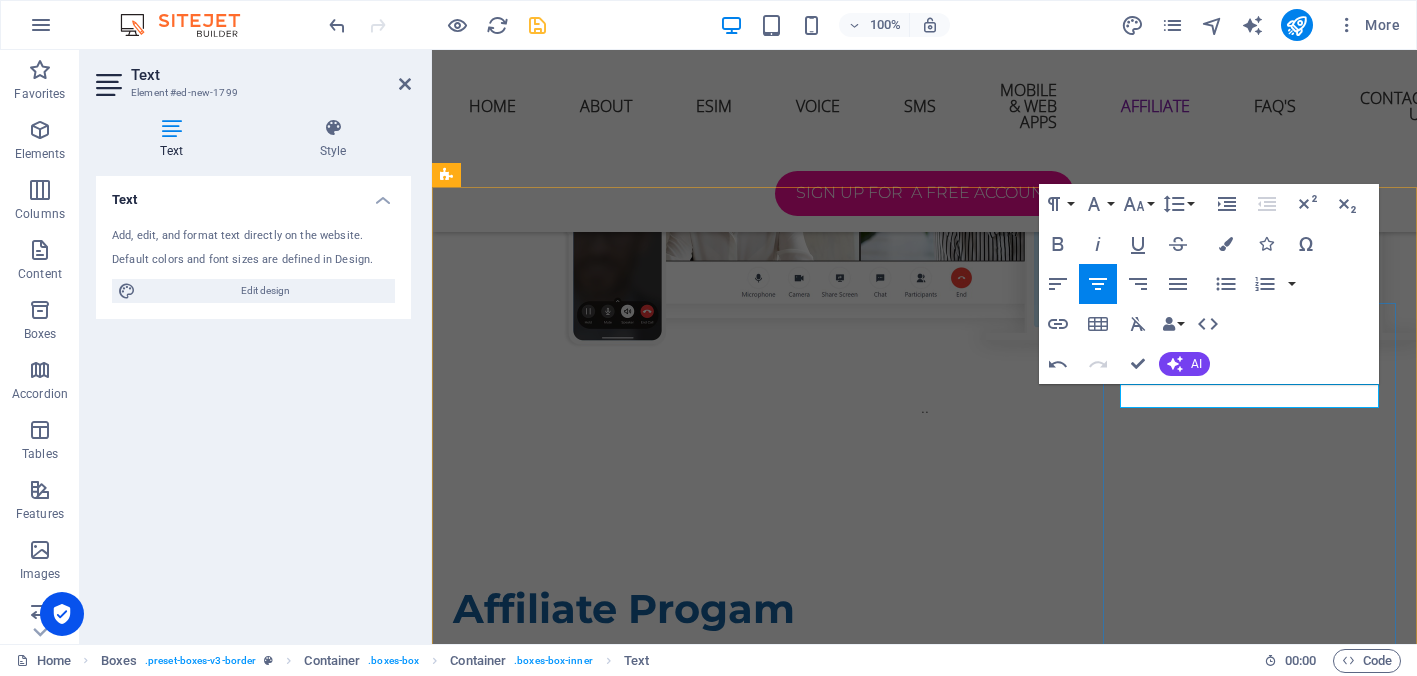 click on "[DEMOGRAPHIC_DATA] for Website Share" at bounding box center (594, 3095) 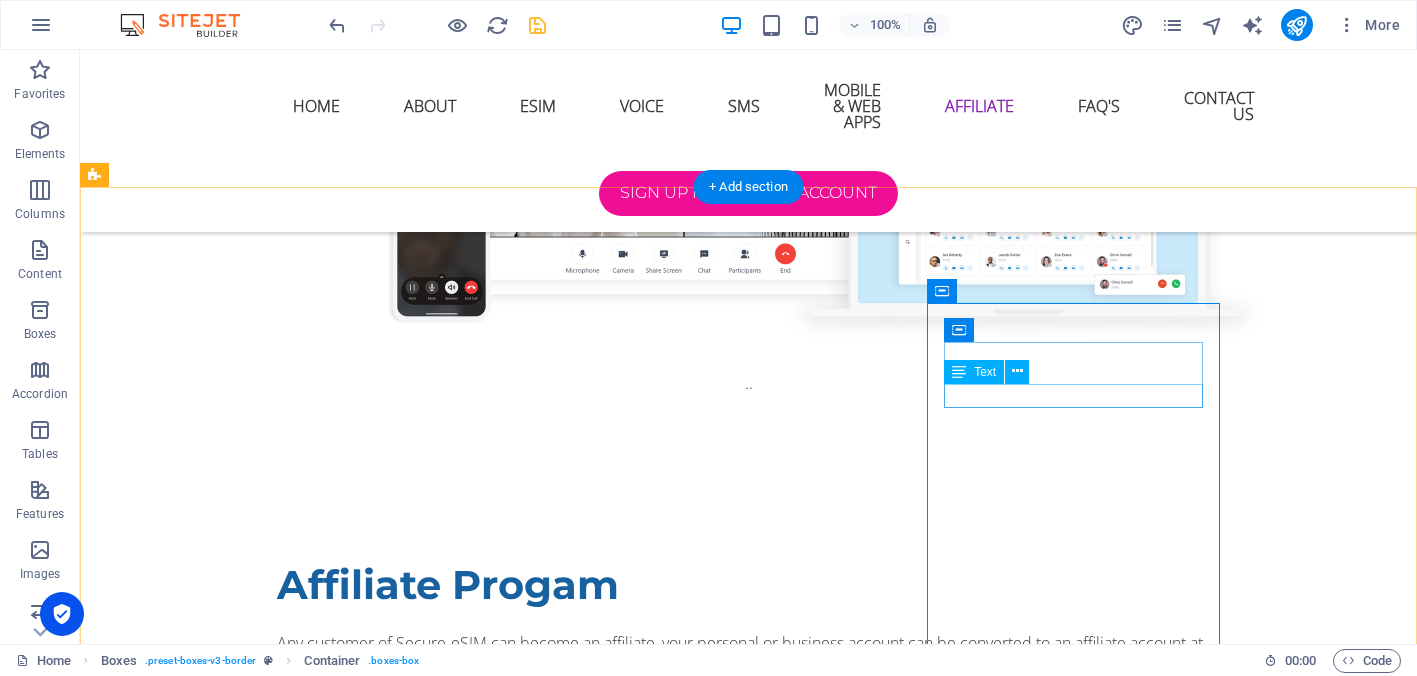 click on "Share" at bounding box center [242, 3306] 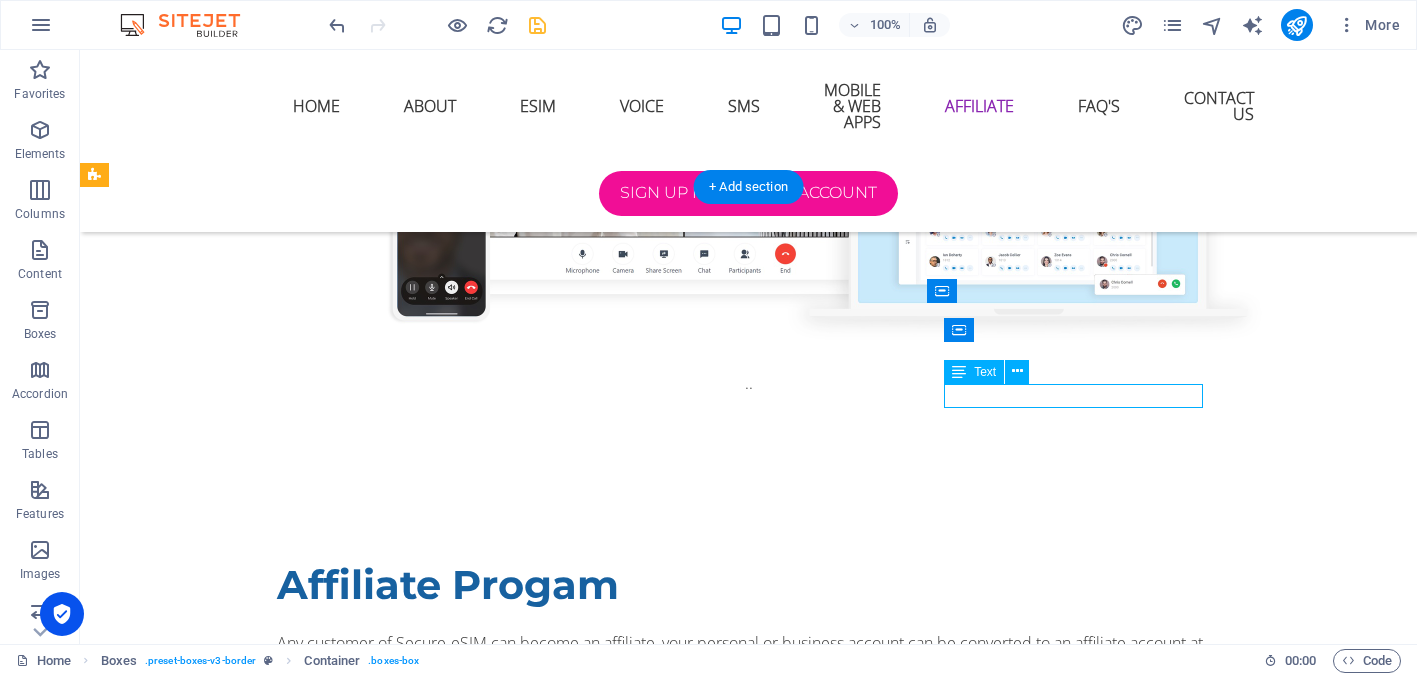click on "Share" at bounding box center [242, 3306] 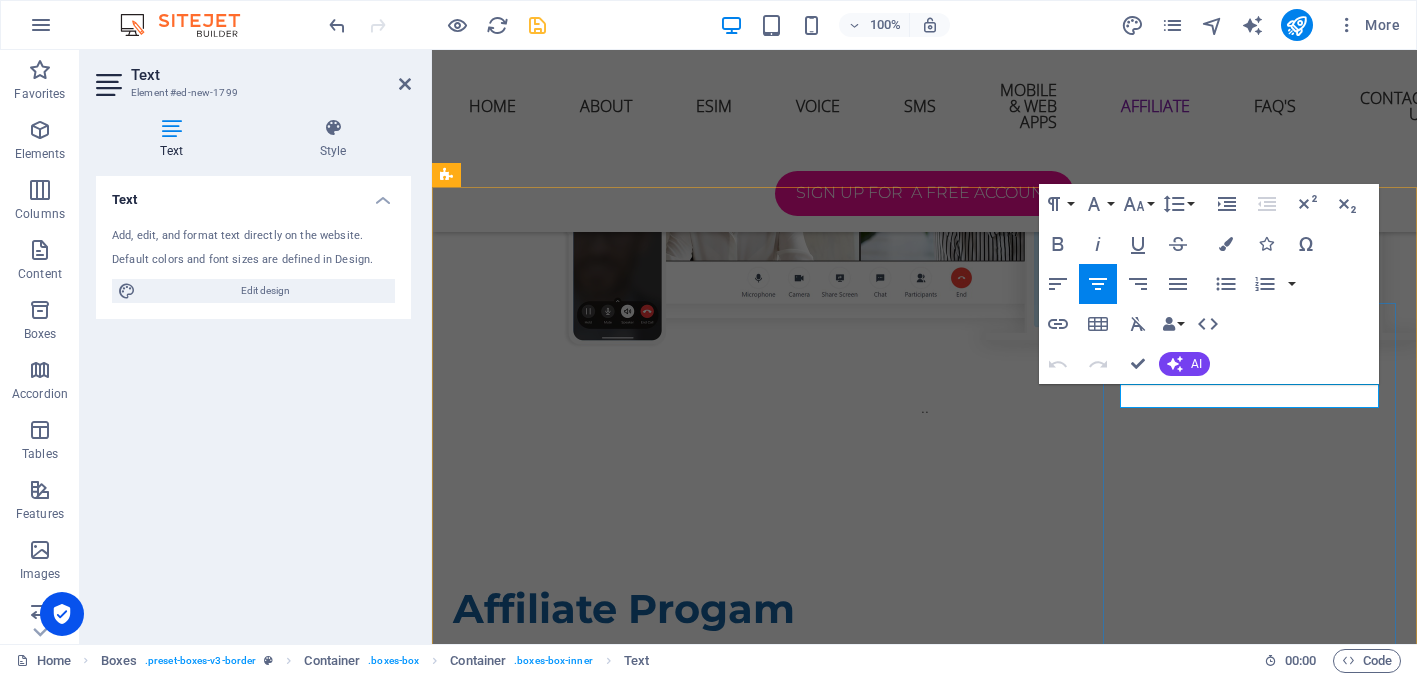 click on "Share" at bounding box center [594, 3127] 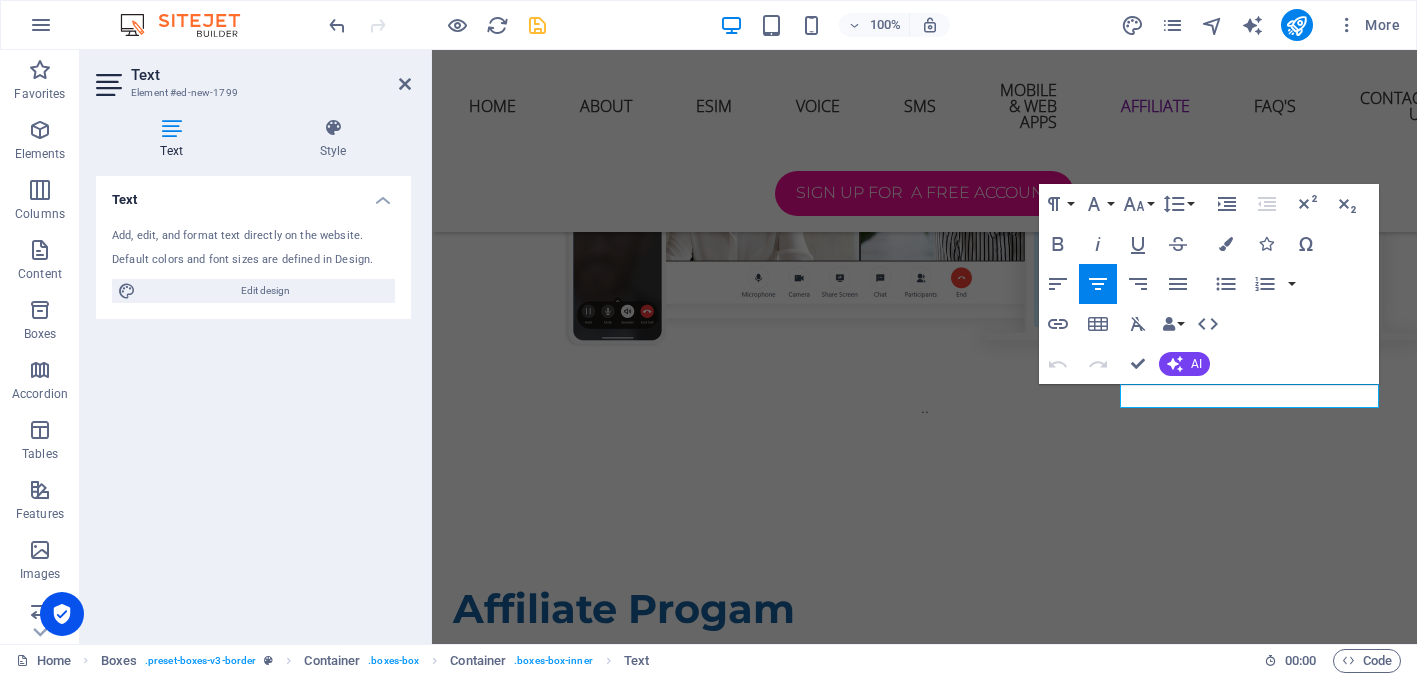 type 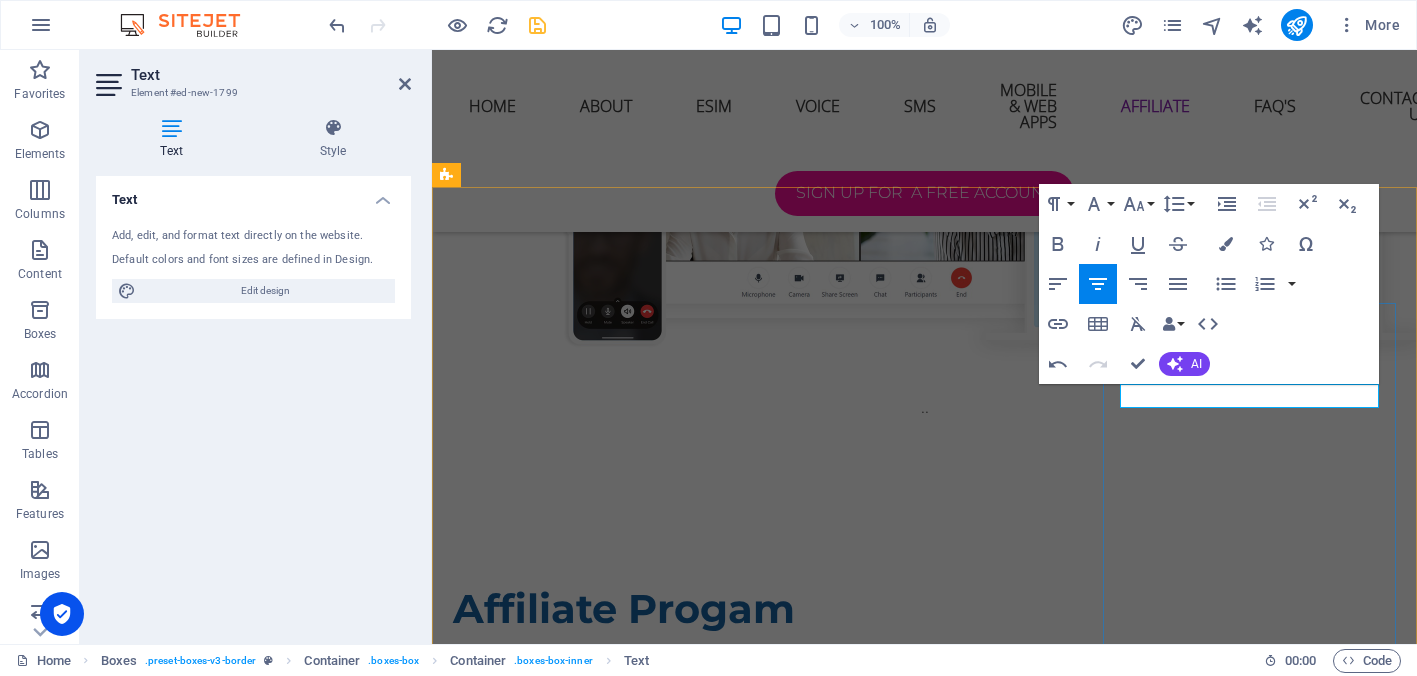 click on "Scan for Website Share with your friends !" at bounding box center [594, 3095] 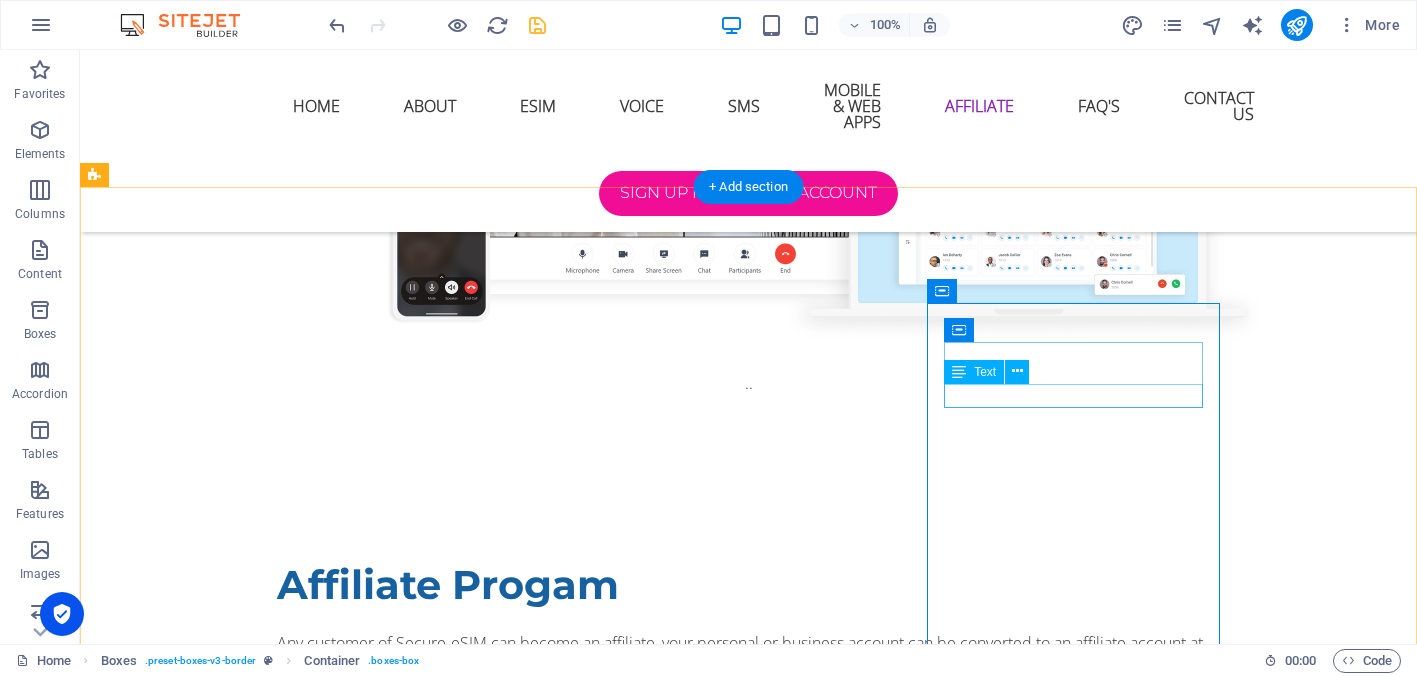 click on "Share with your friends !" at bounding box center (242, 3306) 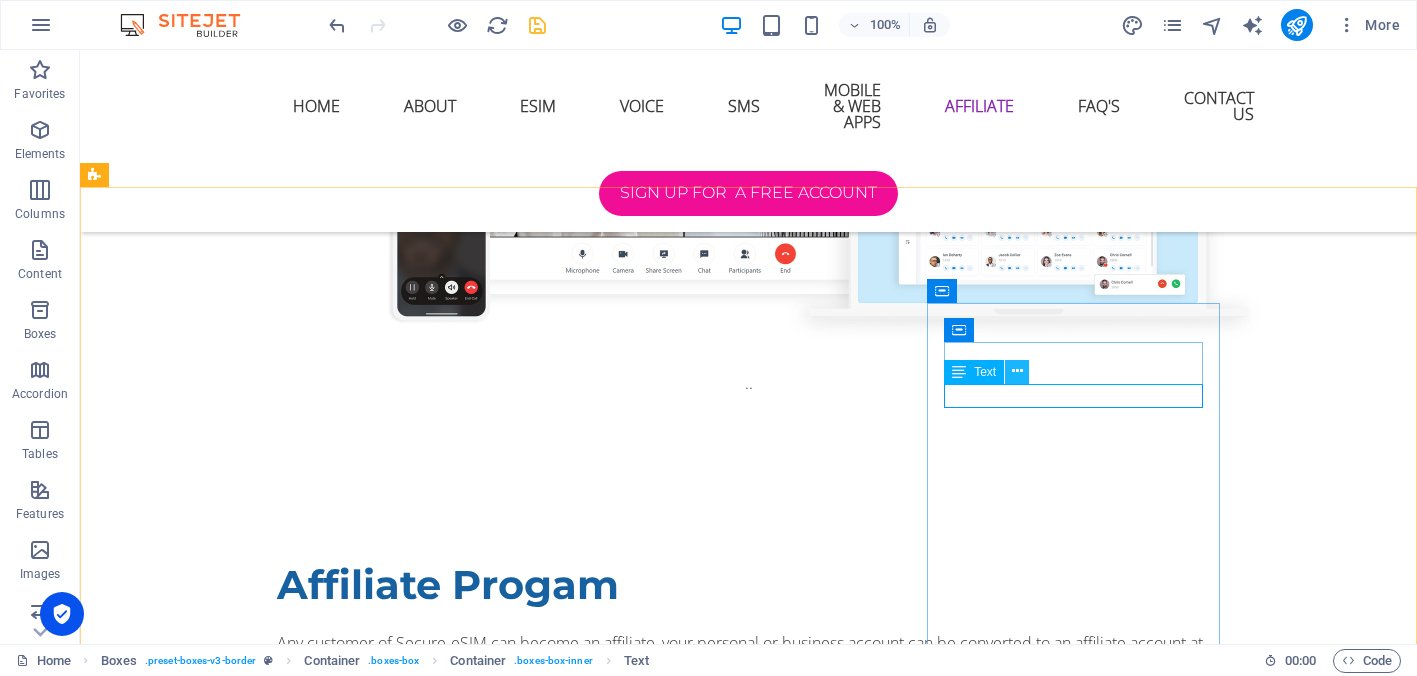 click at bounding box center [1017, 371] 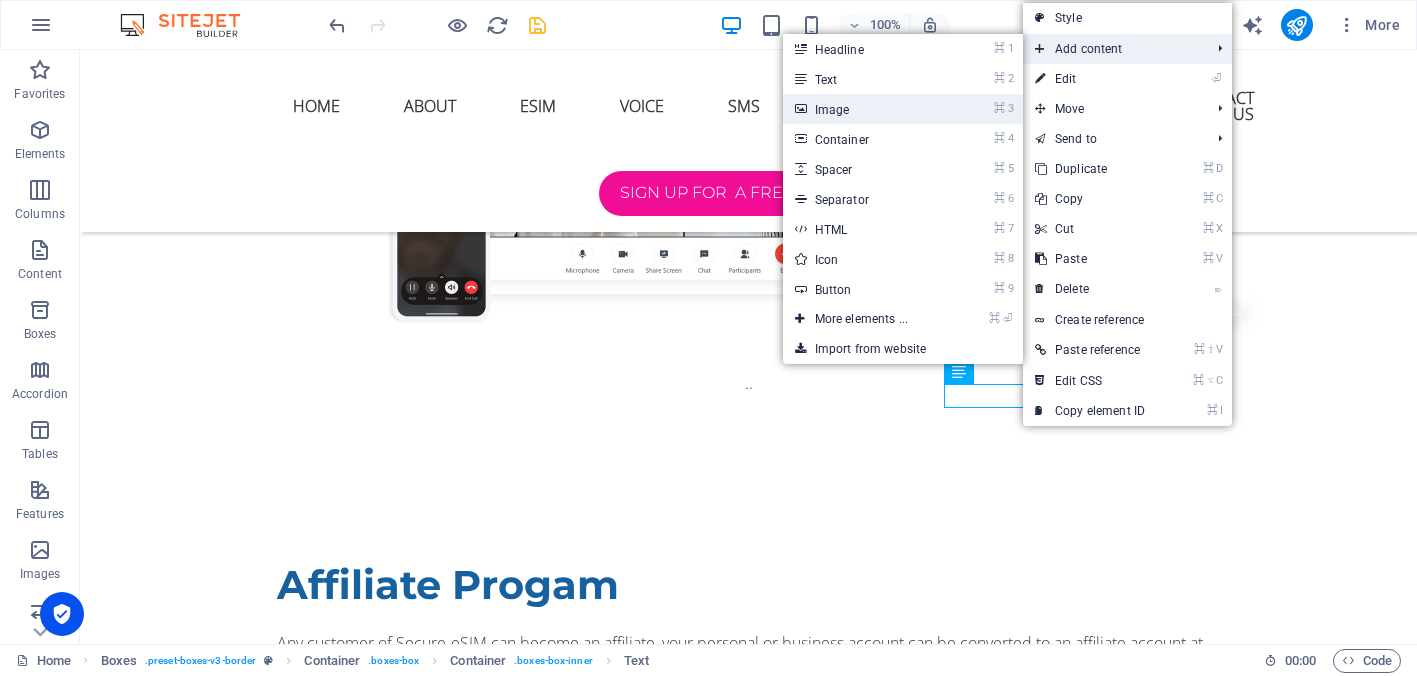 click on "⌘ 3  Image" at bounding box center (865, 109) 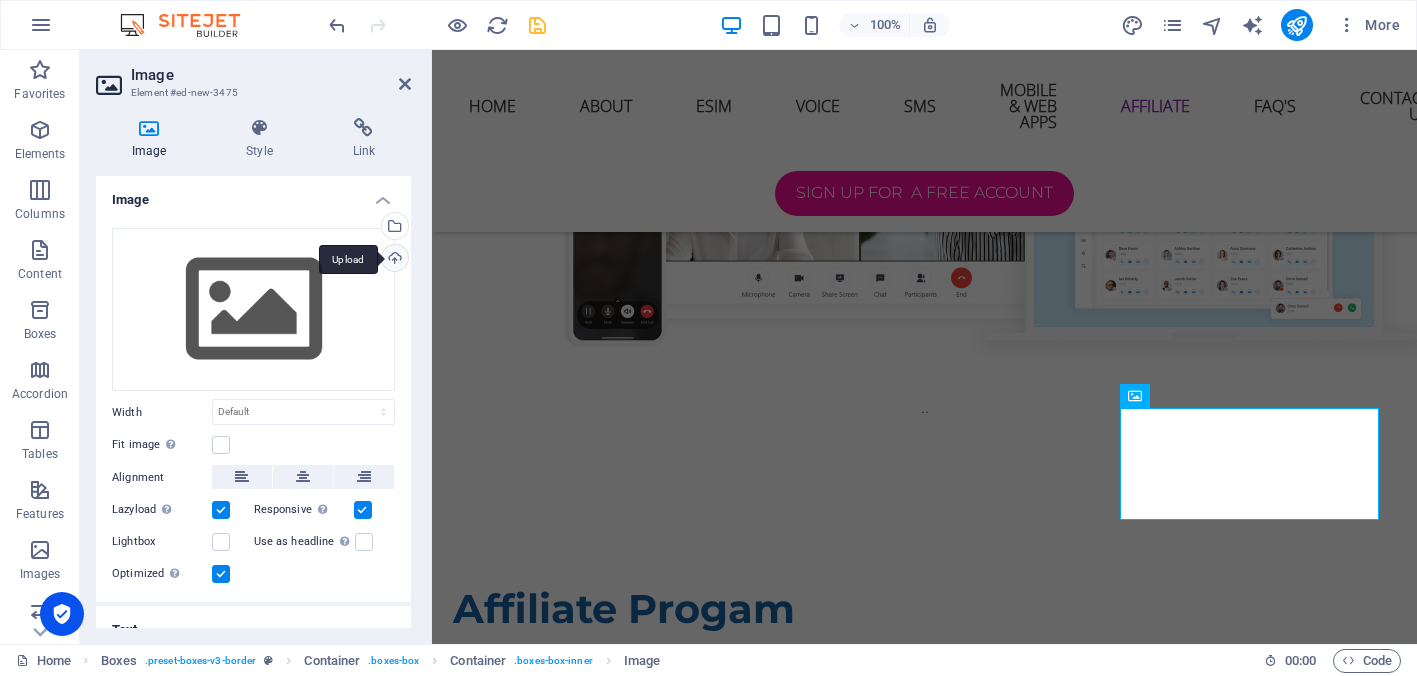 click on "Upload" at bounding box center (393, 260) 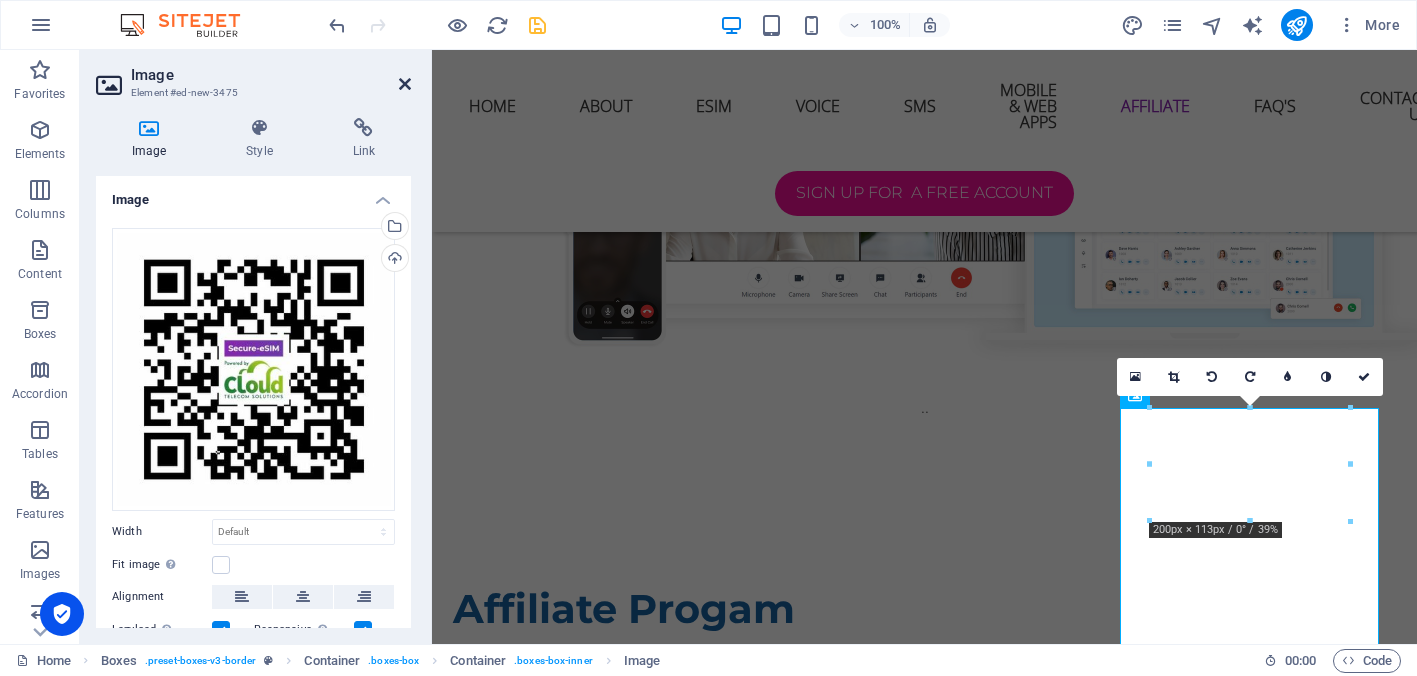 click at bounding box center [405, 84] 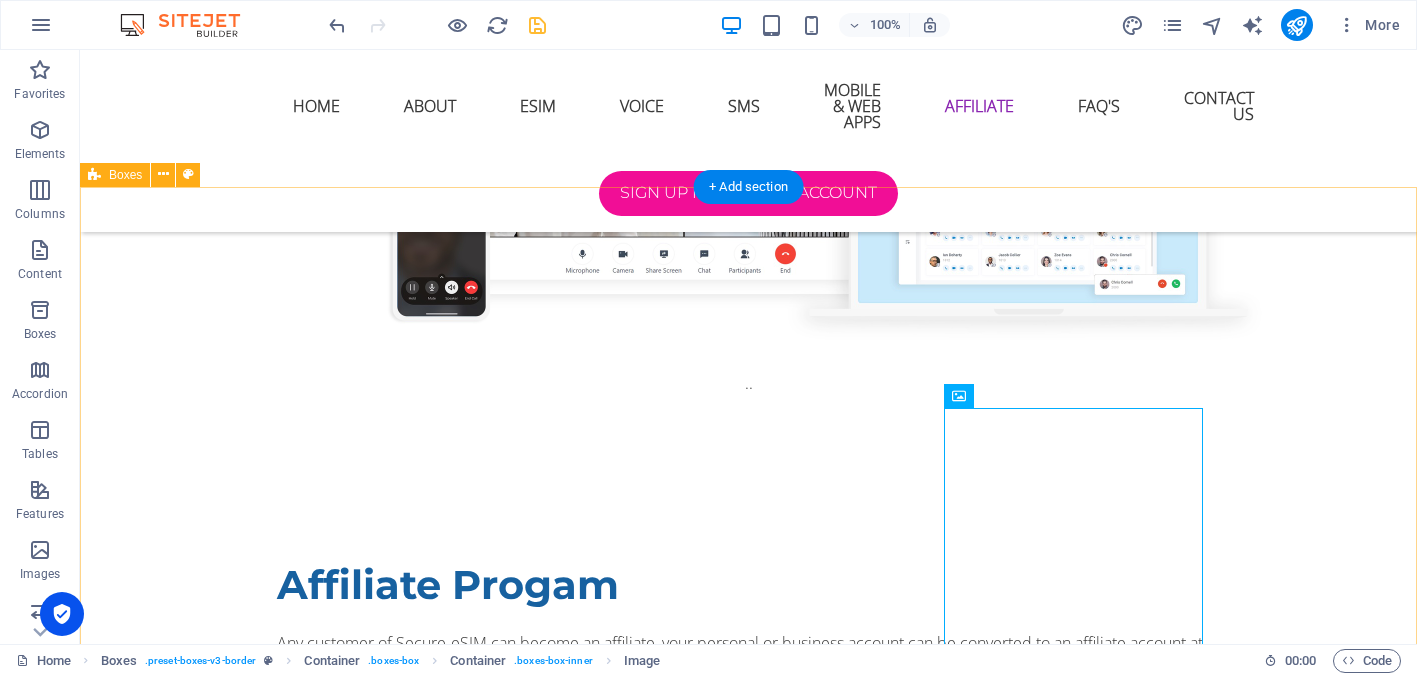 click on "Scan to Login Share with your friends ! Scan to Sign Up Share with your friends ! Scan for Website Share with your friends !" at bounding box center (748, 2826) 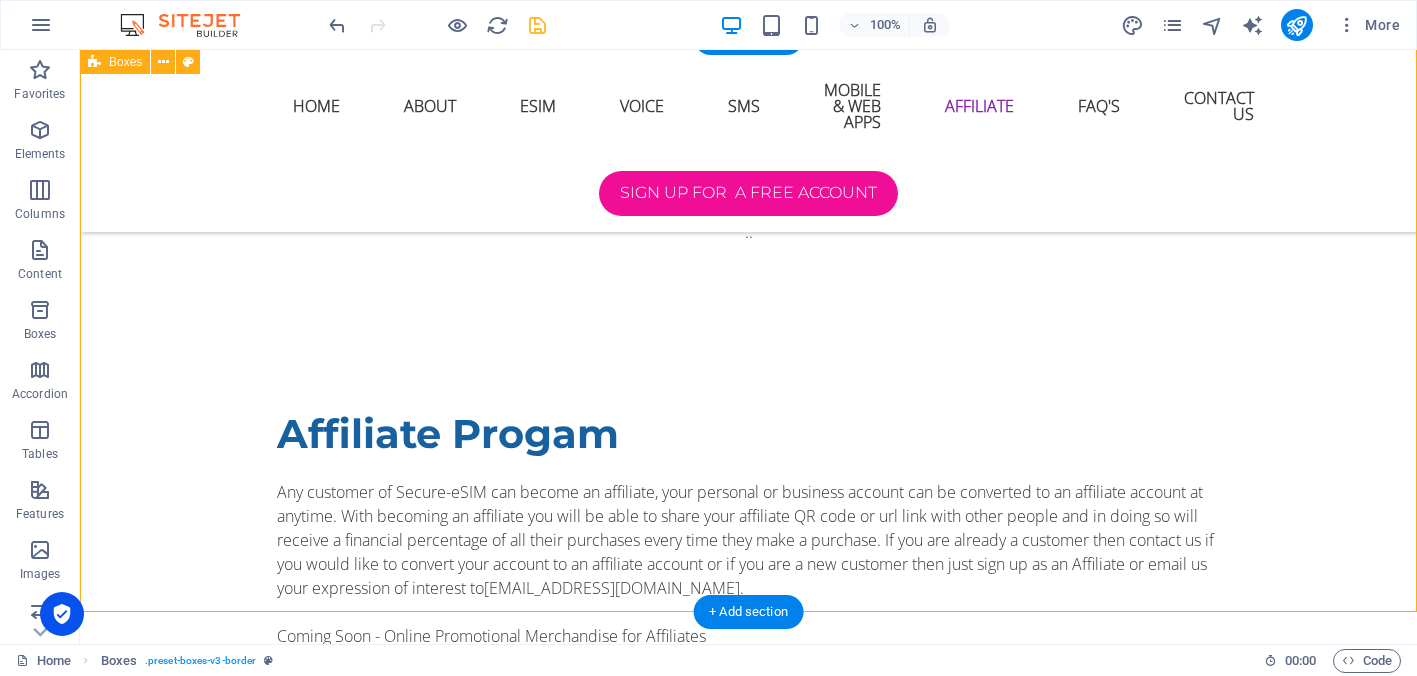 scroll, scrollTop: 5490, scrollLeft: 0, axis: vertical 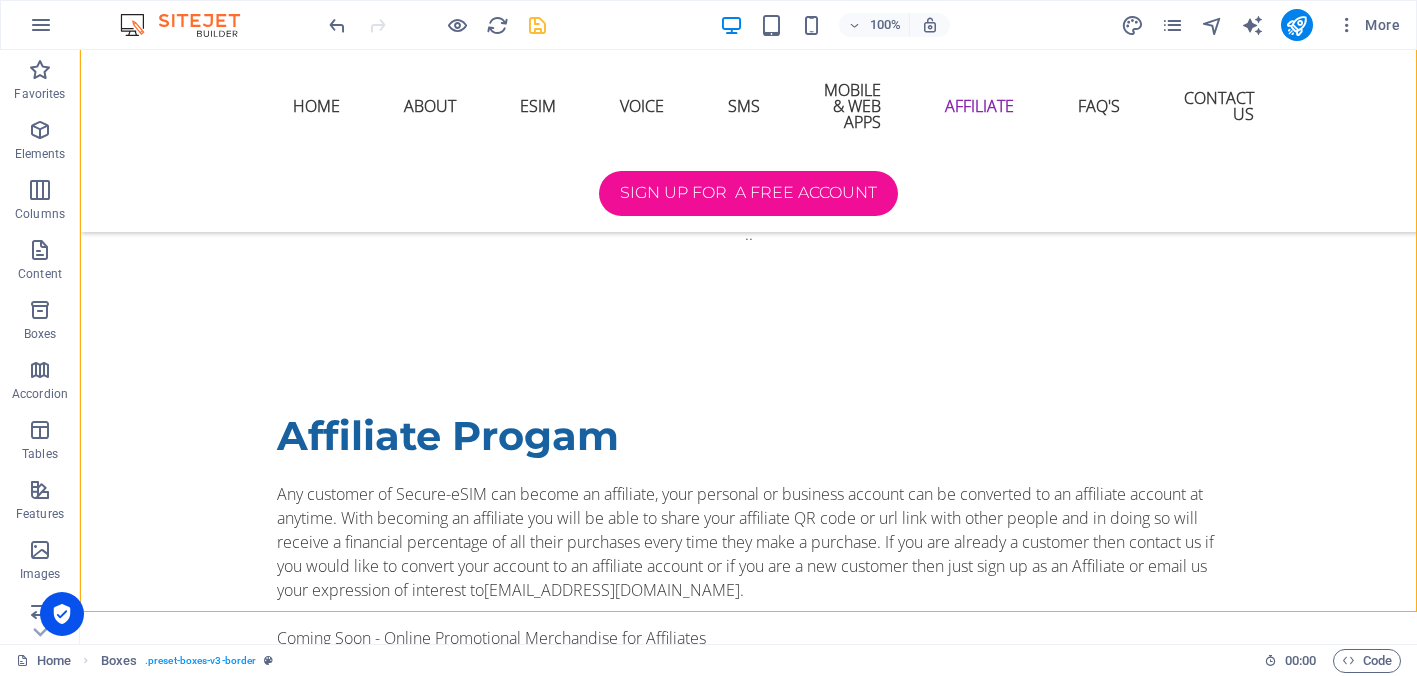 click on "100% More" at bounding box center [708, 25] 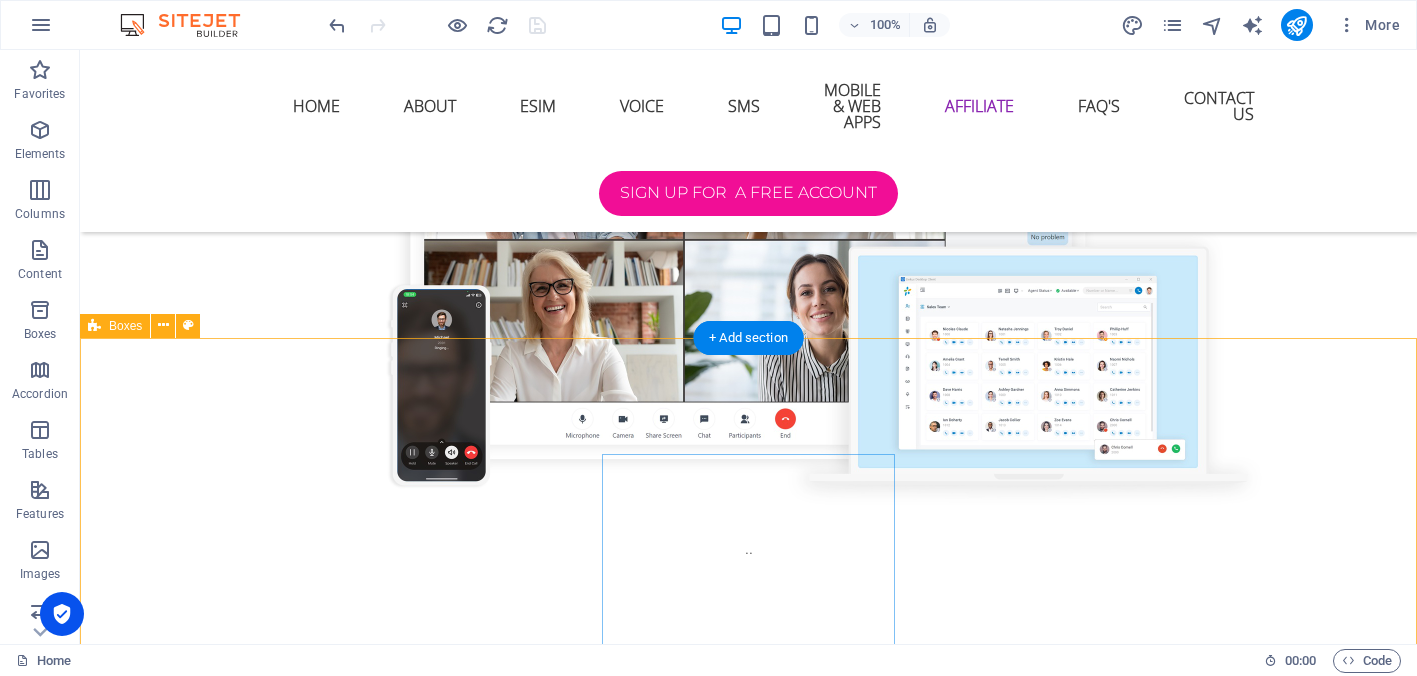 scroll, scrollTop: 5160, scrollLeft: 0, axis: vertical 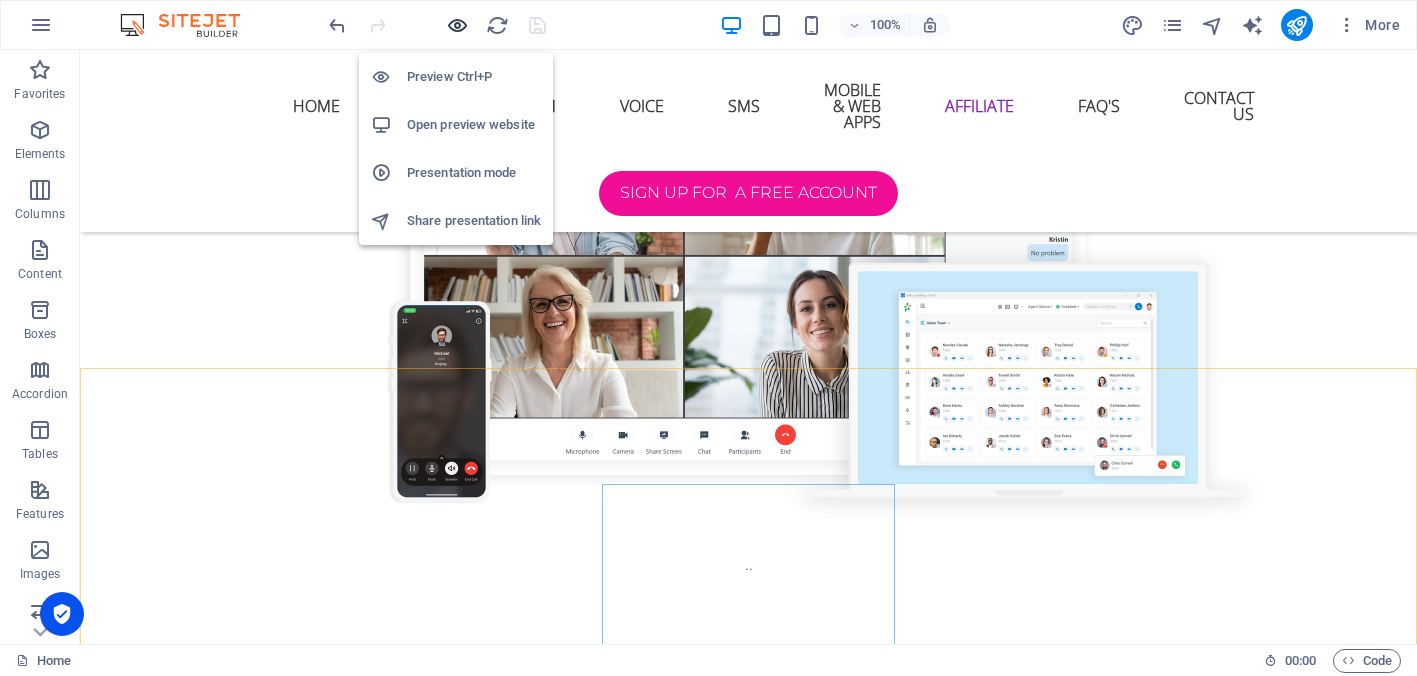 click at bounding box center [457, 25] 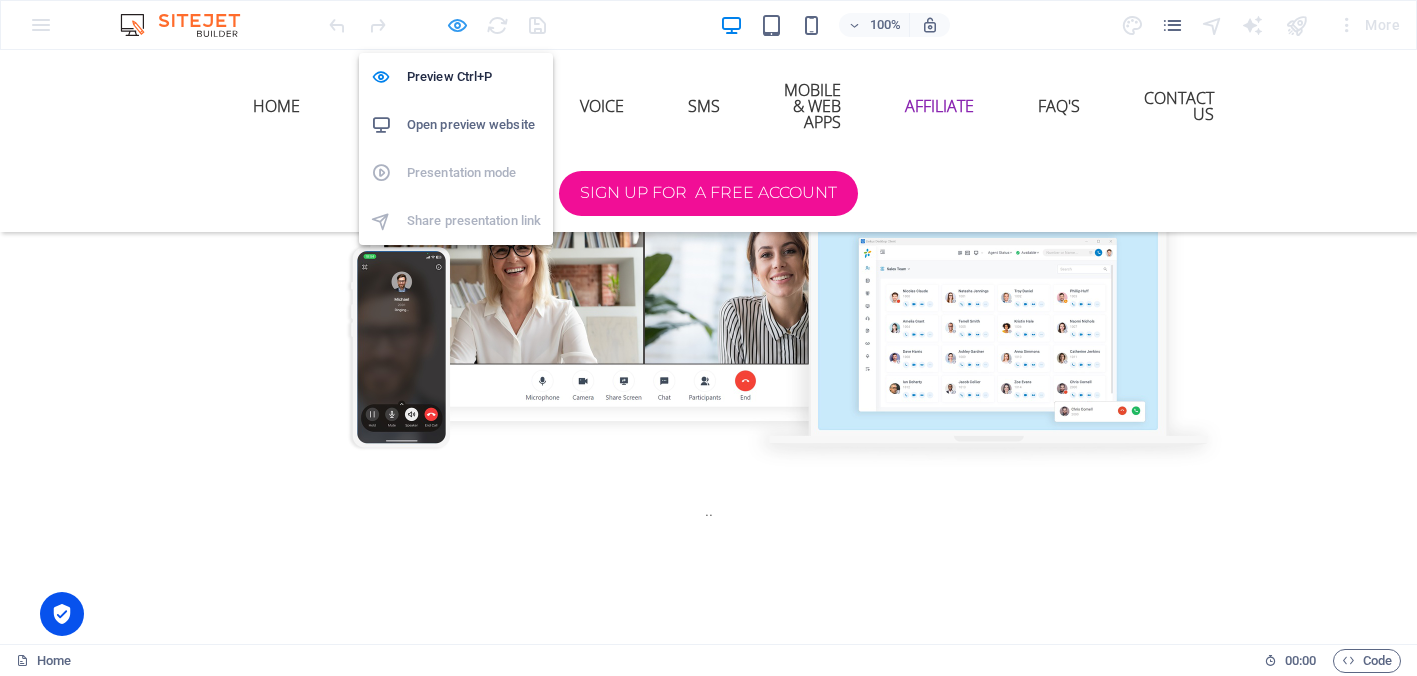 scroll, scrollTop: 5106, scrollLeft: 0, axis: vertical 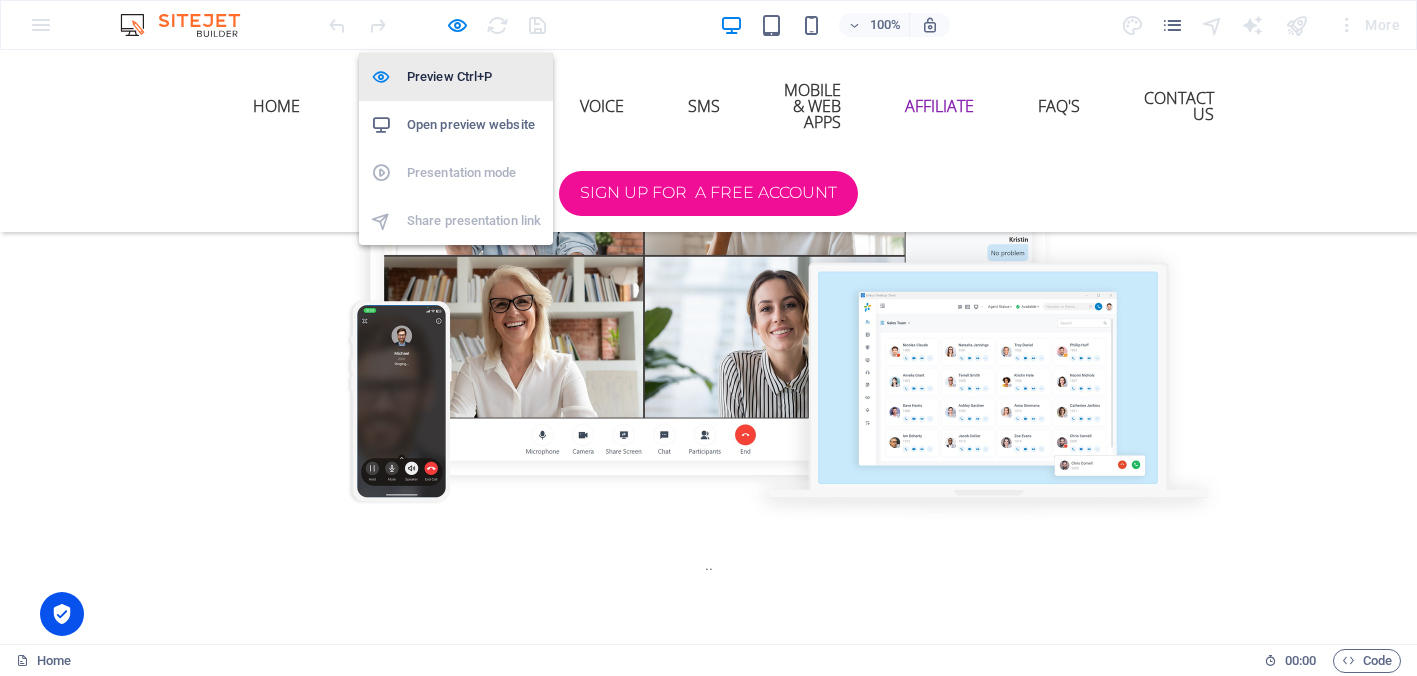 click on "Preview Ctrl+P" at bounding box center [474, 77] 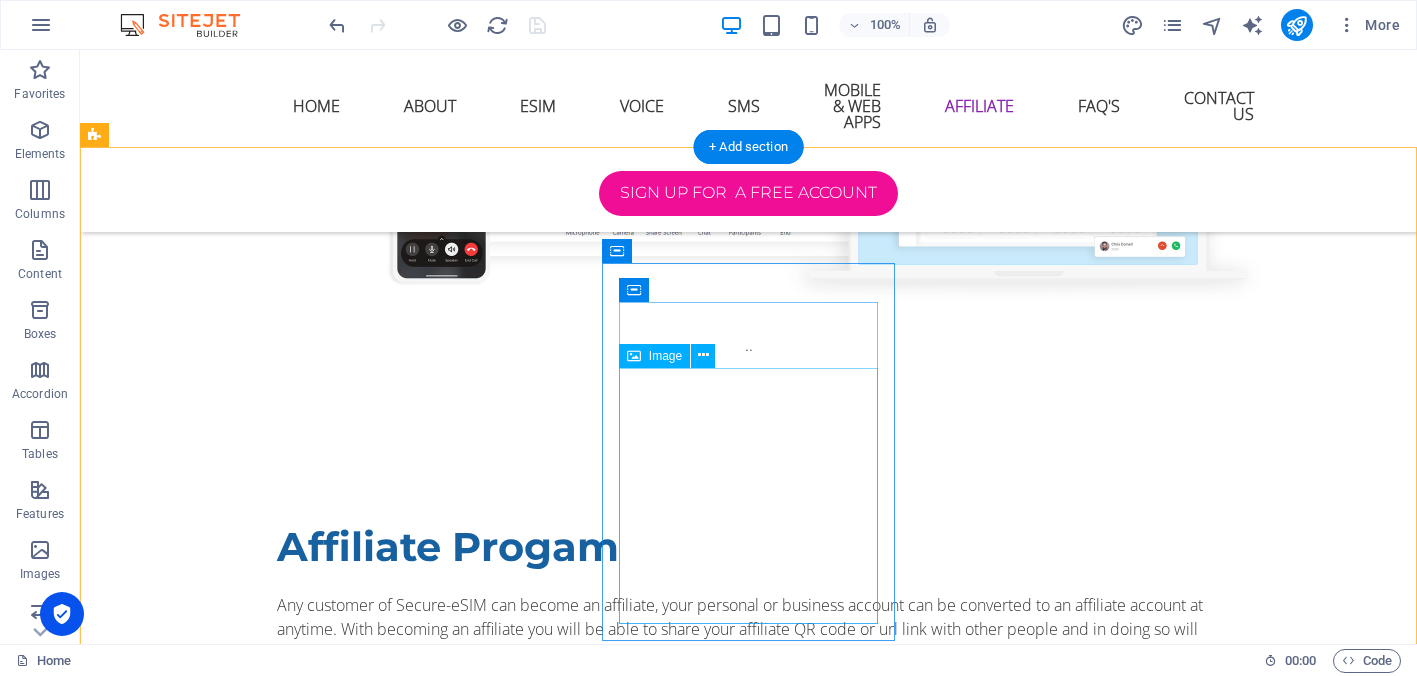 scroll, scrollTop: 5381, scrollLeft: 0, axis: vertical 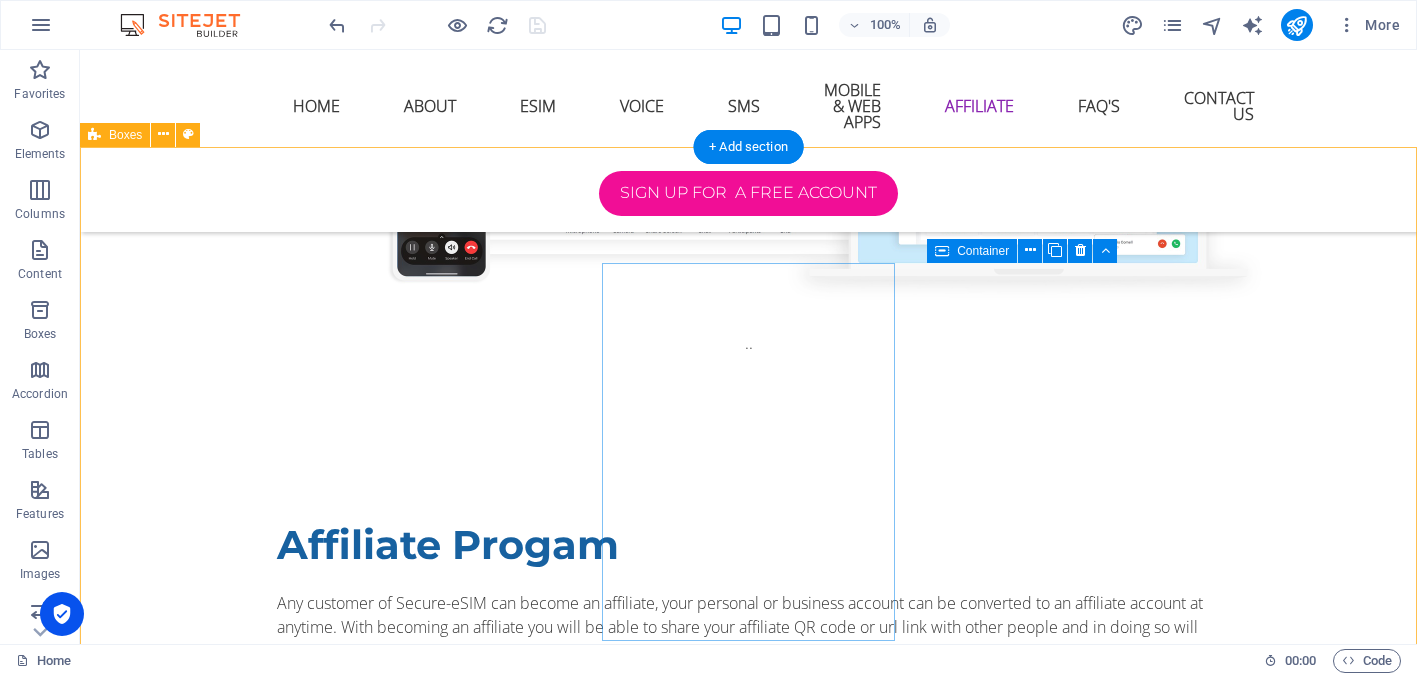 click on "Scan to Login Share with your friends ! Scan to Sign Up Share with your friends ! Scan for Website Share with your friends !" at bounding box center [748, 2786] 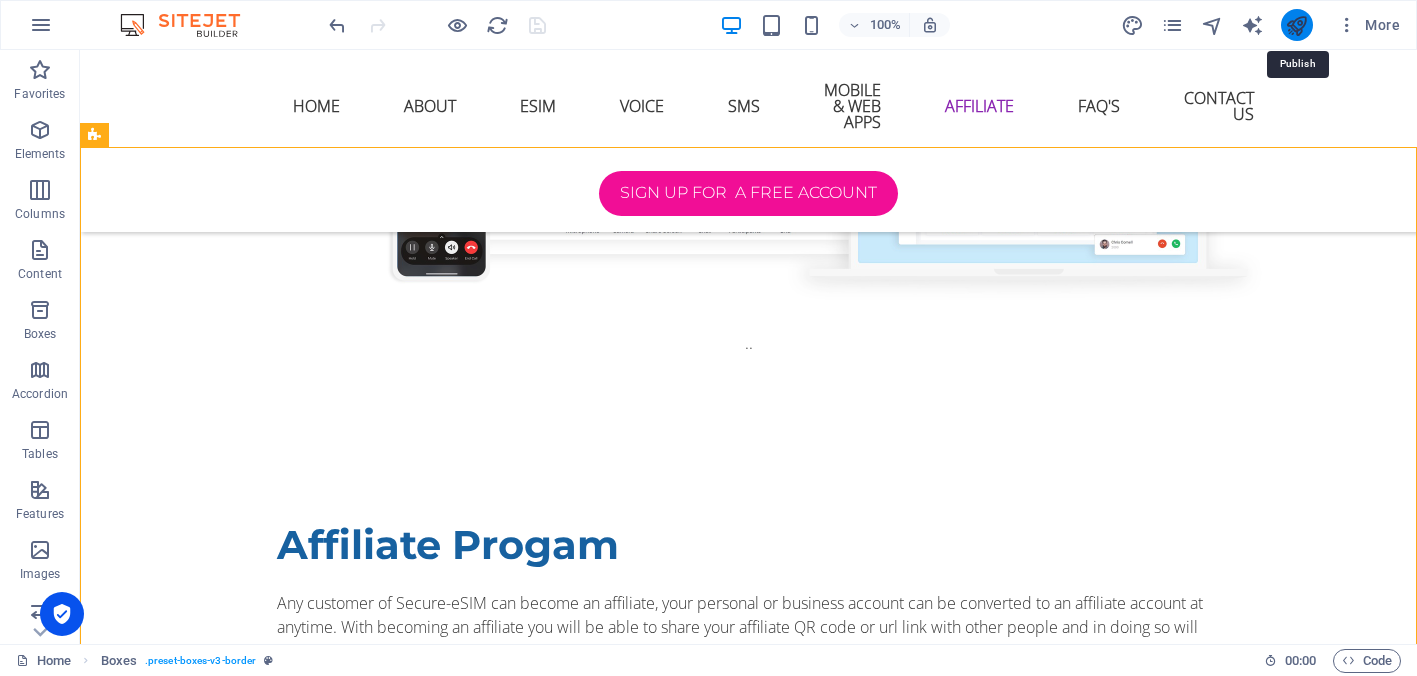 click at bounding box center (1296, 25) 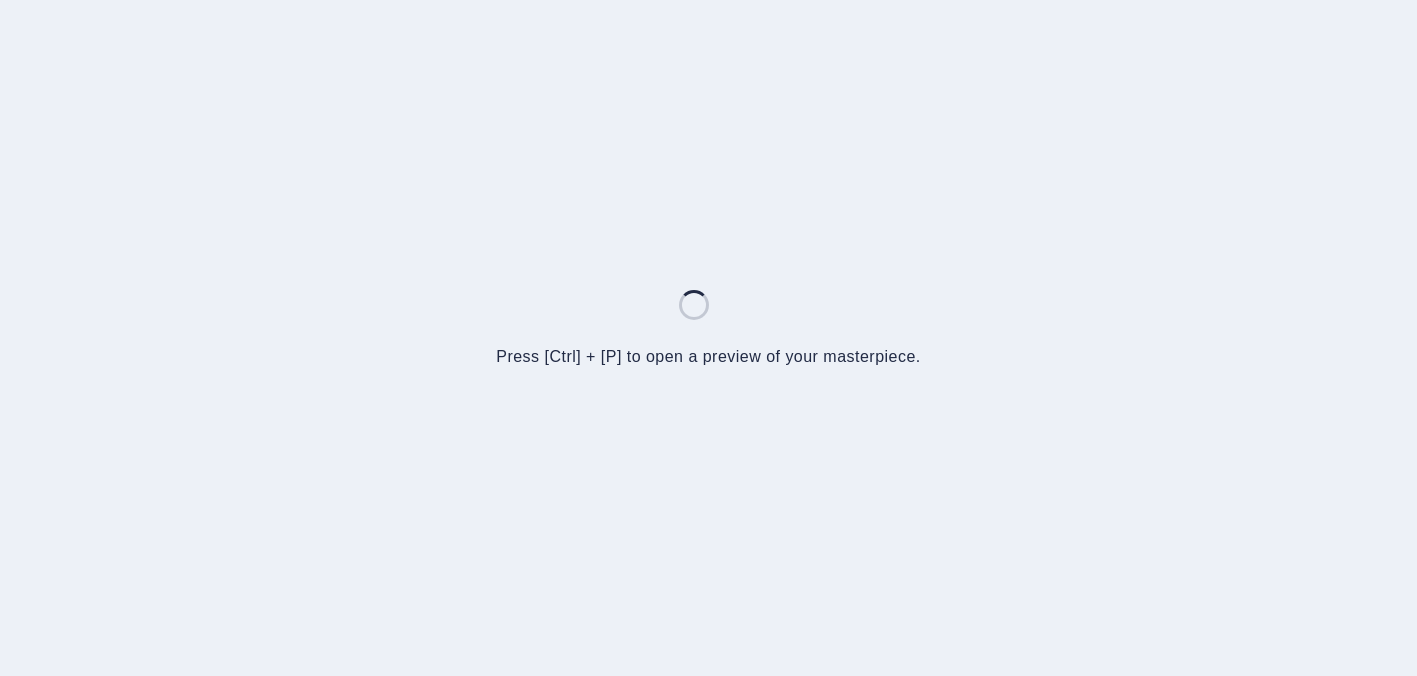 scroll, scrollTop: 0, scrollLeft: 0, axis: both 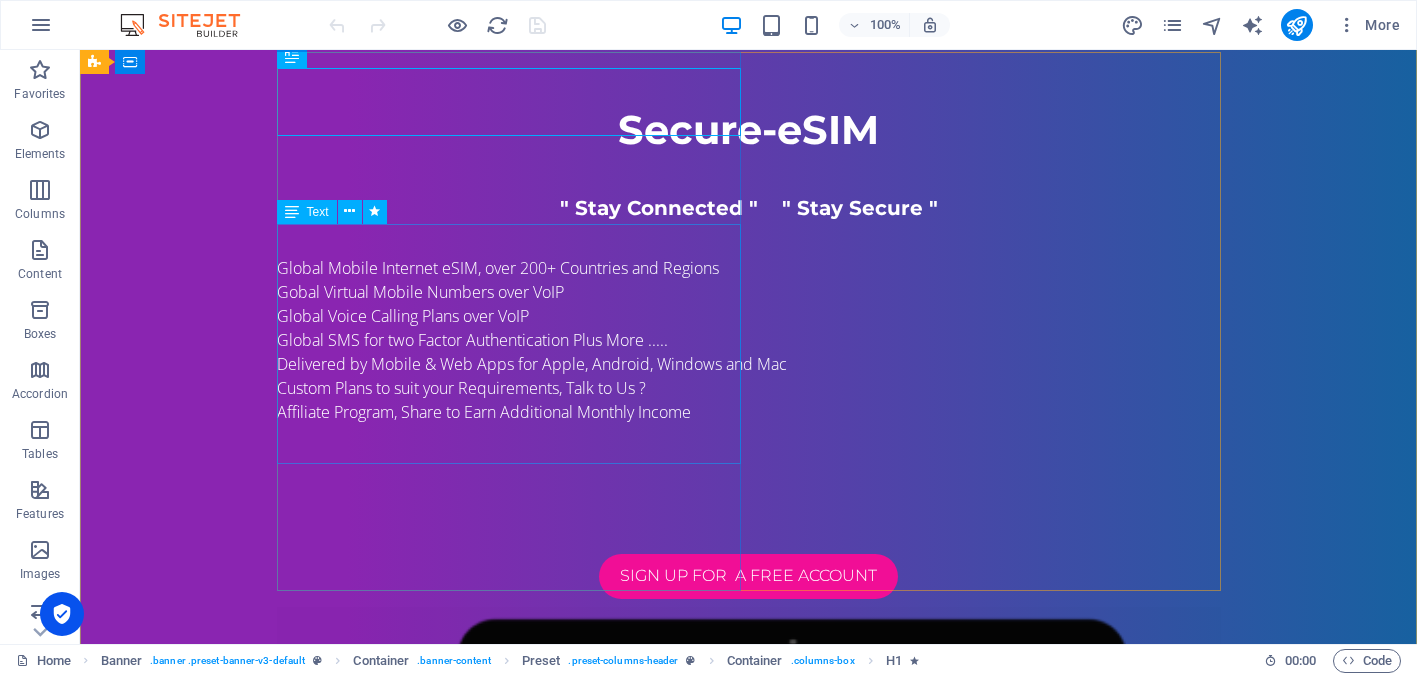 click on "Global Mobile Internet eSIM, over 200+ Countries and Regions Gobal Virtual Mobile Numbers over VoIP Global Voice Calling Plans over VoIP Global SMS for two Factor Authentication Plus More ..... Delivered by Mobile & Web Apps for Apple, Android, Windows and Mac  Custom Plans to suit your Requirements, Talk to Us ? Affiliate Program, Share to Earn Additional Monthly Income" at bounding box center [749, 364] 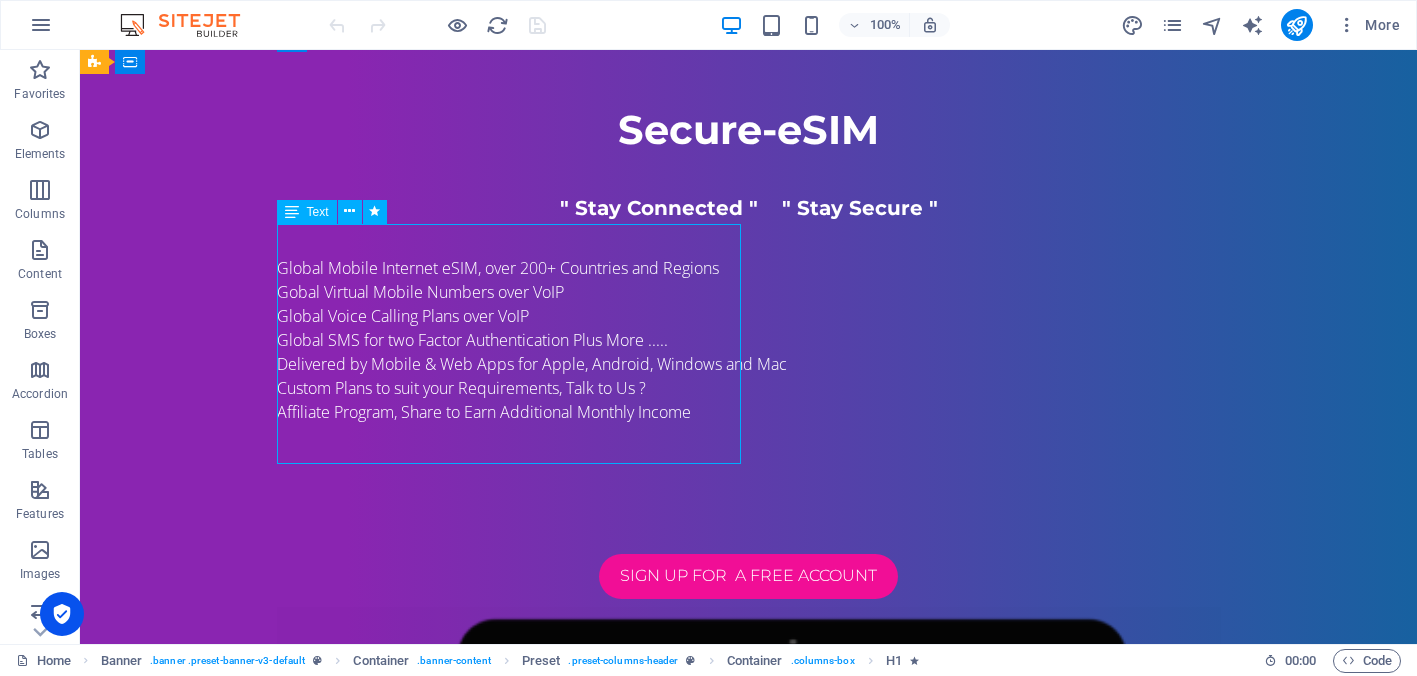 click on "Global Mobile Internet eSIM, over 200+ Countries and Regions Gobal Virtual Mobile Numbers over VoIP Global Voice Calling Plans over VoIP Global SMS for two Factor Authentication Plus More ..... Delivered by Mobile & Web Apps for Apple, Android, Windows and Mac  Custom Plans to suit your Requirements, Talk to Us ? Affiliate Program, Share to Earn Additional Monthly Income" at bounding box center [749, 364] 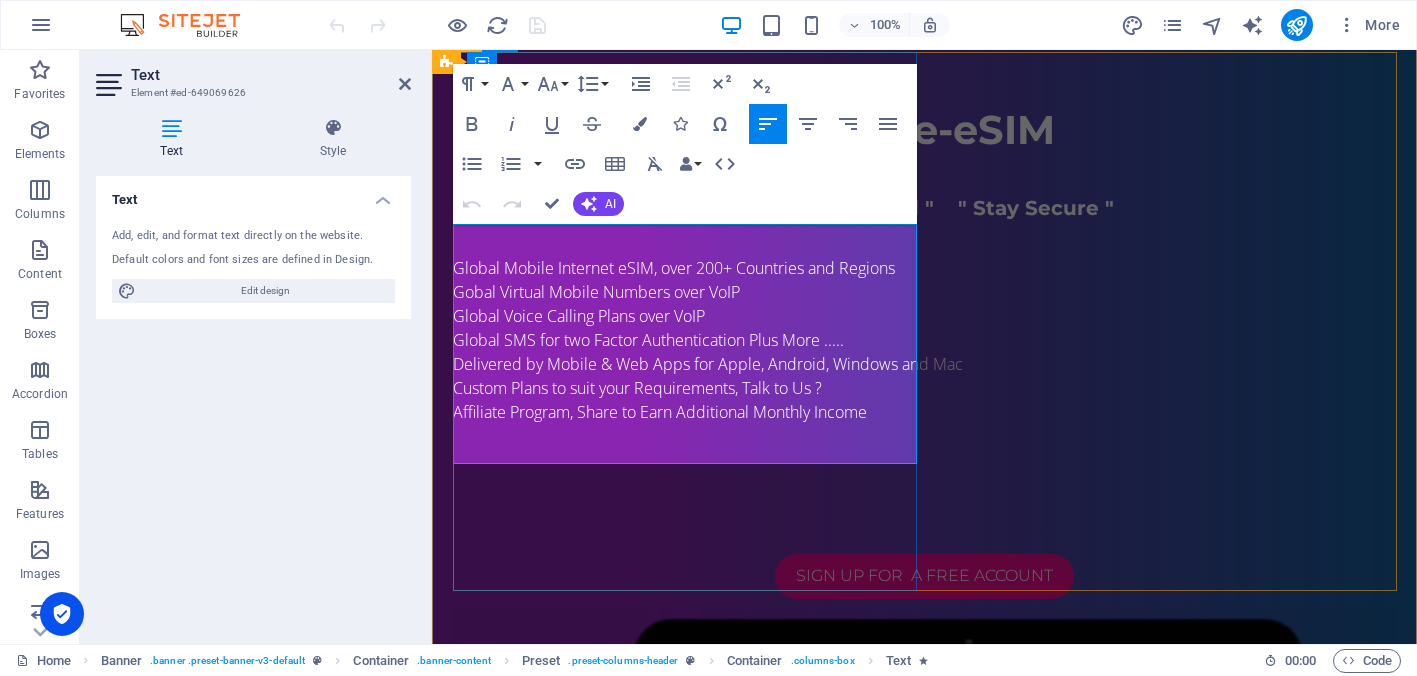 click at bounding box center (925, 460) 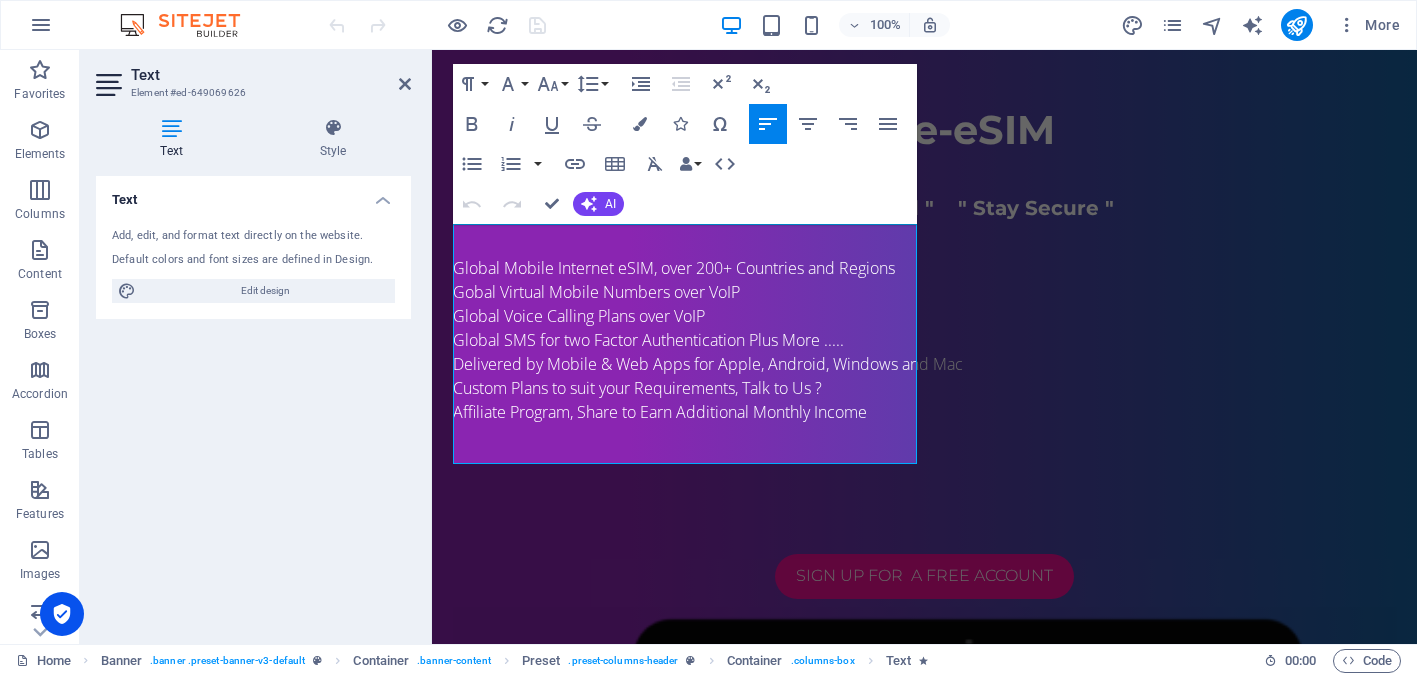 click on "100% More" at bounding box center (866, 25) 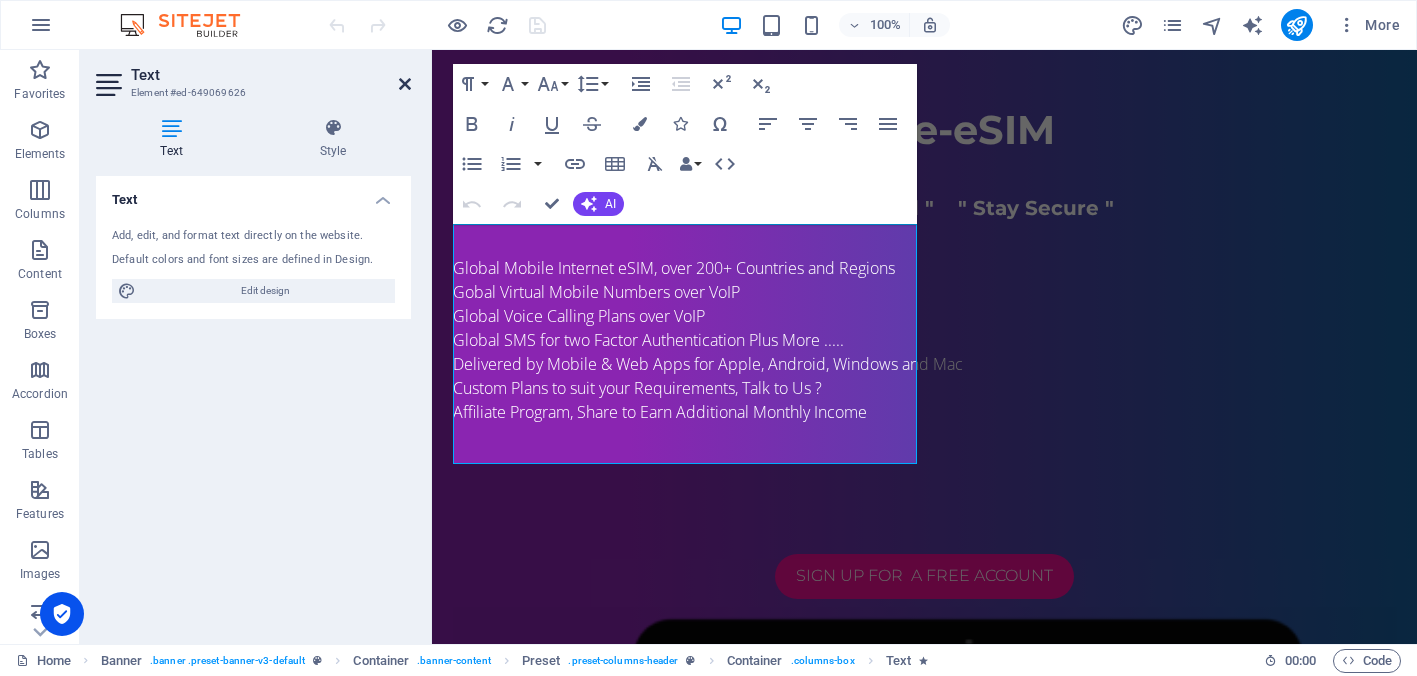 click at bounding box center (405, 84) 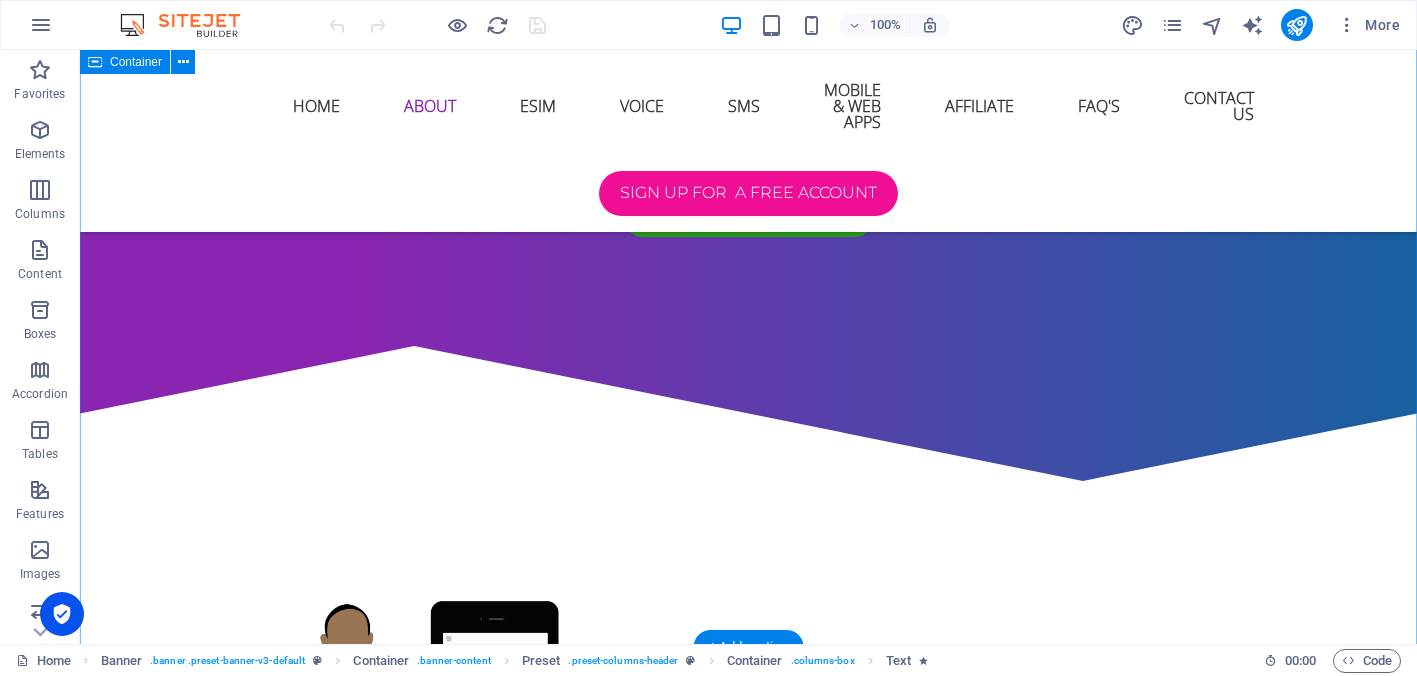 scroll, scrollTop: 1450, scrollLeft: 0, axis: vertical 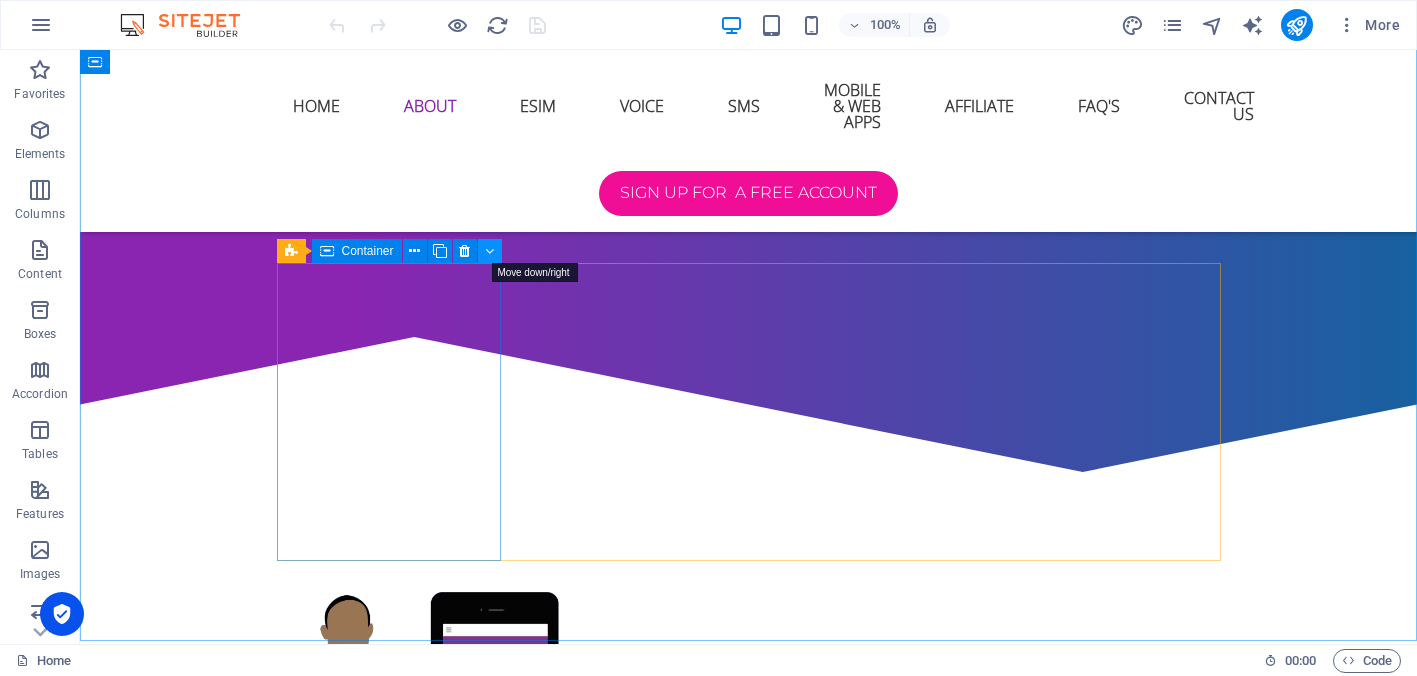 click at bounding box center (489, 251) 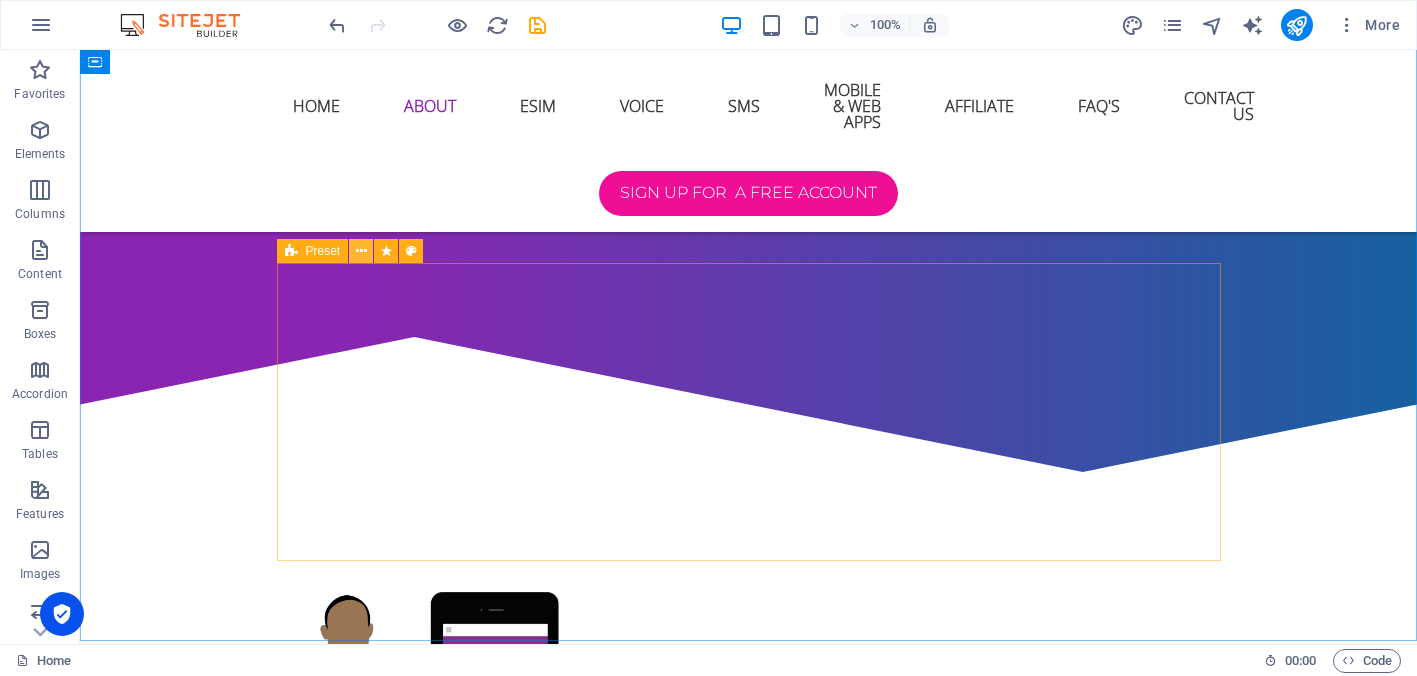 click at bounding box center [361, 251] 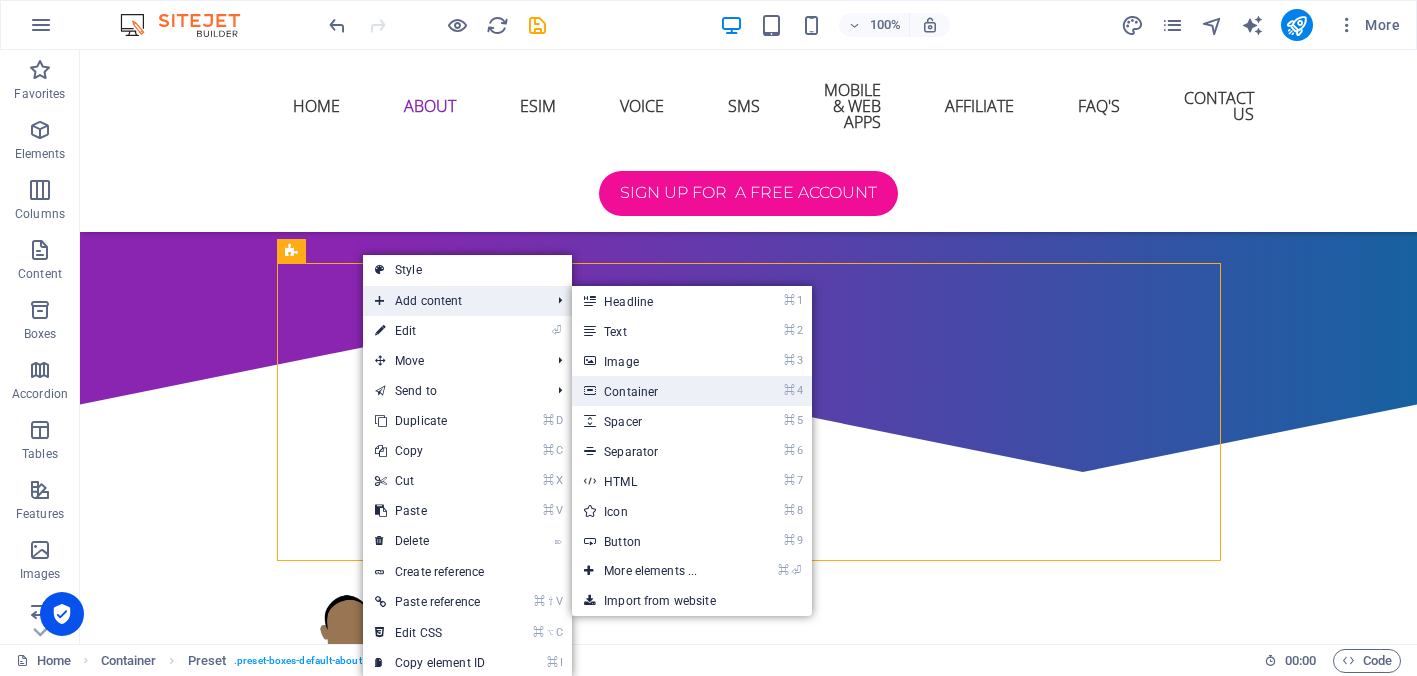 click on "⌘ 4  Container" at bounding box center (654, 391) 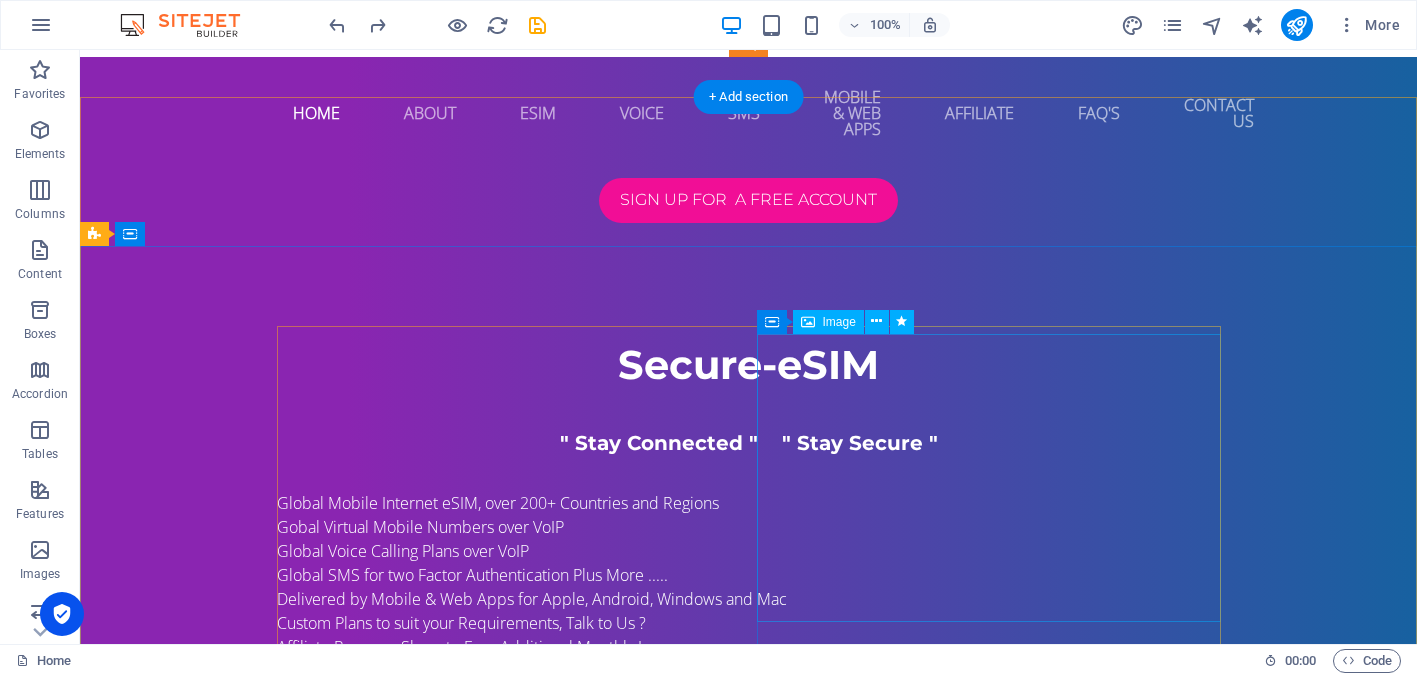 scroll, scrollTop: 0, scrollLeft: 0, axis: both 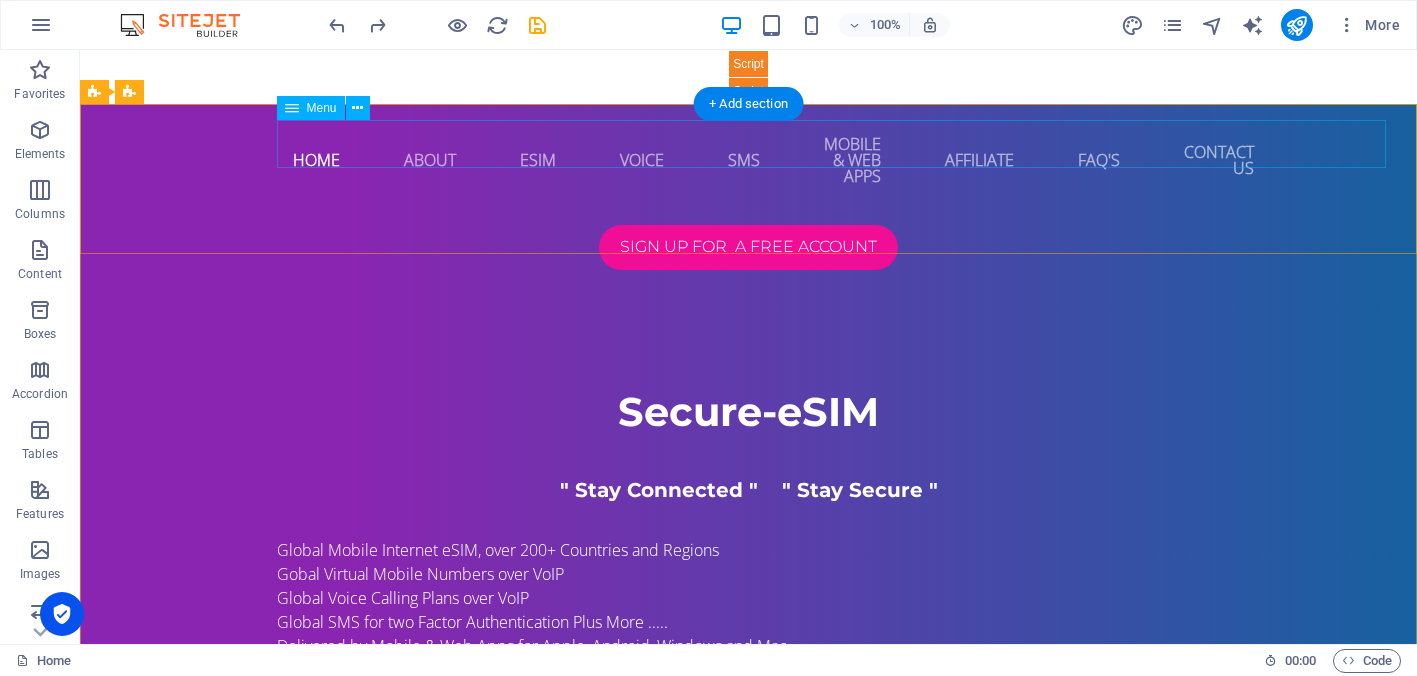 click on "Home About ESim Voice SMS Mobile & Web Apps Affiliate FAQ'S Contact US" at bounding box center (749, 160) 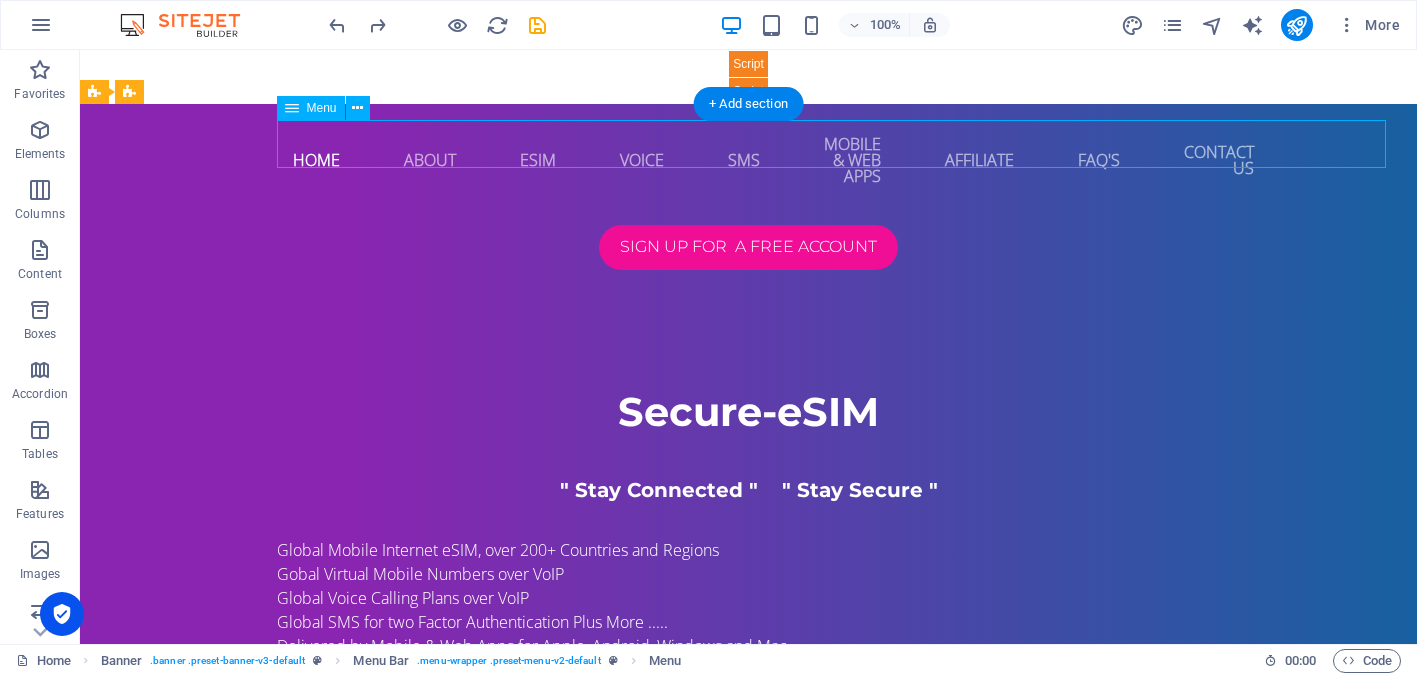 click on "Home About ESim Voice SMS Mobile & Web Apps Affiliate FAQ'S Contact US" at bounding box center [749, 160] 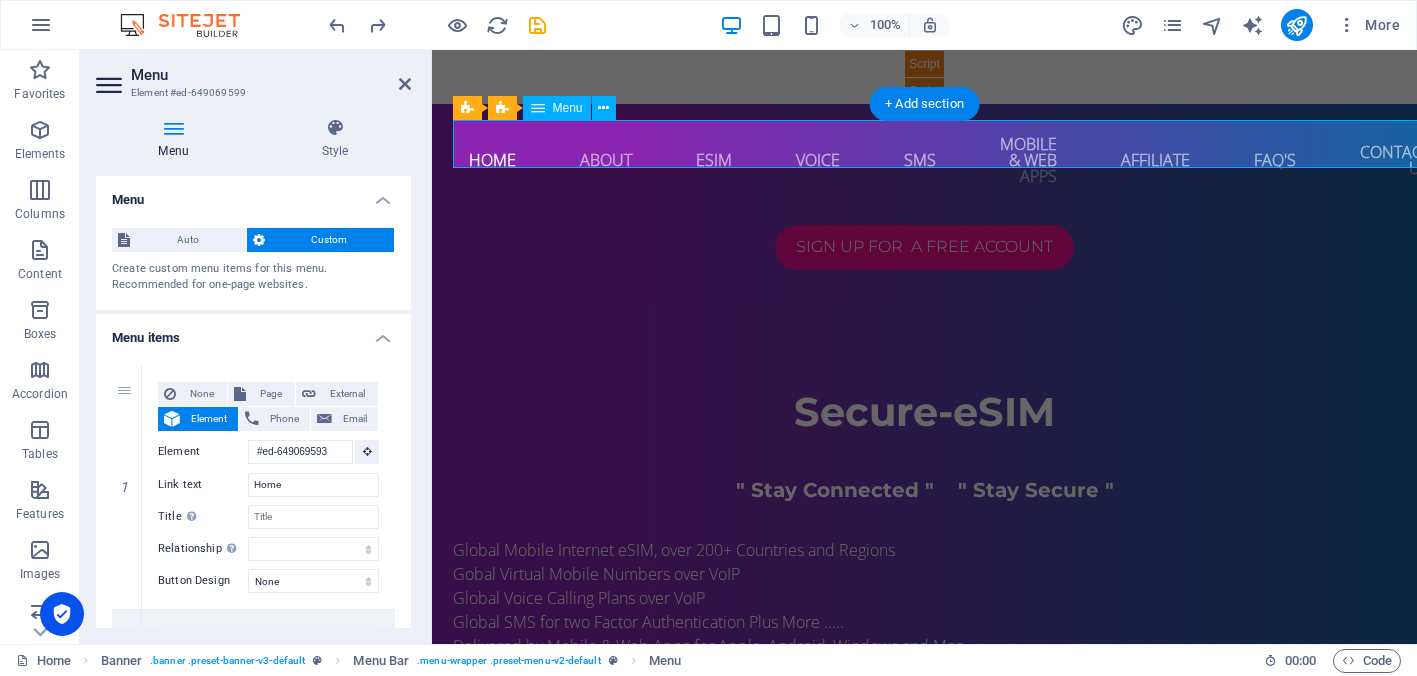 click on "Home About ESim Voice SMS Mobile & Web Apps Affiliate FAQ'S Contact US" at bounding box center [925, 160] 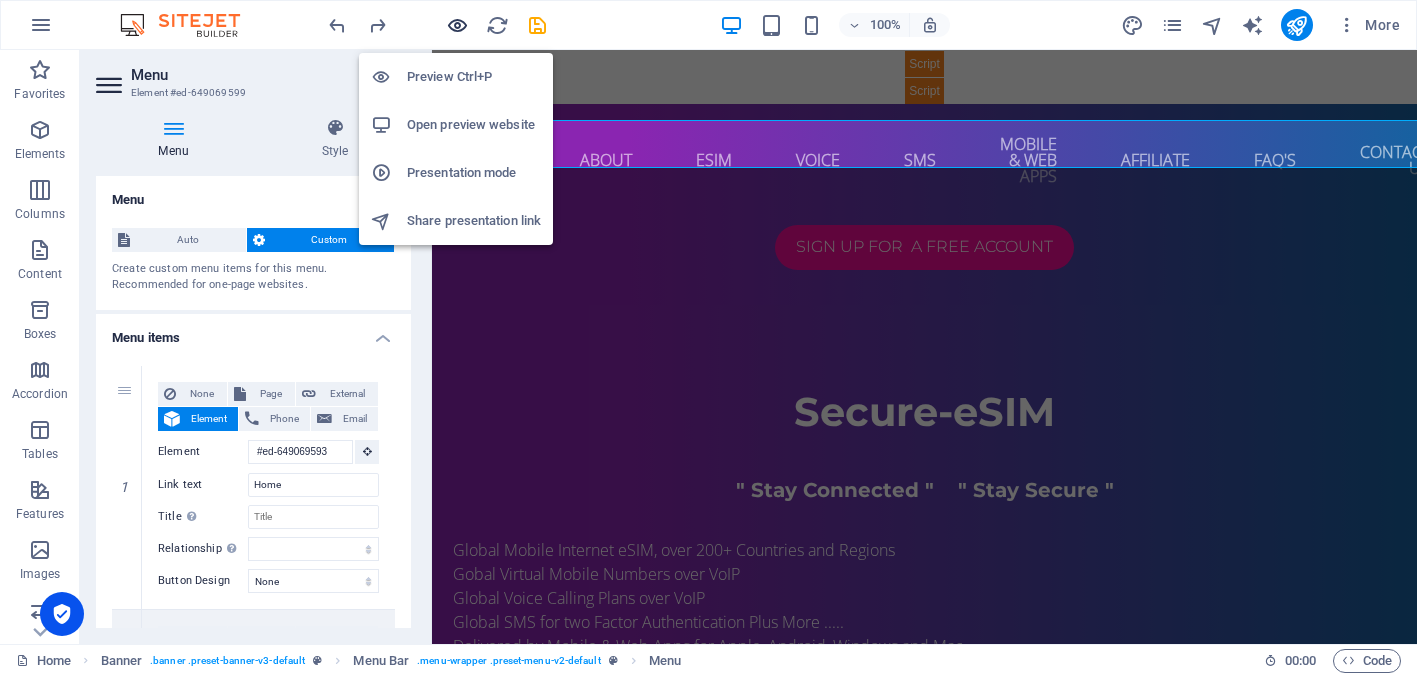 click at bounding box center (457, 25) 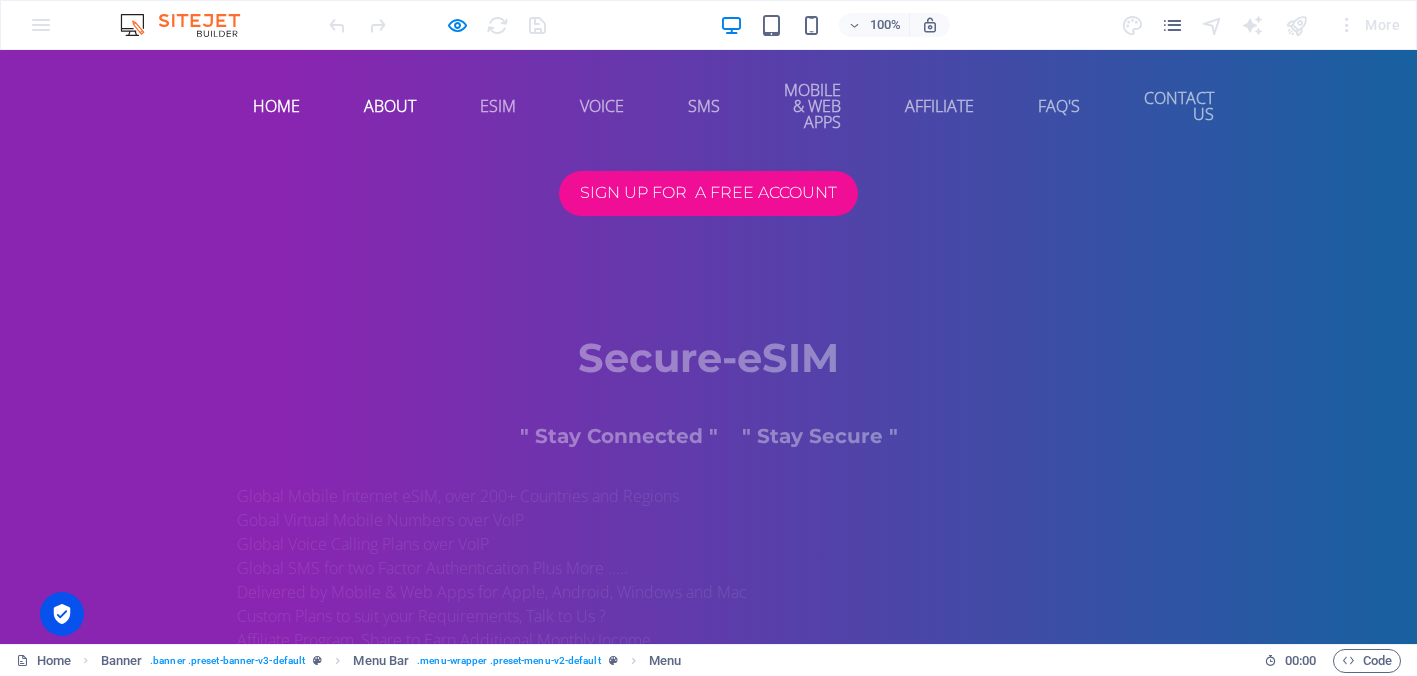 click on "About" at bounding box center [390, 106] 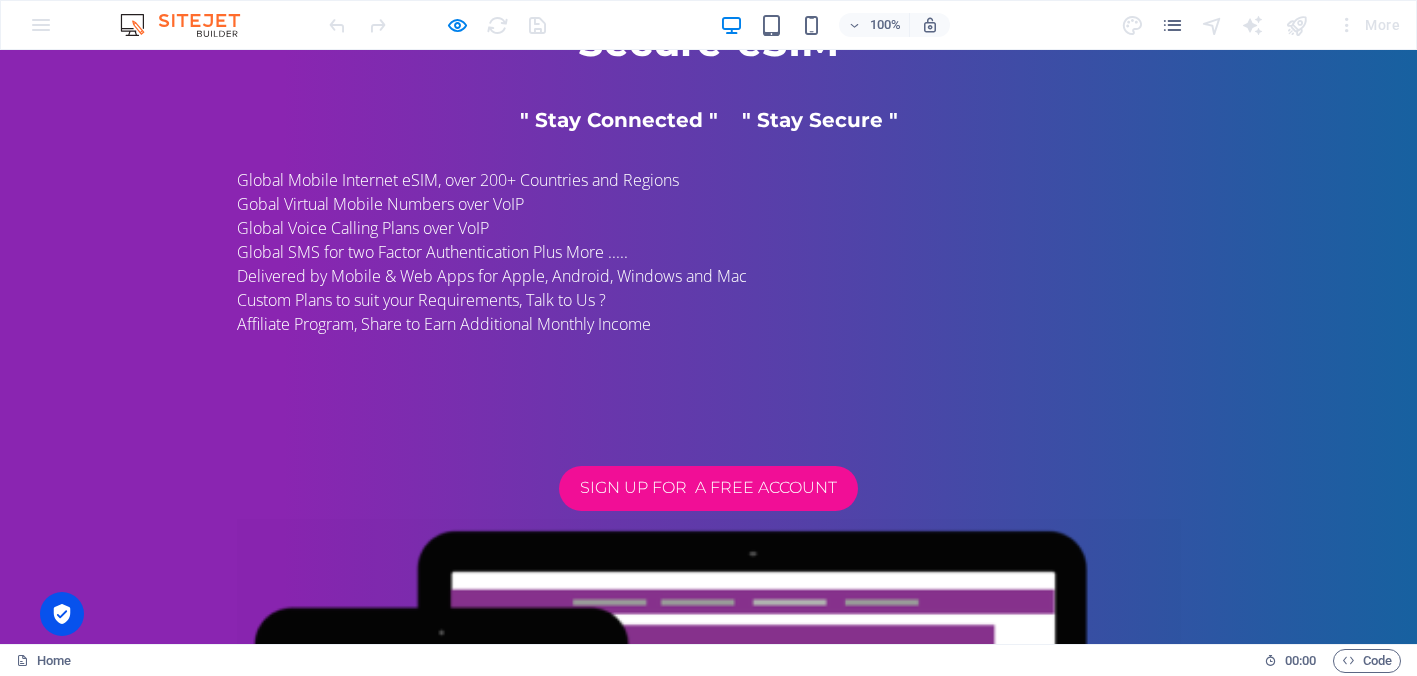 scroll, scrollTop: 0, scrollLeft: 0, axis: both 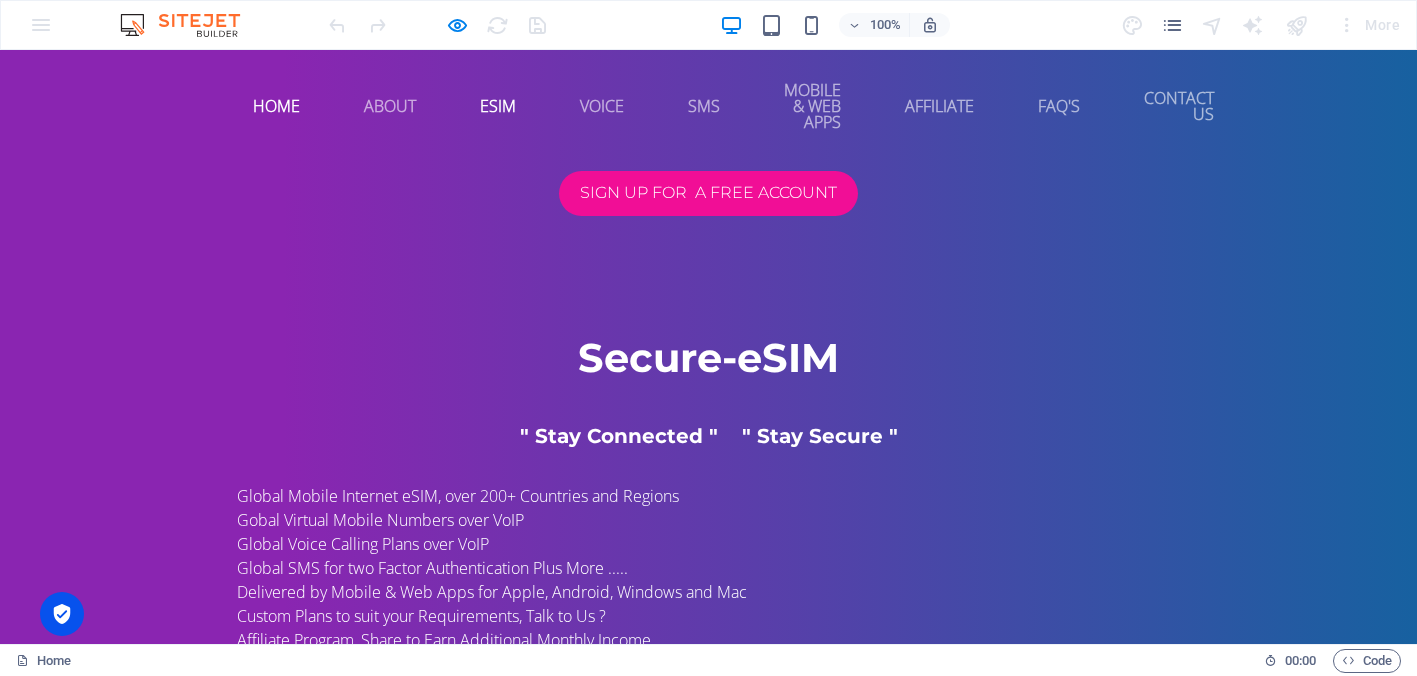 click on "ESim" at bounding box center [498, 106] 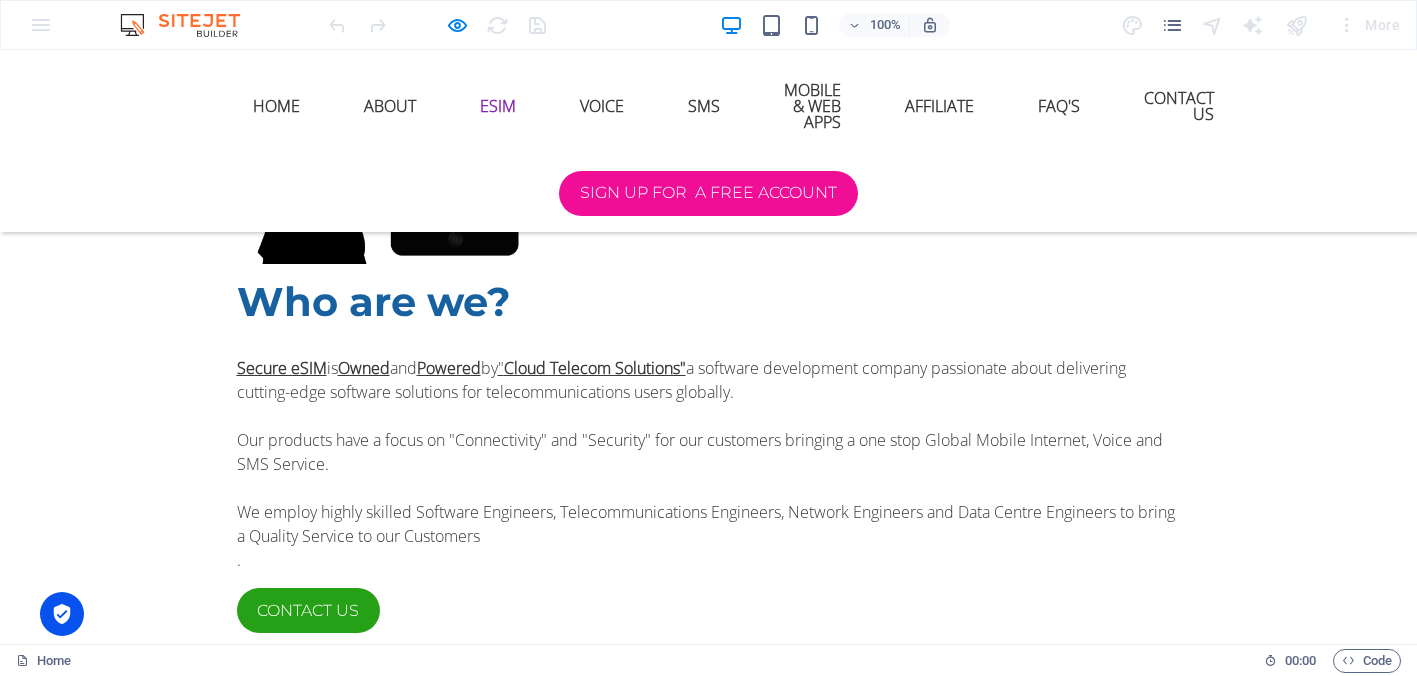 scroll, scrollTop: 1977, scrollLeft: 0, axis: vertical 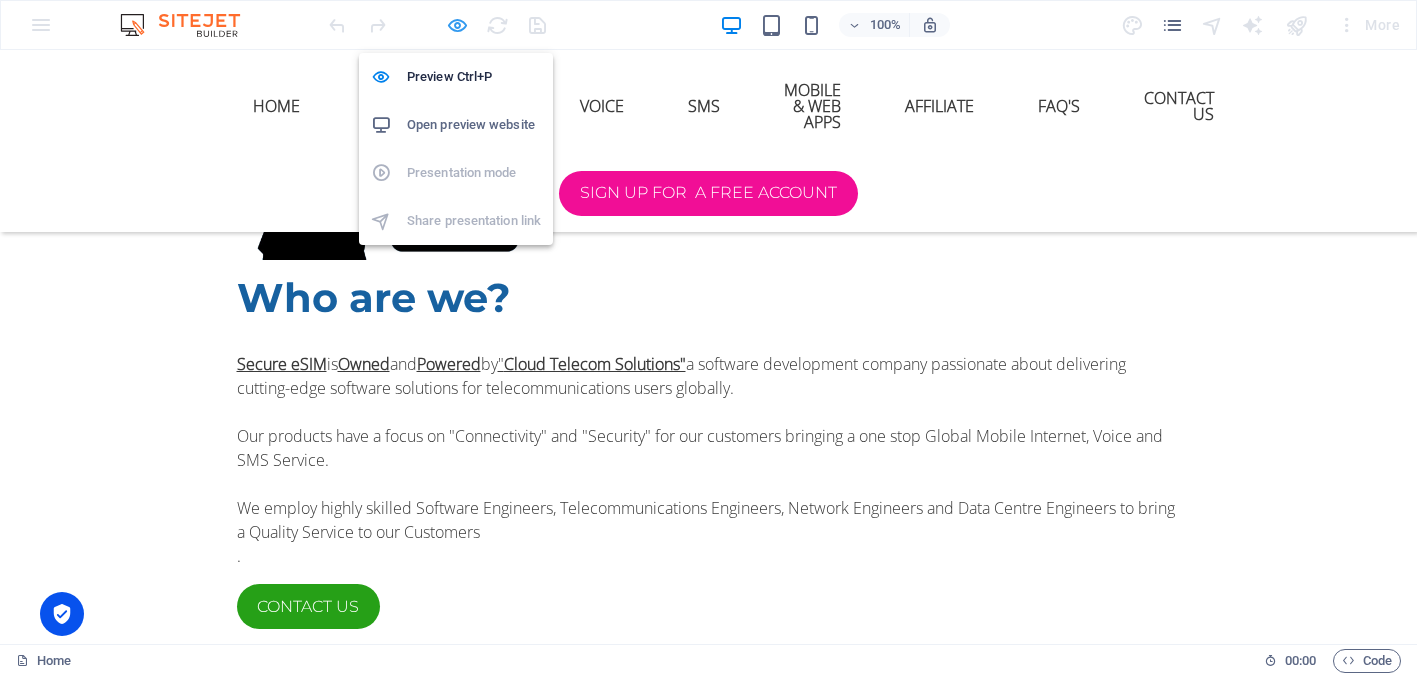 click at bounding box center [457, 25] 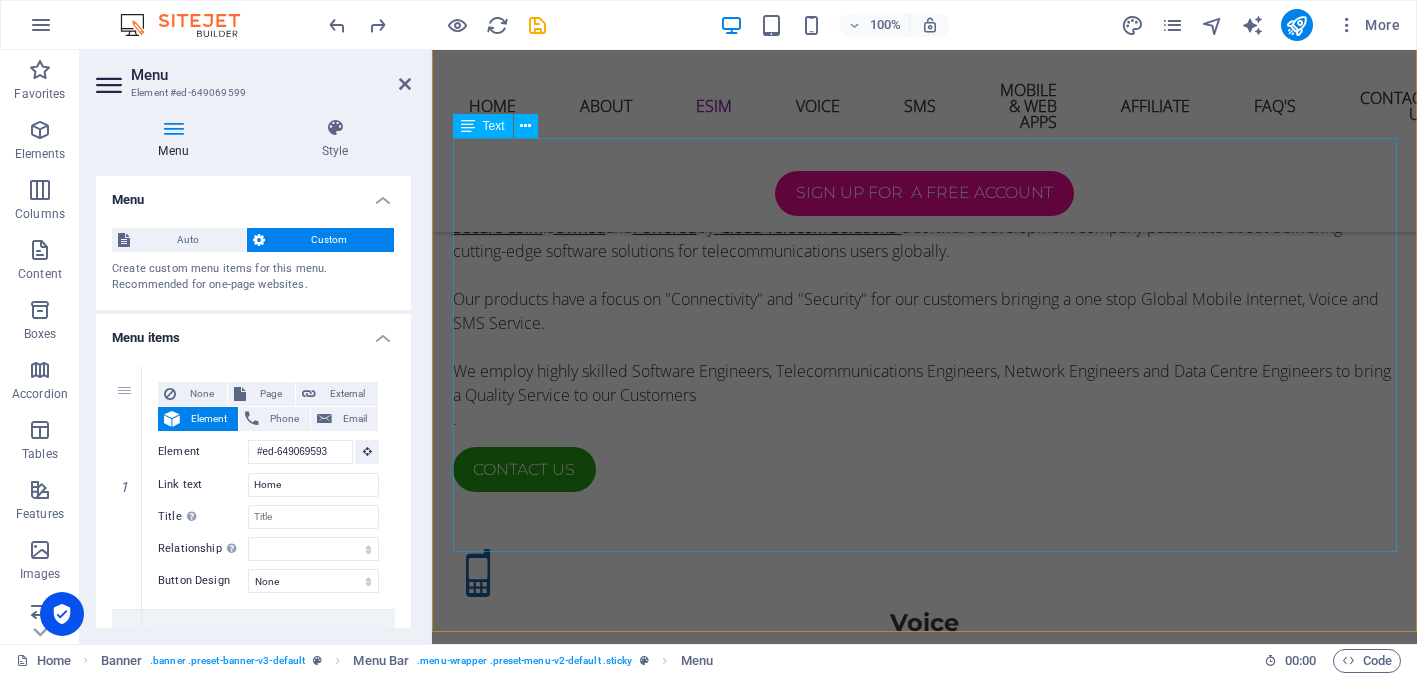 scroll, scrollTop: 2251, scrollLeft: 0, axis: vertical 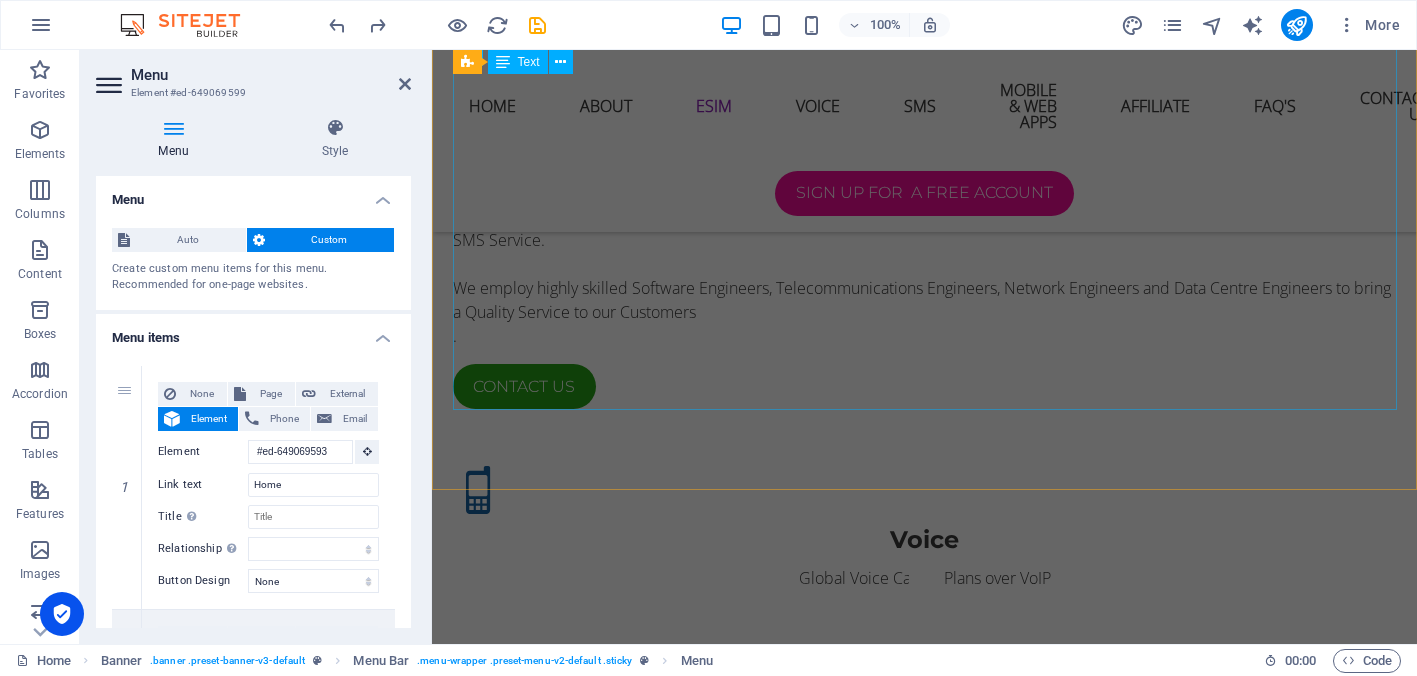 click on "eSIM Technology is an embedded version of the traditional SIM card that is directly integrated into a device. With eSIM these is no need to swap out or physically handle SIM cards. Instead, users can download and activate profiles directly on their devices, allowing them to switch carriers or service seamlessly. Why Choose Our eSIM Platform ? Instant Activation:  Our eSIM platform allows users to activate their services instantly without the hassle of waiting for a physical SIM card. This eliminates delays and provides an exceptional user experience.   Global Coverage:  We offer access to extensive international networks, ensuring seamless global roaming and connectivity, no matter where you are. Flexible Plans:  With our eSIM solutions, users can select tailored plans that suit their individual or business needs, giving them the freedom to choose between local, regional or international services. S ecure and Reliable: Effortless Management:" at bounding box center (925, 1605) 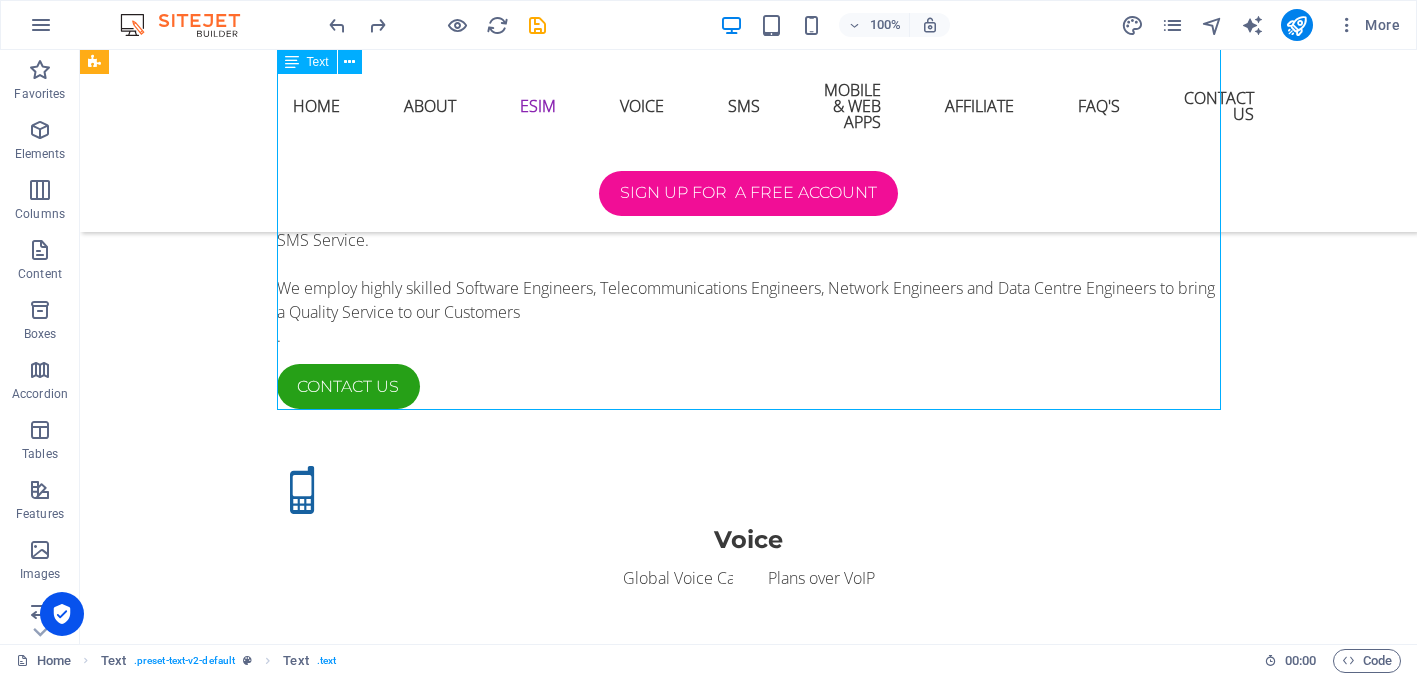 click on "eSIM Technology is an embedded version of the traditional SIM card that is directly integrated into a device. With eSIM these is no need to swap out or physically handle SIM cards. Instead, users can download and activate profiles directly on their devices, allowing them to switch carriers or service seamlessly. Why Choose Our eSIM Platform ? Instant Activation:  Our eSIM platform allows users to activate their services instantly without the hassle of waiting for a physical SIM card. This eliminates delays and provides an exceptional user experience.   Global Coverage:  We offer access to extensive international networks, ensuring seamless global roaming and connectivity, no matter where you are. Flexible Plans:  With our eSIM solutions, users can select tailored plans that suit their individual or business needs, giving them the freedom to choose between local, regional or international services. S ecure and Reliable: Effortless Management:" at bounding box center (749, 1605) 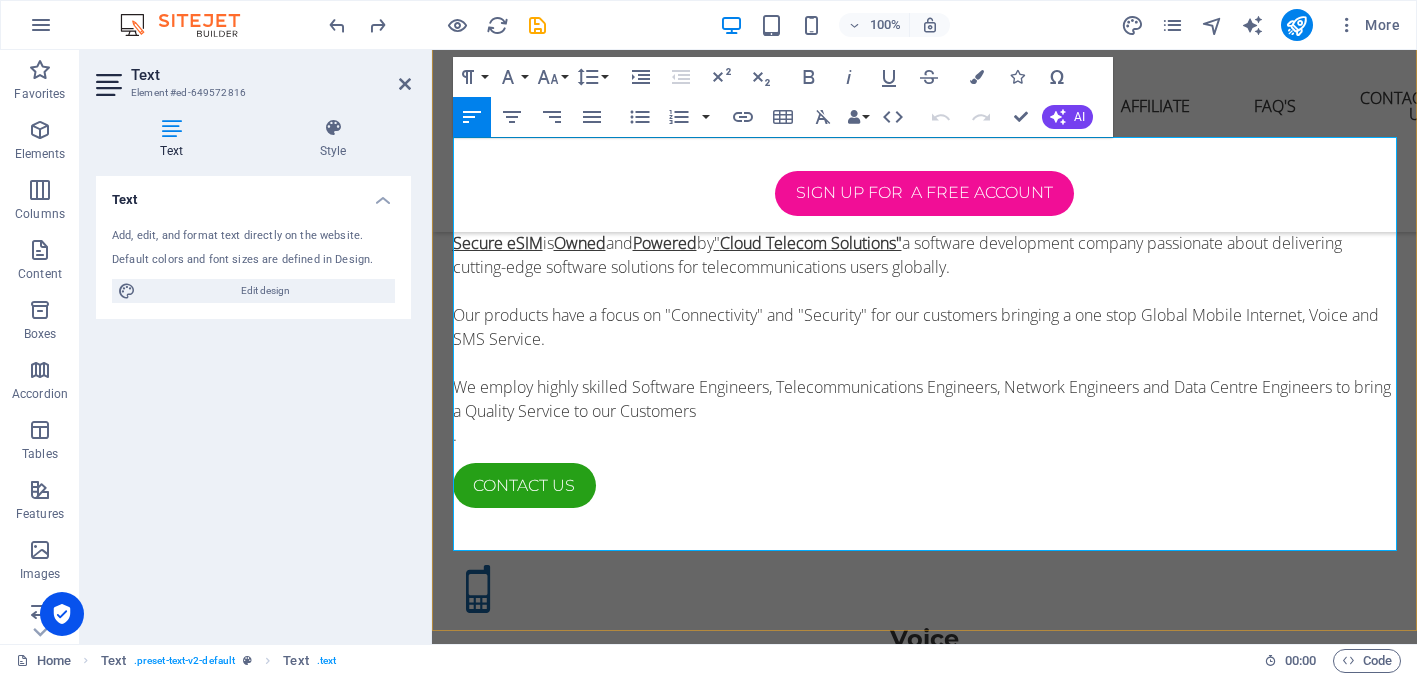 scroll, scrollTop: 2163, scrollLeft: 0, axis: vertical 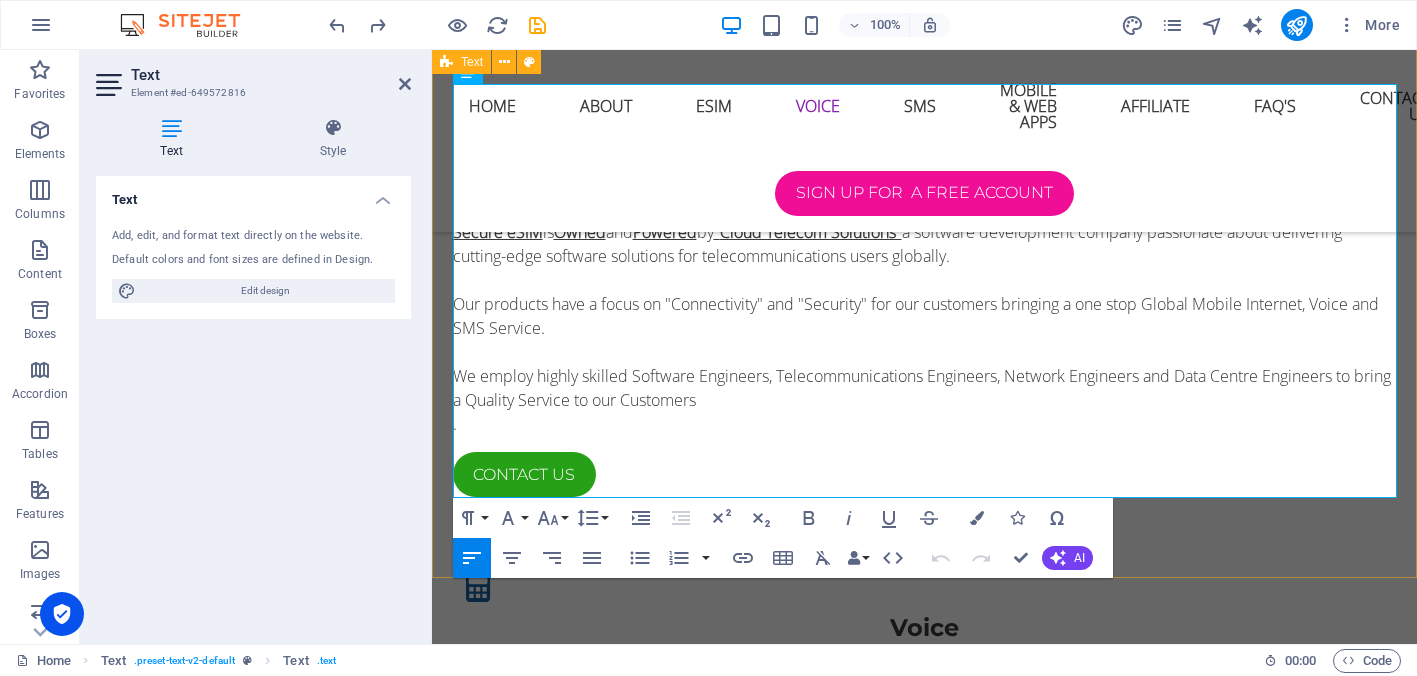 drag, startPoint x: 1028, startPoint y: 466, endPoint x: 447, endPoint y: 444, distance: 581.4164 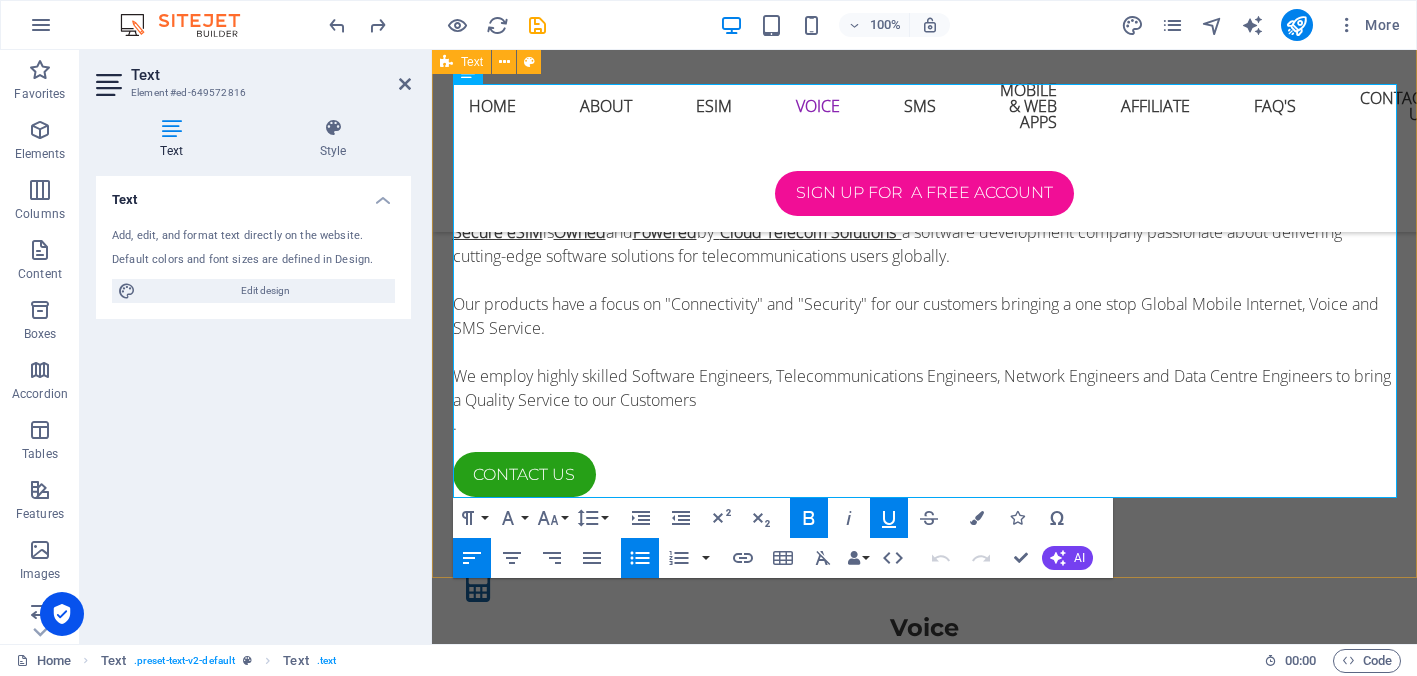 copy on "Effortless Management:  Easily manage your eSIM profiles from one interface, whether you are a reseller managing multiple customers or an end-user switching between personal and business services" 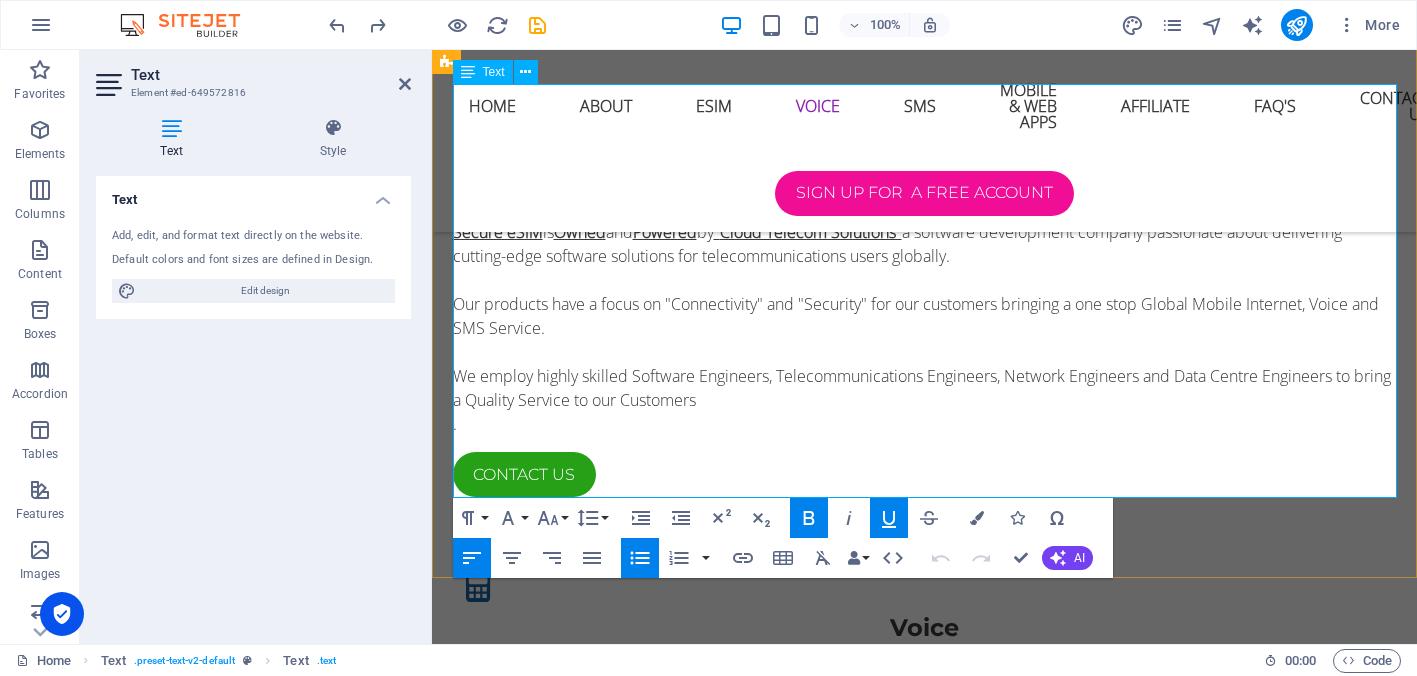 click on "Effortless Management:  Easily manage your eSIM profiles from one interface, whether you are a reseller managing multiple customers or an end-user switching between personal and business services" at bounding box center (933, 1852) 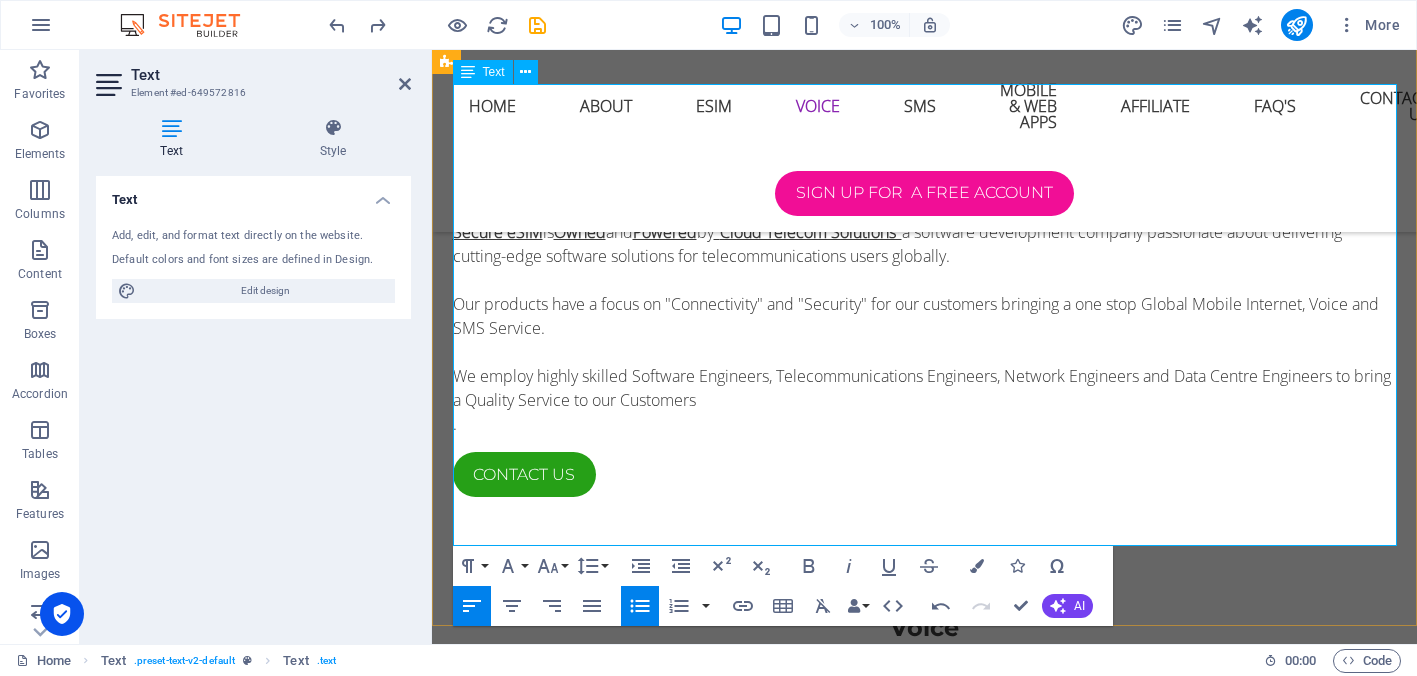 click on "Effortless Management:" at bounding box center (552, 1889) 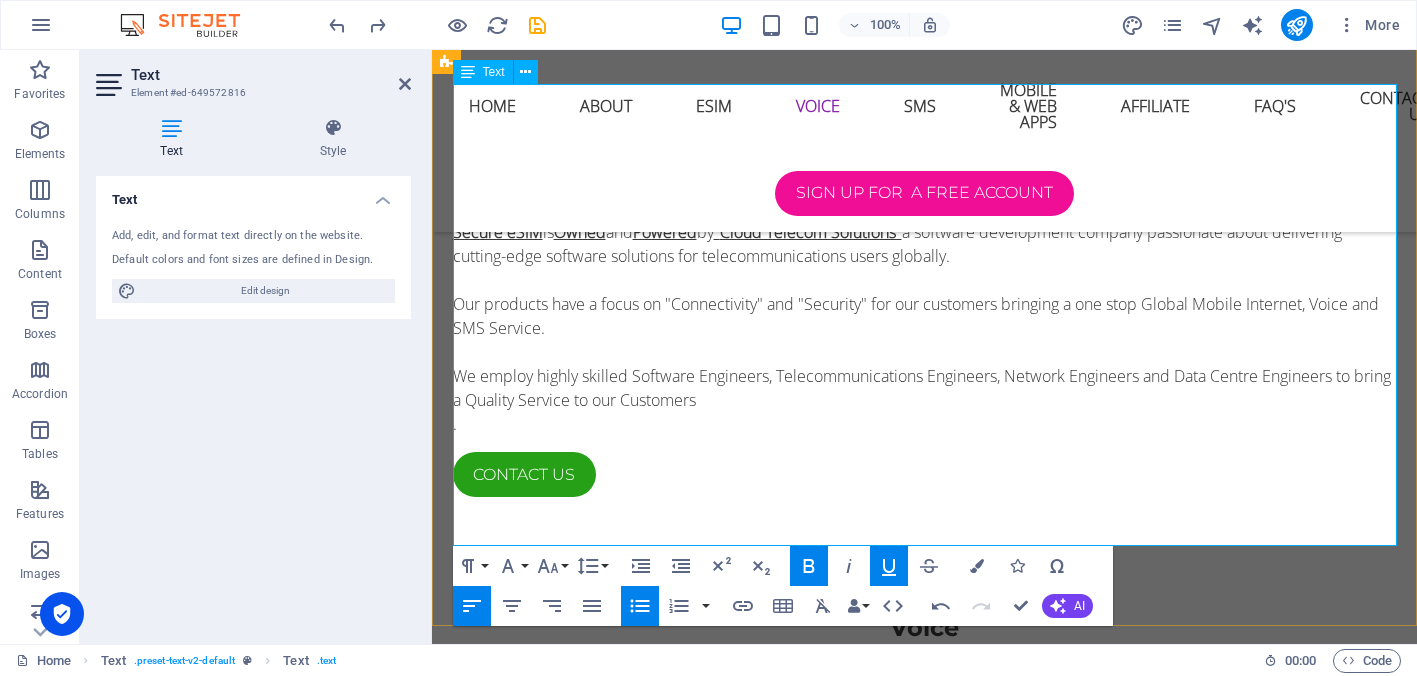 type 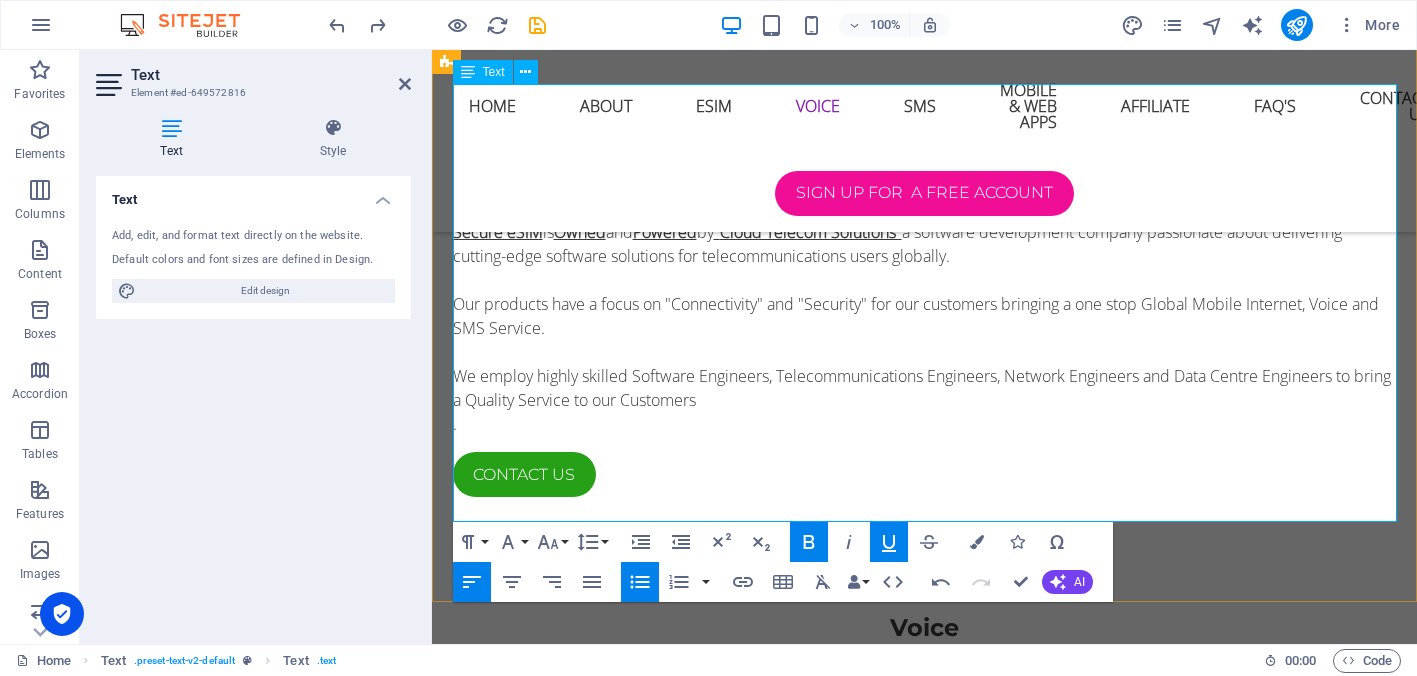 click on "Effortless Management:  Easily manage your eSIM profiles from one interface, whether you are a reseller managing multiple customers or an end-user switching between personal and business services" at bounding box center (933, 1852) 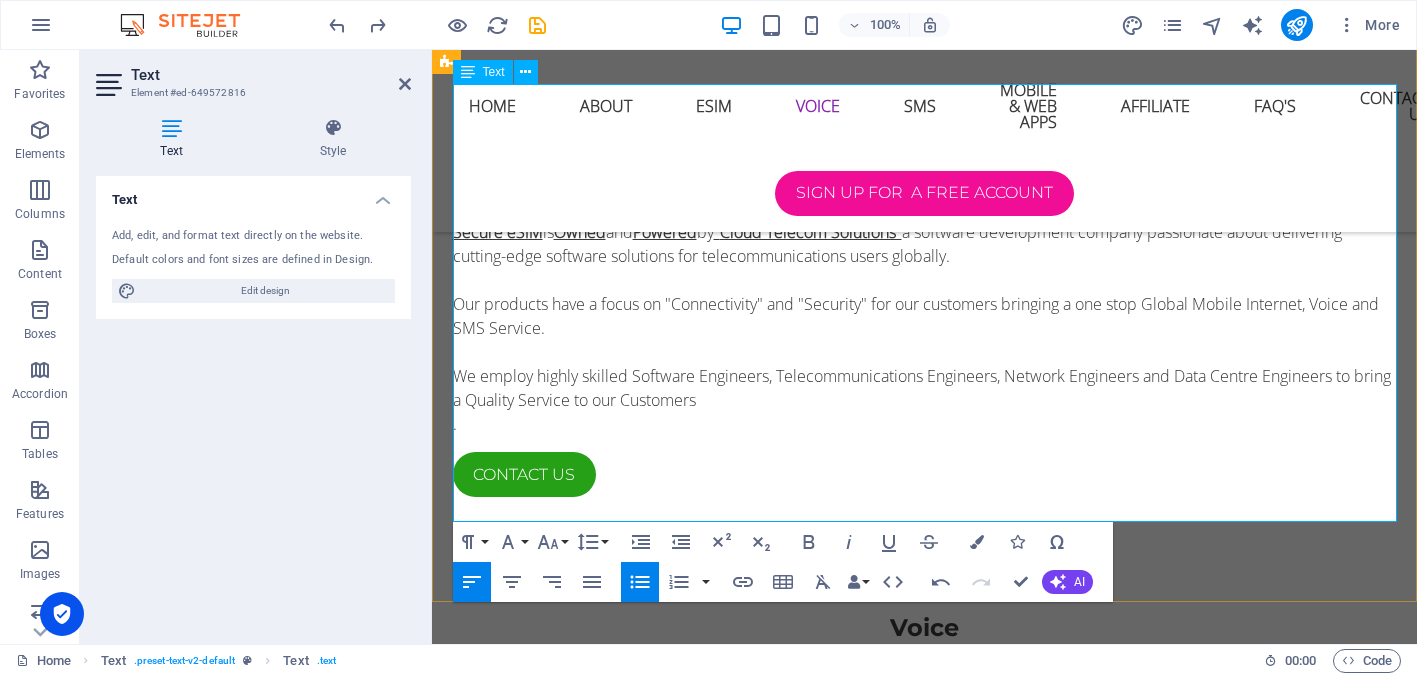 click on "eSIM for Rental Accommodation:" at bounding box center (933, 1889) 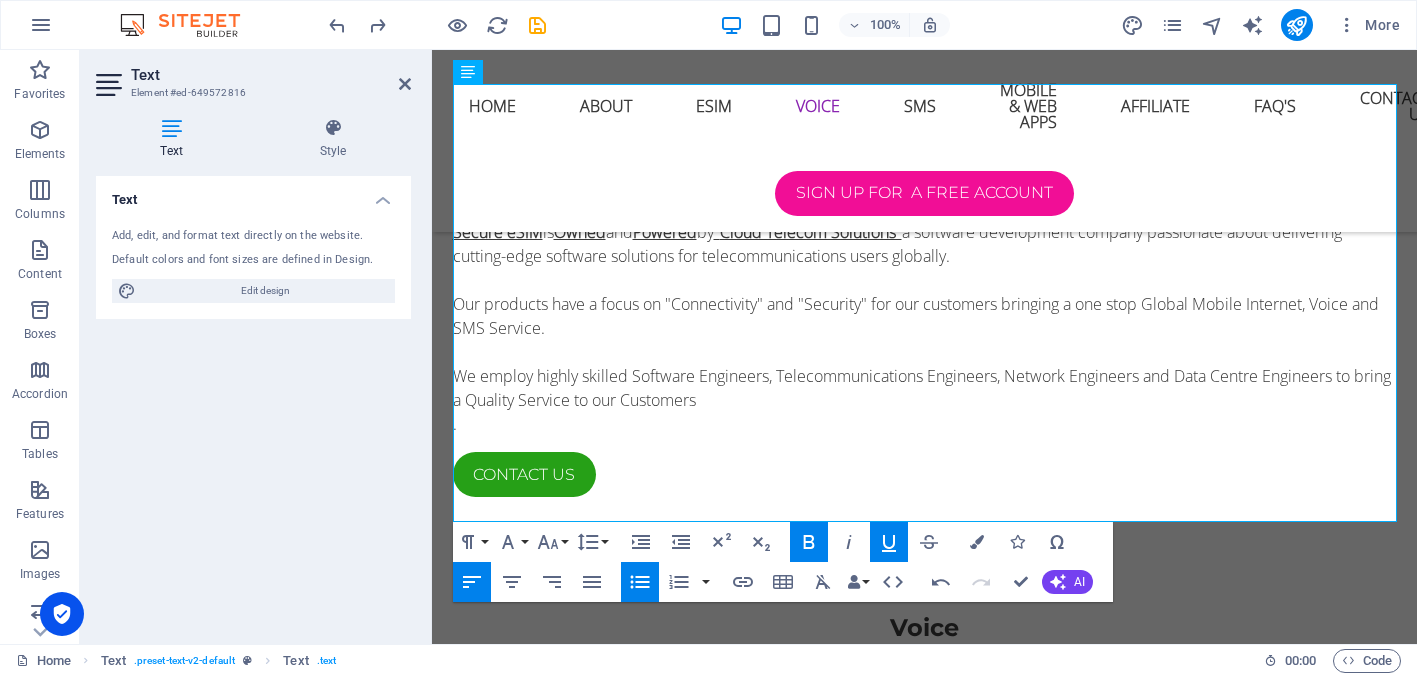 click 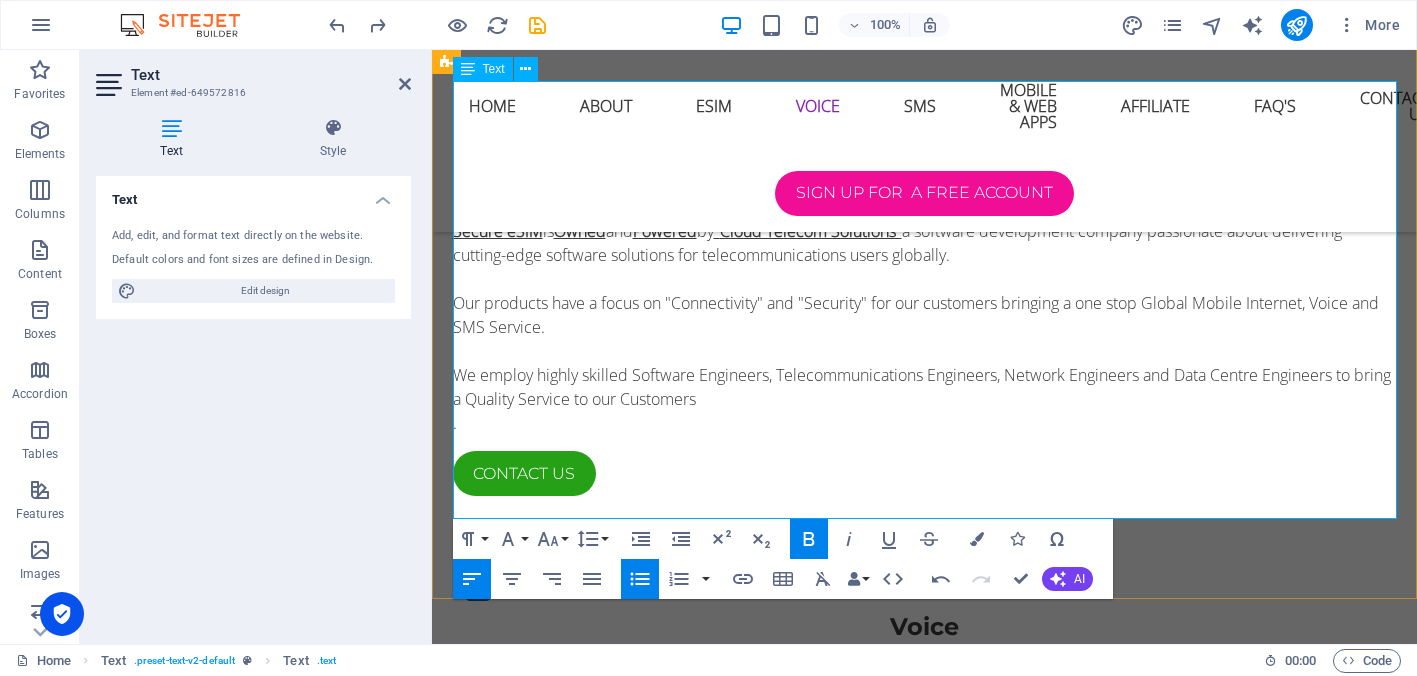 scroll, scrollTop: 2166, scrollLeft: 0, axis: vertical 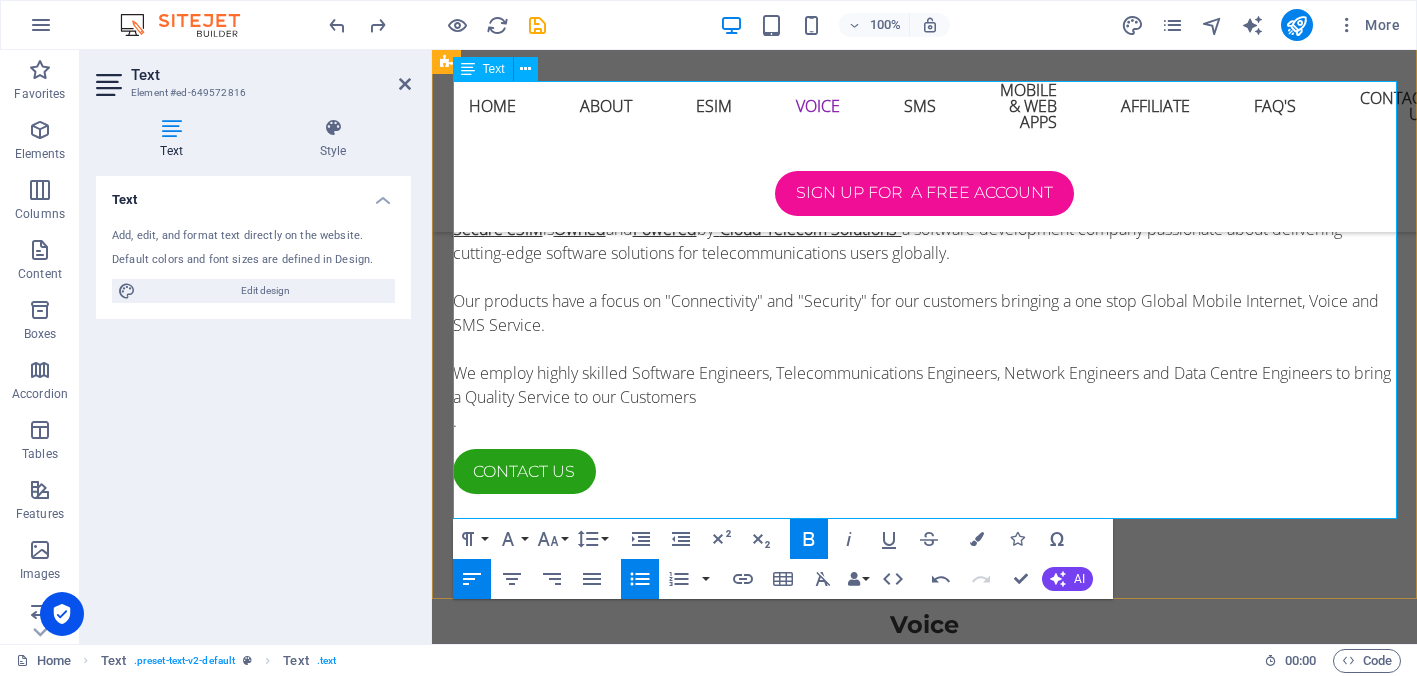 click on "eSIM for Rental Accommodation:  At Secure-eSIM we can provide 4/5G WiFi Router compatible with our eSIM technology," at bounding box center (897, 1886) 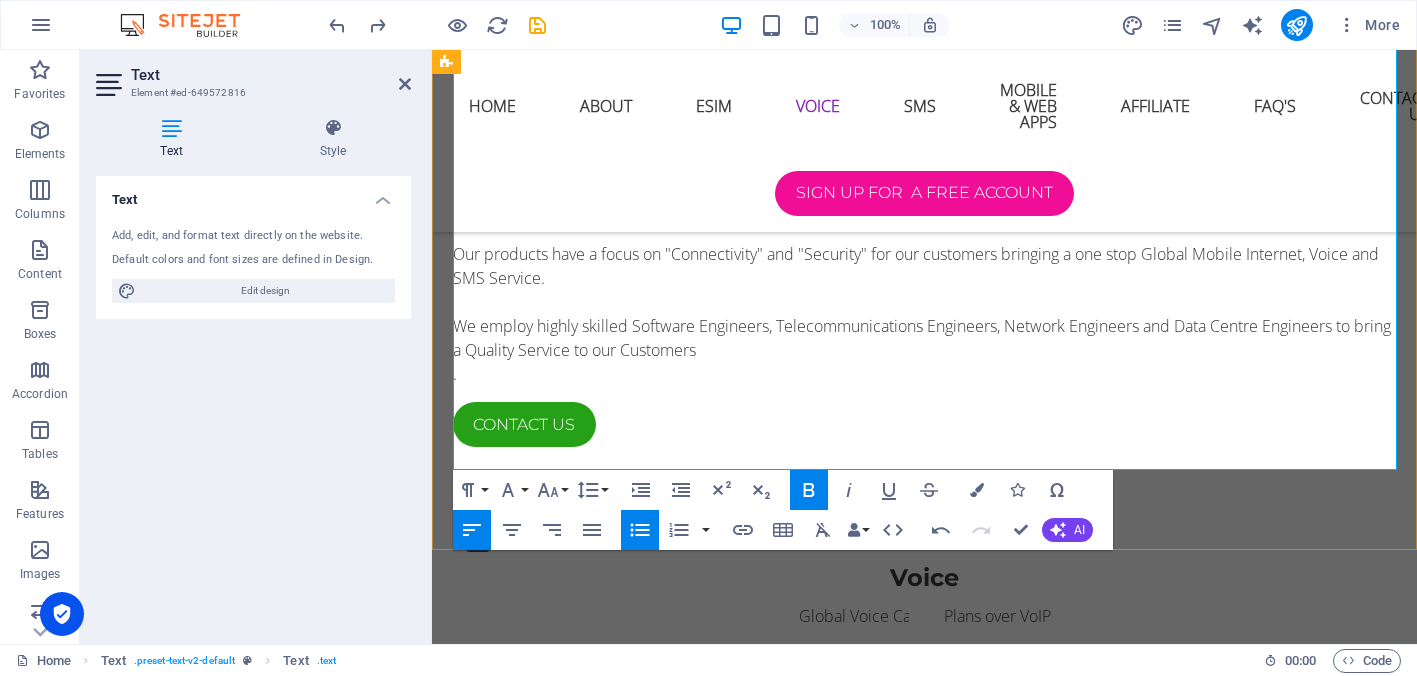 scroll, scrollTop: 2217, scrollLeft: 0, axis: vertical 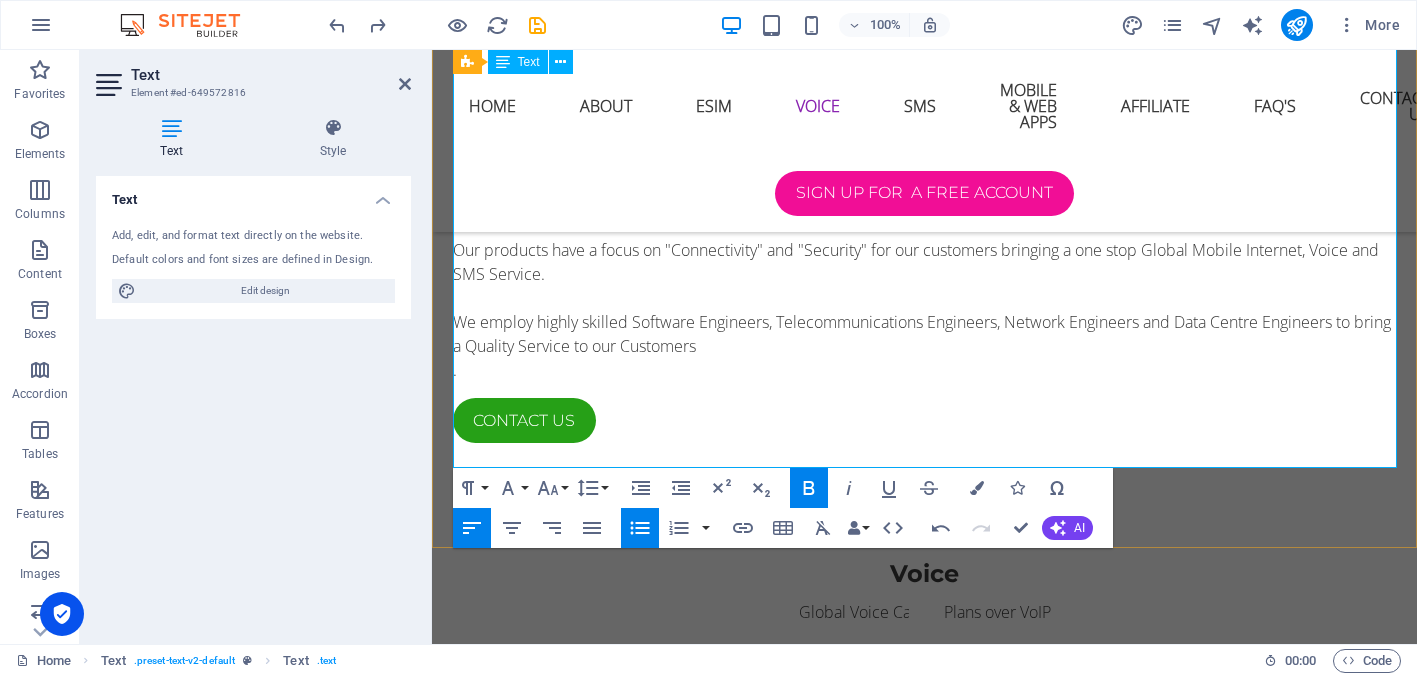 click on "eSIM for Rental Accommodation:  At Secure-eSIM we can provide a  4/5G WiFi Router compatible with our eSIM technology," at bounding box center [933, 1835] 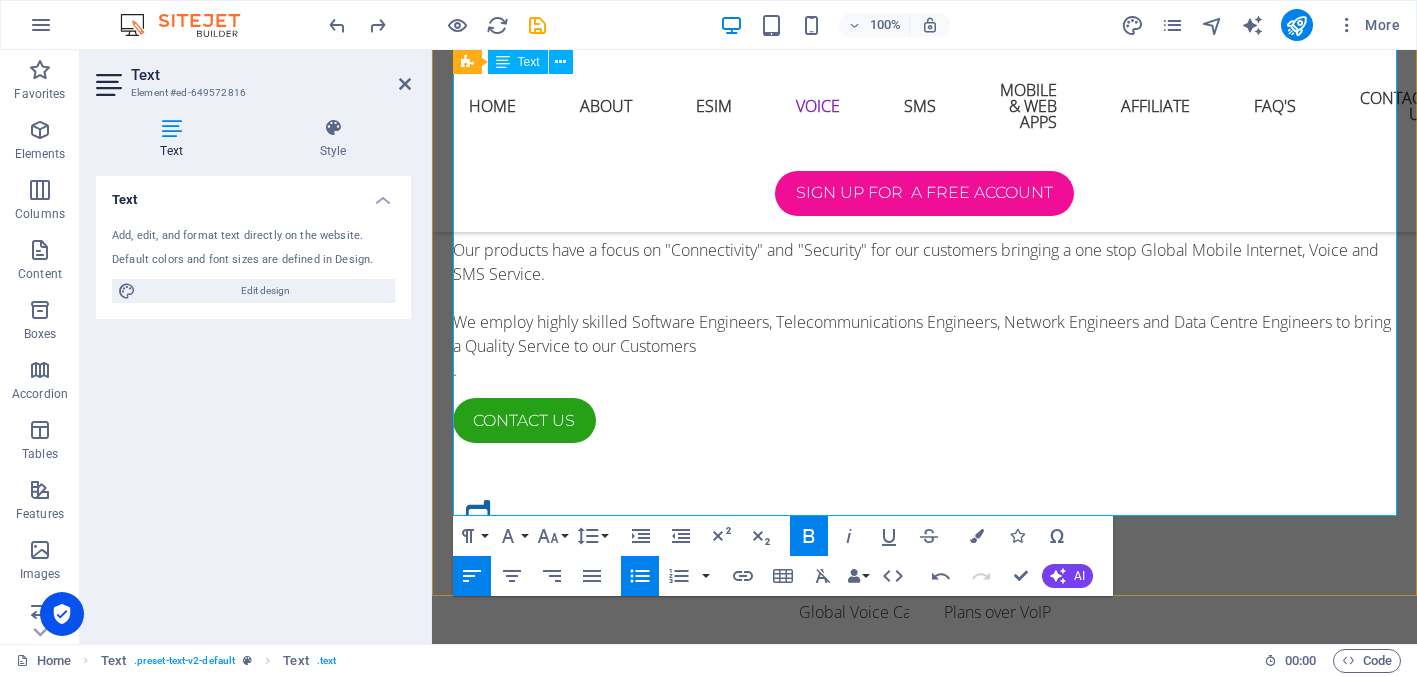 click on "eSIM for Rental Accommodation:  At Secure-eSIM we can provide a 4/5G WiFi Router compatible with our eSIM technology platform which can be used to supply high speed internet to your customers in rental accommodation like Airbnb. Using out platform you can manage intertnet access from" at bounding box center [932, 1859] 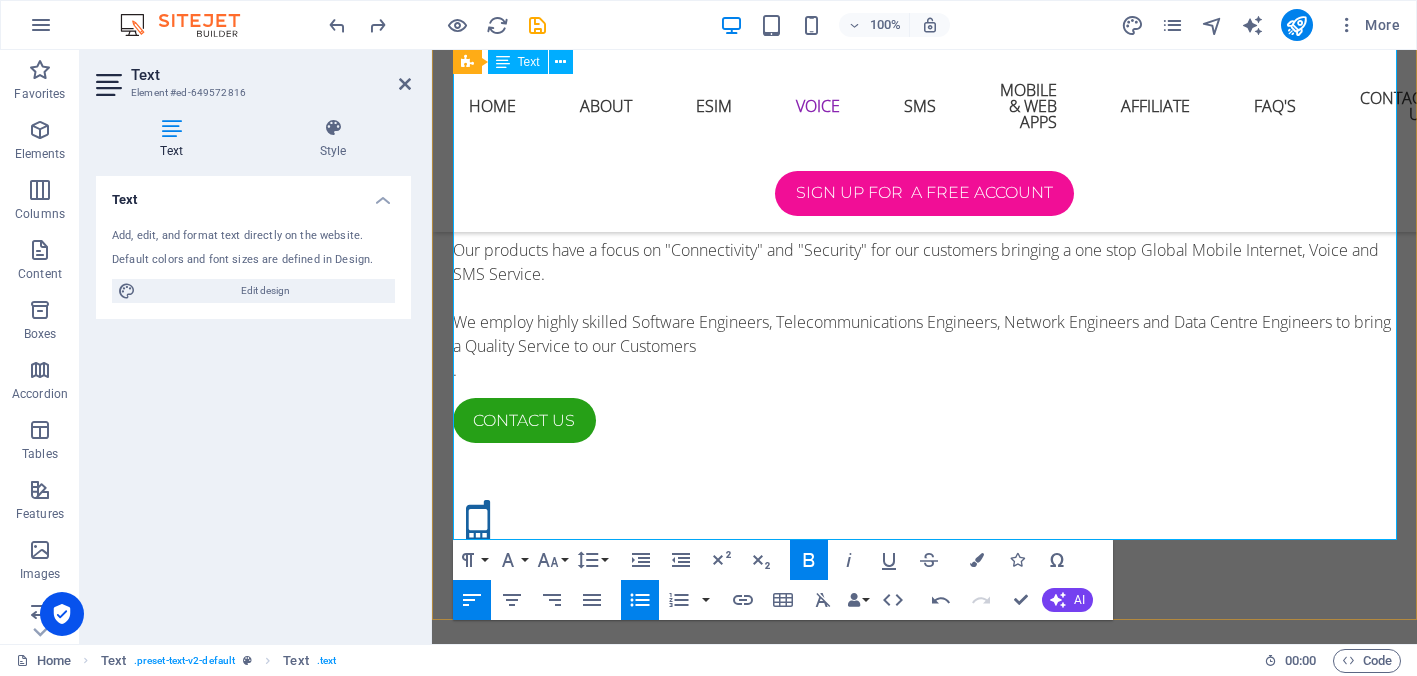 drag, startPoint x: 1065, startPoint y: 432, endPoint x: 948, endPoint y: 430, distance: 117.01709 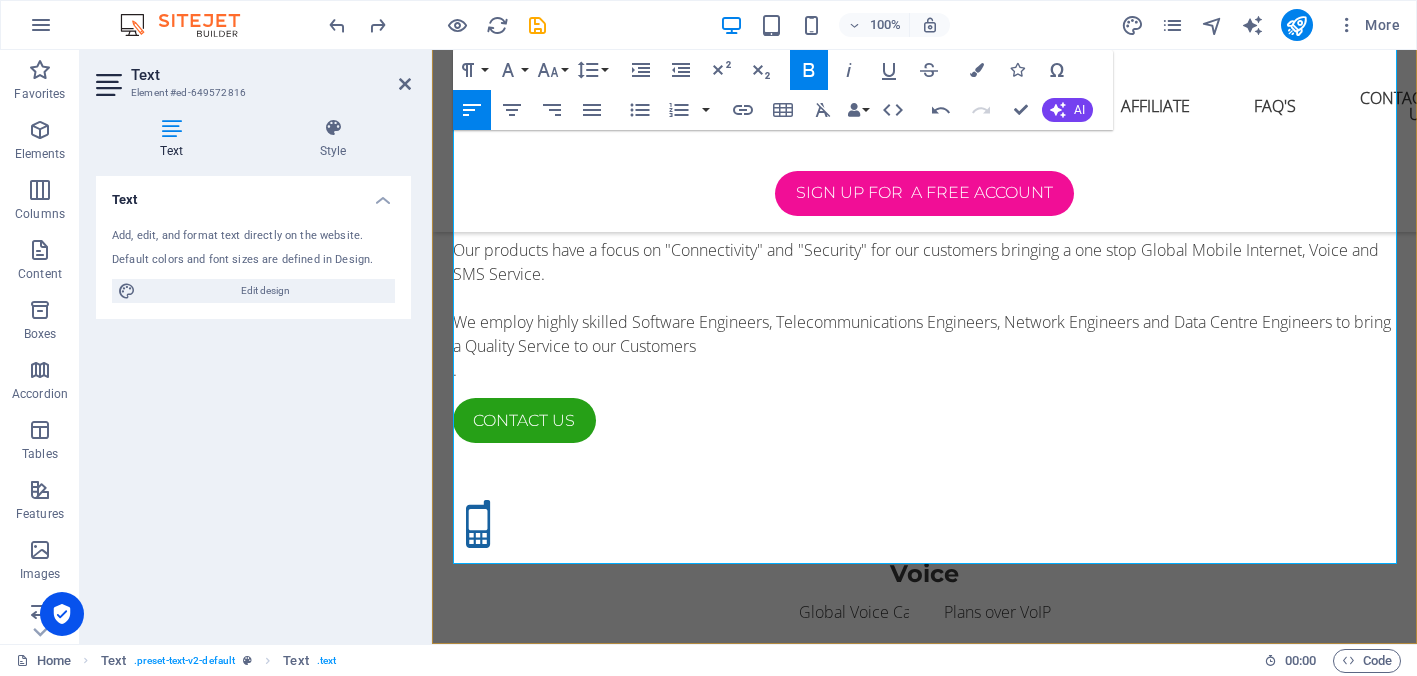 click on "4/5G WiFi Route" at bounding box center (526, 1932) 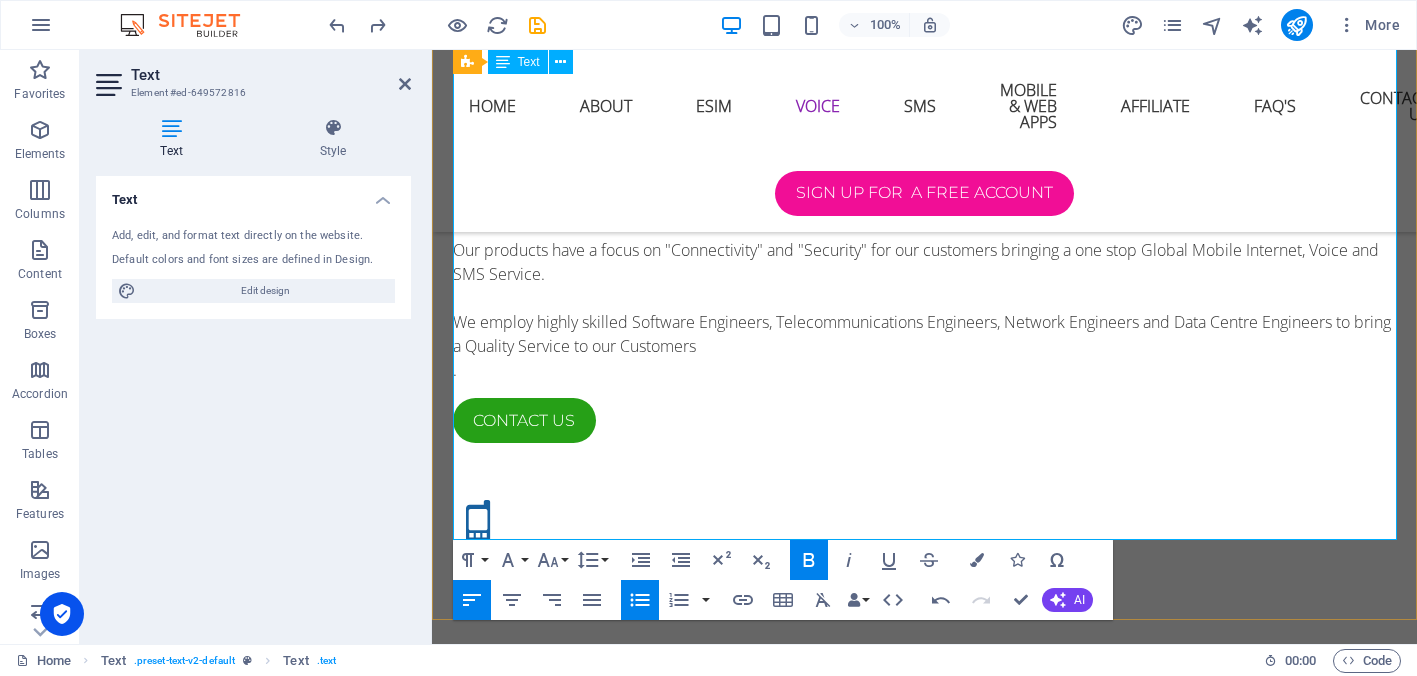 click on "eSIM for Rental Accommodation:  At Secure-eSIM we can provide a 4/5G WiFi Router compatible with our eSIM technology platform which can be used to supply high speed internet to your customers in rental accommodation like Airbnb. Using our platform you can manage internet access in your rental accommodation from anywhere in the world, if your accommodation is not booked for a period of time then you can save money by turning it off. Our  4/5G WiFi Route" at bounding box center (933, 1871) 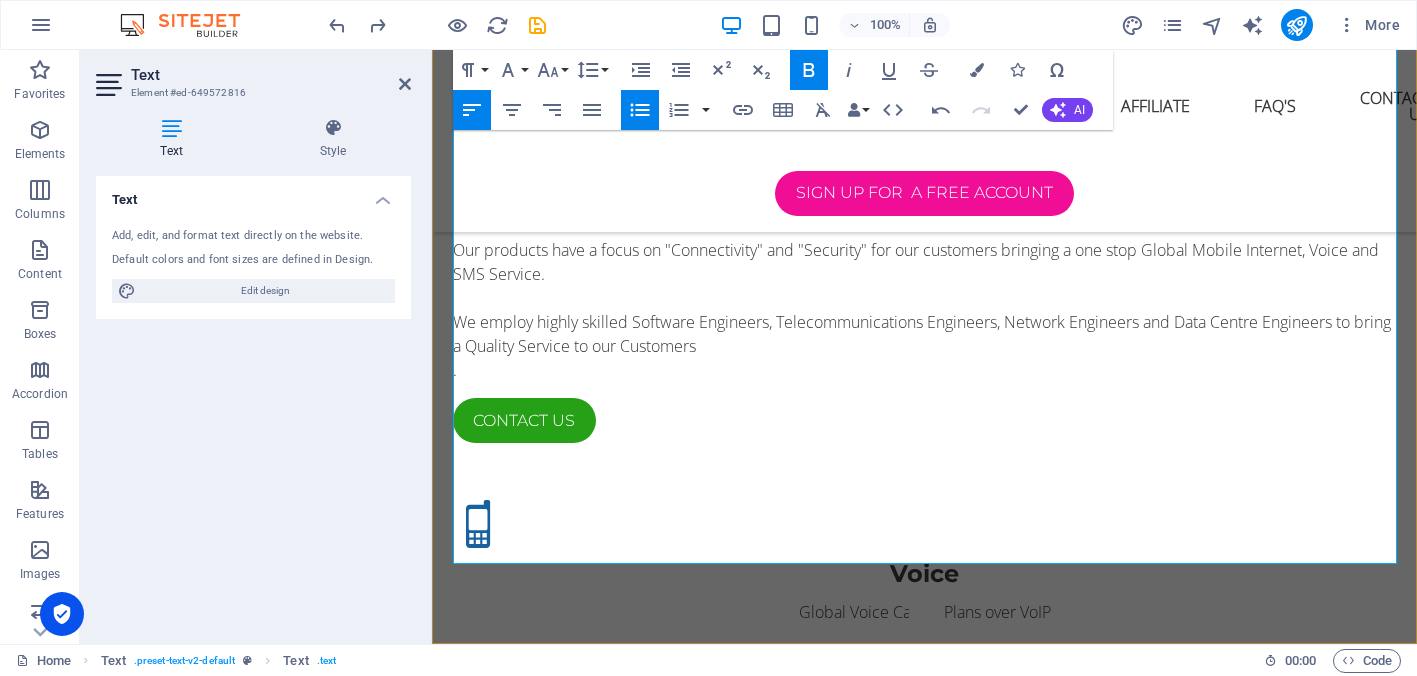 click on "4/5G WiFi Router Technology also have one input and one output that can be use for remotely opening an electronic door or montoring" at bounding box center (919, 1920) 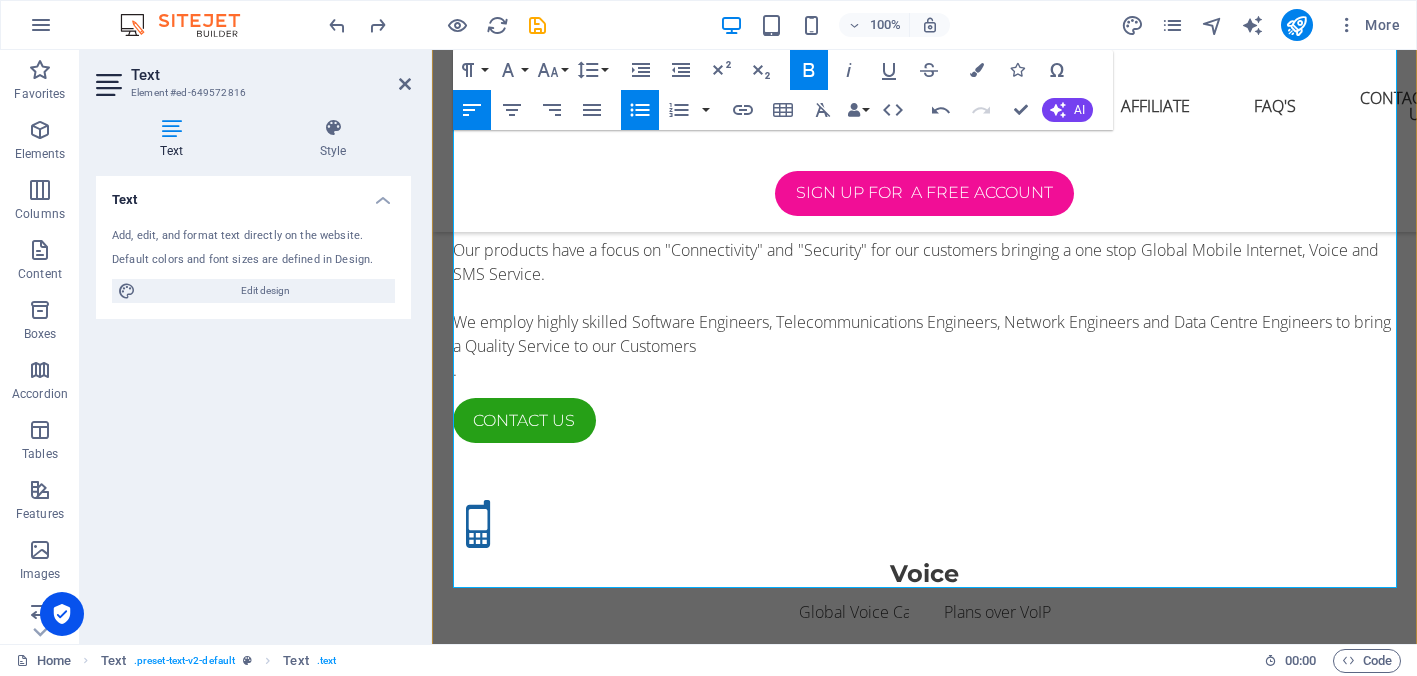 drag, startPoint x: 1034, startPoint y: 505, endPoint x: 1156, endPoint y: 500, distance: 122.10242 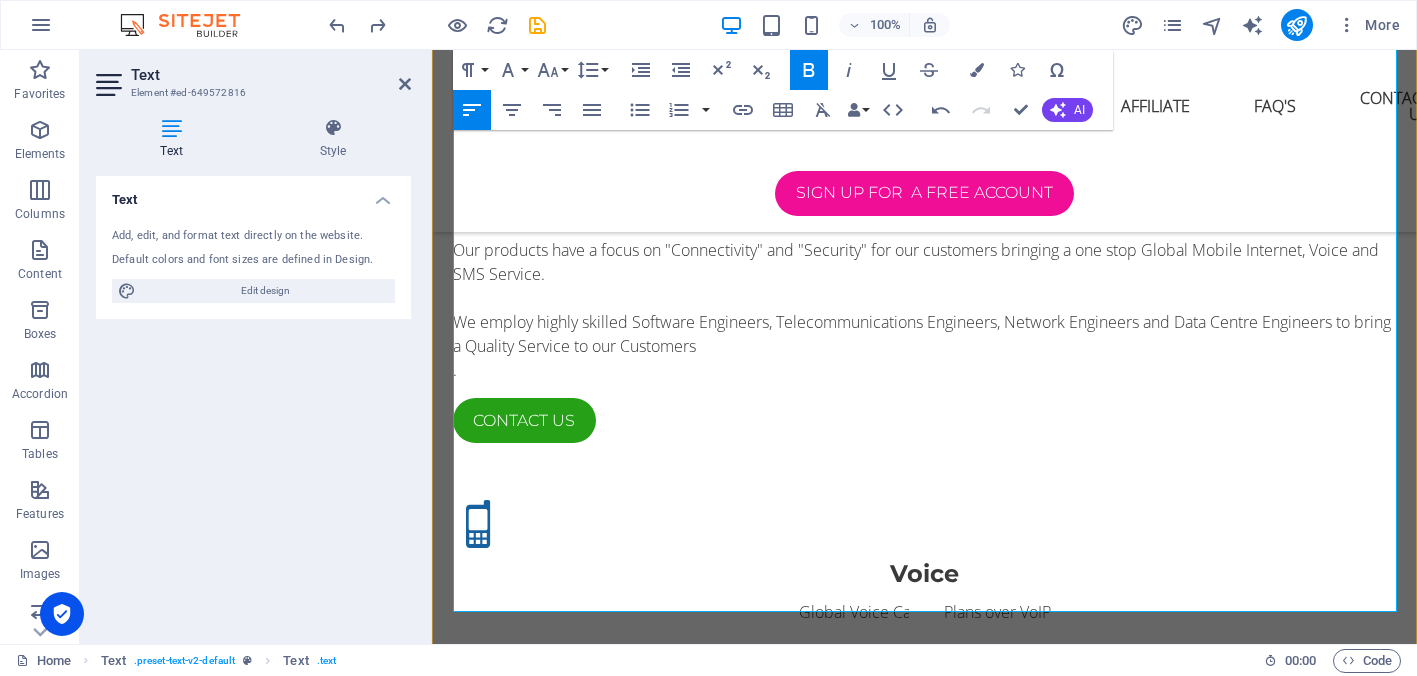 click on "4/5G WiFi Router" at bounding box center [529, 1980] 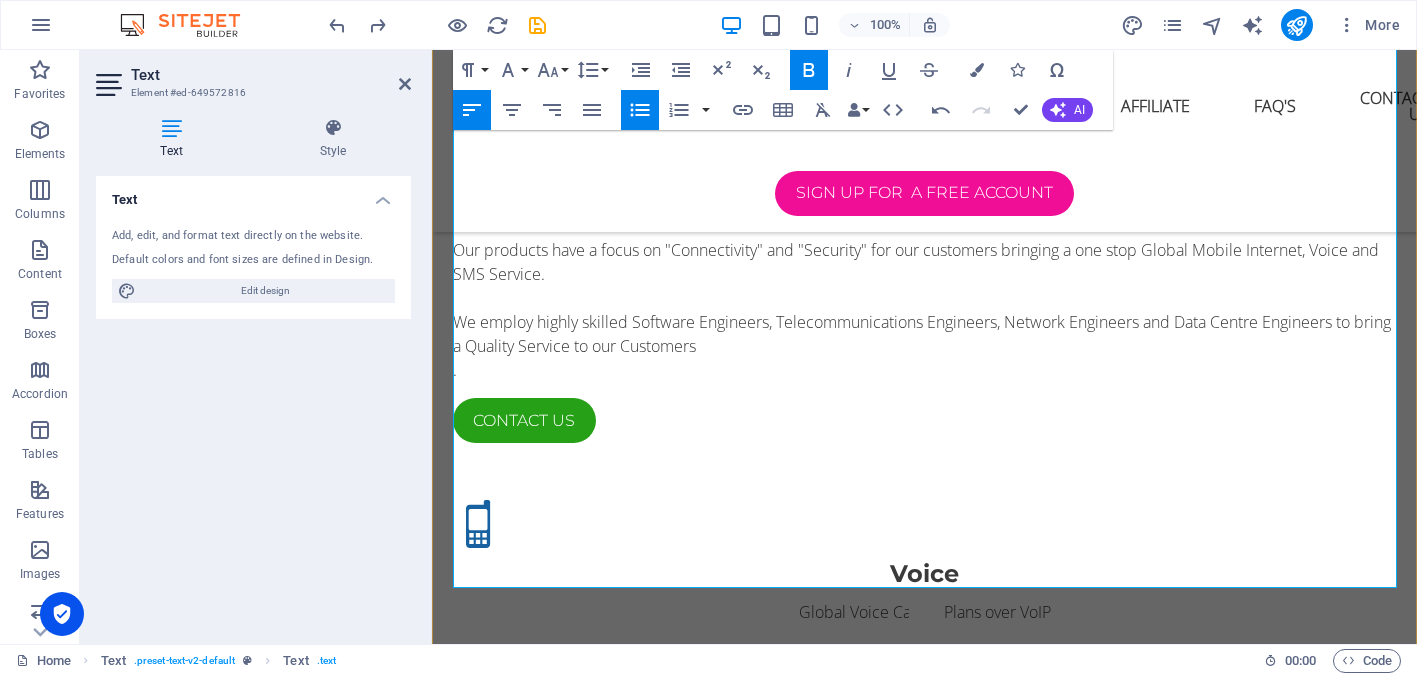 click on "eSIM for Rental Accommodation:  At Secure-eSIM we can provide a 4/5G WiFi Router compatible with our eSIM Technology platform which can be used to supply high speed internet to your customers in rental accommodation like Airbnb. Using our platform you can manage internet access in your rental accommodation from anywhere in the world, if your accommodation is not booked for a period of time then you can save money by turning it off. Our  4/5G WiFi Router Technology also have one input and one output that can be use for remotely opening an electronic door or for monitoring any equipment in he premises, you can also connect the smart TV to the  4/5G WiFi Router" at bounding box center (933, 1895) 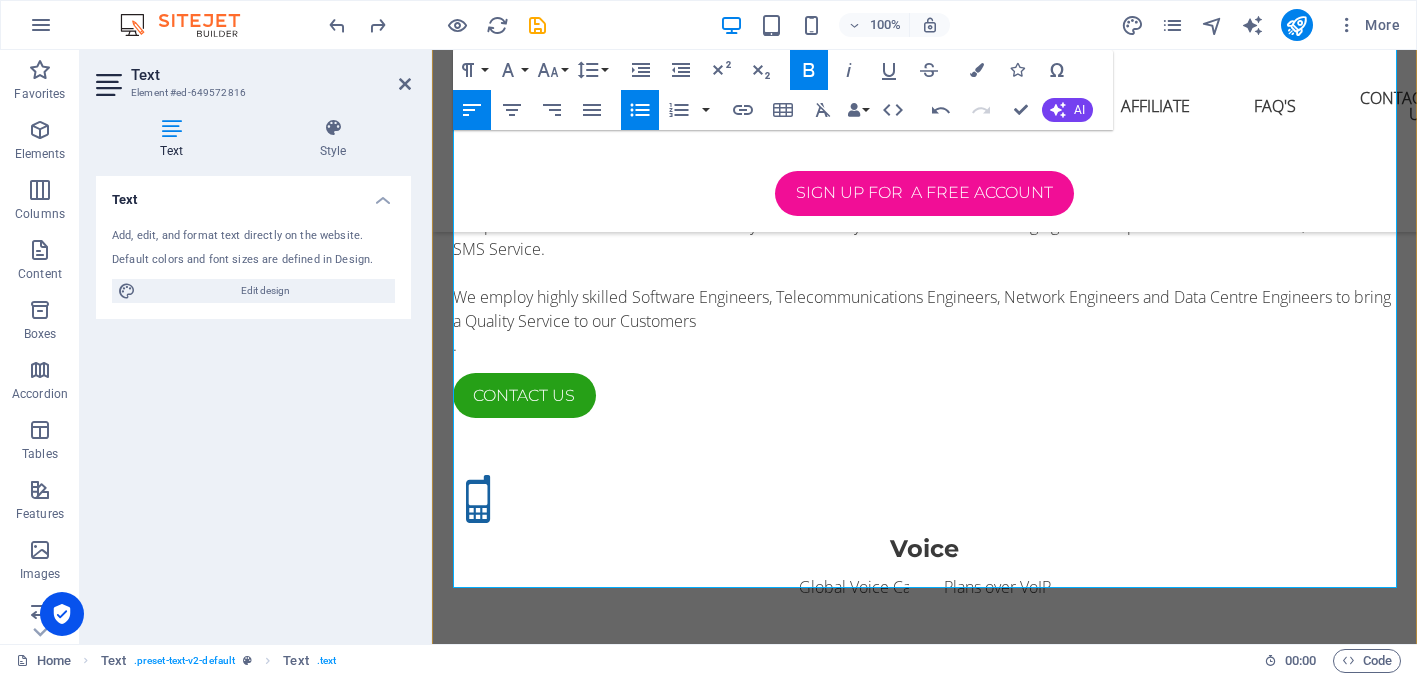 scroll, scrollTop: 2248, scrollLeft: 0, axis: vertical 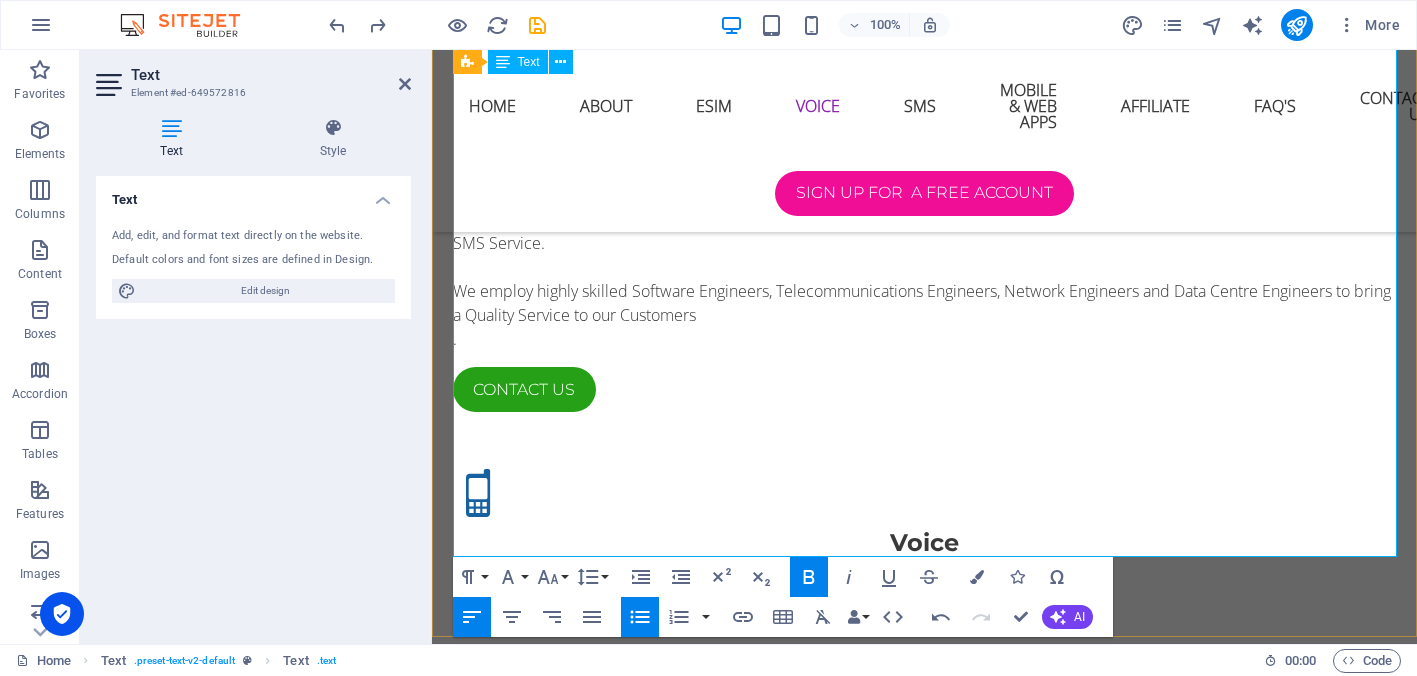 click on "4/5G WiFi Router Technology also have one input and one output that can be use for remotely opening an electronic door or for monitoring any equipment in he premises, you can also connect the smart TV and VoIP Phone to the" at bounding box center (930, 1901) 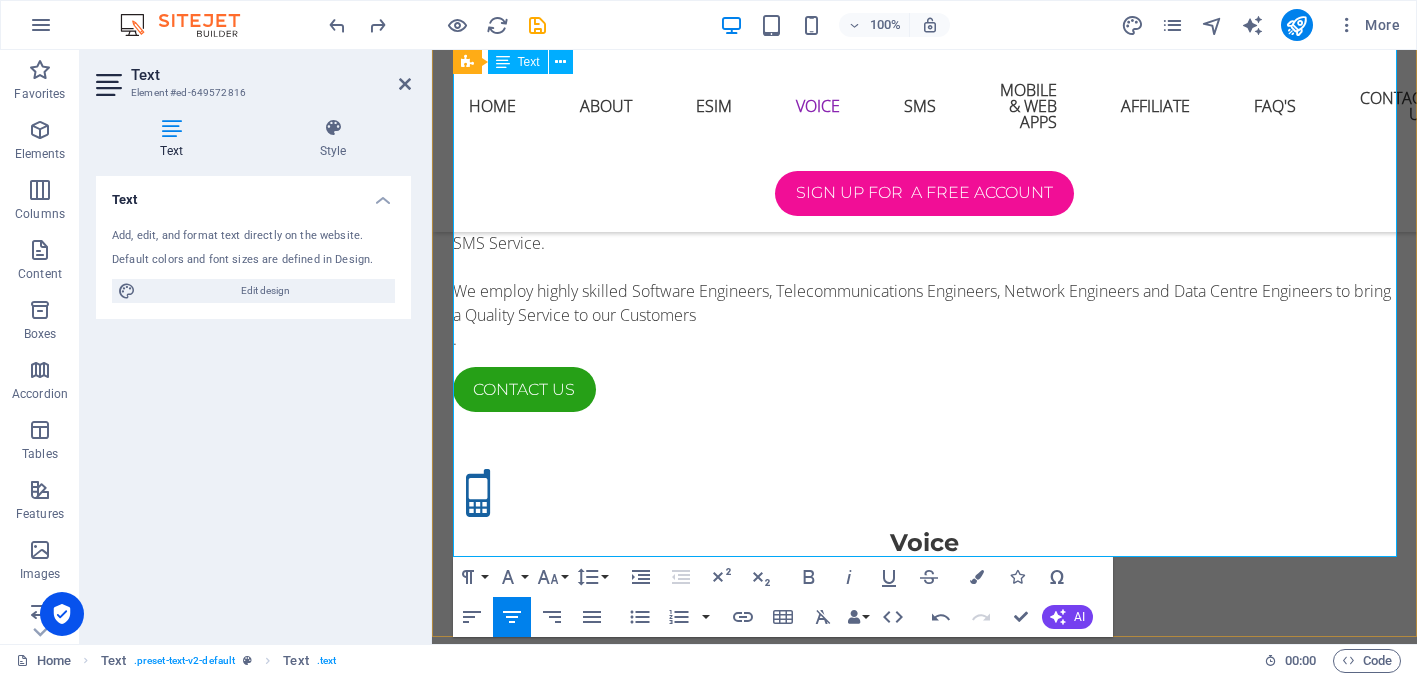 click on "4/5G WiFi Router Technology also has one input and one output that can be use for remotely opening an electronic door or for monitoring any equipment in he premises, you can also connect the smart TV and VoIP Phone to the" at bounding box center [930, 1901] 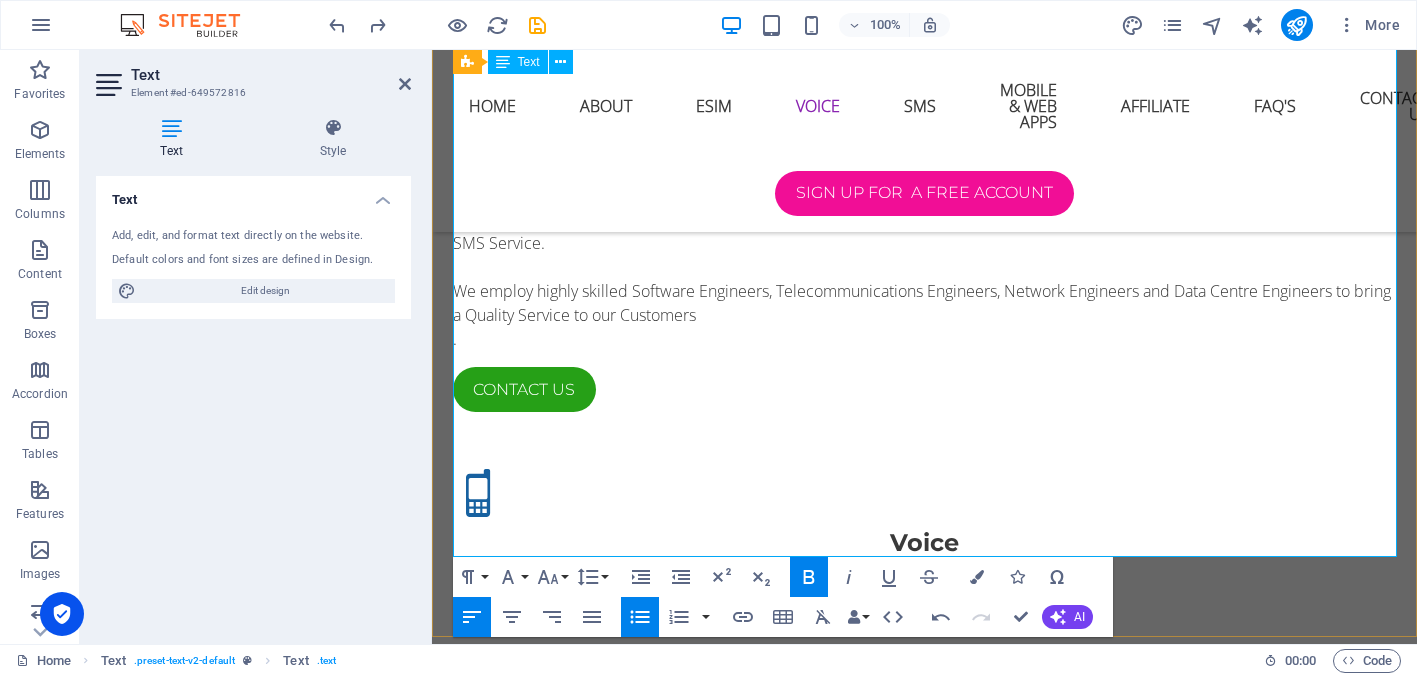 click on "4/5G WiFi Router Technology also has one input and one output that can be use for remotely opening an electronic door or for monitoring any equipment in the premises, you can also connect the smart TV and VoIP Phone to the" at bounding box center (930, 1901) 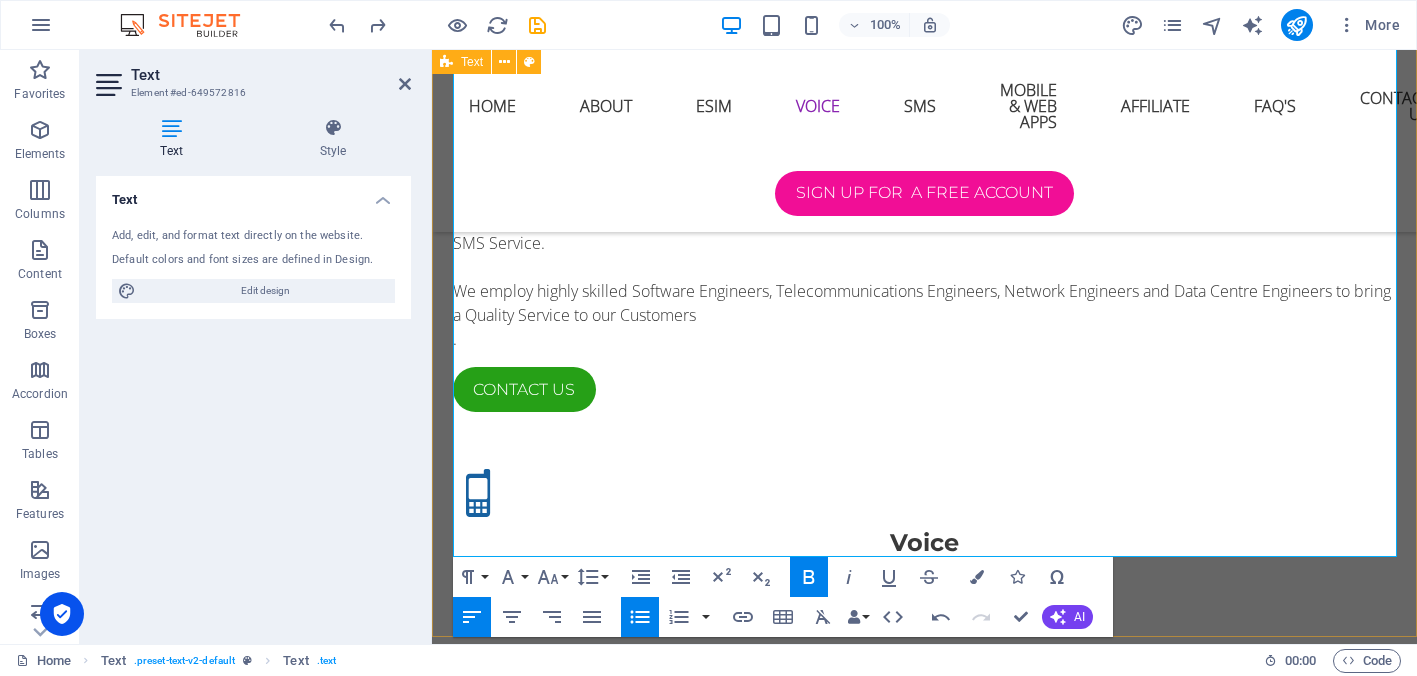 click on "eSIM eSIM Technology is an embedded version of the traditional SIM card that is directly integrated into a device. With eSIM these is no need to swap out or physically handle SIM cards. Instead, users can download and activate profiles directly on their devices, allowing them to switch carriers or service seamlessly. Why Choose Our eSIM Platform ? Instant Activation:  Our eSIM platform allows users to activate their services instantly without the hassle of waiting for a physical SIM card. This eliminates delays and provides an exceptional user experience.   Global Coverage:  We offer access to extensive international networks, ensuring seamless global roaming and connectivity, no matter where you are. Flexible Plans:  With our eSIM solutions, users can select tailored plans that suit their individual or business needs, giving them the freedom to choose between local, regional or international services. S ecure and Reliable: Effortless Management: eSIM for Rental Accommodation: 4/5G WiFi Router." at bounding box center [924, 1642] 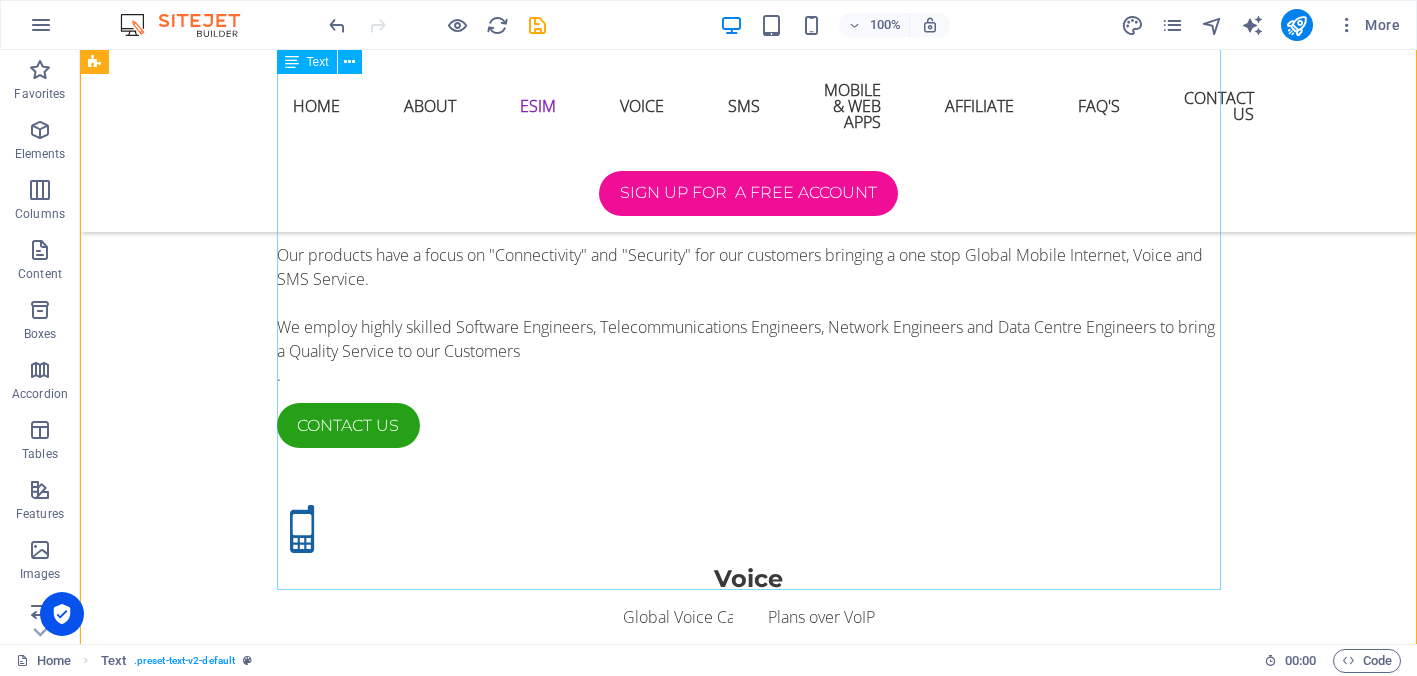 scroll, scrollTop: 2205, scrollLeft: 0, axis: vertical 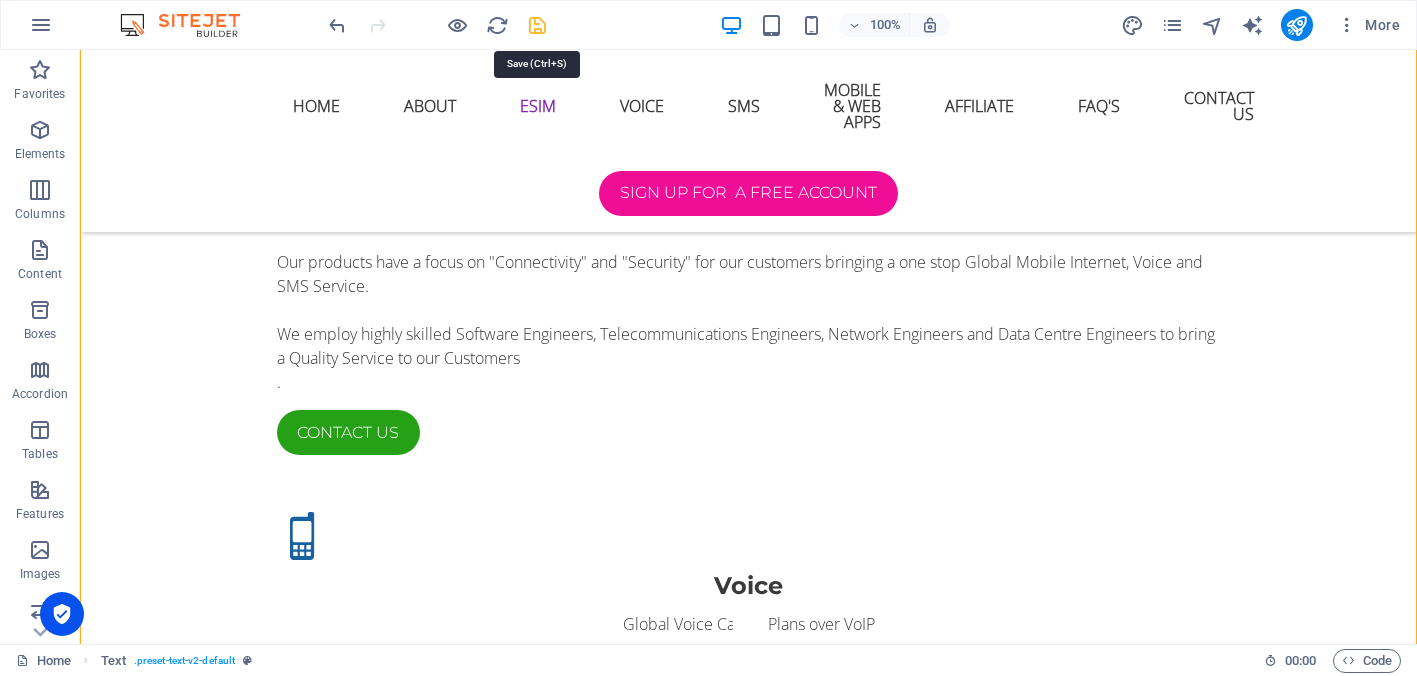 click at bounding box center (537, 25) 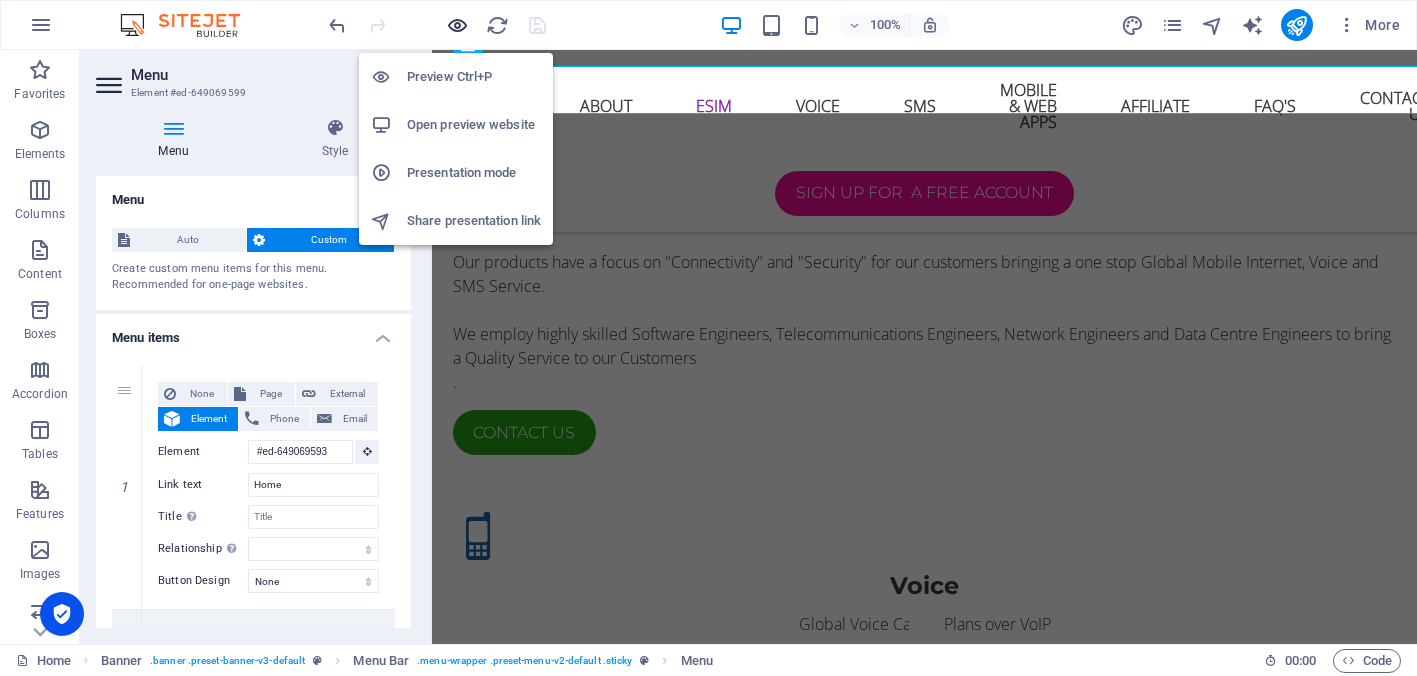 click at bounding box center [457, 25] 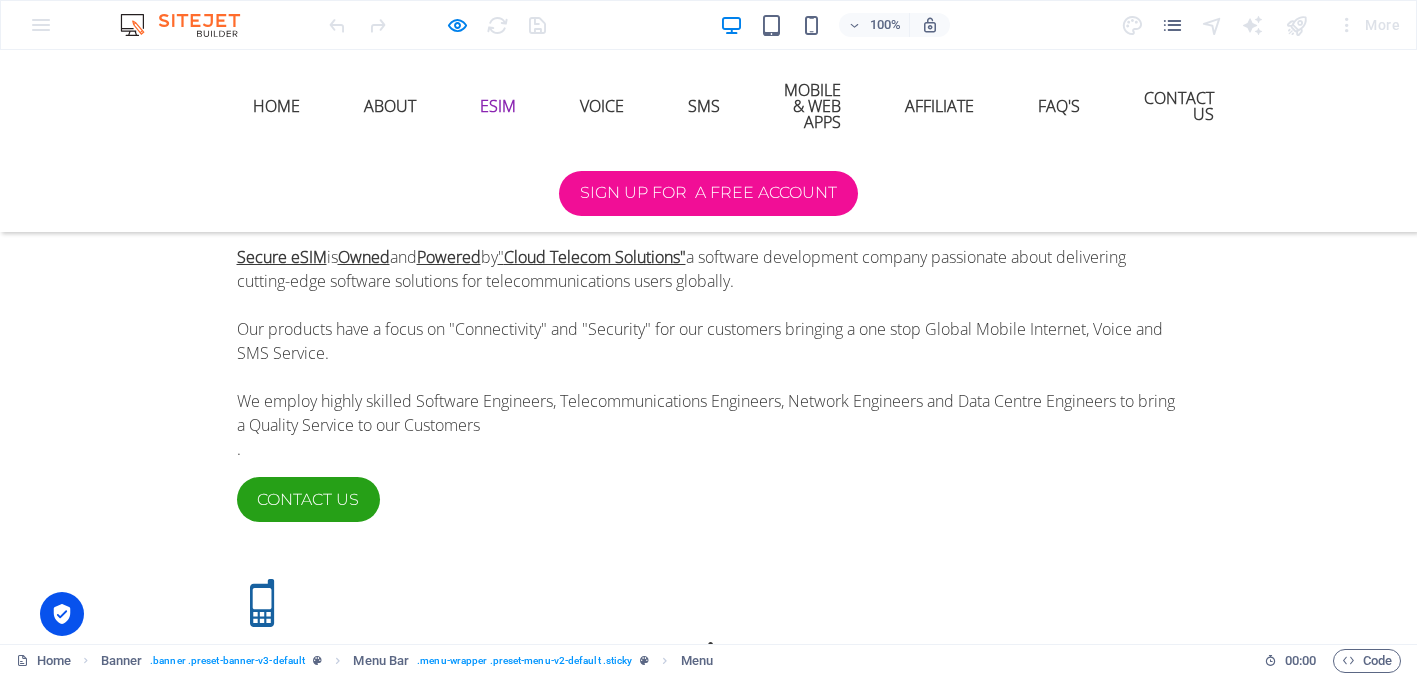 scroll, scrollTop: 2082, scrollLeft: 0, axis: vertical 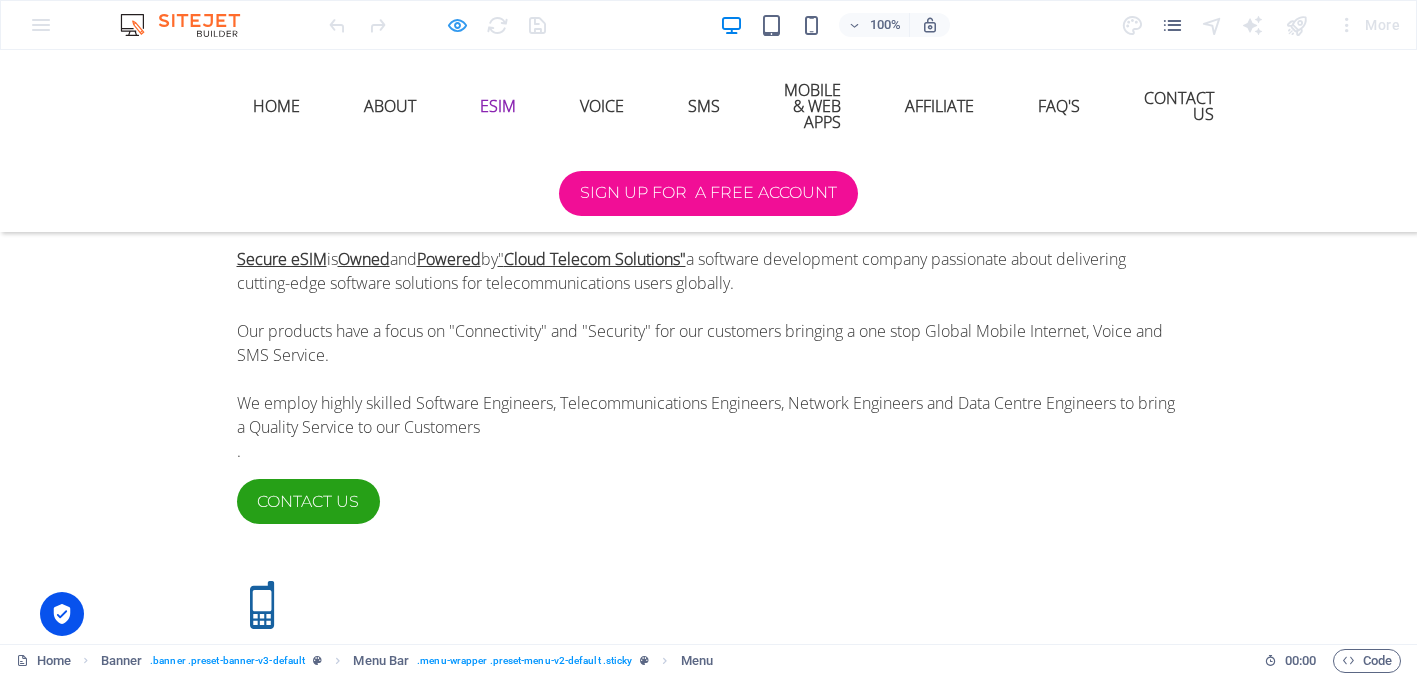 click at bounding box center (457, 25) 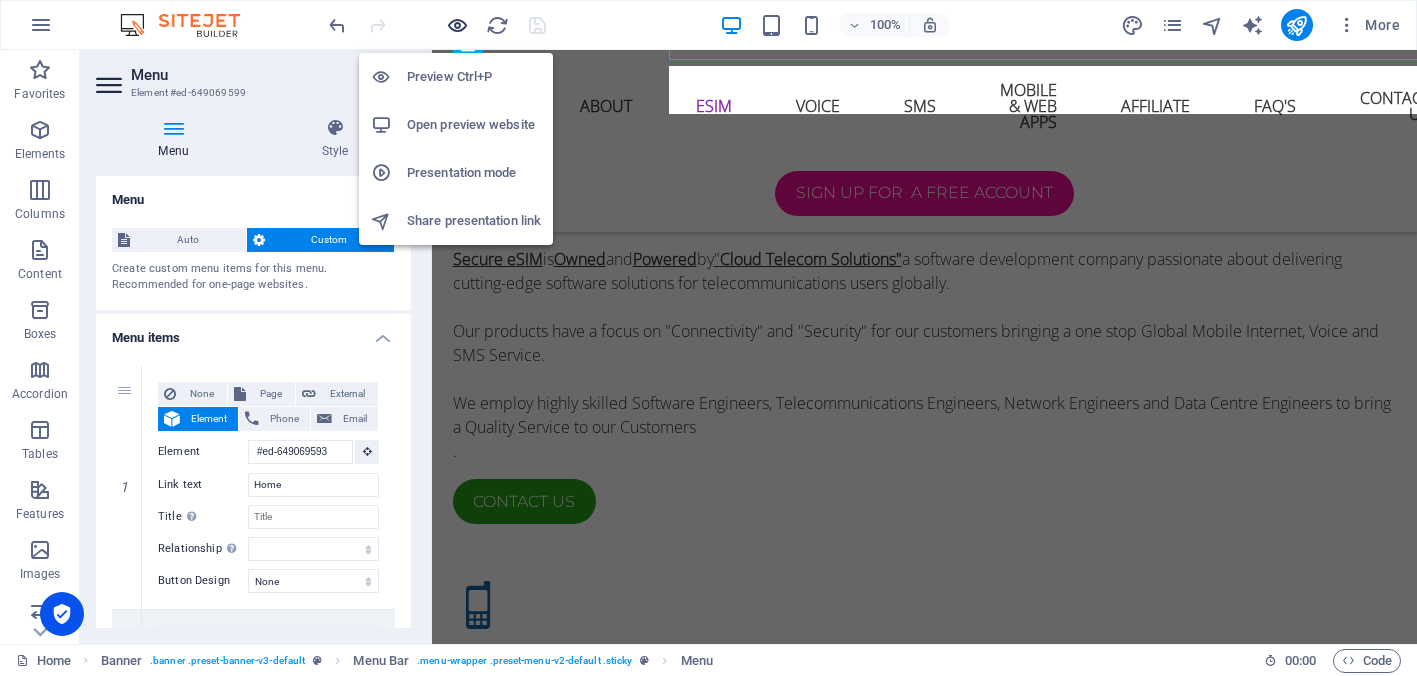scroll, scrollTop: 2136, scrollLeft: 0, axis: vertical 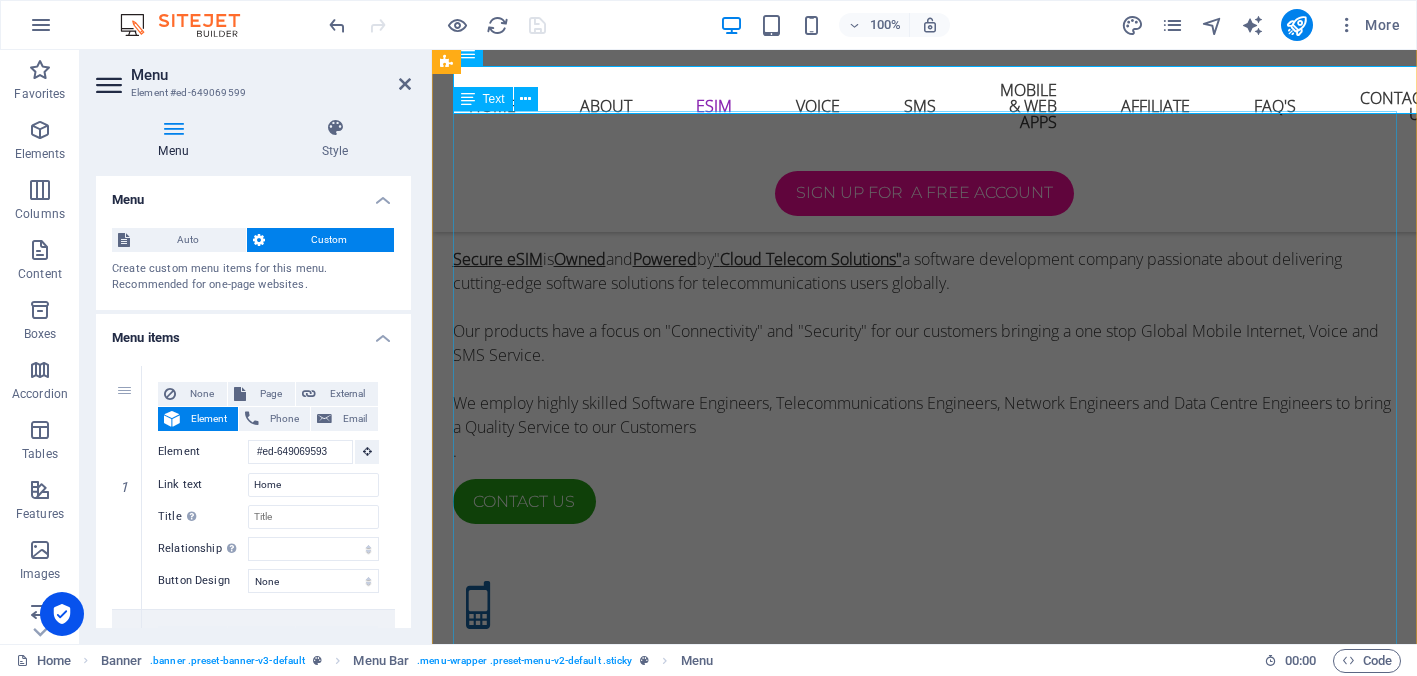 click on "eSIM Technology is an embedded version of the traditional SIM card that is directly integrated into a device. With eSIM these is no need to swap out or physically handle SIM cards. Instead, users can download and activate profiles directly on their devices, allowing them to switch carriers or service seamlessly. Why Choose Our eSIM Platform ? Instant Activation:  Our eSIM platform allows users to activate their services instantly without the hassle of waiting for a physical SIM card. This eliminates delays and provides an exceptional user experience.   Global Coverage:  We offer access to extensive international networks, ensuring seamless global roaming and connectivity, no matter where you are. Flexible Plans:  With our eSIM solutions, users can select tailored plans that suit their individual or business needs, giving them the freedom to choose between local, regional or international services. S ecure and Reliable: Effortless Management: eSIM for Rental Accommodation: 4/5G WiFi Router." at bounding box center (925, 1792) 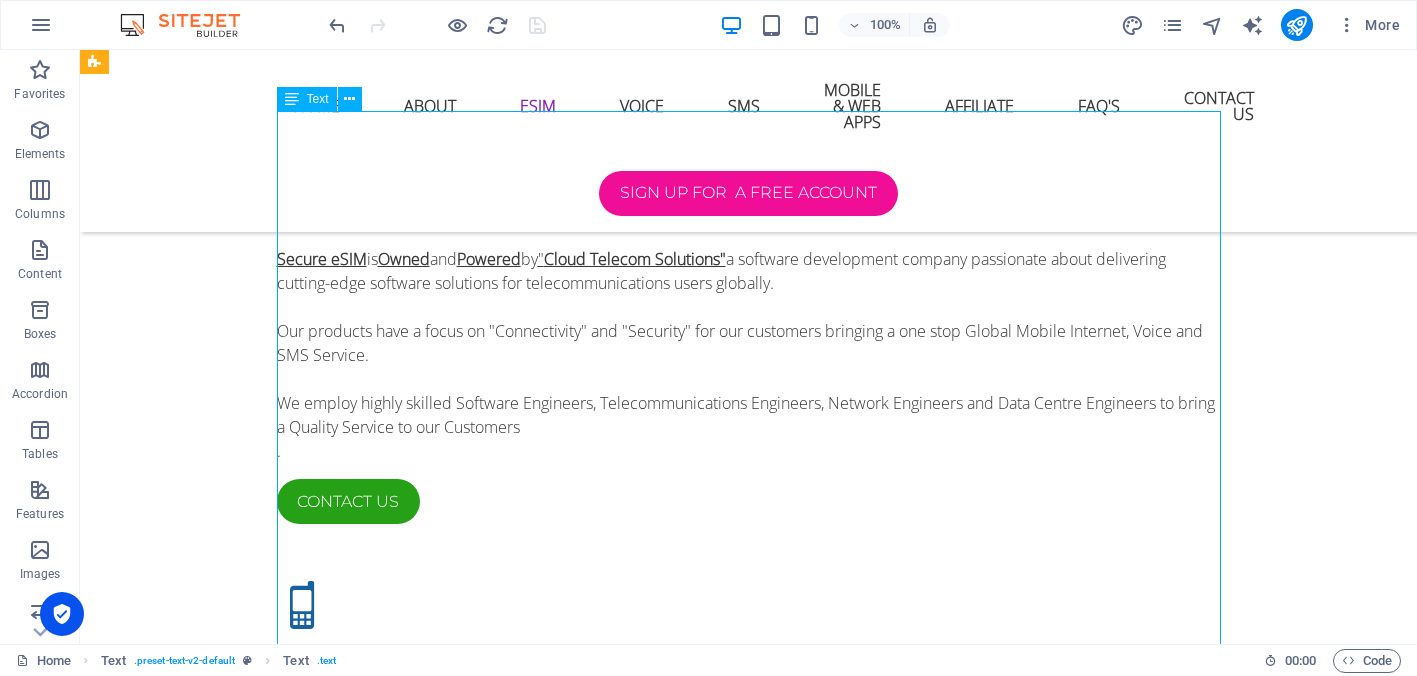 click on "eSIM Technology is an embedded version of the traditional SIM card that is directly integrated into a device. With eSIM these is no need to swap out or physically handle SIM cards. Instead, users can download and activate profiles directly on their devices, allowing them to switch carriers or service seamlessly. Why Choose Our eSIM Platform ? Instant Activation:  Our eSIM platform allows users to activate their services instantly without the hassle of waiting for a physical SIM card. This eliminates delays and provides an exceptional user experience.   Global Coverage:  We offer access to extensive international networks, ensuring seamless global roaming and connectivity, no matter where you are. Flexible Plans:  With our eSIM solutions, users can select tailored plans that suit their individual or business needs, giving them the freedom to choose between local, regional or international services. S ecure and Reliable: Effortless Management: eSIM for Rental Accommodation: 4/5G WiFi Router." at bounding box center (749, 1792) 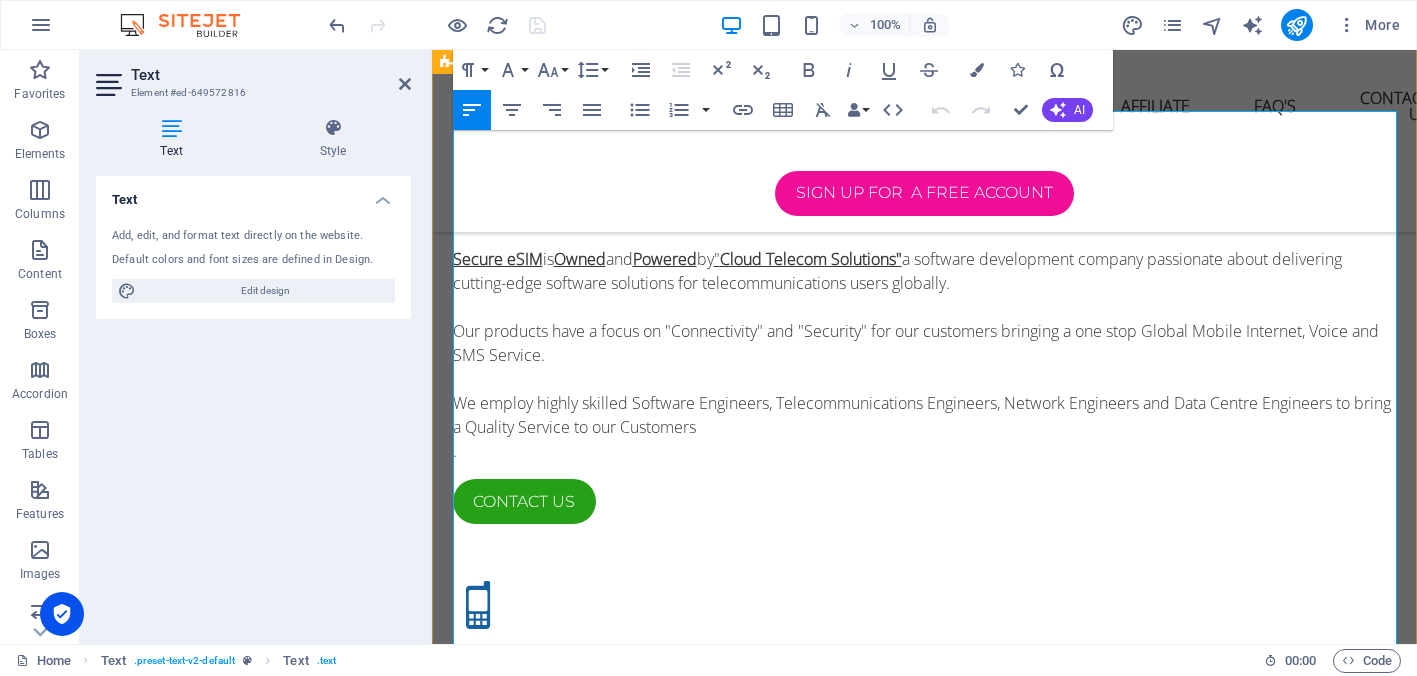 click on "eSIM for Rental Accommodation:  At Secure-eSIM we can provide a 4/5G WiFi Router compatible with our eSIM Technology platform which can be used to supply high speed customised internet access for your customers in rental accommodation like Airbnb. Using our platform you can manage internet access in your rental accommodation from anywhere in the world, if your accommodation is not booked for a period of time then you can save money by turning it off. Our  4/5G WiFi Router Technology also has one input and one output that can be use for remotely opening an electronic door or for monitoring any equipment in the premises, you can also connect a smart TV and VoIP Phone to the  4/5G WiFi Router." at bounding box center [930, 1976] 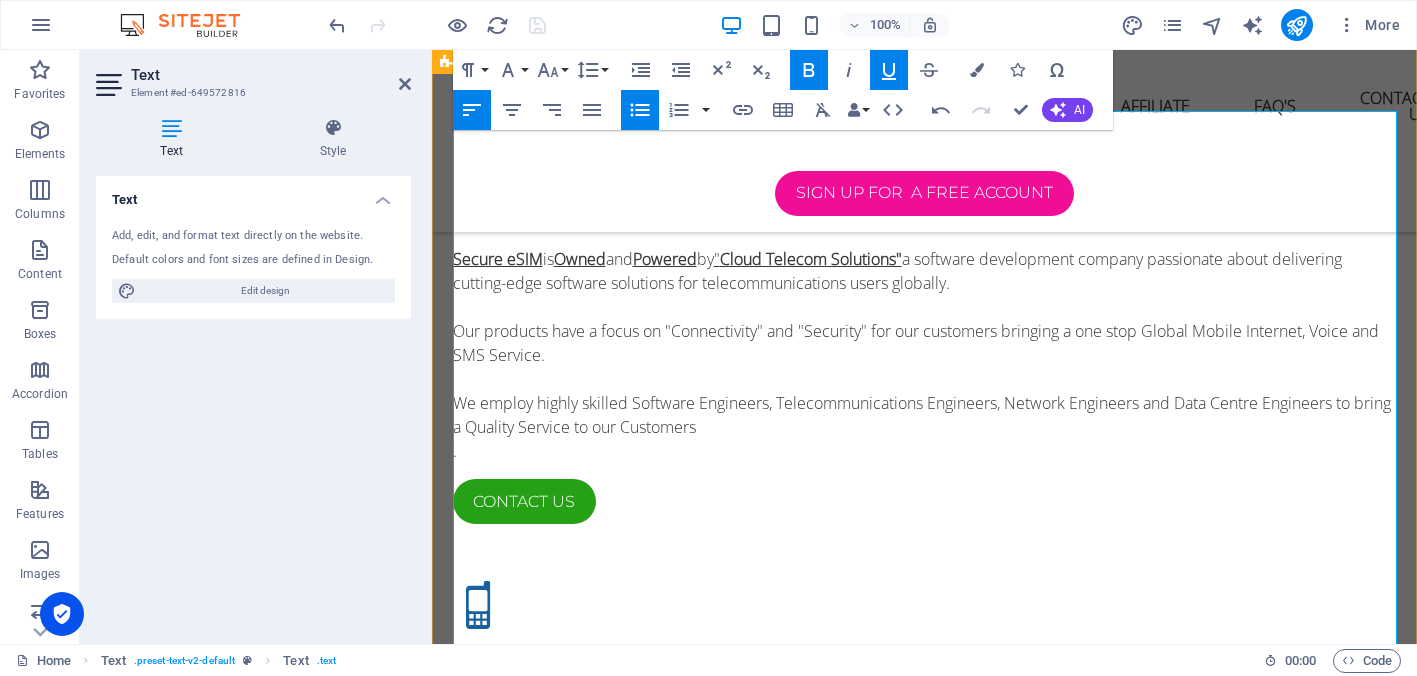 type 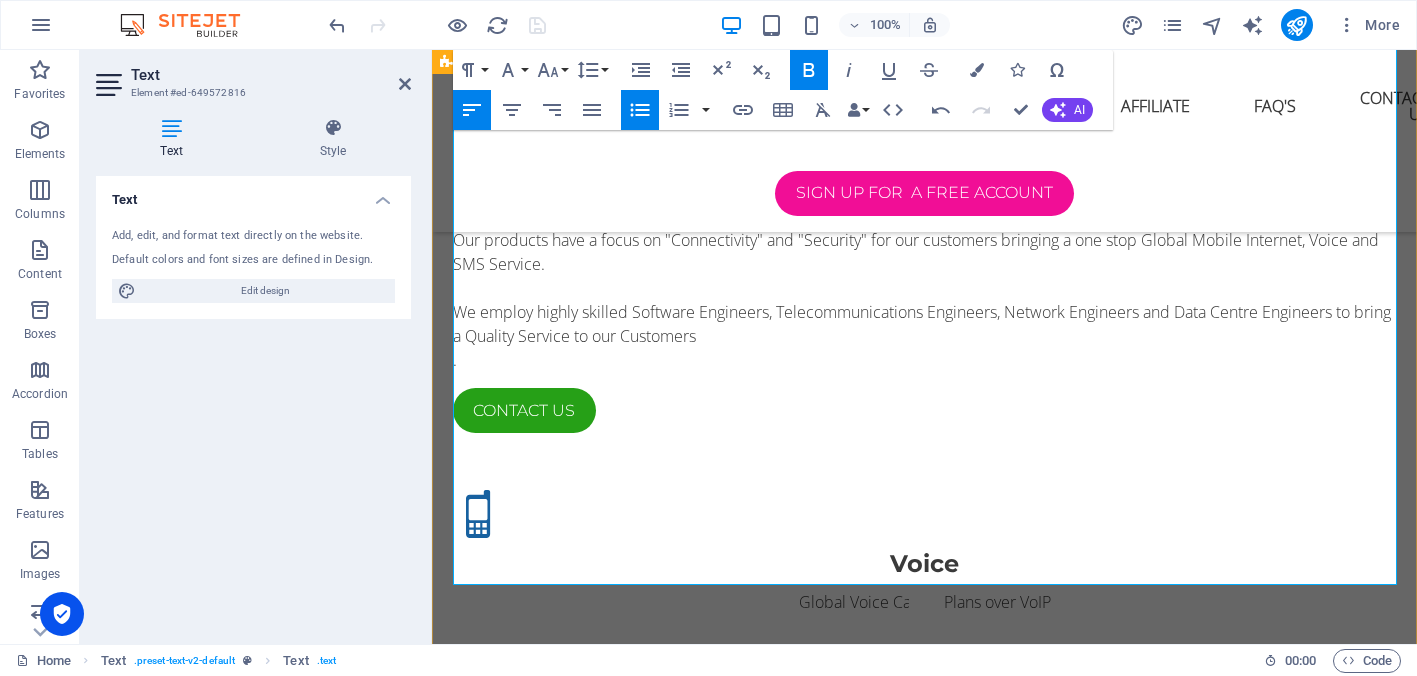 scroll, scrollTop: 2233, scrollLeft: 0, axis: vertical 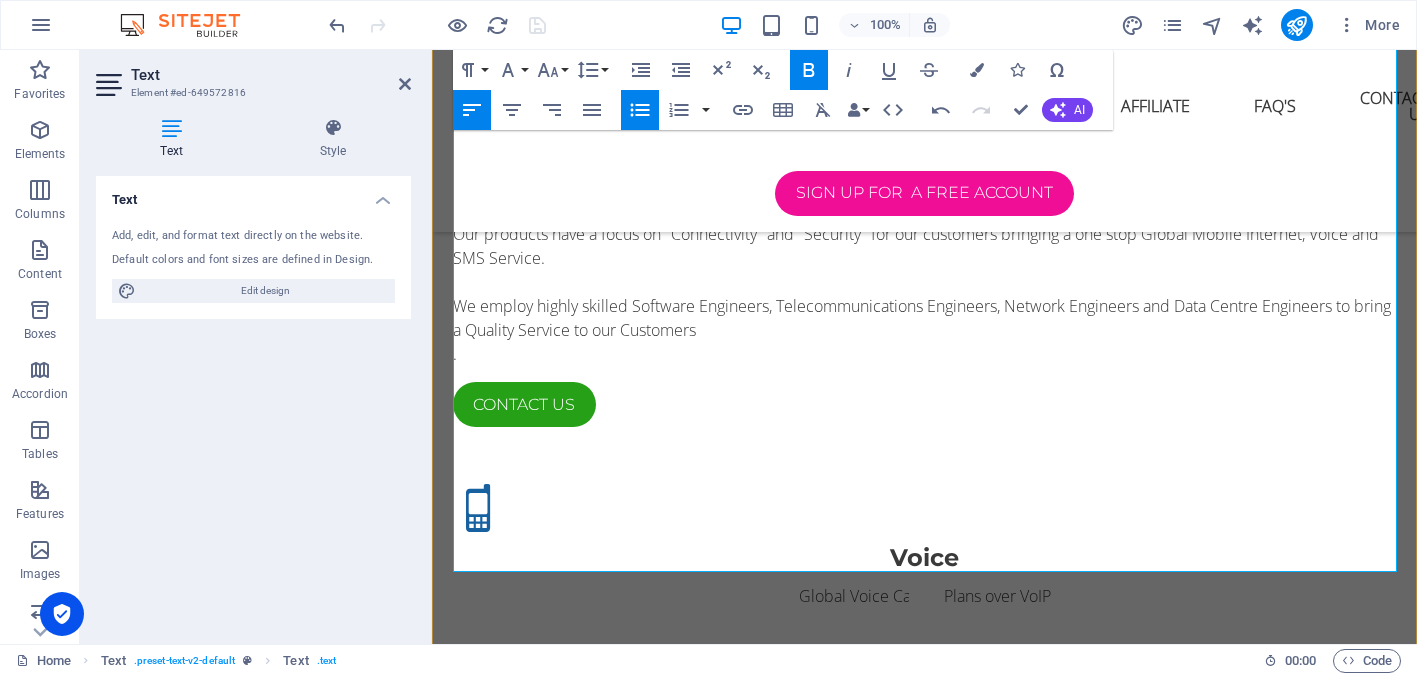drag, startPoint x: 470, startPoint y: 418, endPoint x: 1119, endPoint y: 530, distance: 658.5932 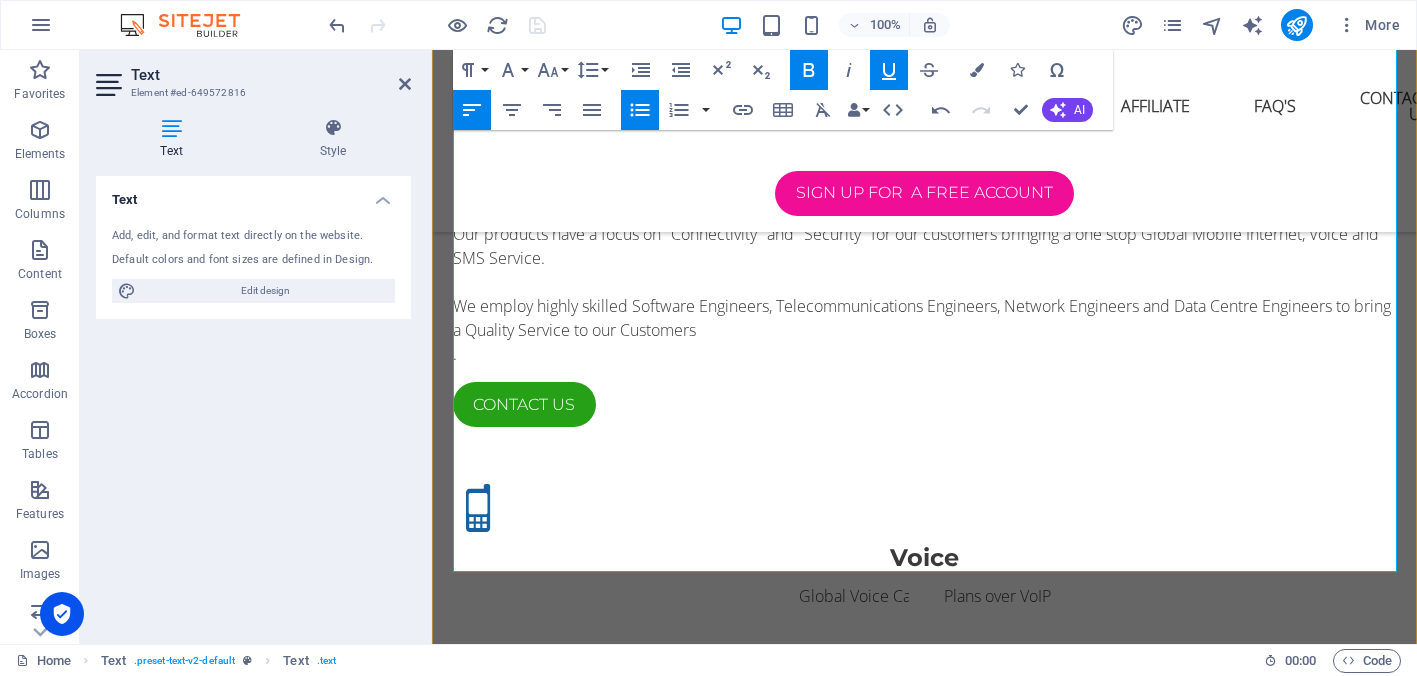 copy on "Internet Access & Telemetry  for Rental Accommodation:  At Secure-eSIM we can provide a 4/5G WiFi Router compatible with our eSIM Technology platform which can be used to supply high speed customised internet access for your customers in rental accommodation like Airbnb. Using our platform you can manage internet access in your rental accommodation from anywhere in the world, if your accommodation is not booked for a period of time then you can save money by turning it off. Our  4/5G WiFi Router Technology also has one input and one output that can be use for remotely opening an electronic door or for monitoring any equipment in the premises, you can also connect a smart TV and VoIP Phone to the  4/5G WiFi Router." 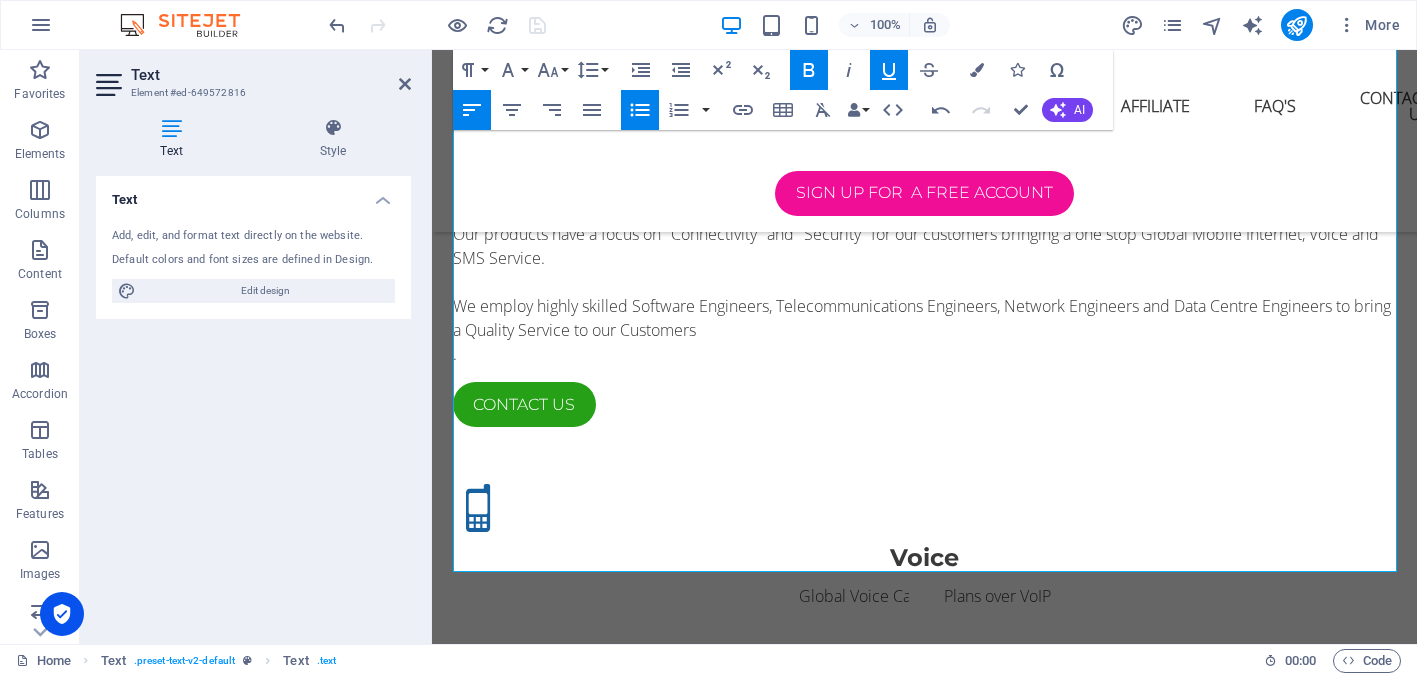click at bounding box center (437, 25) 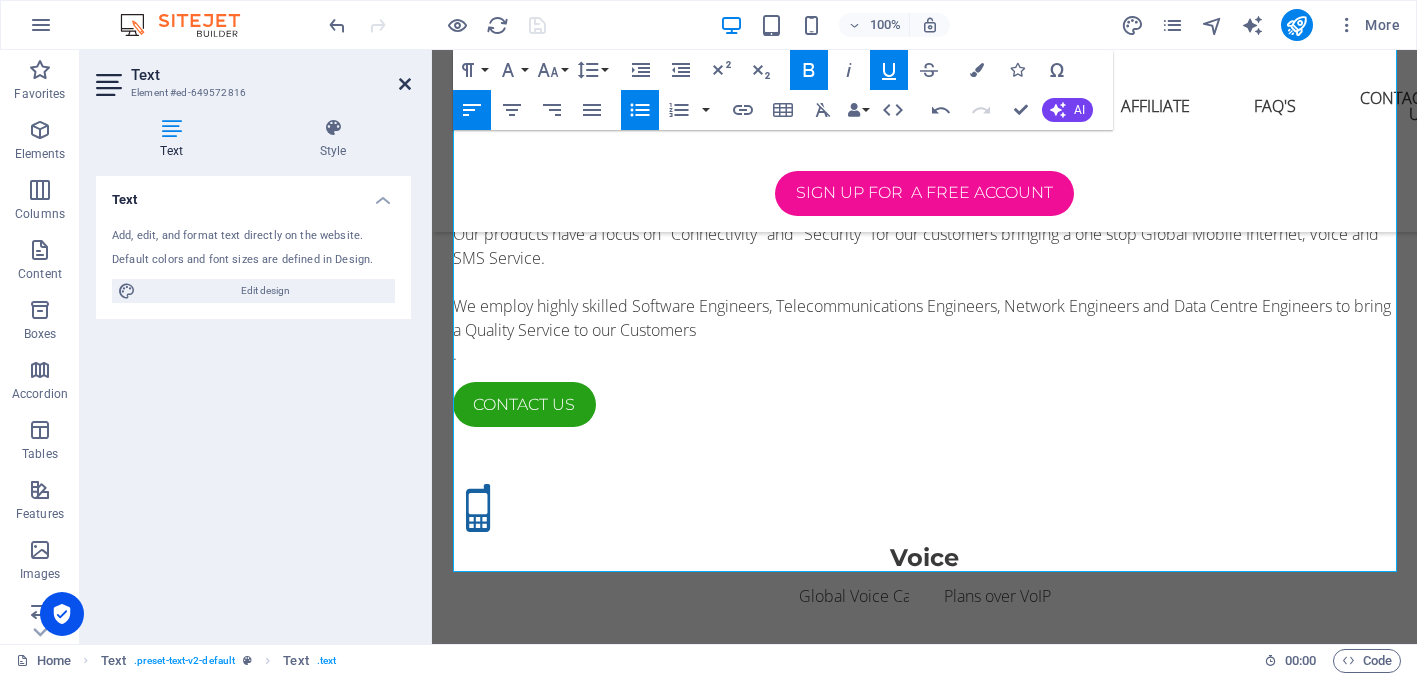 click at bounding box center (405, 84) 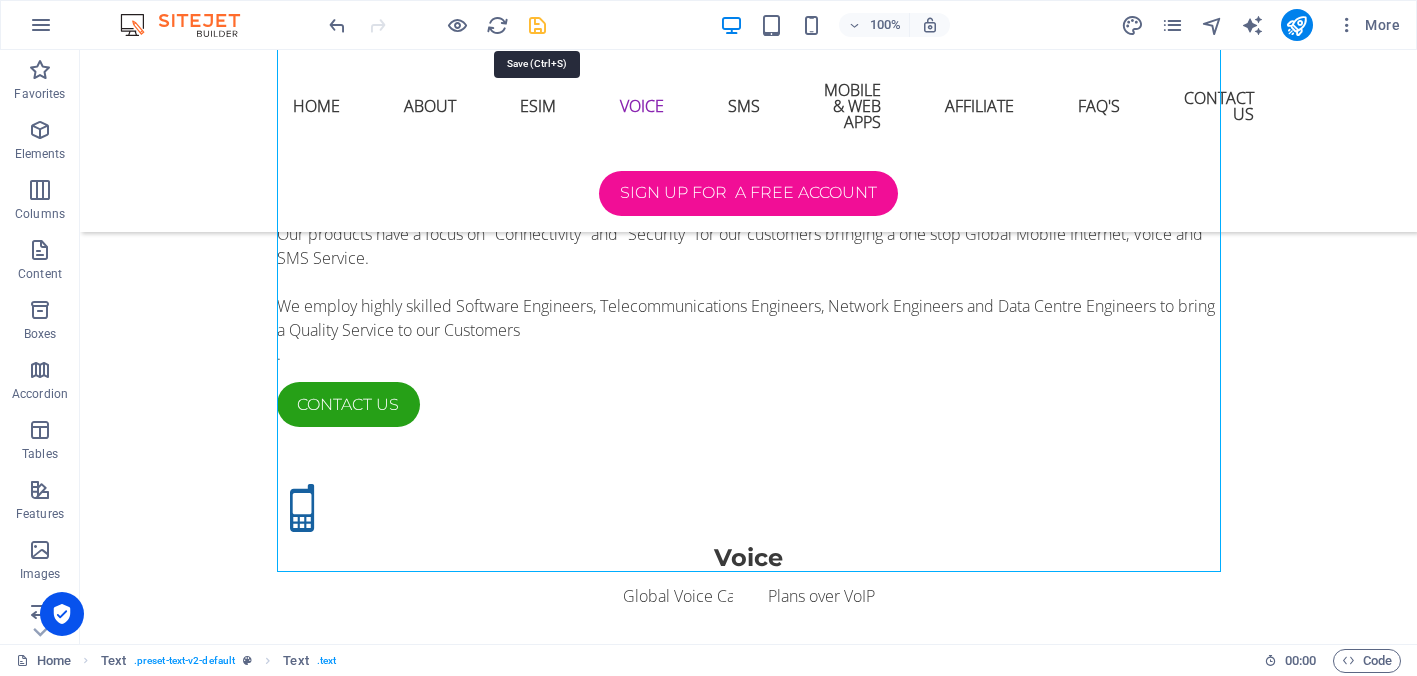 click at bounding box center (537, 25) 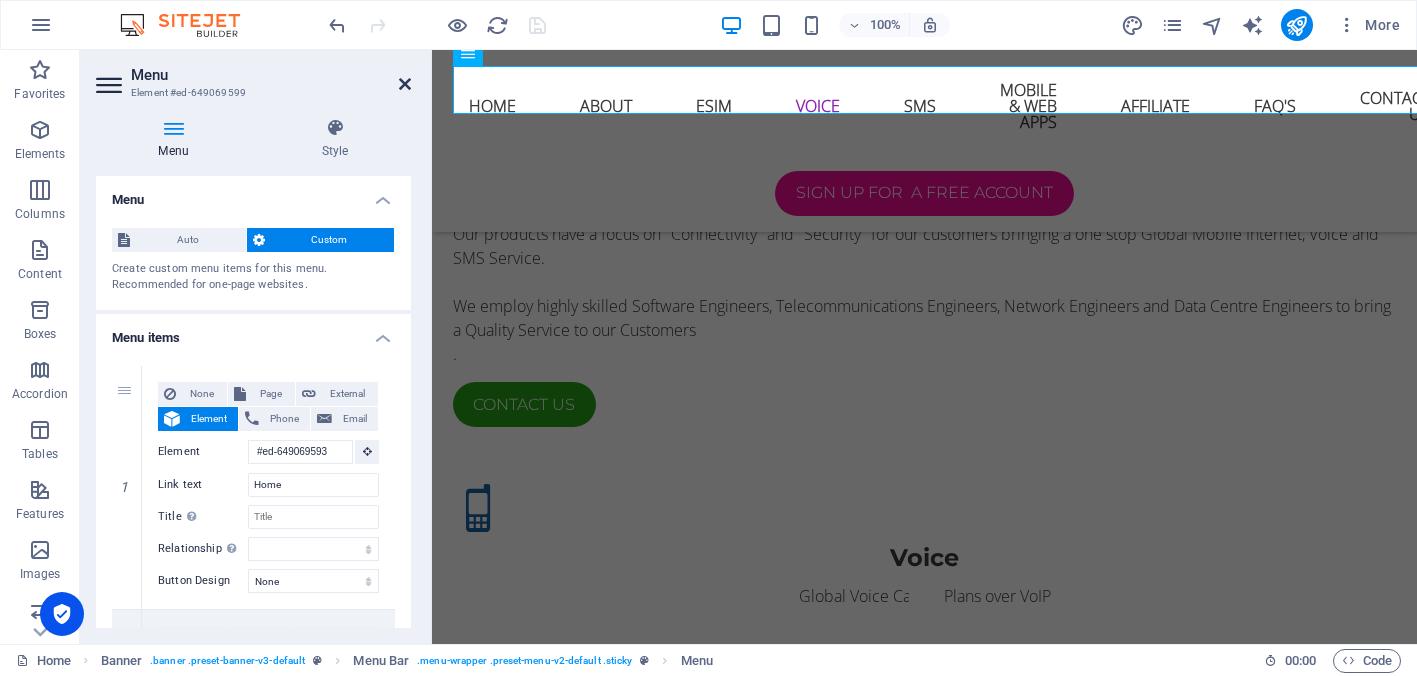 click at bounding box center [405, 84] 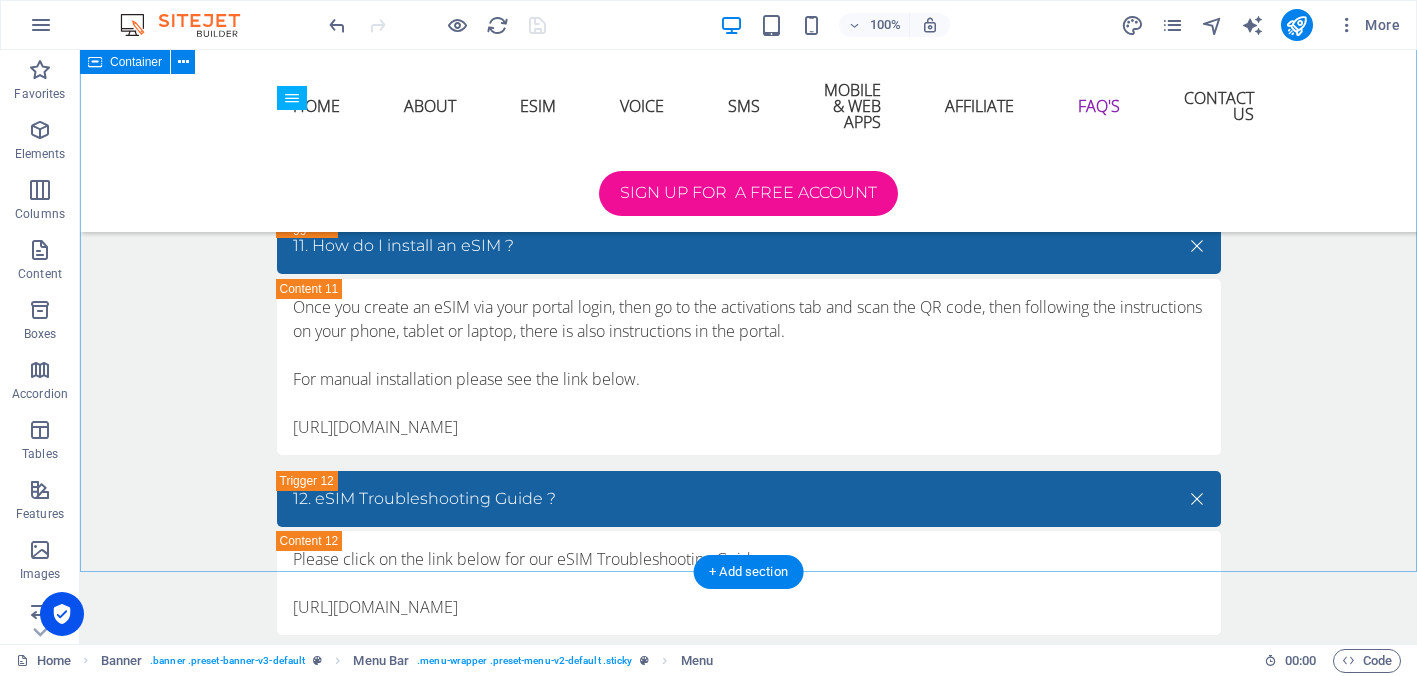 scroll, scrollTop: 11853, scrollLeft: 0, axis: vertical 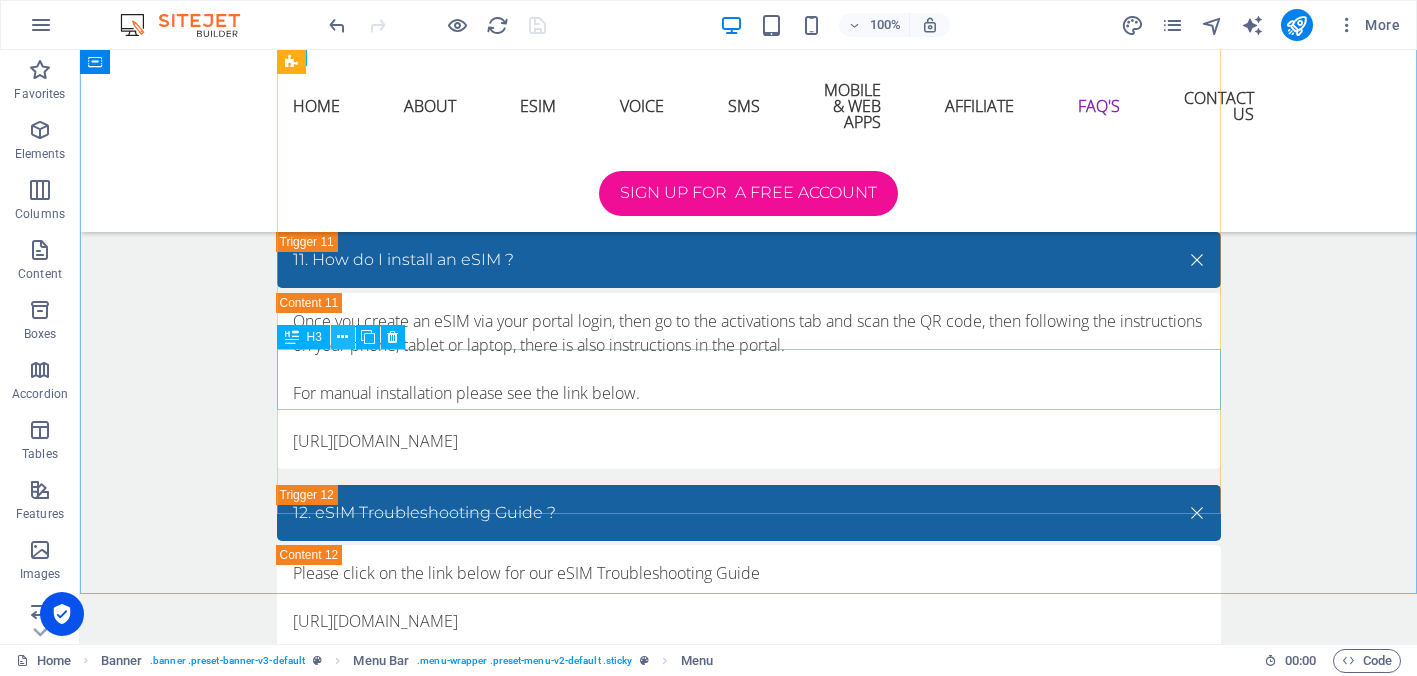 click at bounding box center [342, 337] 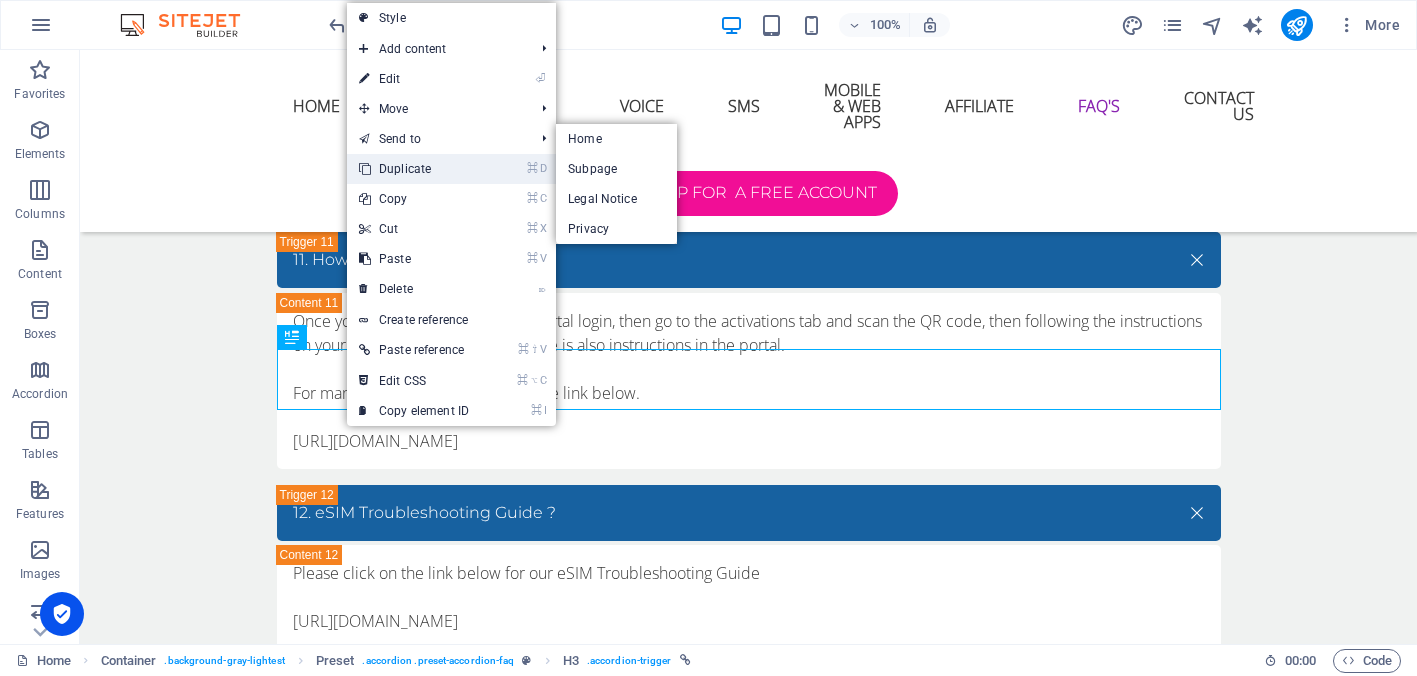 click on "⌘ D  Duplicate" at bounding box center [414, 169] 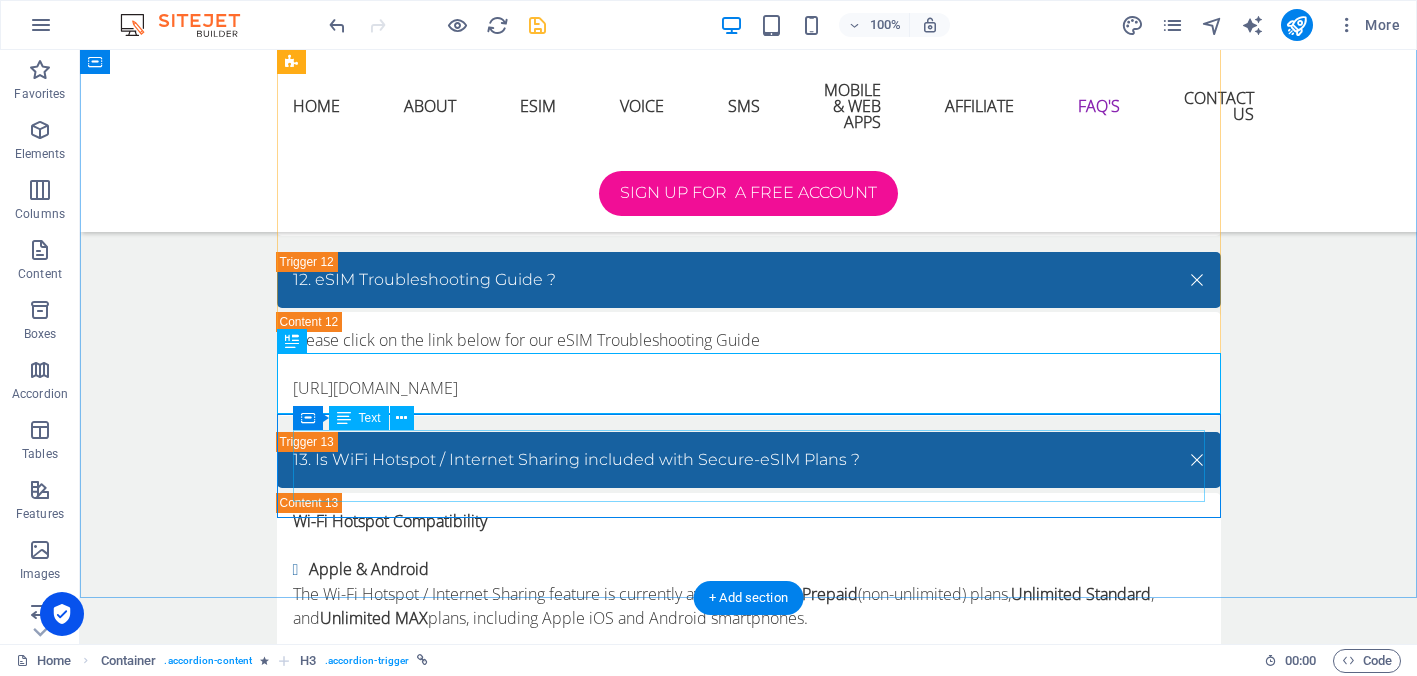 scroll, scrollTop: 12134, scrollLeft: 0, axis: vertical 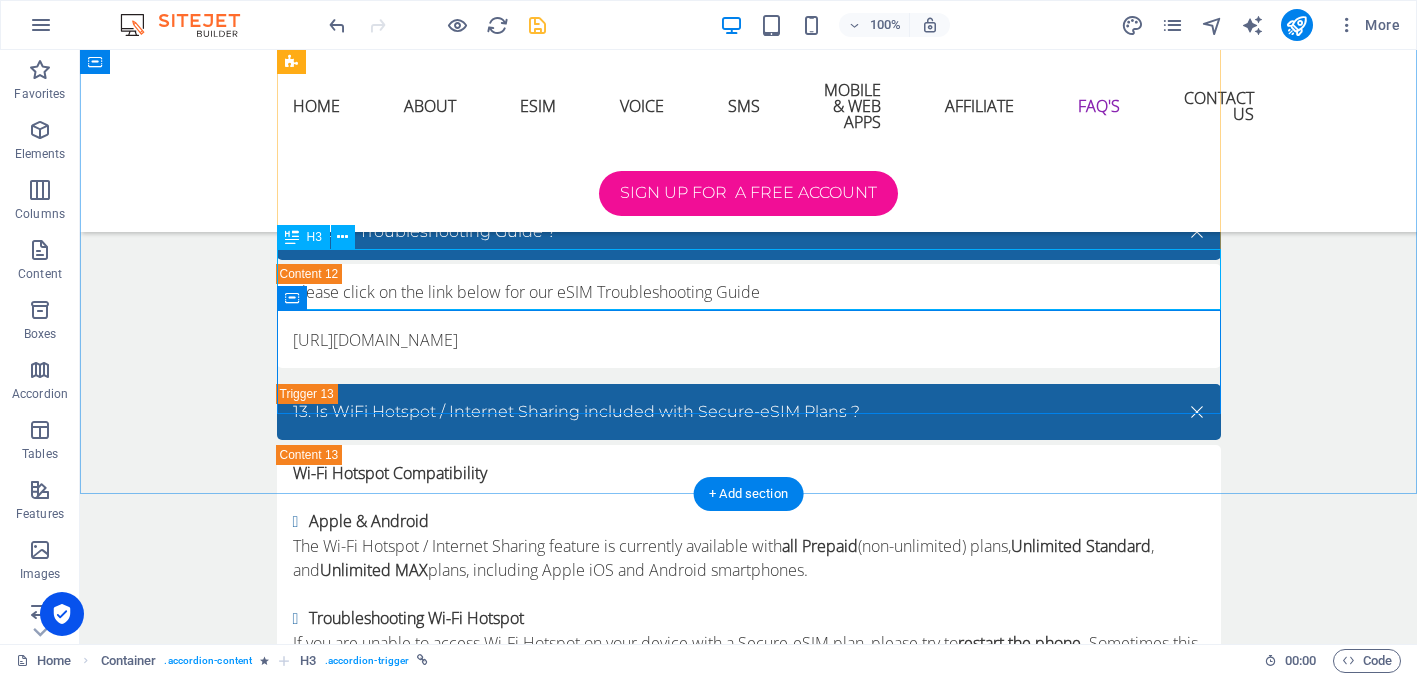 click on "20. Do you store or share my data ?" at bounding box center (749, 4108) 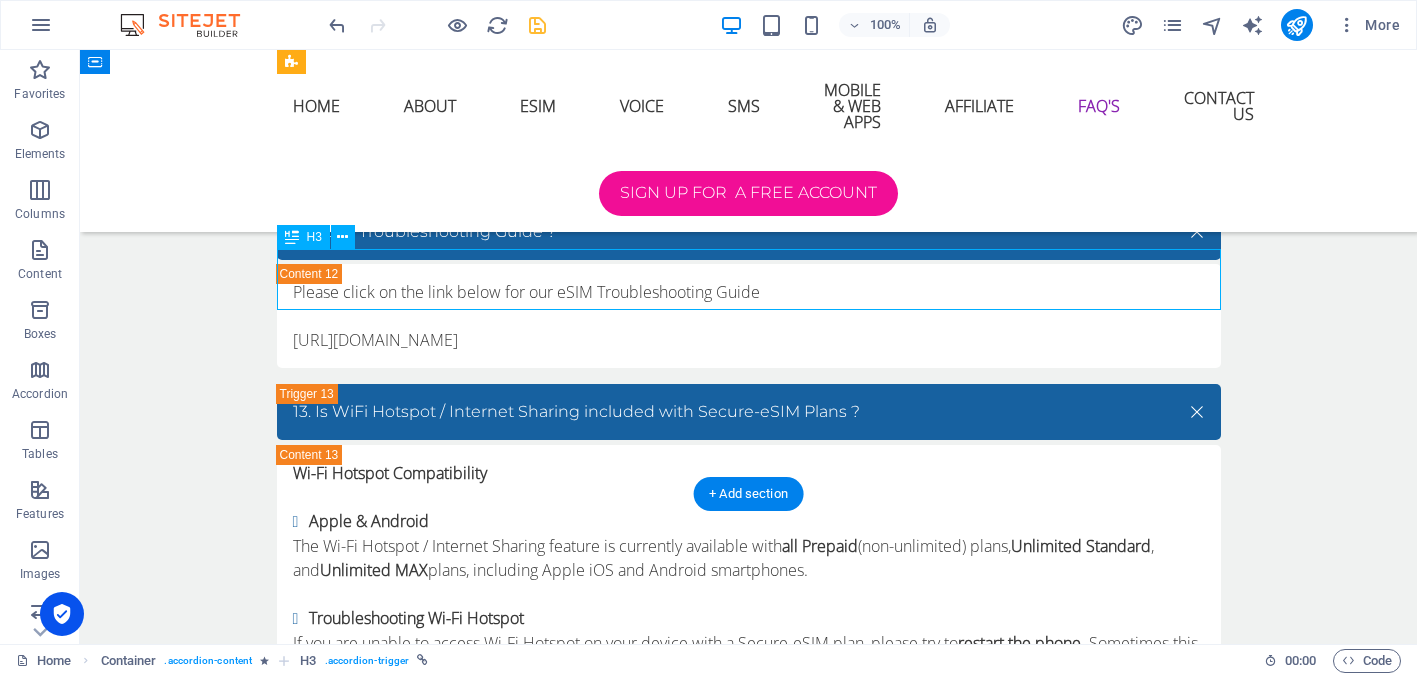 click on "20. Do you store or share my data ?" at bounding box center [749, 4108] 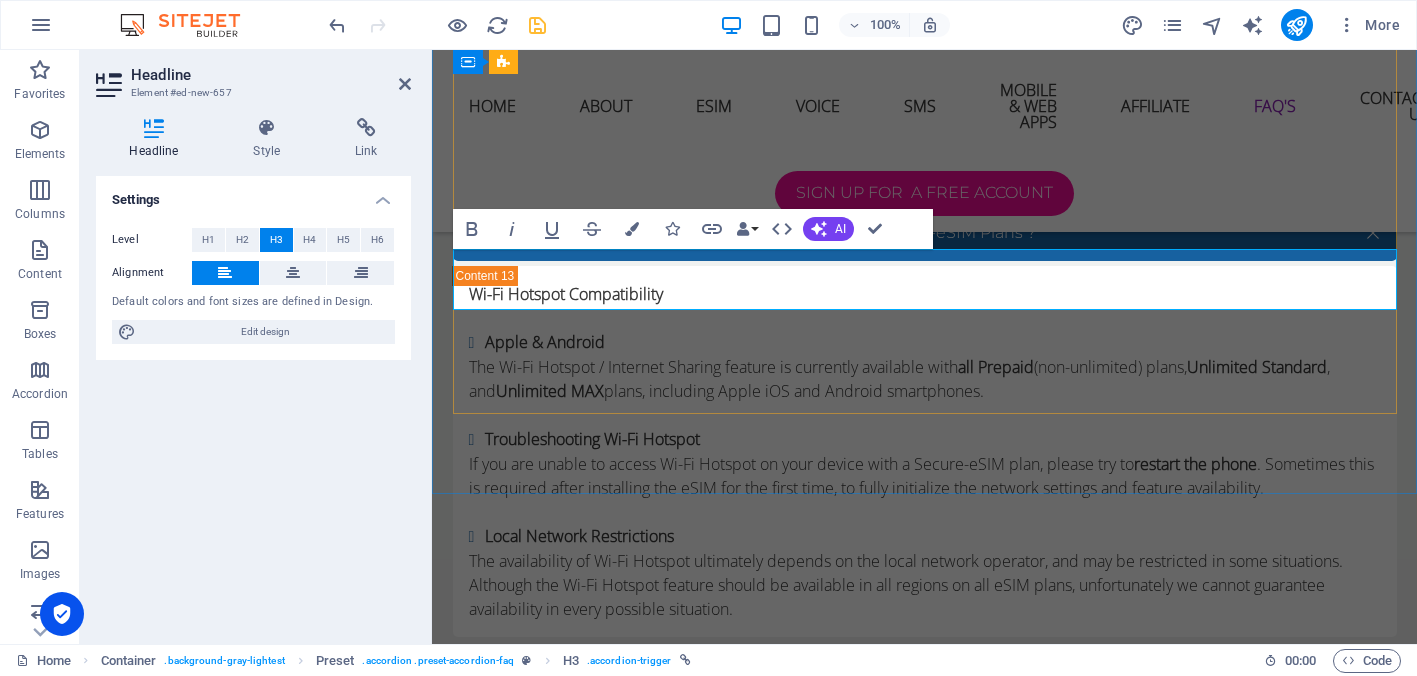 click on "20. Do you store or share my data ?" at bounding box center (925, 3929) 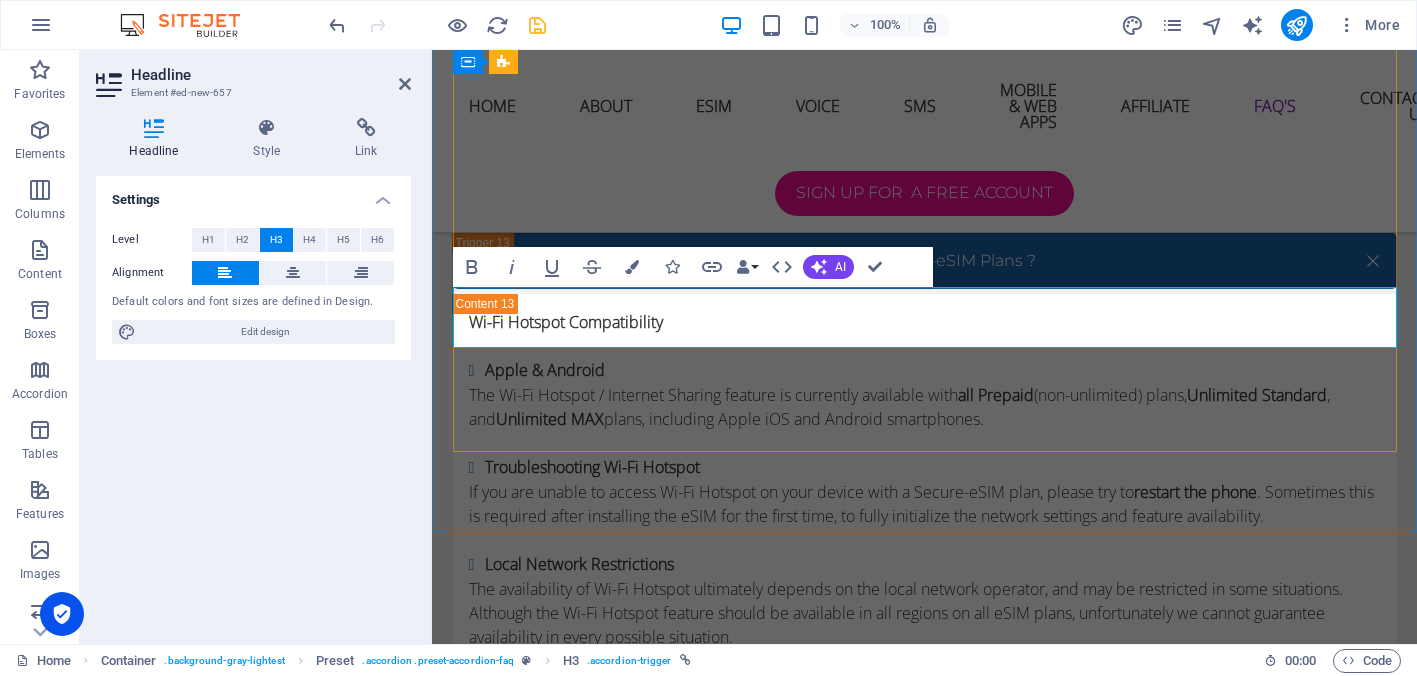 scroll, scrollTop: 12132, scrollLeft: 0, axis: vertical 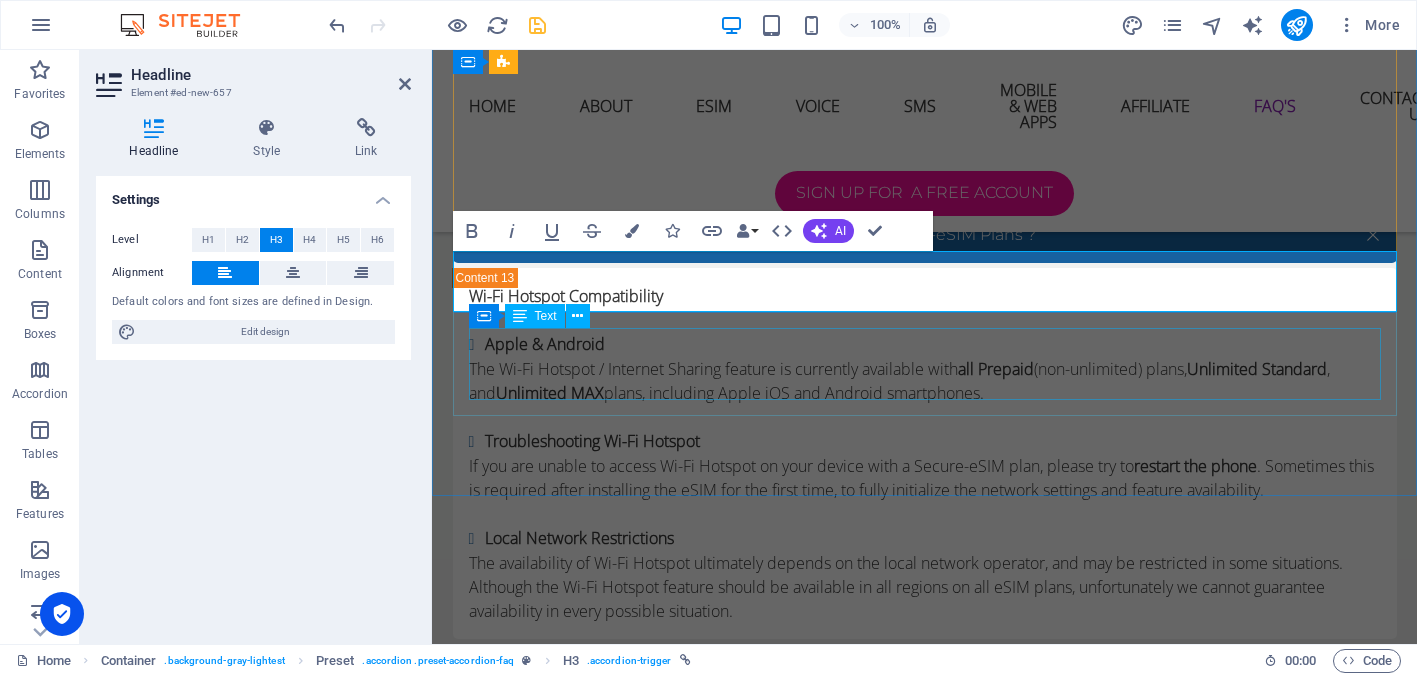 click on "Your data is always yours and will never be shared. We utilise enterprise security standards to securely store and process all user data. We keep records containing only the time, data (Megabytes) consumed, and cellular provider of each data connection." at bounding box center [925, 4003] 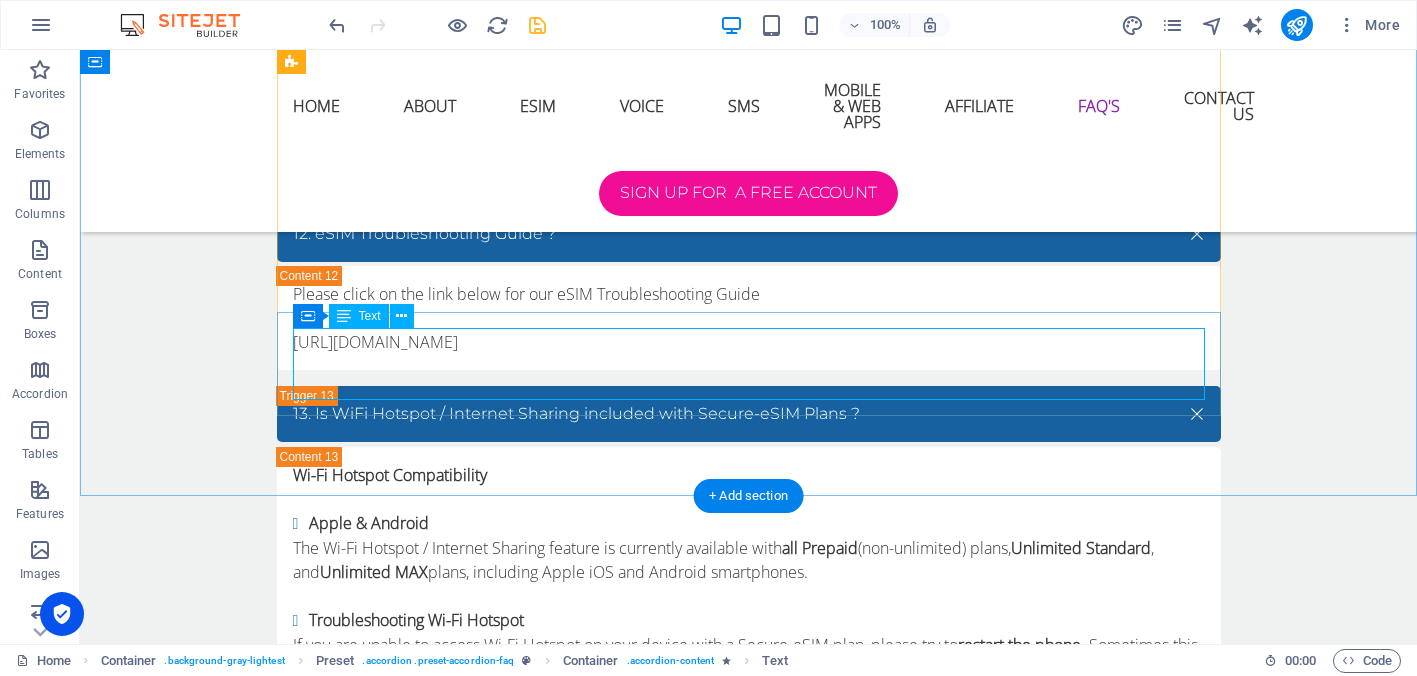 click on "Your data is always yours and will never be shared. We utilise enterprise security standards to securely store and process all user data. We keep records containing only the time, data (Megabytes) consumed, and cellular provider of each data connection." at bounding box center (749, 4183) 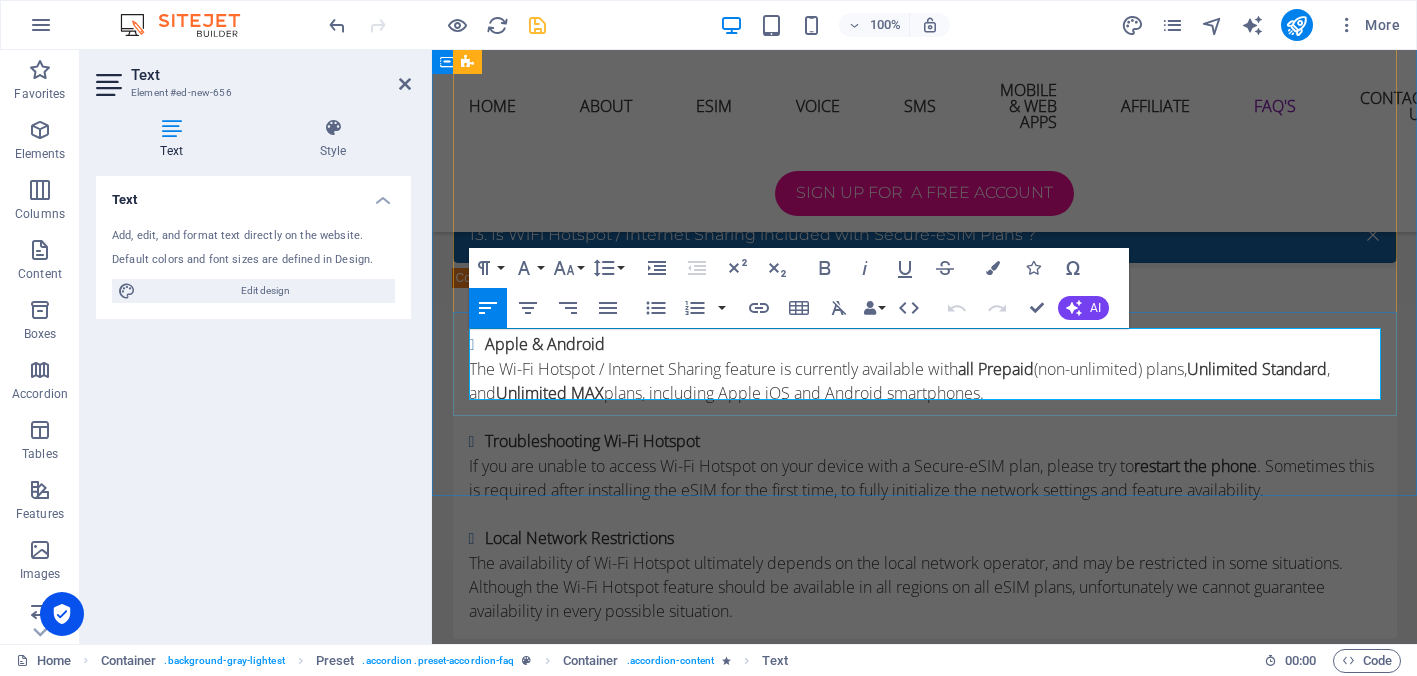 drag, startPoint x: 472, startPoint y: 343, endPoint x: 566, endPoint y: 392, distance: 106.004715 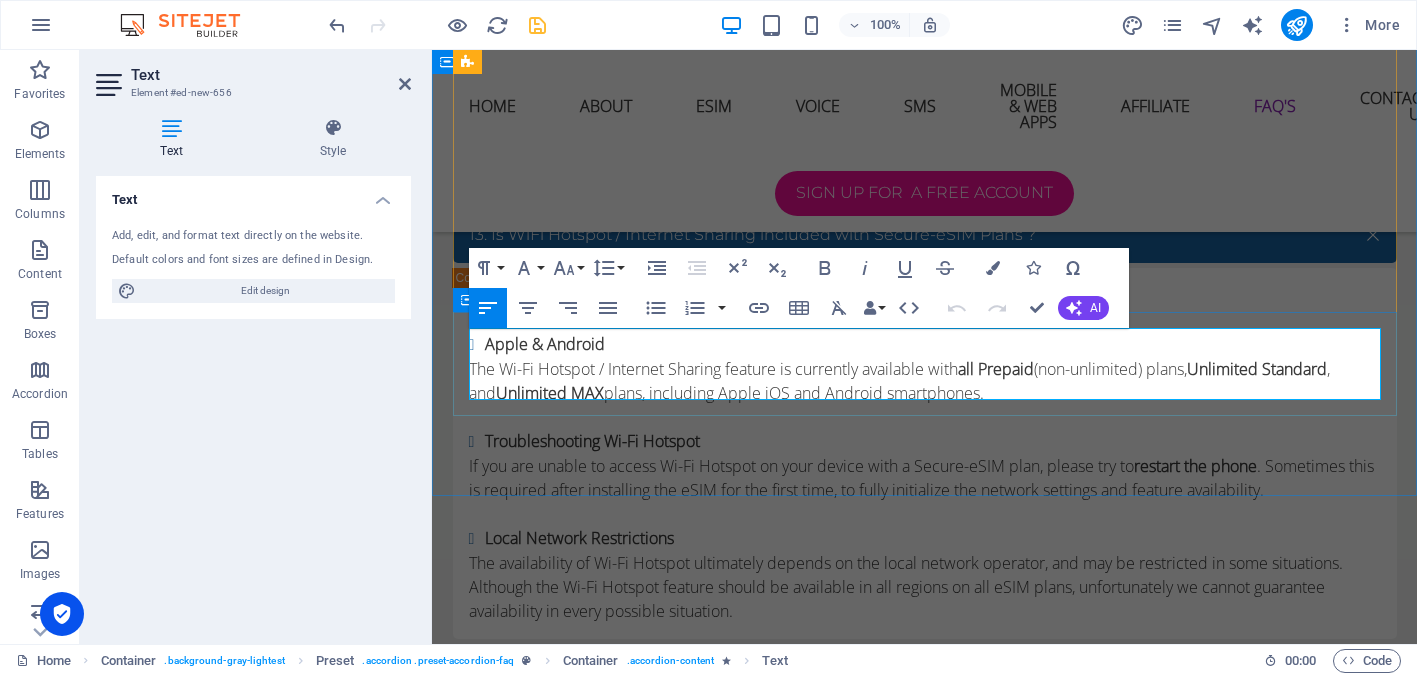 drag, startPoint x: 566, startPoint y: 386, endPoint x: 467, endPoint y: 343, distance: 107.935165 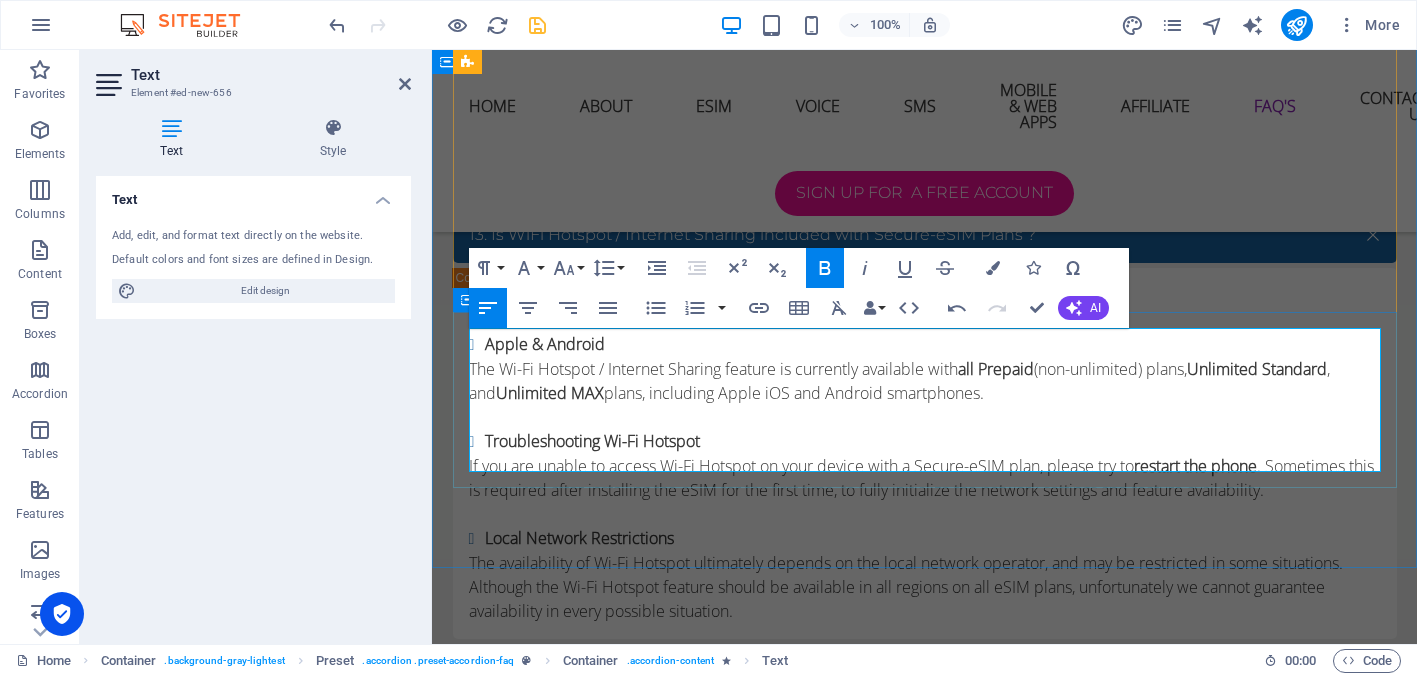 drag, startPoint x: 873, startPoint y: 340, endPoint x: 460, endPoint y: 337, distance: 413.0109 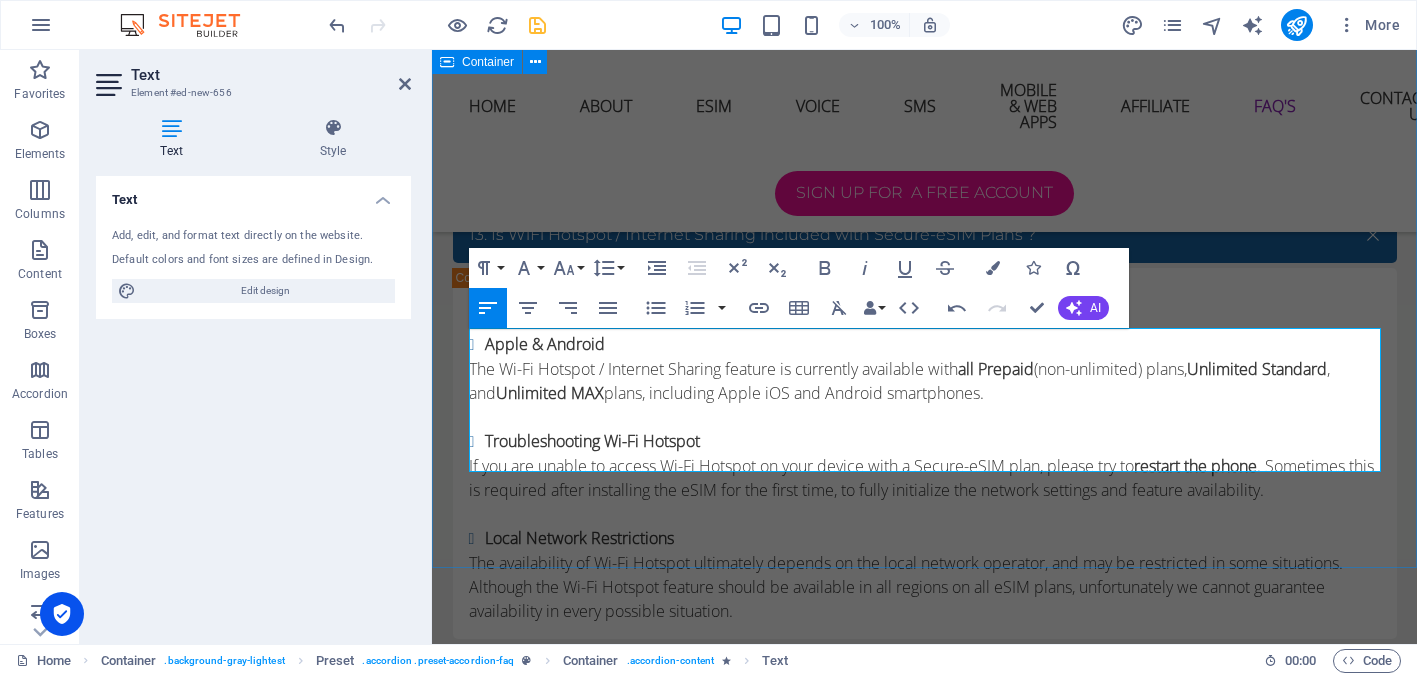 click on "Frequently Asked Questions Please see below a list of frequently asked questions ? If you have any further enquiries then please contact us by filling the contact us form below 01. Can all Mobile Phones, Tablets and Laptops use an eSIM ? No, Although most new devices support eSIM these days, please check where you purchased your device or seek professional assistance or contact us via the contact form below and we will advise you. 02. Can I use an eSIM to get Internet in many countries ? Yes, Once you create a FREE account then you can login and create an eSIM and then add a data plan for the country you require, you can add as many data plans as you like for as many countries or regions. Data plans are only activated once you arrive in that particular country or region. We suggest adding a data plan before you arrive at your destination. You can create many eSIM's on one account which can be used on other devices you may have or for staff, family or friends. Set and Unset Auto Reply Messages. HERE Yes" at bounding box center (924, 876) 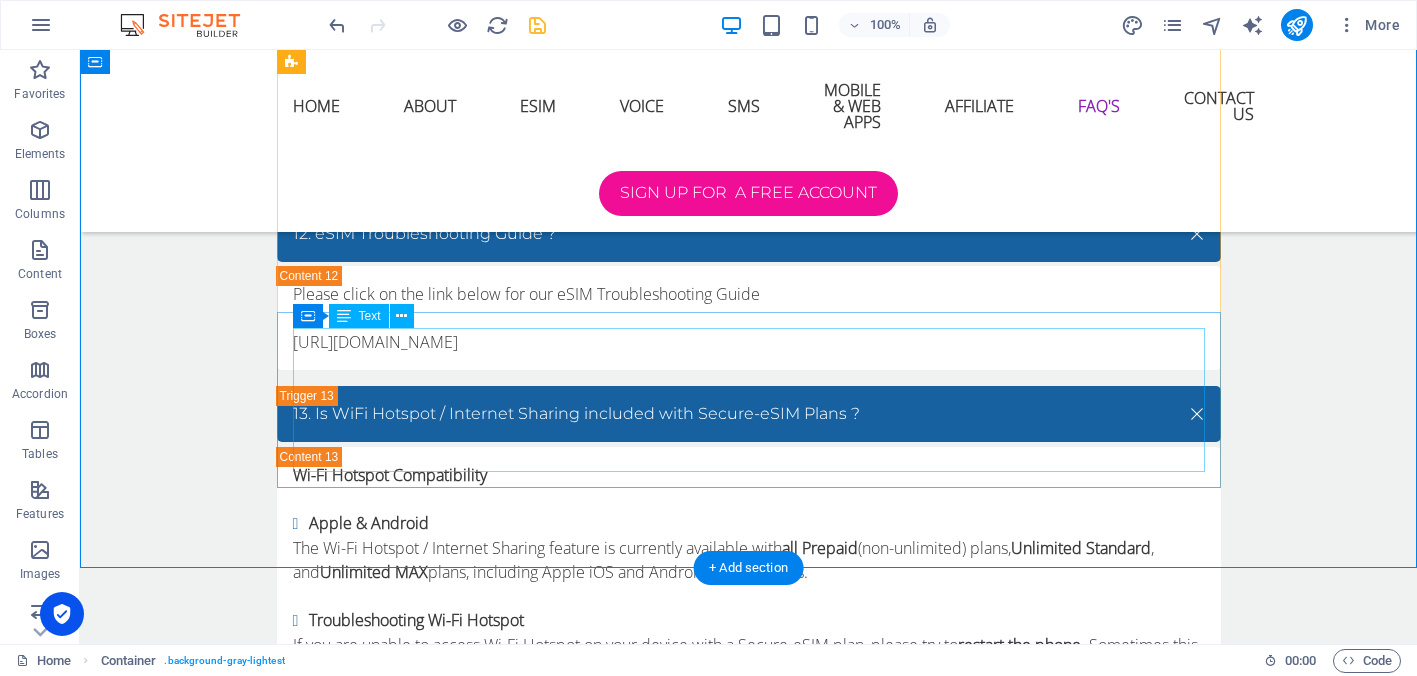 click on "At Secure-eSIM we can provide a 4/5G WiFi Router compatible with our eSIM Technology platform which can be used to supply high speed customised internet access for your customers in rental accommodation like Airbnb. Using our platform you can manage internet access in your rental accommodation from anywhere in the world, if your accommodation is not booked for a period of time then you can save money by turning it off. Our  4/5G WiFi Router Technology also has one input and one output that can be use for remotely opening an electronic door or for monitoring any equipment in the premises, you can also connect a smart TV and VoIP Phone to the  4/5G WiFi Router." at bounding box center (749, 4231) 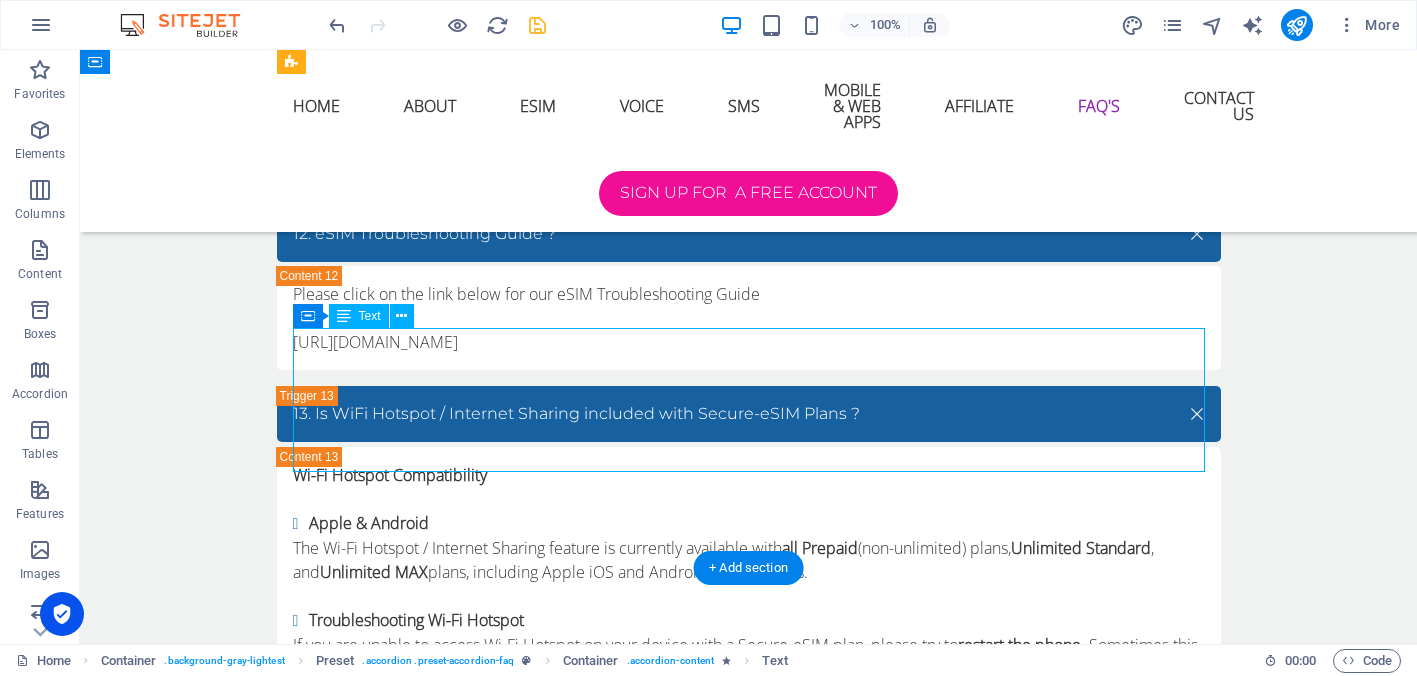 click on "At Secure-eSIM we can provide a 4/5G WiFi Router compatible with our eSIM Technology platform which can be used to supply high speed customised internet access for your customers in rental accommodation like Airbnb. Using our platform you can manage internet access in your rental accommodation from anywhere in the world, if your accommodation is not booked for a period of time then you can save money by turning it off. Our  4/5G WiFi Router Technology also has one input and one output that can be use for remotely opening an electronic door or for monitoring any equipment in the premises, you can also connect a smart TV and VoIP Phone to the  4/5G WiFi Router." at bounding box center [749, 4231] 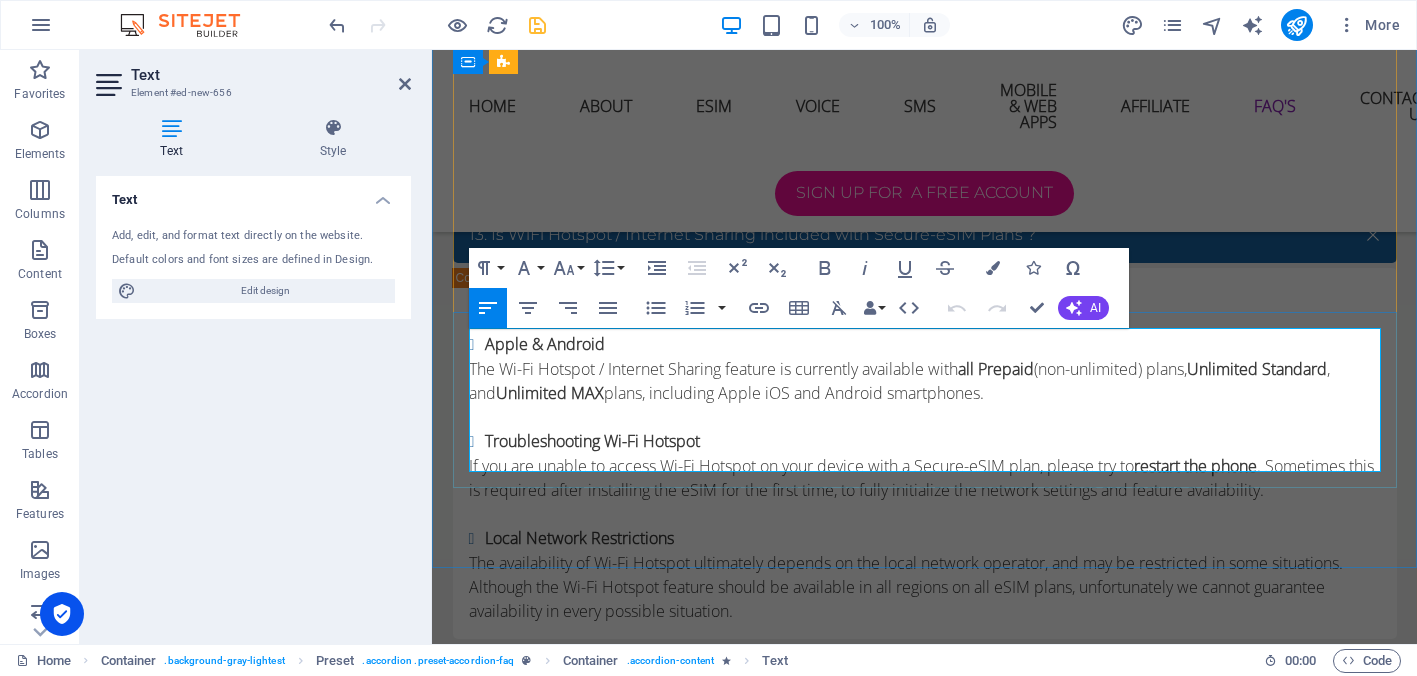click on "4/5G WiFi Router Technology also has one input and one output that can be use for remotely opening an electronic door or for monitoring any equipment in the premises, you can also connect a smart TV and VoIP Phone to the" 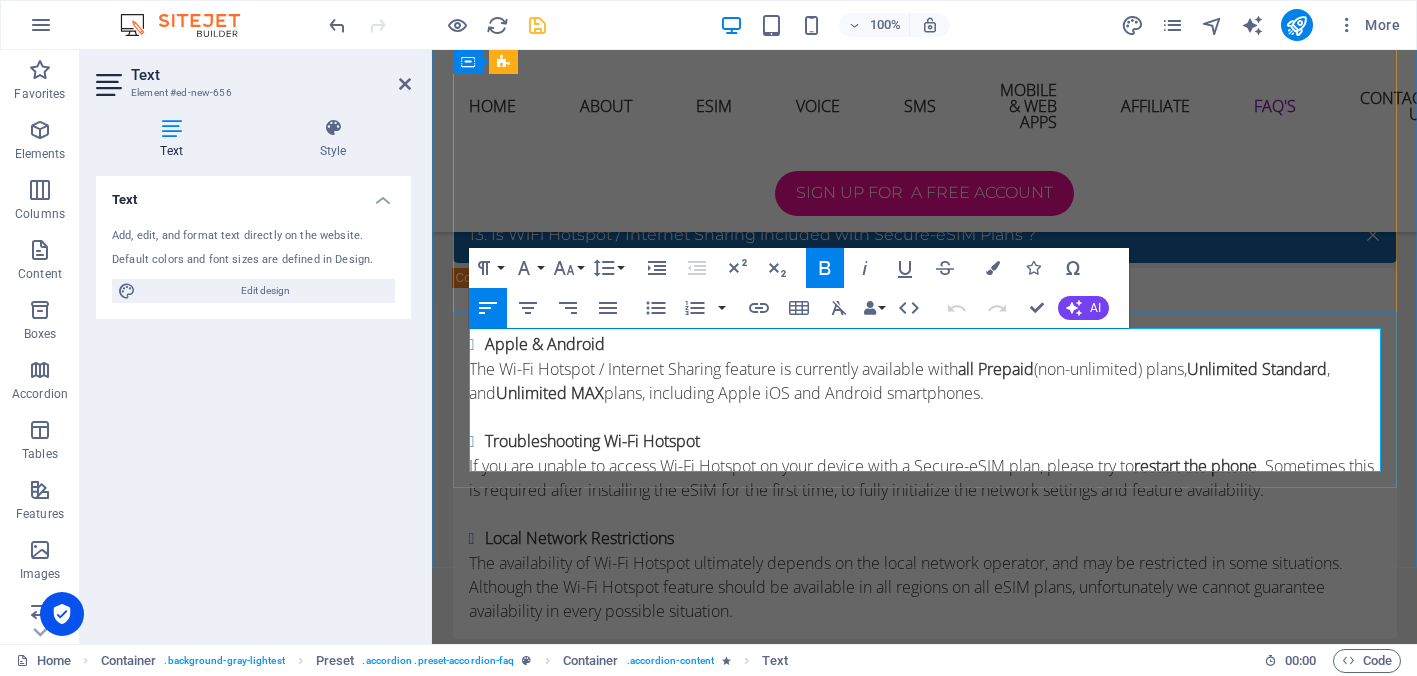 type 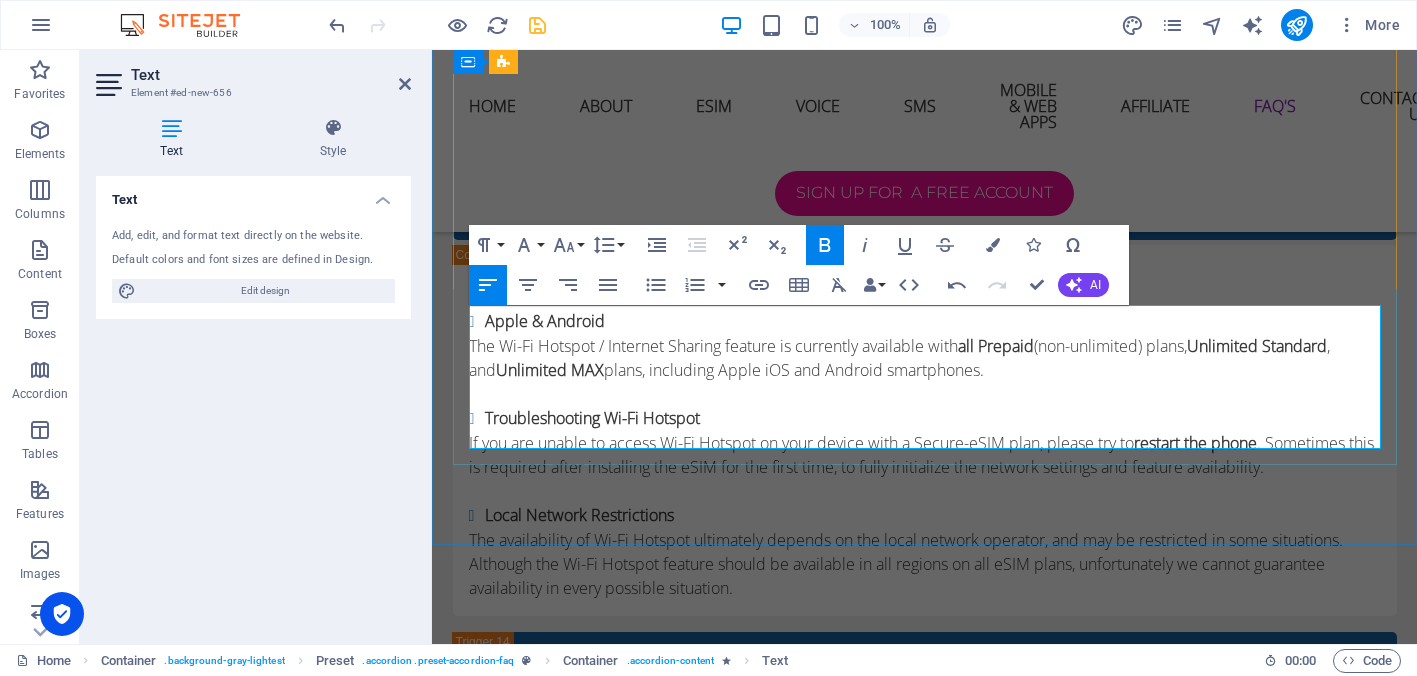 scroll, scrollTop: 12157, scrollLeft: 0, axis: vertical 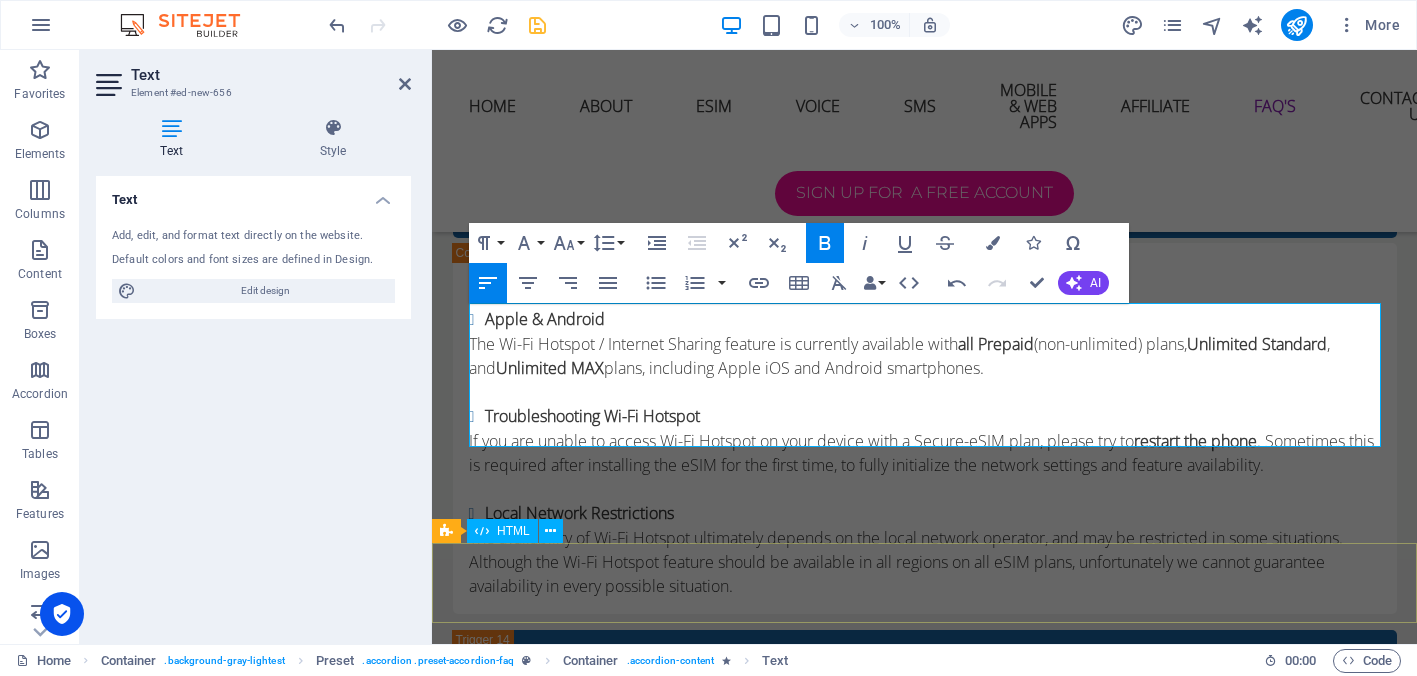 click at bounding box center (924, 4234) 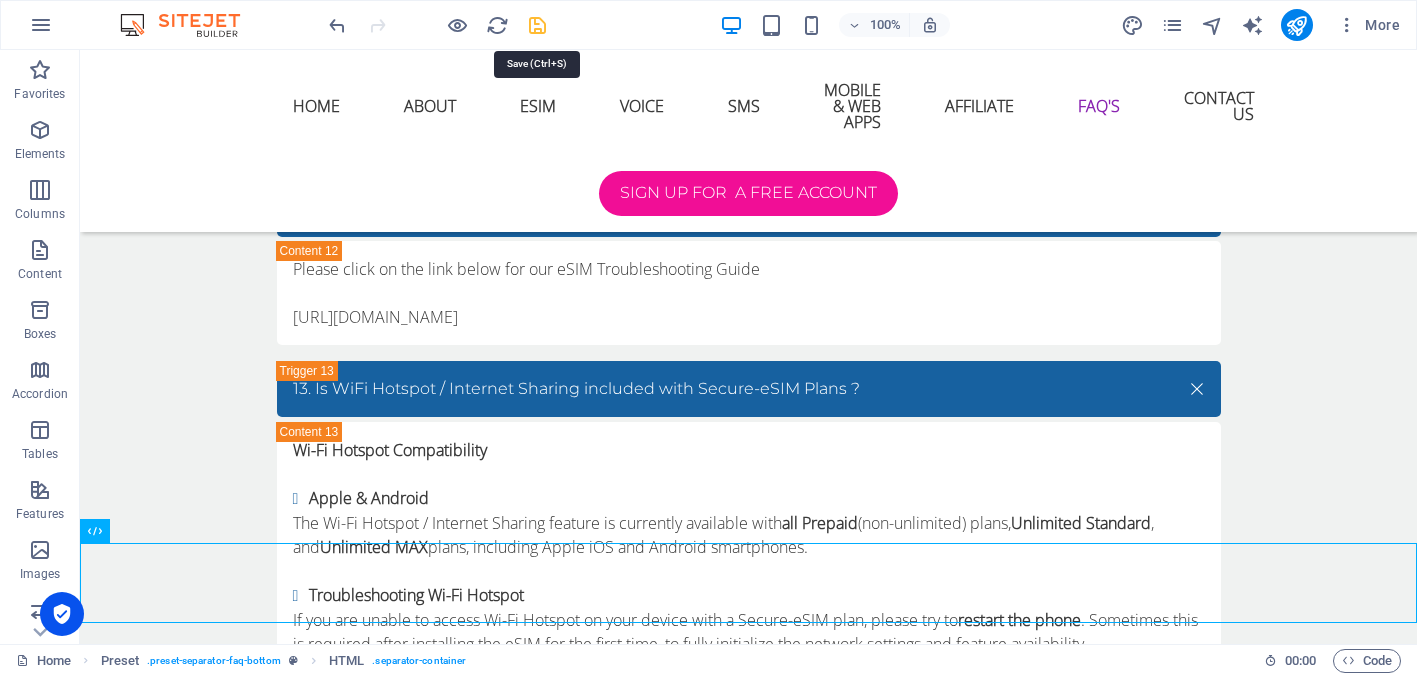 click at bounding box center [537, 25] 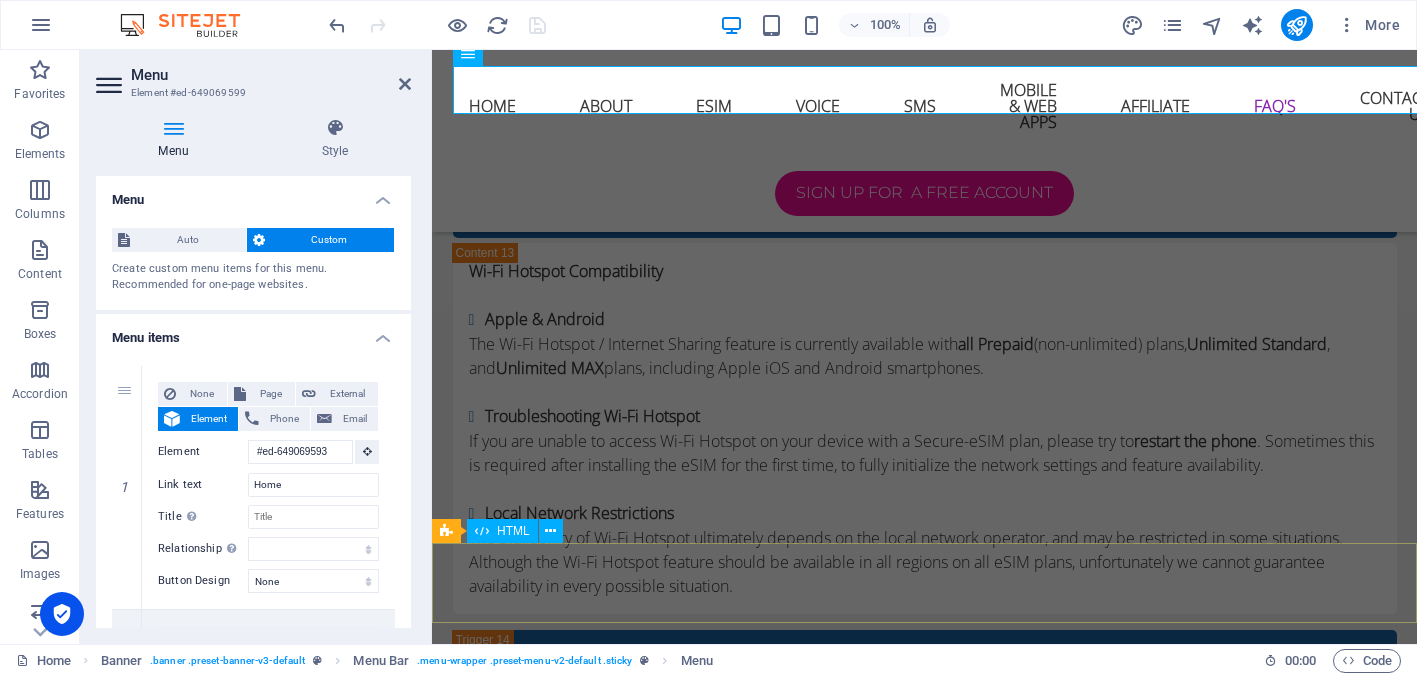 click at bounding box center [924, 4234] 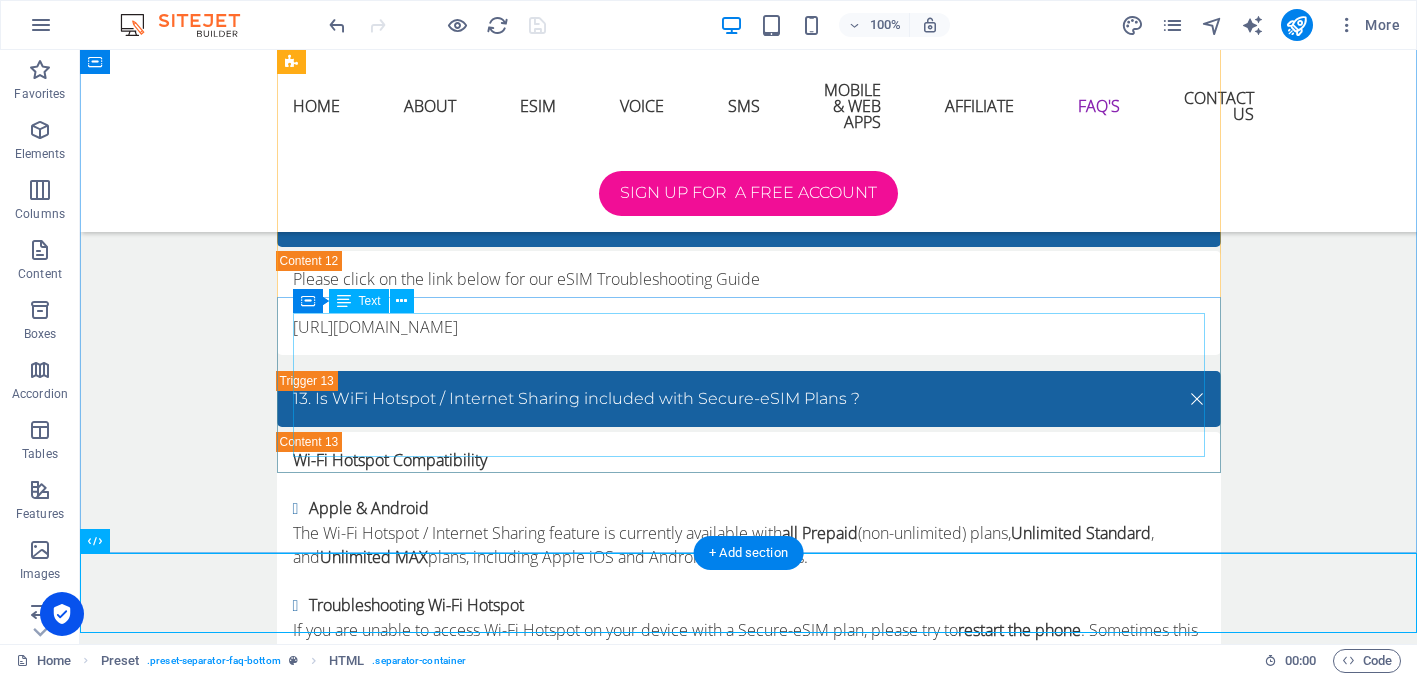 scroll, scrollTop: 12137, scrollLeft: 0, axis: vertical 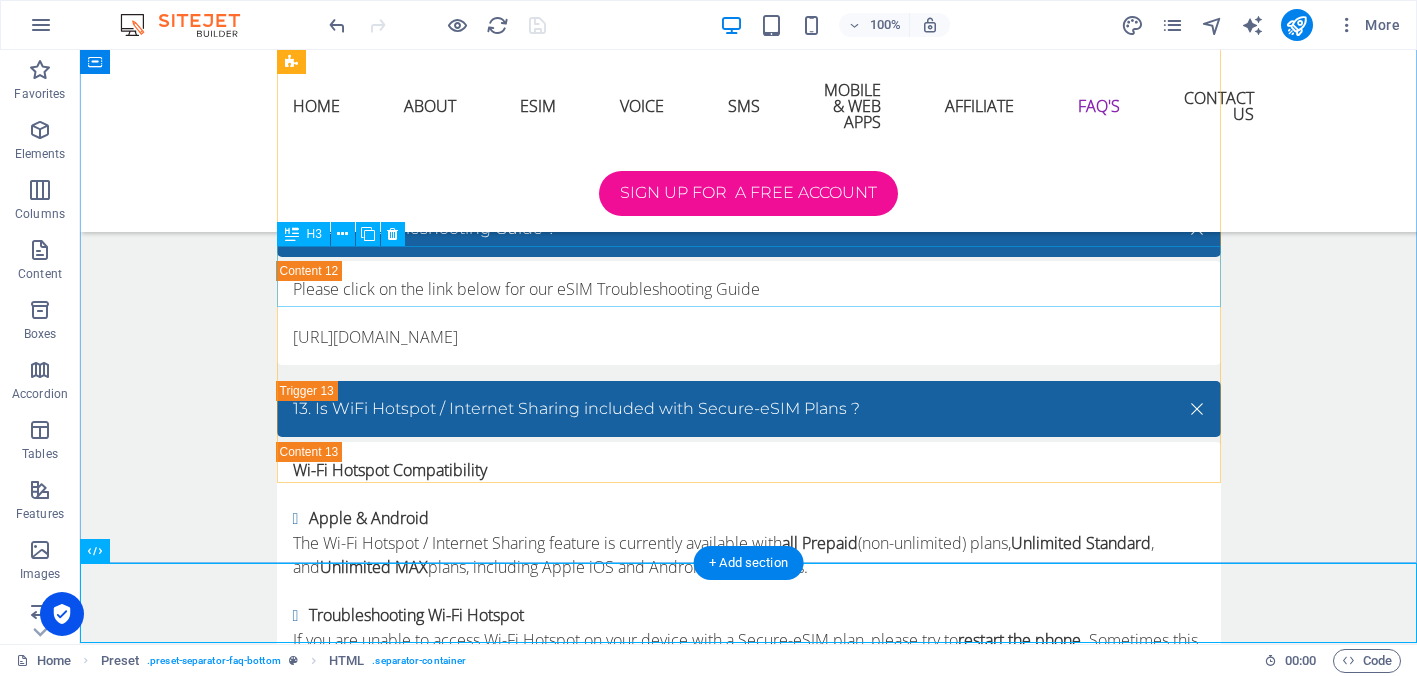 click on "21. Can I use eSIM Technology to provide internet access in my rental accommodation ?" at bounding box center [749, 4105] 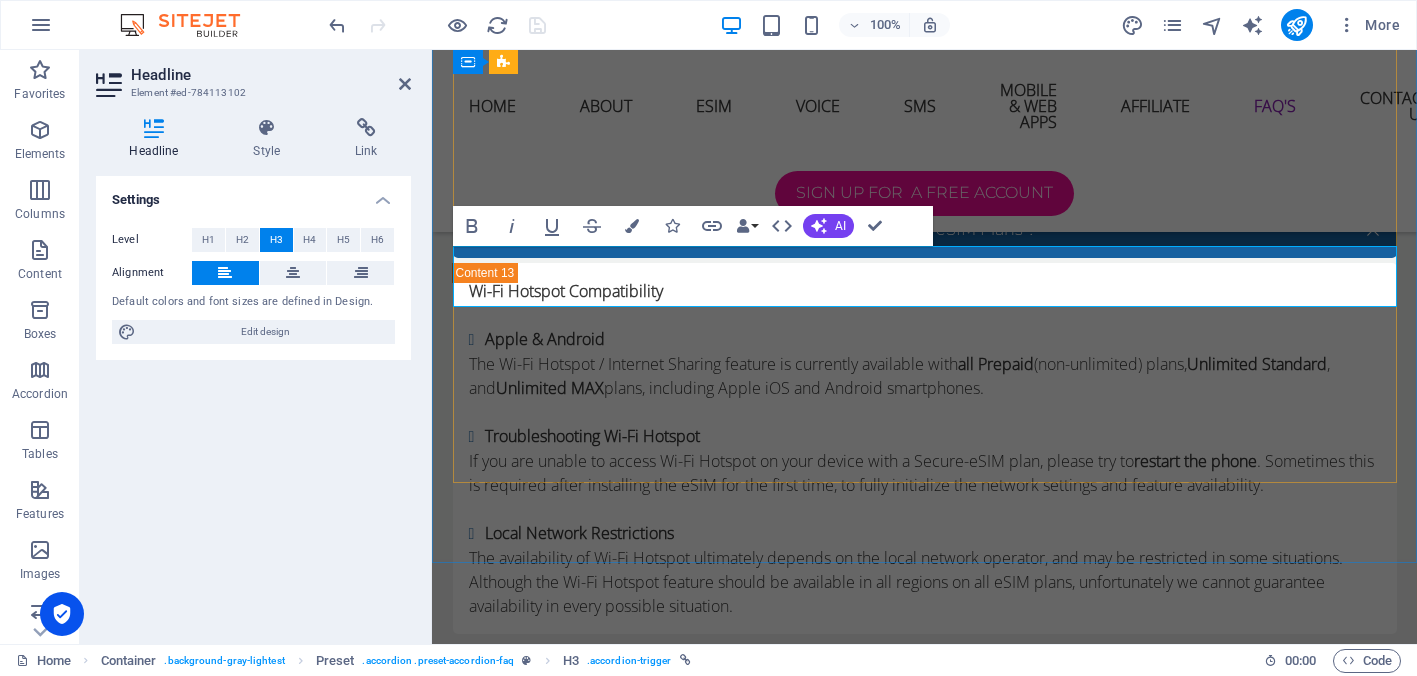 click on "21. Can I use eSIM Technology to provide internet access in my rental accommodation ?" at bounding box center (925, 3926) 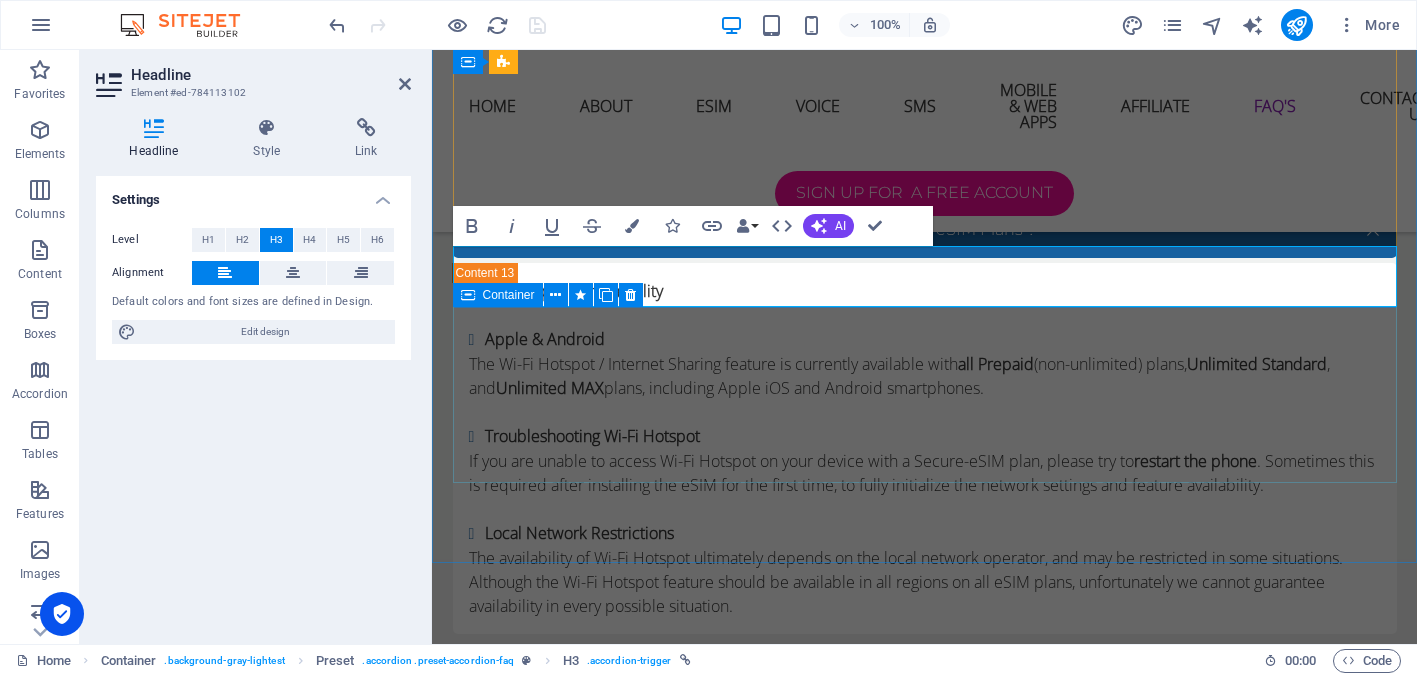 type 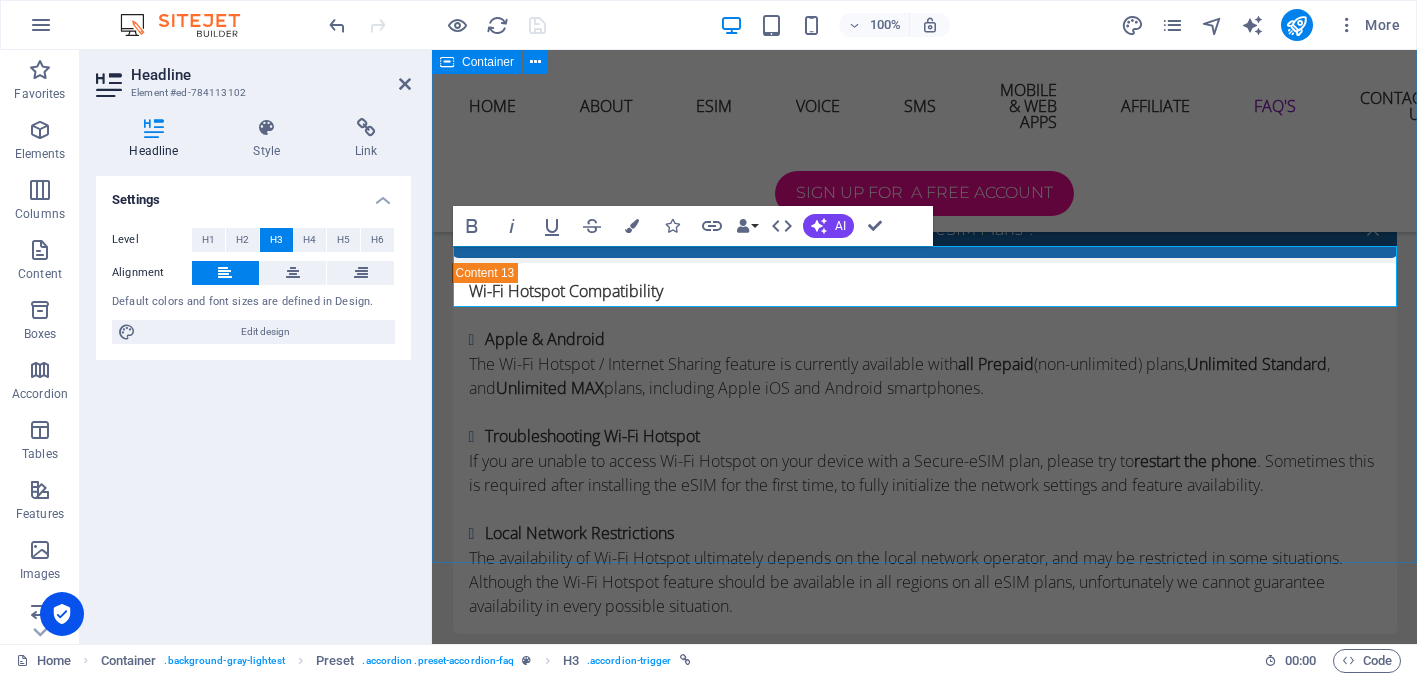click on "Frequently Asked Questions Please see below a list of frequently asked questions ? If you have any further enquiries then please contact us by filling the contact us form below 01. Can all Mobile Phones, Tablets and Laptops use an eSIM ? No, Although most new devices support eSIM these days, please check where you purchased your device or seek professional assistance or contact us via the contact form below and we will advise you. 02. Can I use an eSIM to get Internet in many countries ? Yes, Once you create a FREE account then you can login and create an eSIM and then add a data plan for the country you require, you can add as many data plans as you like for as many countries or regions. Data plans are only activated once you arrive in that particular country or region. We suggest adding a data plan before you arrive at your destination. You can create many eSIM's on one account which can be used on other devices you may have or for staff, family or friends. Set and Unset Auto Reply Messages. HERE Yes" at bounding box center (924, 871) 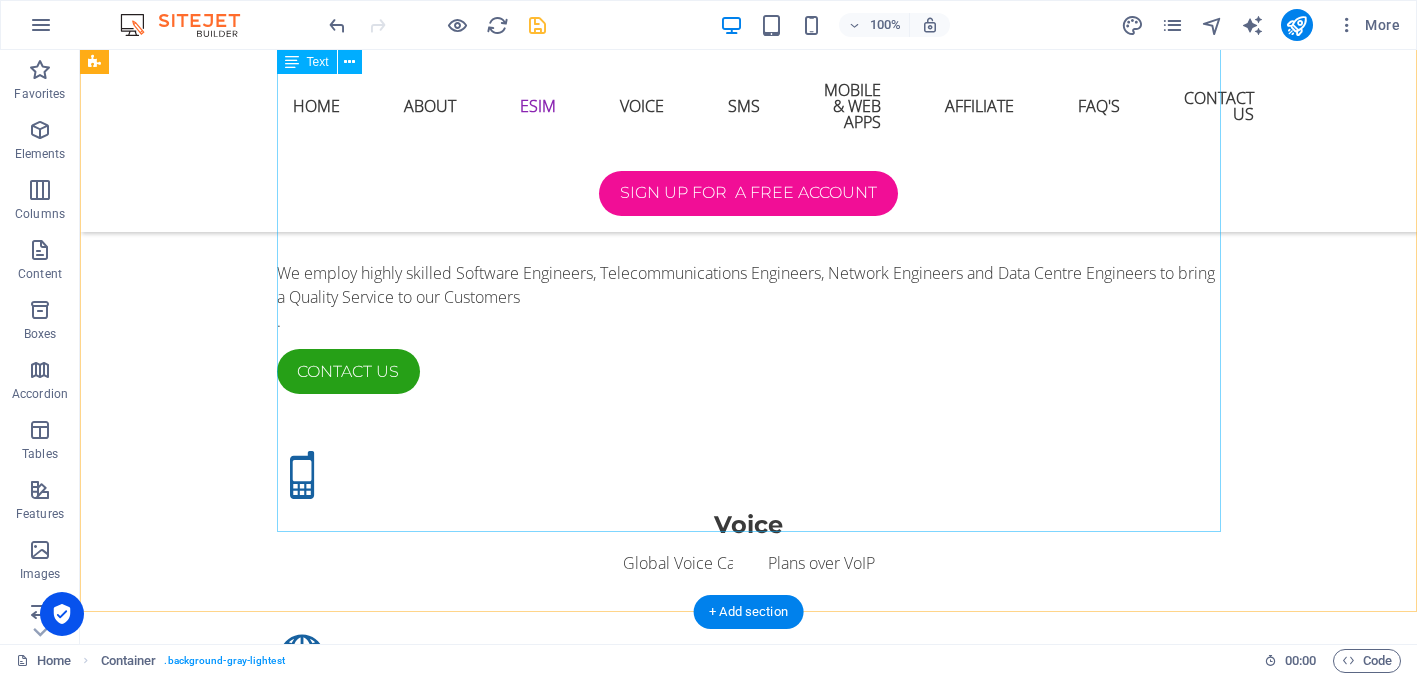 scroll, scrollTop: 2284, scrollLeft: 0, axis: vertical 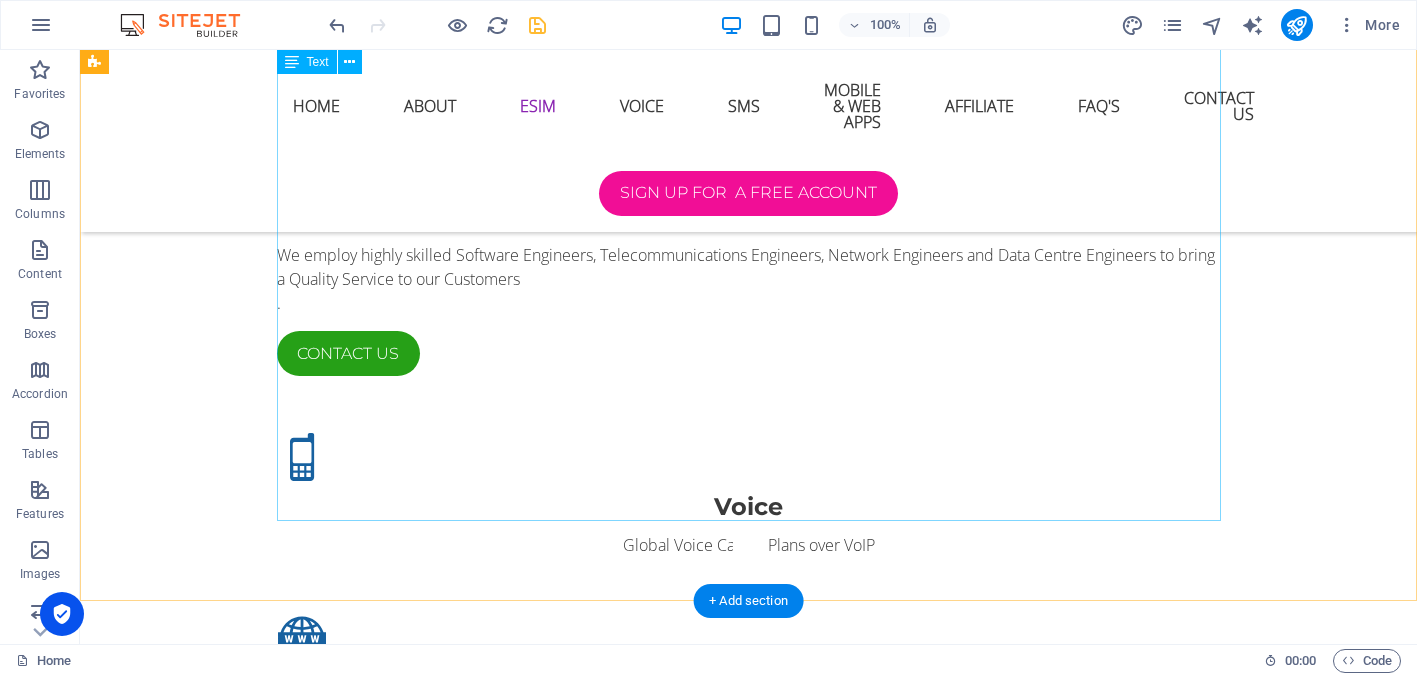 click on "eSIM Technology is an embedded version of the traditional SIM card that is directly integrated into a device. With eSIM these is no need to swap out or physically handle SIM cards. Instead, users can download and activate profiles directly on their devices, allowing them to switch carriers or service seamlessly. Why Choose Our eSIM Platform ? Instant Activation:  Our eSIM platform allows users to activate their services instantly without the hassle of waiting for a physical SIM card. This eliminates delays and provides an exceptional user experience.   Global Coverage:  We offer access to extensive international networks, ensuring seamless global roaming and connectivity, no matter where you are. Flexible Plans:  With our eSIM solutions, users can select tailored plans that suit their individual or business needs, giving them the freedom to choose between local, regional or international services. S ecure and Reliable: Effortless Management: Internet Access & Telemetry for Rental Accommodation:" at bounding box center (749, 1644) 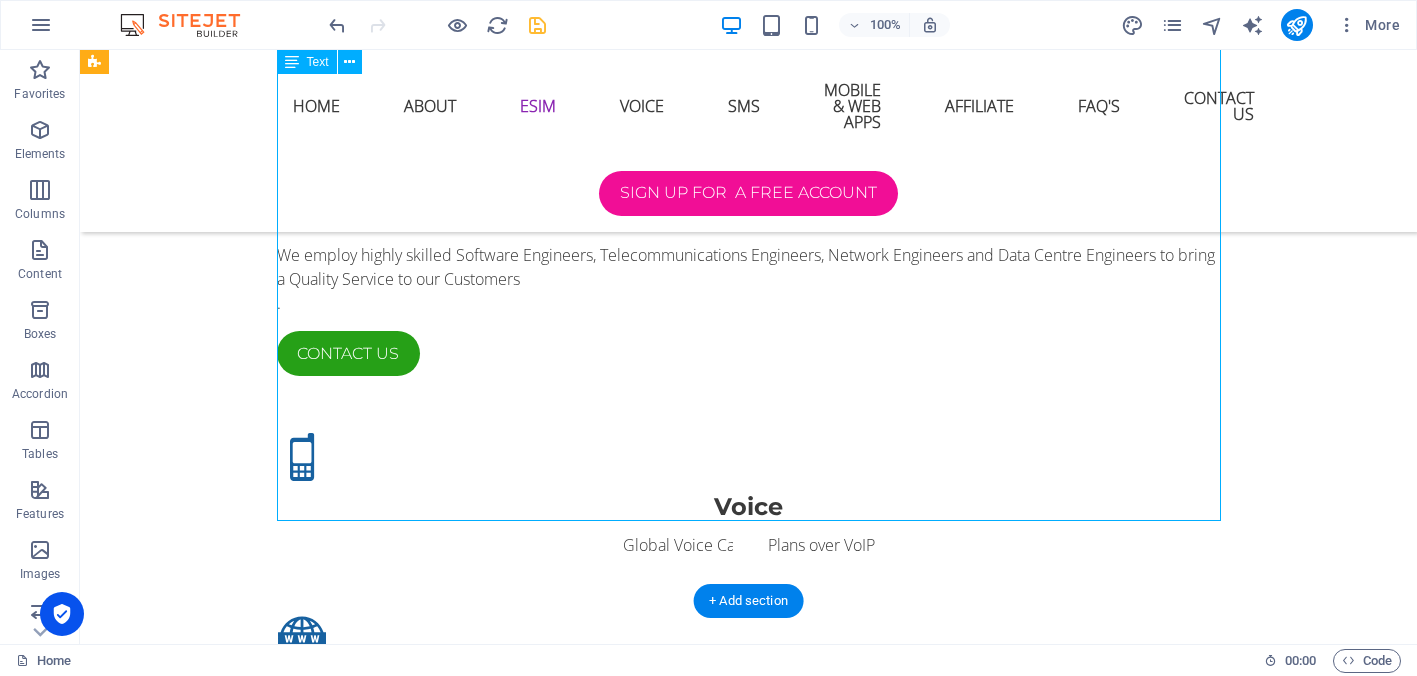 click on "eSIM Technology is an embedded version of the traditional SIM card that is directly integrated into a device. With eSIM these is no need to swap out or physically handle SIM cards. Instead, users can download and activate profiles directly on their devices, allowing them to switch carriers or service seamlessly. Why Choose Our eSIM Platform ? Instant Activation:  Our eSIM platform allows users to activate their services instantly without the hassle of waiting for a physical SIM card. This eliminates delays and provides an exceptional user experience.   Global Coverage:  We offer access to extensive international networks, ensuring seamless global roaming and connectivity, no matter where you are. Flexible Plans:  With our eSIM solutions, users can select tailored plans that suit their individual or business needs, giving them the freedom to choose between local, regional or international services. S ecure and Reliable: Effortless Management: Internet Access & Telemetry for Rental Accommodation:" at bounding box center (749, 1644) 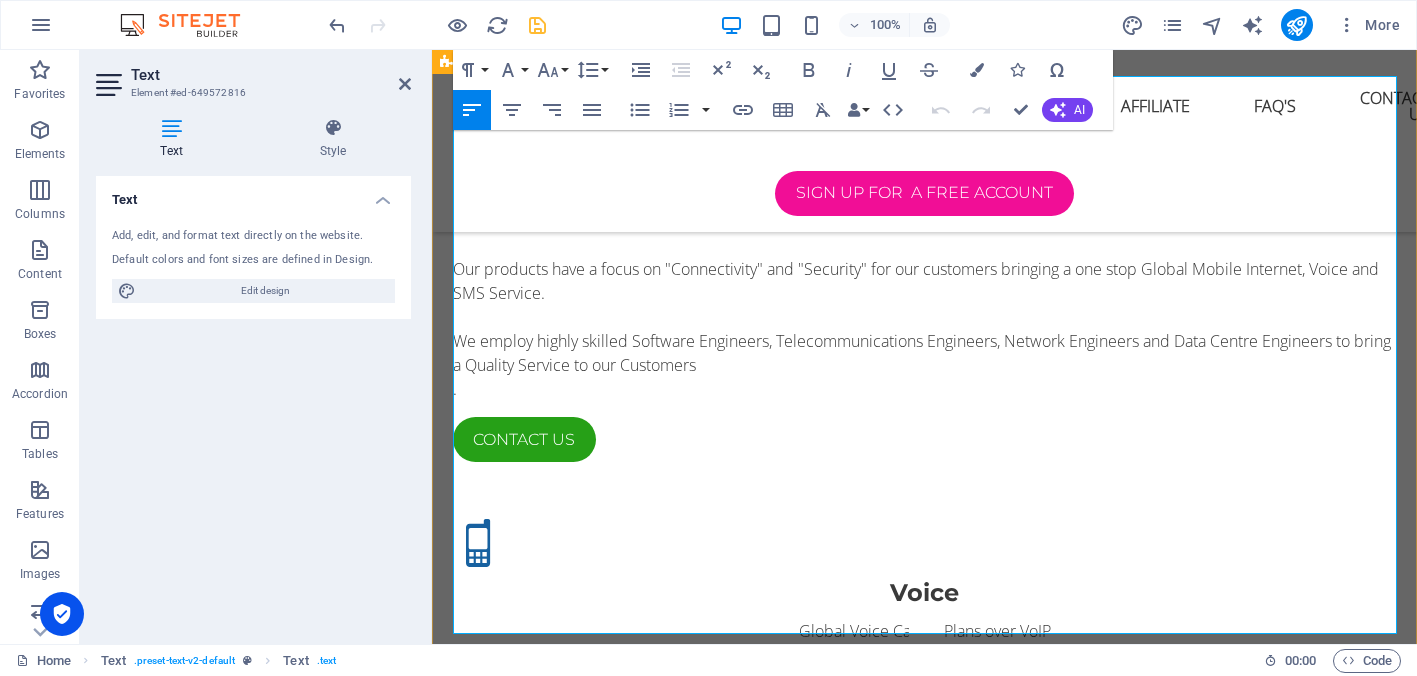 scroll, scrollTop: 2208, scrollLeft: 0, axis: vertical 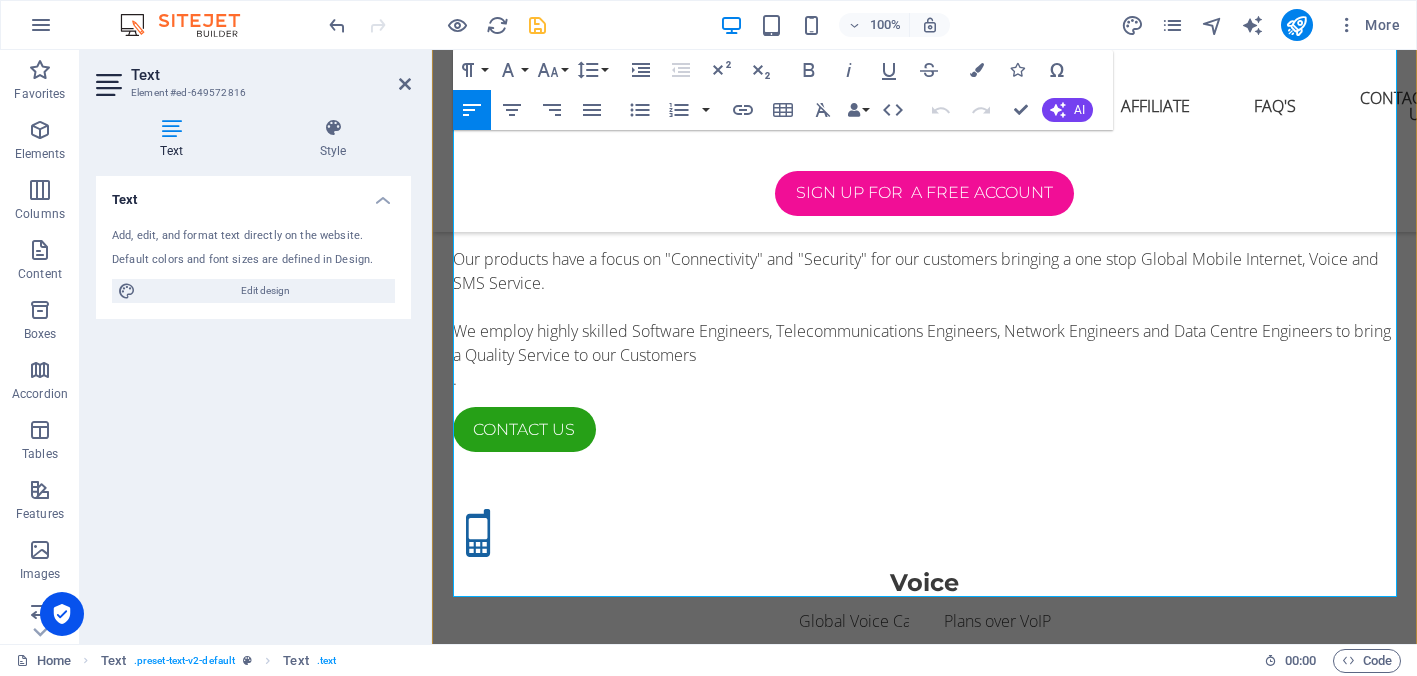 click on "Internet Access & Telemetry for Rental Accommodation:  At Secure-eSIM we can provide a 4/5G WiFi Router compatible with our eSIM Technology platform which can be used to supply high speed customised internet access for your customers in rental accommodation like Airbnb. Using our platform you can manage internet access in your rental accommodation from anywhere in the world, if your accommodation is not booked for a period of time then you can save money by turning it off. Our  4/5G WiFi Router Technology also has one input and one output that can be use for remotely opening an electronic door or for monitoring any equipment in the premises, you can also connect a smart TV and VoIP Phone to the  4/5G WiFi Router." at bounding box center (933, 1904) 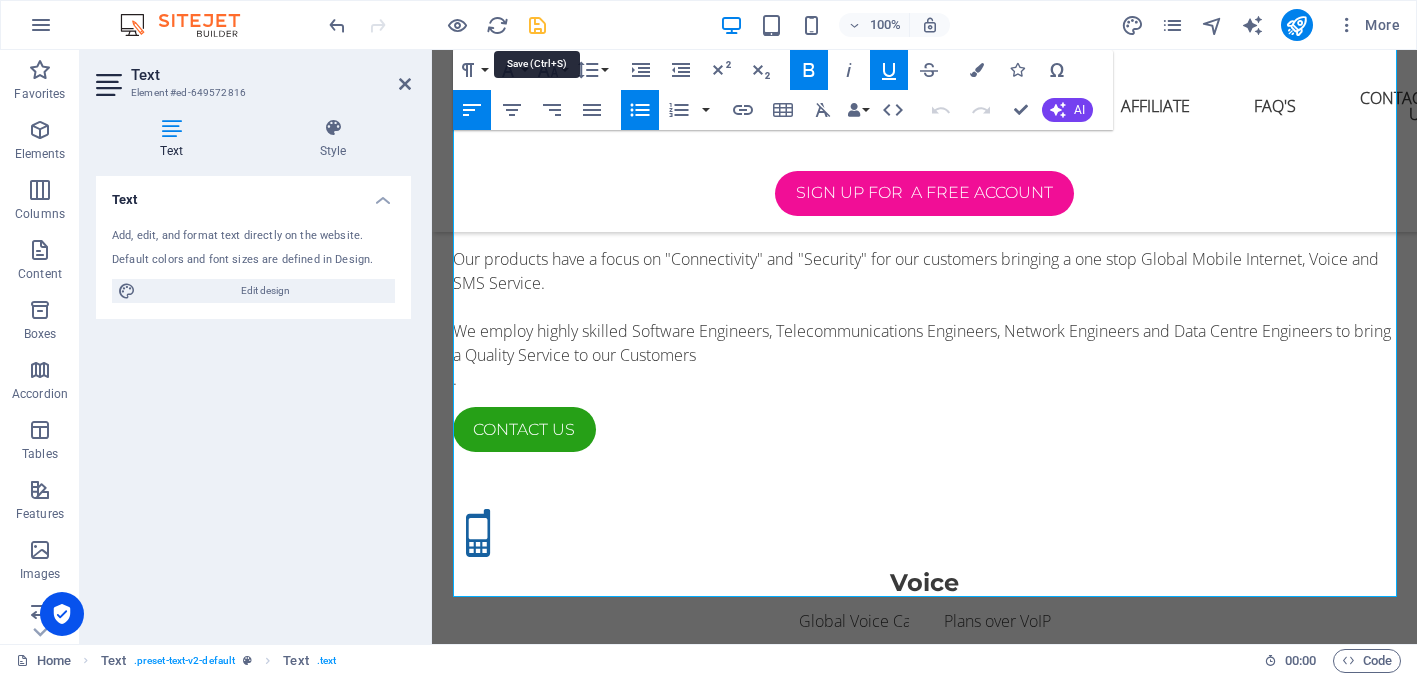 click at bounding box center [537, 25] 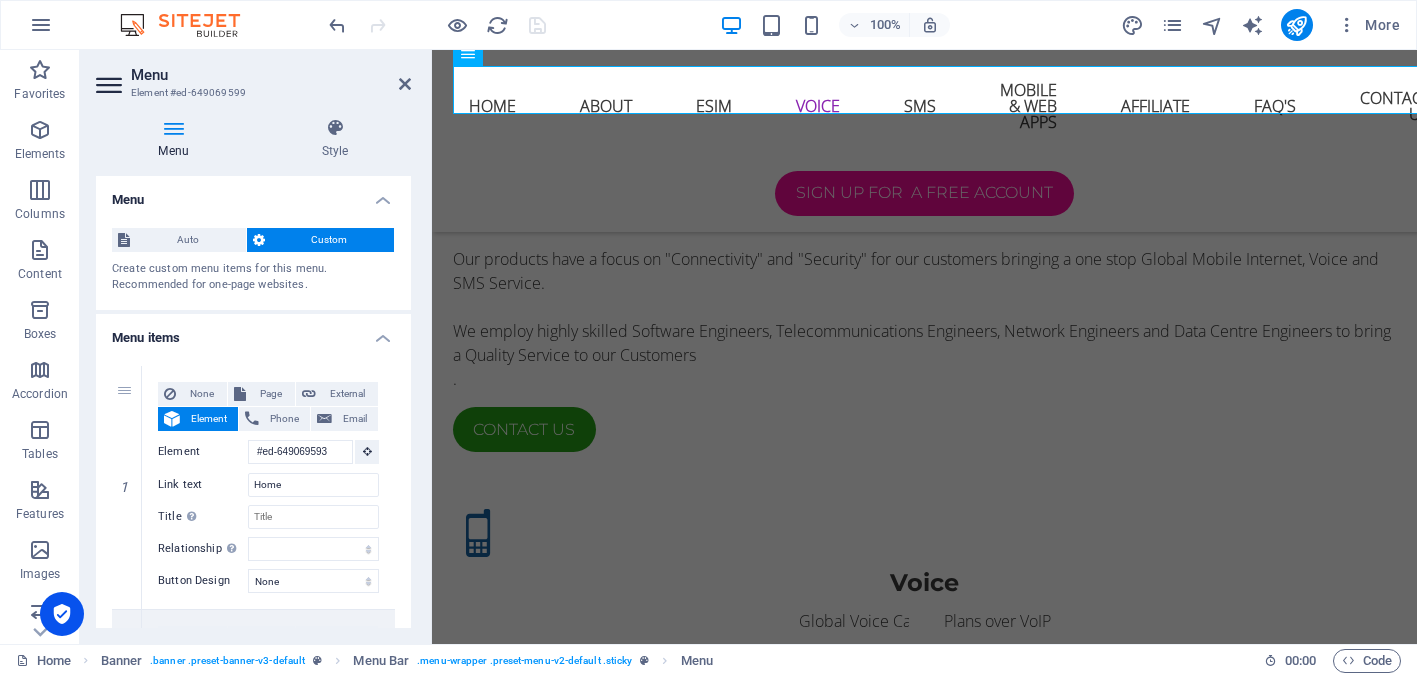click on "Menu Element #ed-649069599 Menu Style Menu Auto Custom Create custom menu items for this menu. Recommended for one-page websites. Manage pages Menu items 1 None Page External Element Phone Email Page Home Subpage Legal Notice Privacy Element #ed-649069593
URL Phone Email Link text Home Link target New tab Same tab Overlay Title Additional link description, should not be the same as the link text. The title is most often shown as a tooltip text when the mouse moves over the element. Leave empty if uncertain. Relationship Sets the  relationship of this link to the link target . For example, the value "nofollow" instructs search engines not to follow the link. Can be left empty. alternate author bookmark external help license next nofollow noreferrer noopener prev search tag Button Design None Default Primary Secondary 2 None Page External Element Phone Email Page Home Subpage Legal Notice Privacy Element #ed-649069311
URL Phone Email Link text About Link target 3" at bounding box center [256, 347] 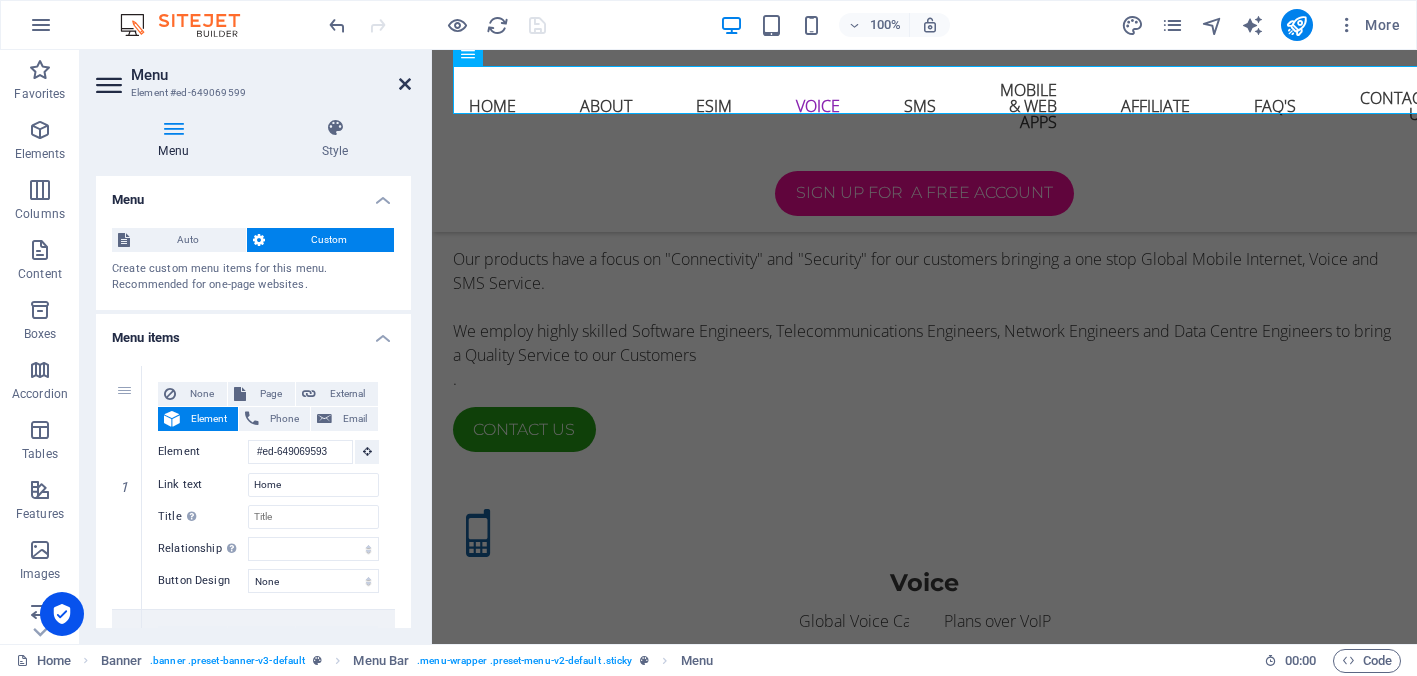 click at bounding box center (405, 84) 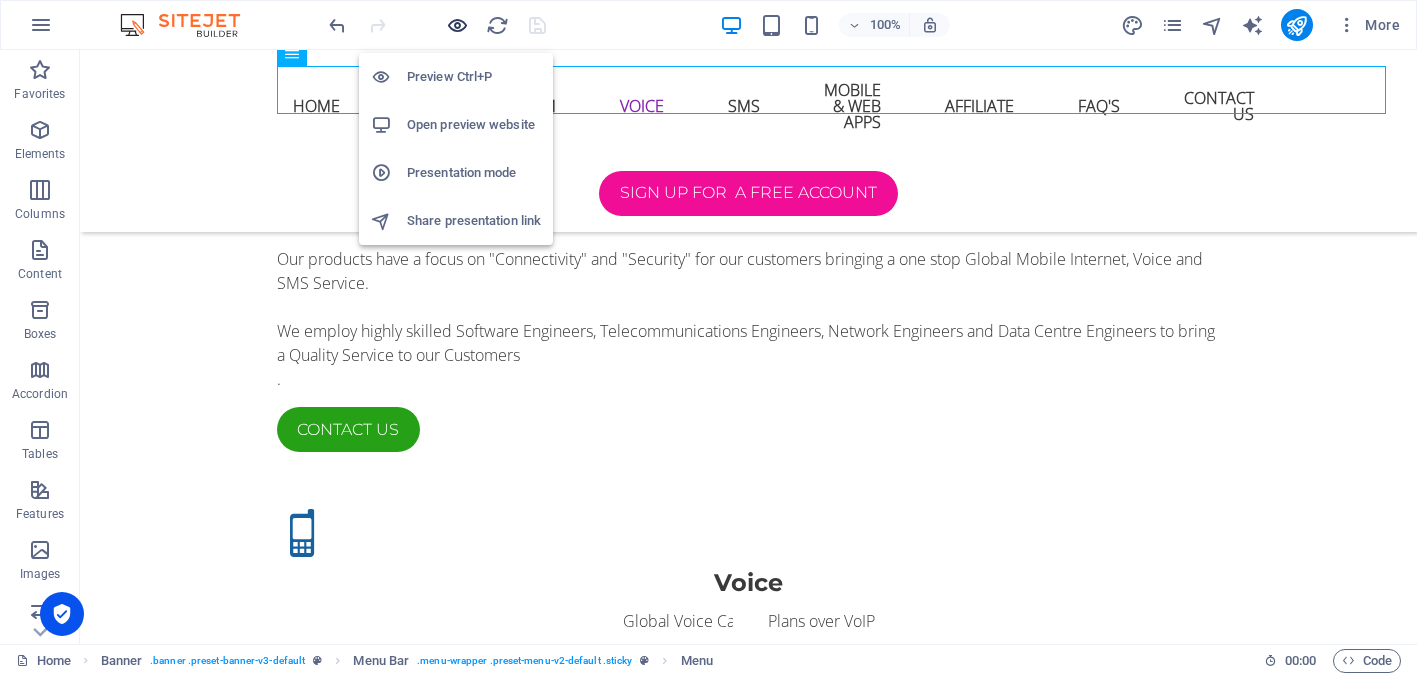 click at bounding box center [457, 25] 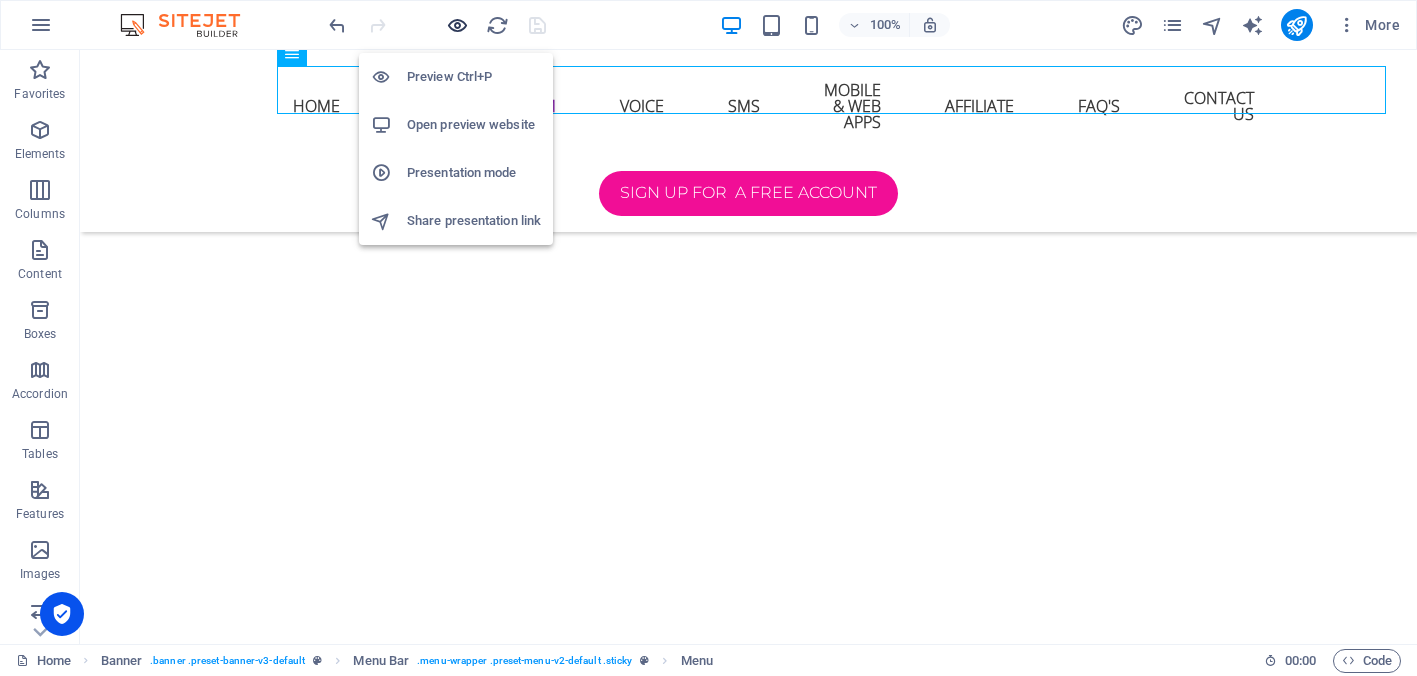 scroll, scrollTop: 2154, scrollLeft: 0, axis: vertical 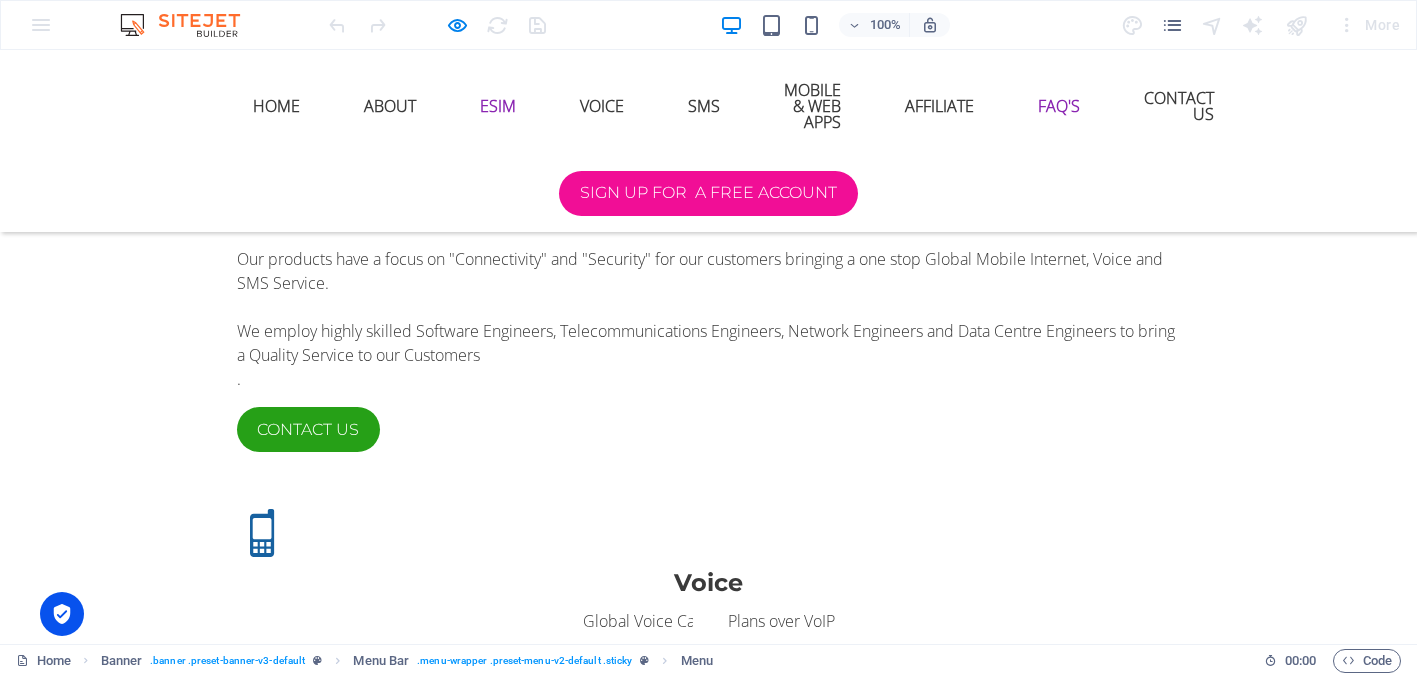 click on "FAQ'S" at bounding box center (1059, 106) 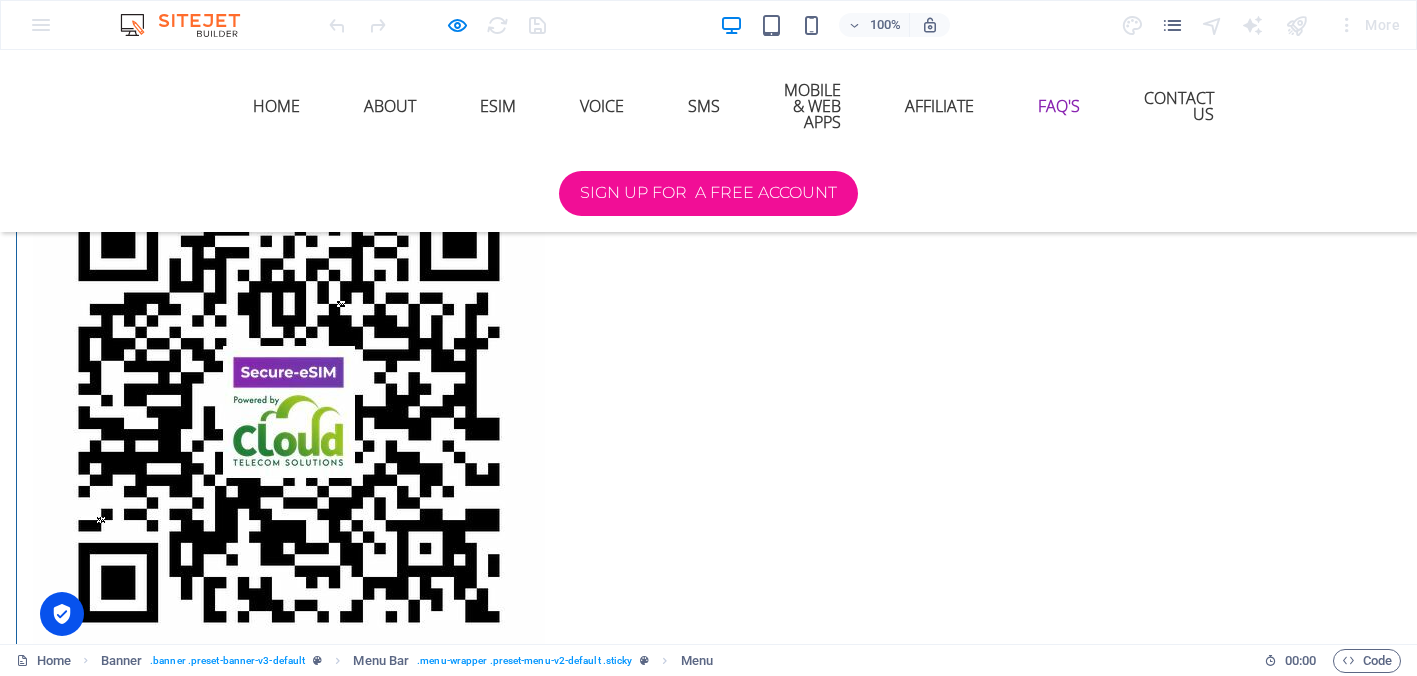 scroll, scrollTop: 7956, scrollLeft: 0, axis: vertical 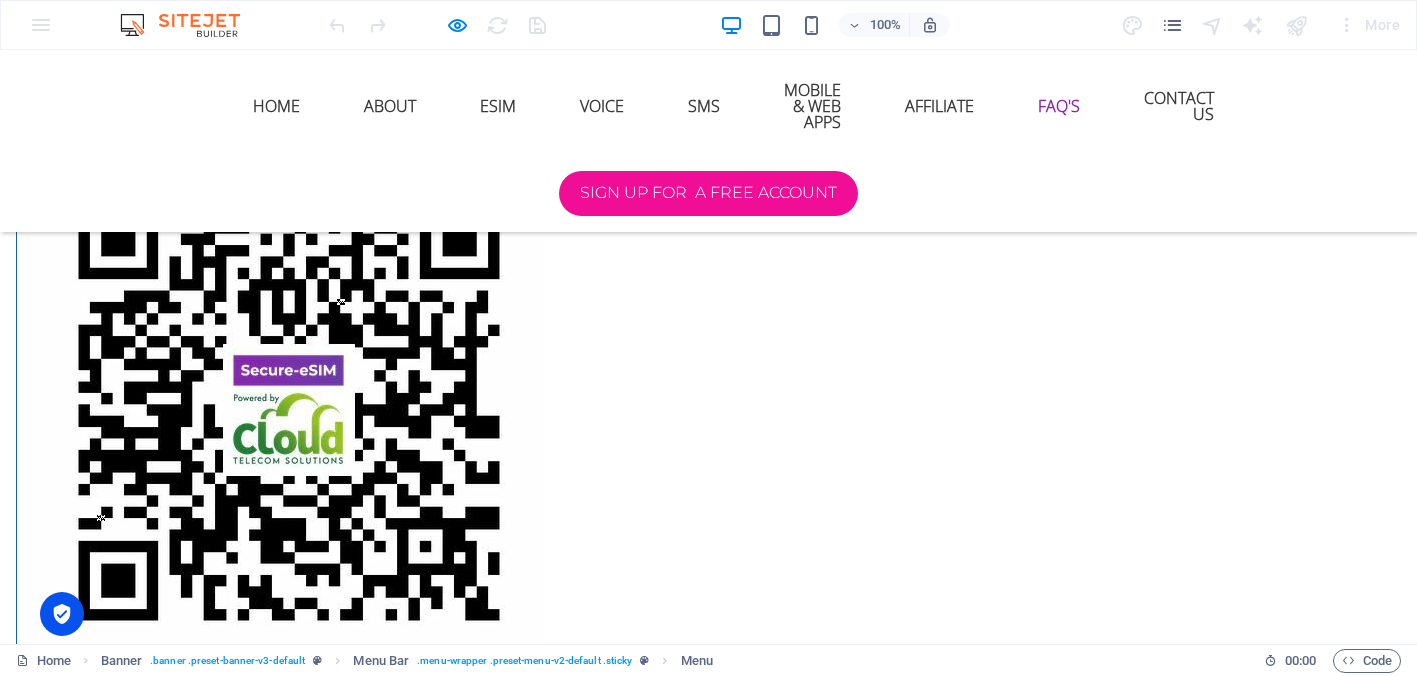 click on "21. Can I use eSIM Technology to provide Internet Access and Remote Control in my Rental Accommodation ?" at bounding box center [709, 3600] 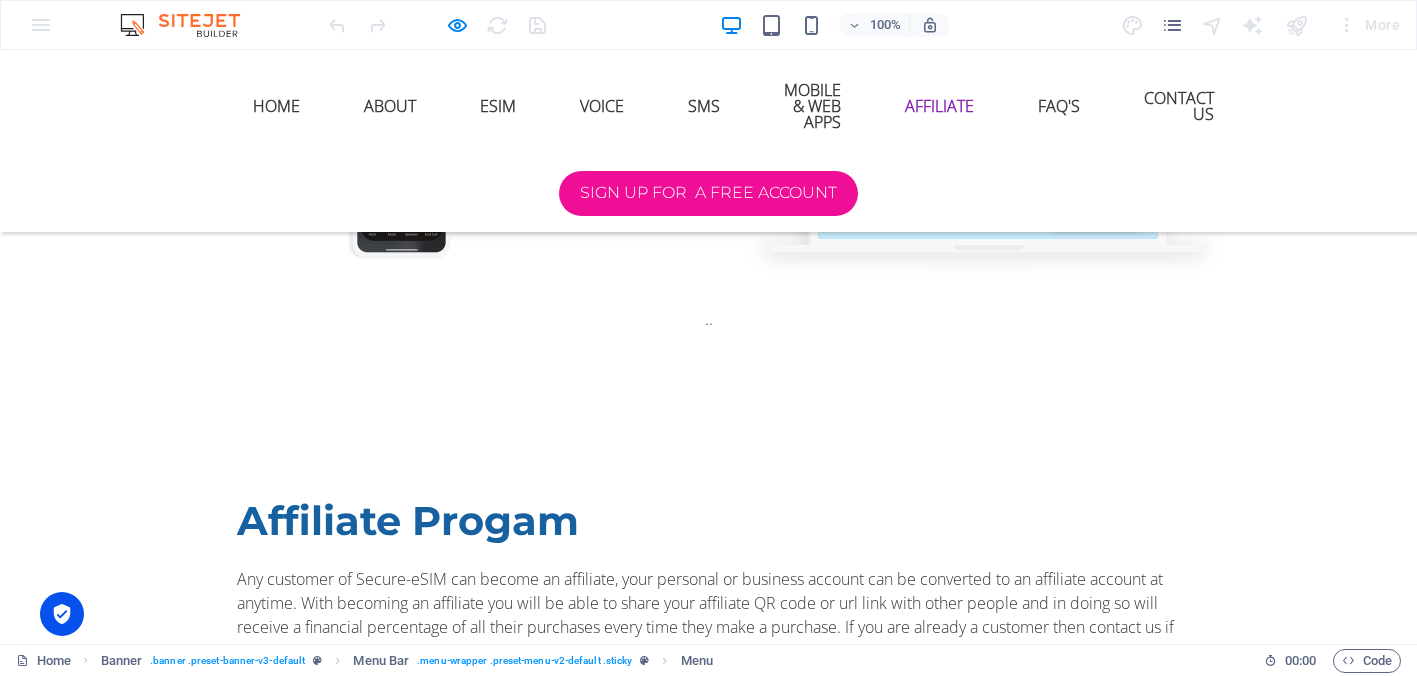 scroll, scrollTop: 5493, scrollLeft: 0, axis: vertical 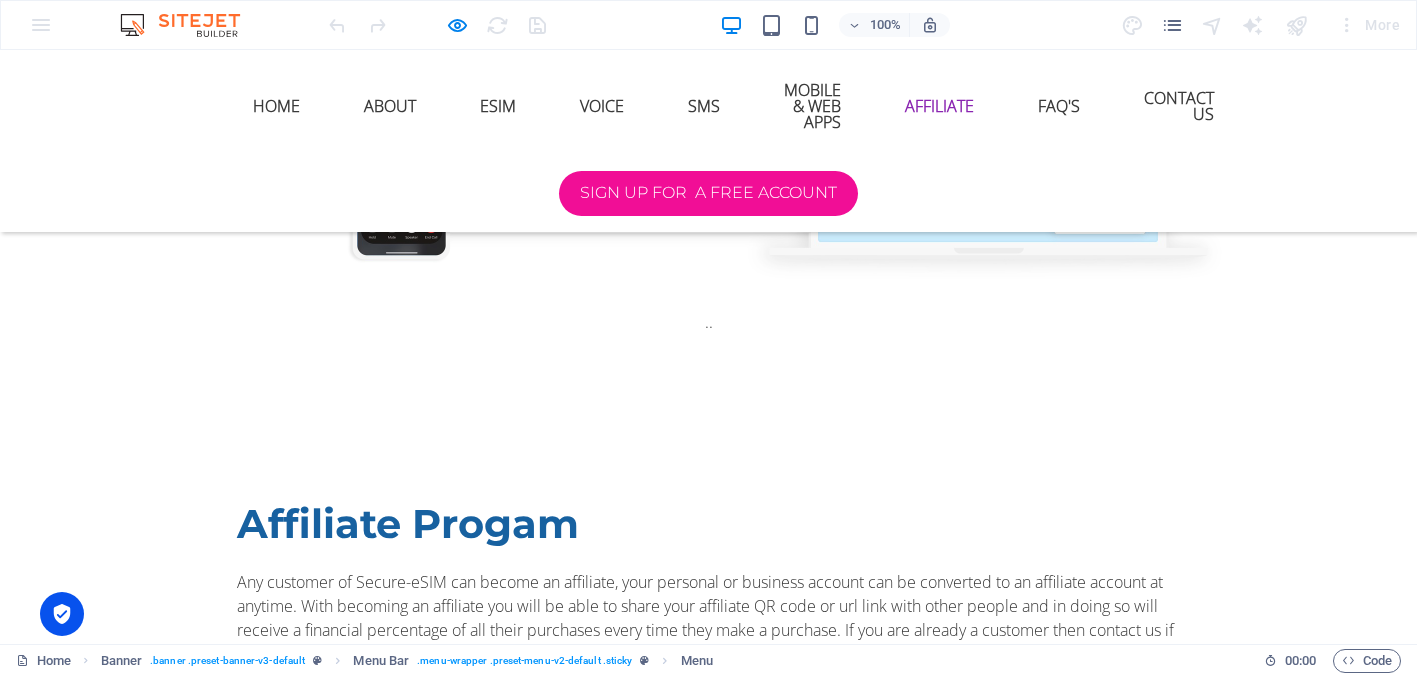click at bounding box center (289, 2187) 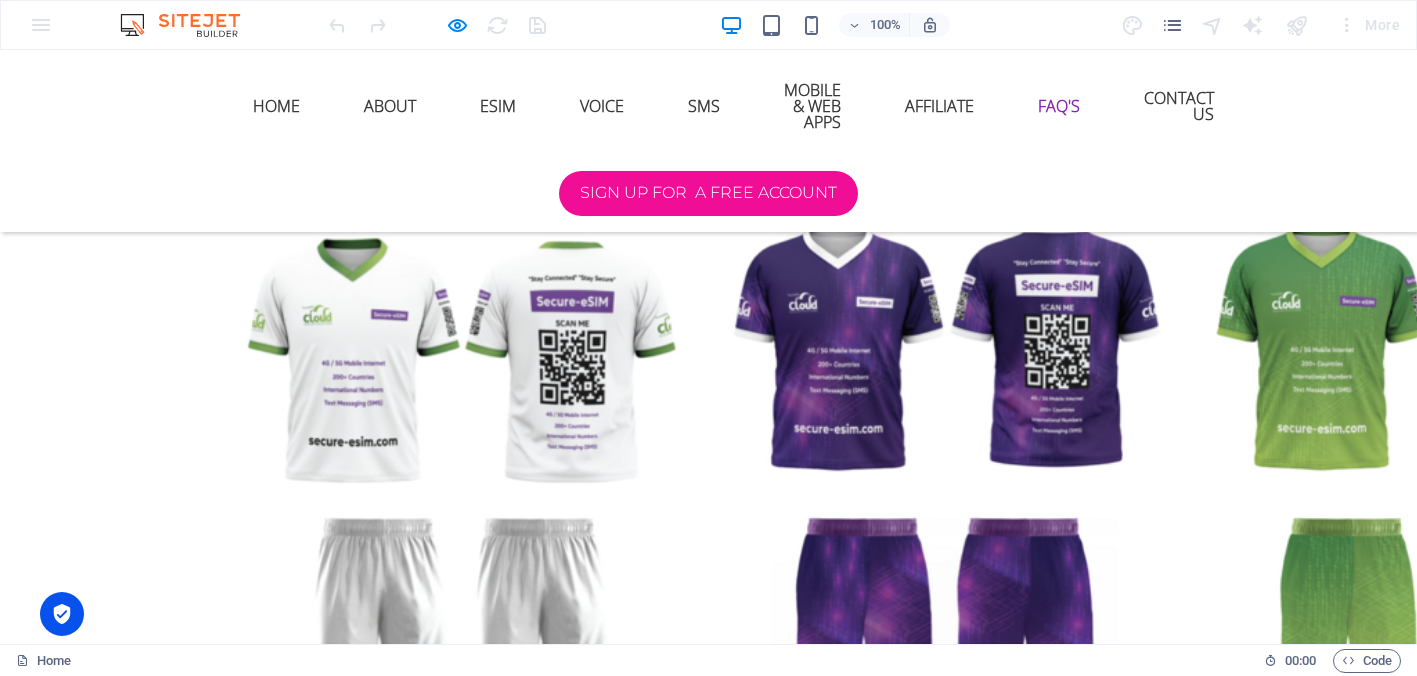 scroll, scrollTop: 6399, scrollLeft: 0, axis: vertical 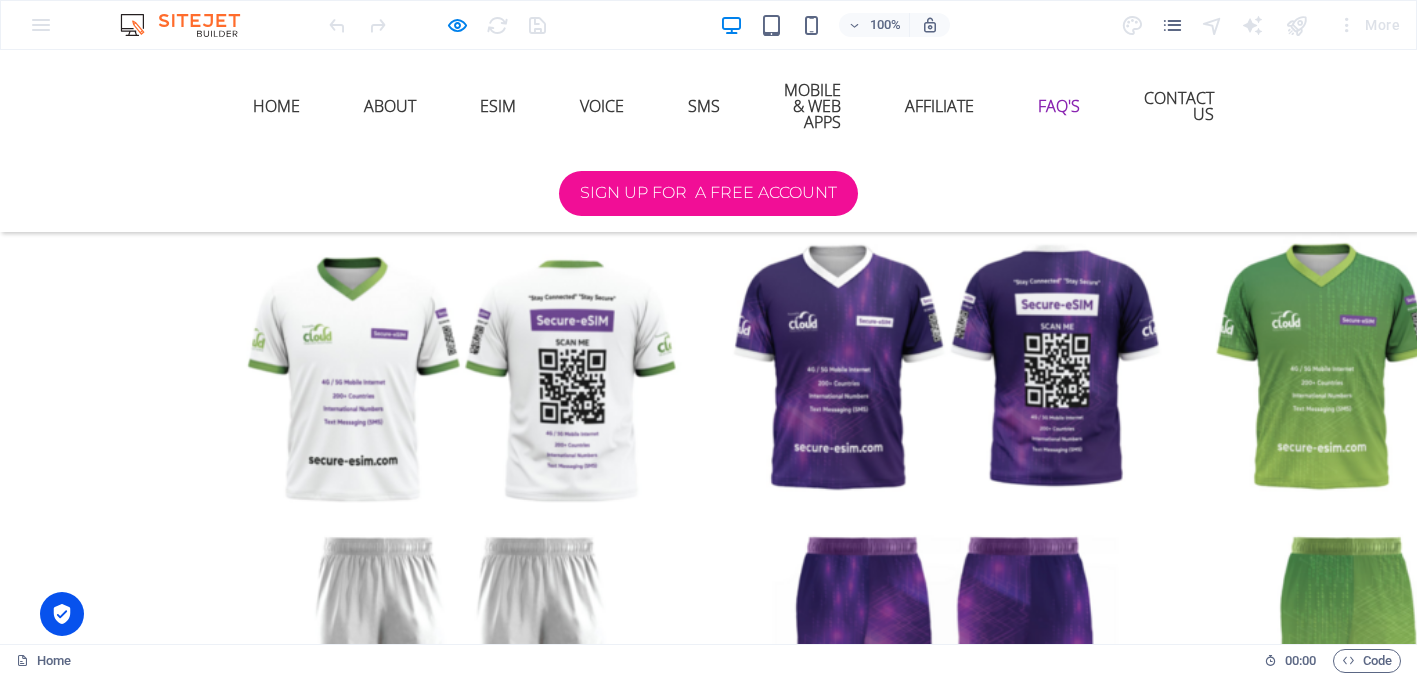 click at bounding box center (709, 3661) 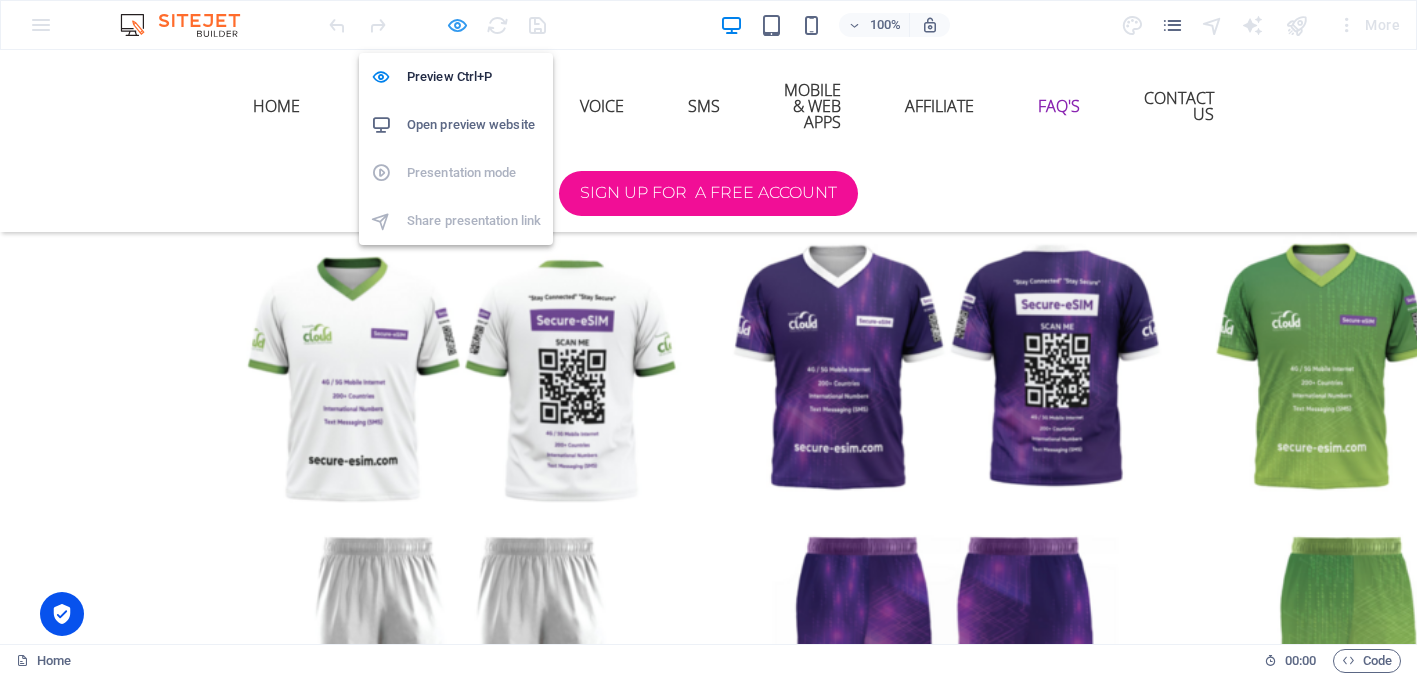 click at bounding box center [457, 25] 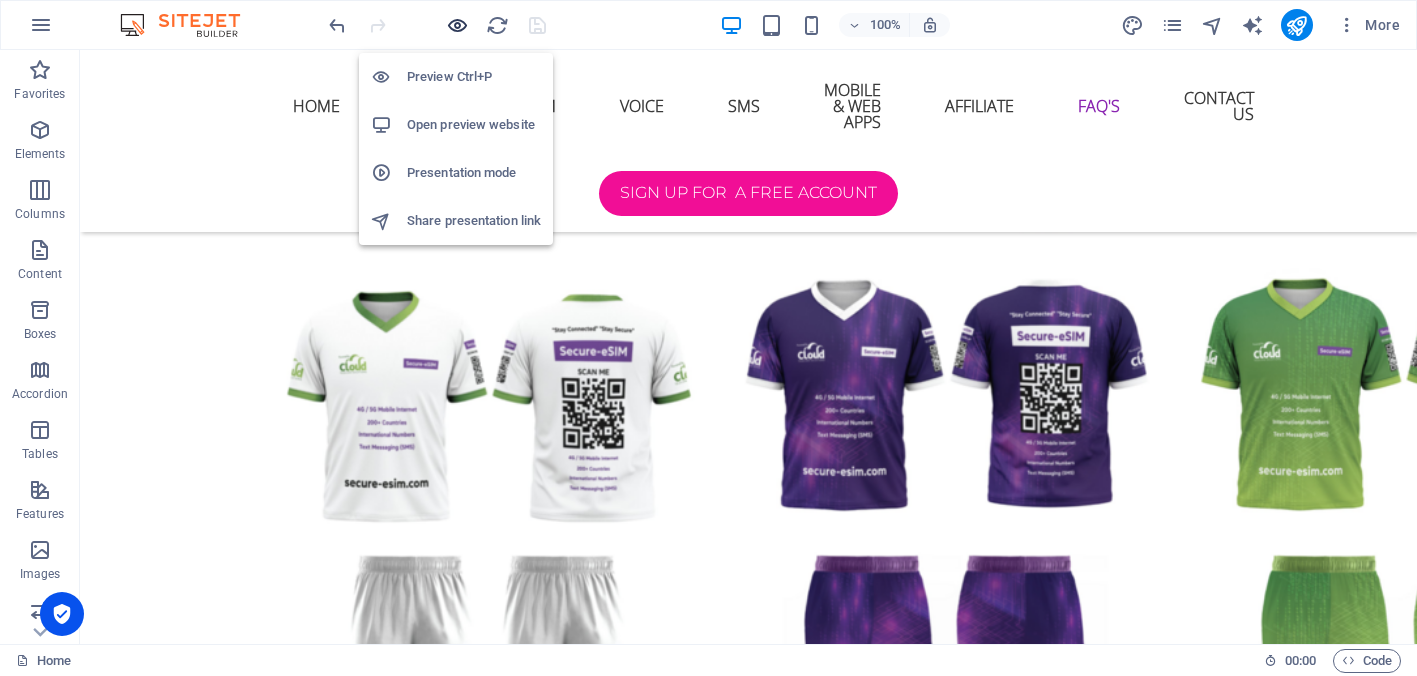 scroll, scrollTop: 6453, scrollLeft: 0, axis: vertical 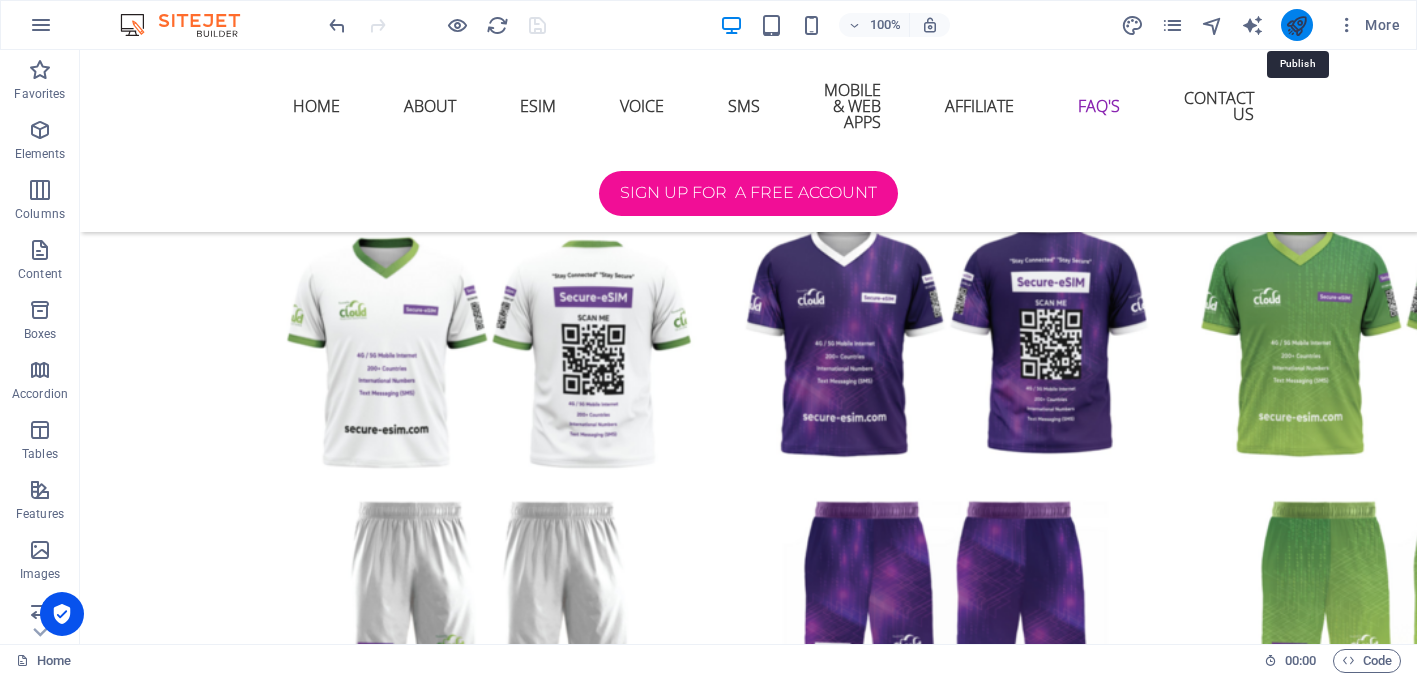 click at bounding box center (1296, 25) 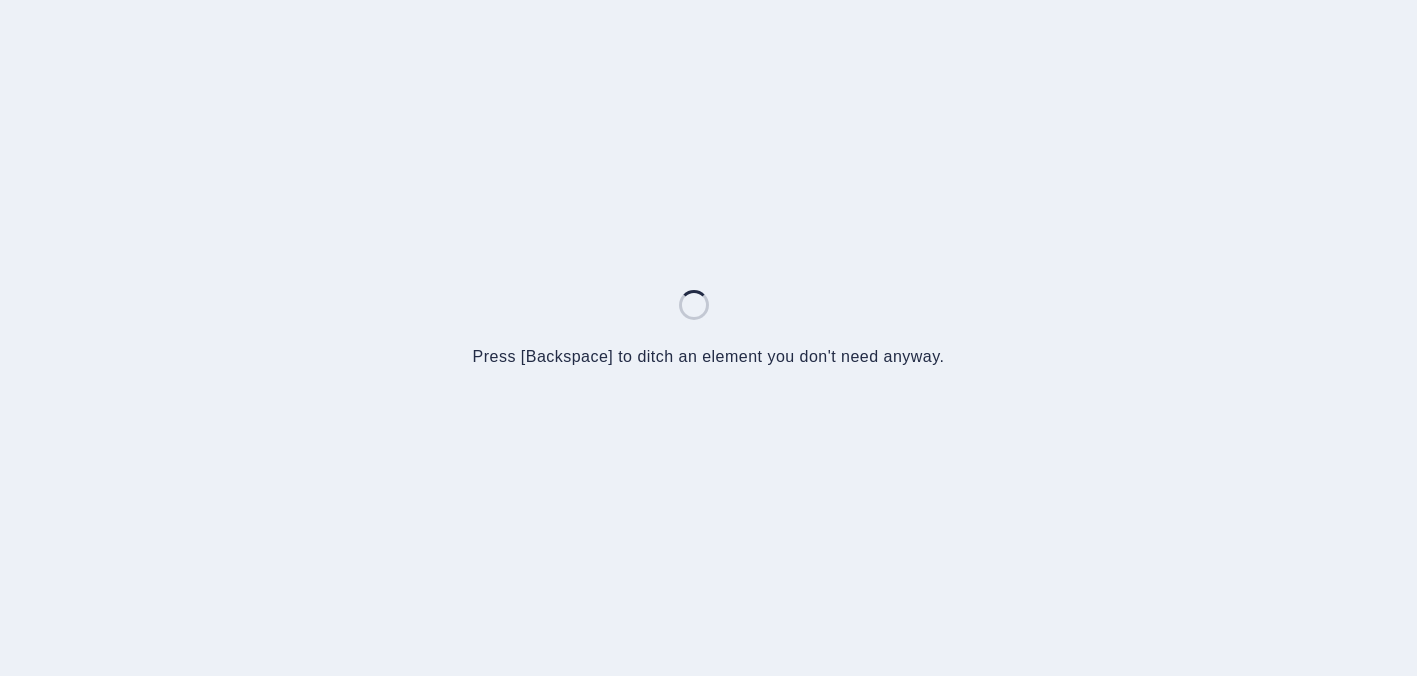 scroll, scrollTop: 0, scrollLeft: 0, axis: both 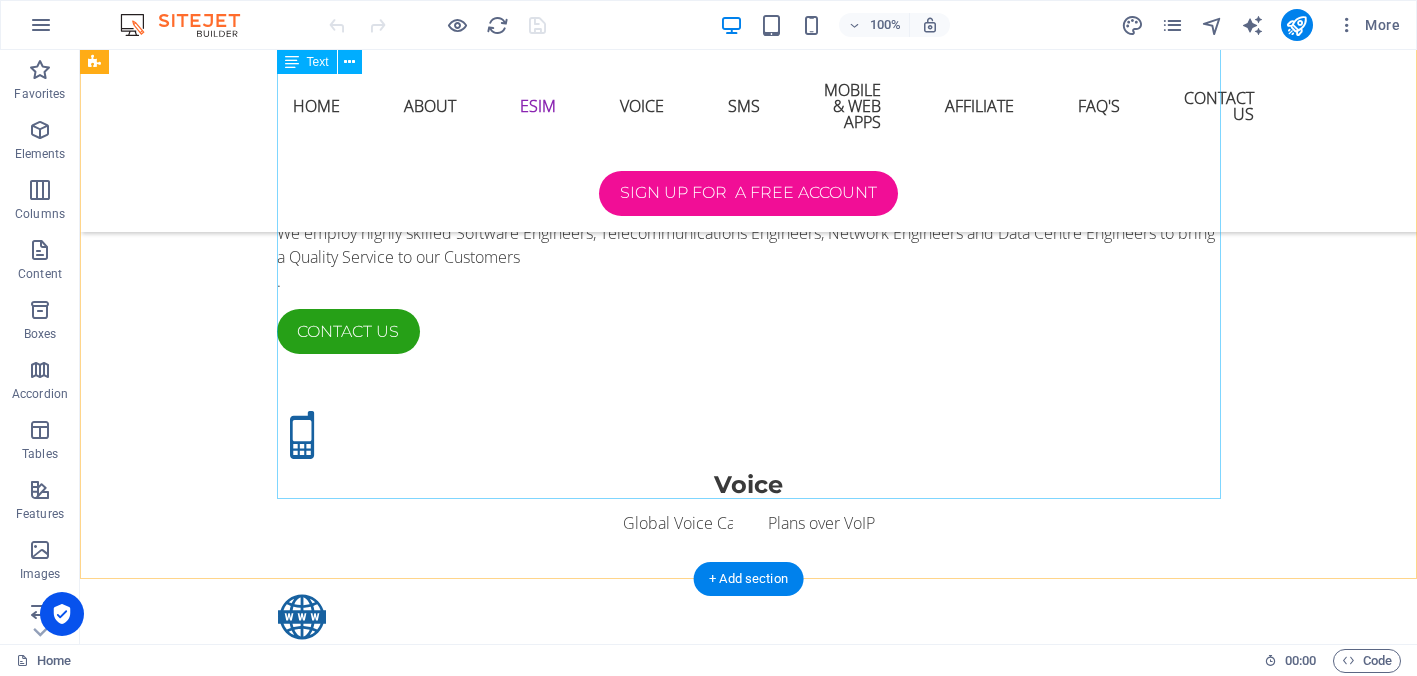click on "eSIM Technology is an embedded version of the traditional SIM card that is directly integrated into a device. With eSIM these is no need to swap out or physically handle SIM cards. Instead, users can download and activate profiles directly on their devices, allowing them to switch carriers or service seamlessly. Why Choose Our eSIM Platform ? Instant Activation:  Our eSIM platform allows users to activate their services instantly without the hassle of waiting for a physical SIM card. This eliminates delays and provides an exceptional user experience.   Global Coverage:  We offer access to extensive international networks, ensuring seamless global roaming and connectivity, no matter where you are. Flexible Plans:  With our eSIM solutions, users can select tailored plans that suit their individual or business needs, giving them the freedom to choose between local, regional or international services. S ecure and Reliable: Effortless Management: Internet Access & Telemetry for Rental Accommodation:" at bounding box center [749, 1622] 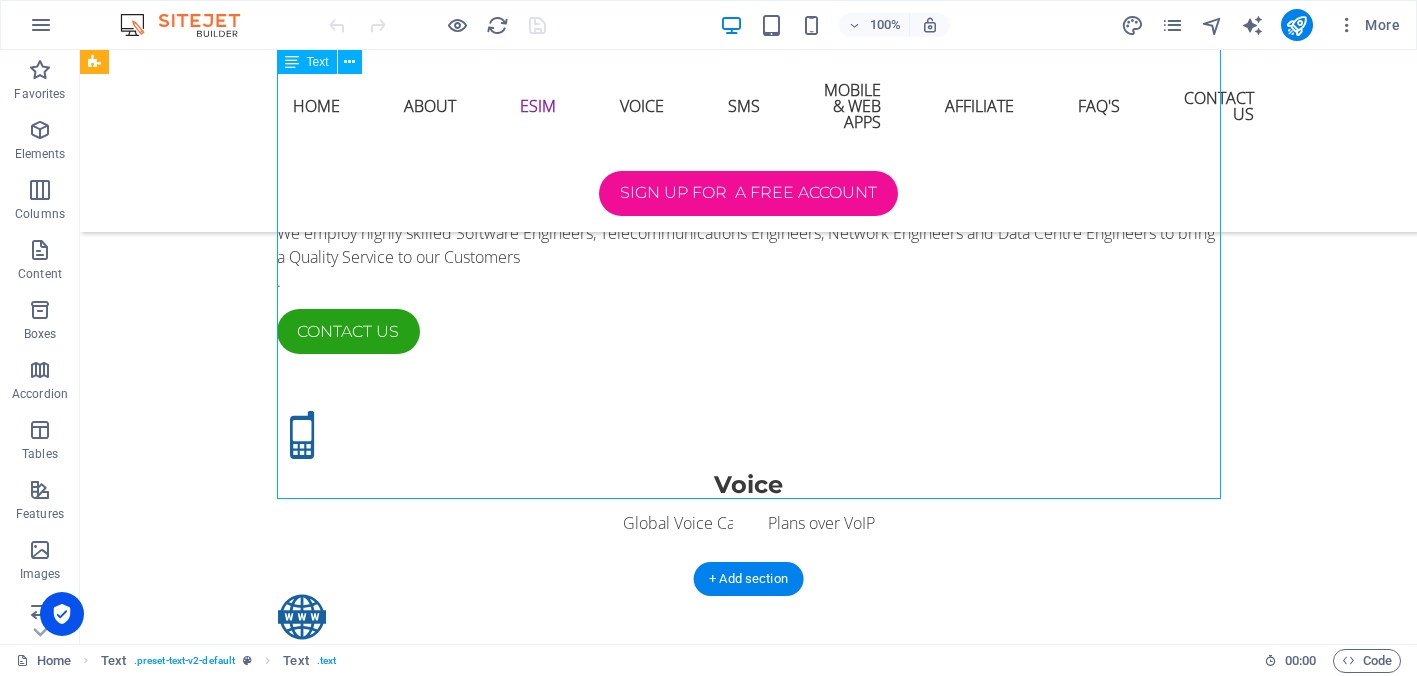 click on "eSIM Technology is an embedded version of the traditional SIM card that is directly integrated into a device. With eSIM these is no need to swap out or physically handle SIM cards. Instead, users can download and activate profiles directly on their devices, allowing them to switch carriers or service seamlessly. Why Choose Our eSIM Platform ? Instant Activation:  Our eSIM platform allows users to activate their services instantly without the hassle of waiting for a physical SIM card. This eliminates delays and provides an exceptional user experience.   Global Coverage:  We offer access to extensive international networks, ensuring seamless global roaming and connectivity, no matter where you are. Flexible Plans:  With our eSIM solutions, users can select tailored plans that suit their individual or business needs, giving them the freedom to choose between local, regional or international services. S ecure and Reliable: Effortless Management: Internet Access & Telemetry for Rental Accommodation:" at bounding box center (749, 1622) 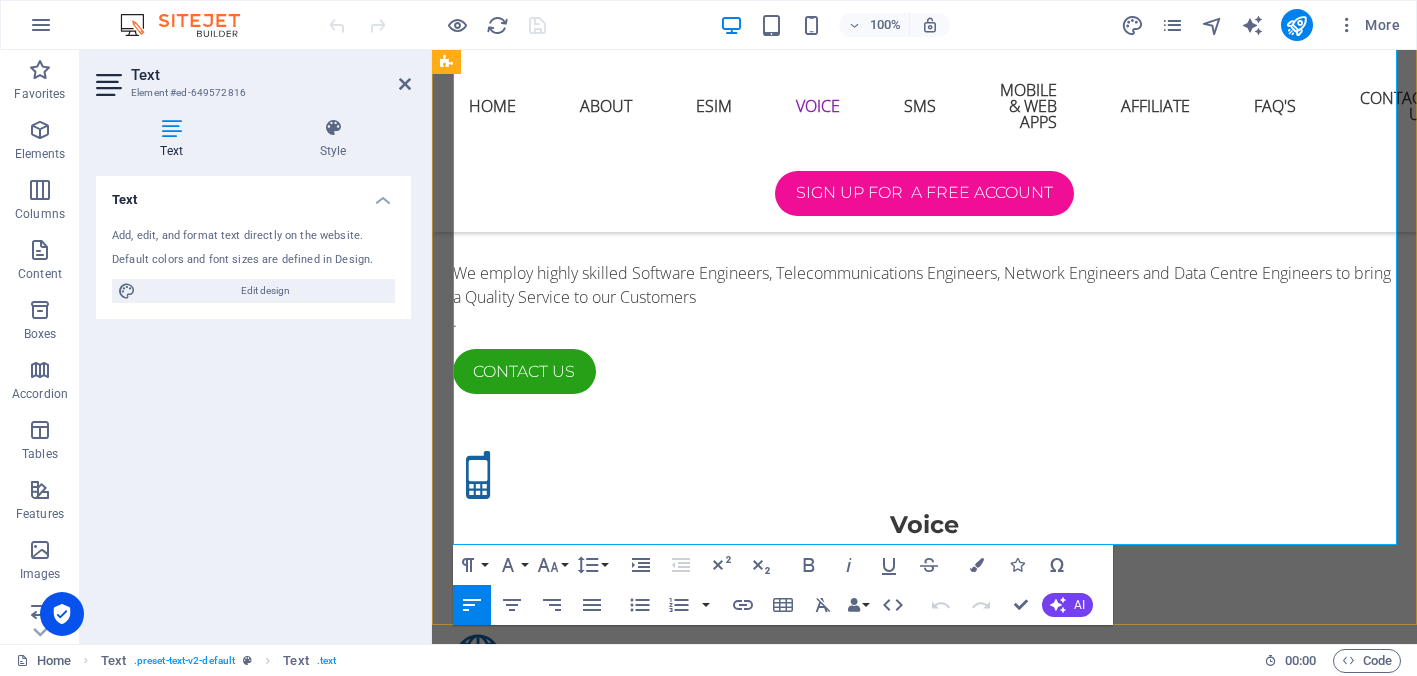 scroll, scrollTop: 2268, scrollLeft: 0, axis: vertical 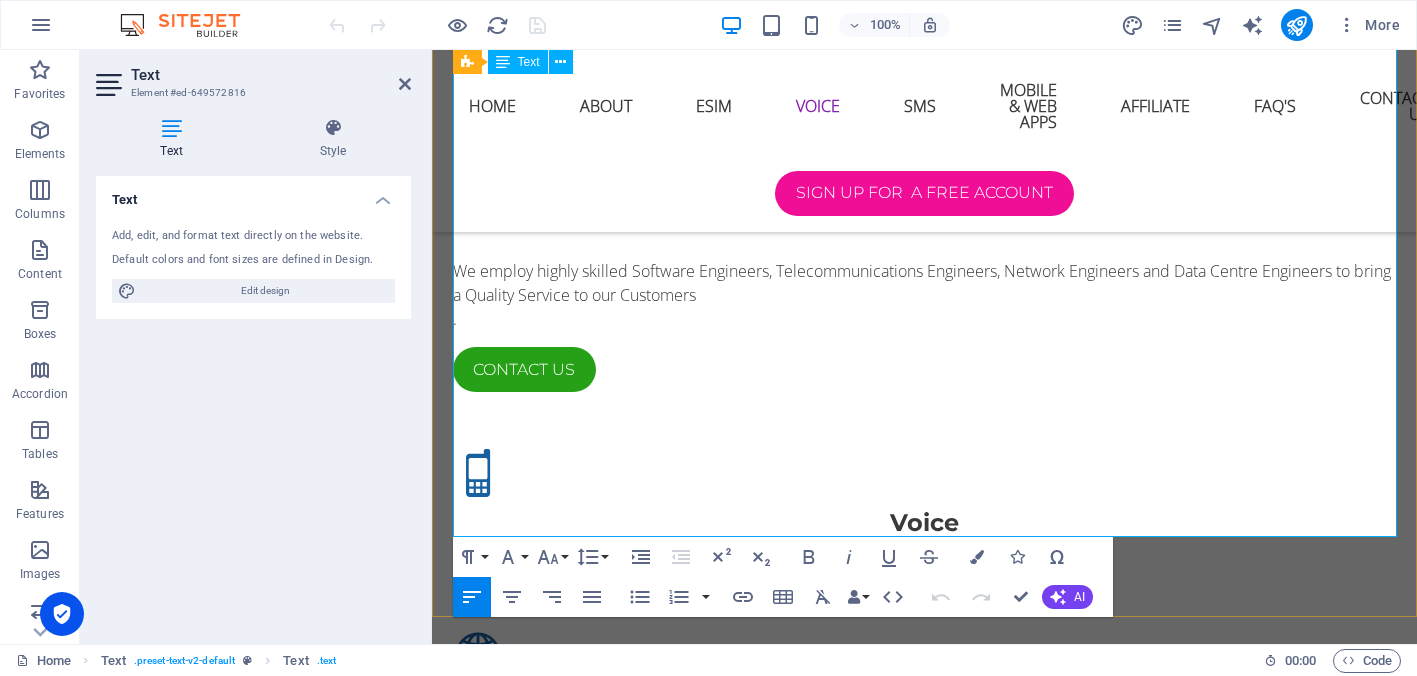 click on "Internet Access & Telemetry for Rental Accommodation:  At Secure-eSIM we can provide a 4/5G WiFi Router compatible with our eSIM Technology platform which can be used to supply high speed customised internet access for your customers in rental accommodation like Airbnb. Using our platform you can manage internet access in your rental accommodation from anywhere in the world, if your accommodation is not booked for a period of time then you can save money by turning it off. Our  4/5G WiFi Router Technology also has one input and one output that can be use for remotely opening an electronic door or for monitoring any equipment in the premises, you can also connect a smart TV and VoIP Phone to the  4/5G WiFi Router." at bounding box center [933, 1844] 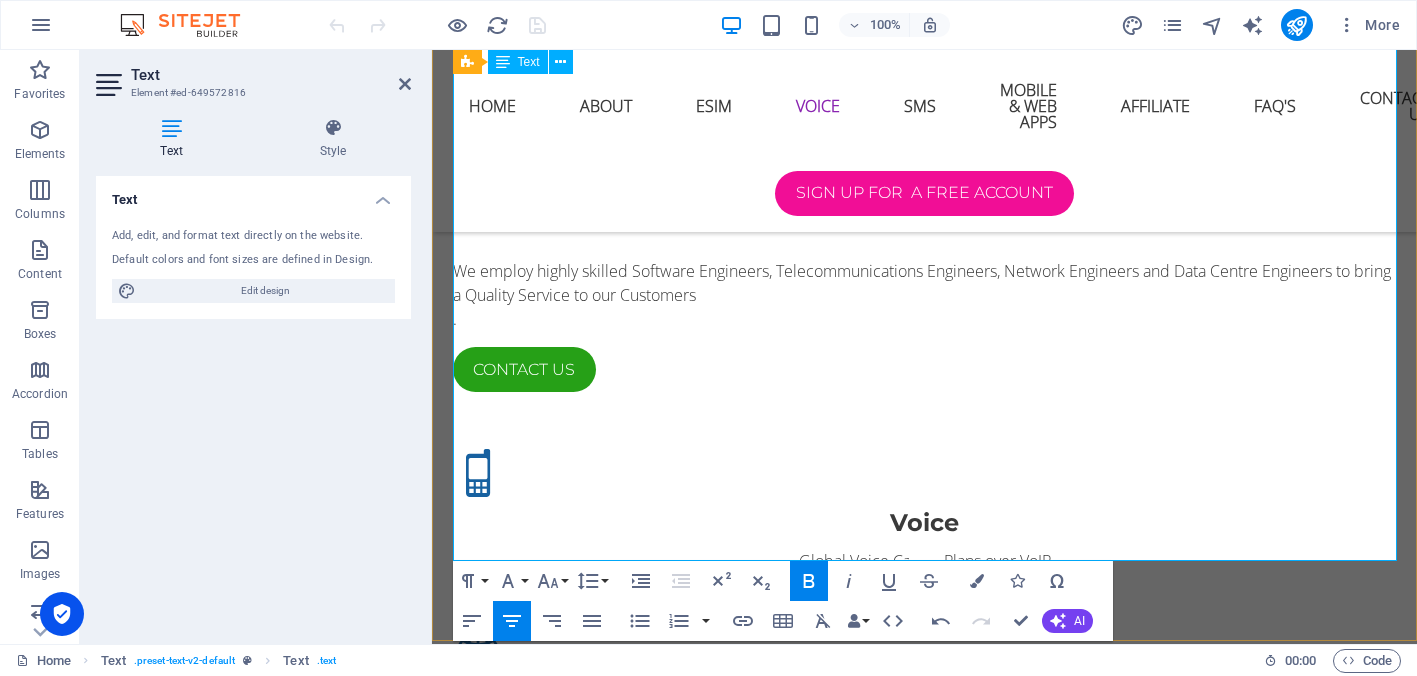 click on "Internet Access & Telemetry for Rental Accommodation:  At Secure-eSIM we can provide a 4/5G WiFi Router compatible with our eSIM Technology platform which can be used to supply high speed customised internet access for your customers in rental accommodation like Airbnb. Using our platform you can manage internet access in your rental accommodation from anywhere in the world, if your accommodation is not booked for a period of time then you can save money by turning it off. Our  4/5G WiFi Router Technology also has one input and one output that can be use for remotely opening an electronic door or for monitoring any equipment in the premises, you can also connect a smart TV and VoIP Phone to the  4/5G WiFi Router." at bounding box center (933, 1844) 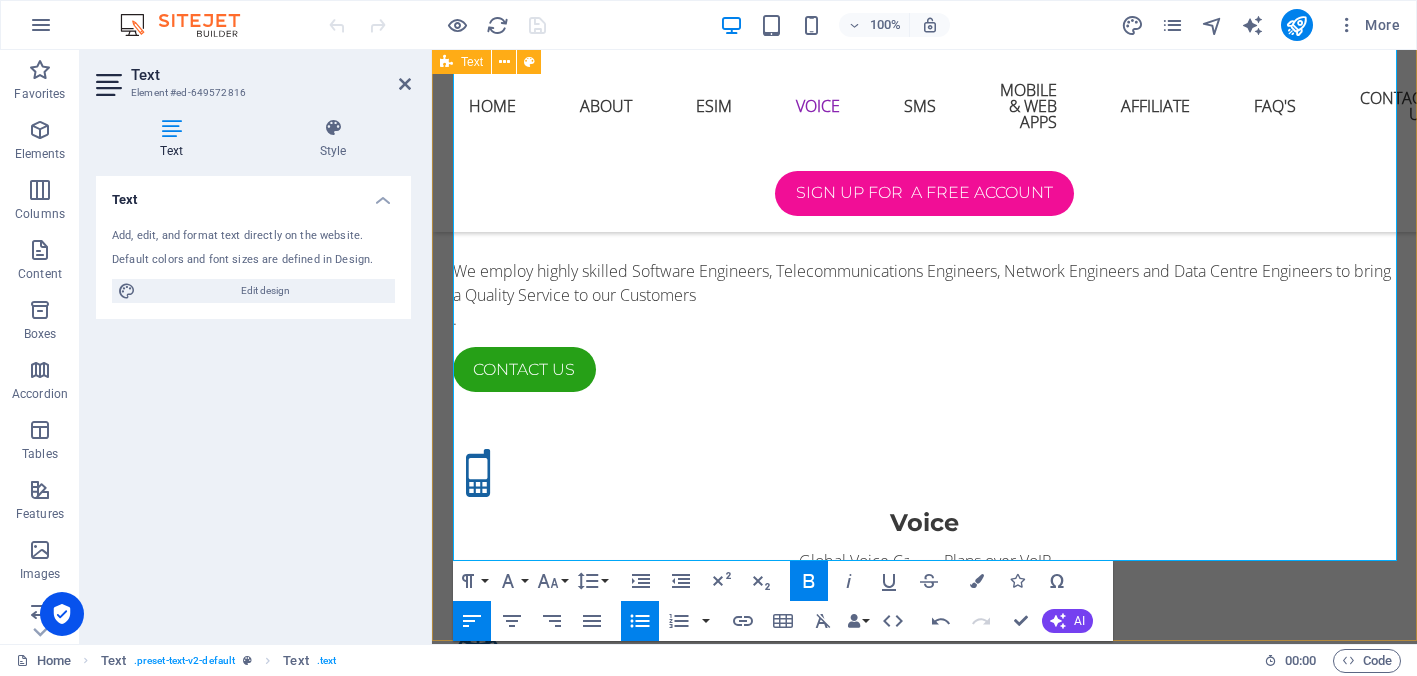 click on "eSIM eSIM Technology is an embedded version of the traditional SIM card that is directly integrated into a device. With eSIM these is no need to swap out or physically handle SIM cards. Instead, users can download and activate profiles directly on their devices, allowing them to switch carriers or service seamlessly. Why Choose Our eSIM Platform ? Instant Activation:  Our eSIM platform allows users to activate their services instantly without the hassle of waiting for a physical SIM card. This eliminates delays and provides an exceptional user experience.   Global Coverage:  We offer access to extensive international networks, ensuring seamless global roaming and connectivity, no matter where you are. Flexible Plans:  With our eSIM solutions, users can select tailored plans that suit their individual or business needs, giving them the freedom to choose between local, regional or international services. S ecure and Reliable: Effortless Management: Internet Access & Telemetry for Rental Accommodation:" at bounding box center (924, 1634) 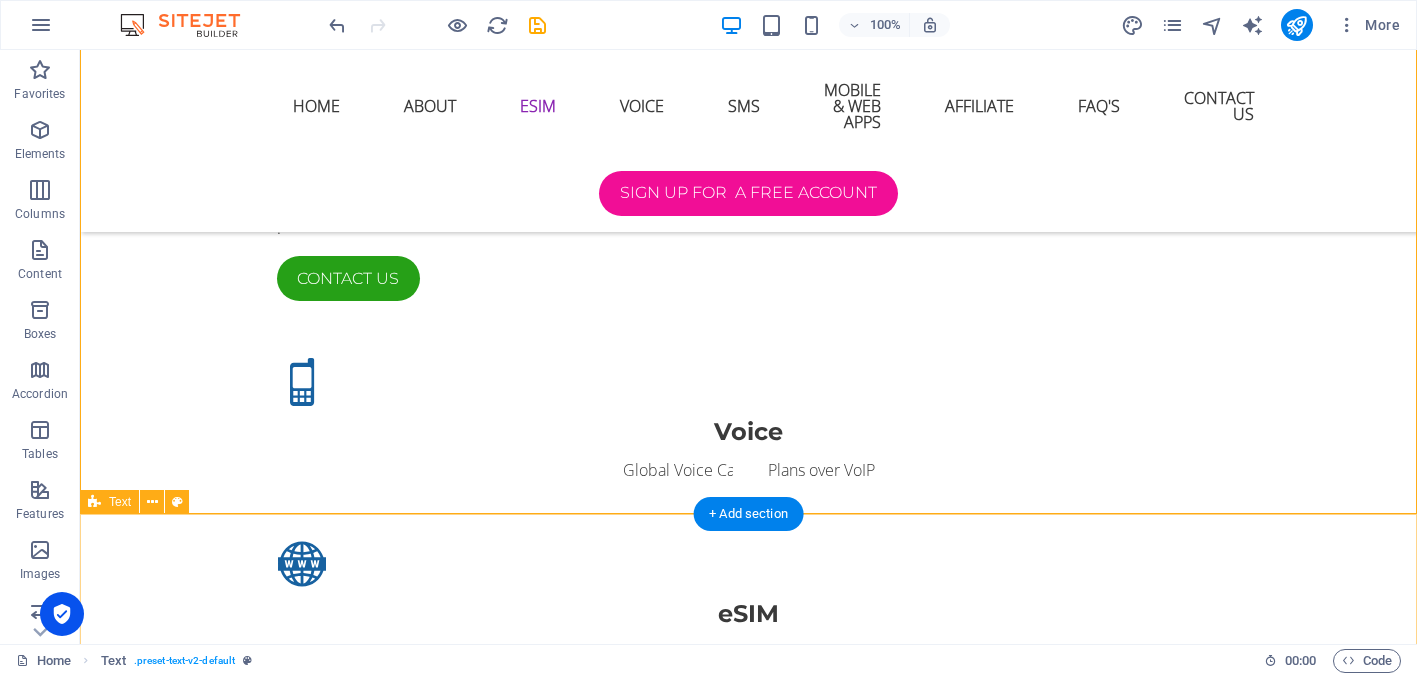 scroll, scrollTop: 2353, scrollLeft: 0, axis: vertical 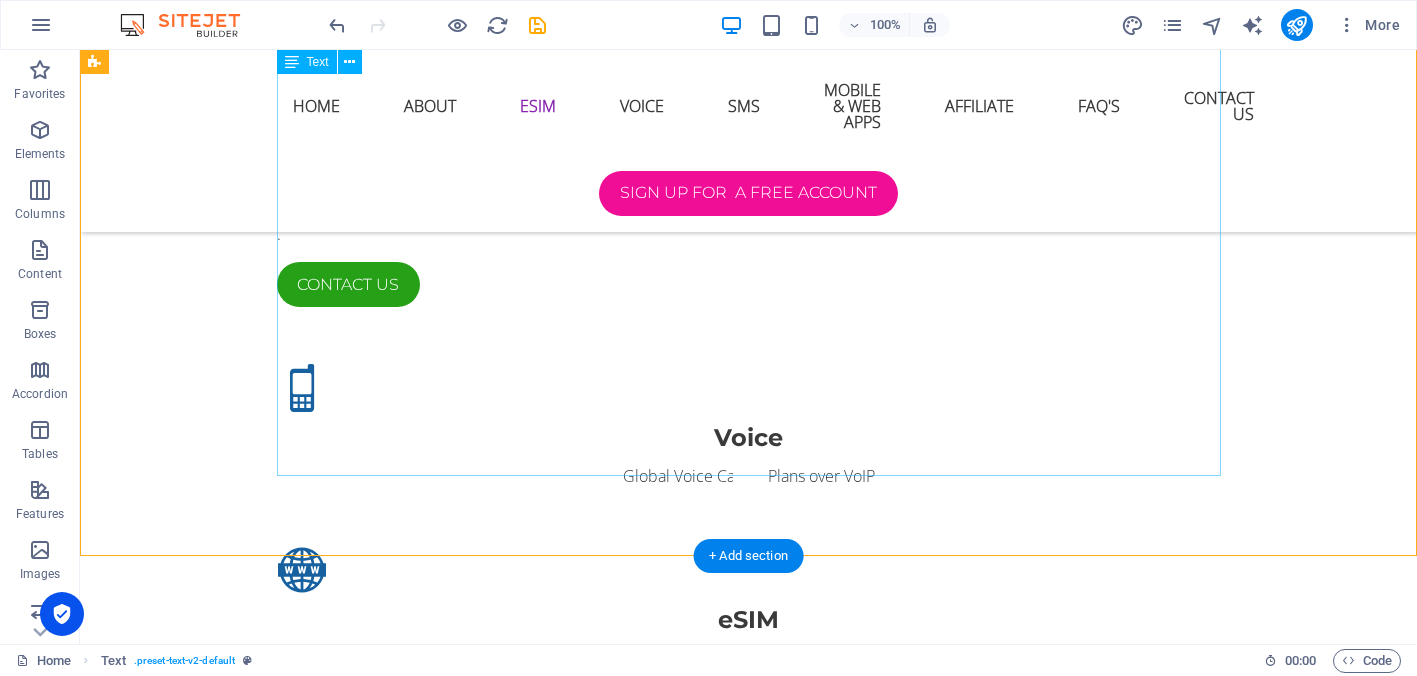 click on "eSIM Technology is an embedded version of the traditional SIM card that is directly integrated into a device. With eSIM these is no need to swap out or physically handle SIM cards. Instead, users can download and activate profiles directly on their devices, allowing them to switch carriers or service seamlessly. Why Choose Our eSIM Platform ? Instant Activation:  Our eSIM platform allows users to activate their services instantly without the hassle of waiting for a physical SIM card. This eliminates delays and provides an exceptional user experience.   Global Coverage:  We offer access to extensive international networks, ensuring seamless global roaming and connectivity, no matter where you are. Flexible Plans:  With our eSIM solutions, users can select tailored plans that suit their individual or business needs, giving them the freedom to choose between local, regional or international services. S ecure and Reliable: Effortless Management: Internet Access & Telemetry for Rental Accommodation:" at bounding box center [749, 1587] 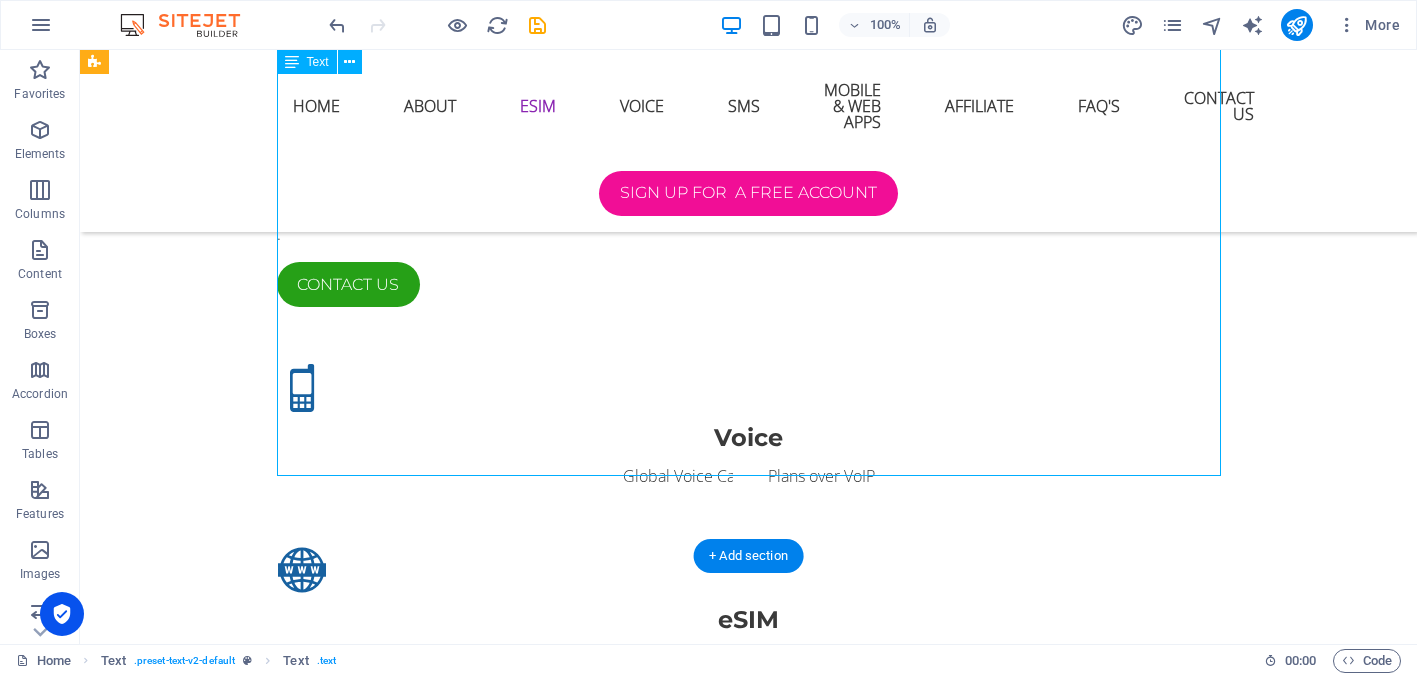 click on "eSIM Technology is an embedded version of the traditional SIM card that is directly integrated into a device. With eSIM these is no need to swap out or physically handle SIM cards. Instead, users can download and activate profiles directly on their devices, allowing them to switch carriers or service seamlessly. Why Choose Our eSIM Platform ? Instant Activation:  Our eSIM platform allows users to activate their services instantly without the hassle of waiting for a physical SIM card. This eliminates delays and provides an exceptional user experience.   Global Coverage:  We offer access to extensive international networks, ensuring seamless global roaming and connectivity, no matter where you are. Flexible Plans:  With our eSIM solutions, users can select tailored plans that suit their individual or business needs, giving them the freedom to choose between local, regional or international services. S ecure and Reliable: Effortless Management: Internet Access & Telemetry for Rental Accommodation:" at bounding box center (749, 1587) 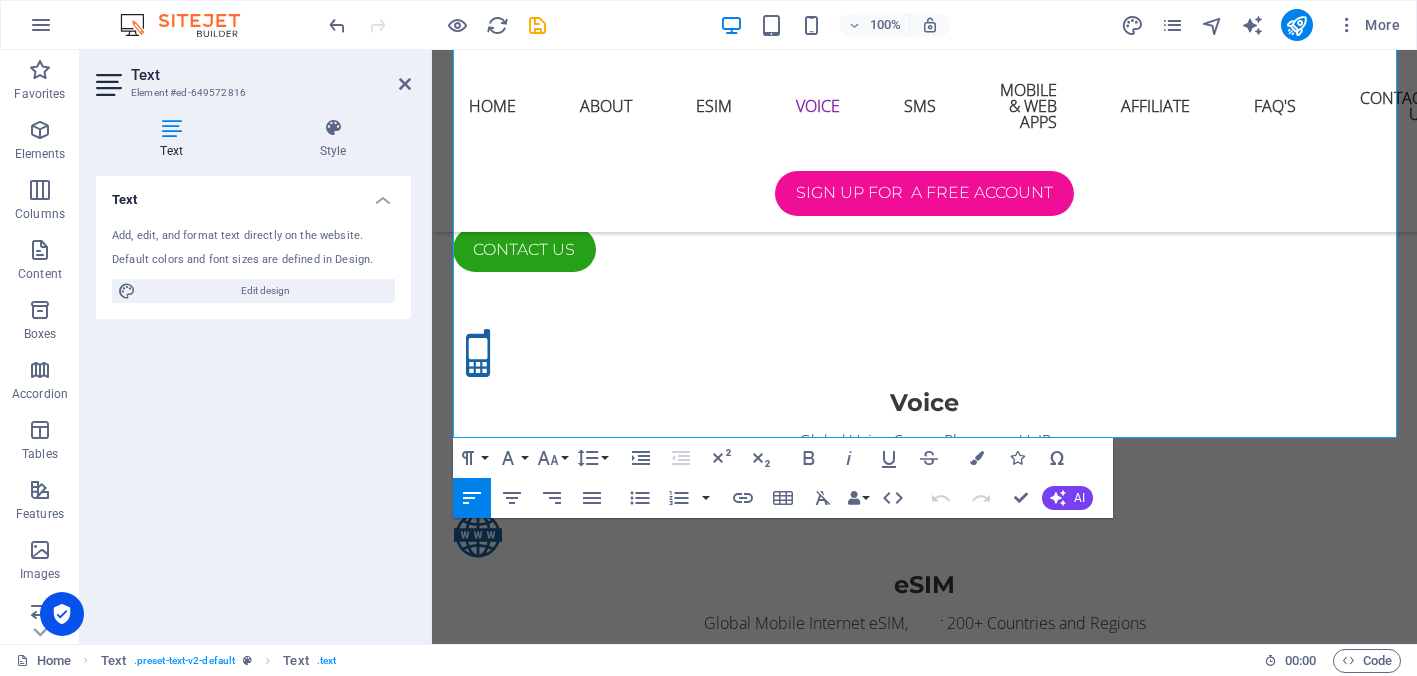 scroll, scrollTop: 2401, scrollLeft: 0, axis: vertical 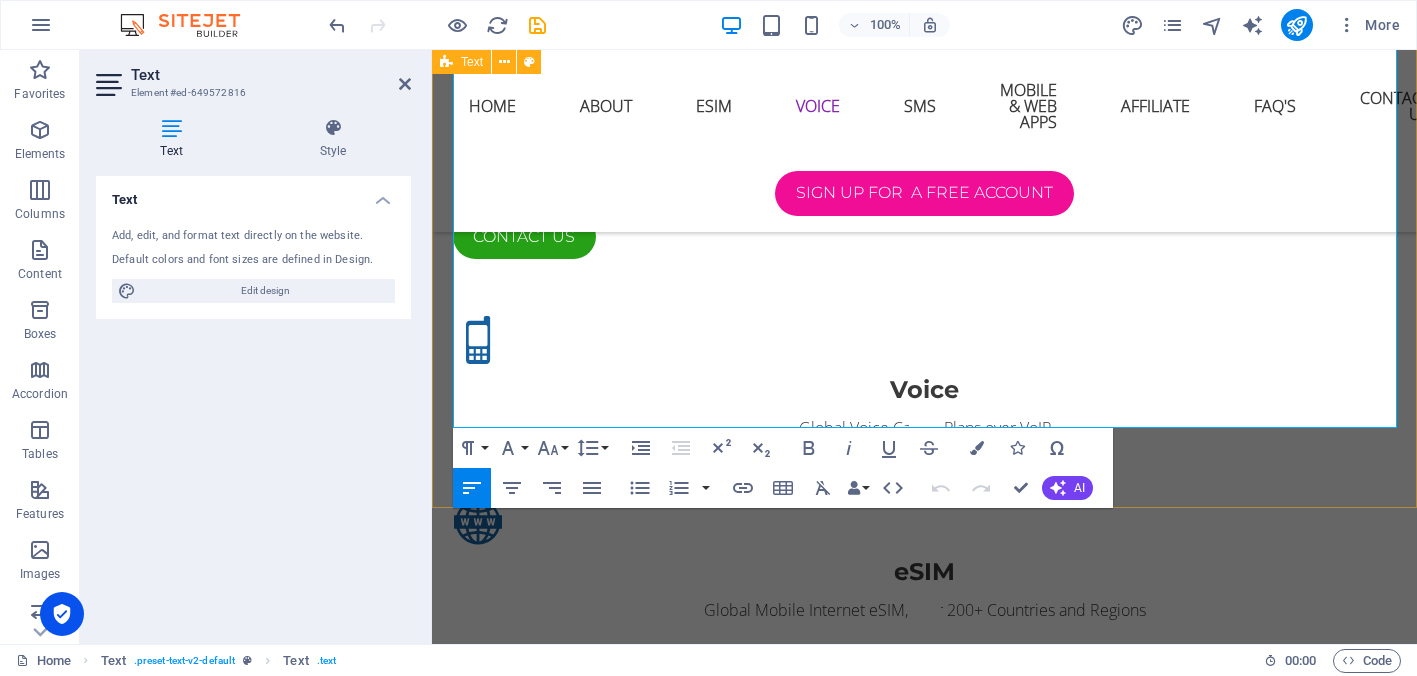 click on "Voice A Virtual   Phone   Number is a phone number that isn't tied to a physical SIM card or line. It operates over the internet and can be used to make and receive Voice calls. With our Mobile and Web Apps you can make and receive Voice calls to and from anywhere in the world, no need for expensive roaming charges. When operated with one of our eSIMs this gives you a Total Global Voice Calling, SMS and Internet Solution." at bounding box center [924, 2022] 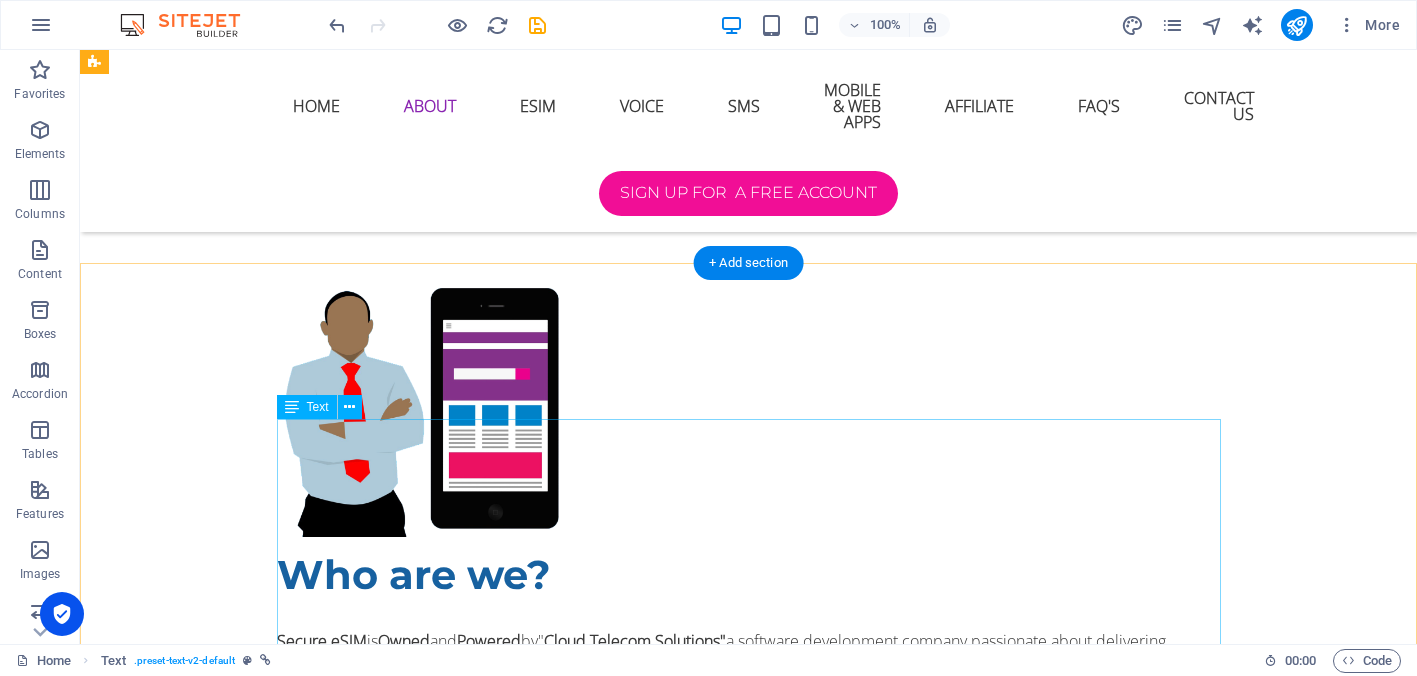 scroll, scrollTop: 1739, scrollLeft: 0, axis: vertical 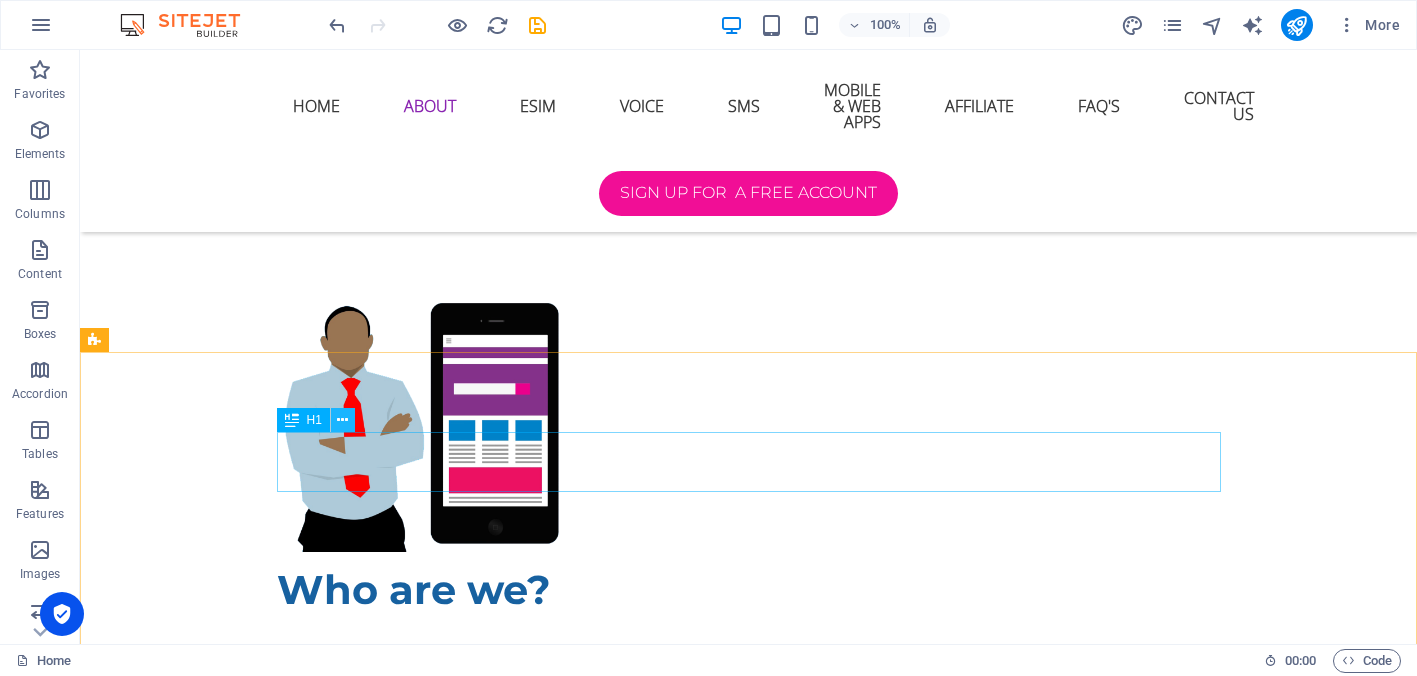 click at bounding box center [342, 420] 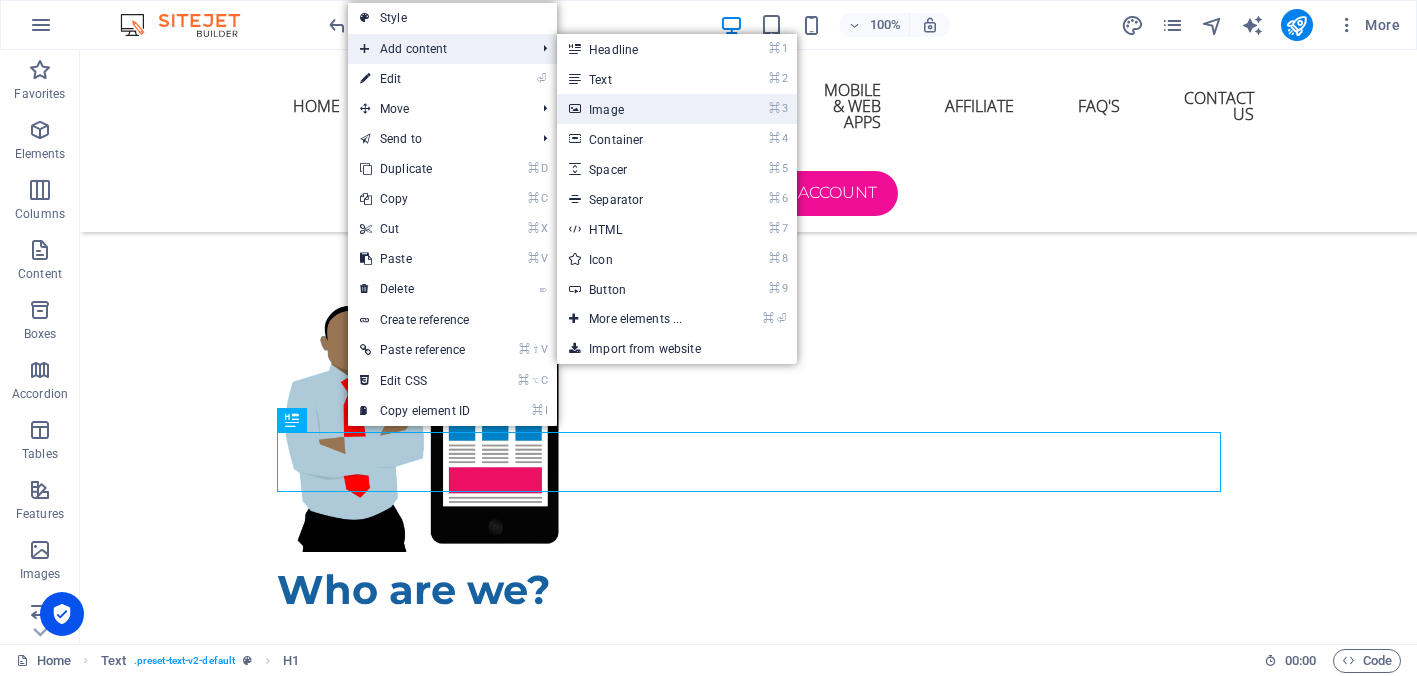 click on "⌘ 3  Image" at bounding box center (639, 109) 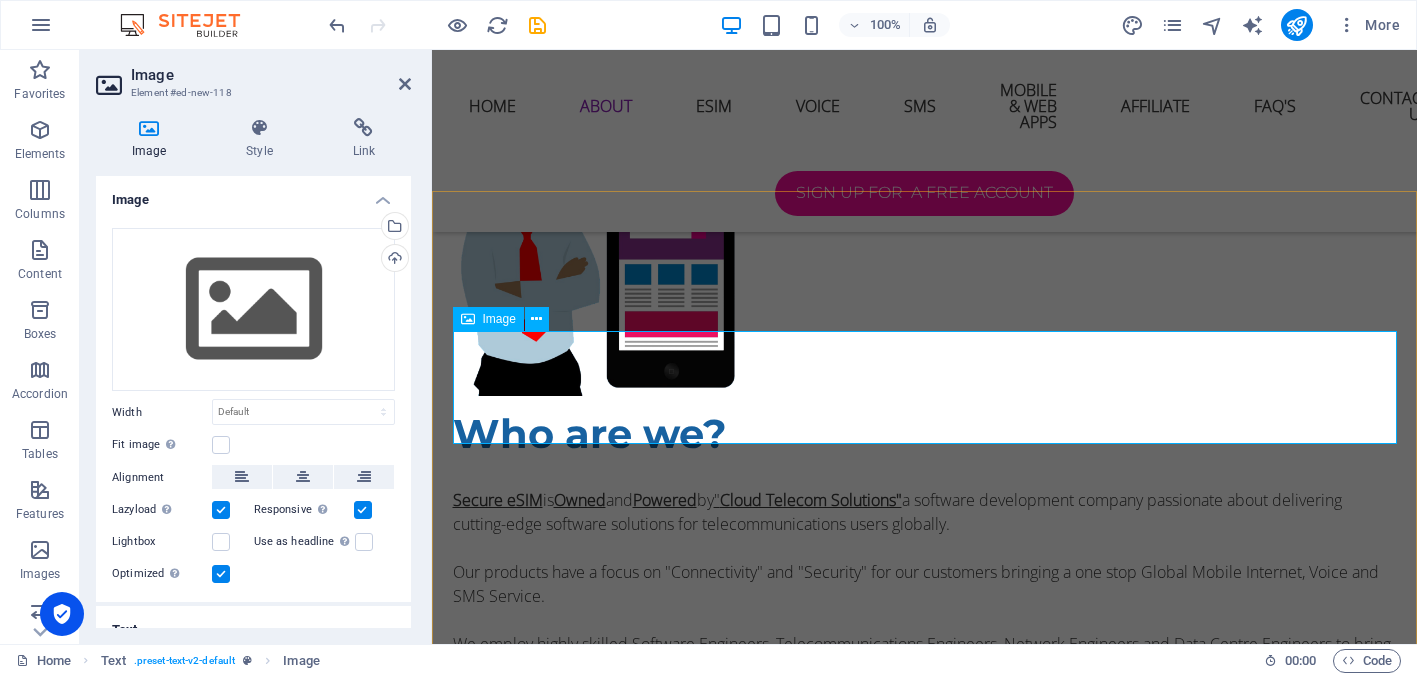 scroll, scrollTop: 1888, scrollLeft: 0, axis: vertical 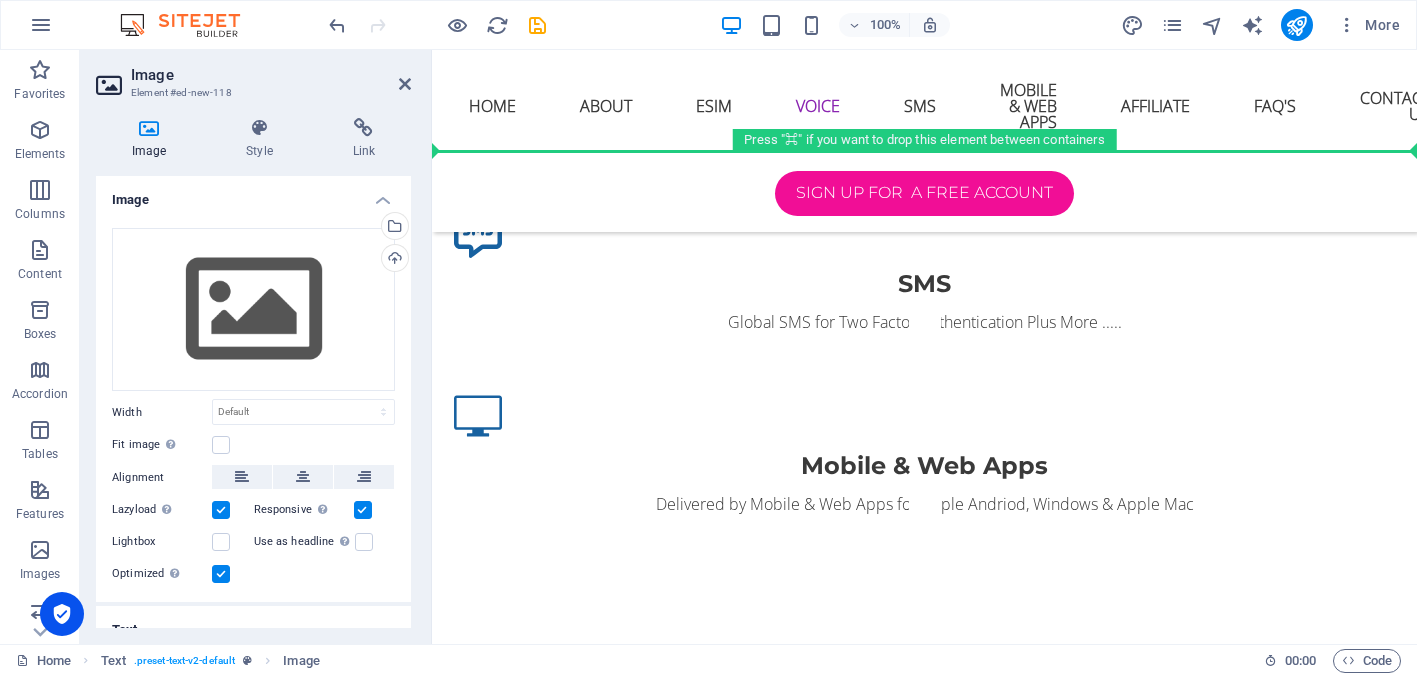 drag, startPoint x: 770, startPoint y: 391, endPoint x: 705, endPoint y: 226, distance: 177.34148 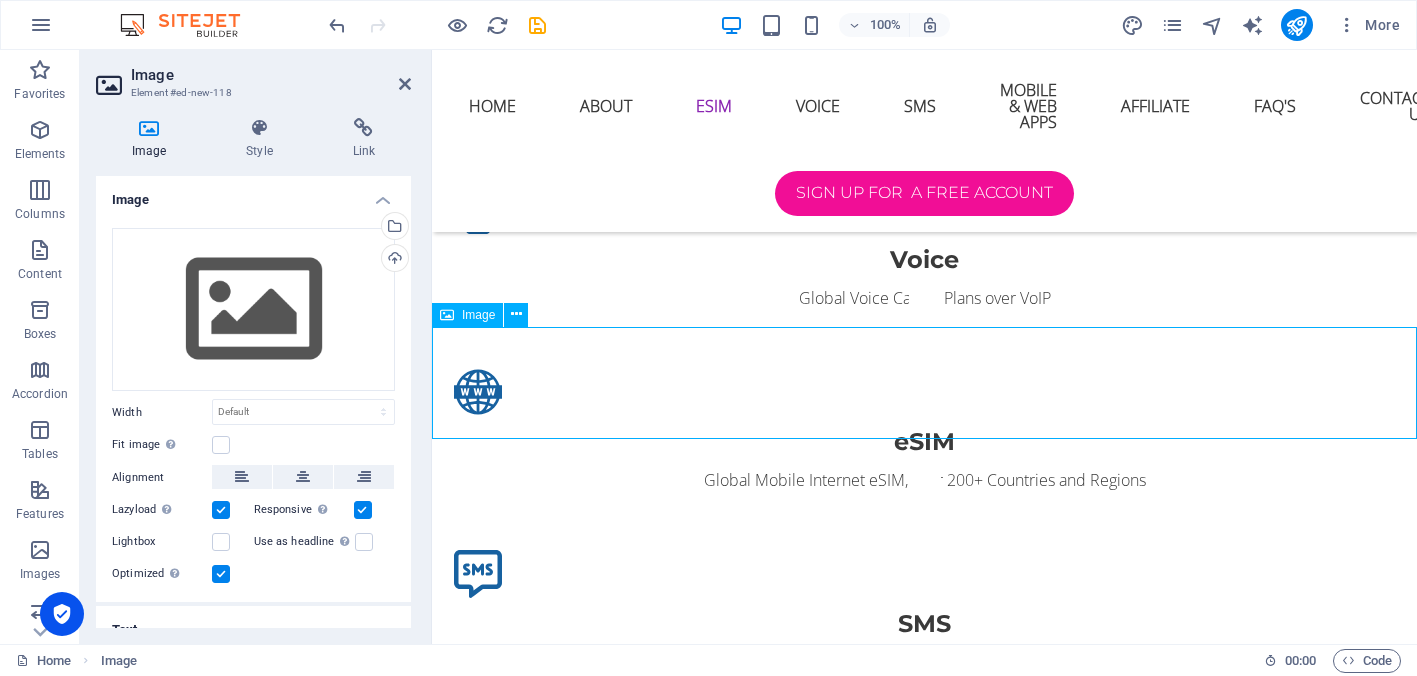 scroll, scrollTop: 2503, scrollLeft: 0, axis: vertical 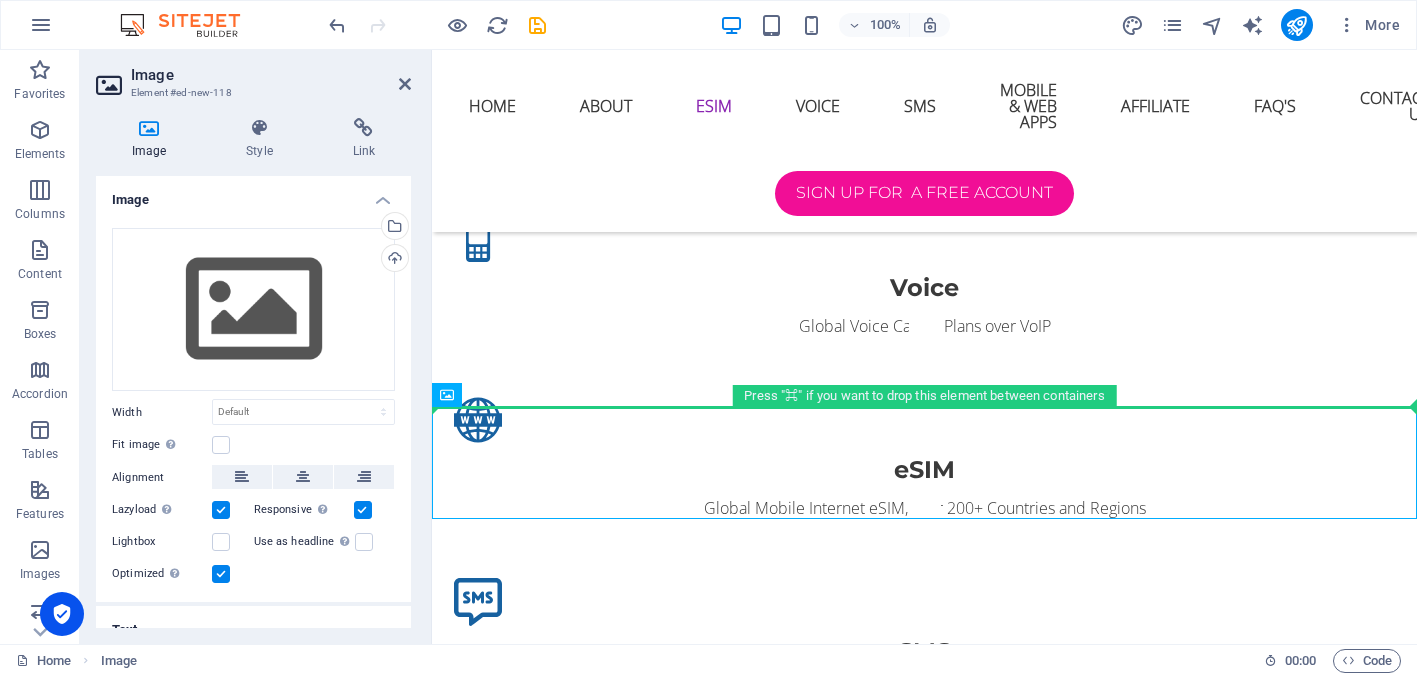 drag, startPoint x: 774, startPoint y: 430, endPoint x: 756, endPoint y: 331, distance: 100.62306 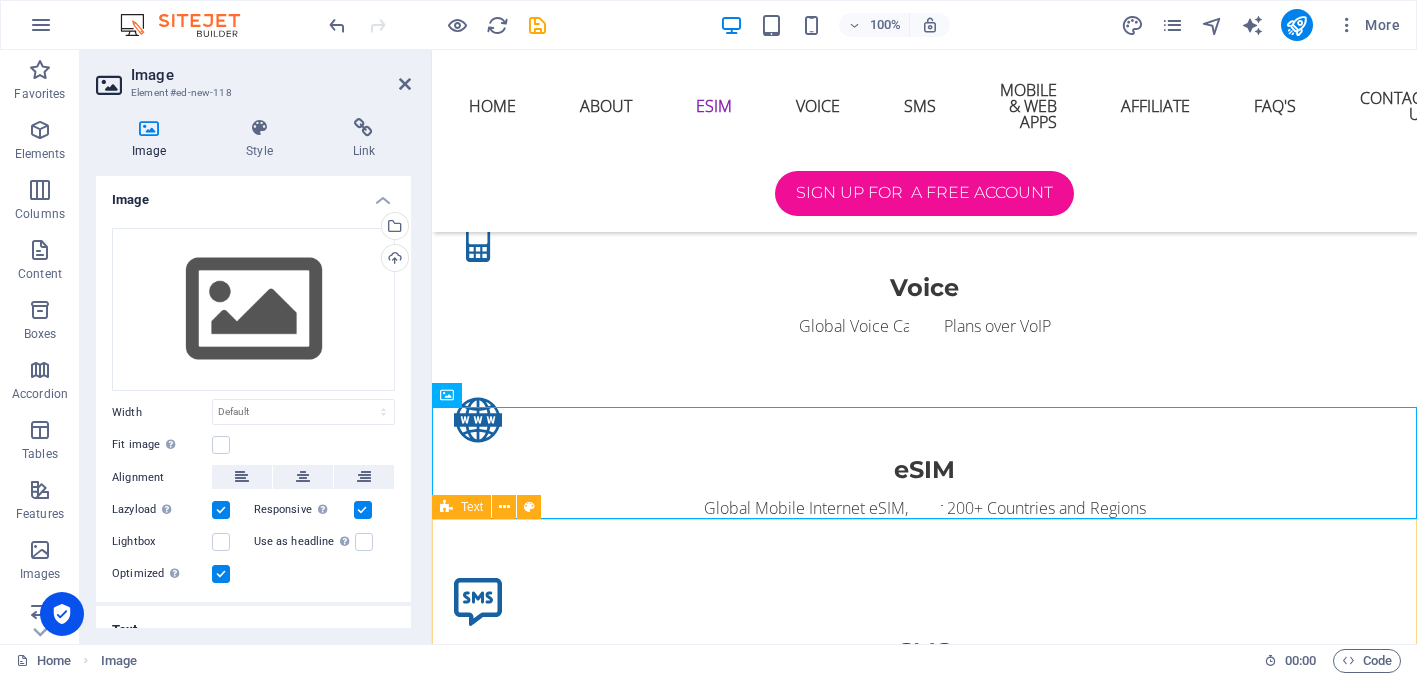 click on "Voice A Virtual   Phone   Number is a phone number that isn't tied to a physical SIM card or line. It operates over the internet and can be used to make and receive Voice calls. With our Mobile and Web Apps you can make and receive Voice calls to and from anywhere in the world, no need for expensive roaming charges. When operated with one of our eSIMs this gives you a Total Global Voice Calling, SMS and Internet Solution." at bounding box center (924, 2033) 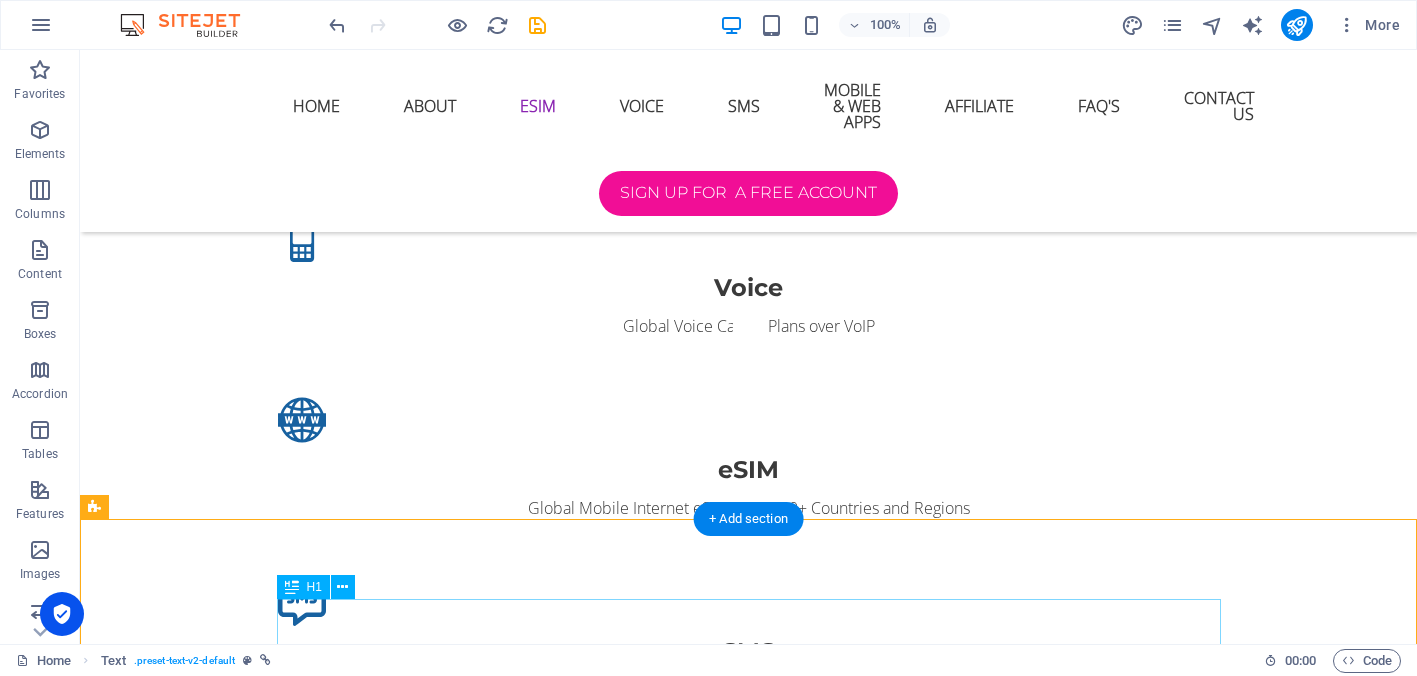 click on "Voice" at bounding box center [748, 1977] 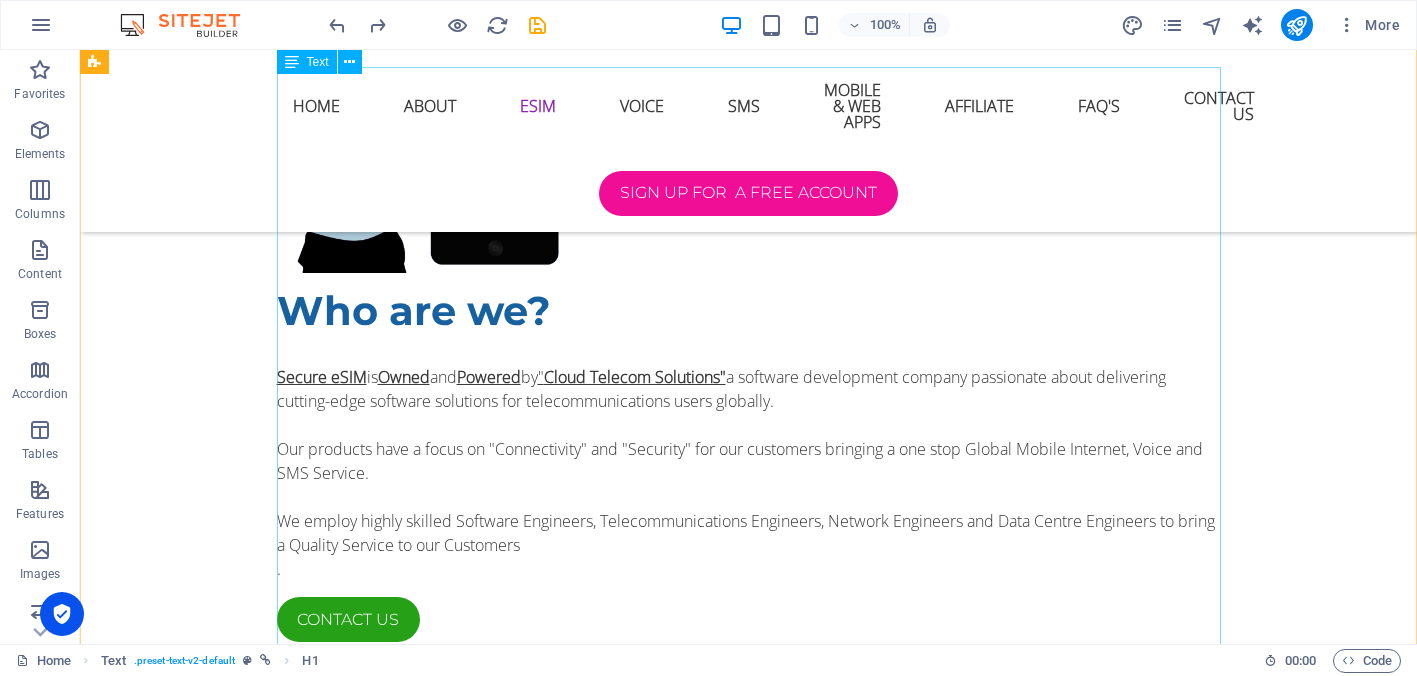 scroll, scrollTop: 1941, scrollLeft: 0, axis: vertical 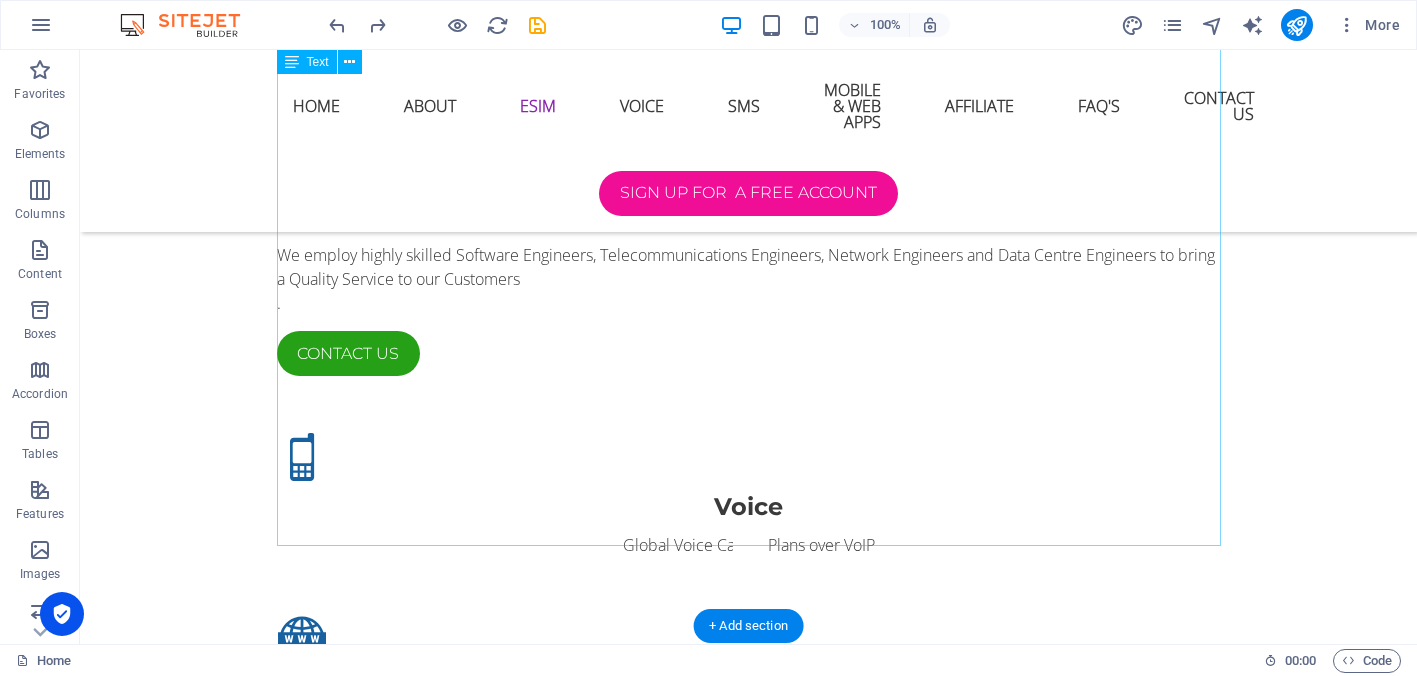 click on "eSIM Technology is an embedded version of the traditional SIM card that is directly integrated into a device. With eSIM these is no need to swap out or physically handle SIM cards. Instead, users can download and activate profiles directly on their devices, allowing them to switch carriers or service seamlessly. Why Choose Our eSIM Platform ? Instant Activation:  Our eSIM platform allows users to activate their services instantly without the hassle of waiting for a physical SIM card. This eliminates delays and provides an exceptional user experience.   Global Coverage:  We offer access to extensive international networks, ensuring seamless global roaming and connectivity, no matter where you are. Flexible Plans:  With our eSIM solutions, users can select tailored plans that suit their individual or business needs, giving them the freedom to choose between local, regional or international services. S ecure and Reliable: Effortless Management: Internet Access & Telemetry for Rental Accommodation:" at bounding box center (749, 1656) 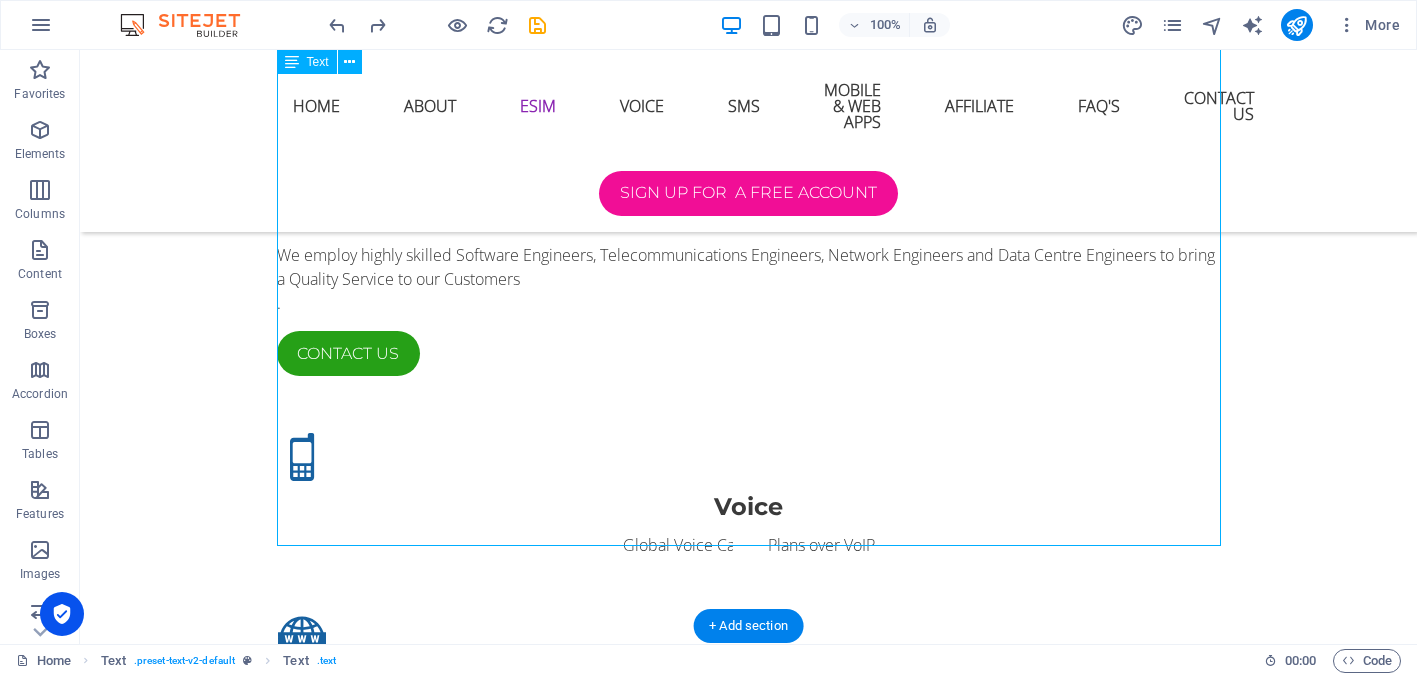 click on "eSIM Technology is an embedded version of the traditional SIM card that is directly integrated into a device. With eSIM these is no need to swap out or physically handle SIM cards. Instead, users can download and activate profiles directly on their devices, allowing them to switch carriers or service seamlessly. Why Choose Our eSIM Platform ? Instant Activation:  Our eSIM platform allows users to activate their services instantly without the hassle of waiting for a physical SIM card. This eliminates delays and provides an exceptional user experience.   Global Coverage:  We offer access to extensive international networks, ensuring seamless global roaming and connectivity, no matter where you are. Flexible Plans:  With our eSIM solutions, users can select tailored plans that suit their individual or business needs, giving them the freedom to choose between local, regional or international services. S ecure and Reliable: Effortless Management: Internet Access & Telemetry for Rental Accommodation:" at bounding box center [749, 1656] 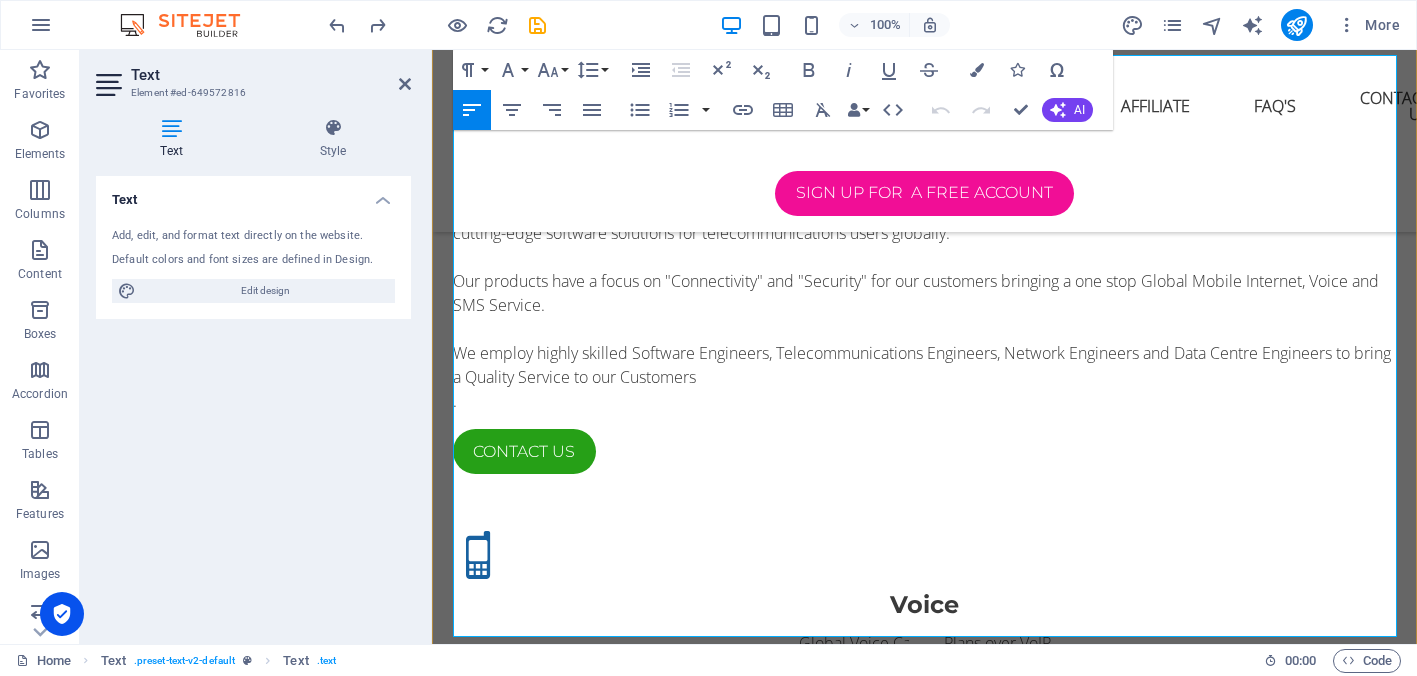 scroll, scrollTop: 2198, scrollLeft: 0, axis: vertical 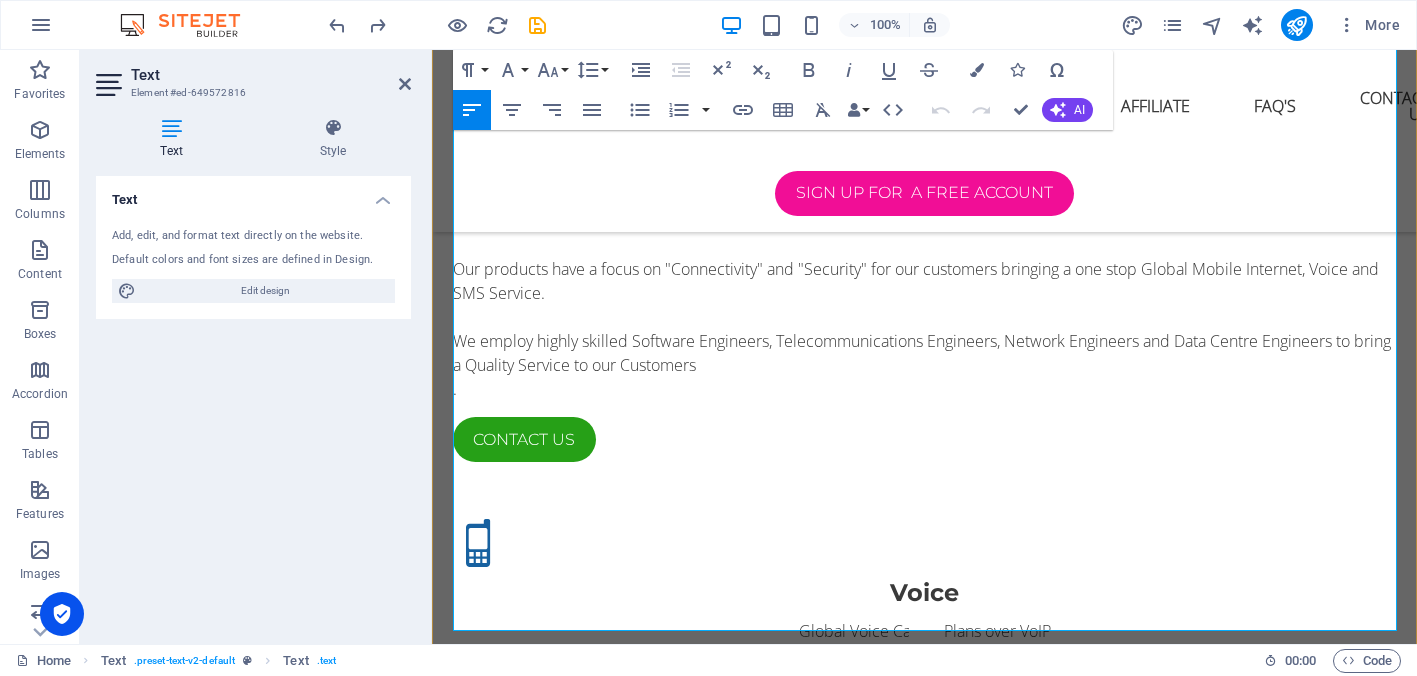 click on "Internet Access & Telemetry for Rental Accommodation:  At Secure-eSIM we can provide a 4/5G WiFi Router compatible with our eSIM Technology platform which can be used to supply high speed customised internet access for your customers in rental accommodation like Airbnb. Using our platform you can manage internet access in your rental accommodation from anywhere in the world, if your accommodation is not booked for a period of time then you can save money by turning it off. Our  4/5G WiFi Router Technology also has one input and one output that can be use for remotely opening an electronic door or for monitoring any equipment in the premises, you can also connect a smart TV and VoIP Phone to the  4/5G WiFi Router." at bounding box center (933, 1914) 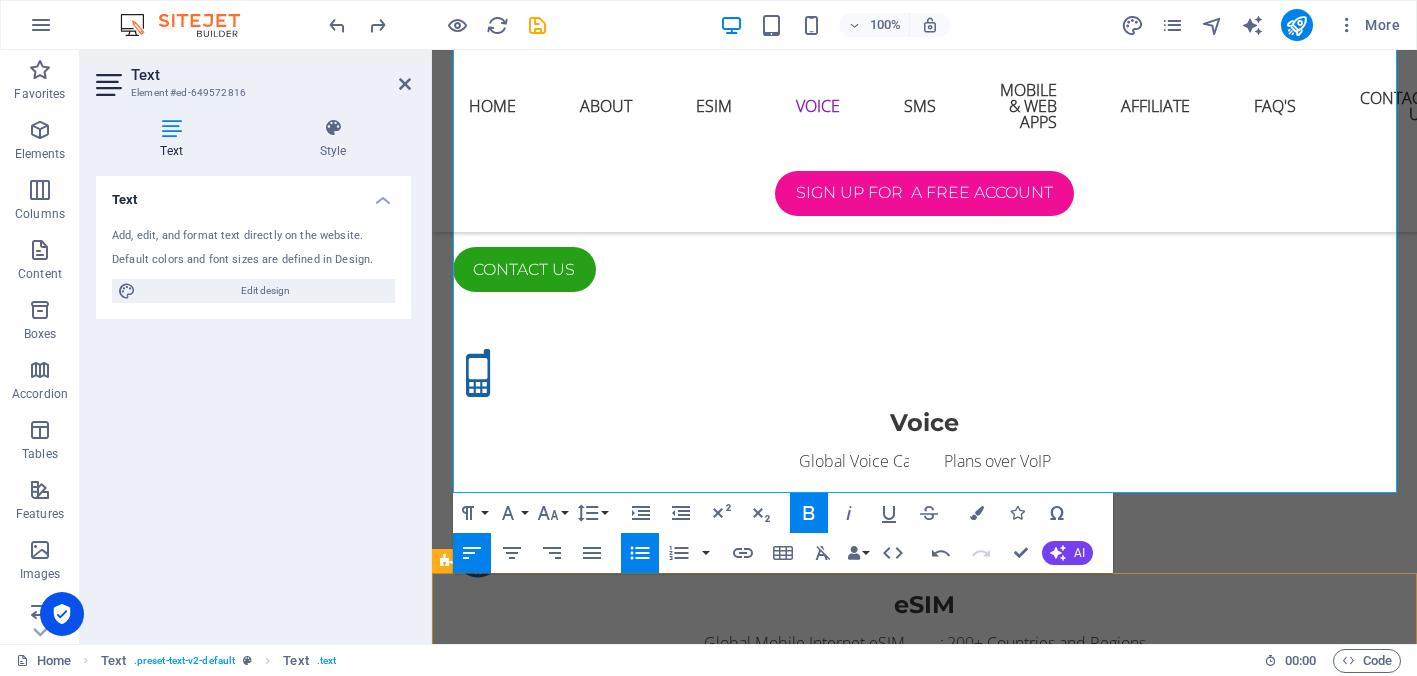 scroll, scrollTop: 2411, scrollLeft: 0, axis: vertical 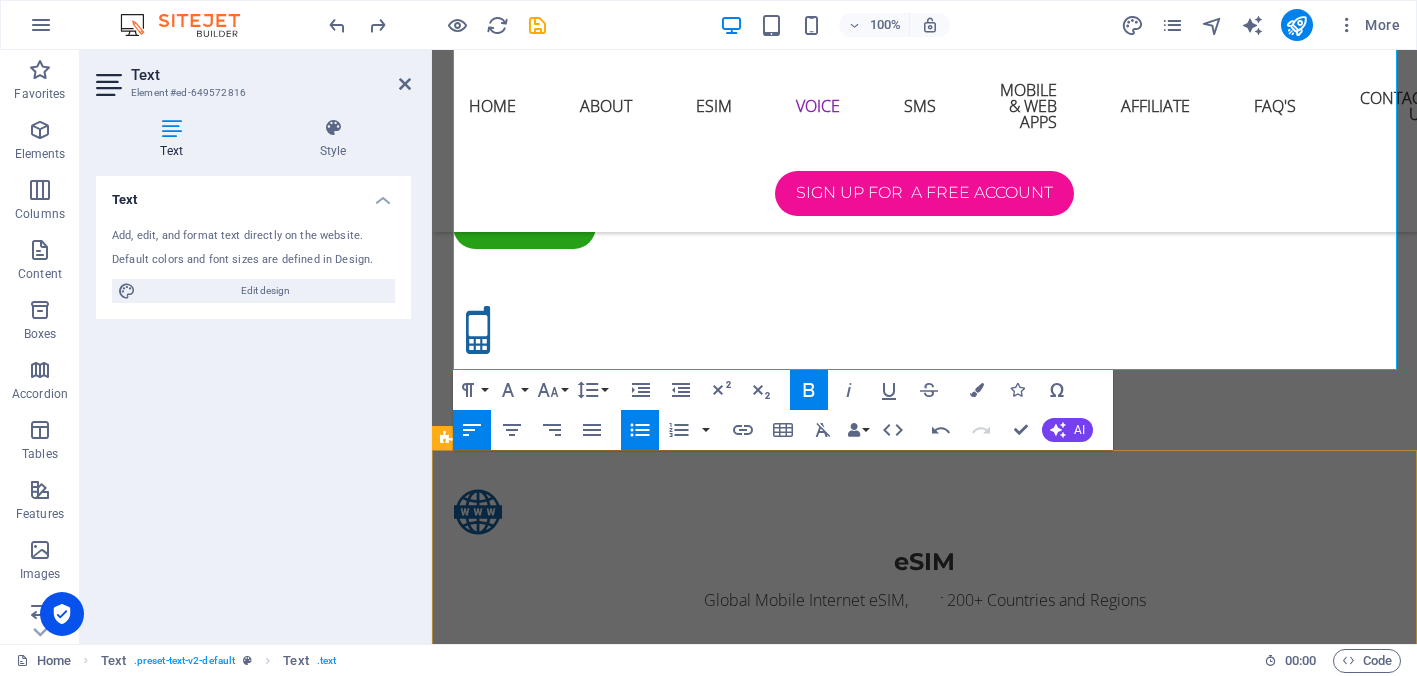 click on "Voice A Virtual   Phone   Number is a phone number that isn't tied to a physical SIM card or line. It operates over the internet and can be used to make and receive Voice calls. With our Mobile and Web Apps you can make and receive Voice calls to and from anywhere in the world, no need for expensive roaming charges. When operated with one of our eSIMs this gives you a Total Global Voice Calling, SMS and Internet Solution." at bounding box center [924, 1964] 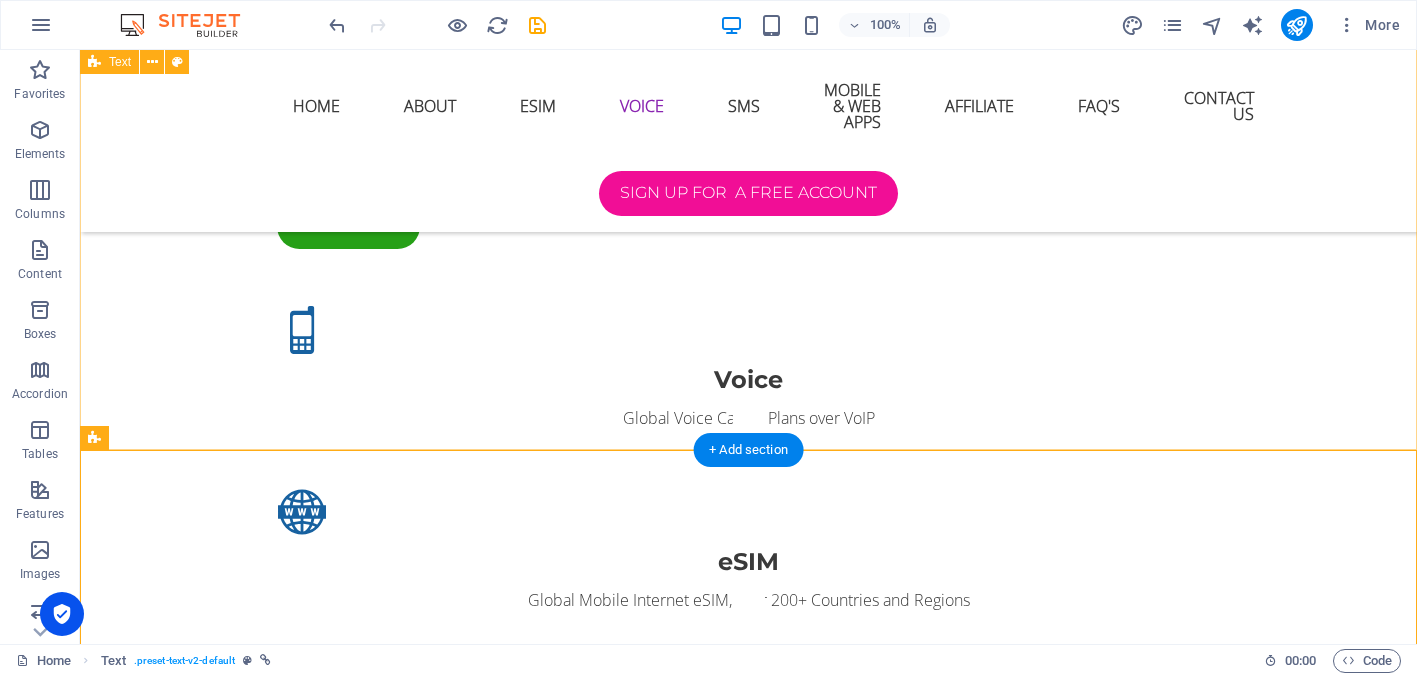 click on "eSIM Technology is an embedded version of the traditional SIM card that is directly integrated into a device. With eSIM these is no need to swap out or physically handle SIM cards. Instead, users can download and activate profiles directly on their devices, allowing them to switch carriers or service seamlessly. Why Choose Our eSIM Platform ? Instant Activation:  Our eSIM platform allows users to activate their services instantly without the hassle of waiting for a physical SIM card. This eliminates delays and provides an exceptional user experience.   Global Coverage:  We offer access to extensive international networks, ensuring seamless global roaming and connectivity, no matter where you are. Flexible Plans:  With our eSIM solutions, users can select tailored plans that suit their individual or business needs, giving them the freedom to choose between local, regional or international services. S ecure and Reliable: Effortless Management: Internet Access & Telemetry for Rental Accommodation:" at bounding box center (749, 1505) 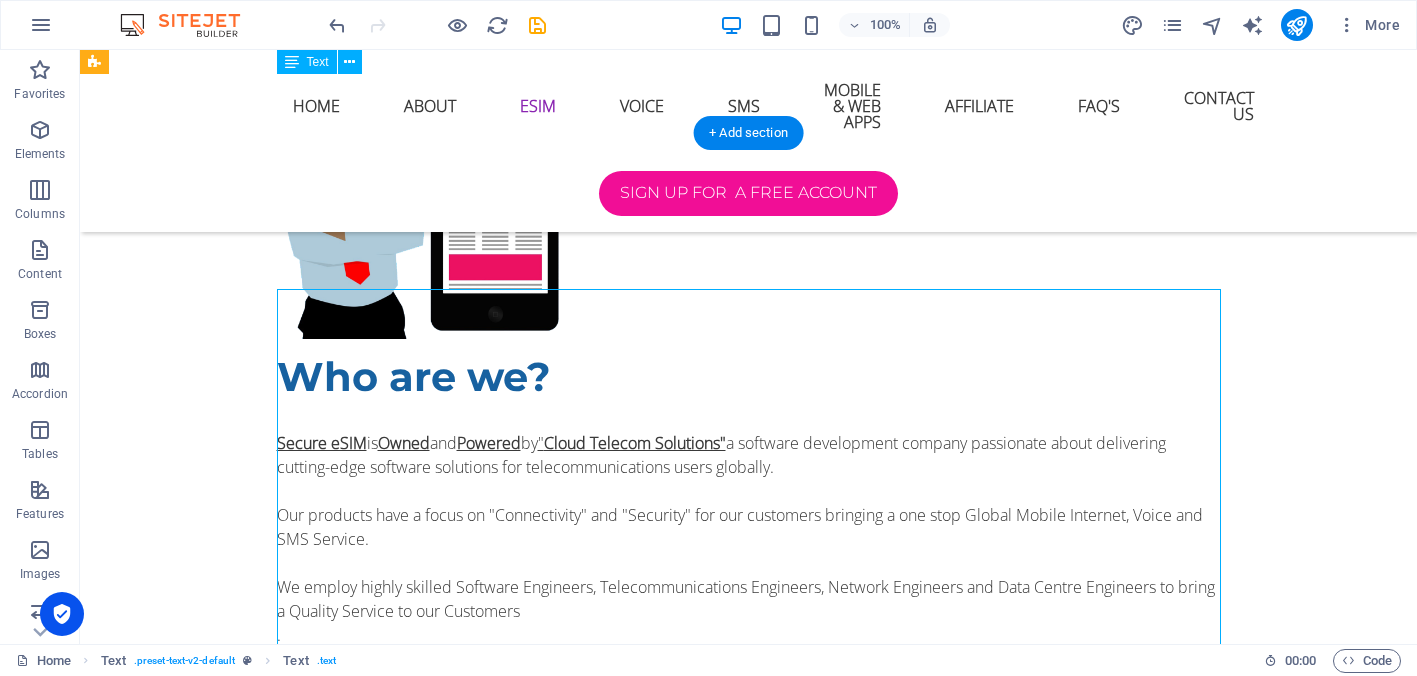 scroll, scrollTop: 1936, scrollLeft: 0, axis: vertical 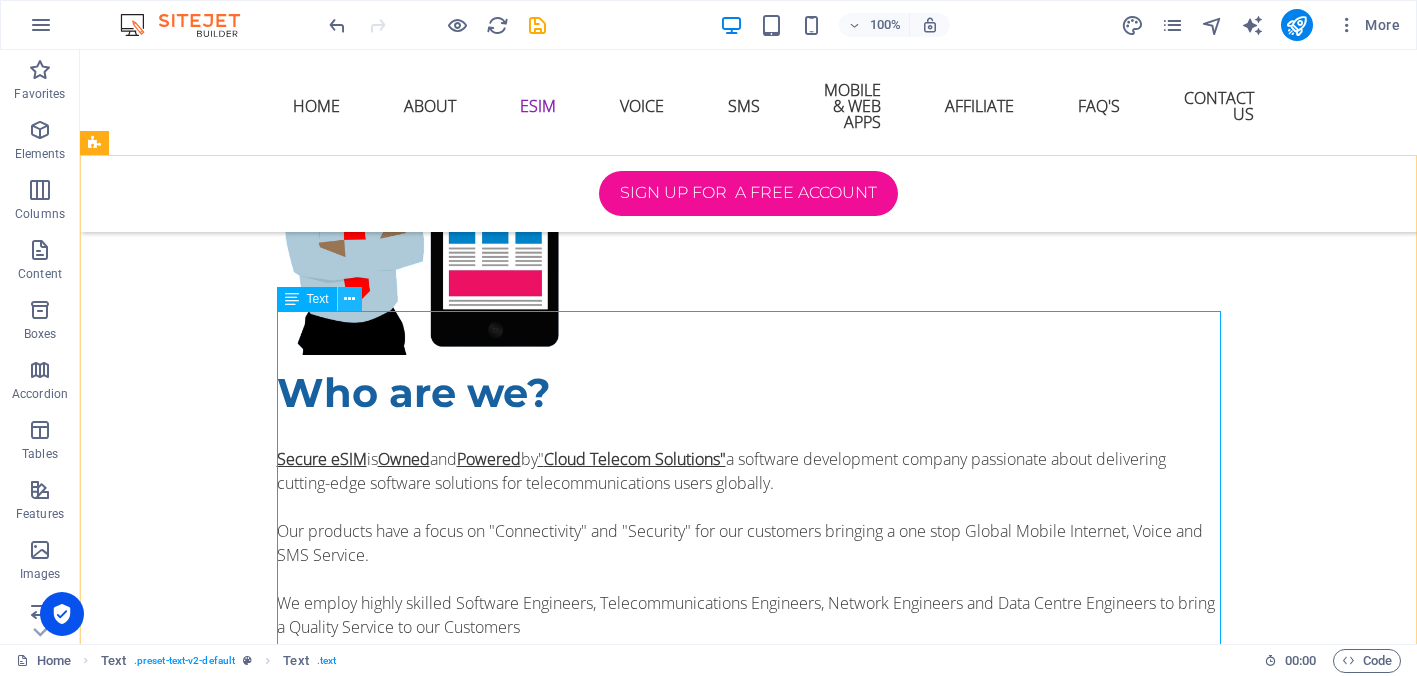click at bounding box center [349, 299] 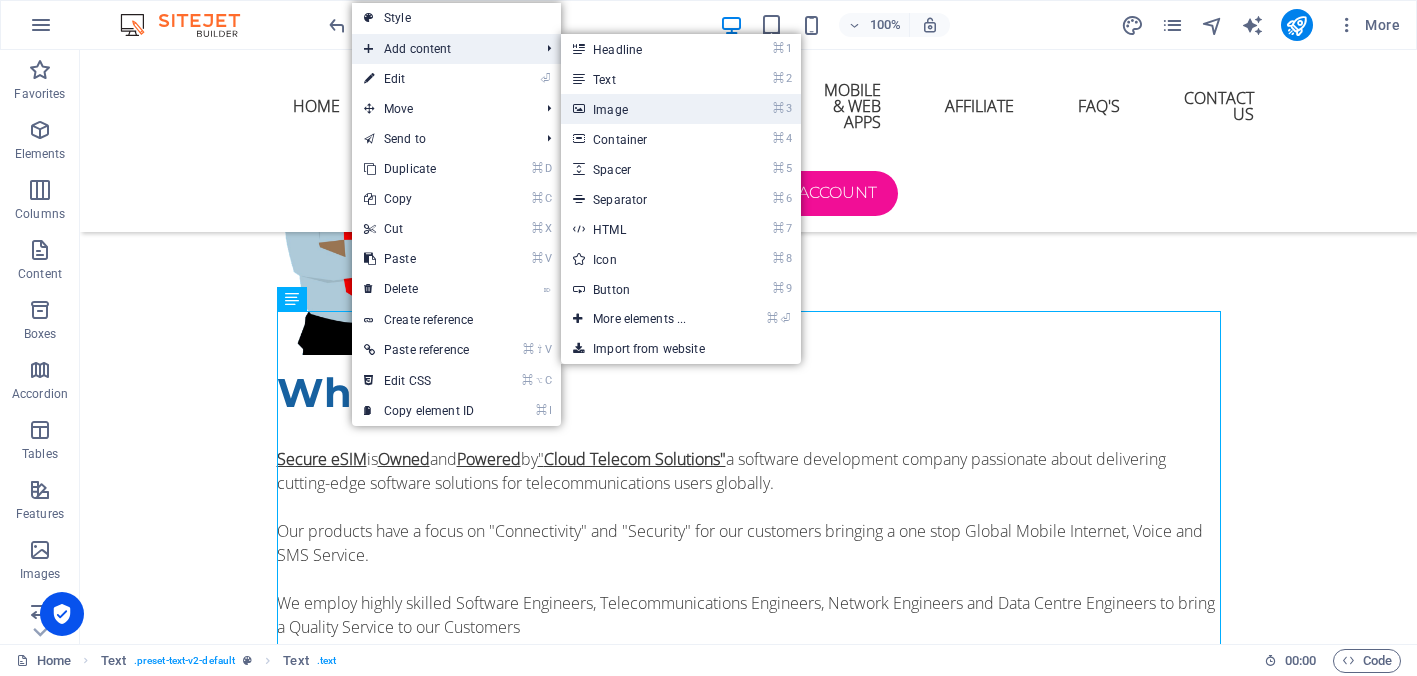 click on "⌘ 3  Image" at bounding box center (643, 109) 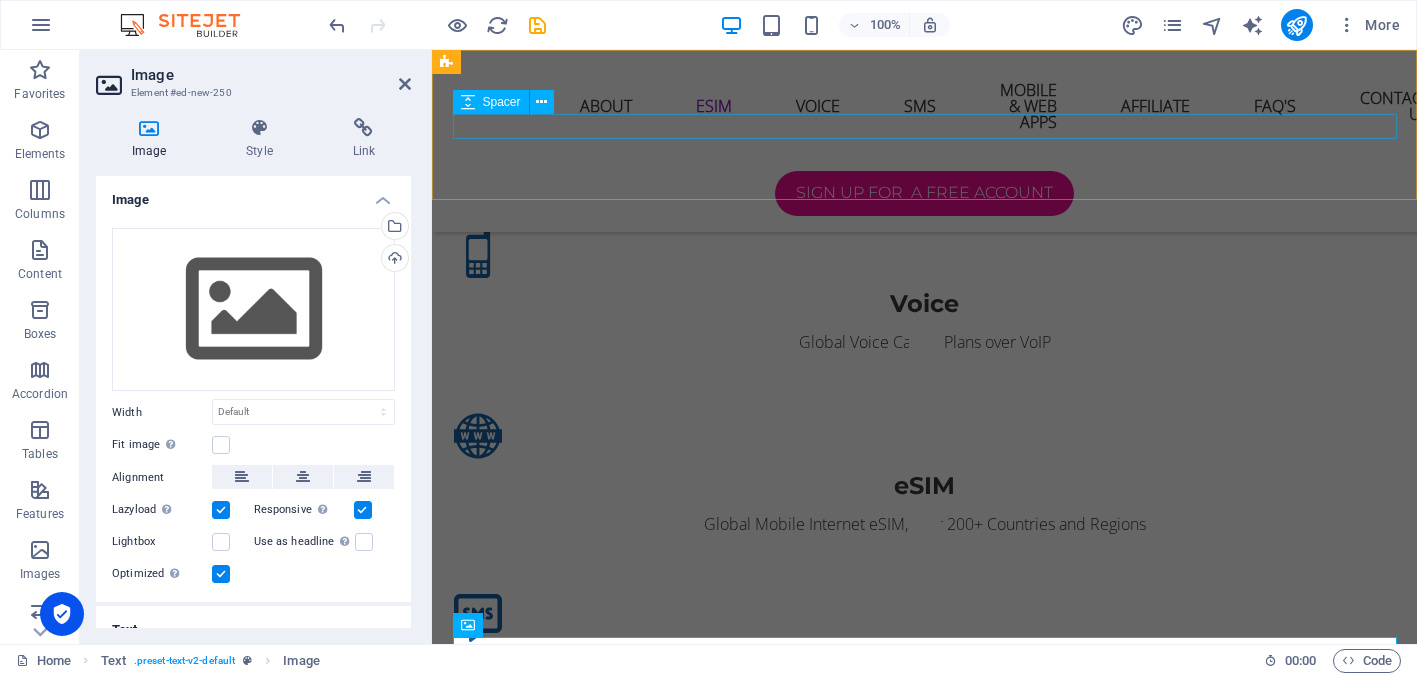 scroll, scrollTop: 2491, scrollLeft: 0, axis: vertical 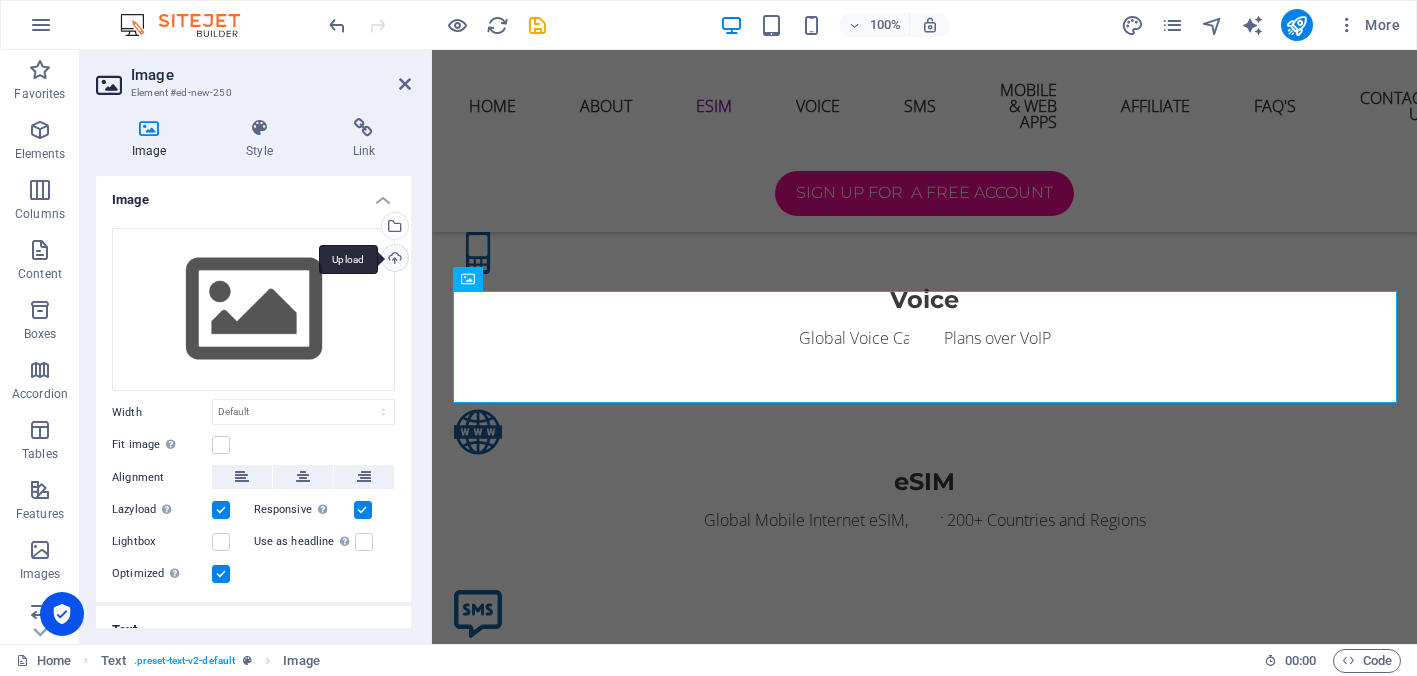 click on "Upload" at bounding box center (393, 260) 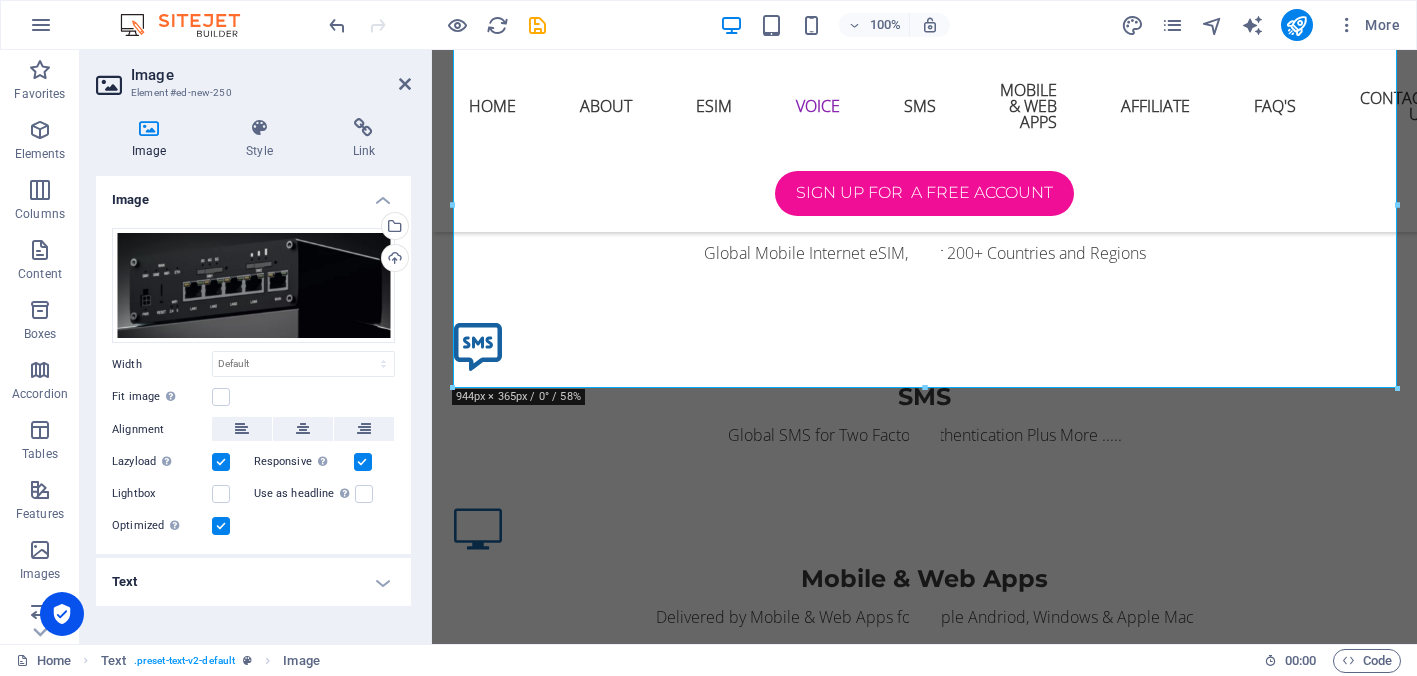scroll, scrollTop: 2761, scrollLeft: 0, axis: vertical 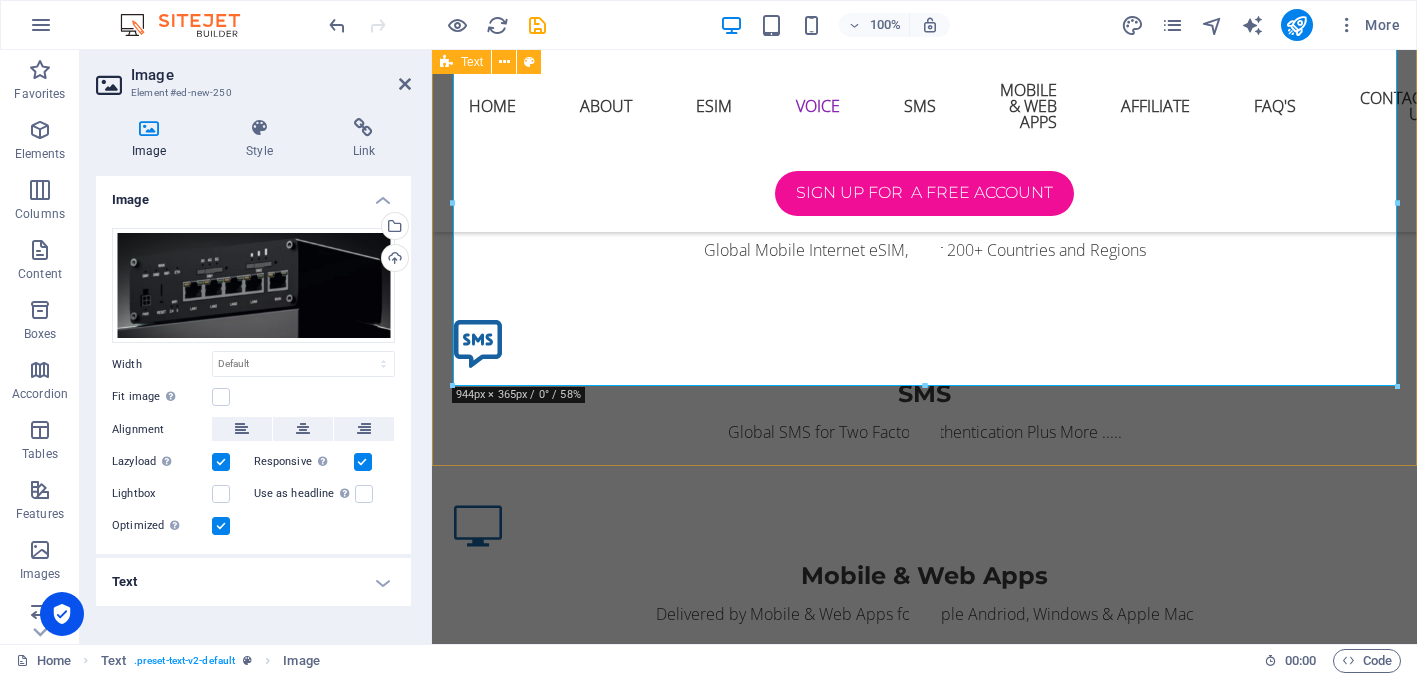 click on "eSIM eSIM Technology is an embedded version of the traditional SIM card that is directly integrated into a device. With eSIM these is no need to swap out or physically handle SIM cards. Instead, users can download and activate profiles directly on their devices, allowing them to switch carriers or service seamlessly. Why Choose Our eSIM Platform ? Instant Activation:  Our eSIM platform allows users to activate their services instantly without the hassle of waiting for a physical SIM card. This eliminates delays and provides an exceptional user experience.   Global Coverage:  We offer access to extensive international networks, ensuring seamless global roaming and connectivity, no matter where you are. Flexible Plans:  With our eSIM solutions, users can select tailored plans that suit their individual or business needs, giving them the freedom to choose between local, regional or international services. S ecure and Reliable: Effortless Management: Internet Access & Telemetry for Rental Accommodation:" at bounding box center [924, 1308] 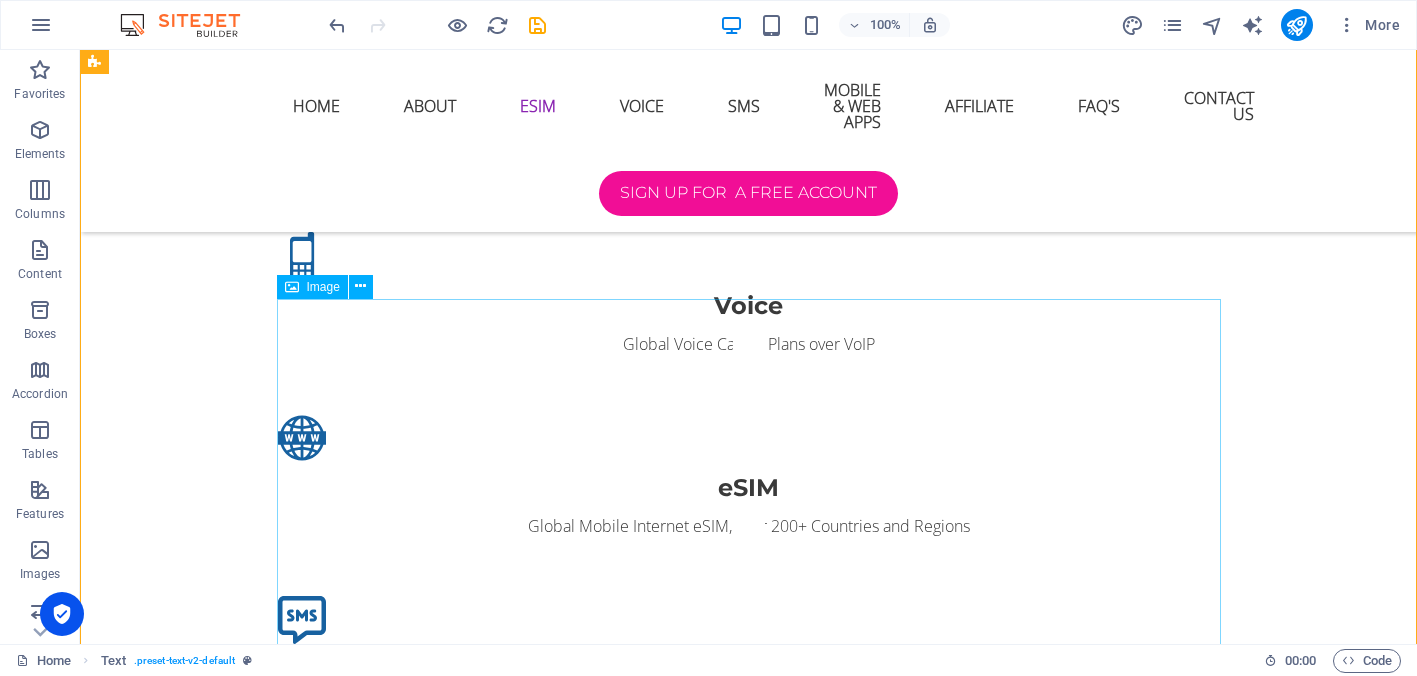 scroll, scrollTop: 2479, scrollLeft: 0, axis: vertical 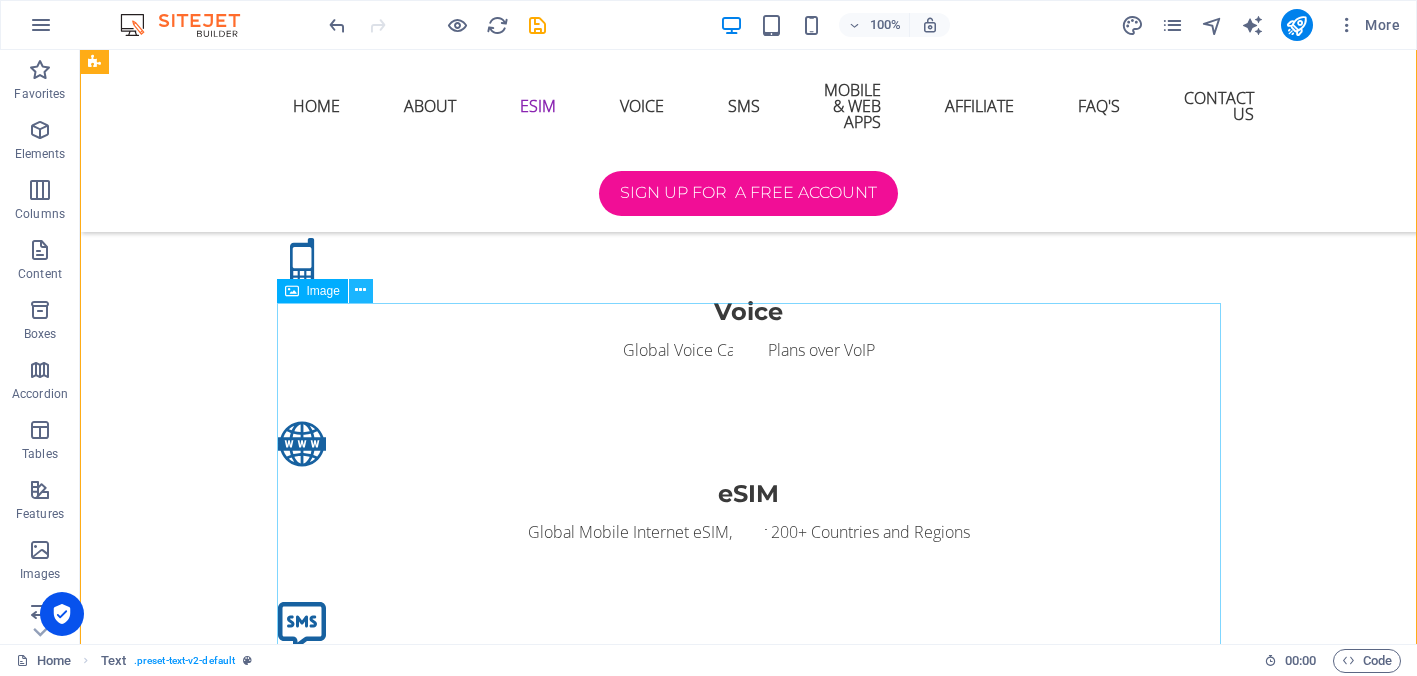 click at bounding box center (360, 290) 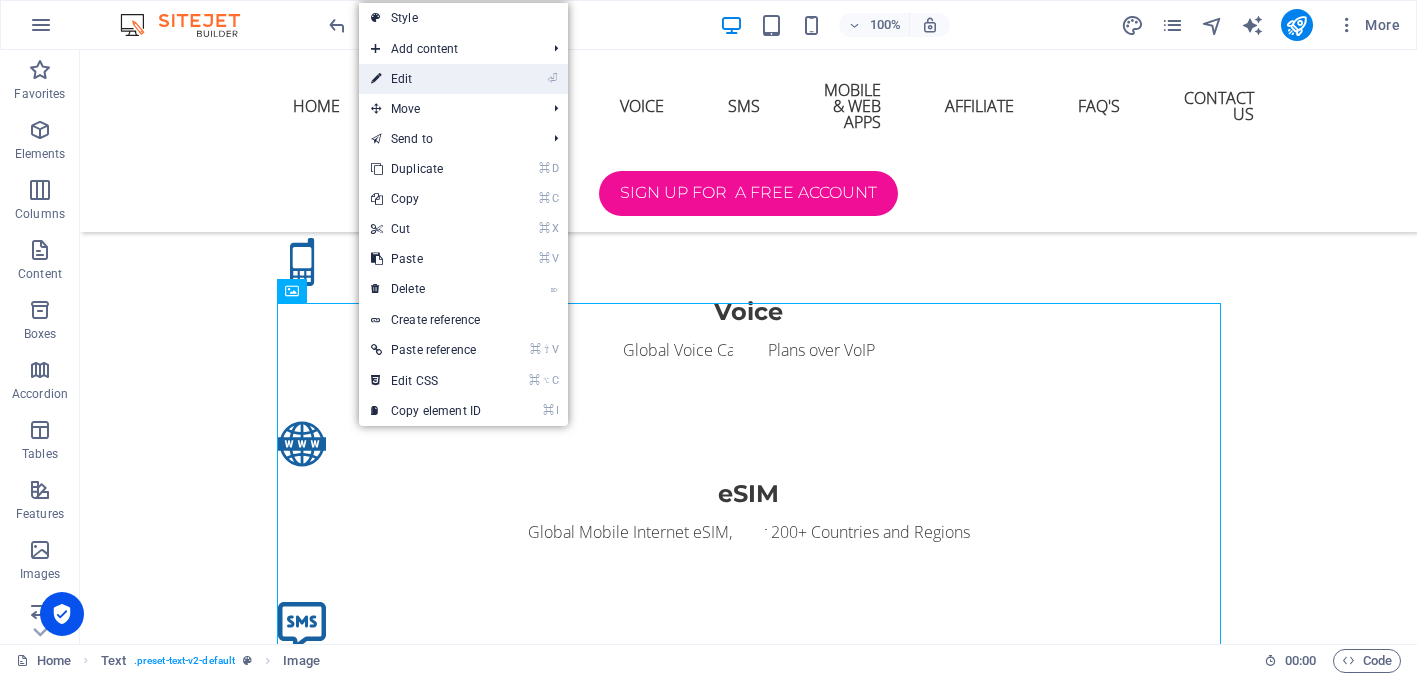 click on "⏎  Edit" at bounding box center (426, 79) 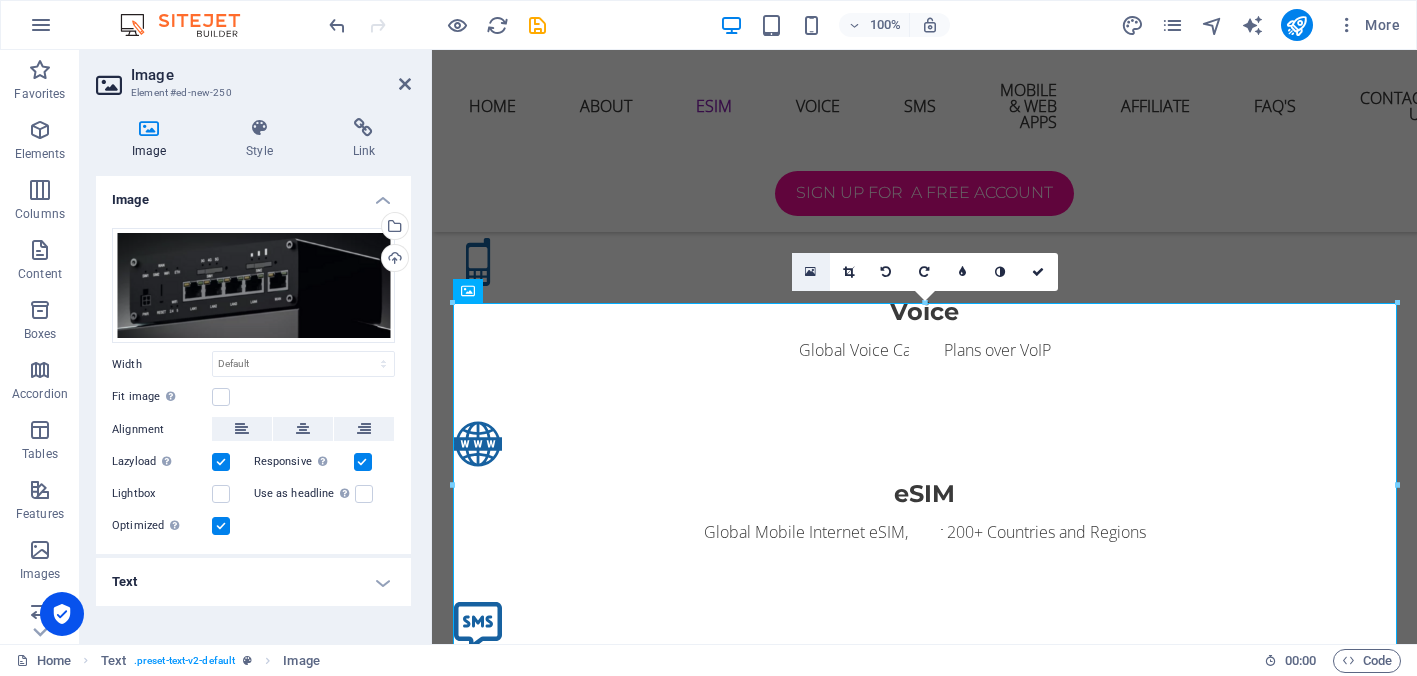click at bounding box center (810, 272) 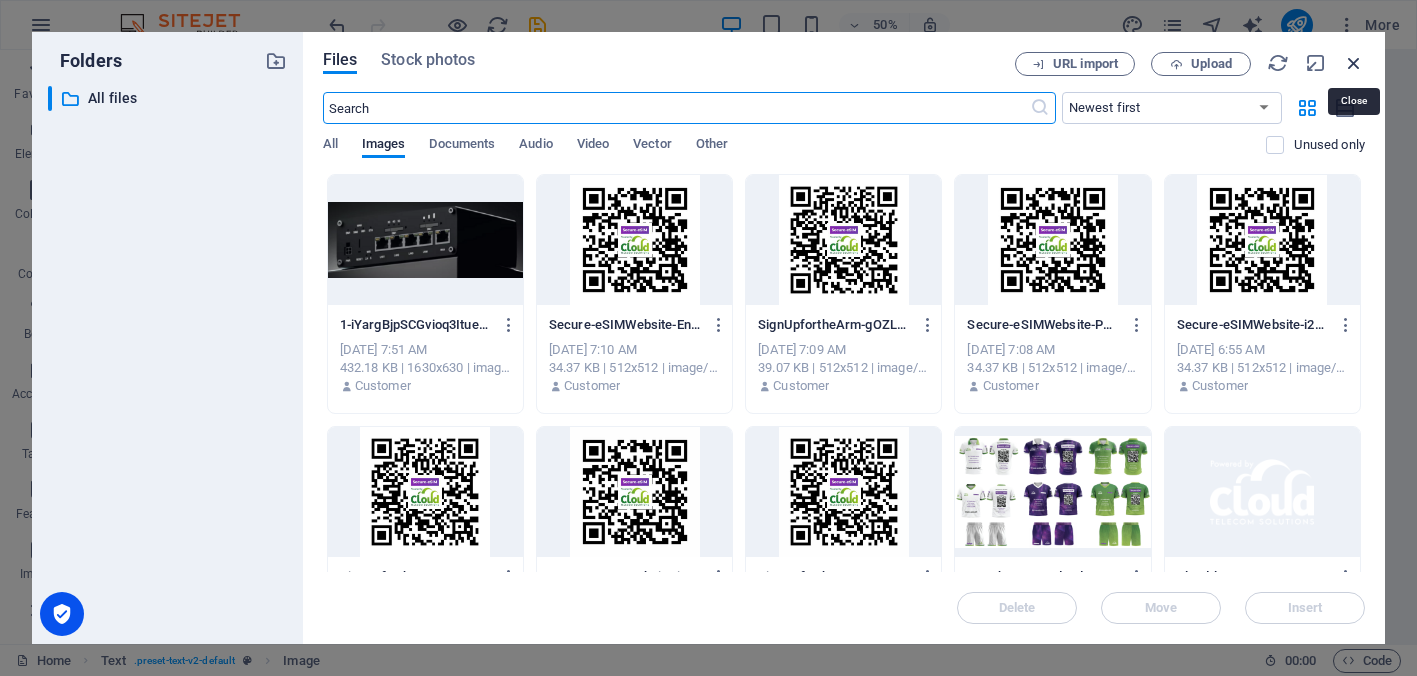 click at bounding box center (1354, 63) 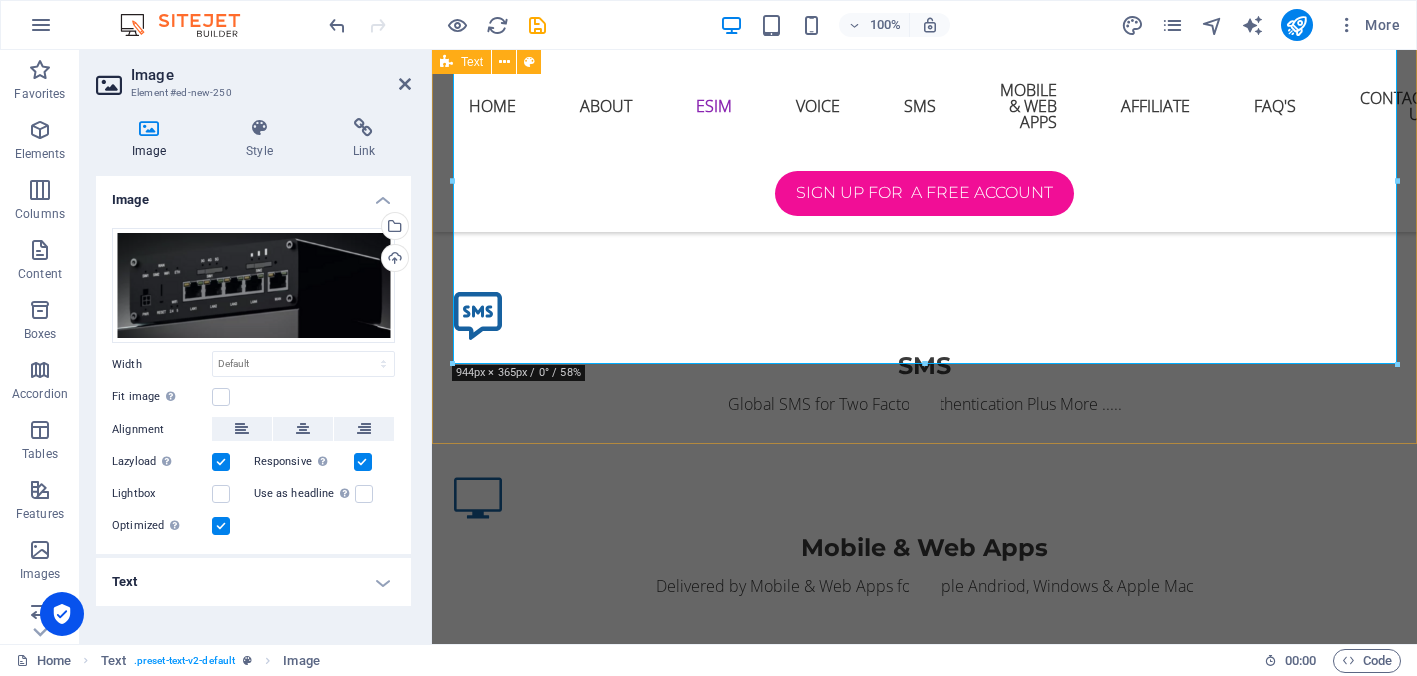 scroll, scrollTop: 2795, scrollLeft: 0, axis: vertical 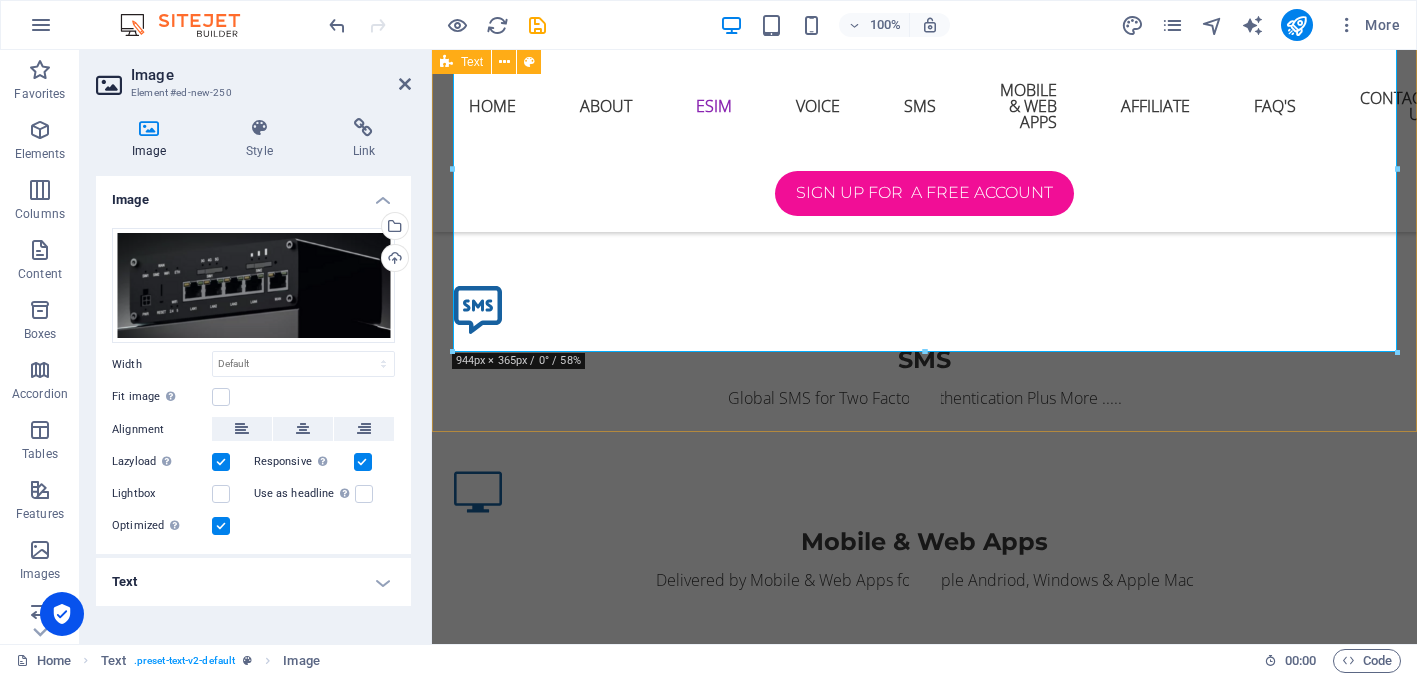 click on "eSIM eSIM Technology is an embedded version of the traditional SIM card that is directly integrated into a device. With eSIM these is no need to swap out or physically handle SIM cards. Instead, users can download and activate profiles directly on their devices, allowing them to switch carriers or service seamlessly. Why Choose Our eSIM Platform ? Instant Activation:  Our eSIM platform allows users to activate their services instantly without the hassle of waiting for a physical SIM card. This eliminates delays and provides an exceptional user experience.   Global Coverage:  We offer access to extensive international networks, ensuring seamless global roaming and connectivity, no matter where you are. Flexible Plans:  With our eSIM solutions, users can select tailored plans that suit their individual or business needs, giving them the freedom to choose between local, regional or international services. S ecure and Reliable: Effortless Management: Internet Access & Telemetry for Rental Accommodation:" at bounding box center (924, 1274) 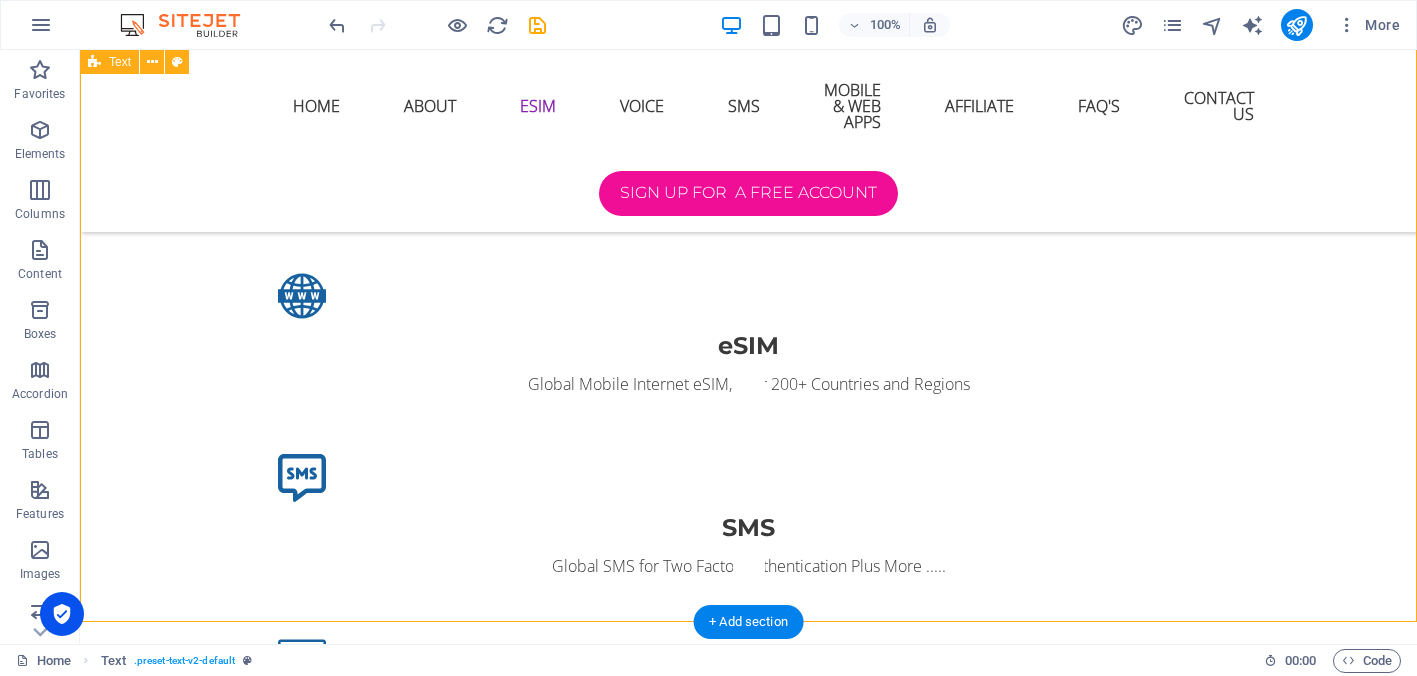 scroll, scrollTop: 2650, scrollLeft: 0, axis: vertical 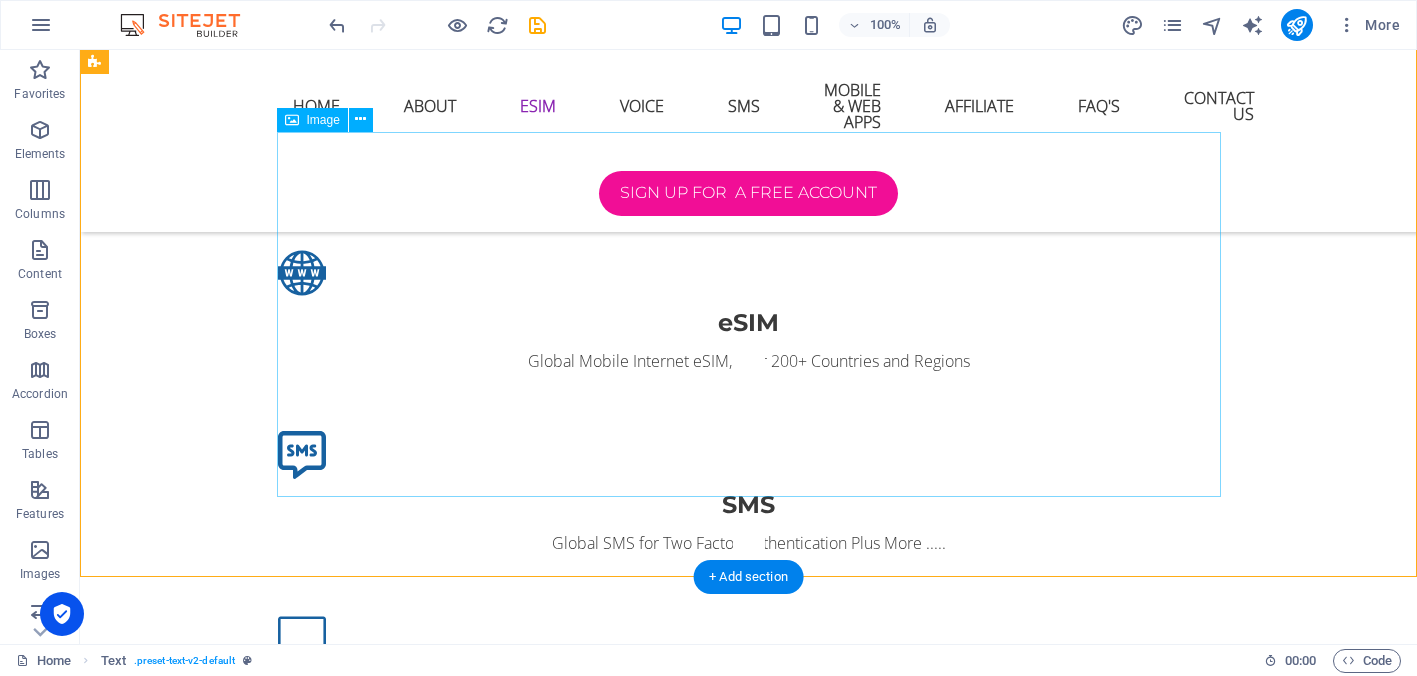 click at bounding box center [749, 1793] 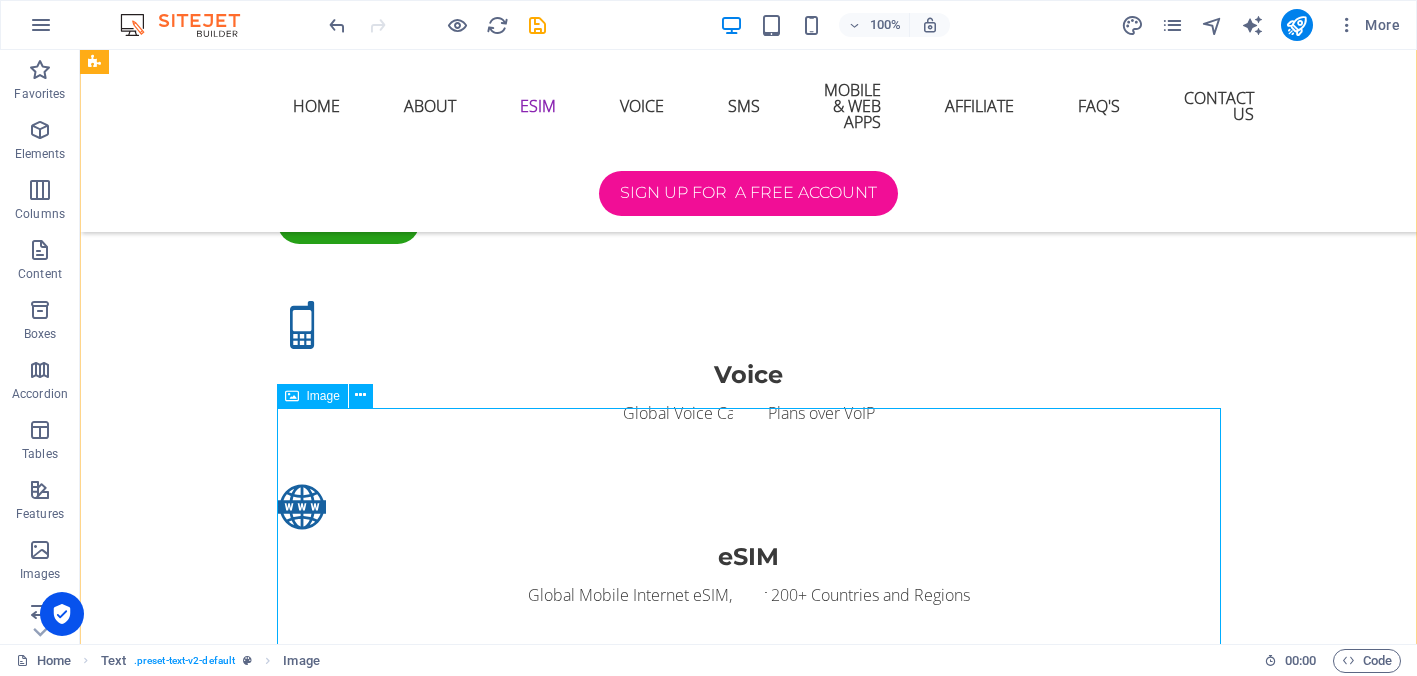 scroll, scrollTop: 2417, scrollLeft: 0, axis: vertical 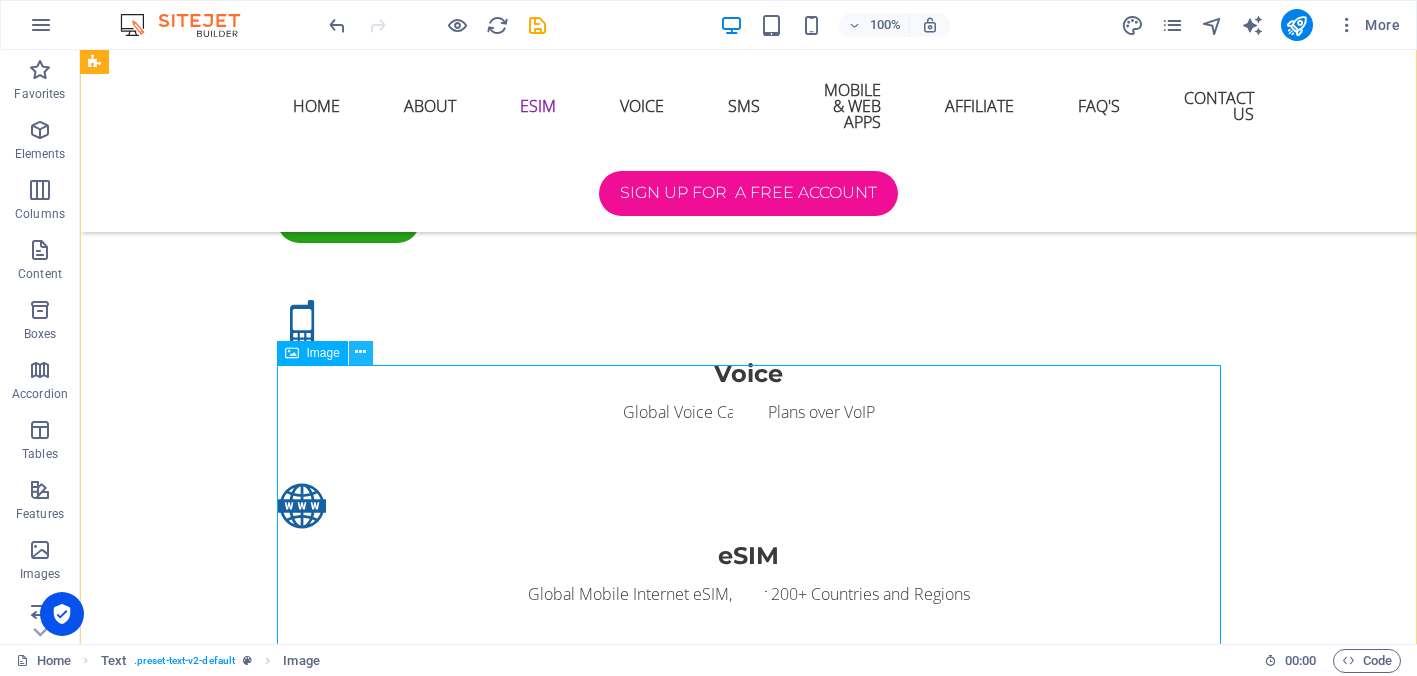 click at bounding box center (360, 352) 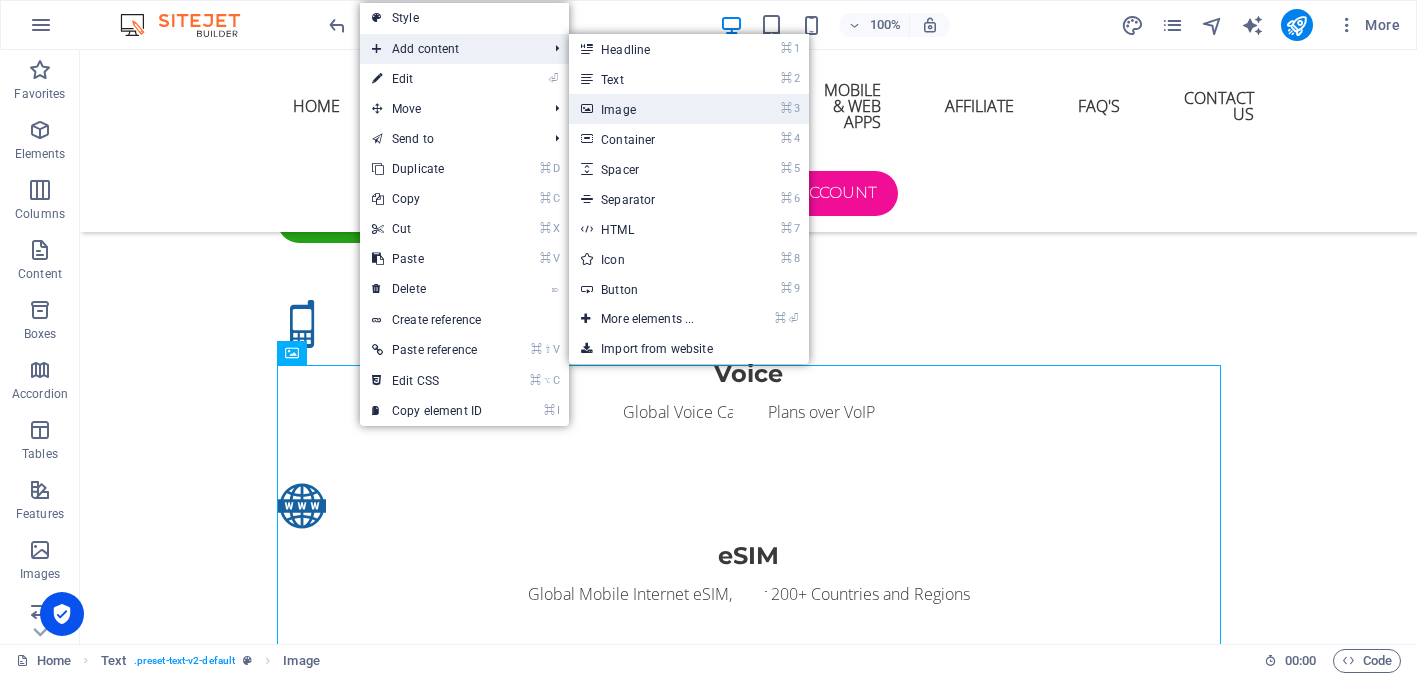 drag, startPoint x: 616, startPoint y: 106, endPoint x: 184, endPoint y: 55, distance: 435 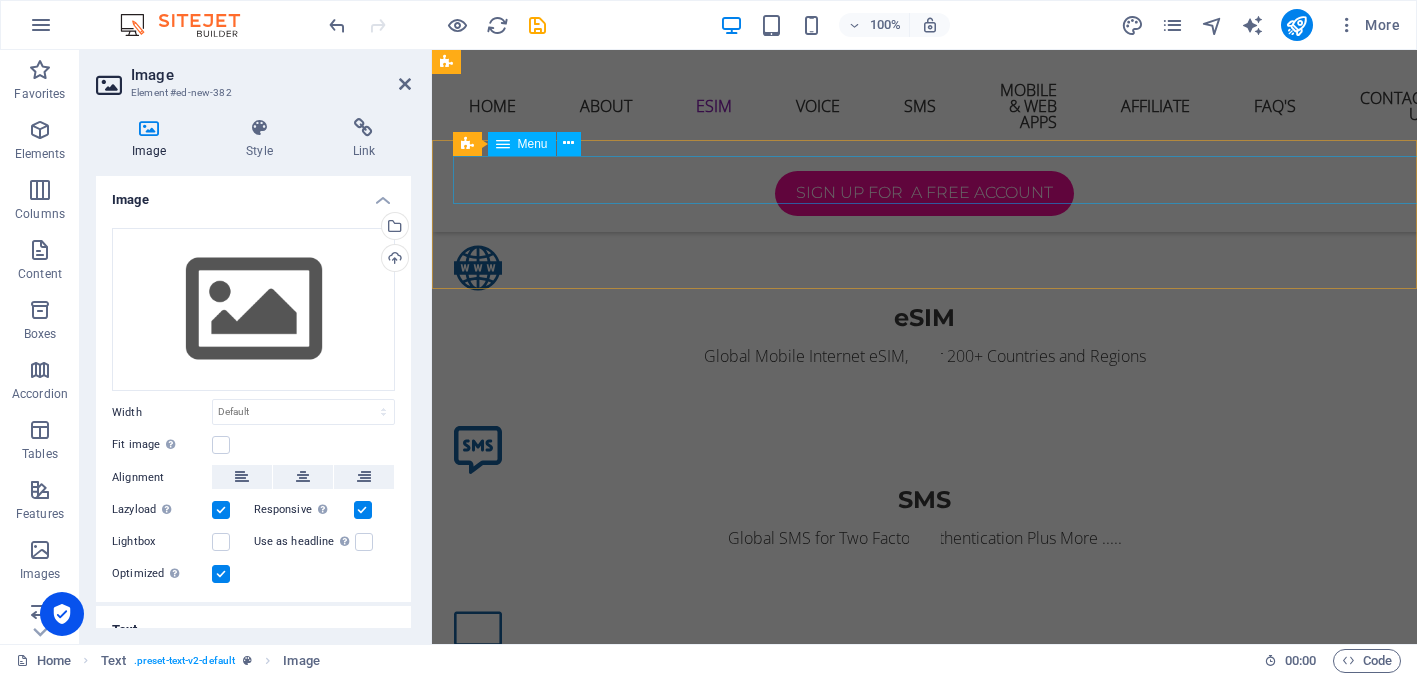 scroll, scrollTop: 2856, scrollLeft: 0, axis: vertical 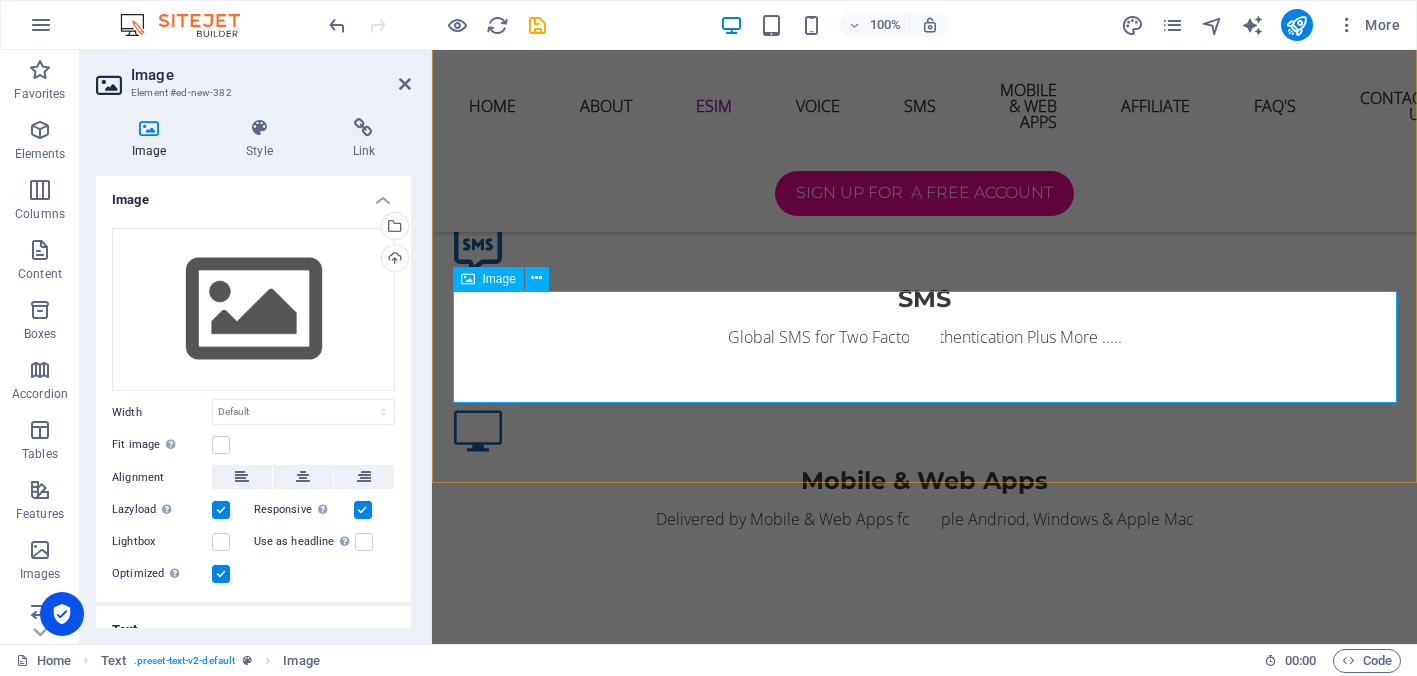 click at bounding box center (468, 279) 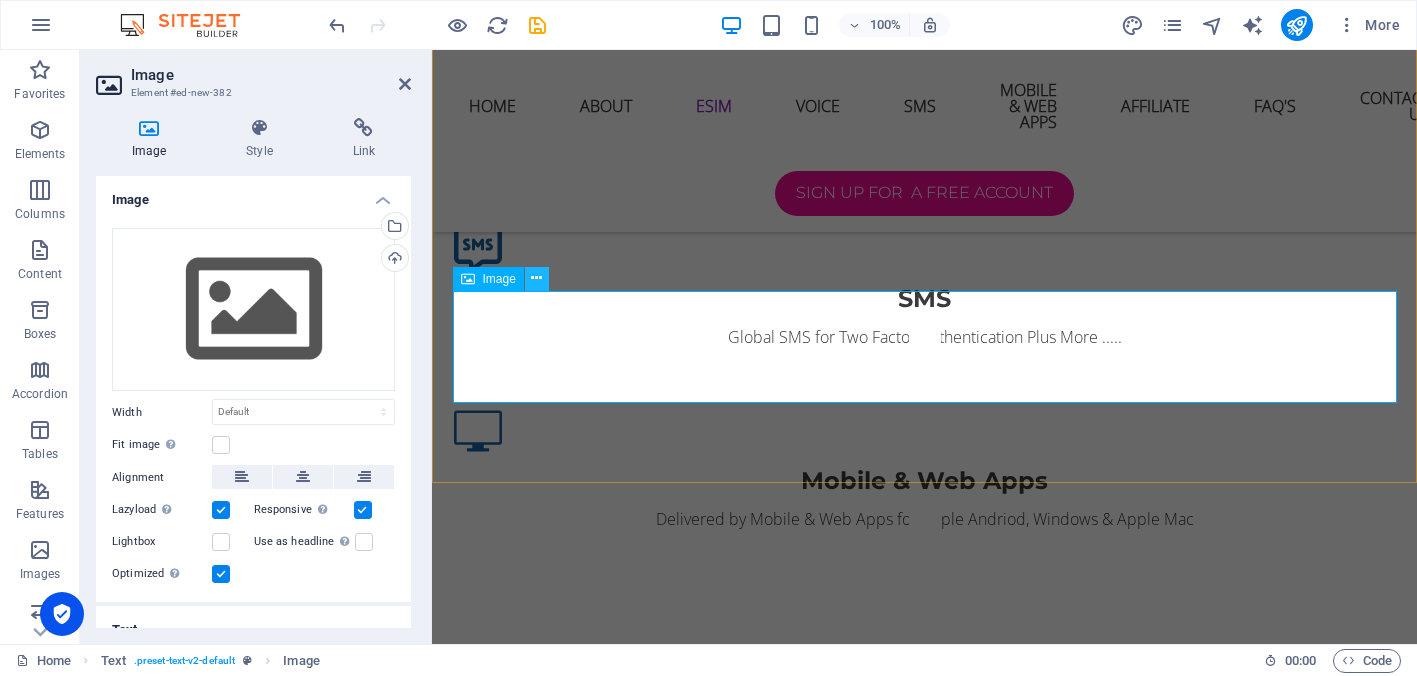 click at bounding box center (536, 278) 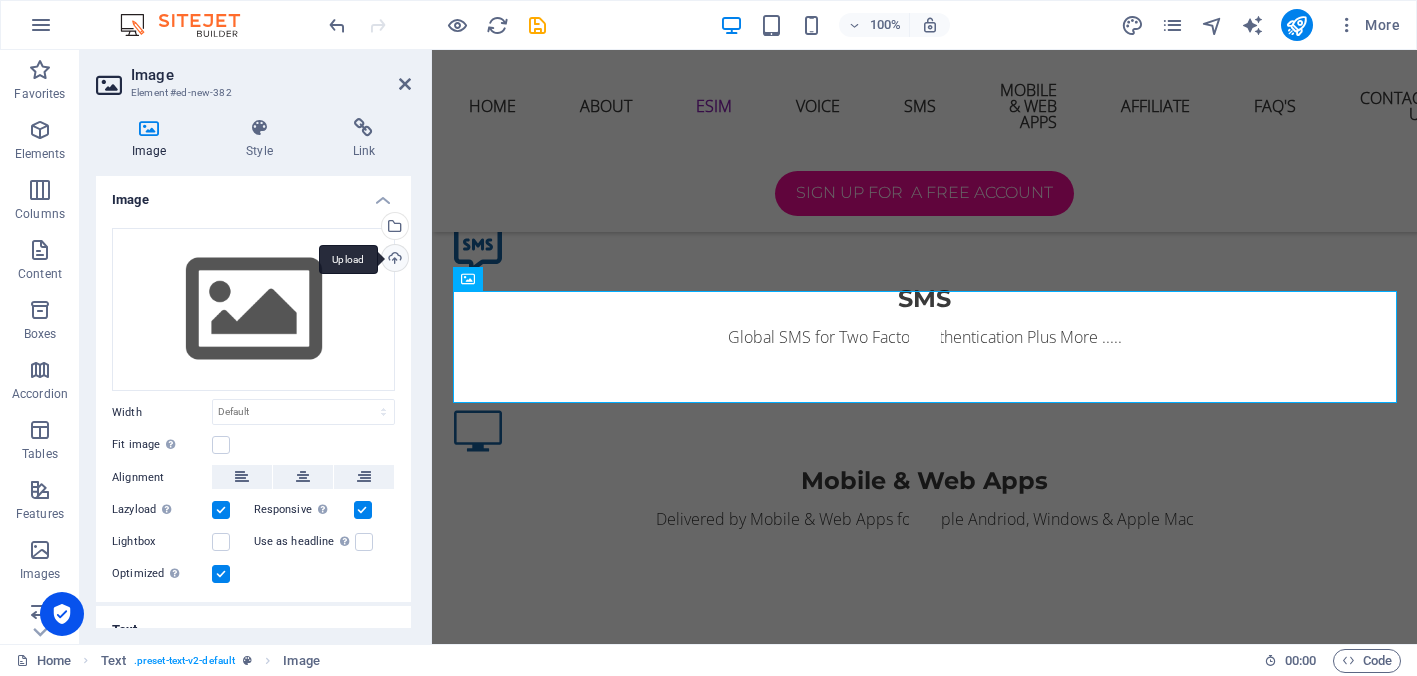 click on "Upload" at bounding box center [393, 260] 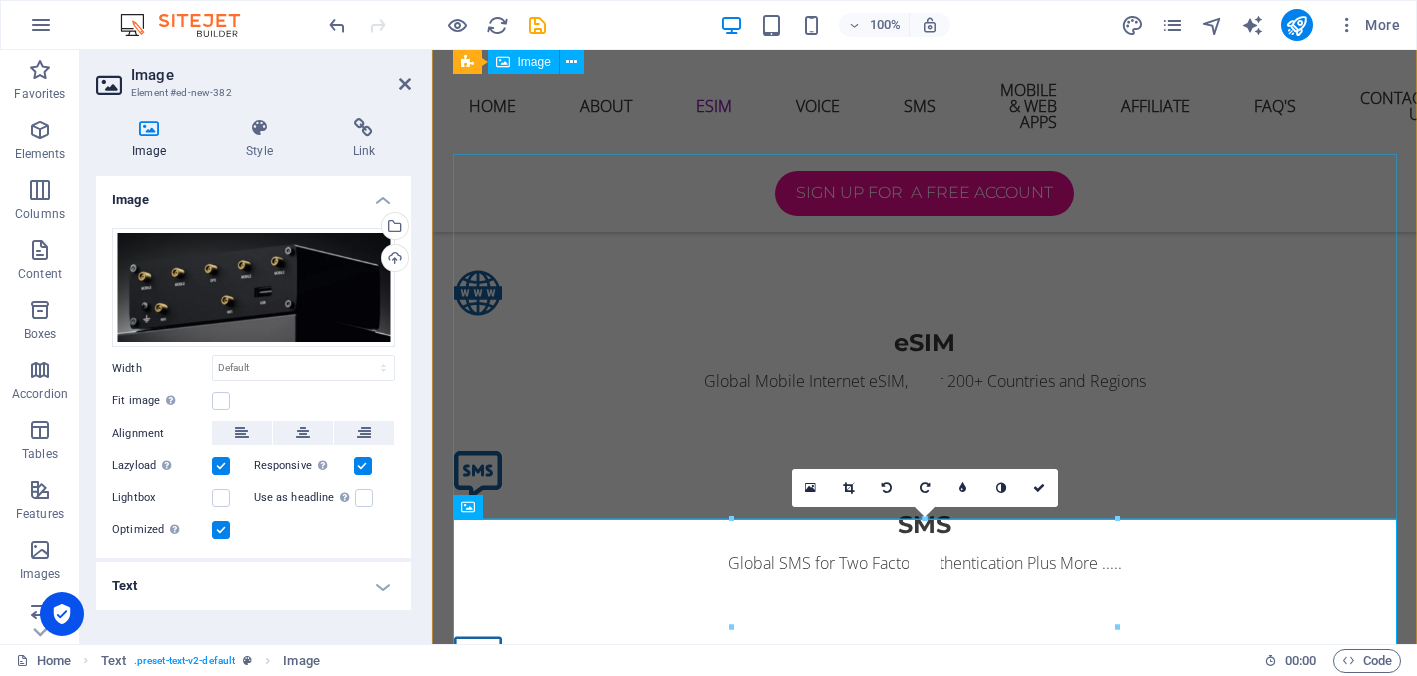 scroll, scrollTop: 2628, scrollLeft: 0, axis: vertical 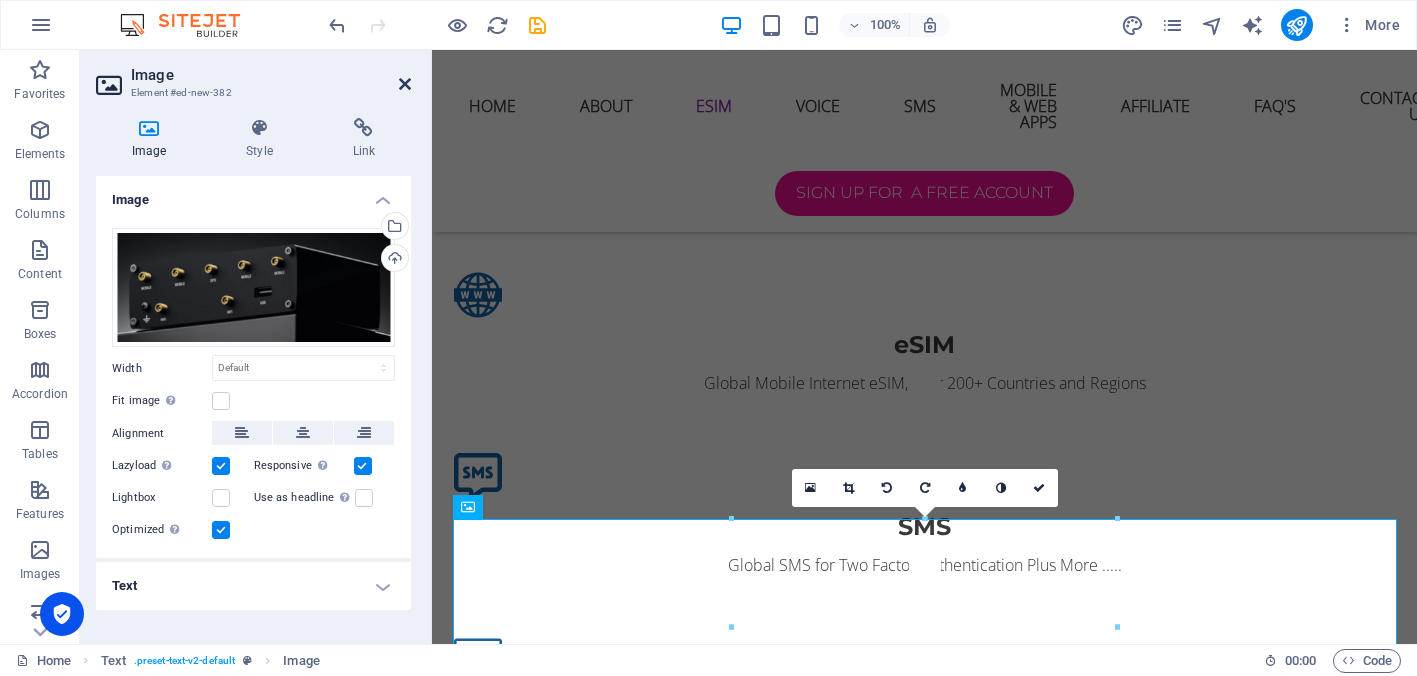 click at bounding box center [405, 84] 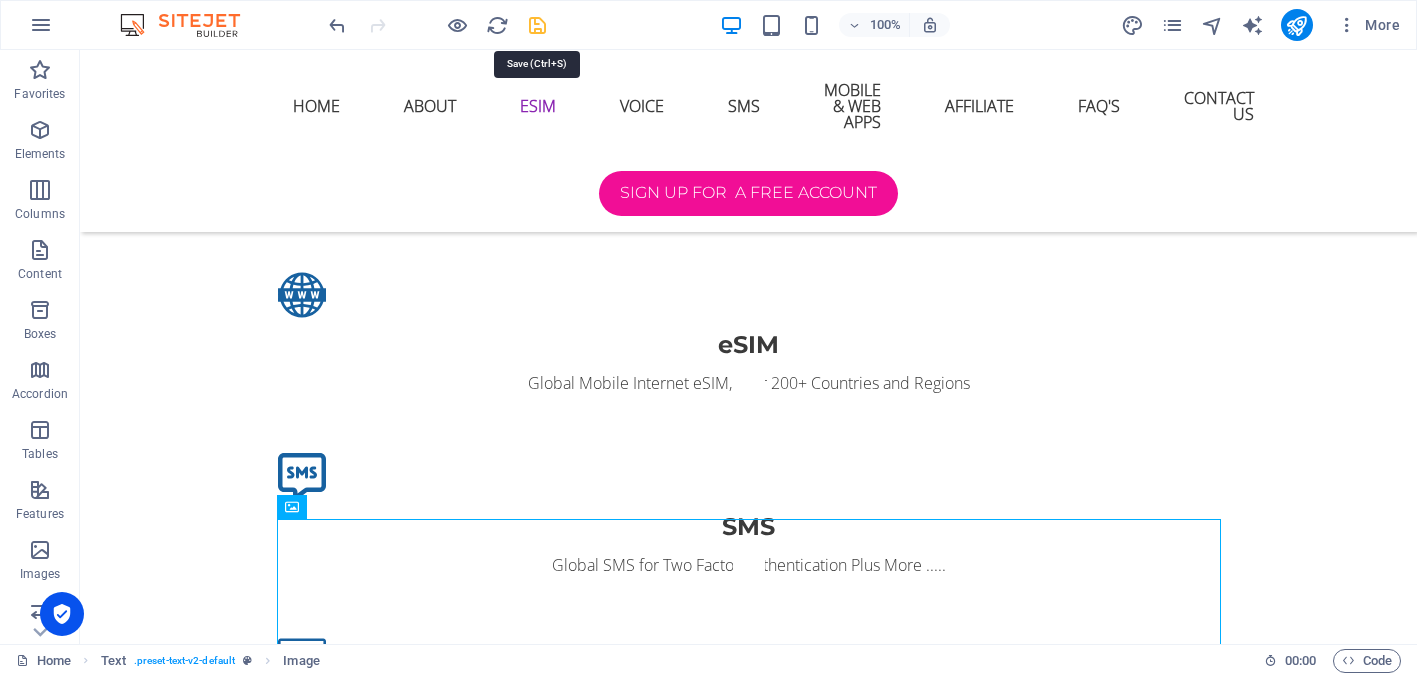 click at bounding box center [537, 25] 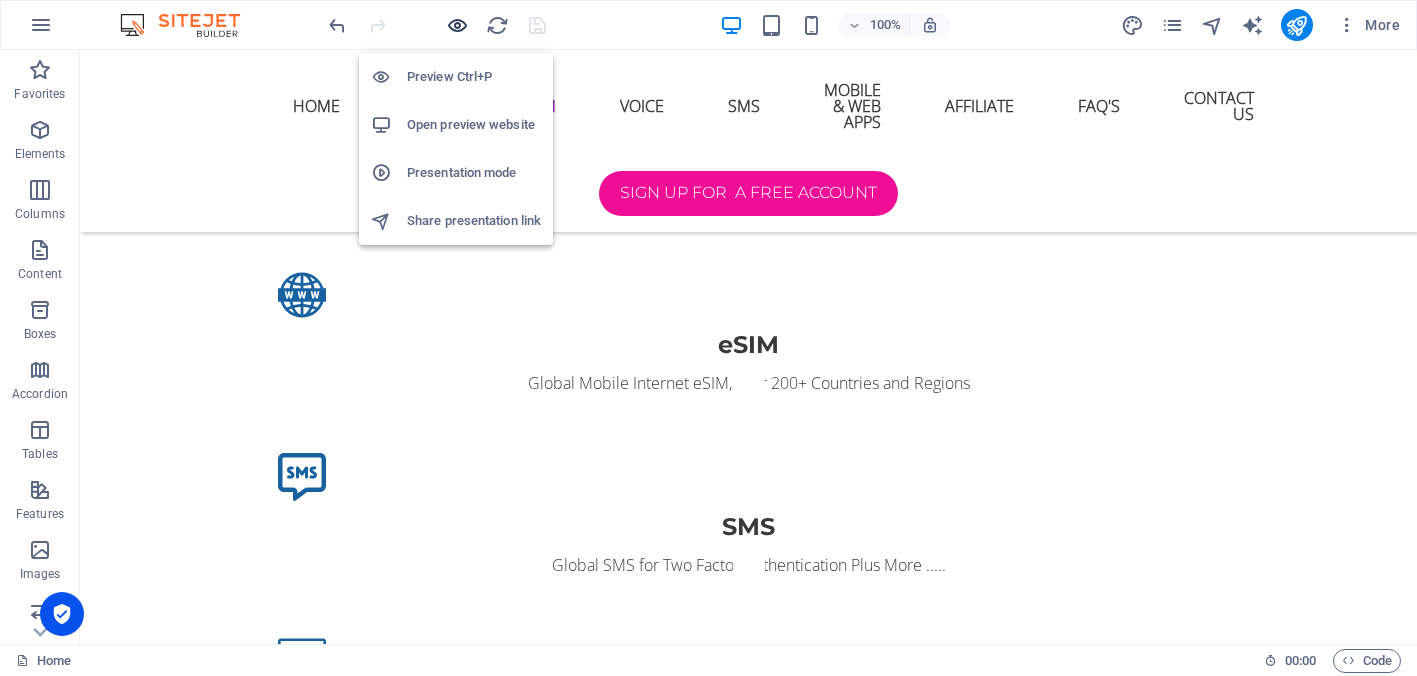 click at bounding box center (457, 25) 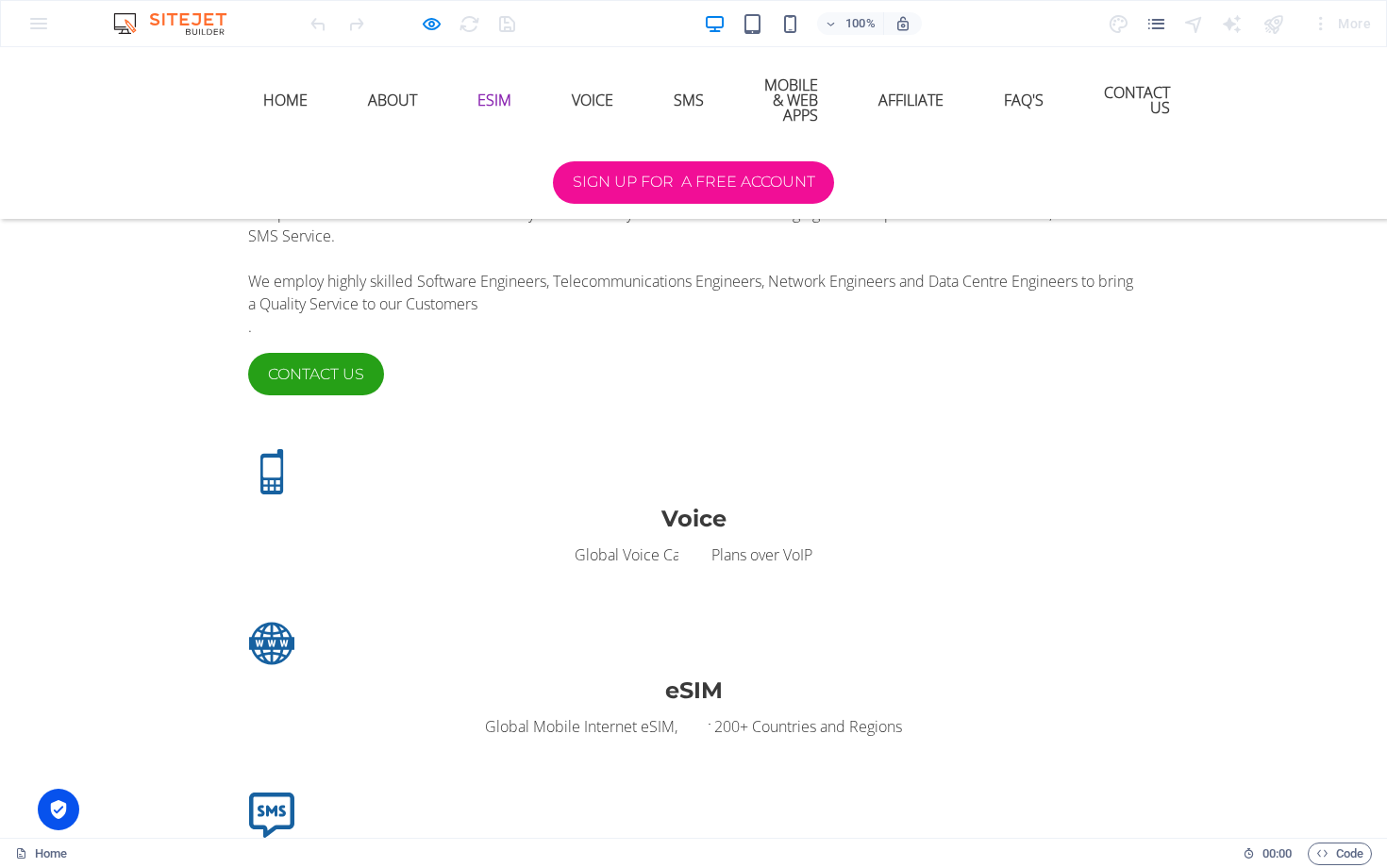 scroll, scrollTop: 1978, scrollLeft: 0, axis: vertical 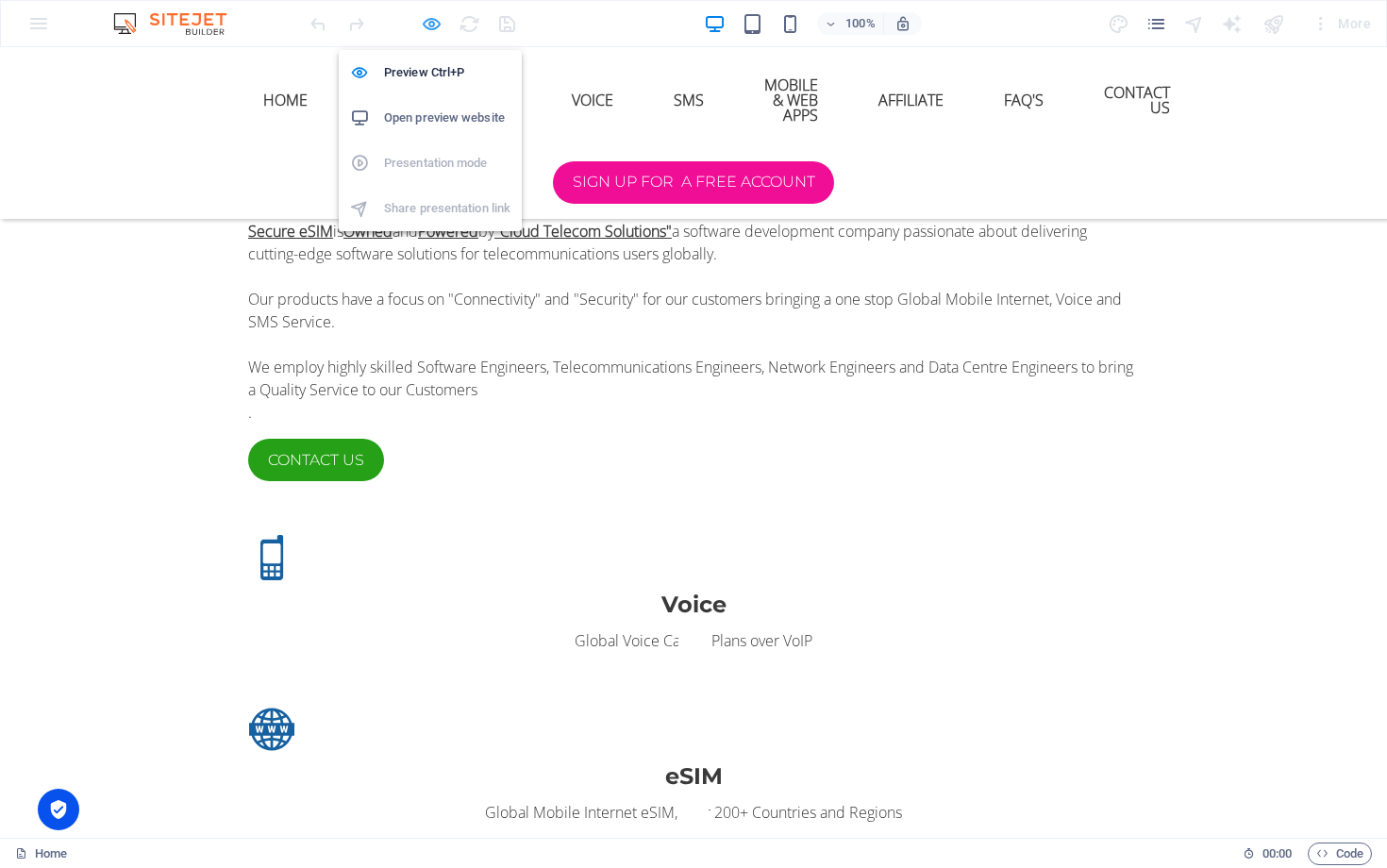 click at bounding box center (431, 24) 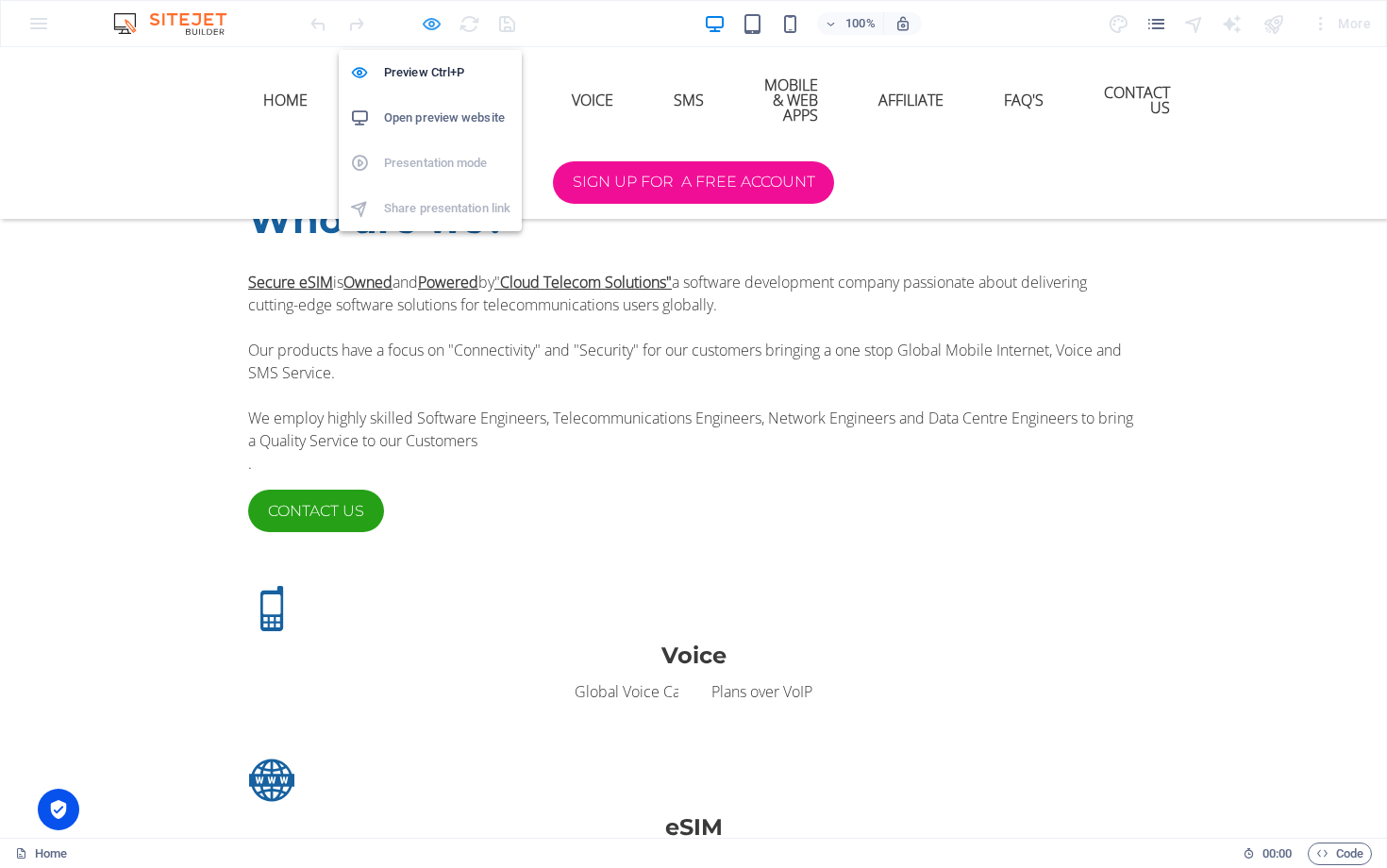 scroll, scrollTop: 2028, scrollLeft: 0, axis: vertical 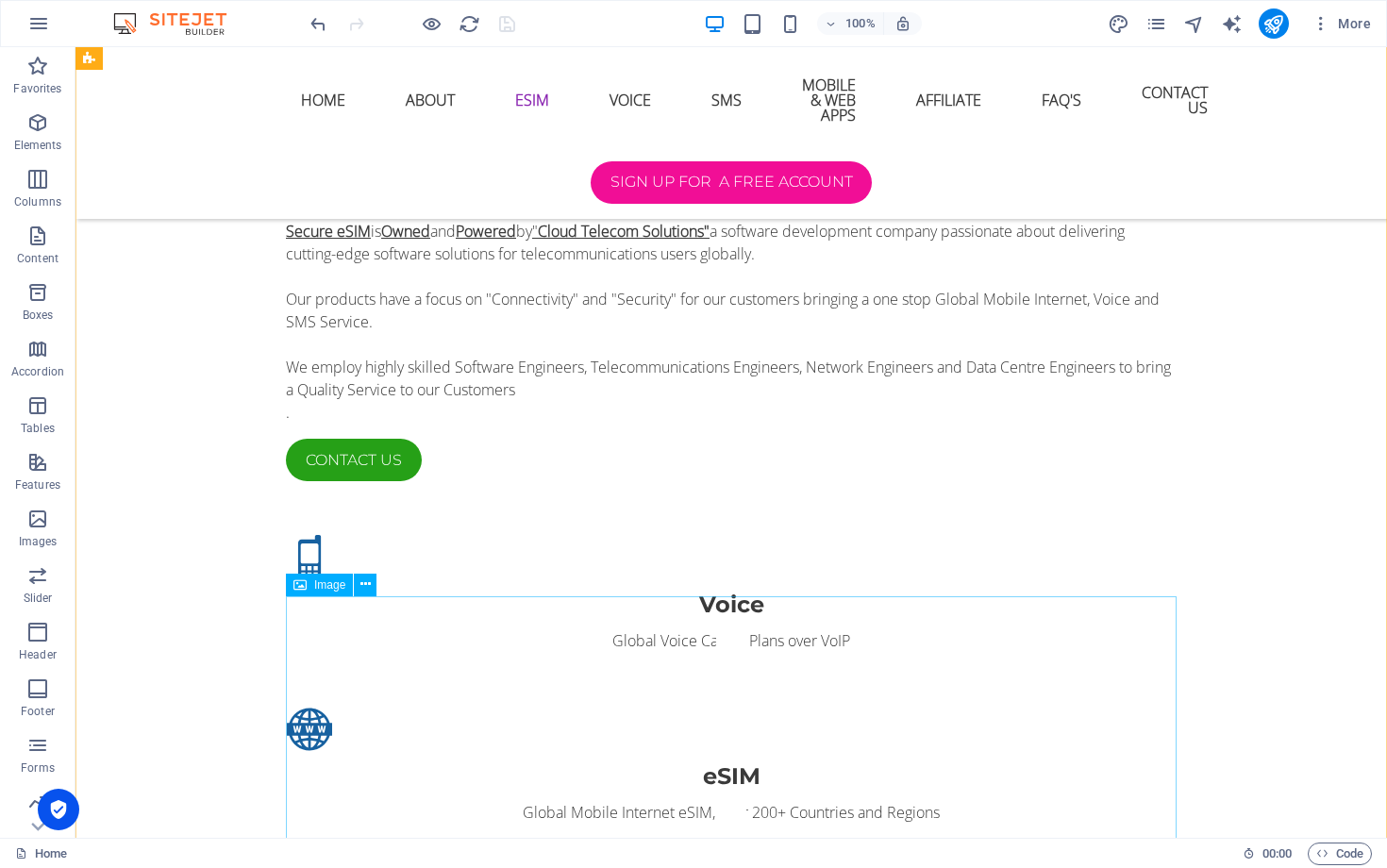 click at bounding box center (731, 2174) 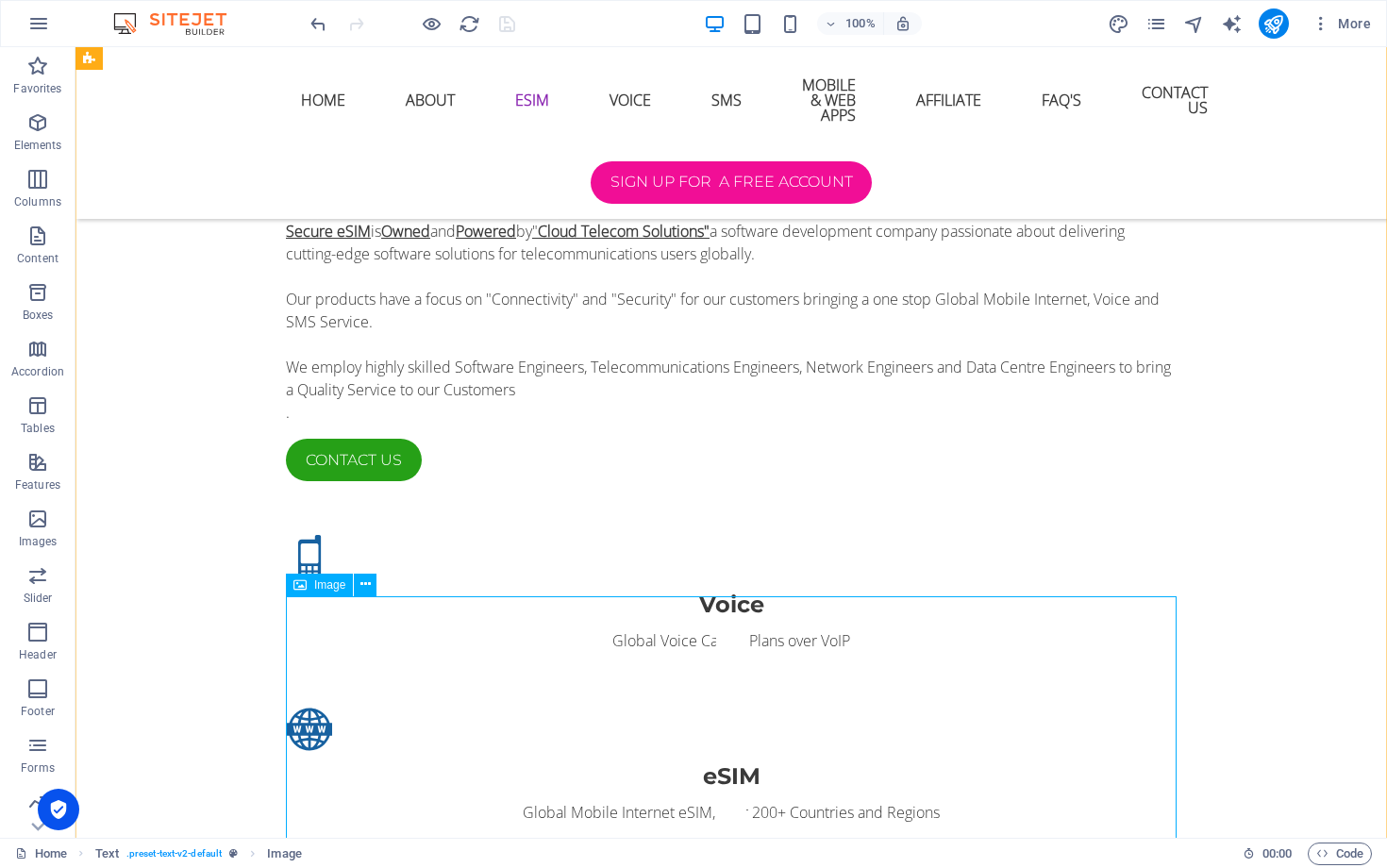 click at bounding box center [300, 585] 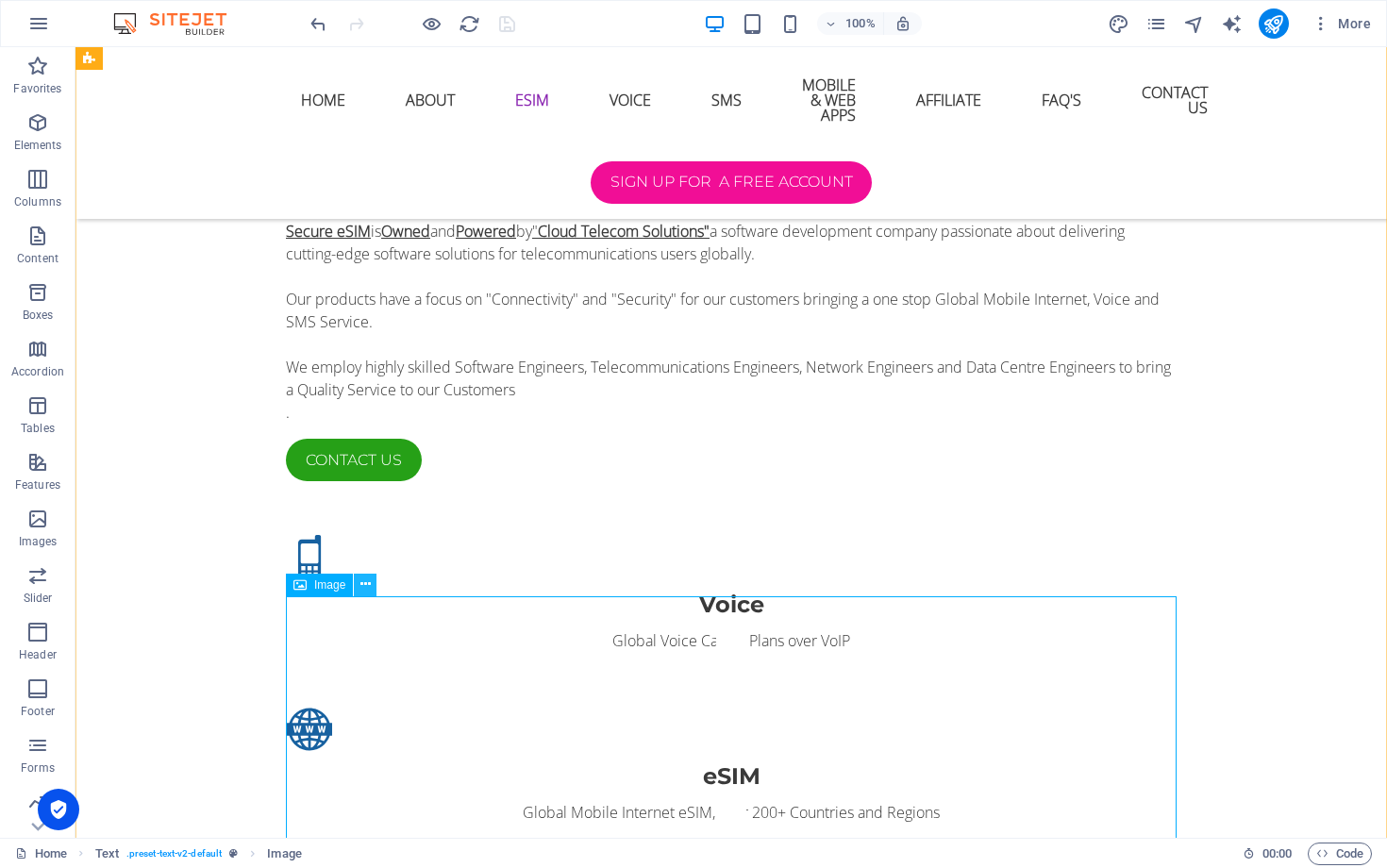 click at bounding box center (365, 584) 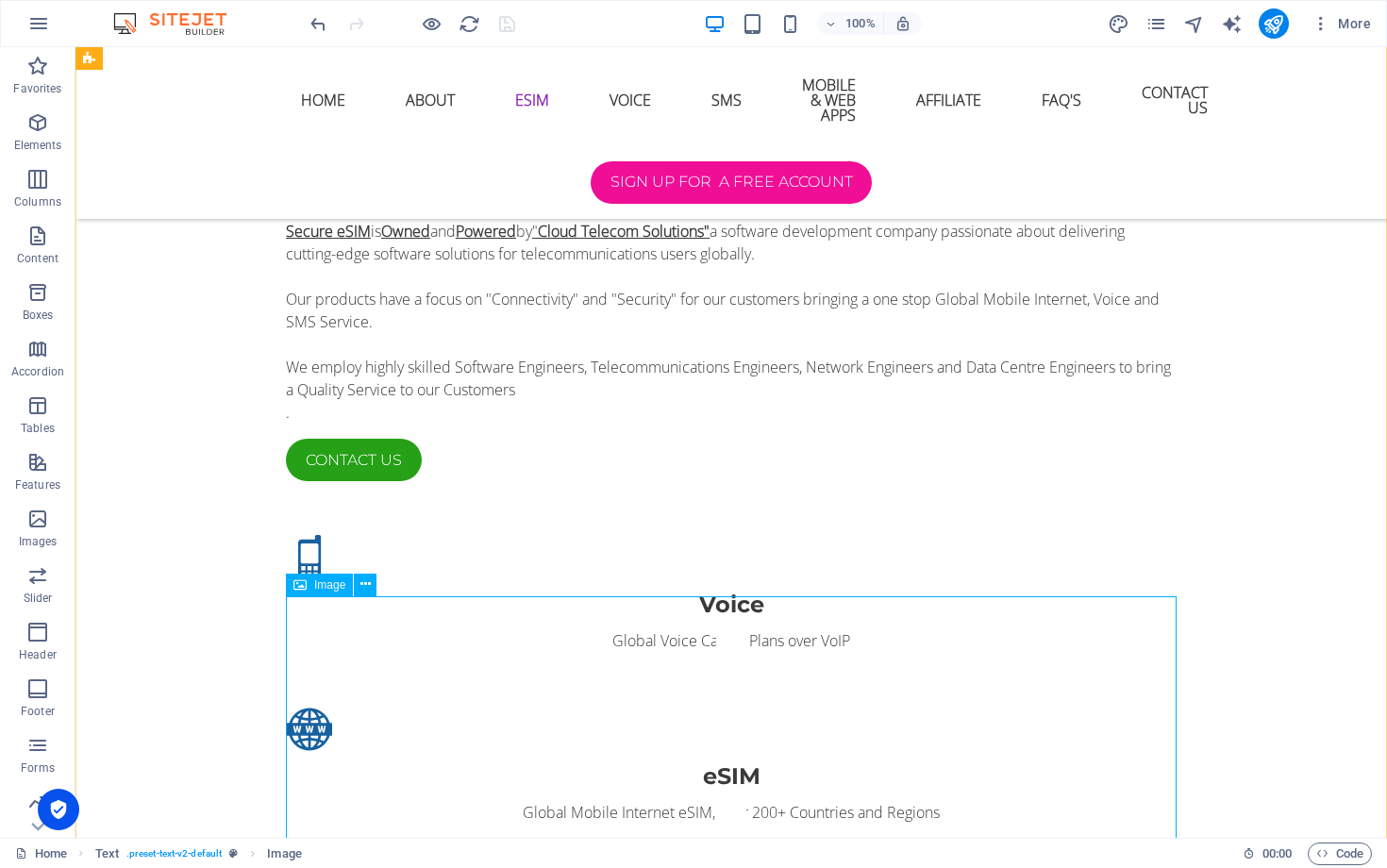click at bounding box center [731, 2174] 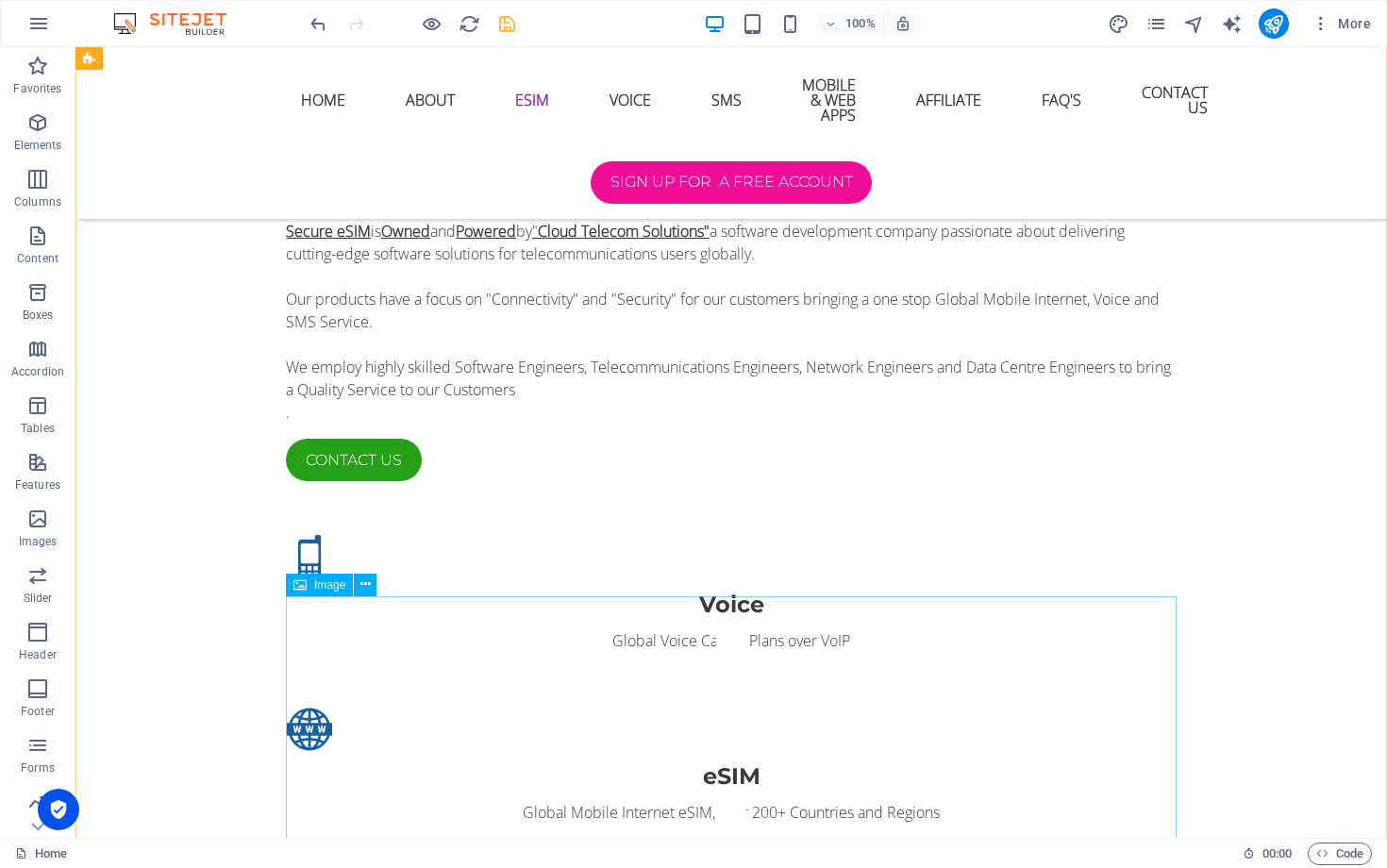 click at bounding box center [731, 2183] 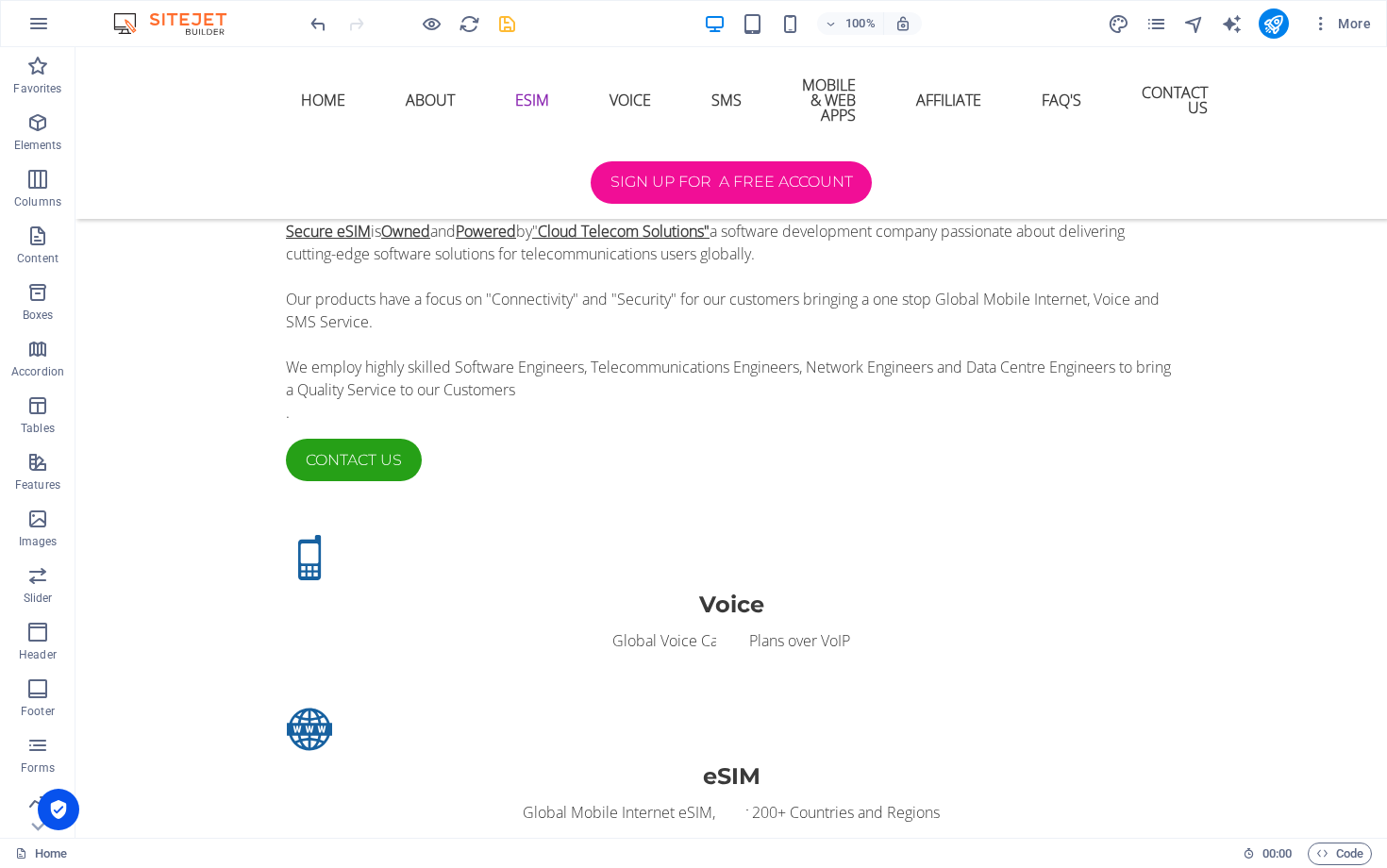 click at bounding box center [507, 24] 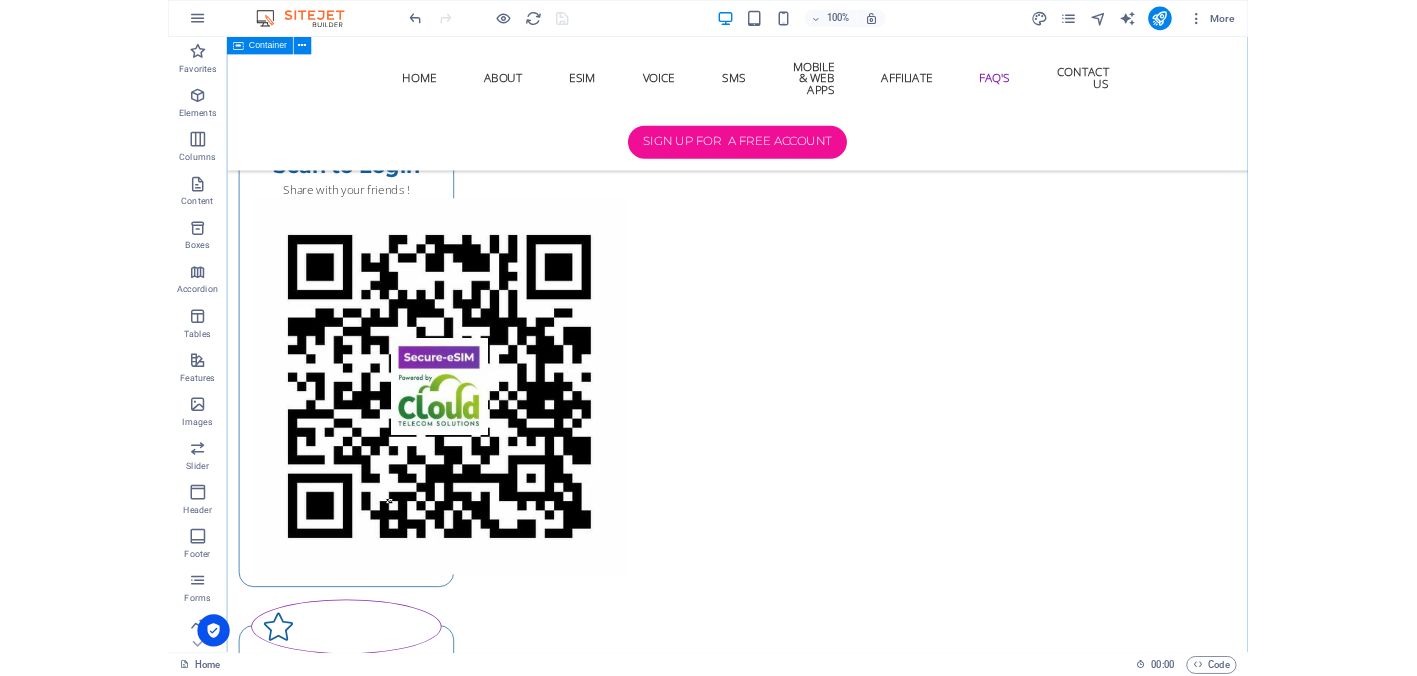 scroll, scrollTop: 7174, scrollLeft: 0, axis: vertical 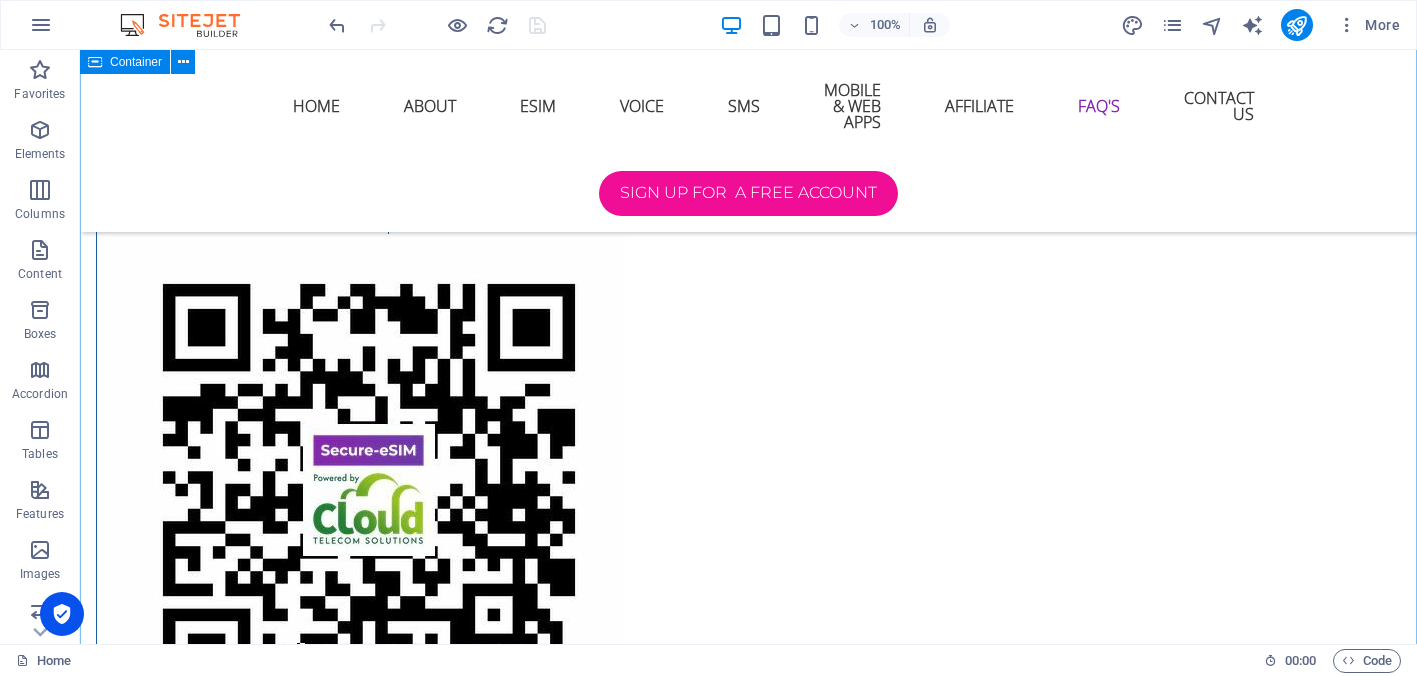 click on "Frequently Asked Questions Please see below a list of frequently asked questions ? If you have any further enquiries then please contact us by filling the contact us form below 01. Can all Mobile Phones, Tablets and Laptops use an eSIM ? No, Although most new devices support eSIM these days, please check where you purchased your device or seek professional assistance or contact us via the contact form below and we will advise you. 02. Can I use an eSIM to get Internet in many countries ? Yes, Once you create a FREE account then you can login and create an eSIM and then add a data plan for the country you require, you can add as many data plans as you like for as many countries or regions. Data plans are only activated once you arrive in that particular country or region. We suggest adding a data plan before you arrive at your destination. You can create many eSIM's on one account which can be used on other devices you may have or for staff, family or friends. Set and Unset Auto Reply Messages. HERE Yes" at bounding box center [748, 5989] 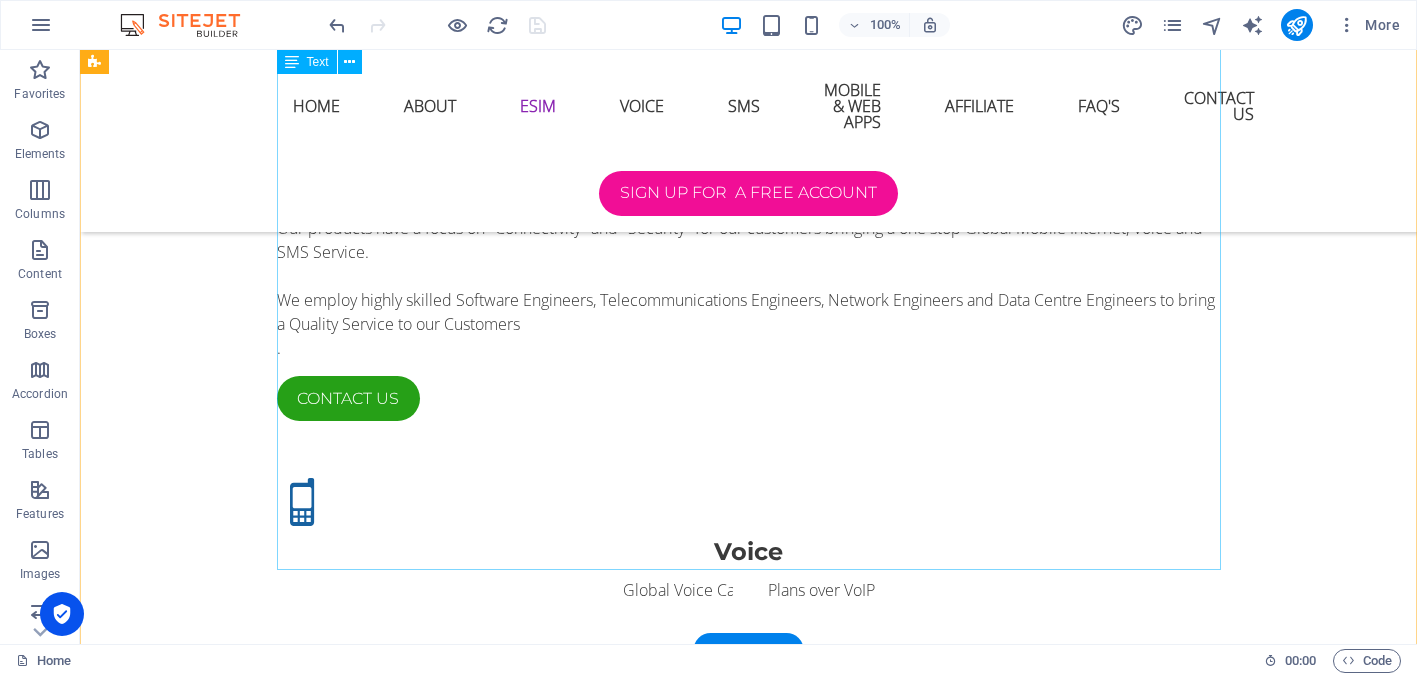 scroll, scrollTop: 2241, scrollLeft: 0, axis: vertical 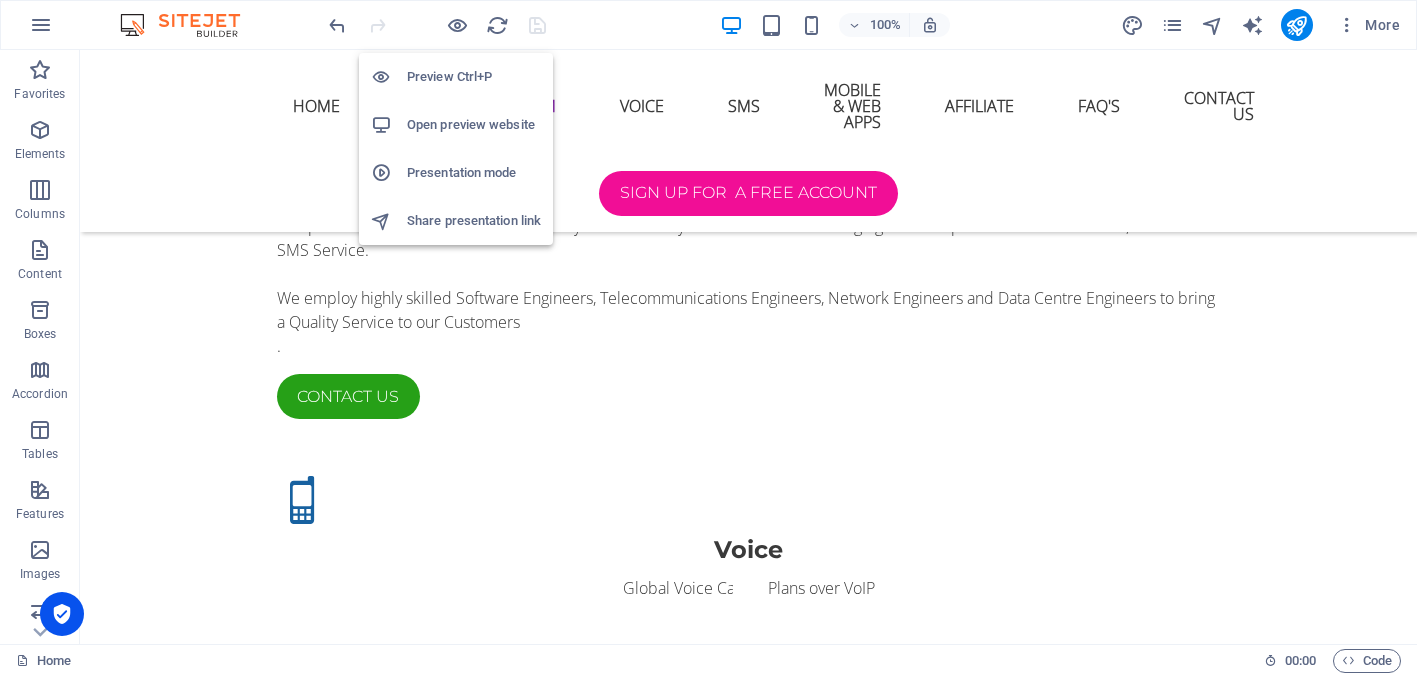 click on "Preview Ctrl+P" at bounding box center [474, 77] 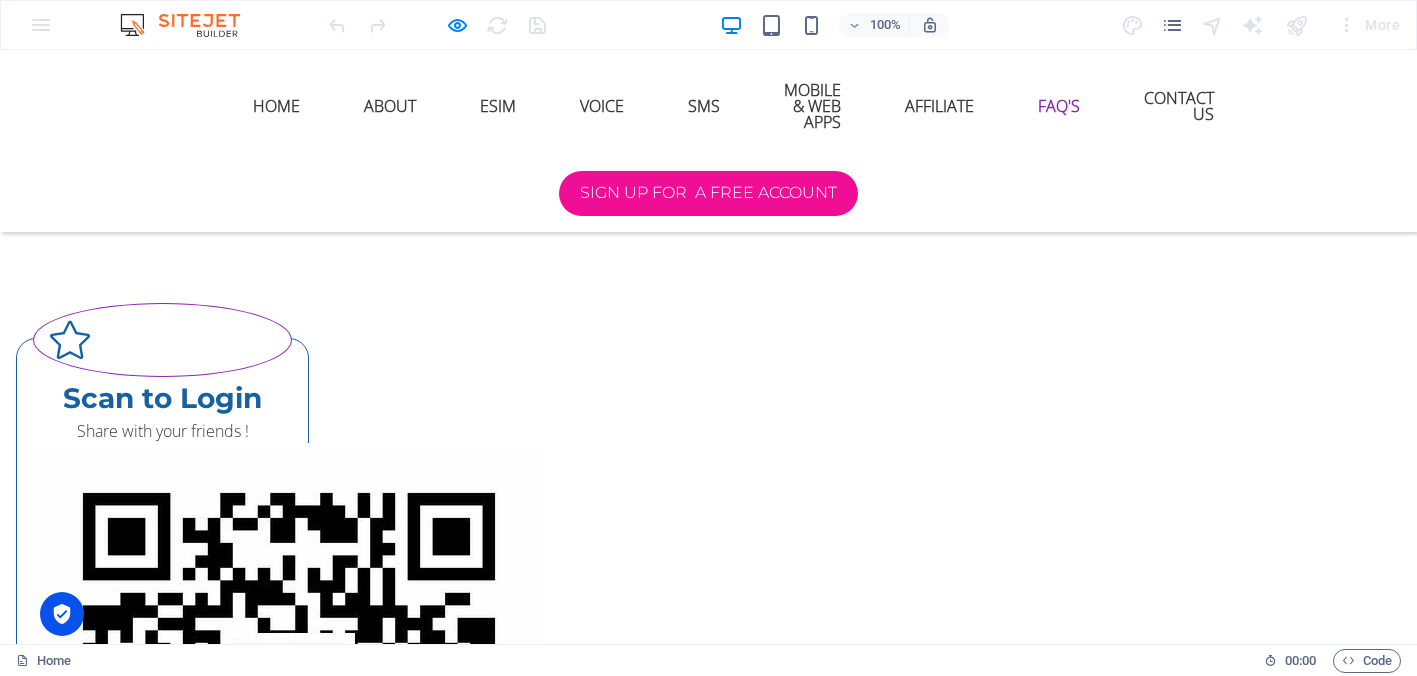 scroll, scrollTop: 6981, scrollLeft: 0, axis: vertical 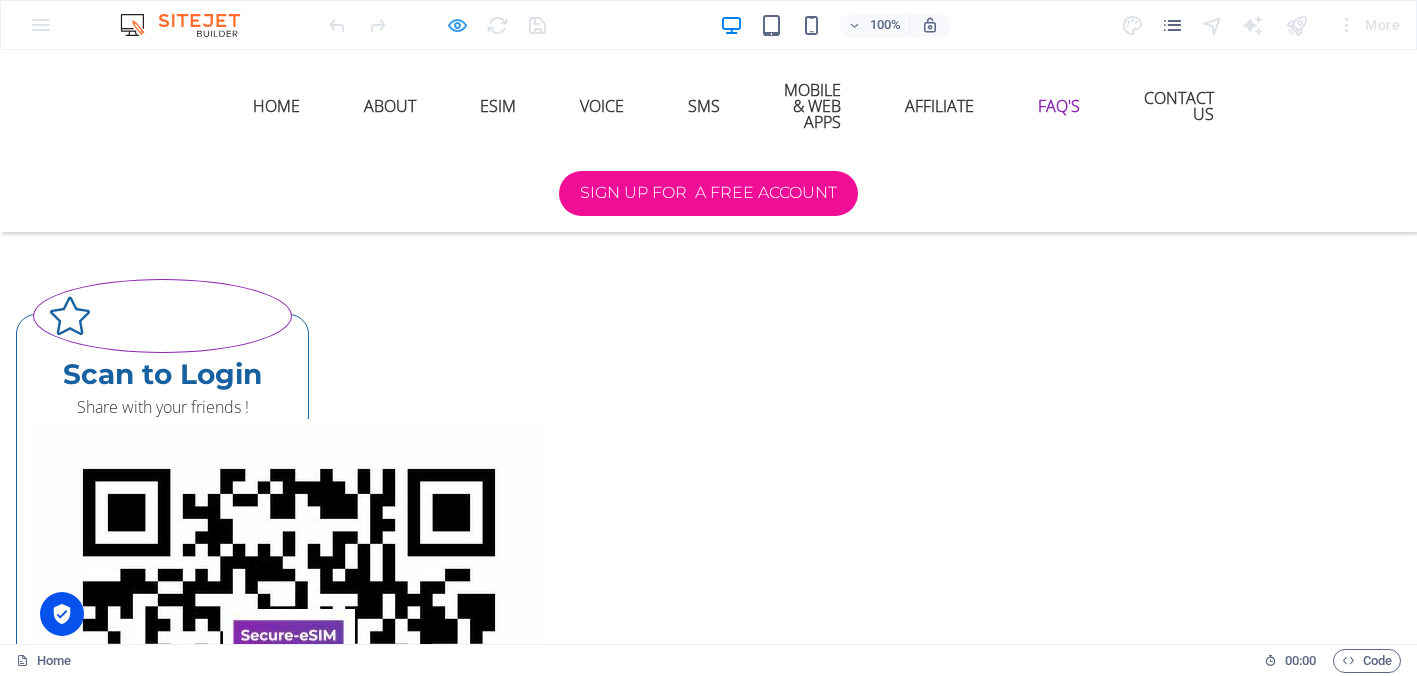click at bounding box center (457, 25) 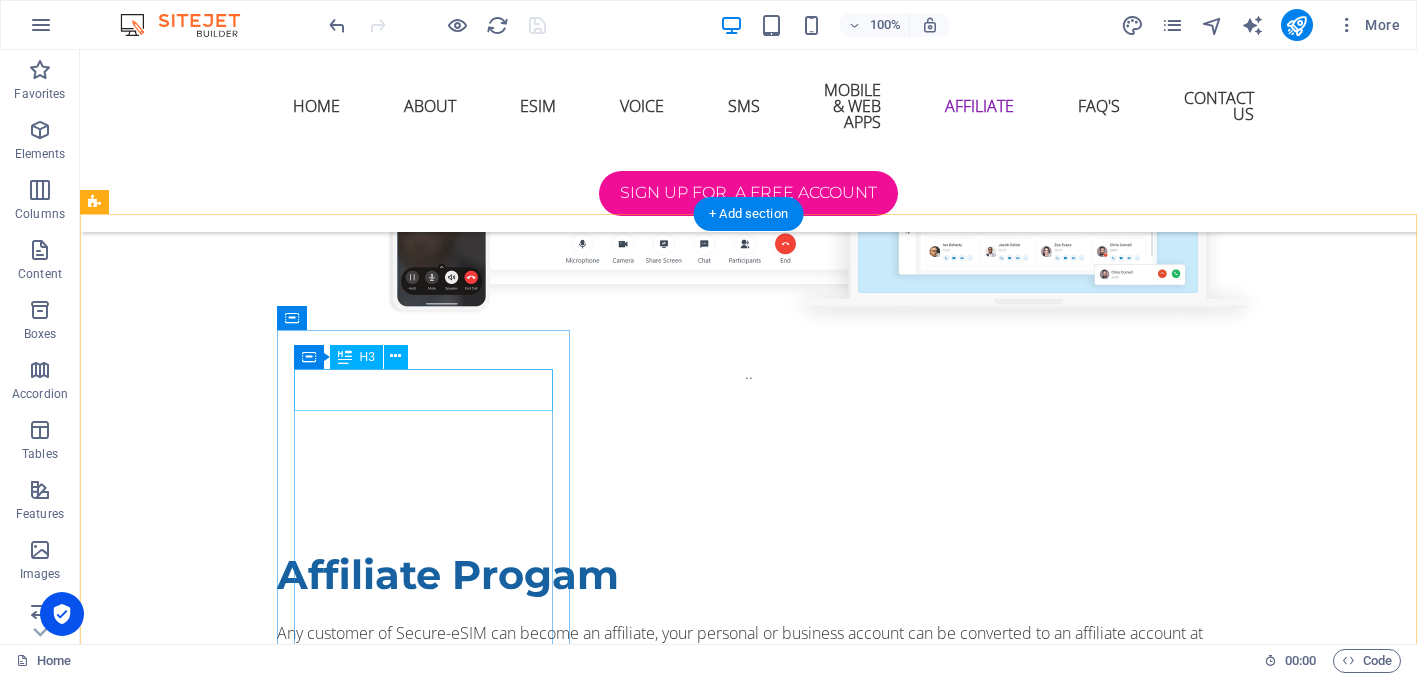 scroll, scrollTop: 5491, scrollLeft: 0, axis: vertical 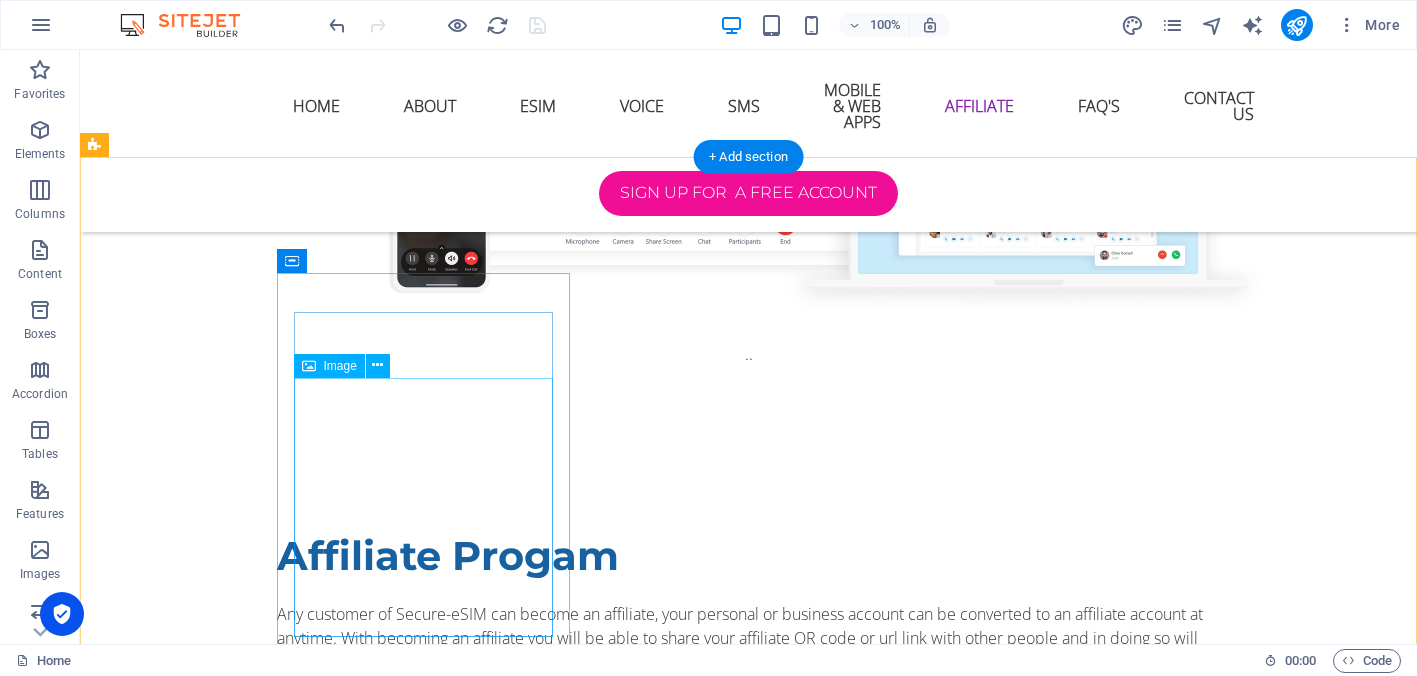 click at bounding box center (242, 2173) 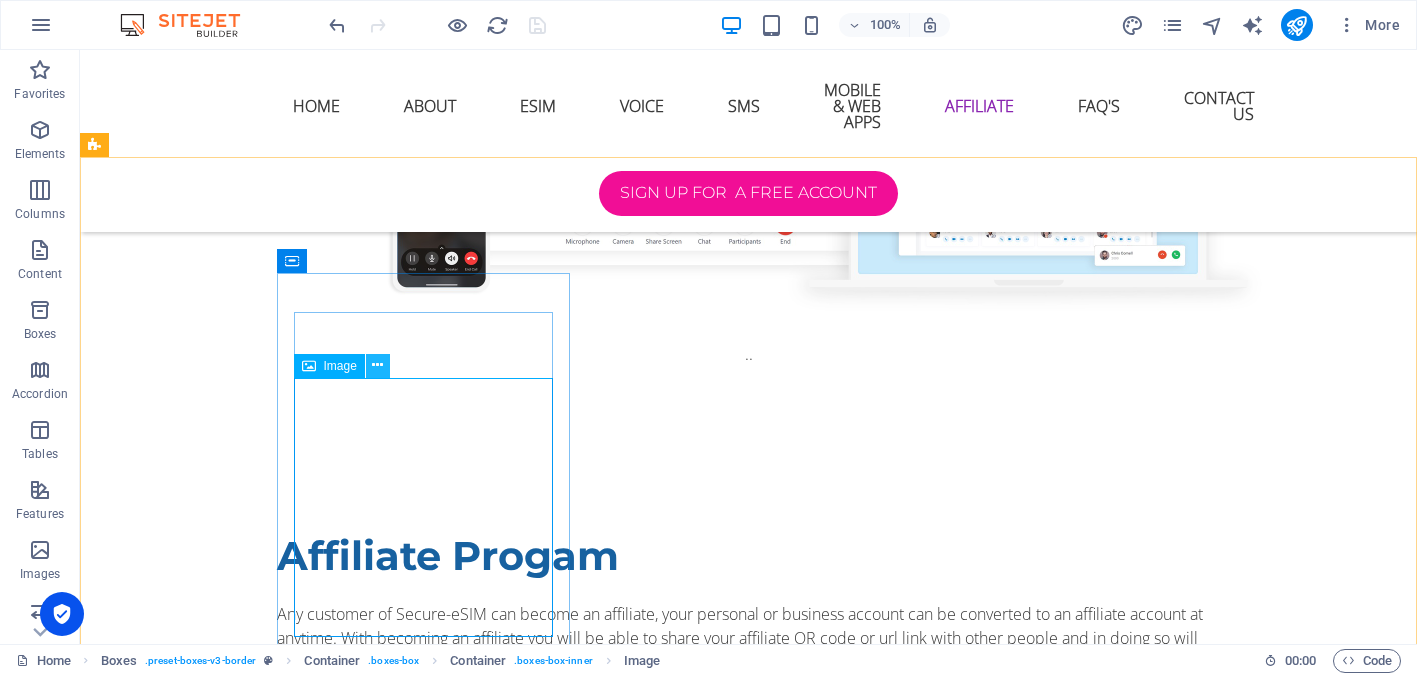 click at bounding box center [377, 365] 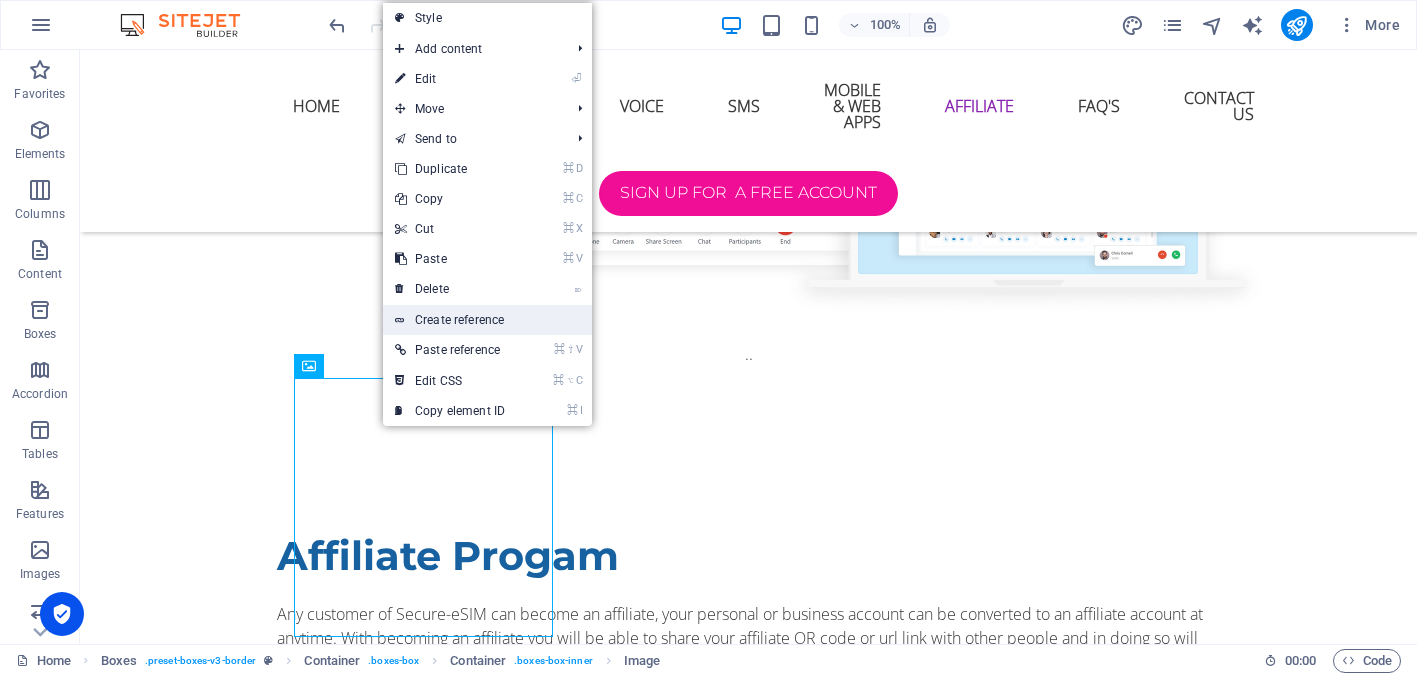 click on "Create reference" at bounding box center [487, 320] 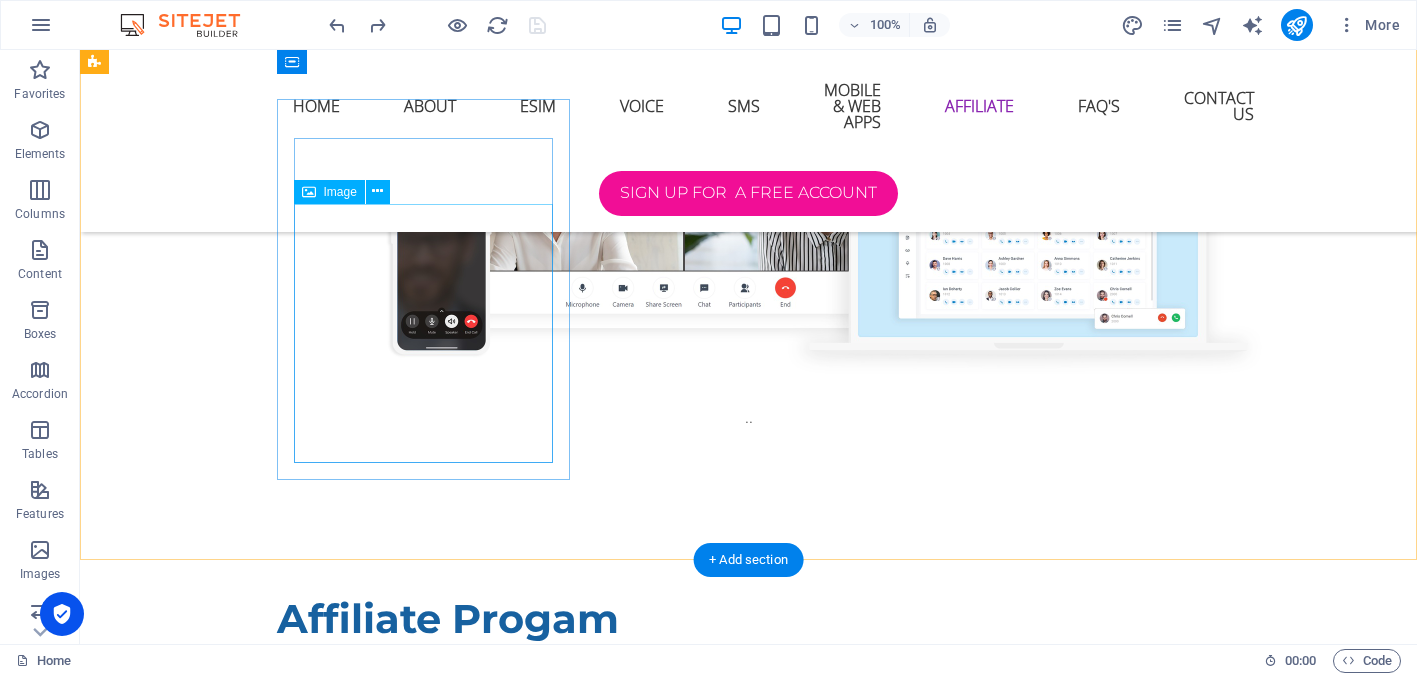 scroll, scrollTop: 5392, scrollLeft: 0, axis: vertical 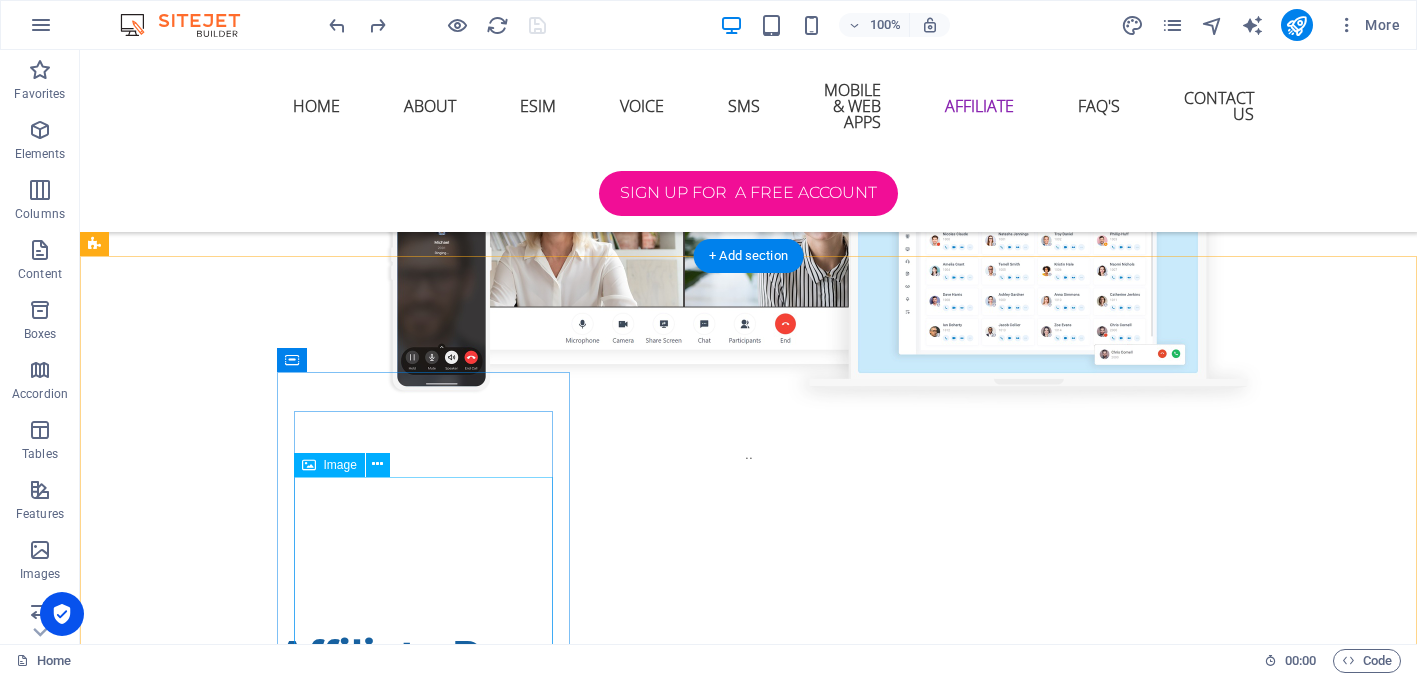 click at bounding box center [242, 2272] 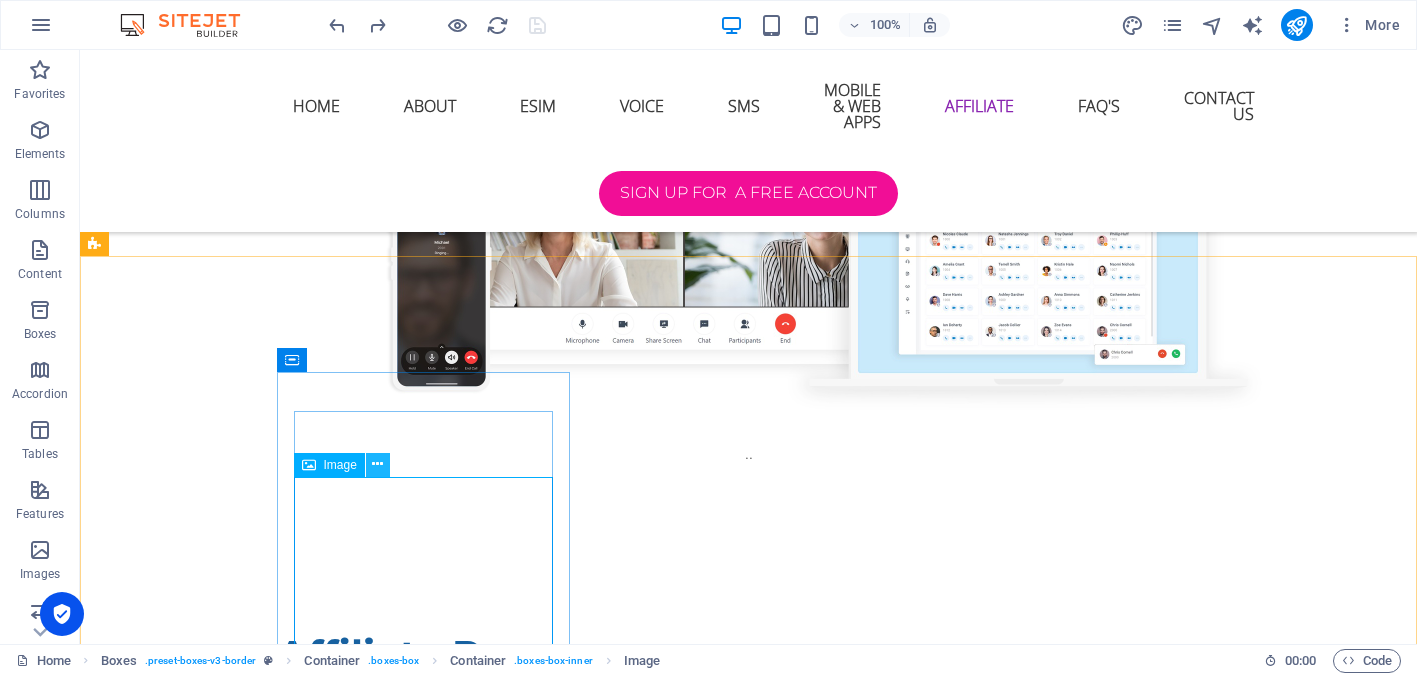 click at bounding box center [377, 464] 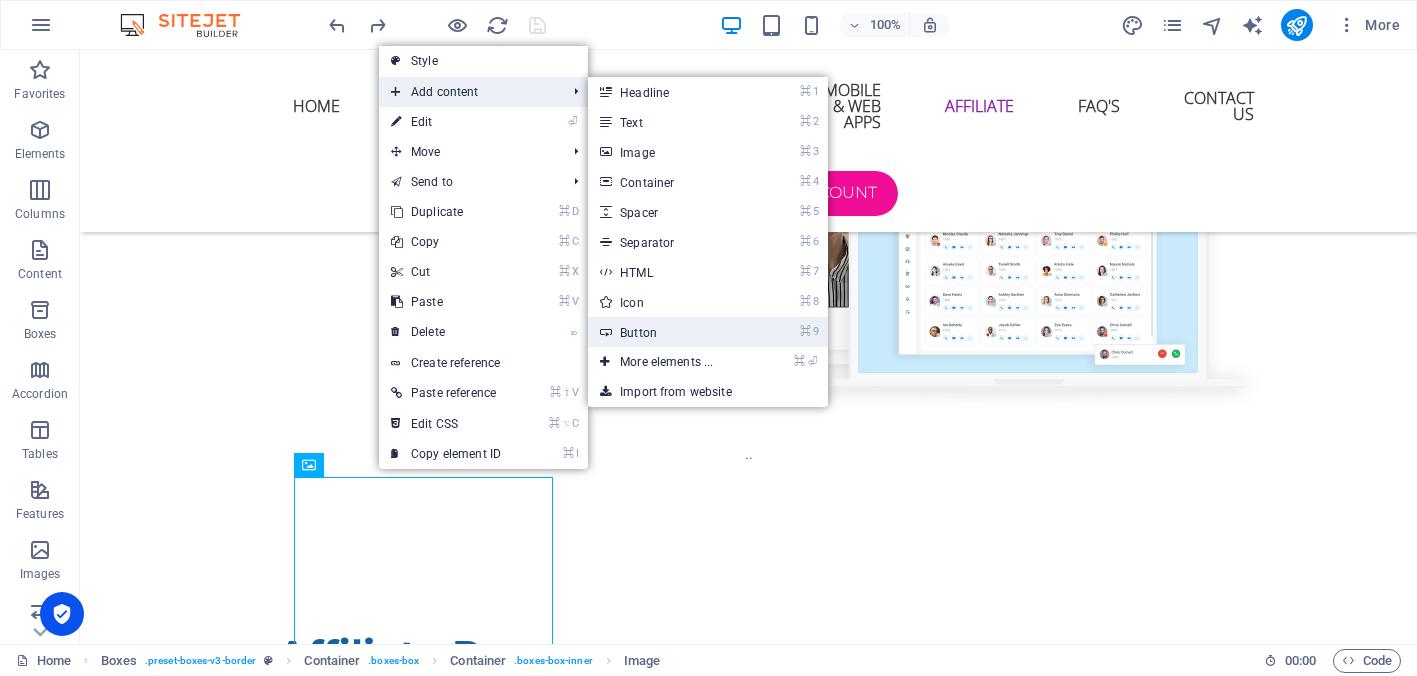 click on "⌘ 9  Button" at bounding box center (670, 332) 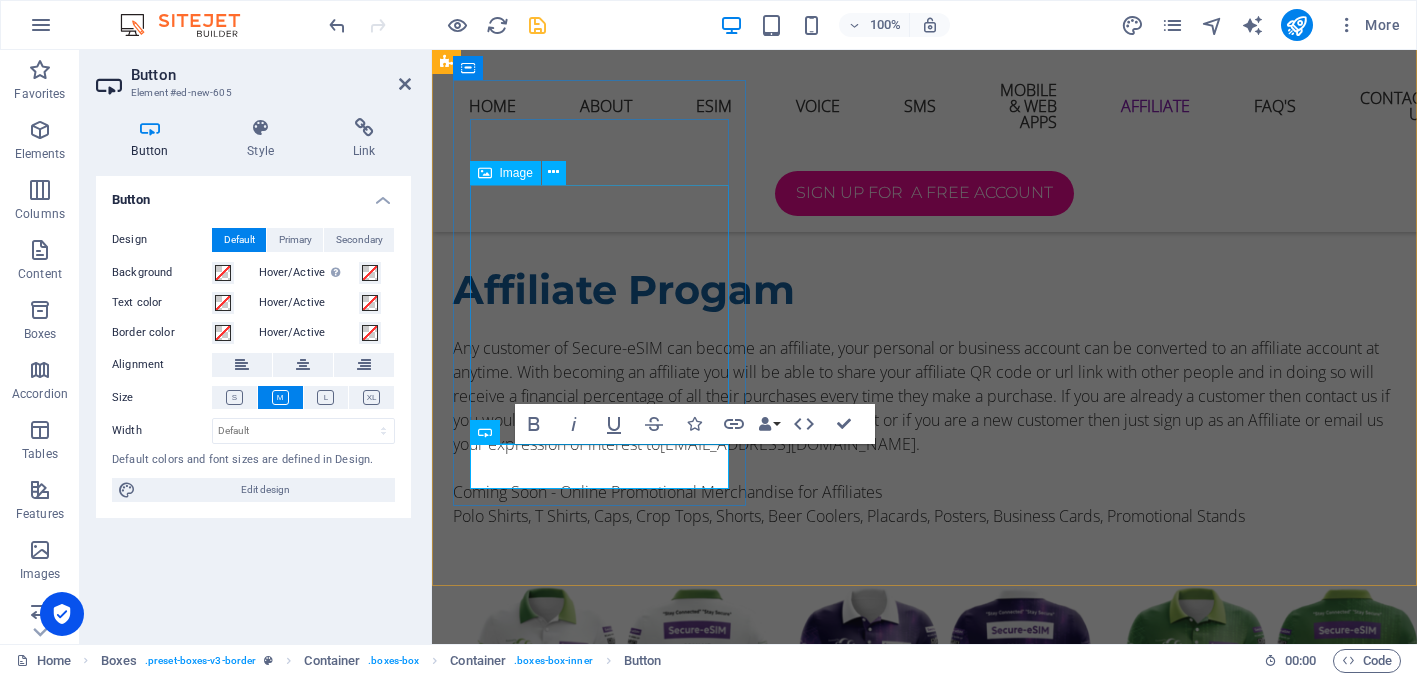 scroll, scrollTop: 5804, scrollLeft: 0, axis: vertical 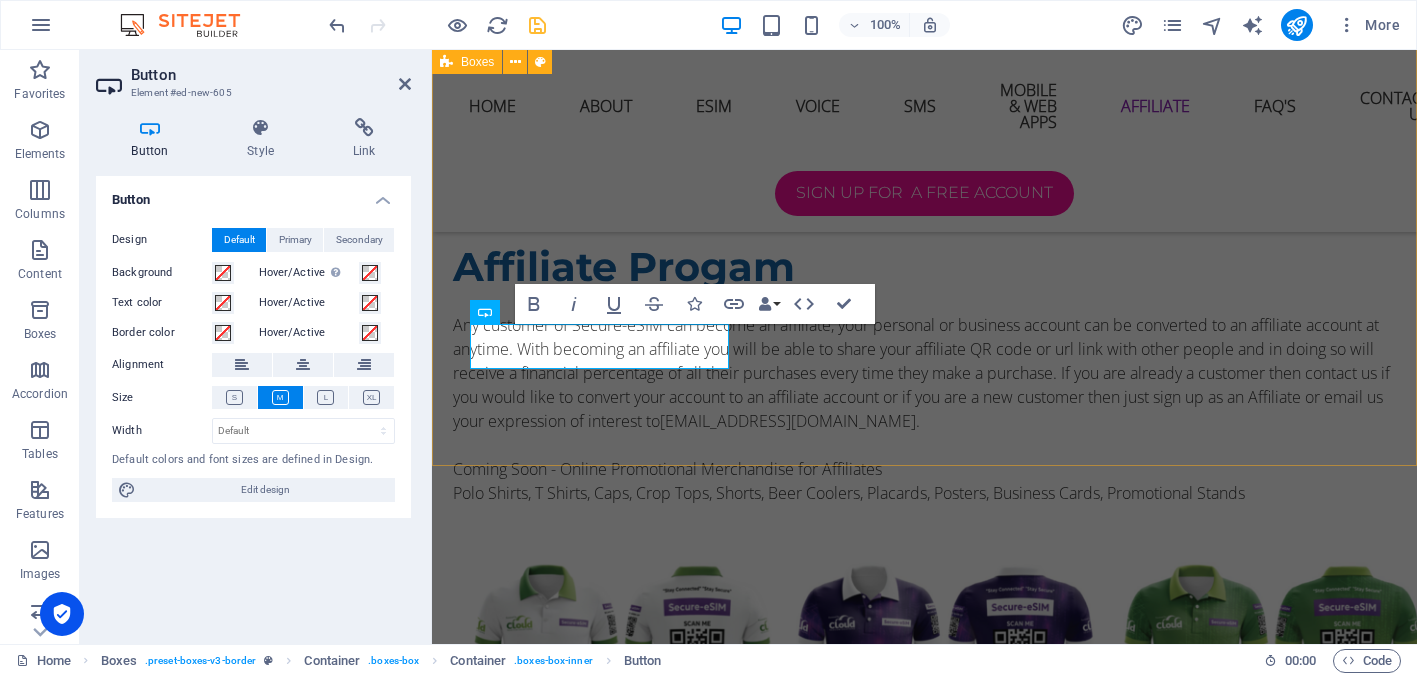 type 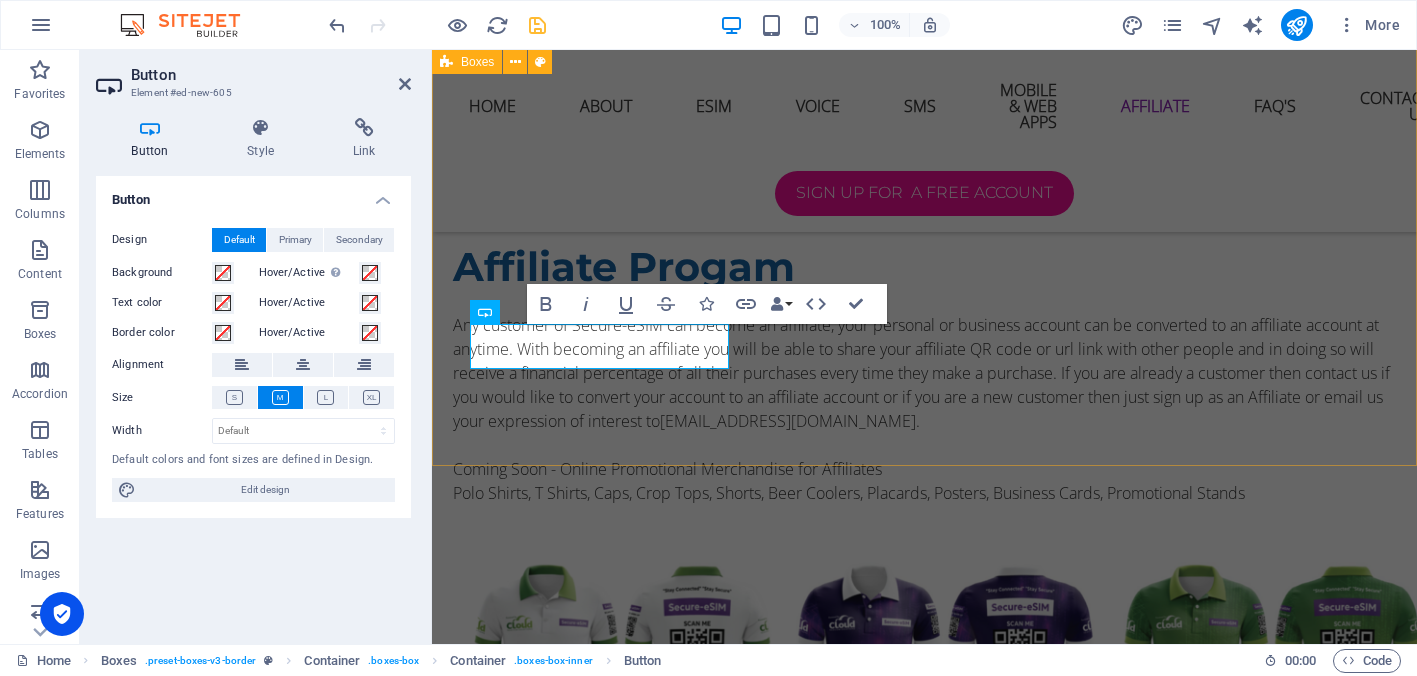 click on "Scan to Login Share with your friends ! Download Scan to Sign Up Share with your friends ! Scan for Website Share with your friends !" at bounding box center [924, 2327] 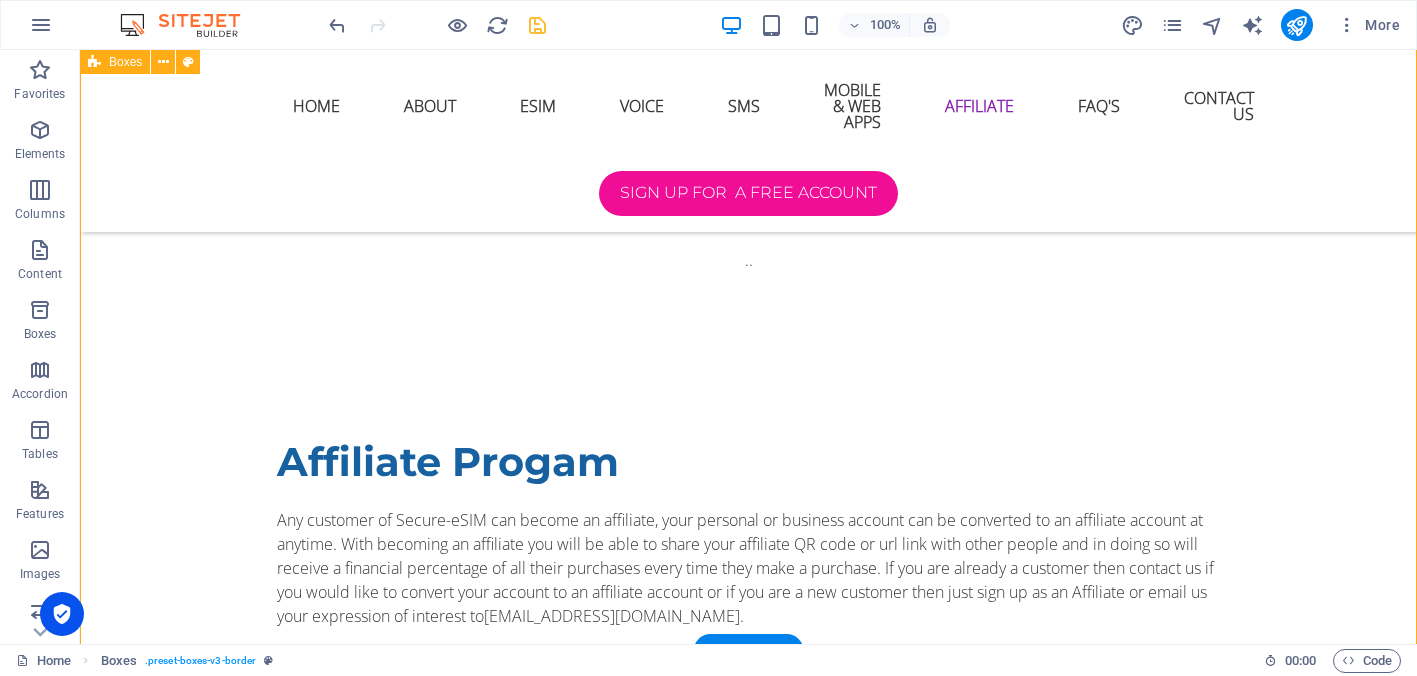 scroll, scrollTop: 5571, scrollLeft: 0, axis: vertical 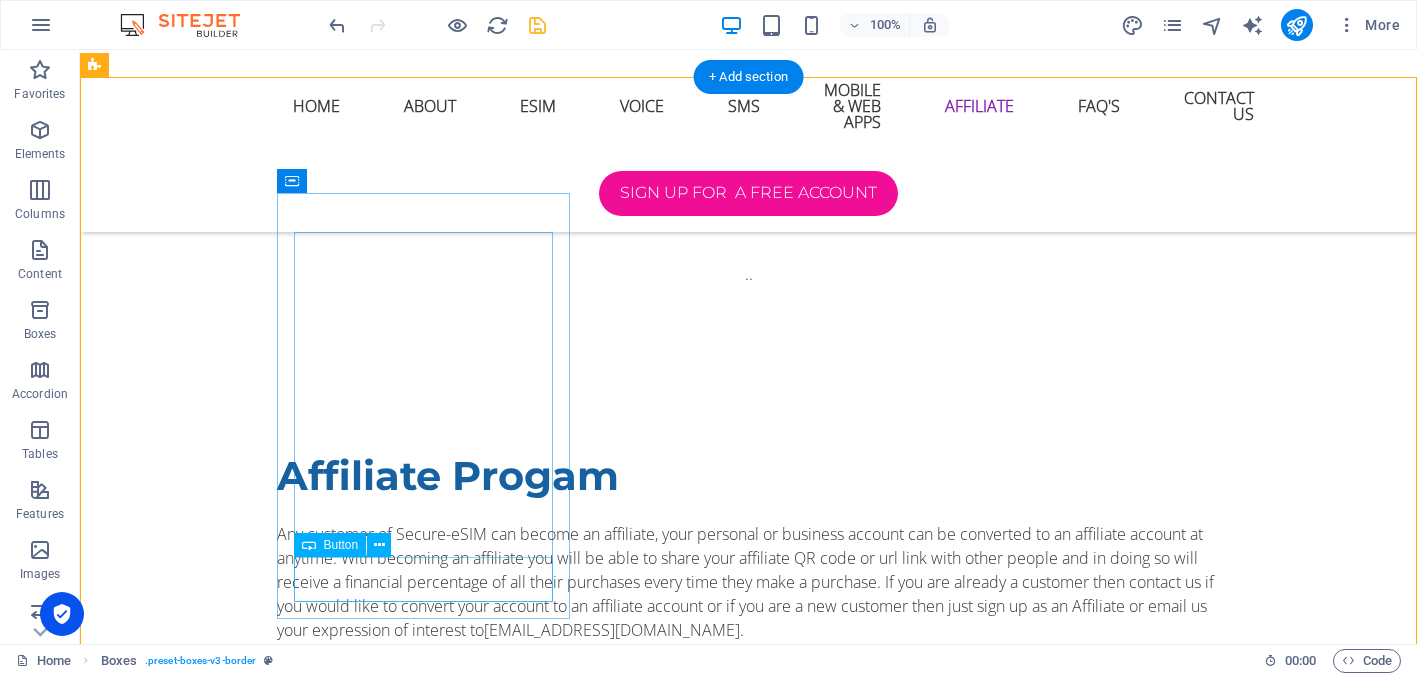 click on "Download" at bounding box center [242, 2371] 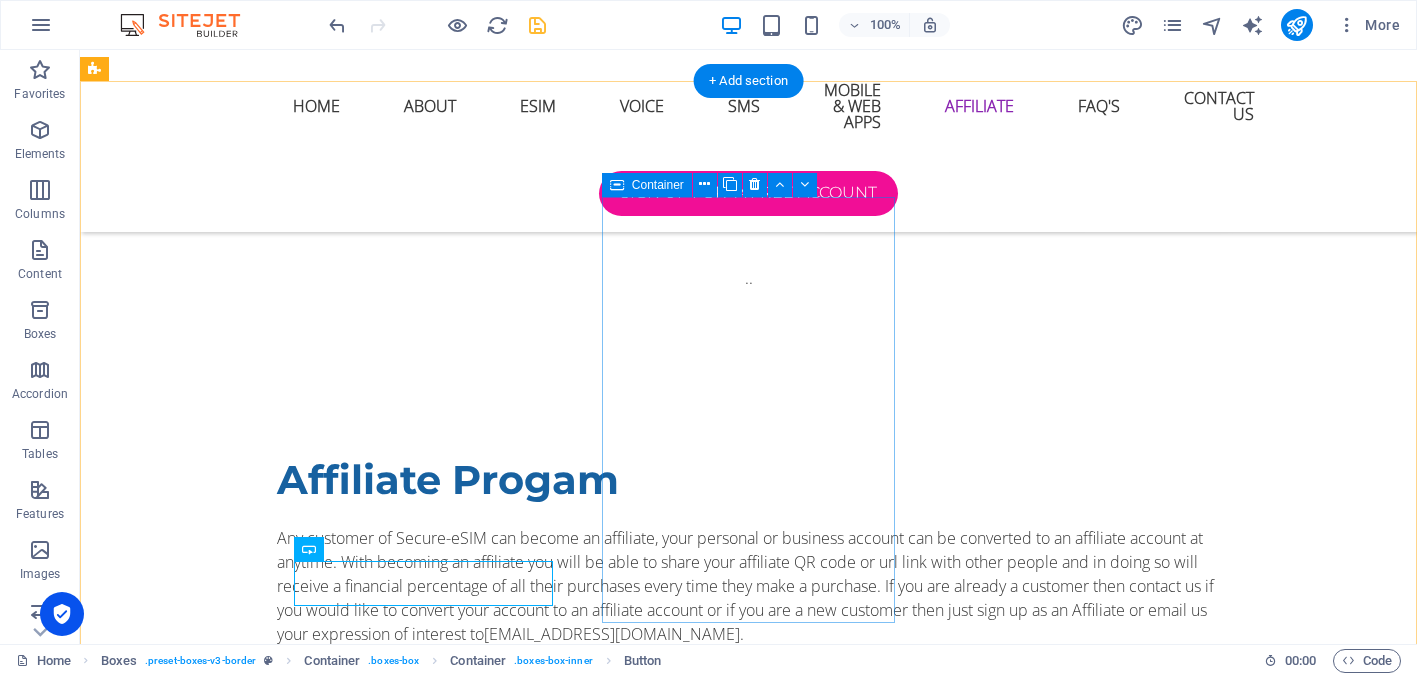 scroll, scrollTop: 5568, scrollLeft: 0, axis: vertical 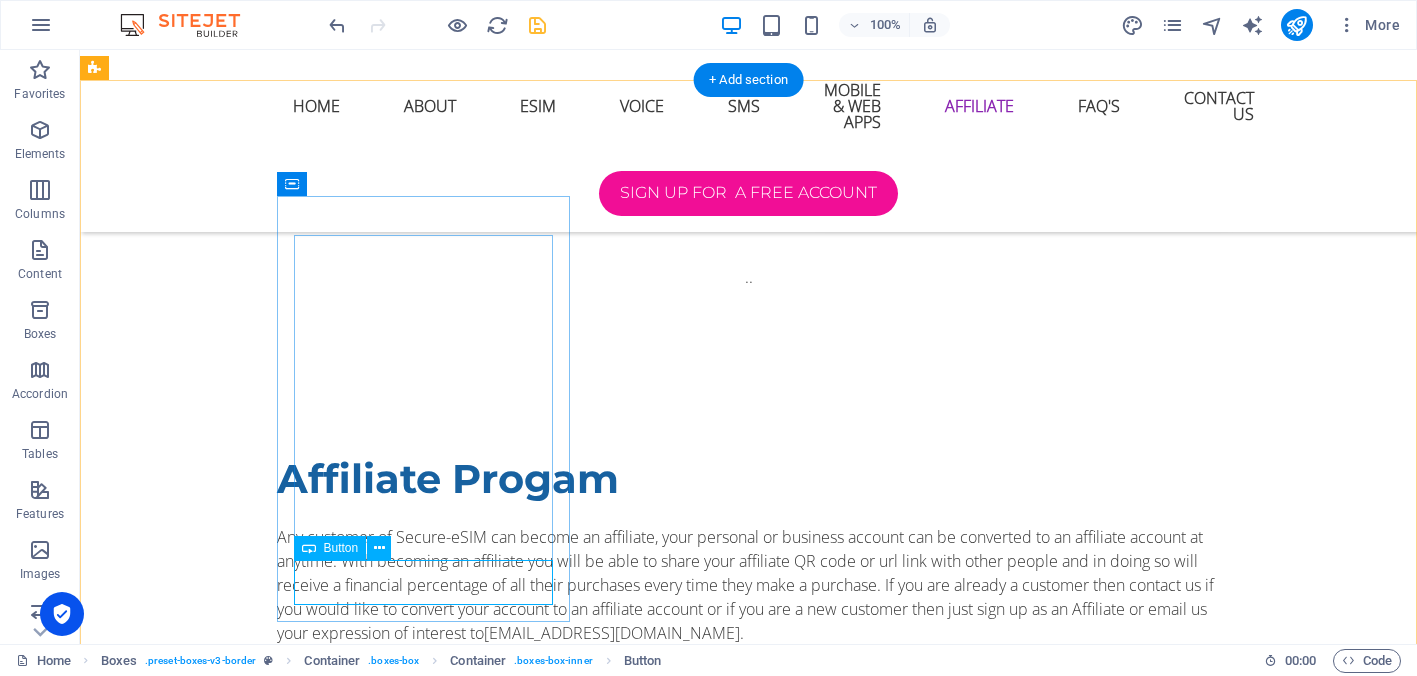 click on "Download" at bounding box center [242, 2374] 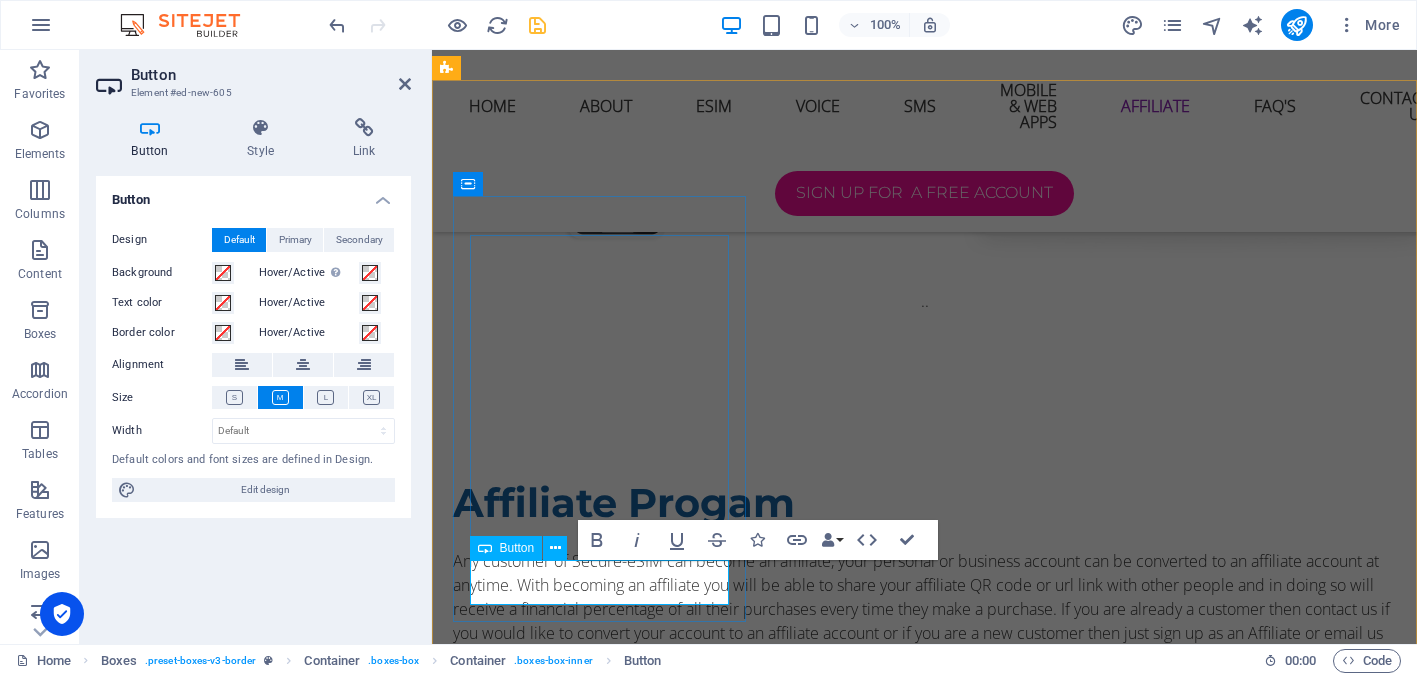 type 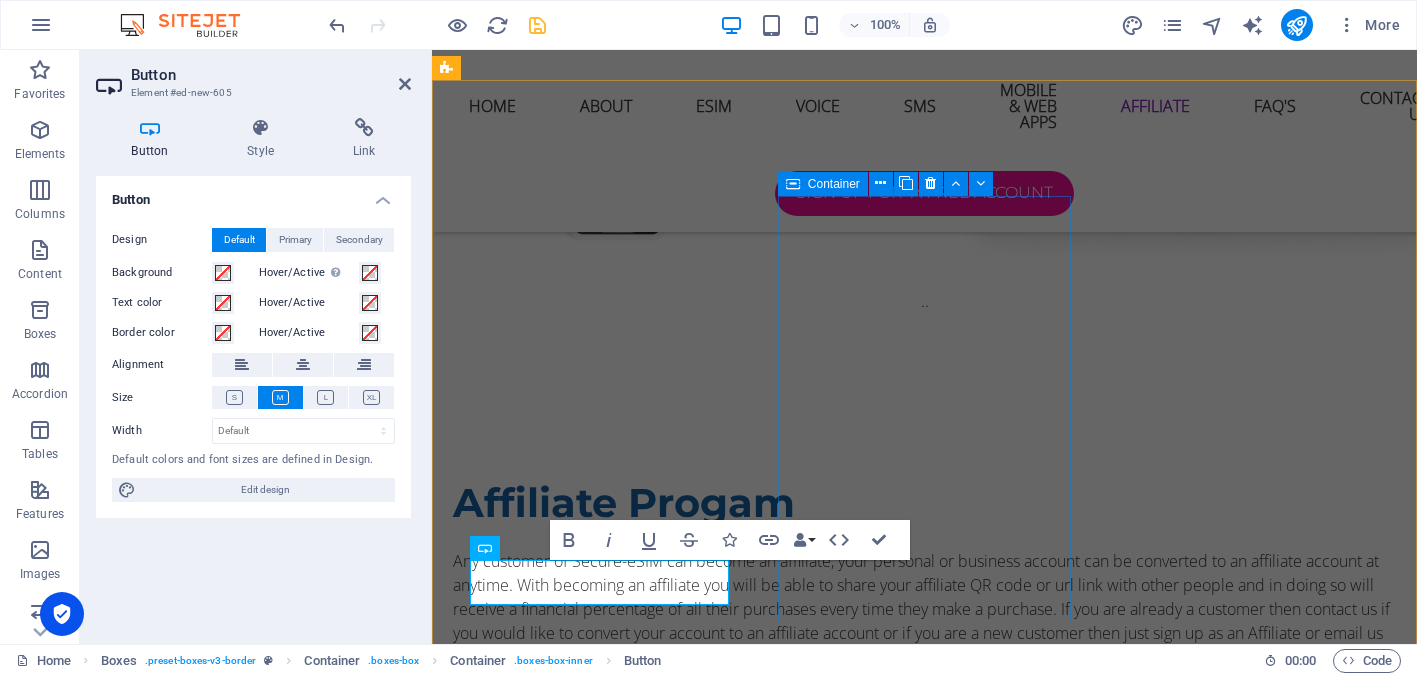 click on "Scan to Sign Up Share with your friends !" at bounding box center [594, 2604] 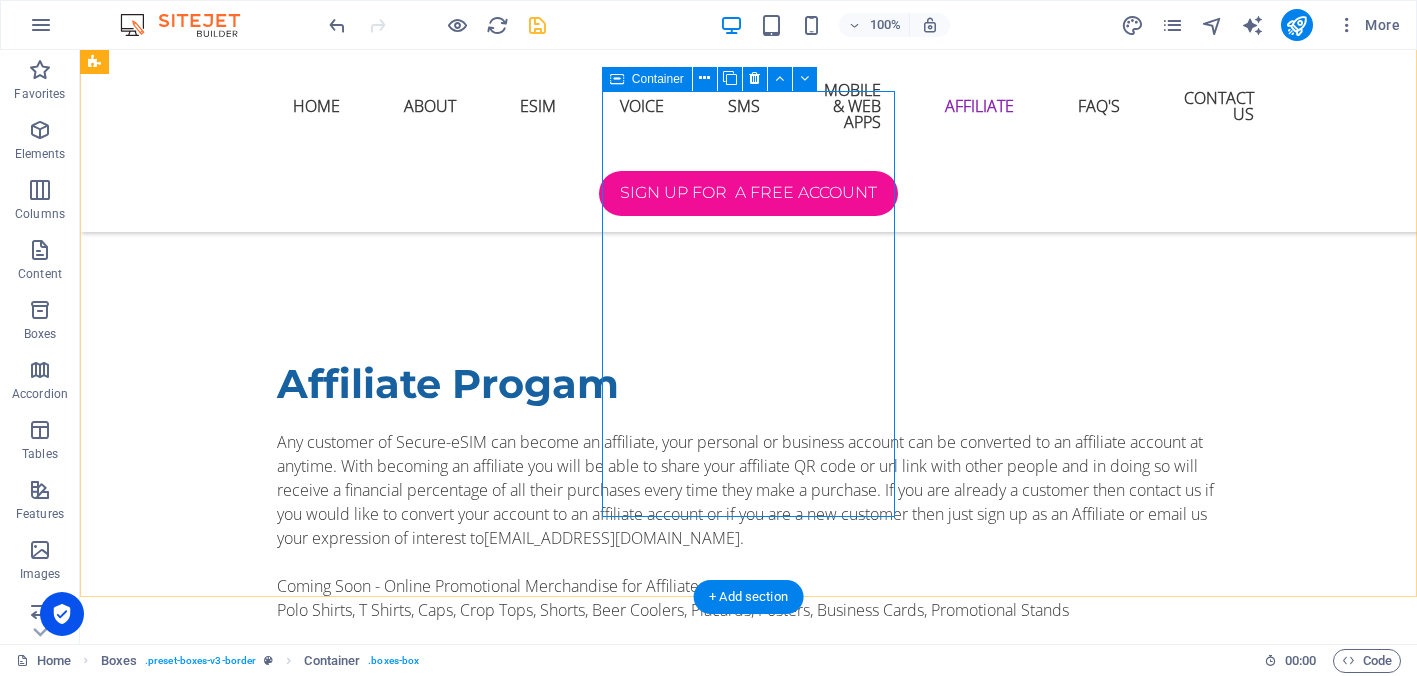 scroll, scrollTop: 5662, scrollLeft: 0, axis: vertical 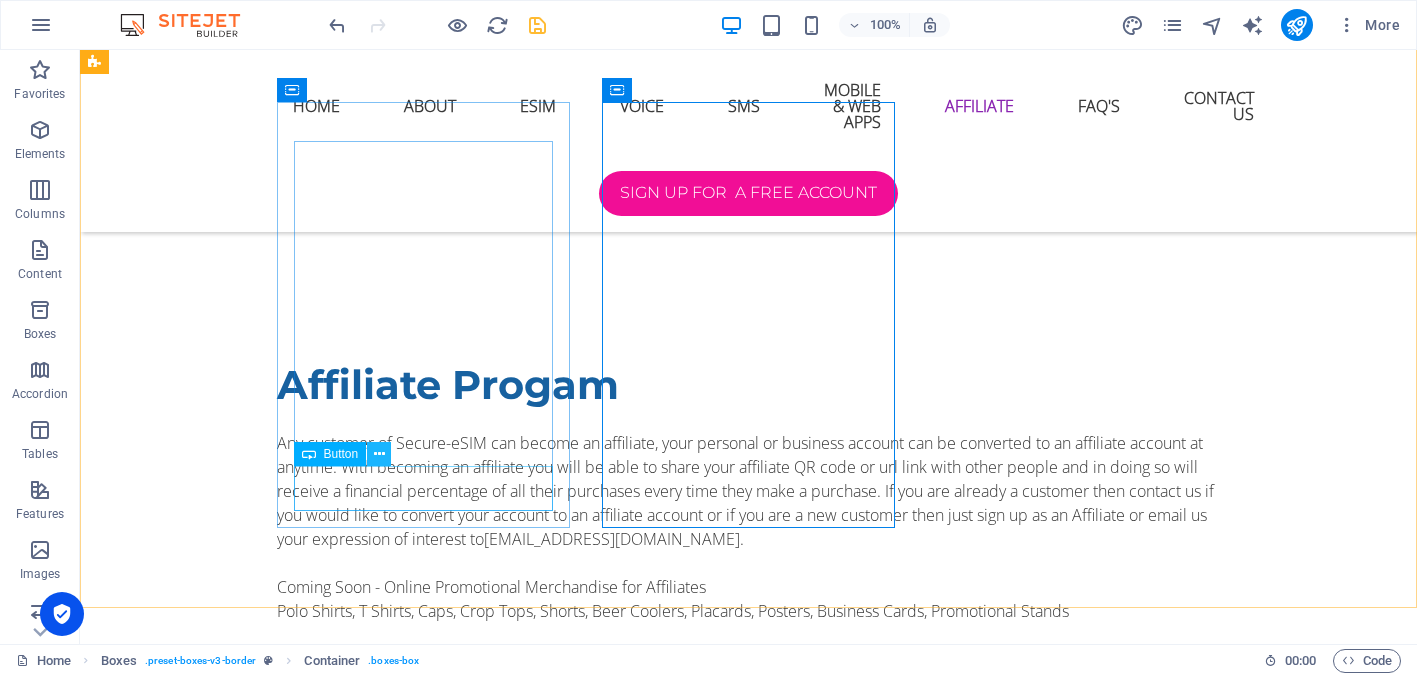 click at bounding box center (379, 454) 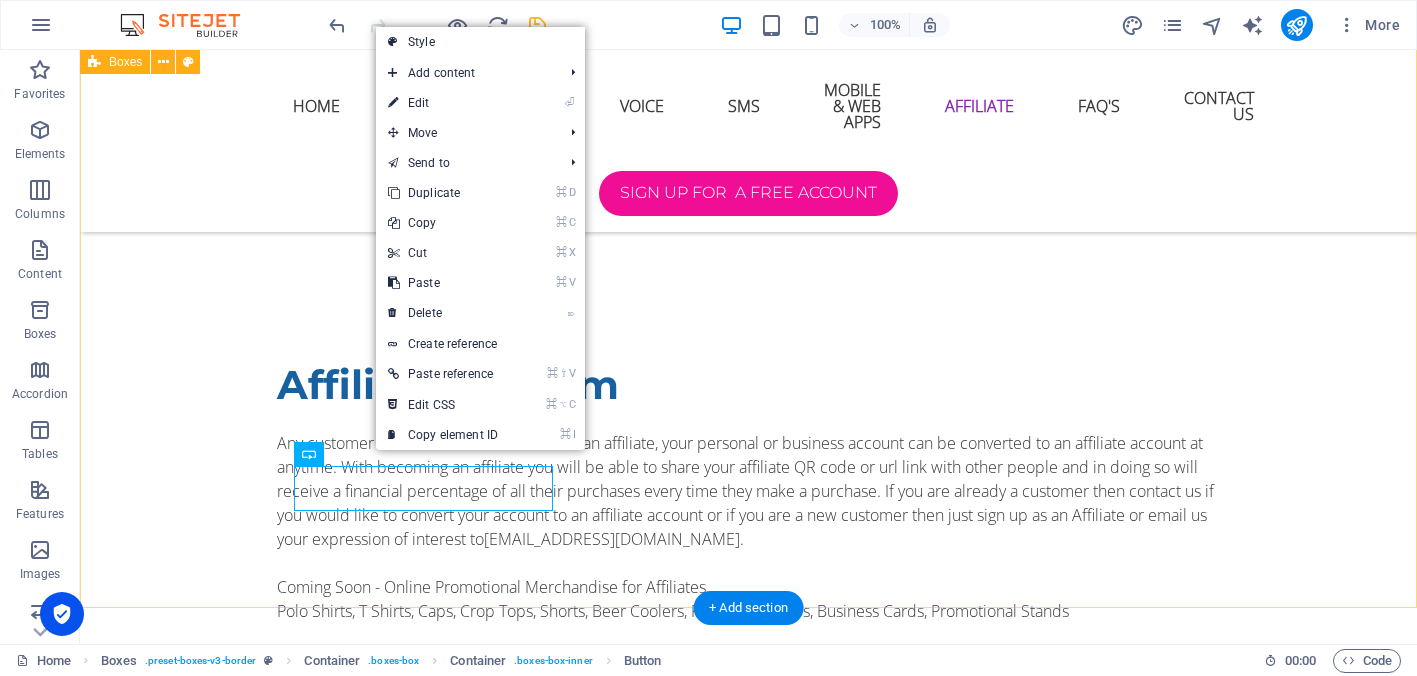 click on "Scan to Login Share with your friends ! Share Scan to Sign Up Share with your friends ! Scan for Website Share with your friends !" at bounding box center [748, 2648] 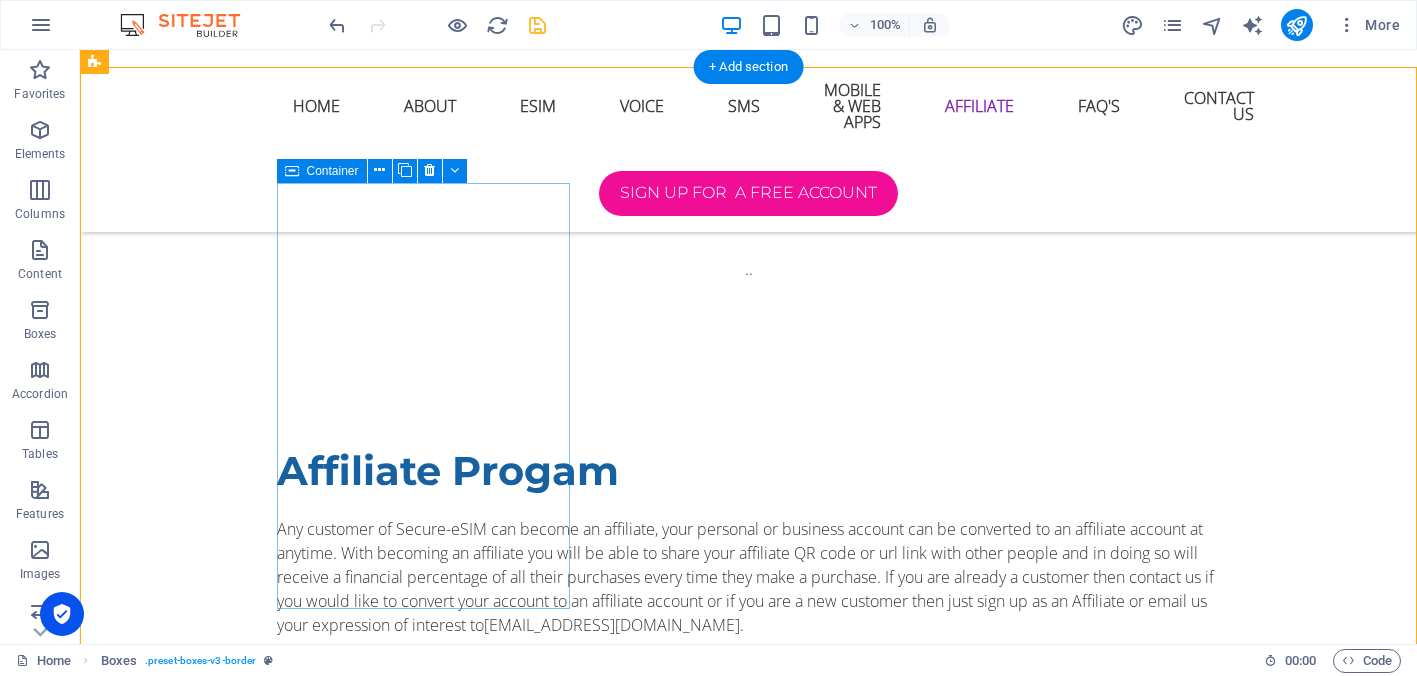 scroll, scrollTop: 5571, scrollLeft: 0, axis: vertical 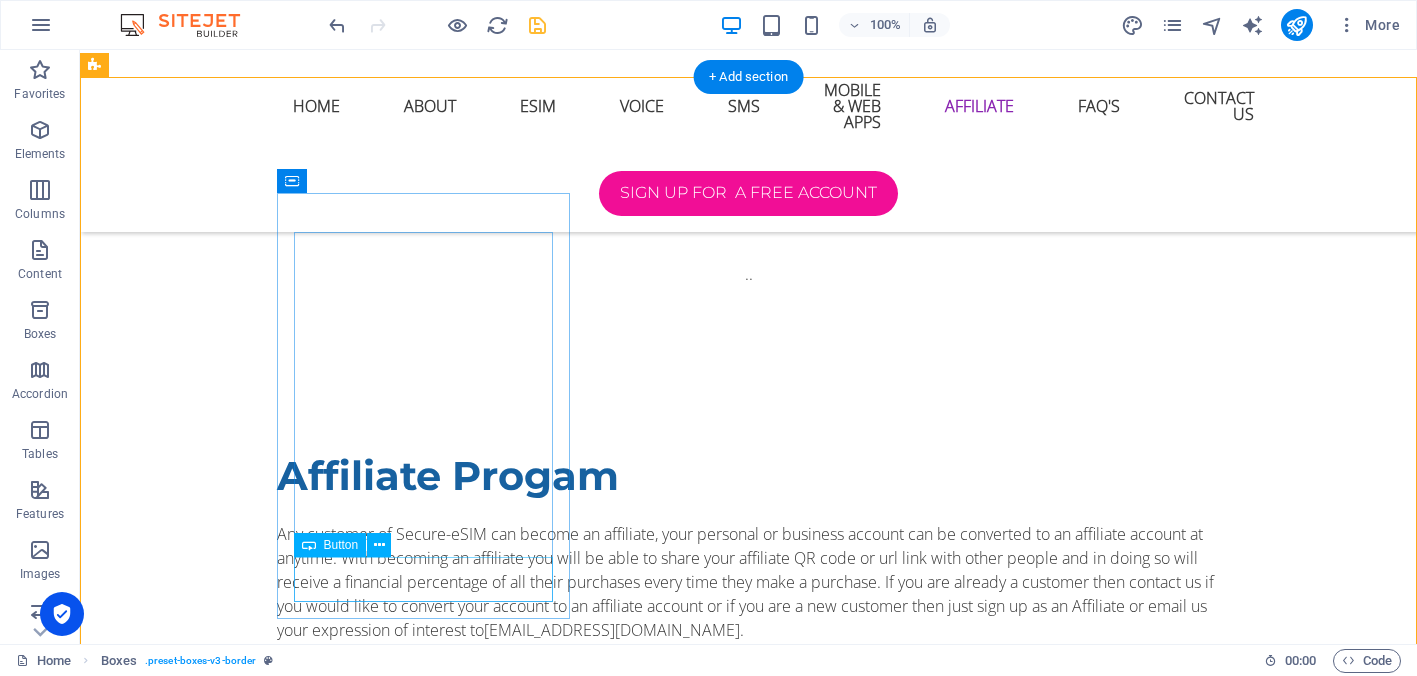 click on "Share" at bounding box center [242, 2371] 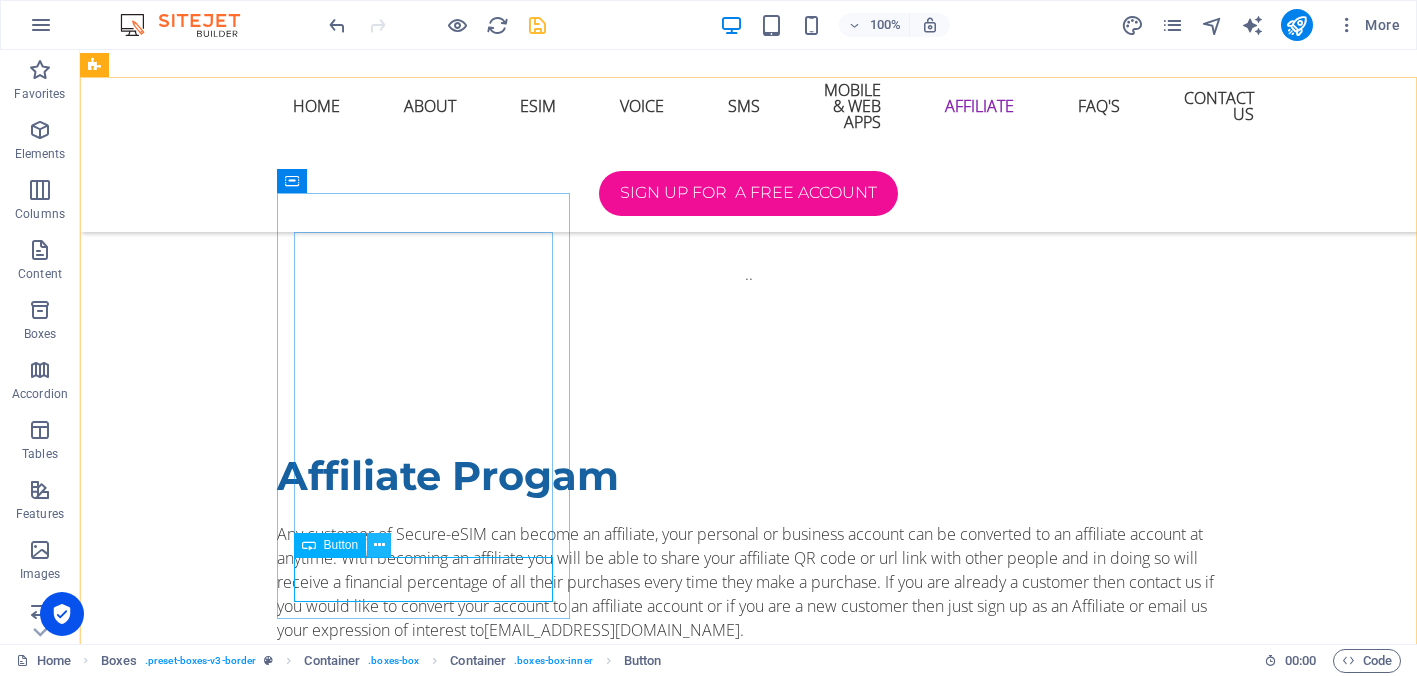 click at bounding box center (379, 545) 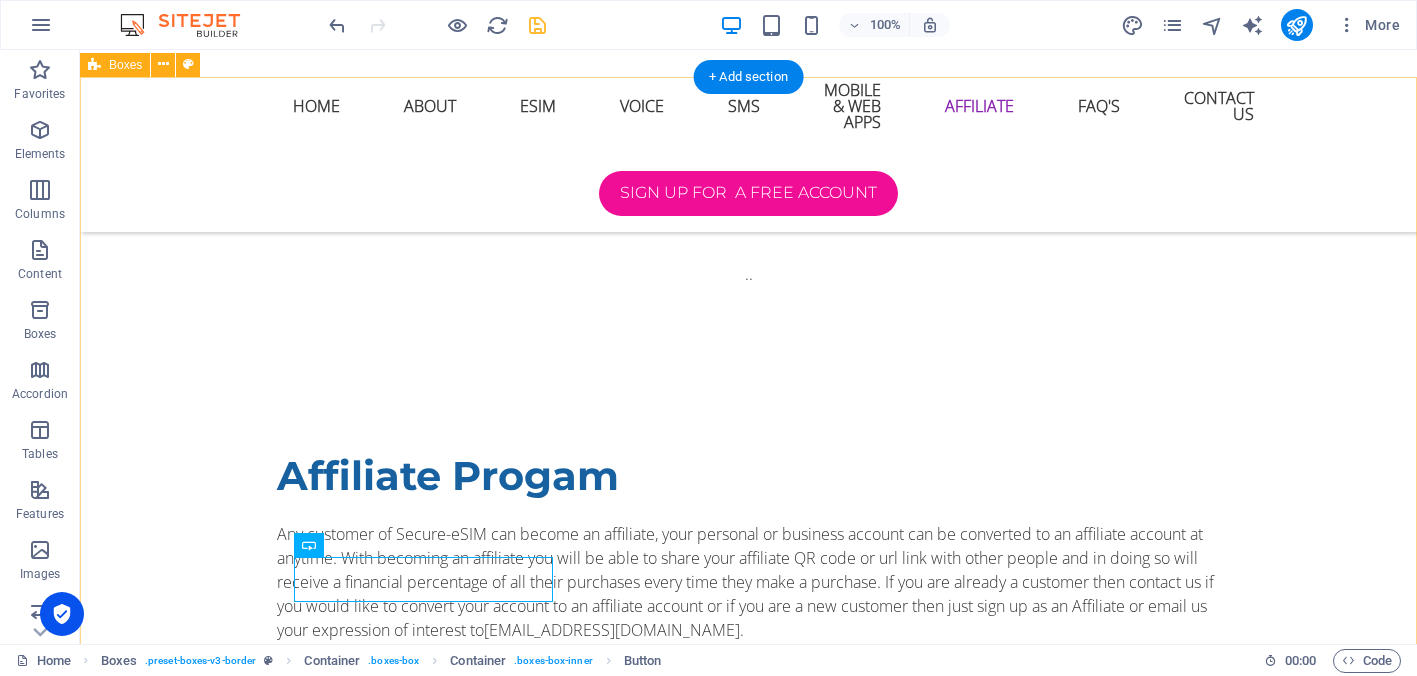 click on "Scan to Login Share with your friends ! Share Scan to Sign Up Share with your friends ! Scan for Website Share with your friends !" at bounding box center (748, 2739) 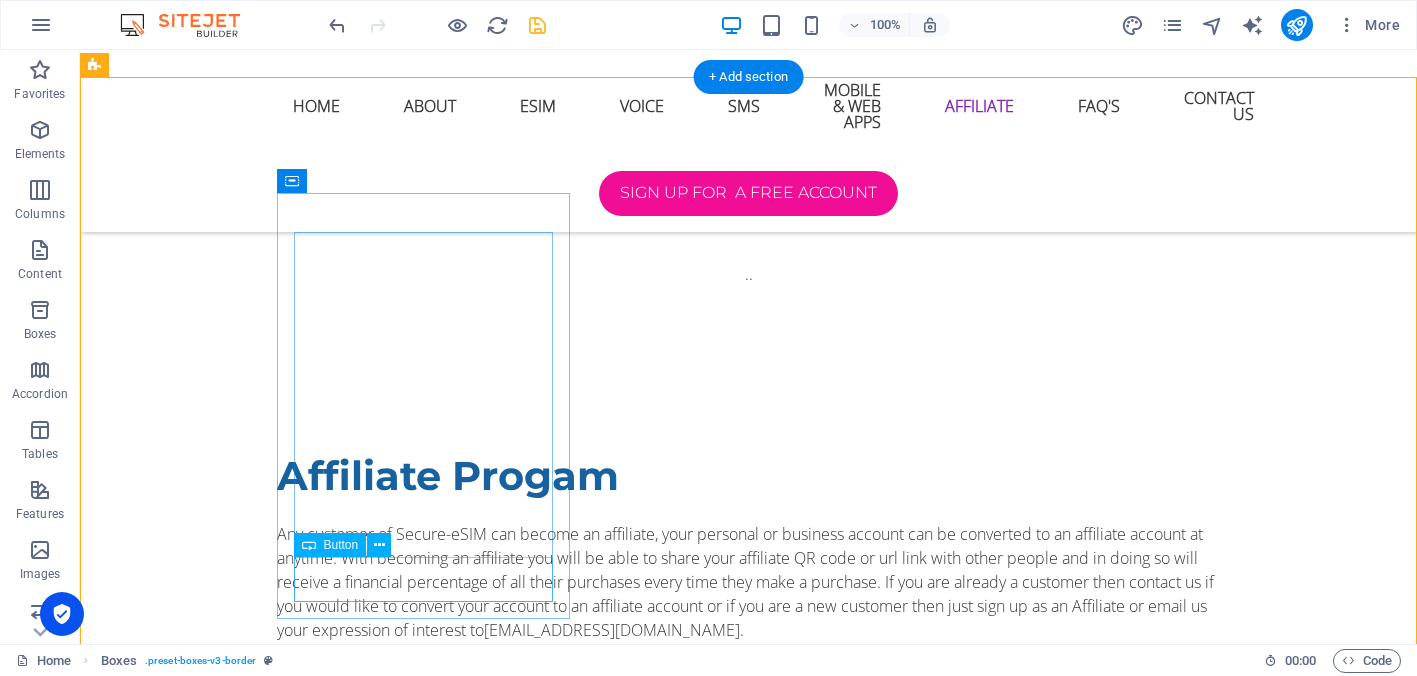 click on "Share" at bounding box center (242, 2371) 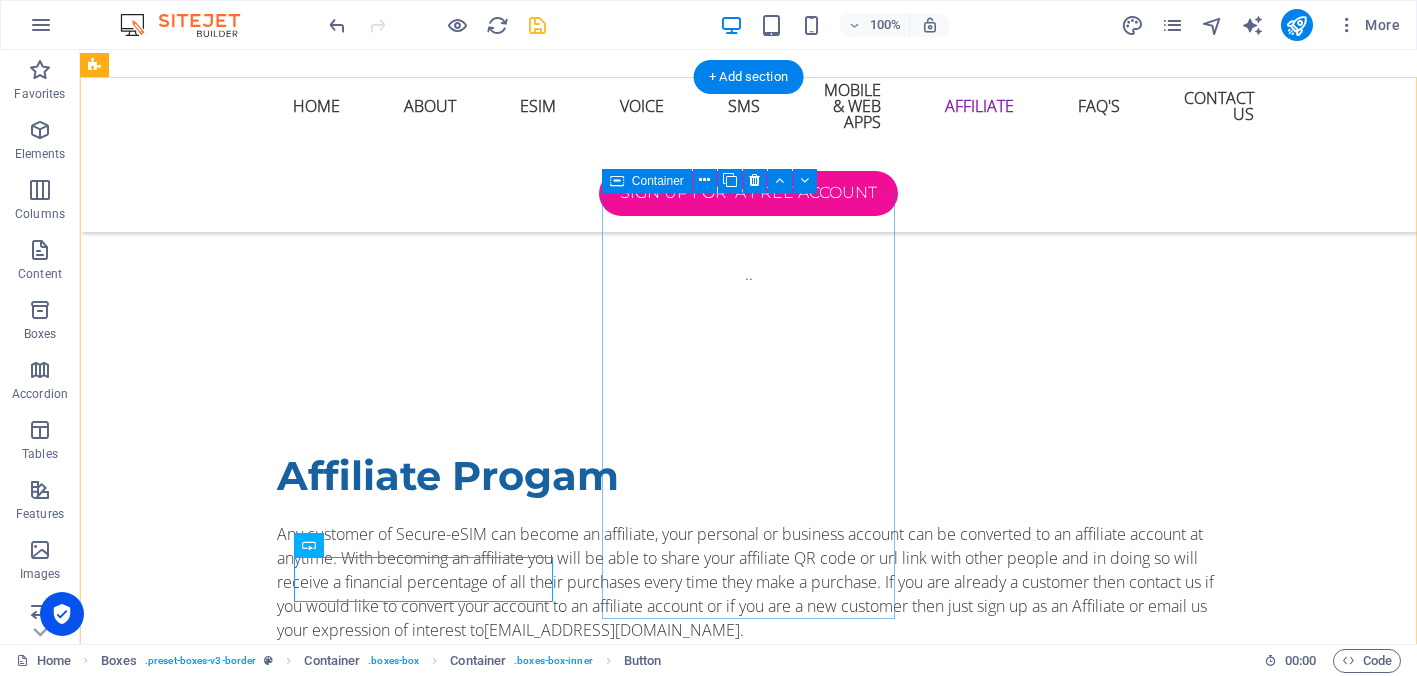 click on "Scan to Sign Up Share with your friends !" at bounding box center [242, 2780] 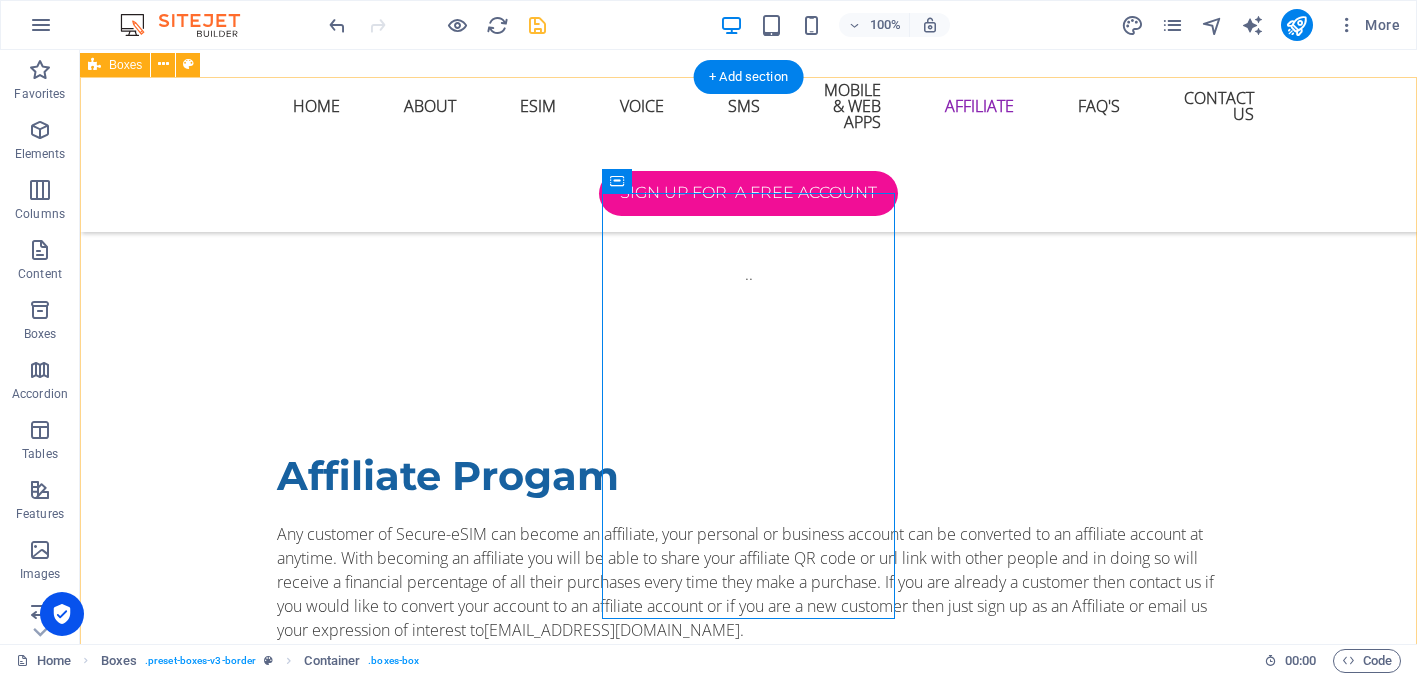 click on "Scan to Login Share with your friends ! Share Scan to Sign Up Share with your friends ! Scan for Website Share with your friends !" at bounding box center [748, 2739] 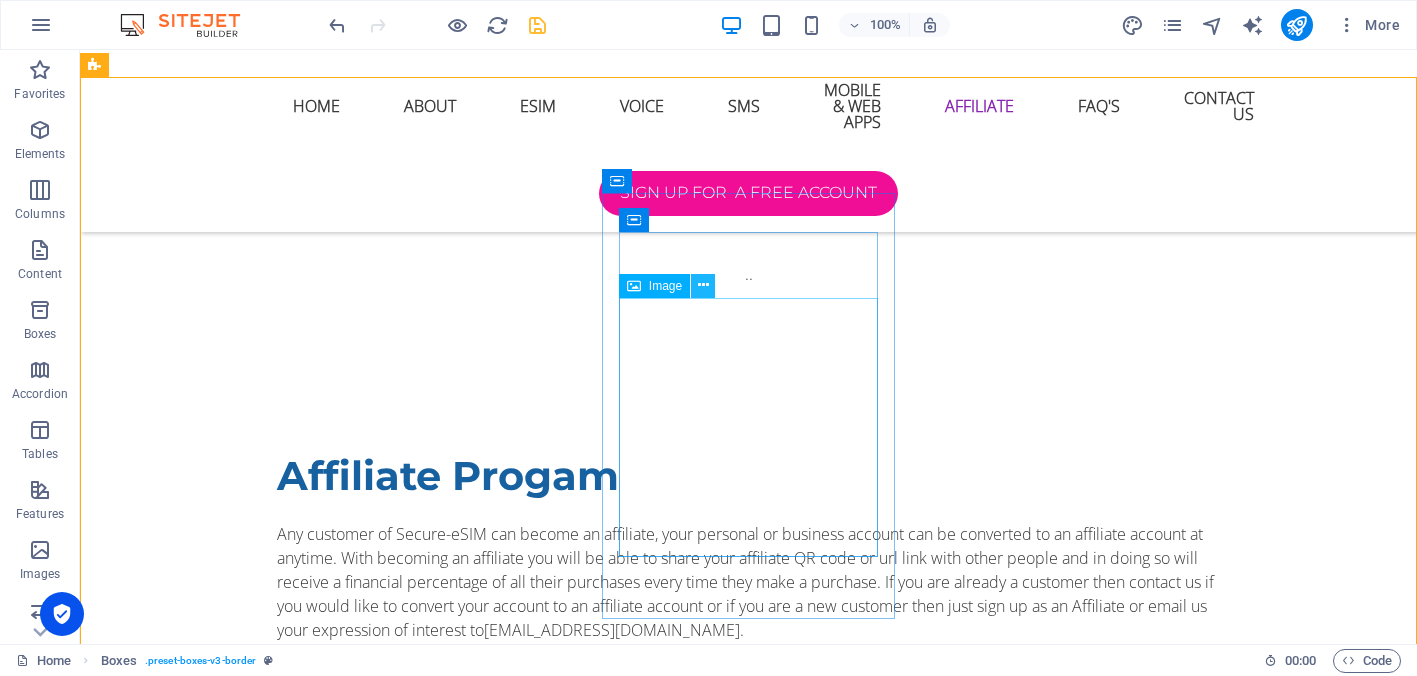 click at bounding box center [703, 285] 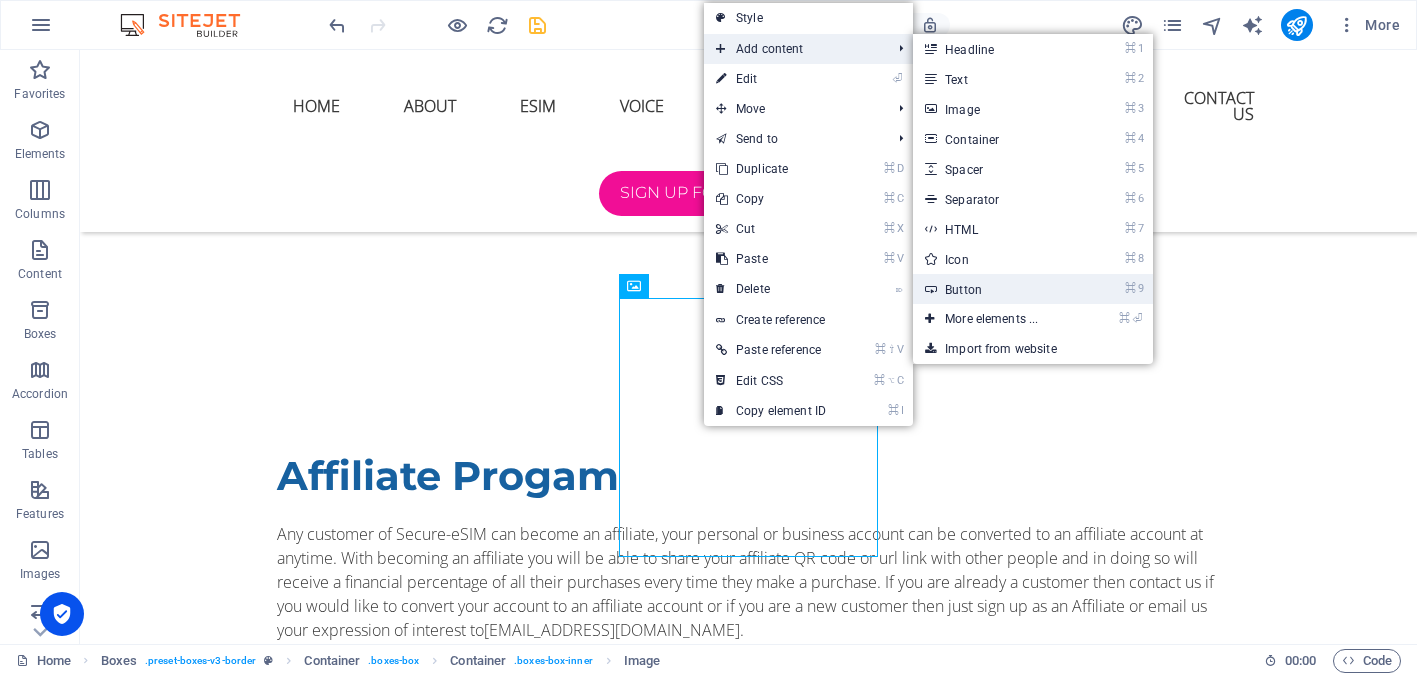 click on "⌘ 9  Button" at bounding box center [995, 289] 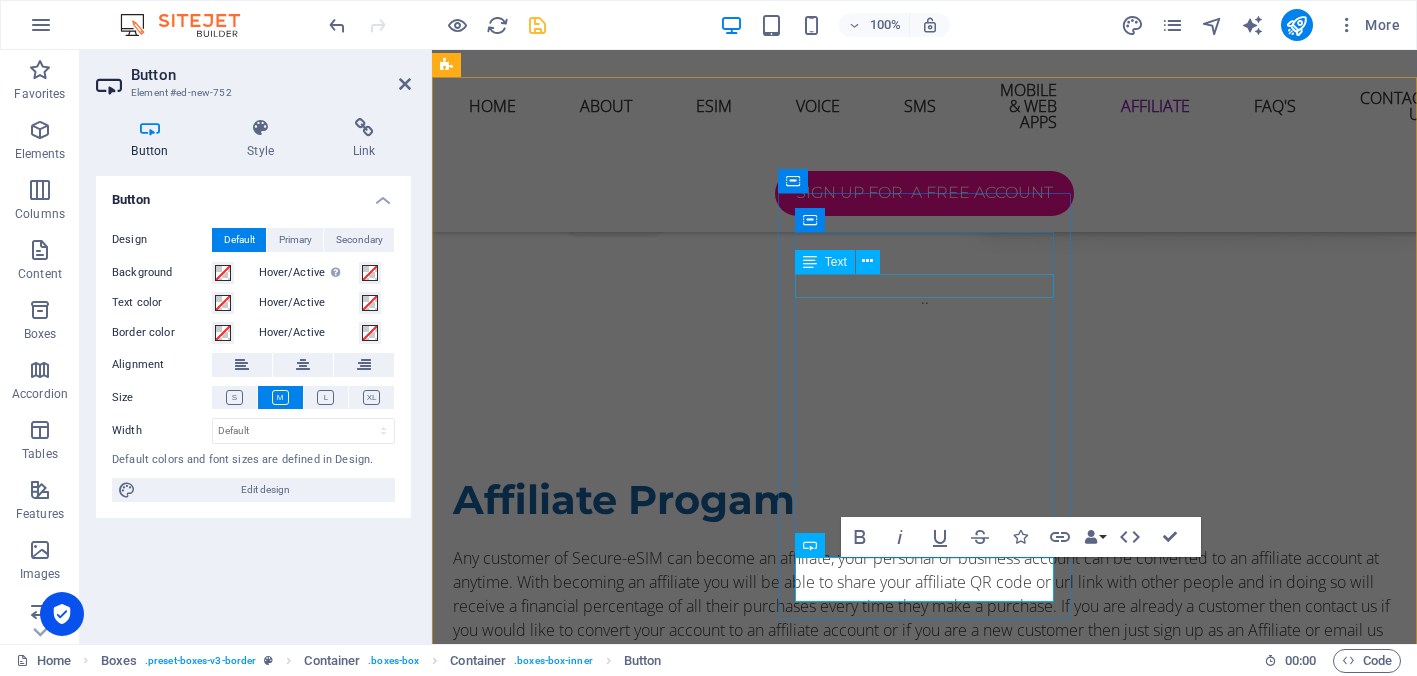 type 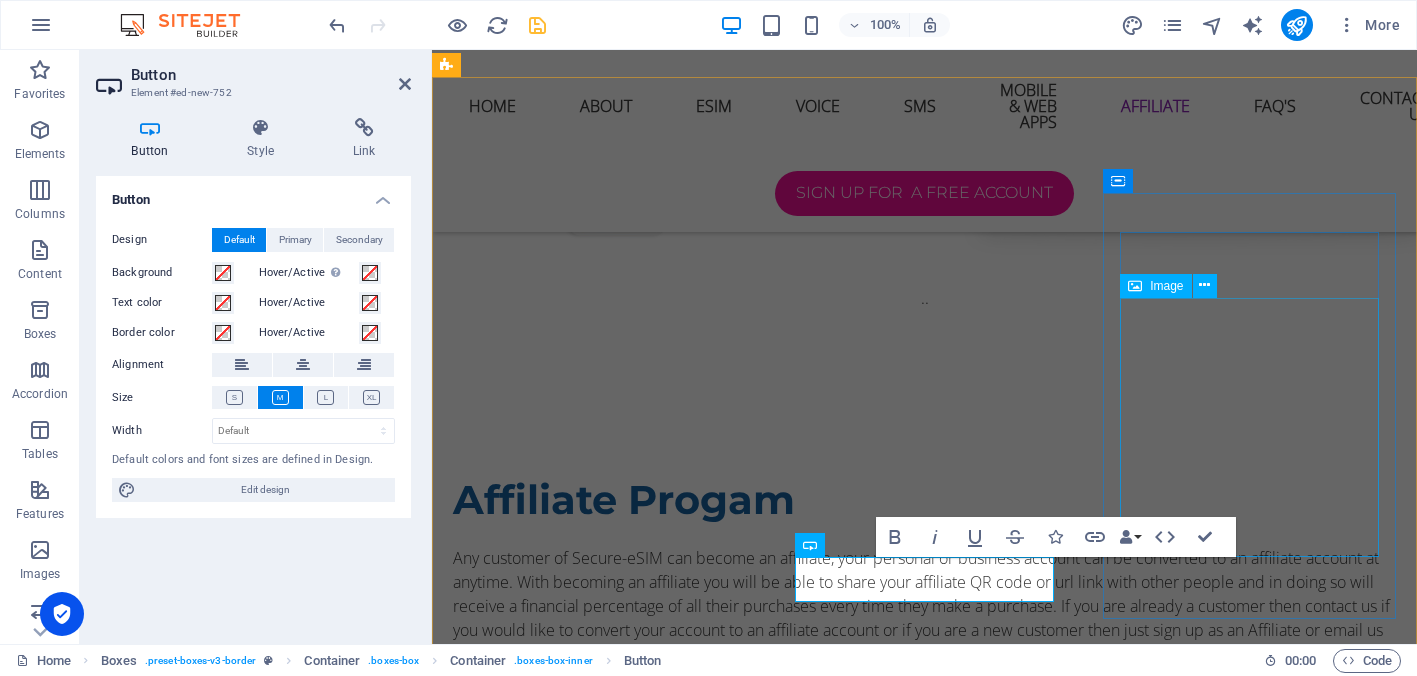click at bounding box center (594, 3375) 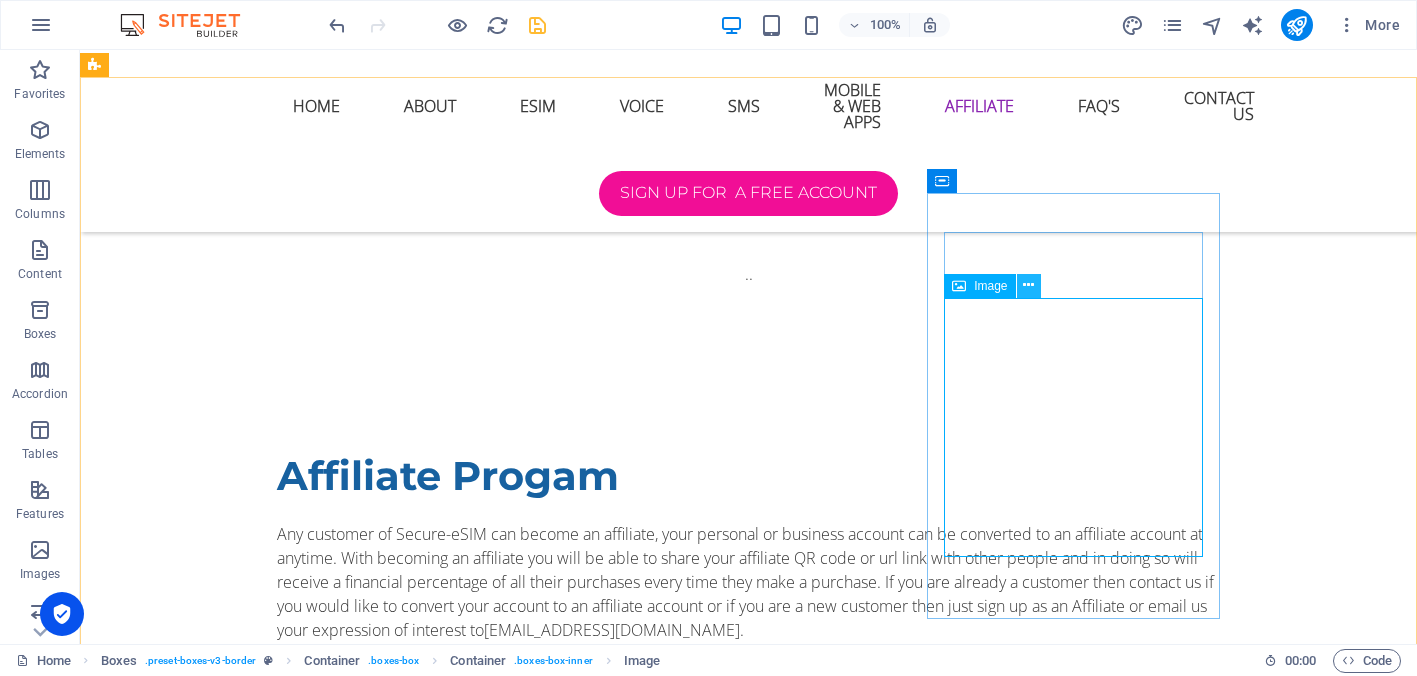 click at bounding box center [1028, 285] 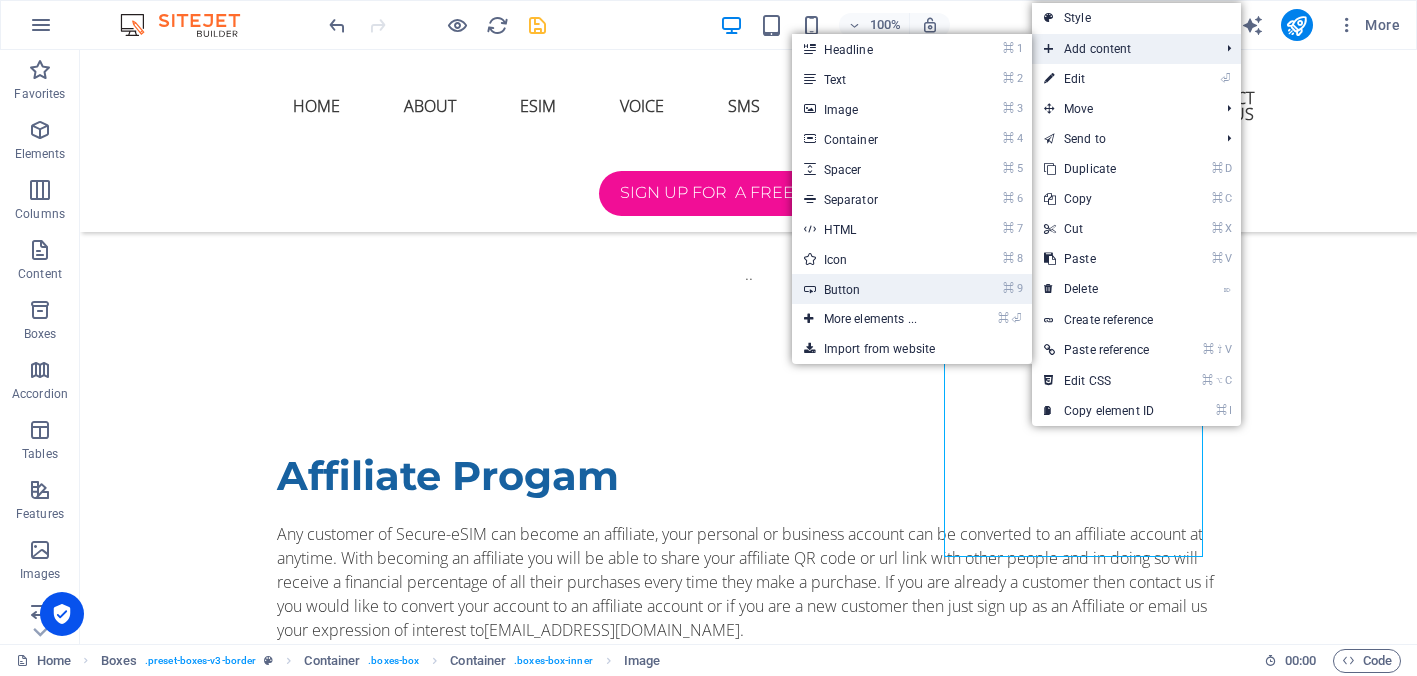 click on "⌘ 9  Button" at bounding box center [874, 289] 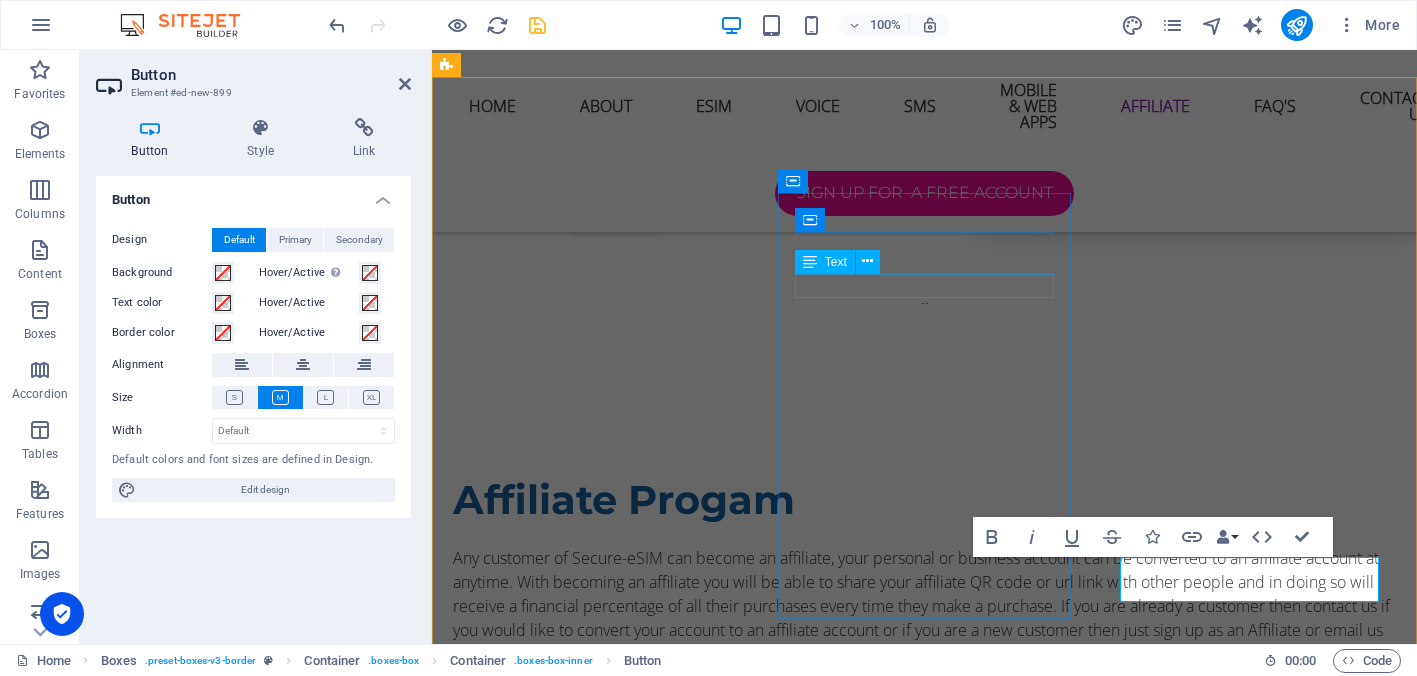 type 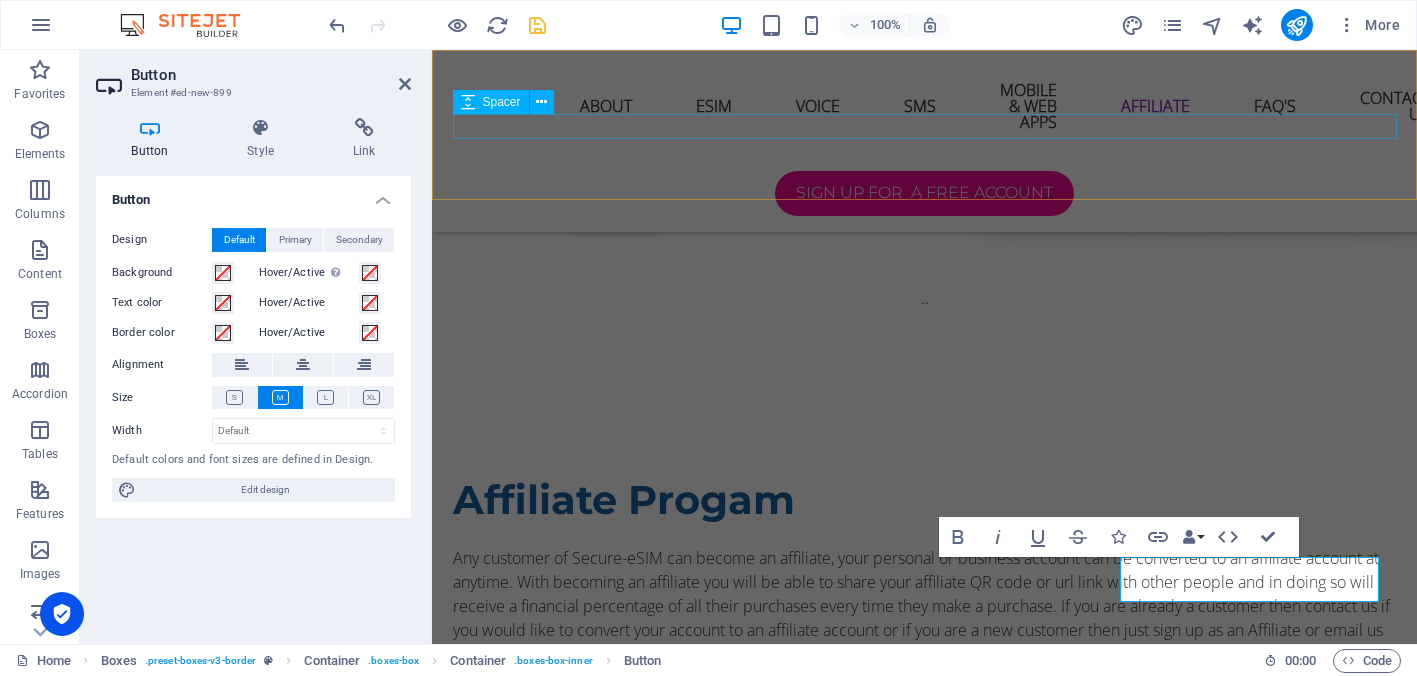 click at bounding box center [925, 158] 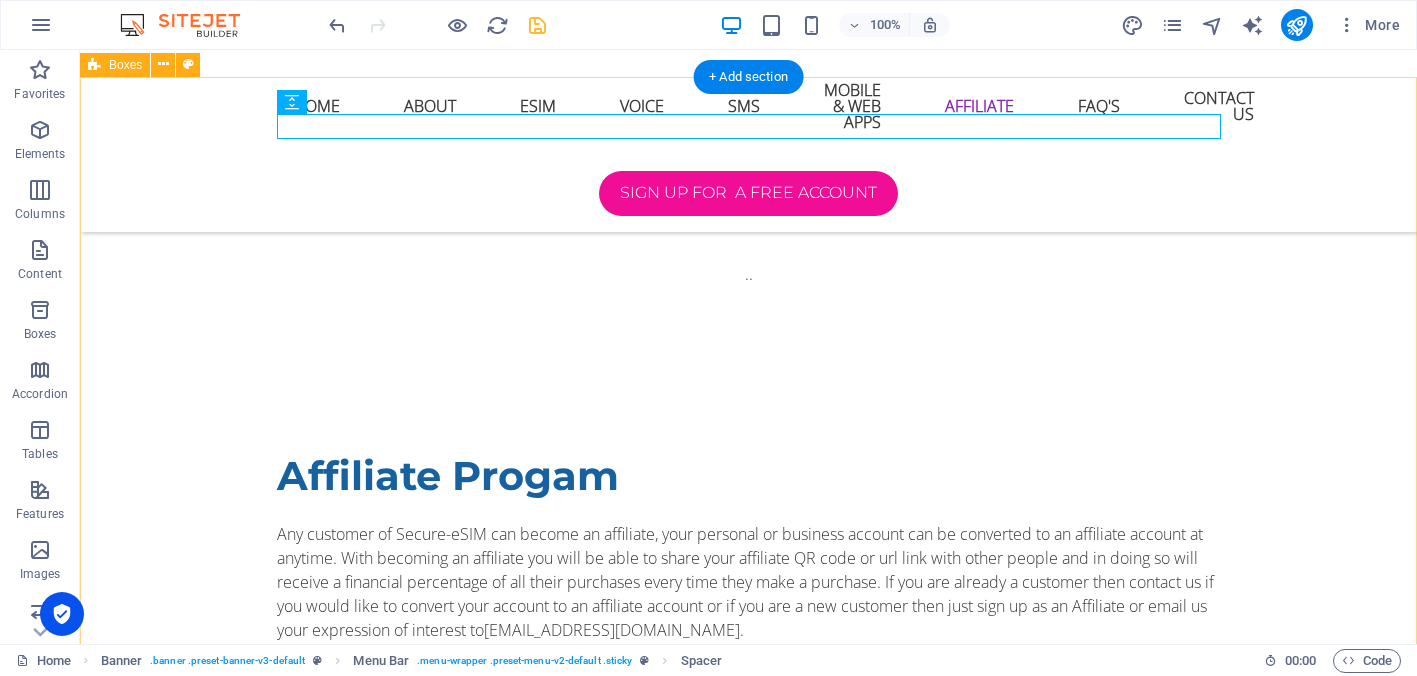 click on "Scan to Login Share with your friends ! Share Scan to Sign Up Share with your friends ! share Scan for Website Share with your friends ! share" at bounding box center (748, 2784) 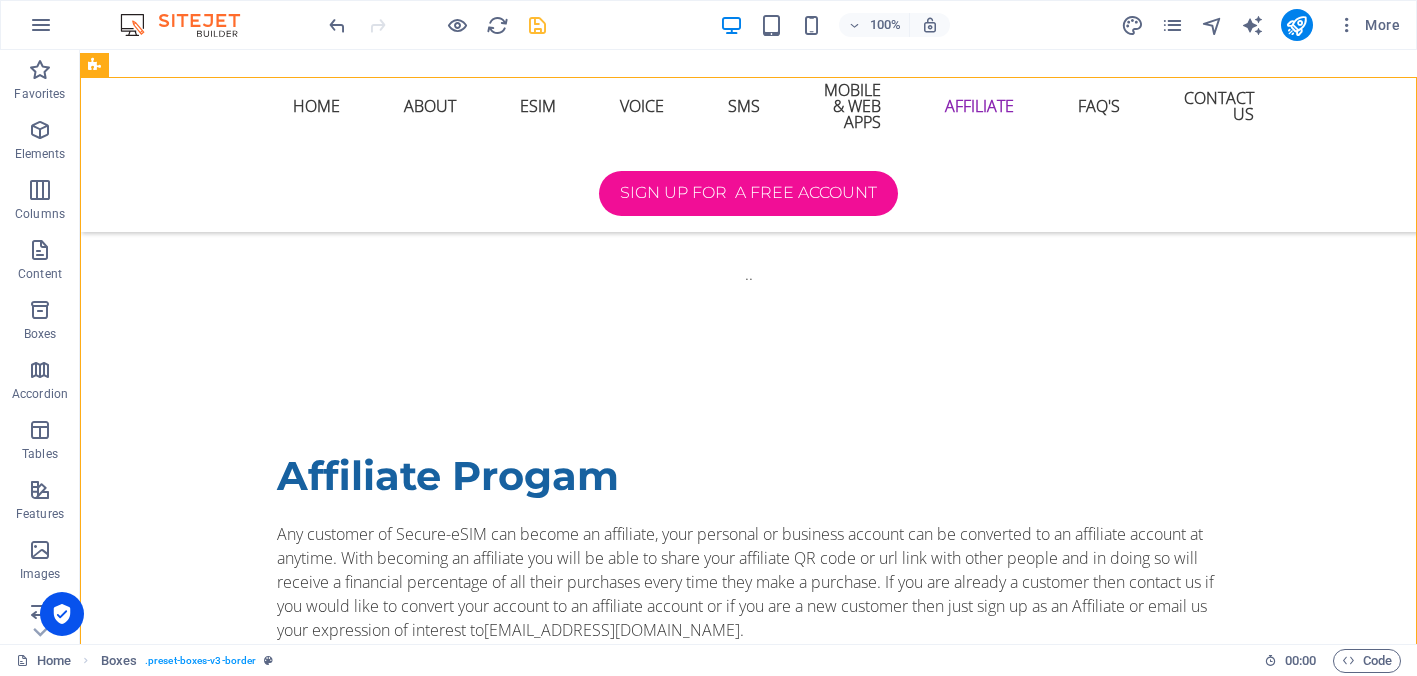 click at bounding box center [537, 25] 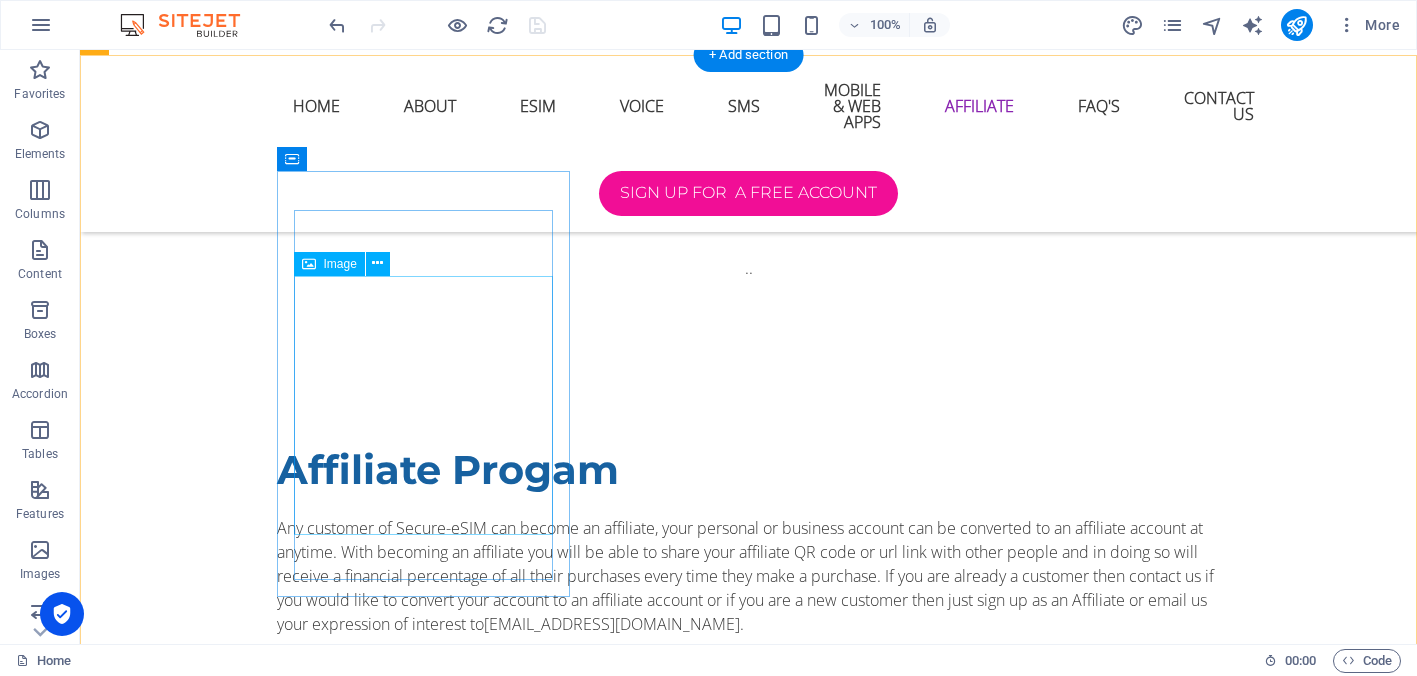 scroll, scrollTop: 5568, scrollLeft: 0, axis: vertical 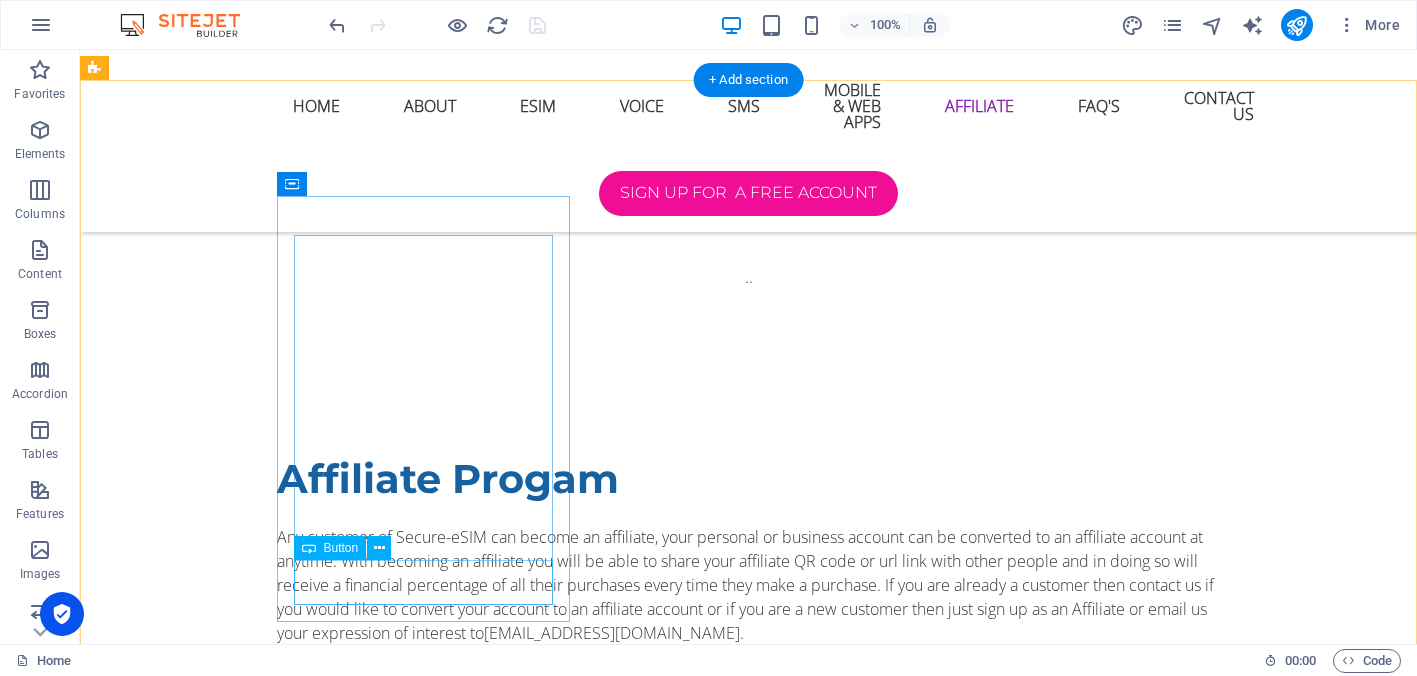 click on "Share" at bounding box center [242, 2374] 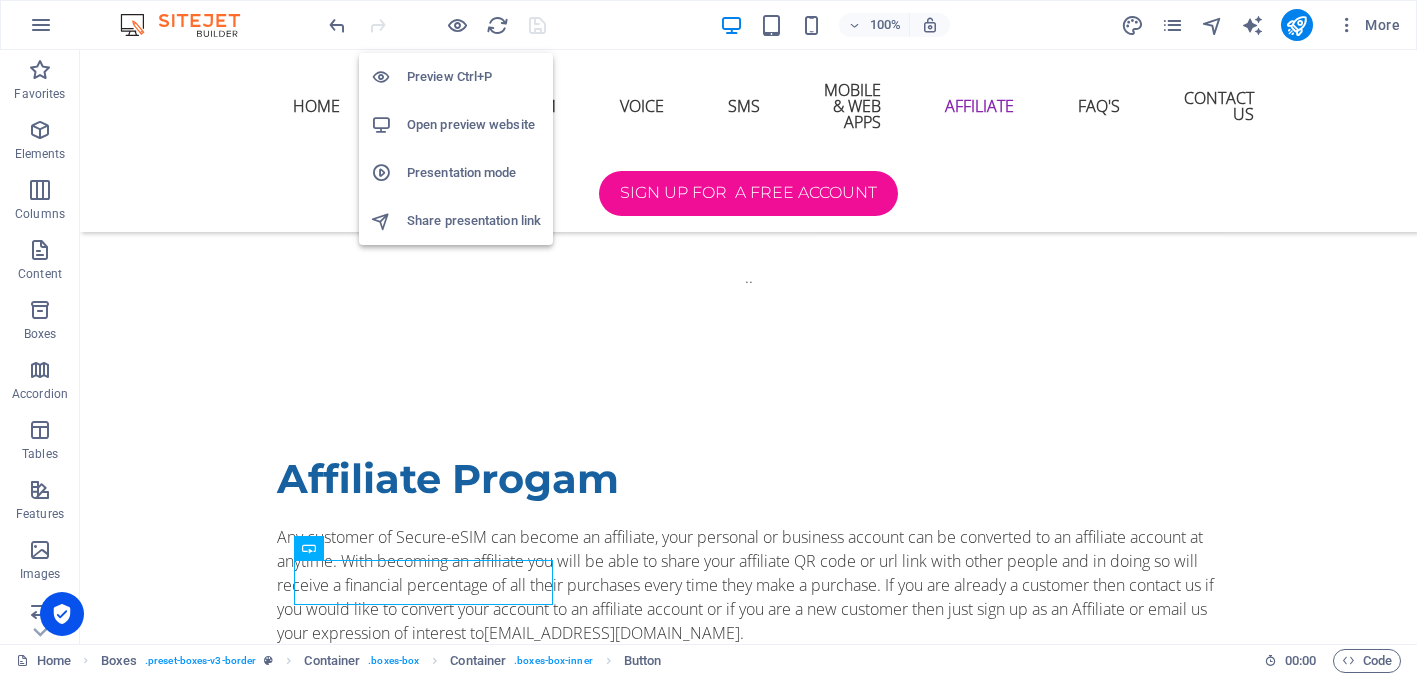 click on "Preview Ctrl+P" at bounding box center [474, 77] 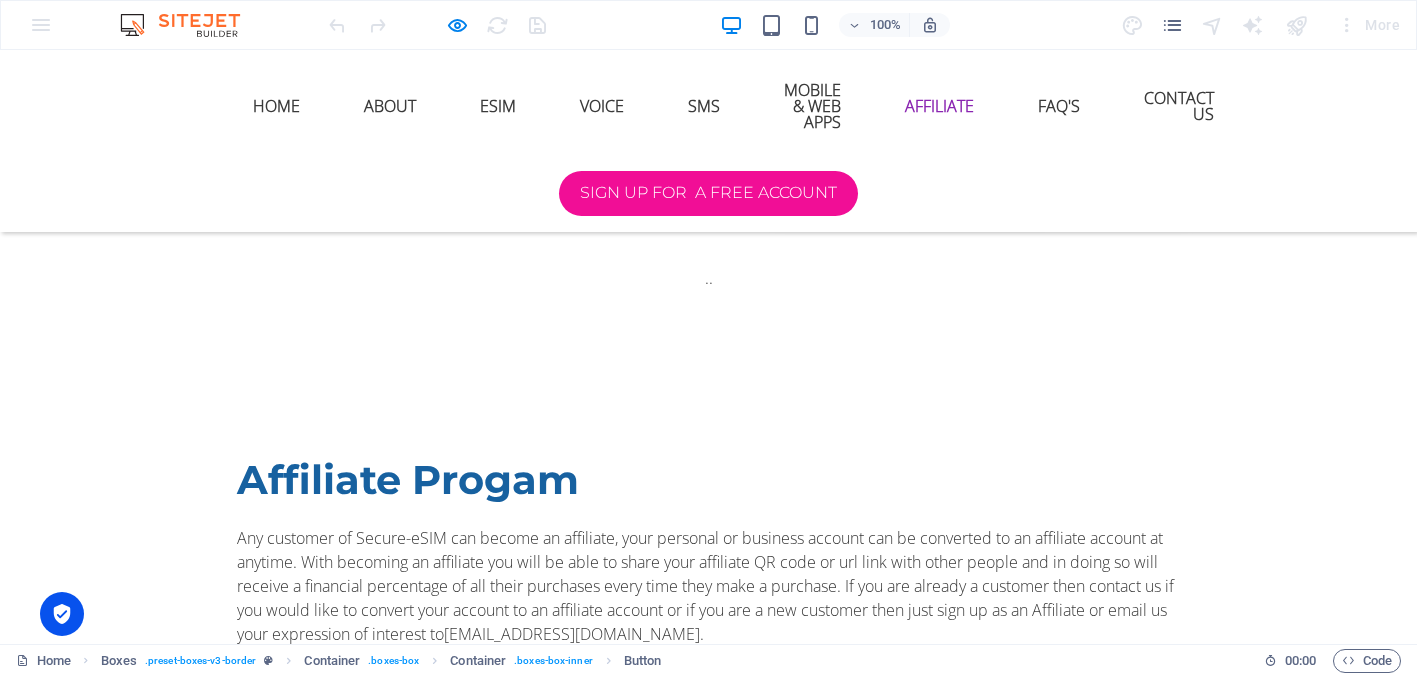 scroll, scrollTop: 5526, scrollLeft: 0, axis: vertical 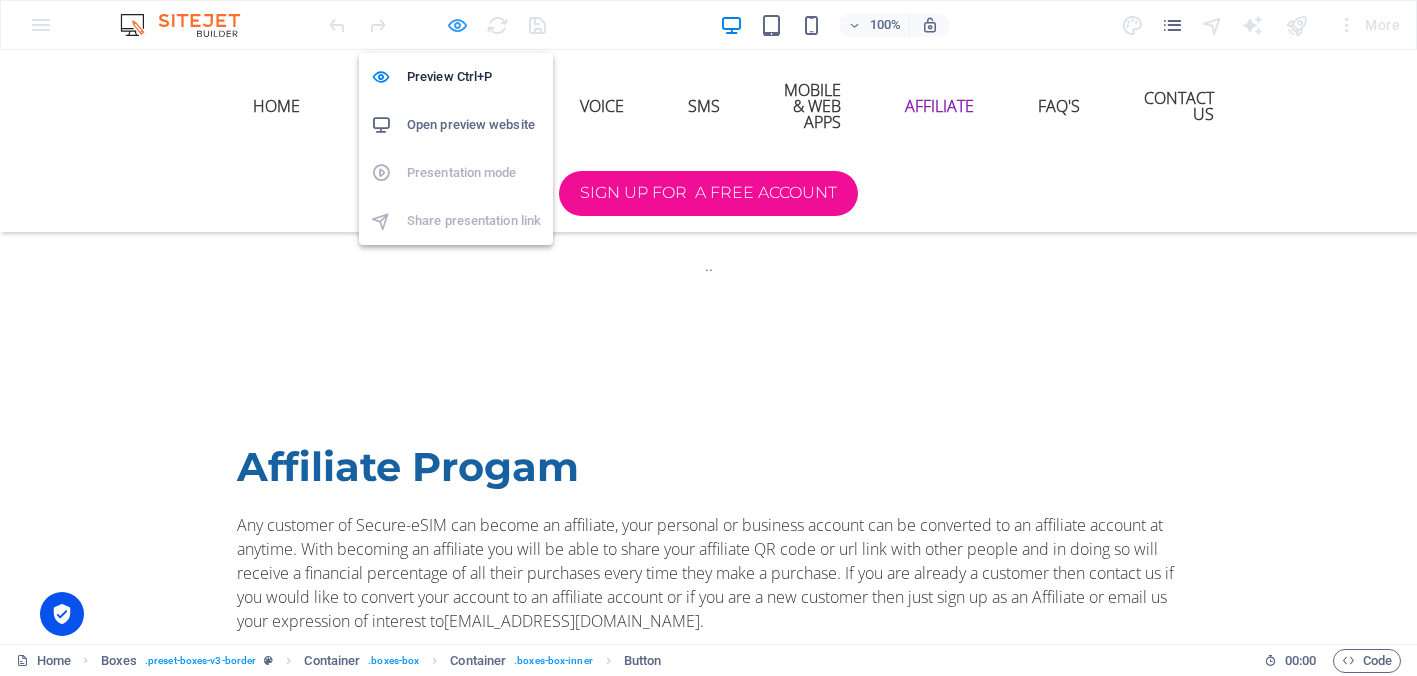 click at bounding box center [457, 25] 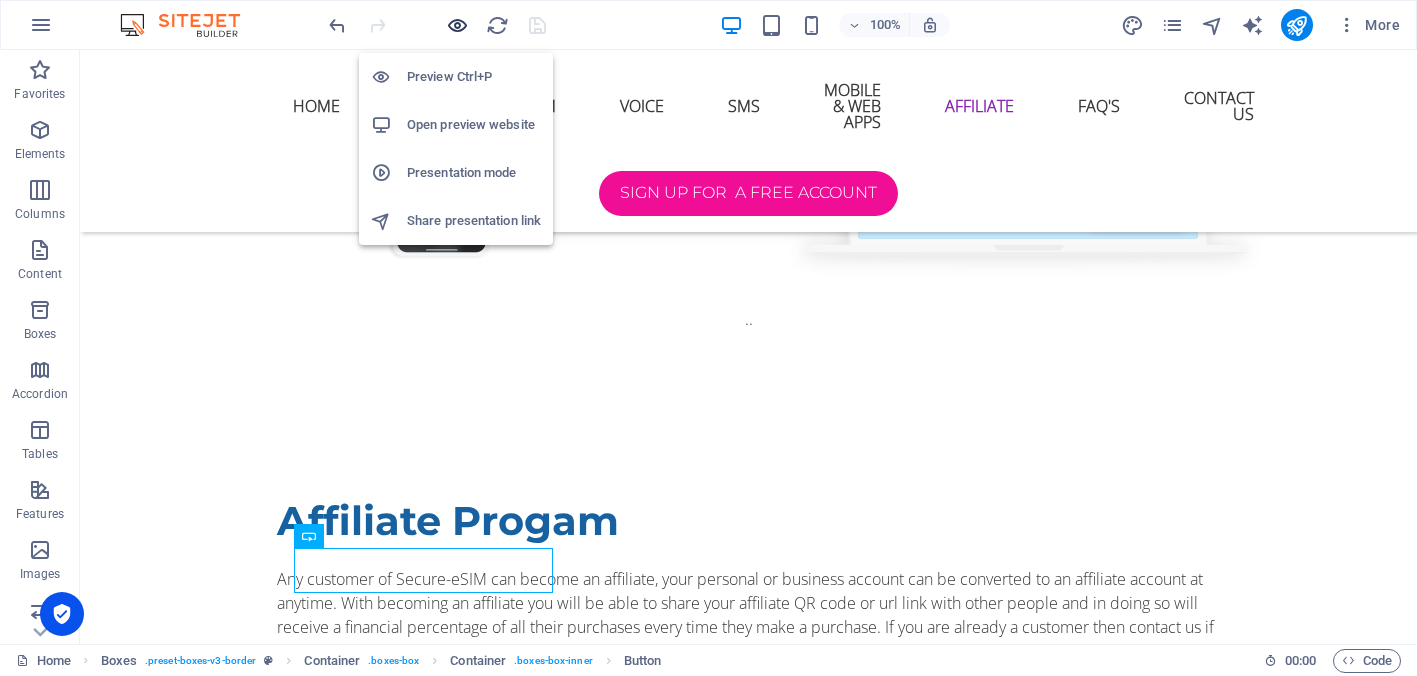 scroll, scrollTop: 5580, scrollLeft: 0, axis: vertical 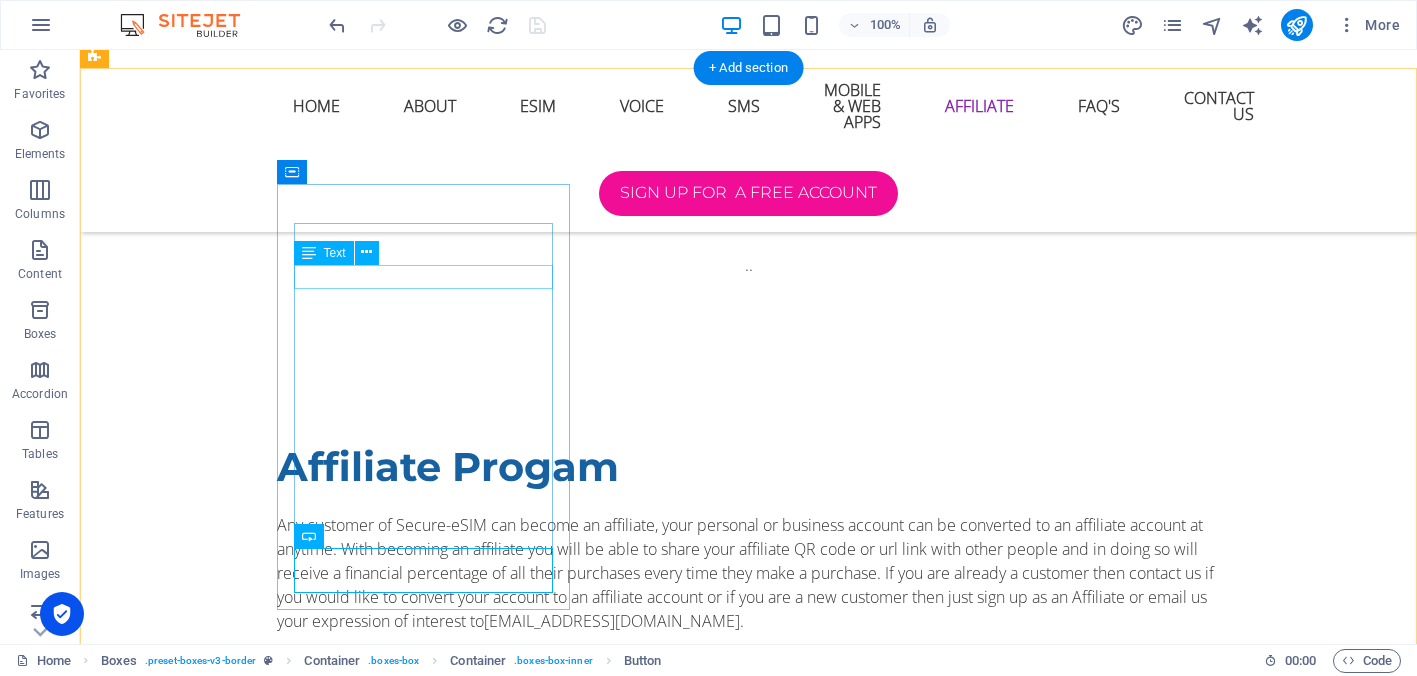 click on "Share with your friends !" at bounding box center [242, 1816] 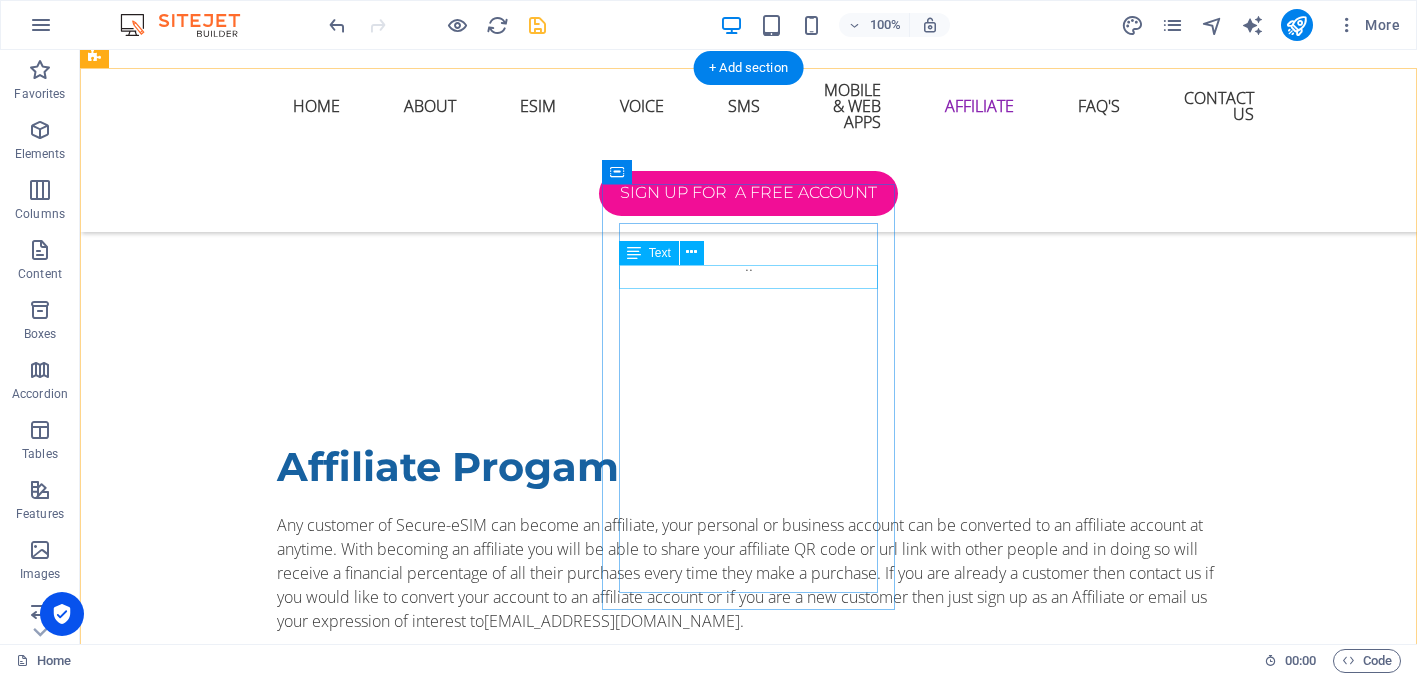 click on "Share with your friends !" at bounding box center [242, 2523] 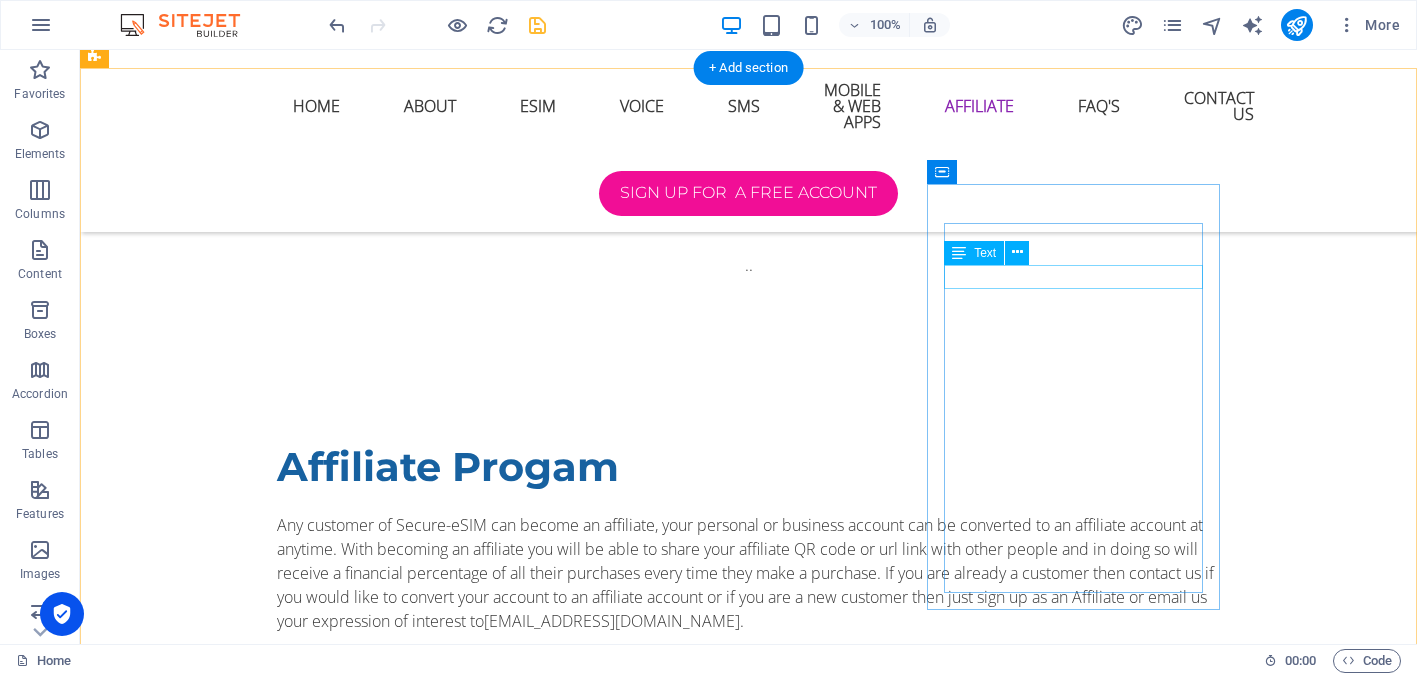 click on "Share with your friends !" at bounding box center (242, 3229) 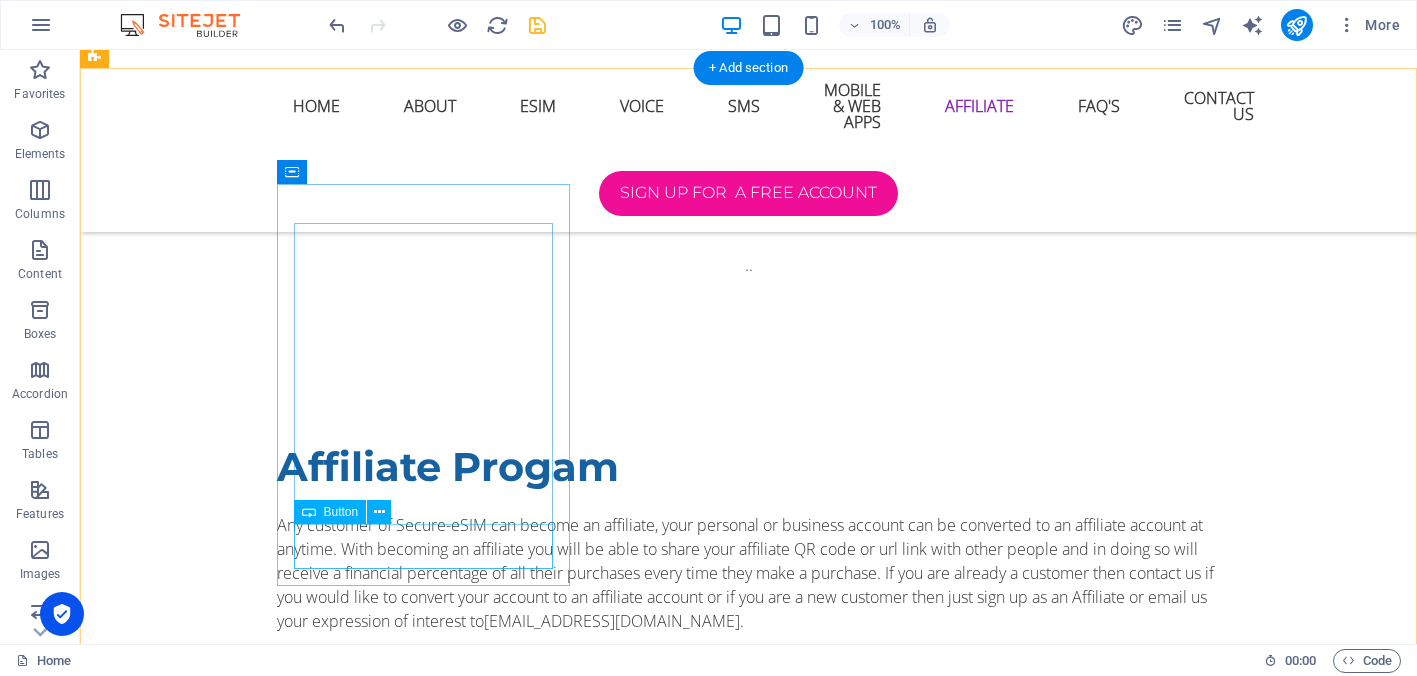 click on "Share" at bounding box center [242, 2338] 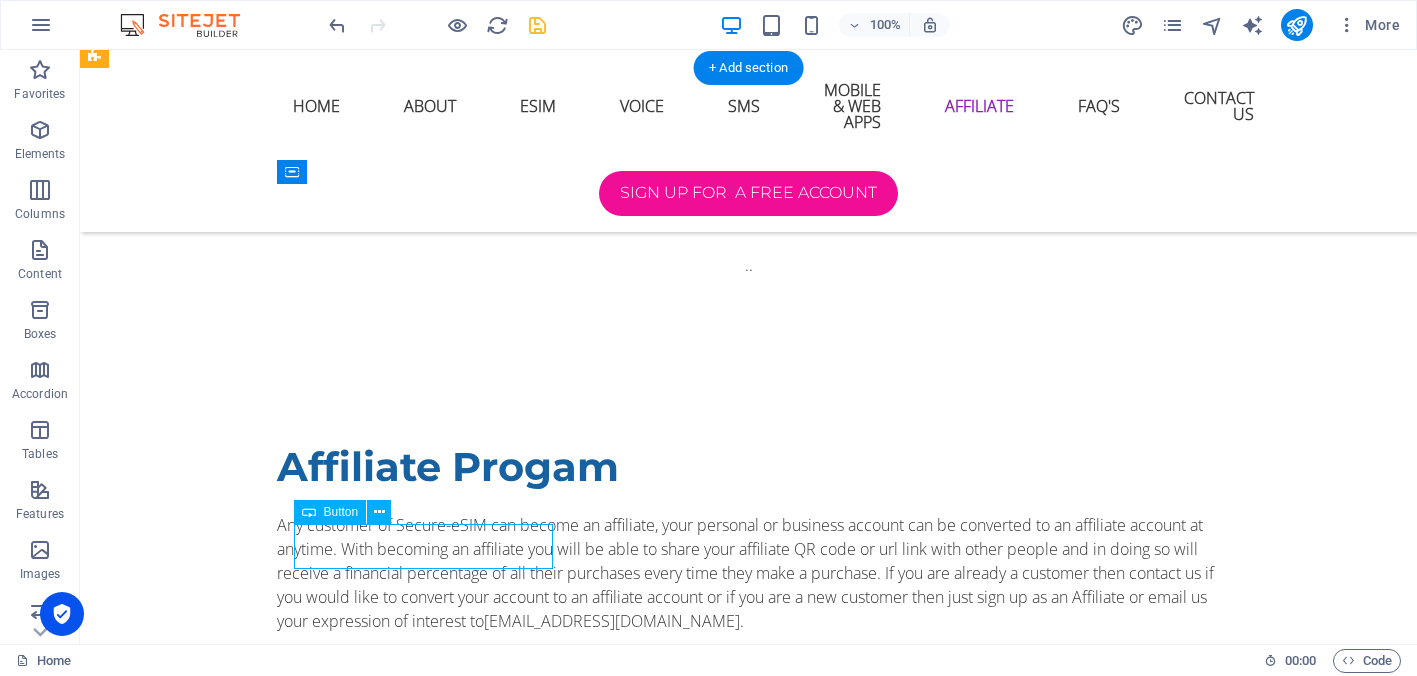 click on "Share" at bounding box center (242, 2338) 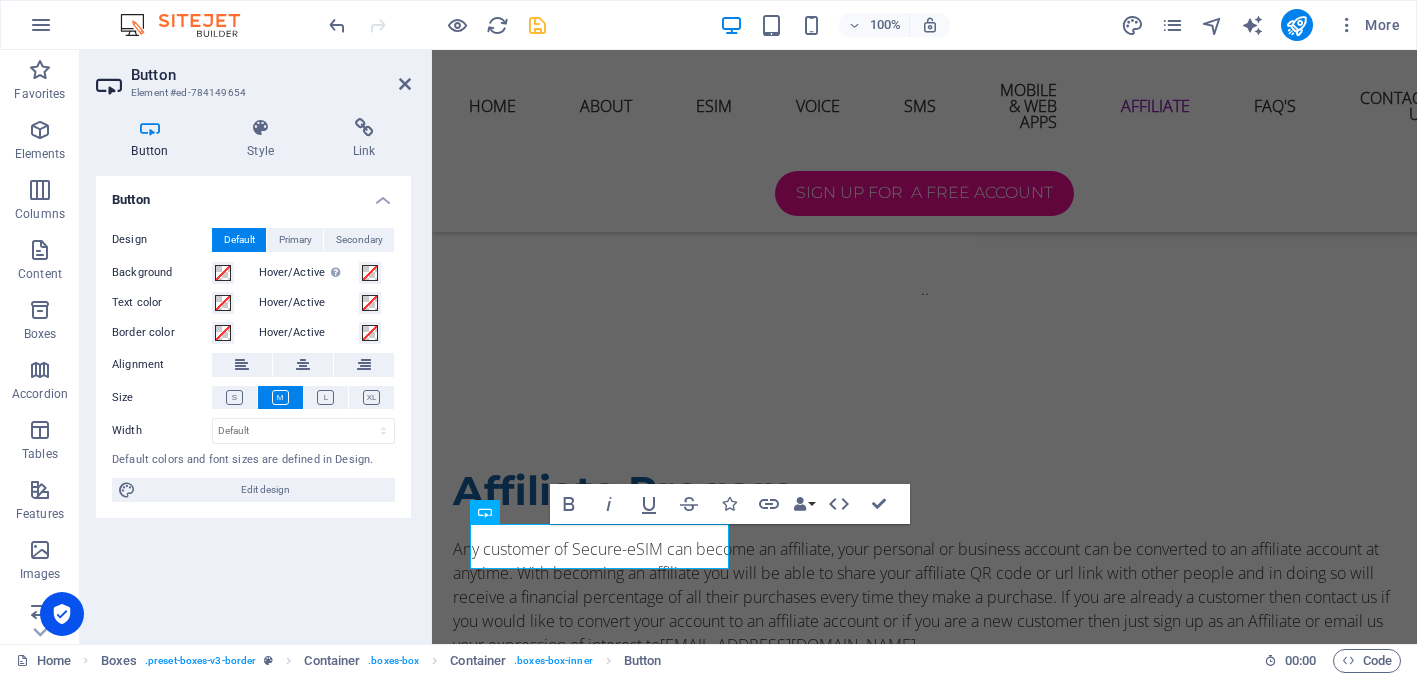type 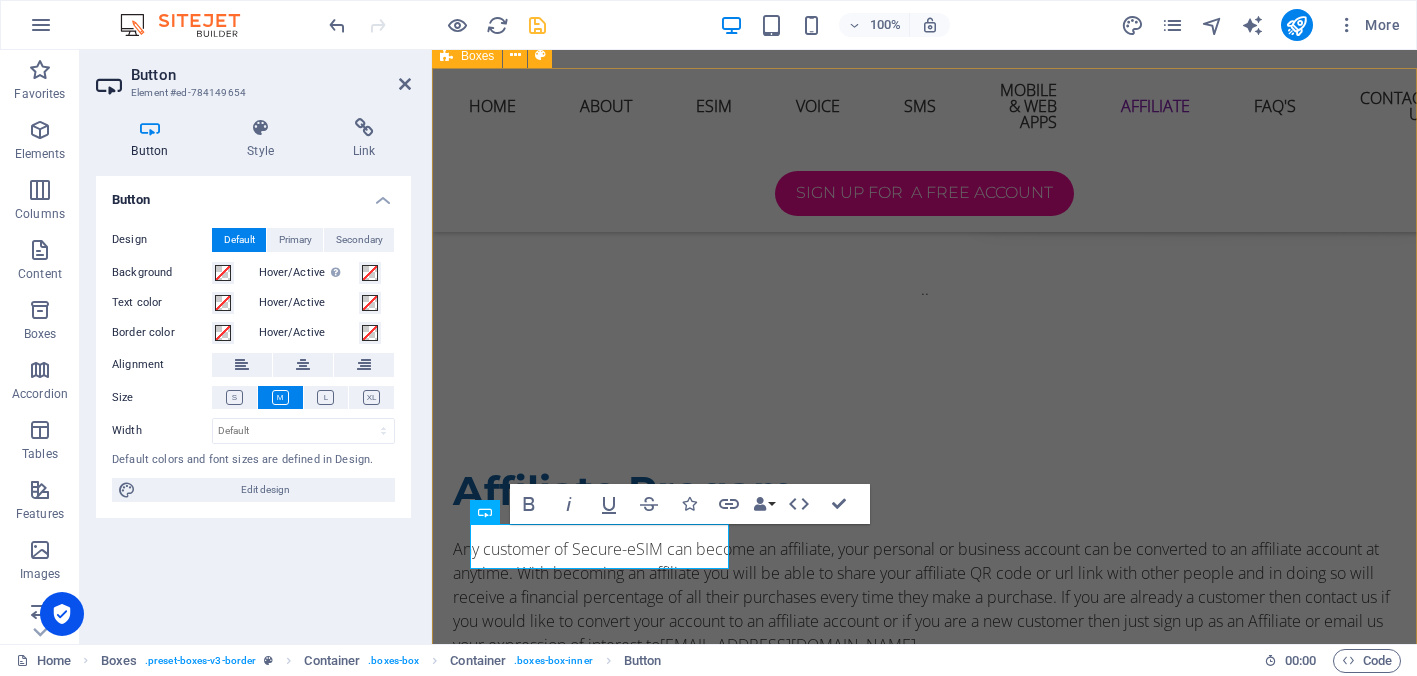 click on "Scan to Login Share Qr CODE Scan to Sign Up share Scan for Website share" at bounding box center [924, 2560] 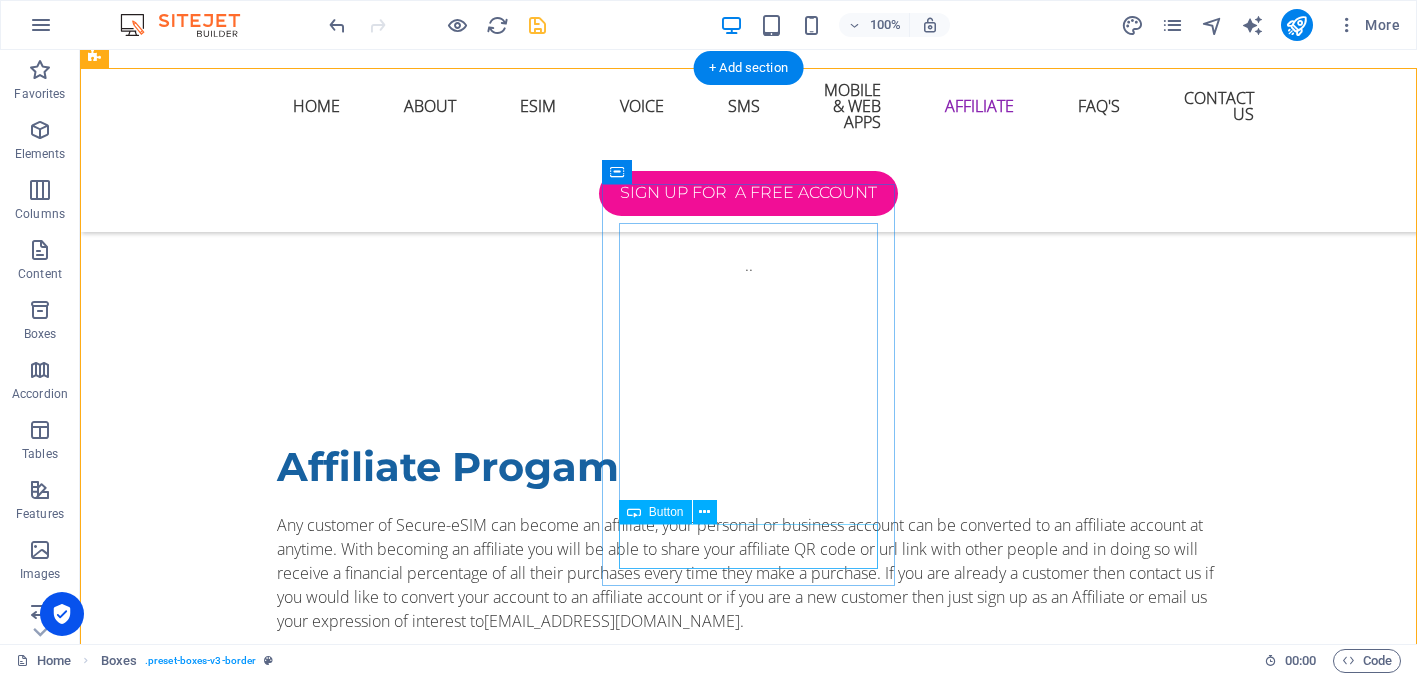 click on "share" at bounding box center [242, 3045] 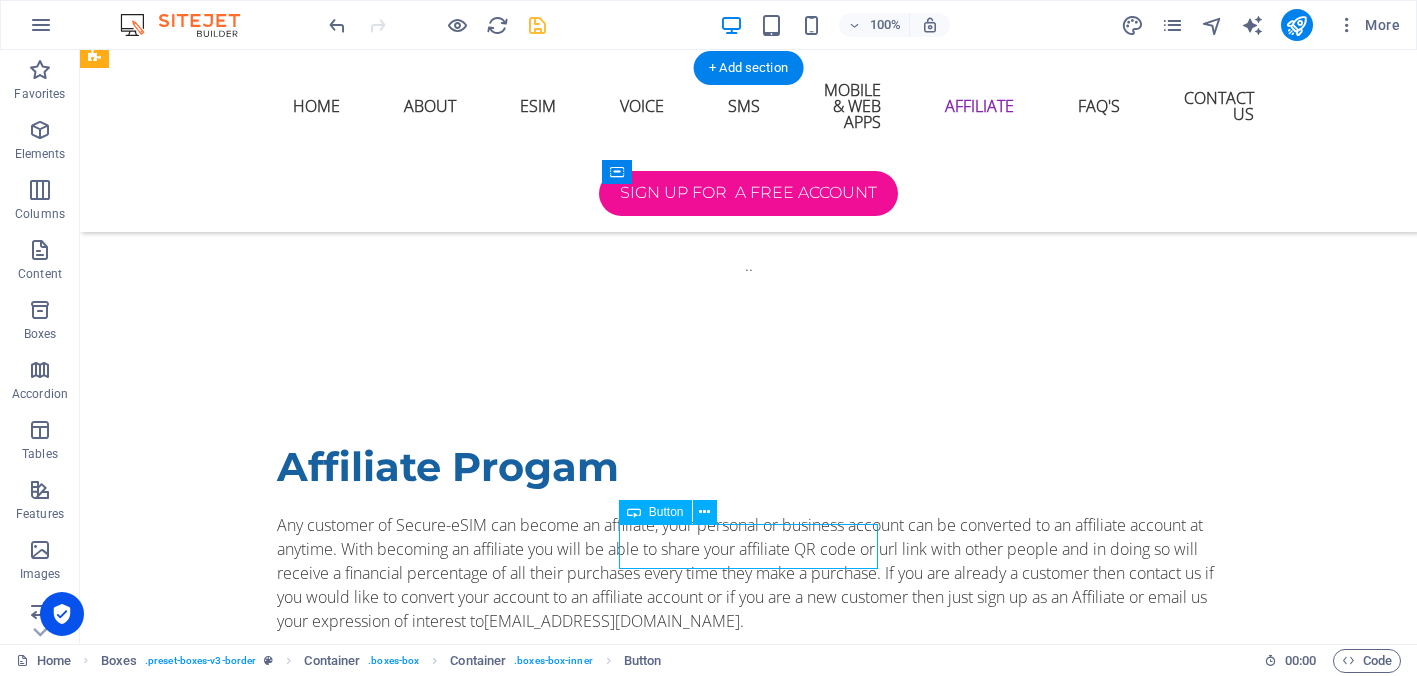 click on "share" at bounding box center (242, 3045) 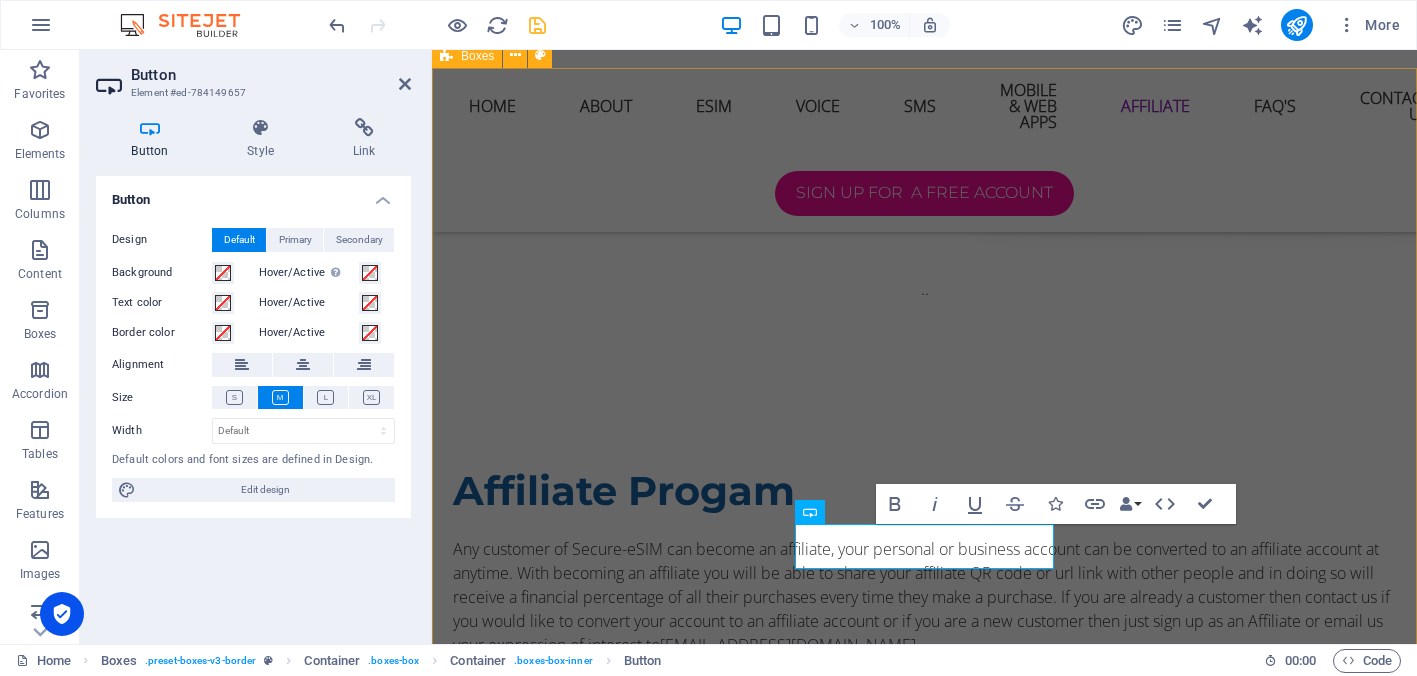 type 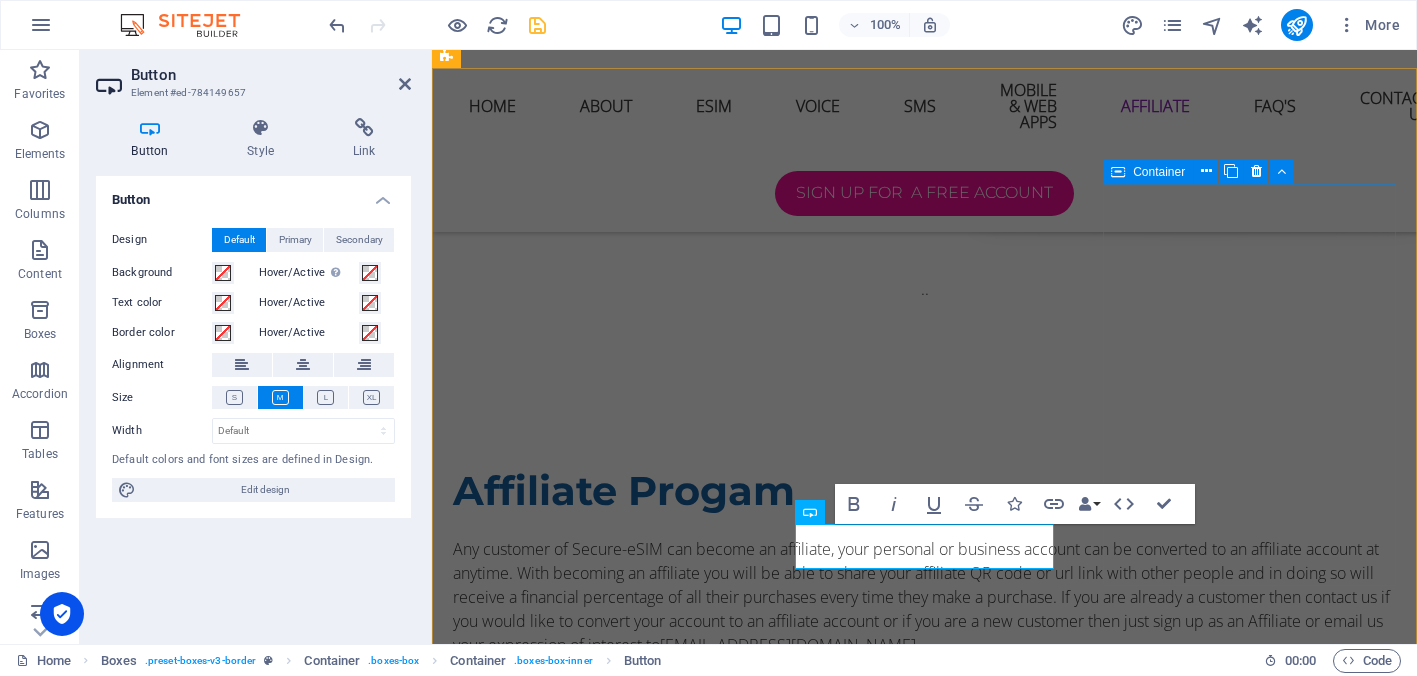click on "Scan for Website share" at bounding box center (594, 3284) 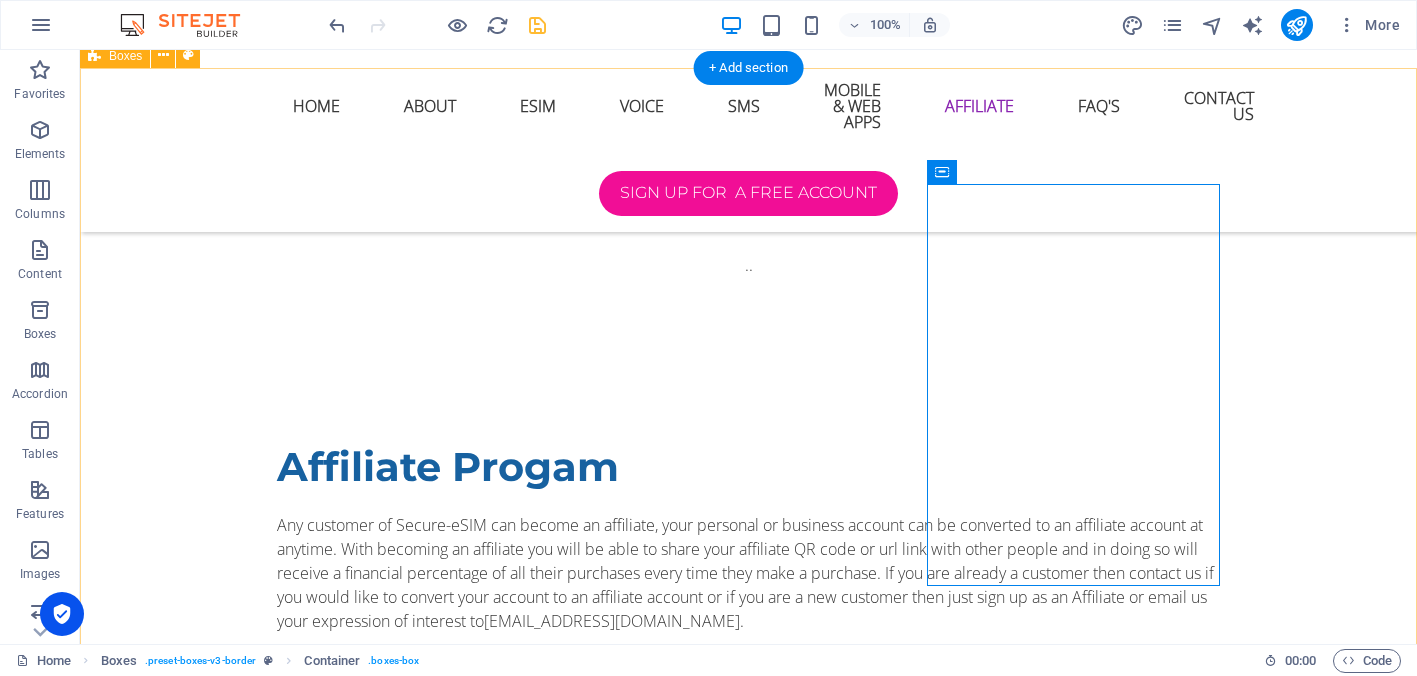 click on "Scan to Login Share Qr CODE Scan to Sign Up share qr code Scan for Website share" at bounding box center [748, 2739] 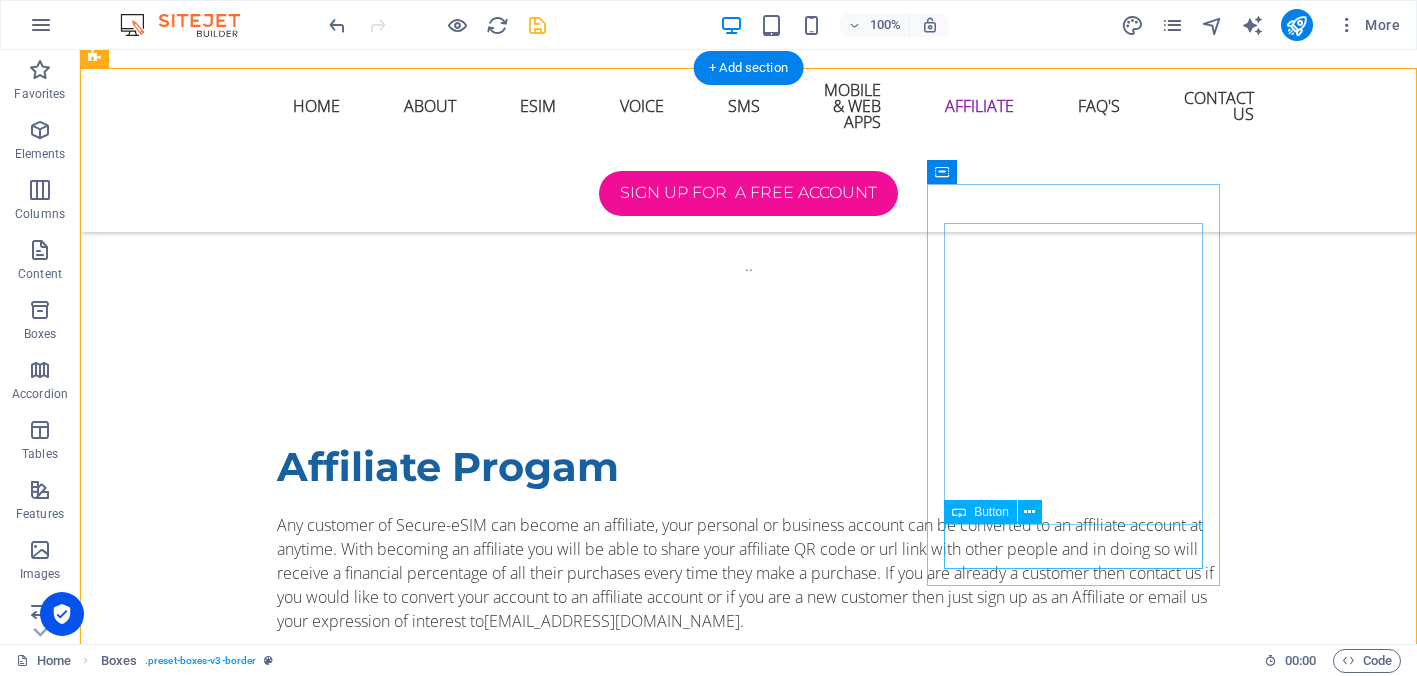 click on "share" at bounding box center (242, 3751) 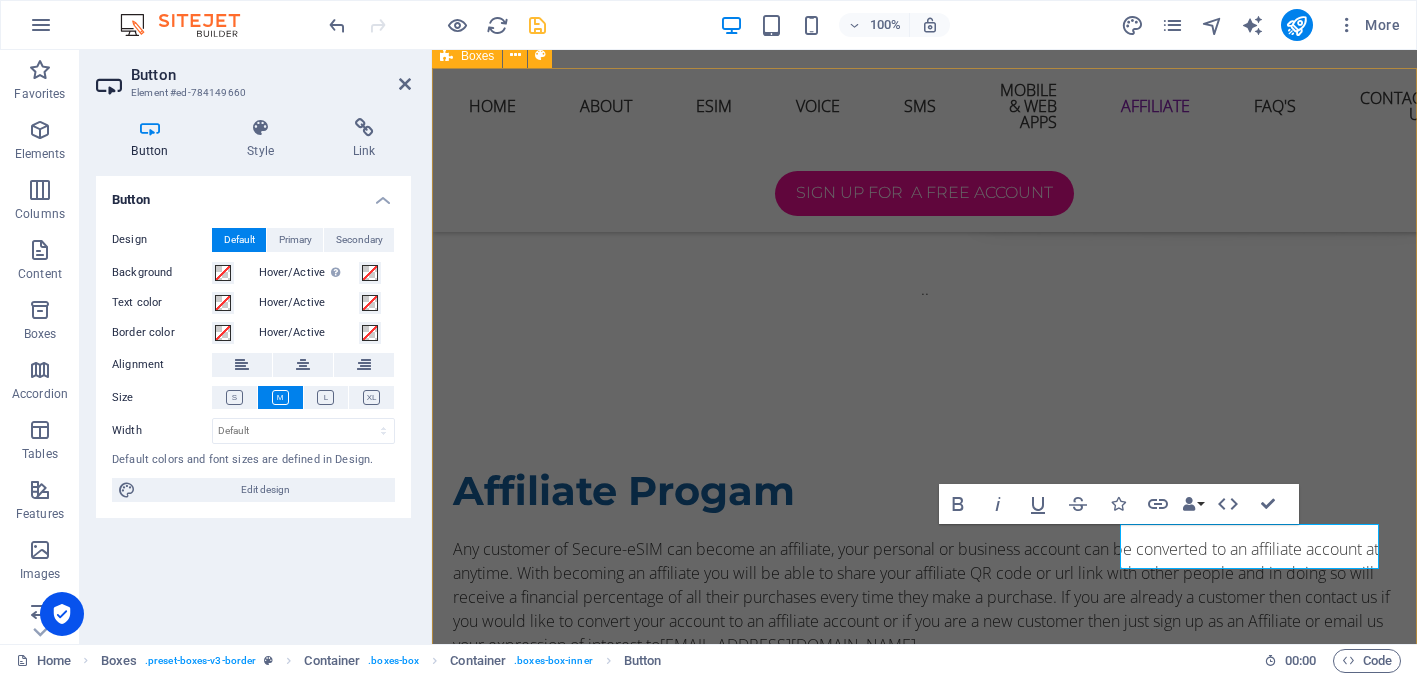 type 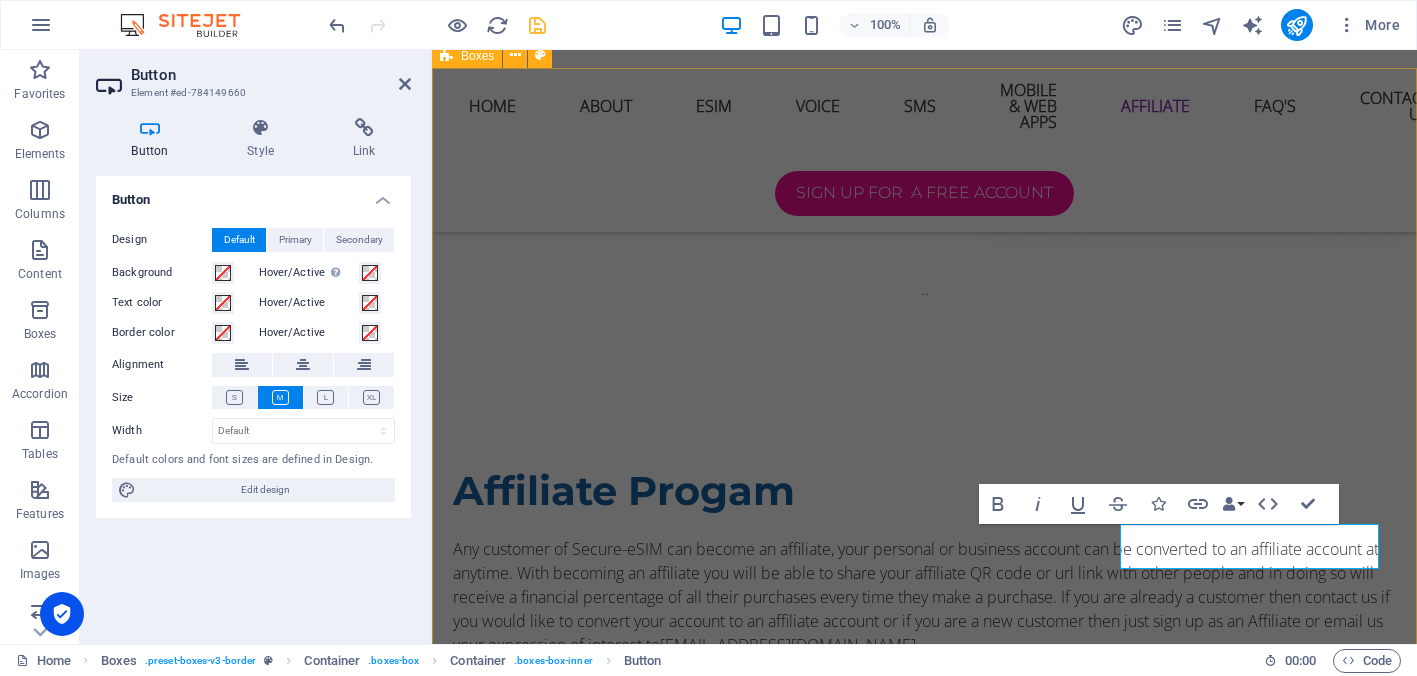 click on "Scan to Login Share Qr CODE Scan to Sign Up share qr code Scan for Website share qr code" at bounding box center (924, 2560) 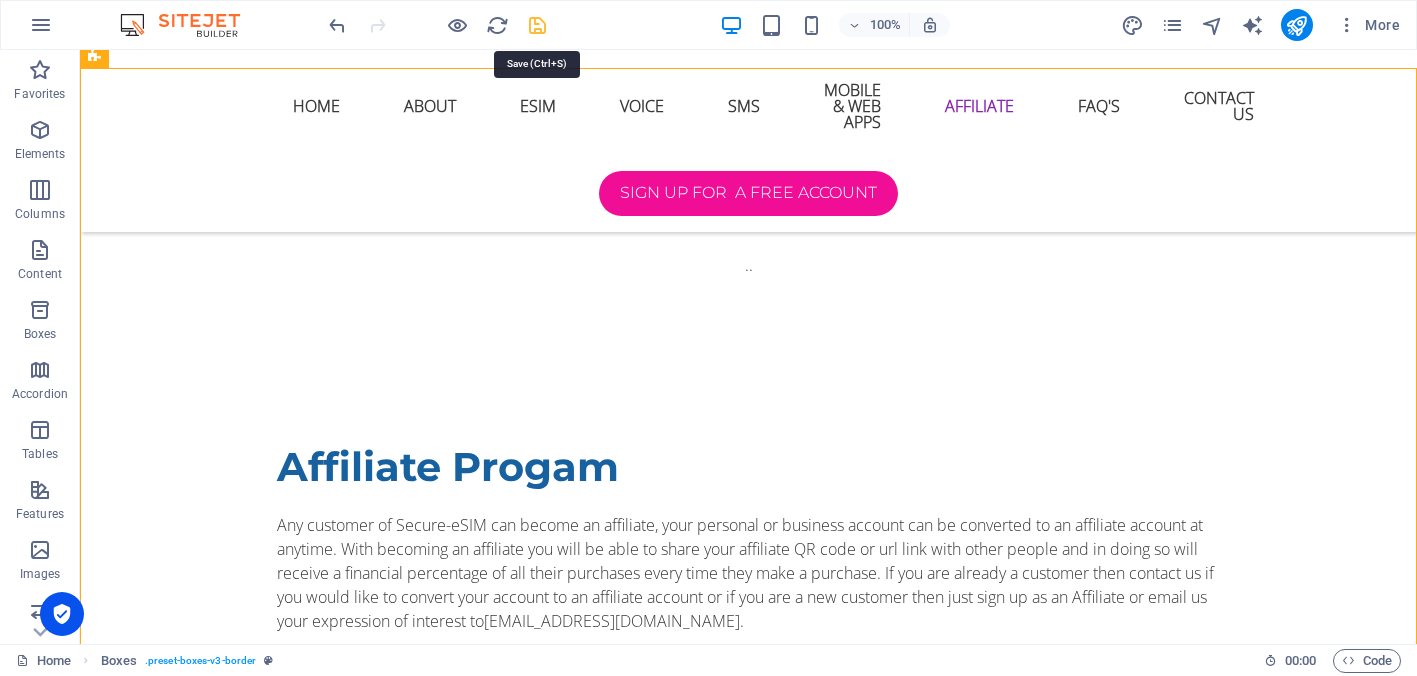 click at bounding box center [537, 25] 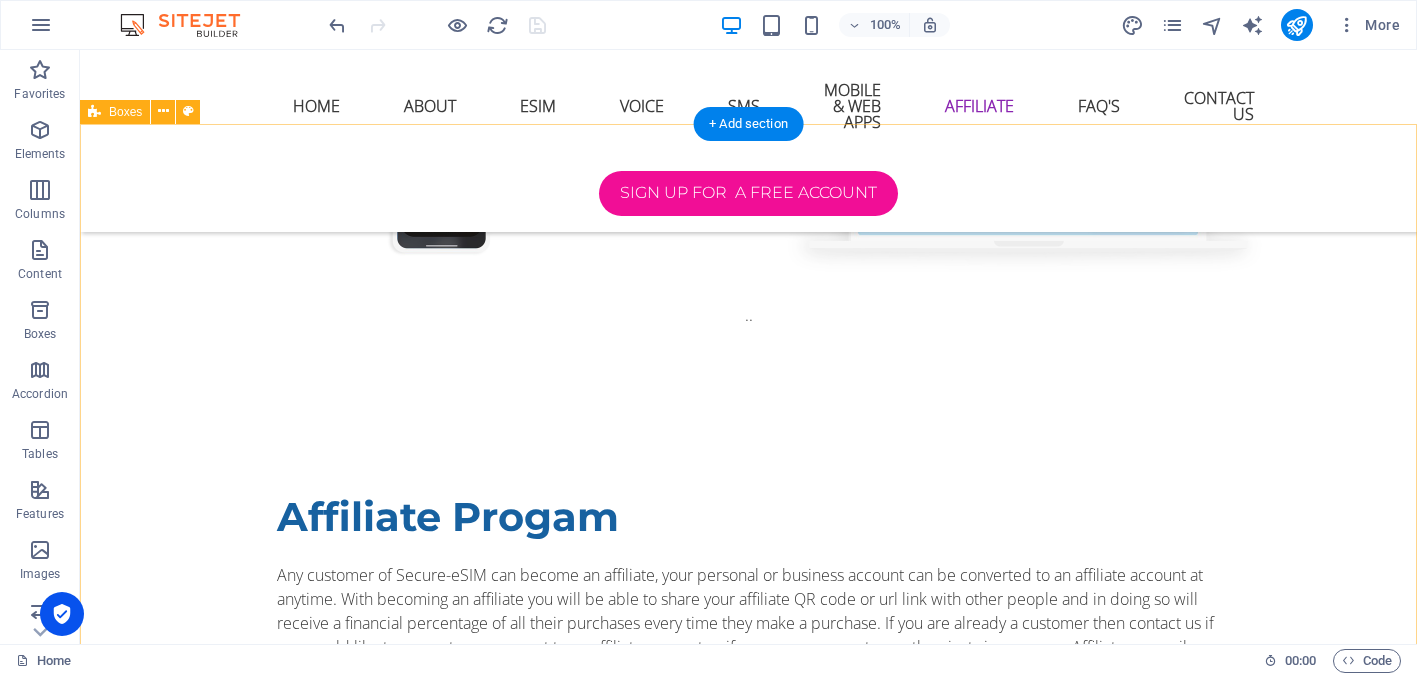 scroll, scrollTop: 5535, scrollLeft: 0, axis: vertical 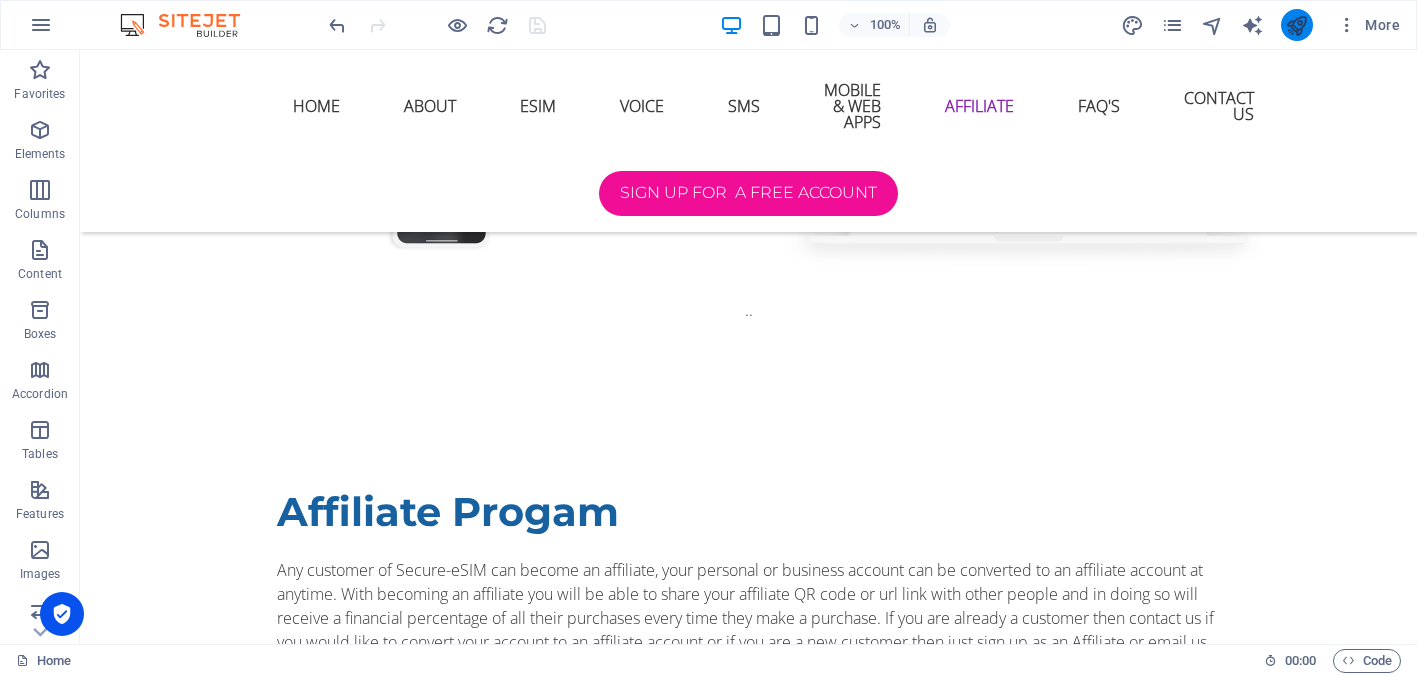 click at bounding box center (1296, 25) 